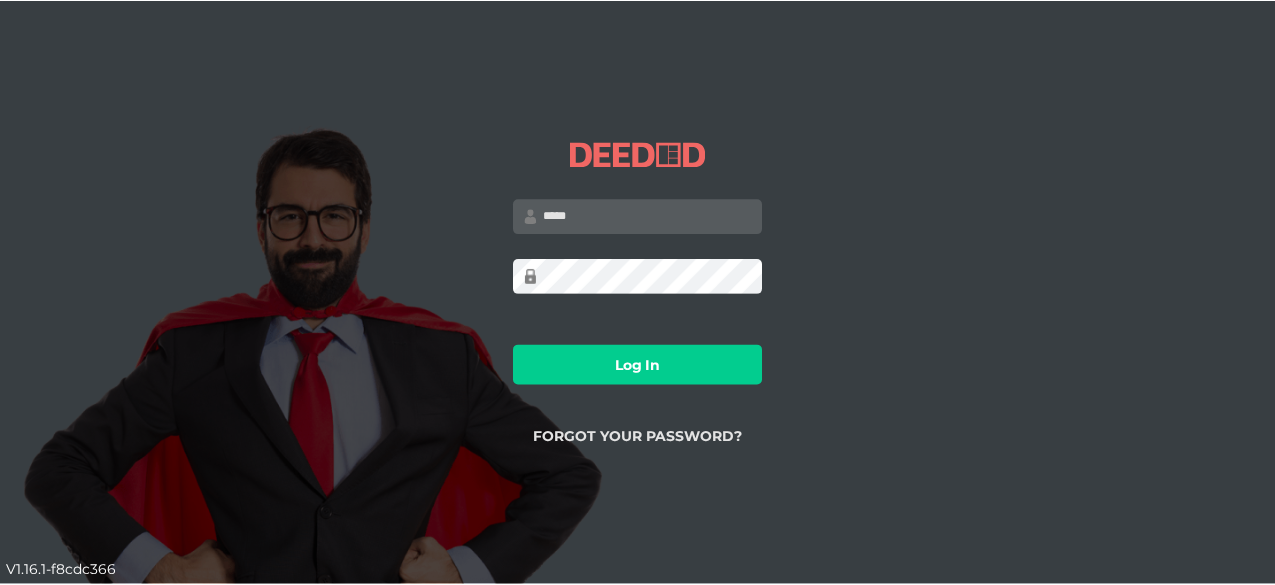 scroll, scrollTop: 0, scrollLeft: 0, axis: both 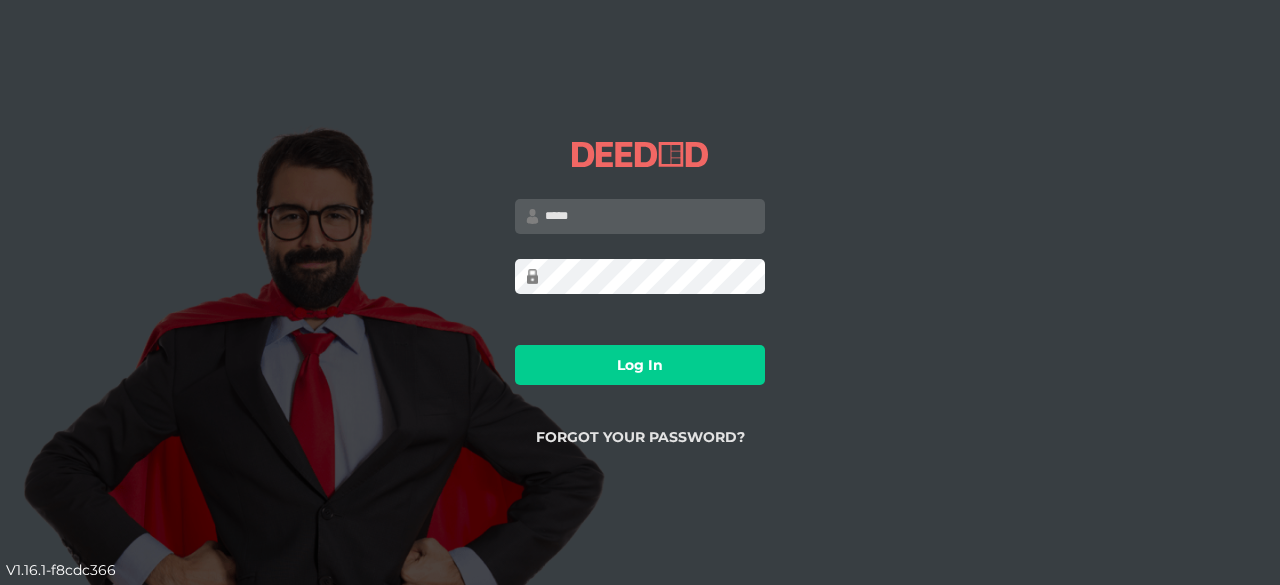 click at bounding box center [640, 216] 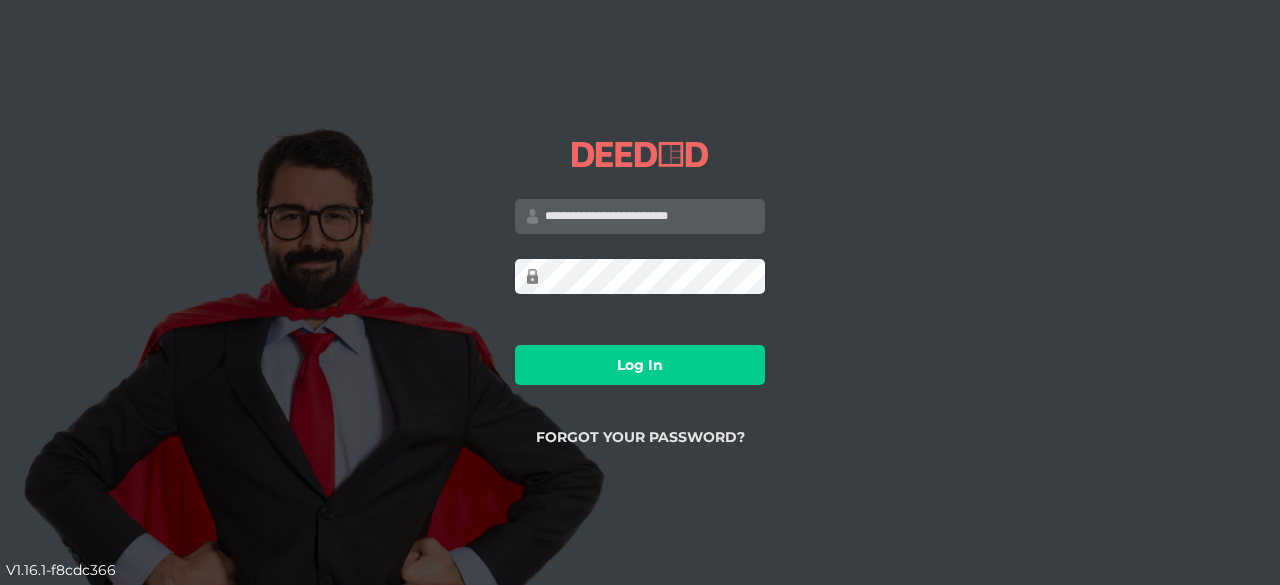type on "**********" 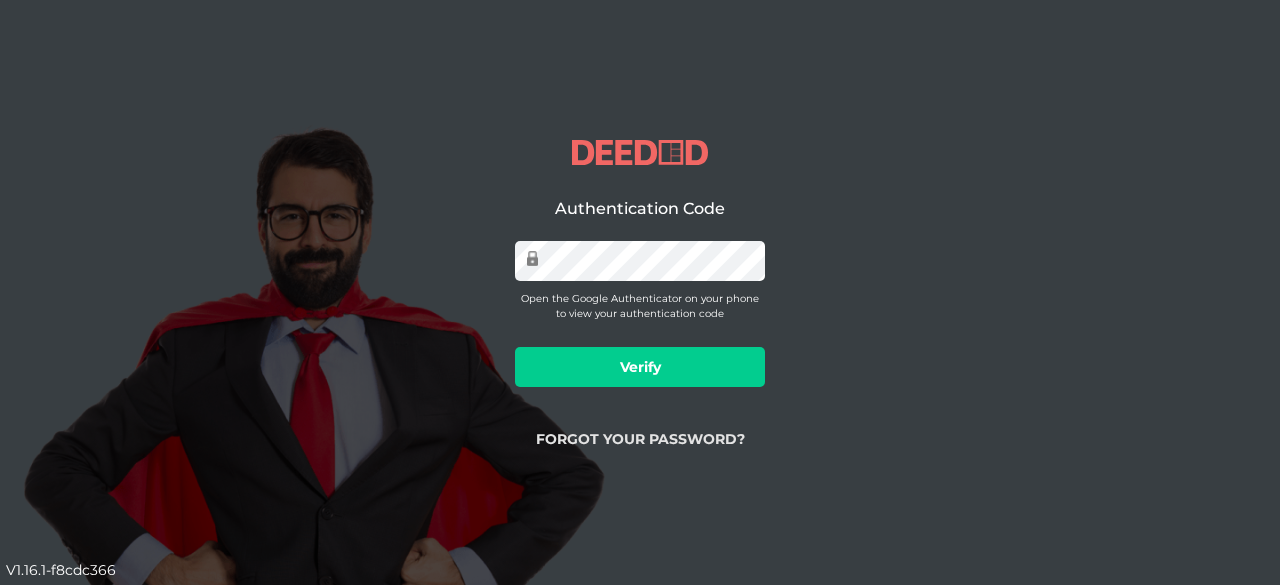 click on "Verify" at bounding box center [640, 367] 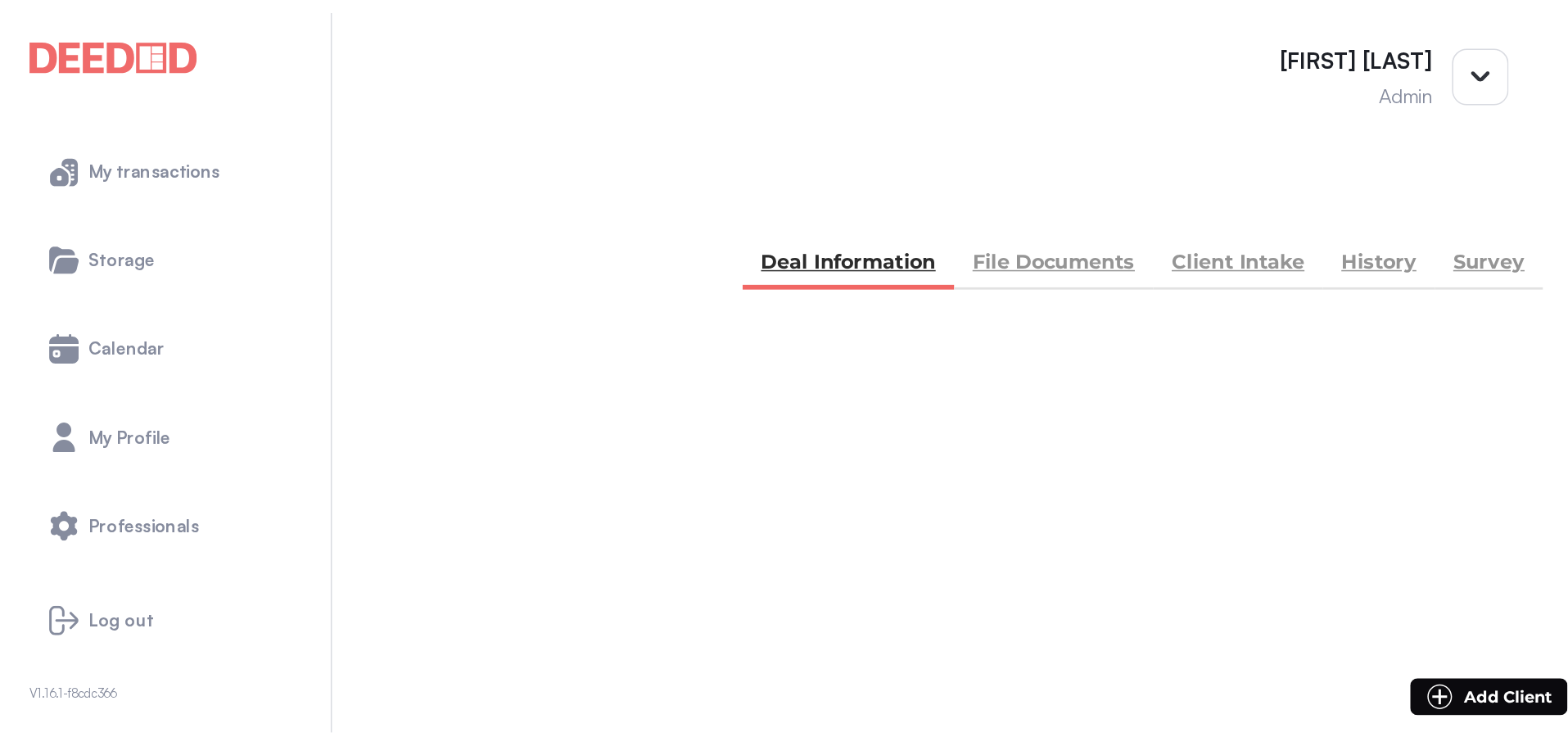 scroll, scrollTop: 0, scrollLeft: 0, axis: both 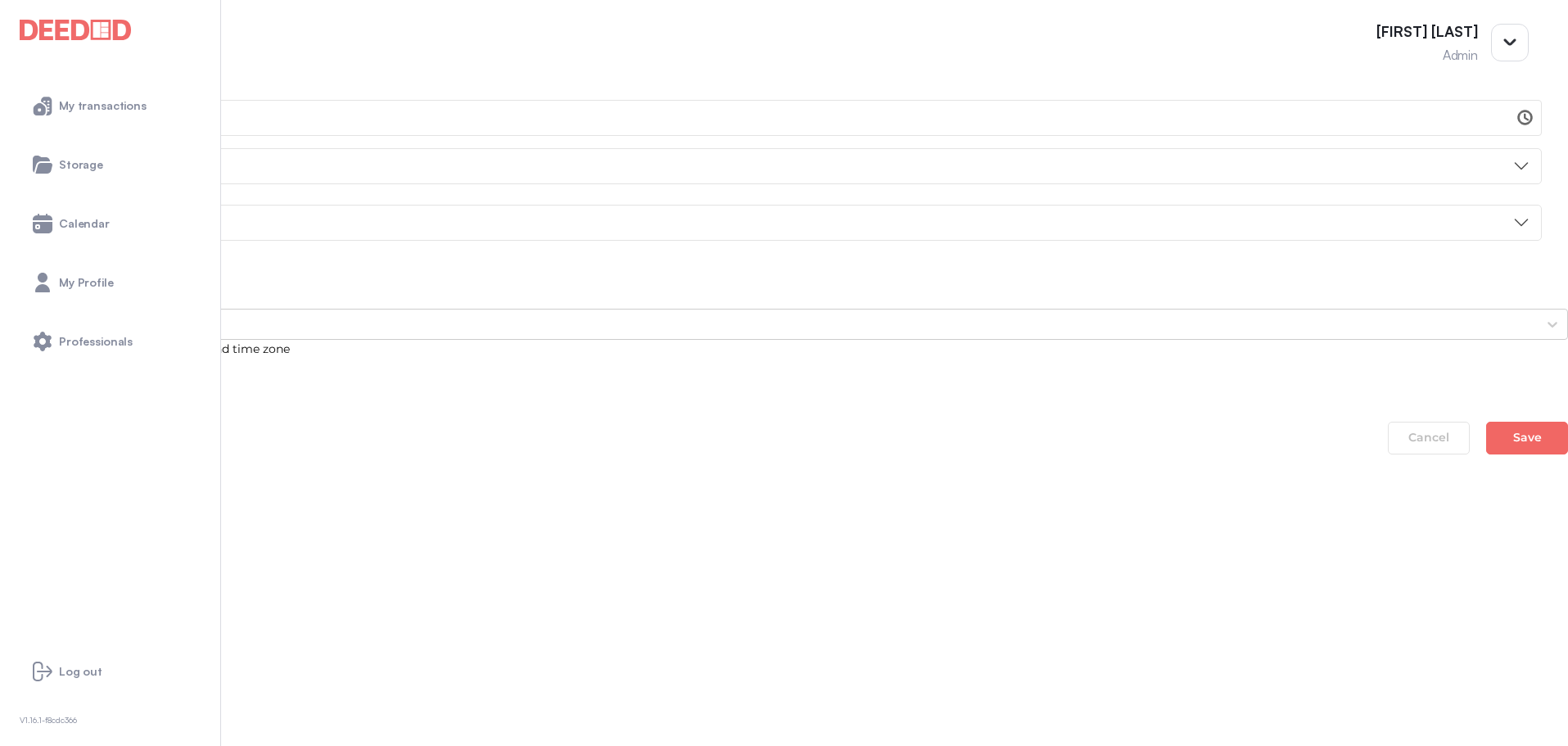 click at bounding box center [2, 502] 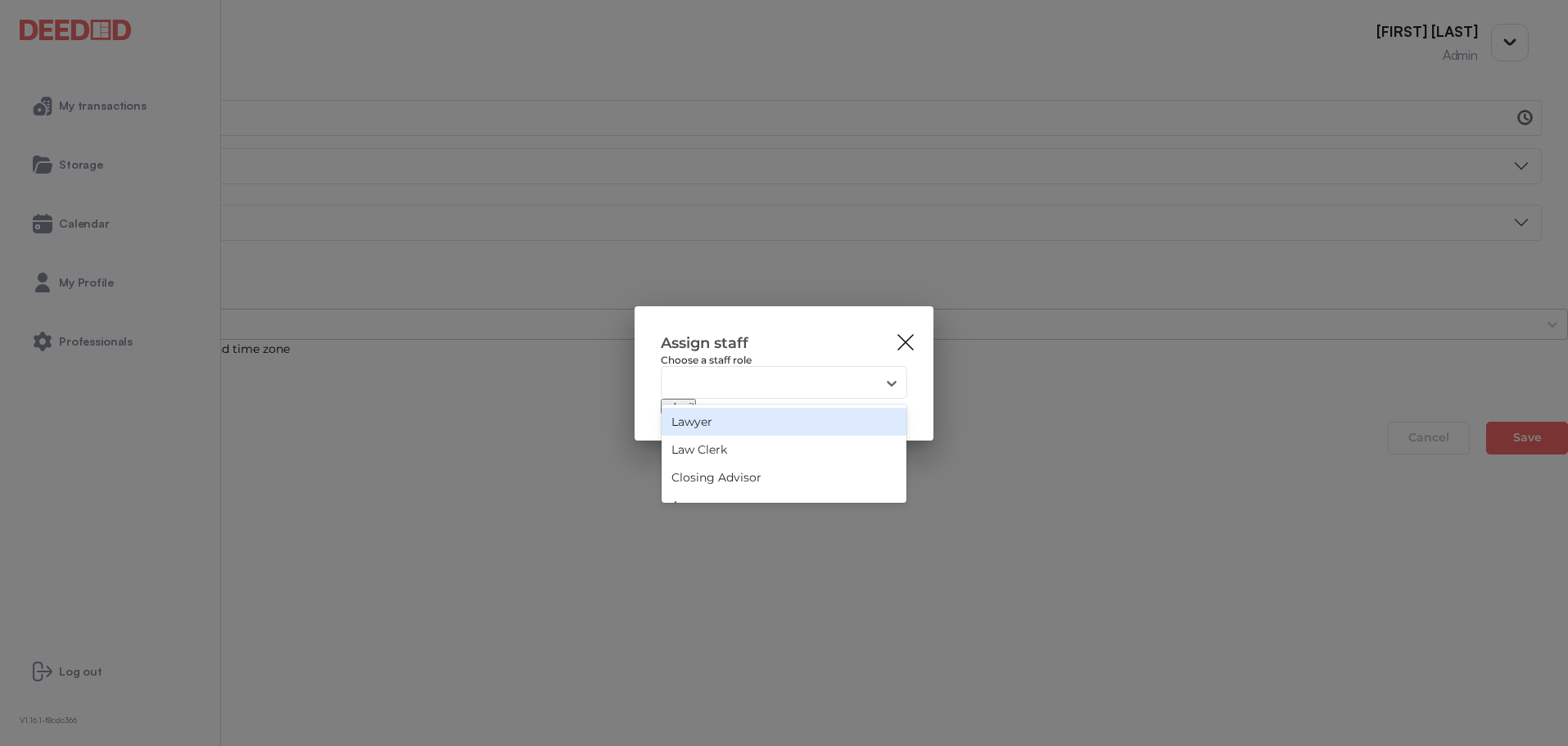 click on "Select..." at bounding box center [769, 383] 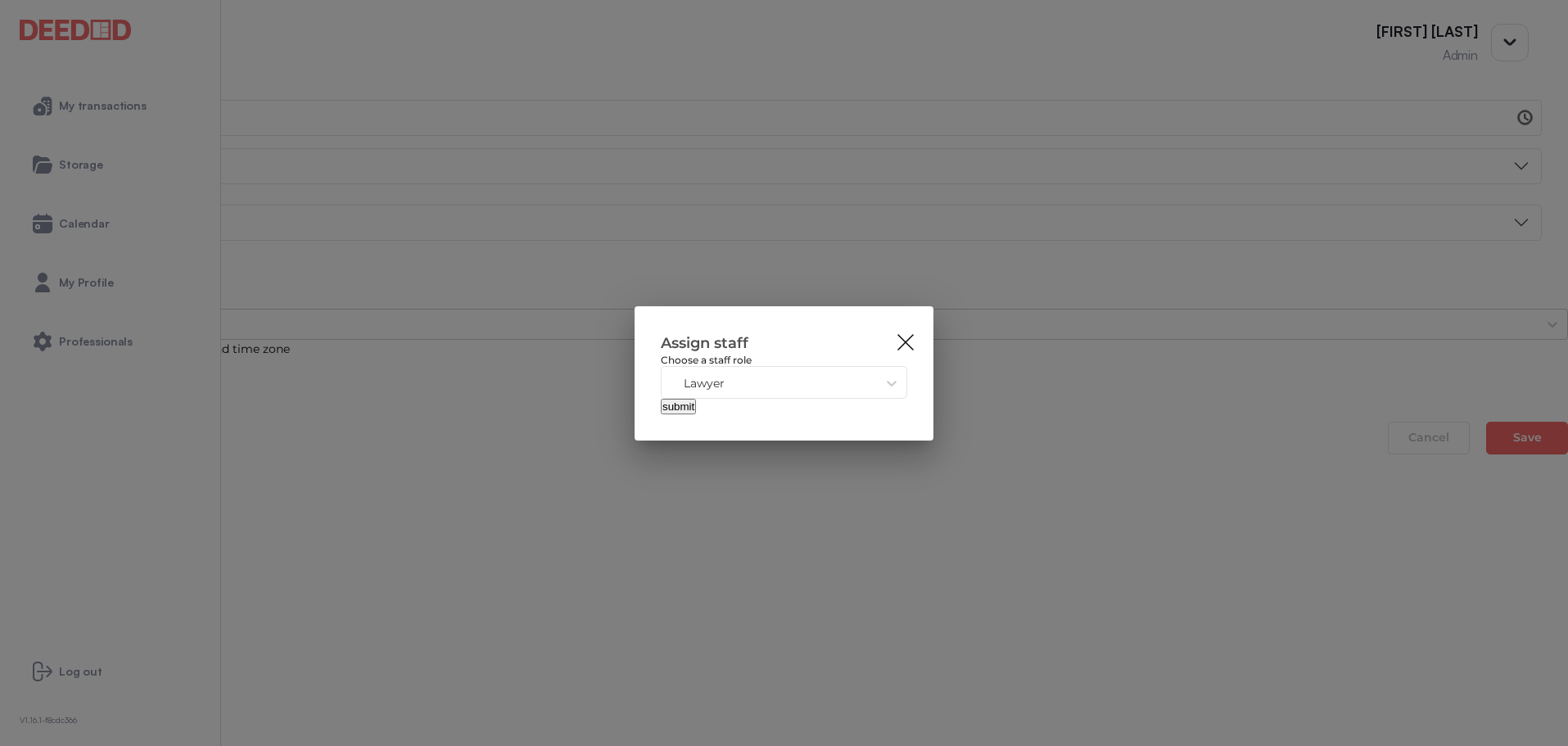 click on "submit" at bounding box center (678, 406) 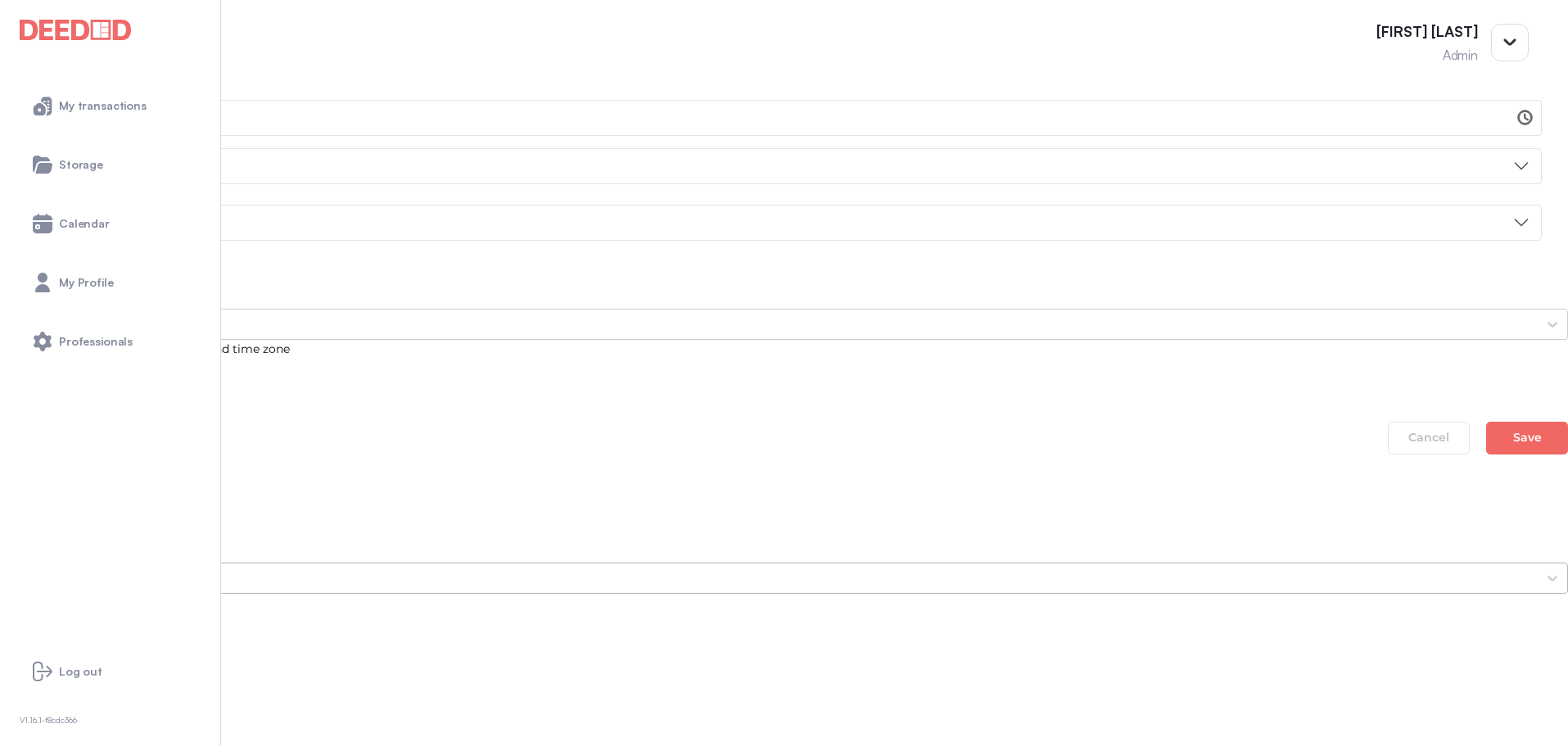 click on "undefined" at bounding box center [769, 578] 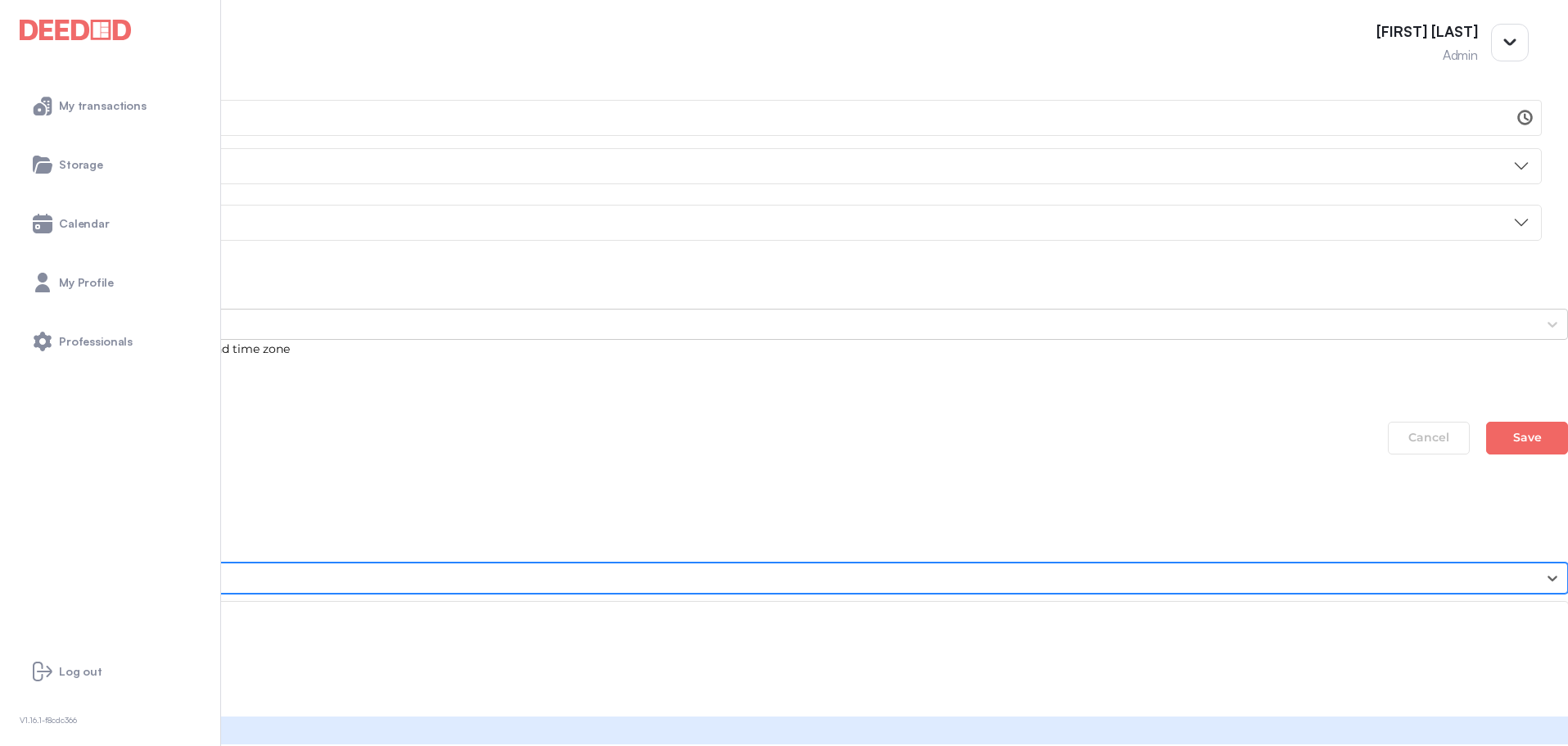 click on "Evann Neumann" at bounding box center (784, 730) 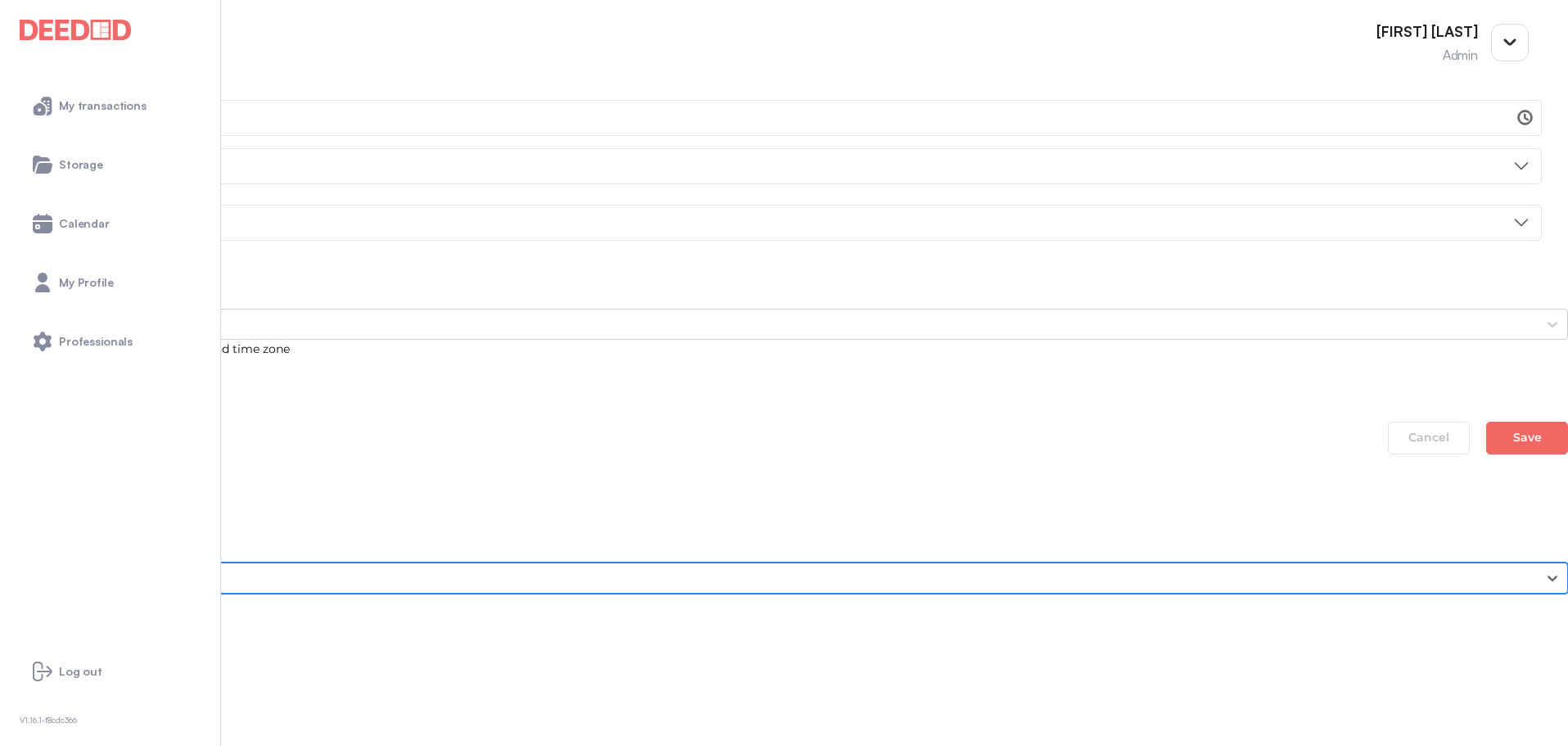 click on "undefined" at bounding box center (769, 578) 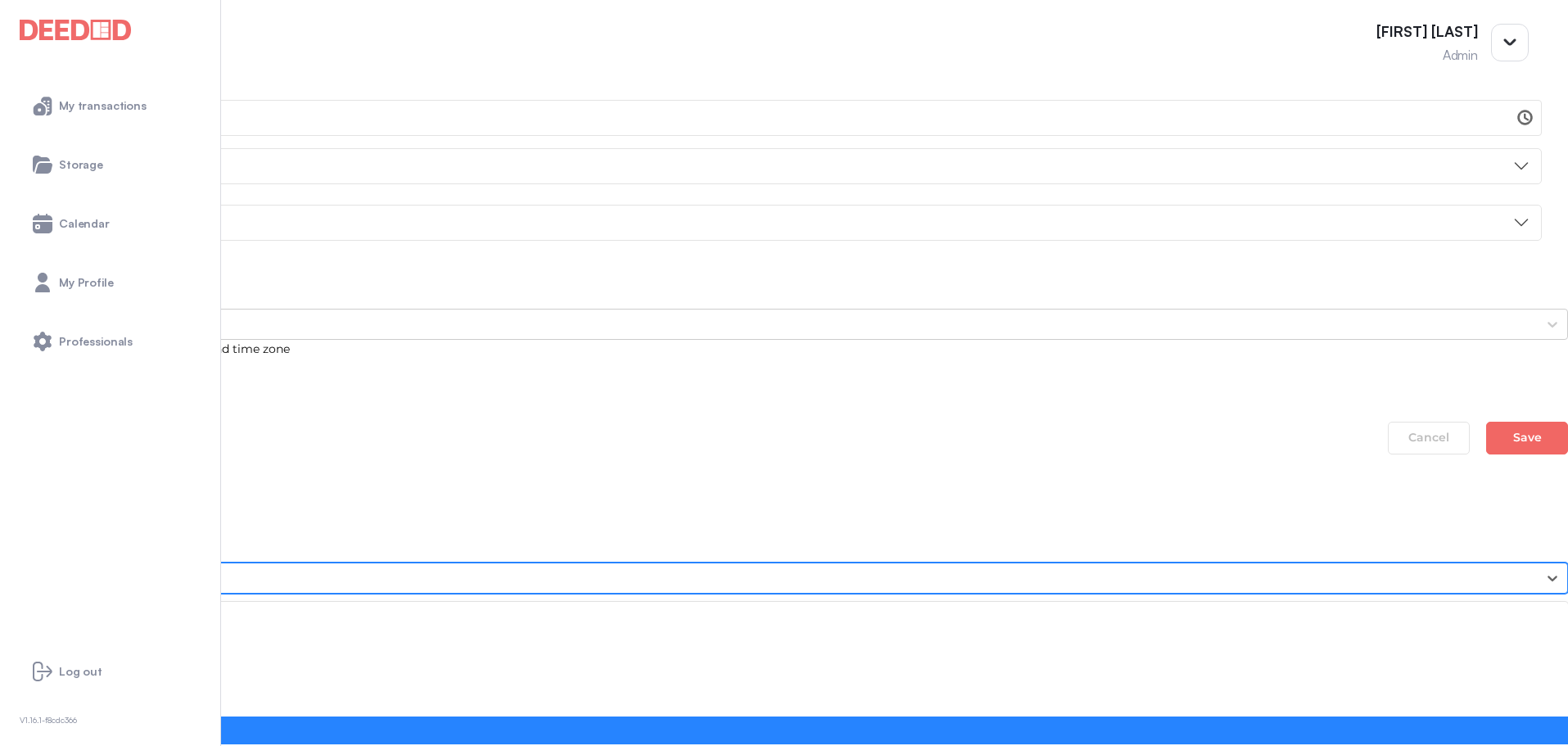 click on "Evann Neumann" at bounding box center (784, 730) 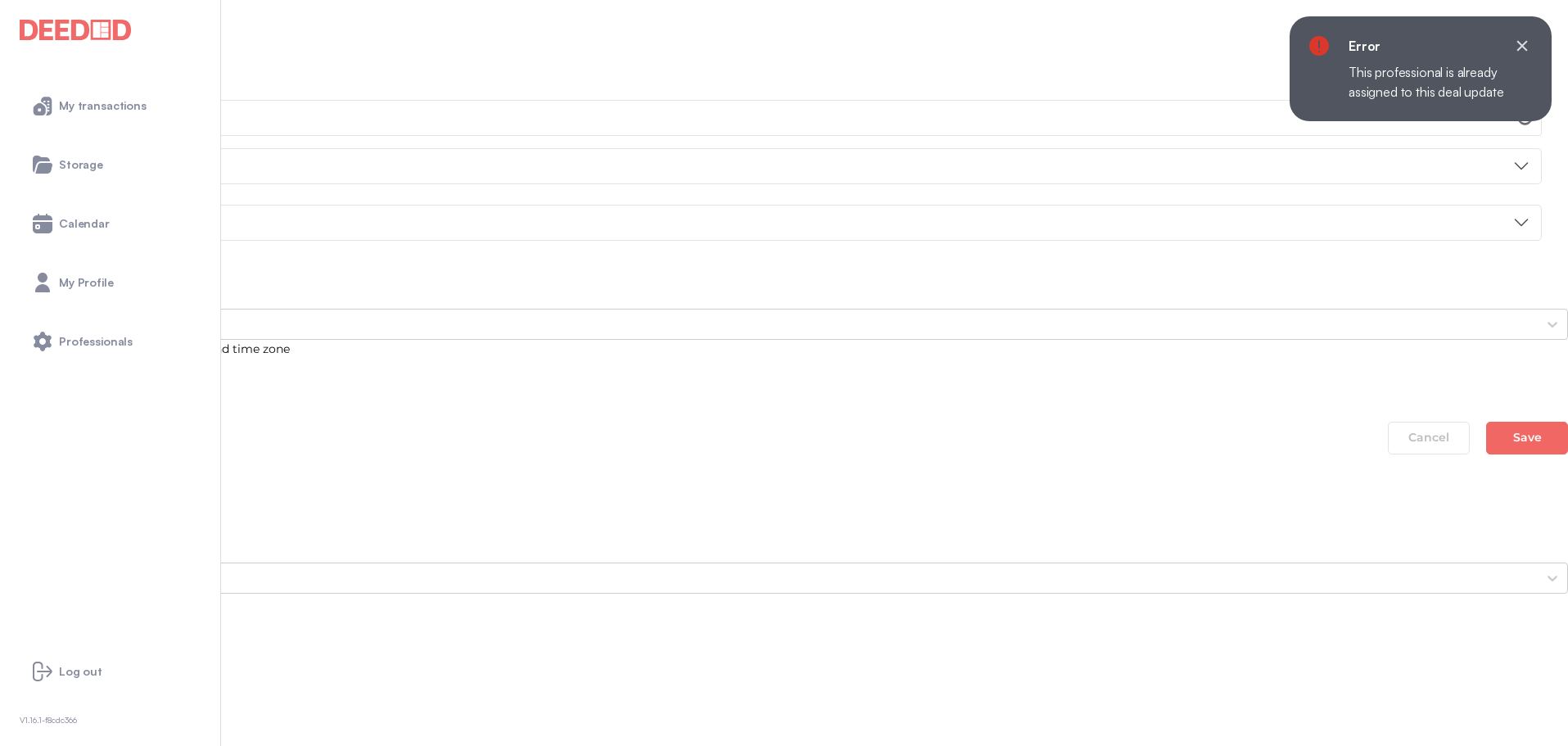 click at bounding box center [2, 607] 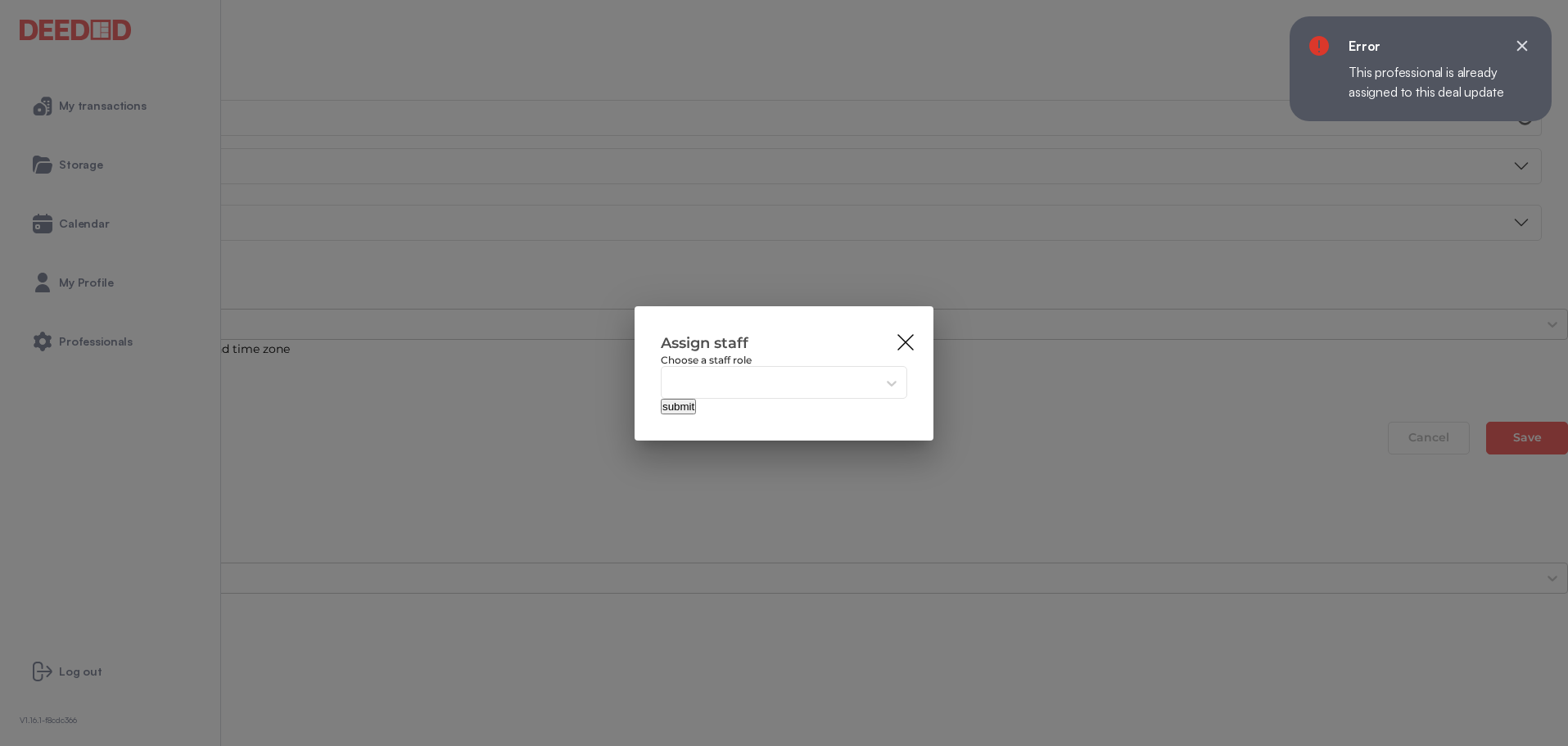 click on "Select..." at bounding box center (769, 383) 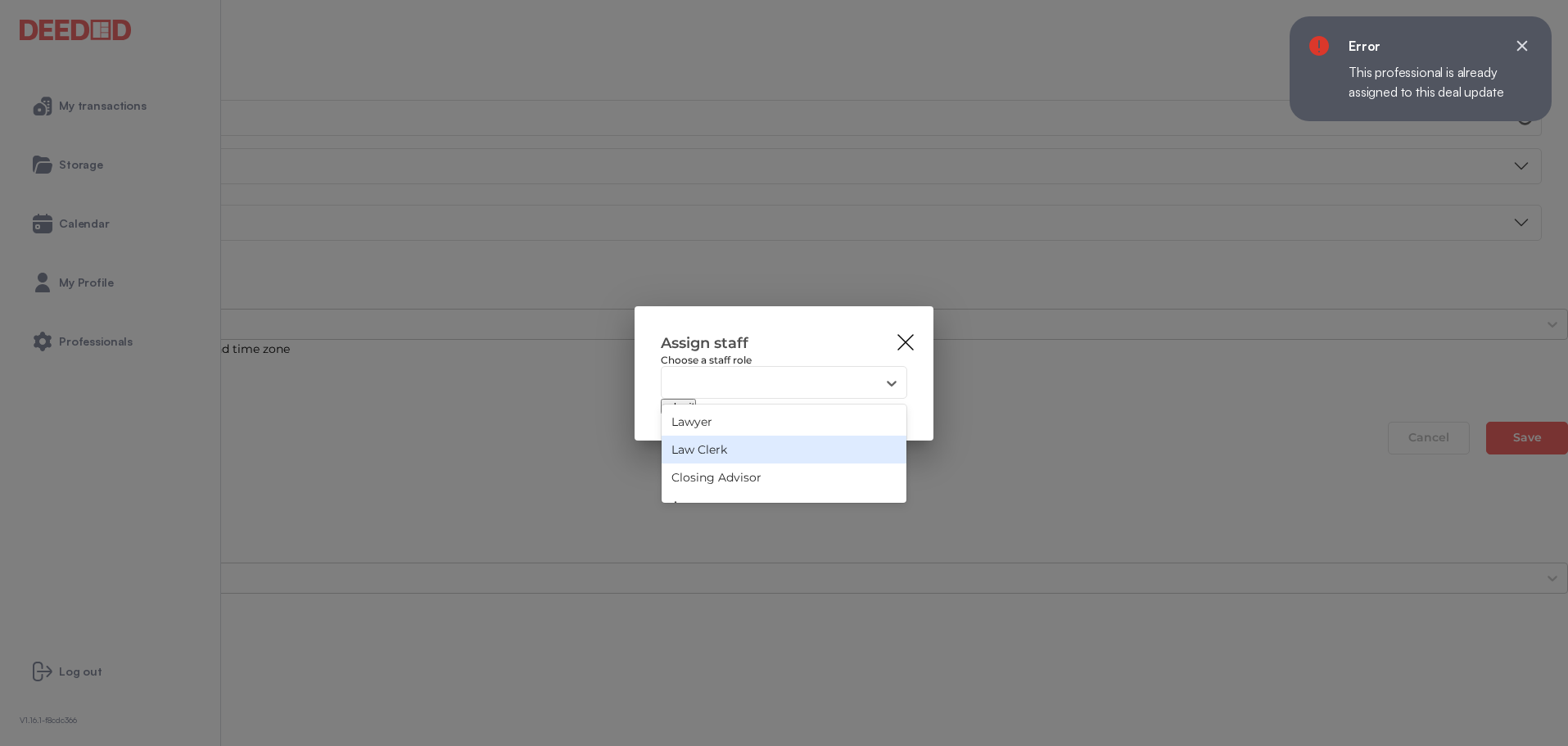 click on "Law Clerk" at bounding box center (784, 450) 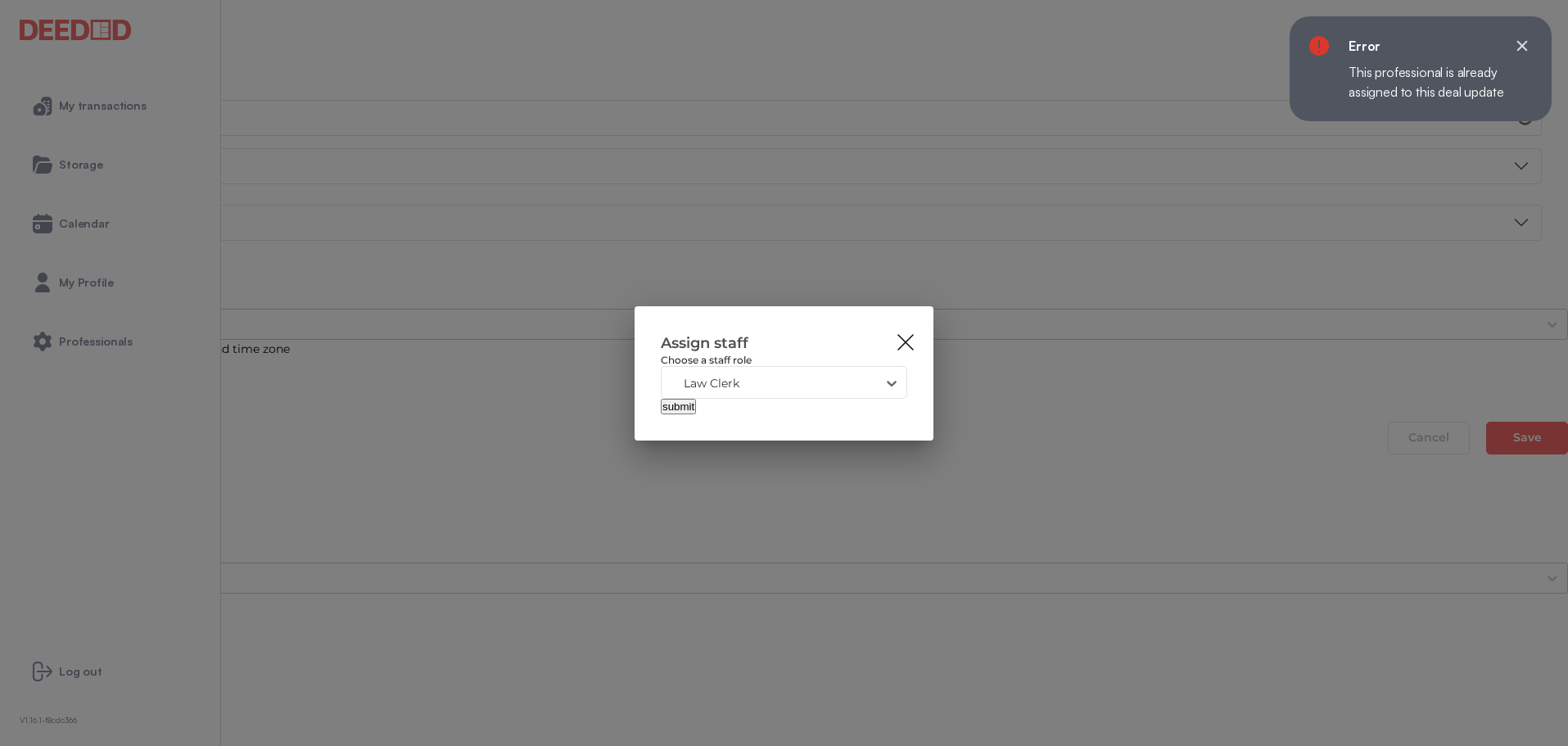 click on "submit" at bounding box center (678, 406) 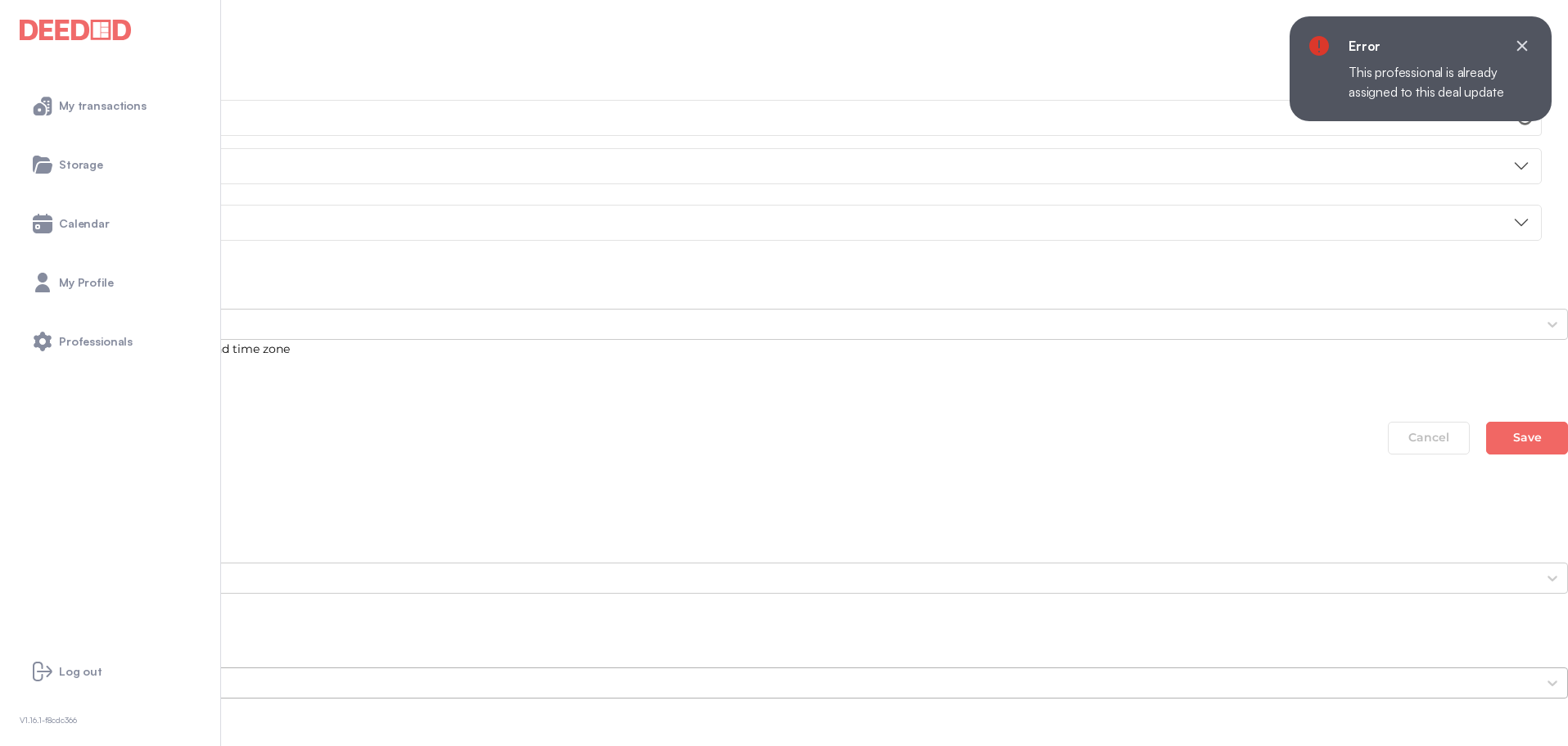 click on "undefined" at bounding box center [769, 578] 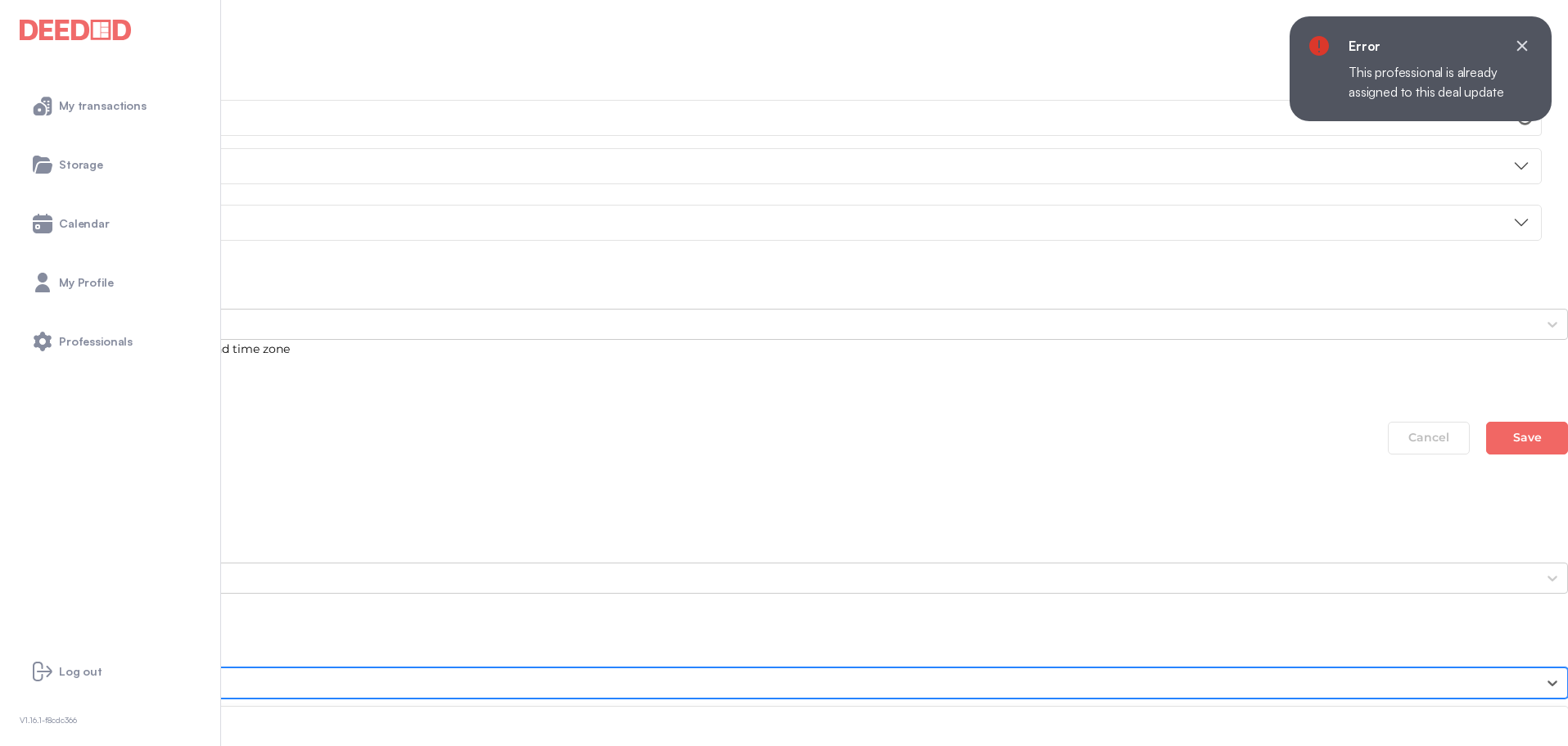 scroll, scrollTop: 82, scrollLeft: 0, axis: vertical 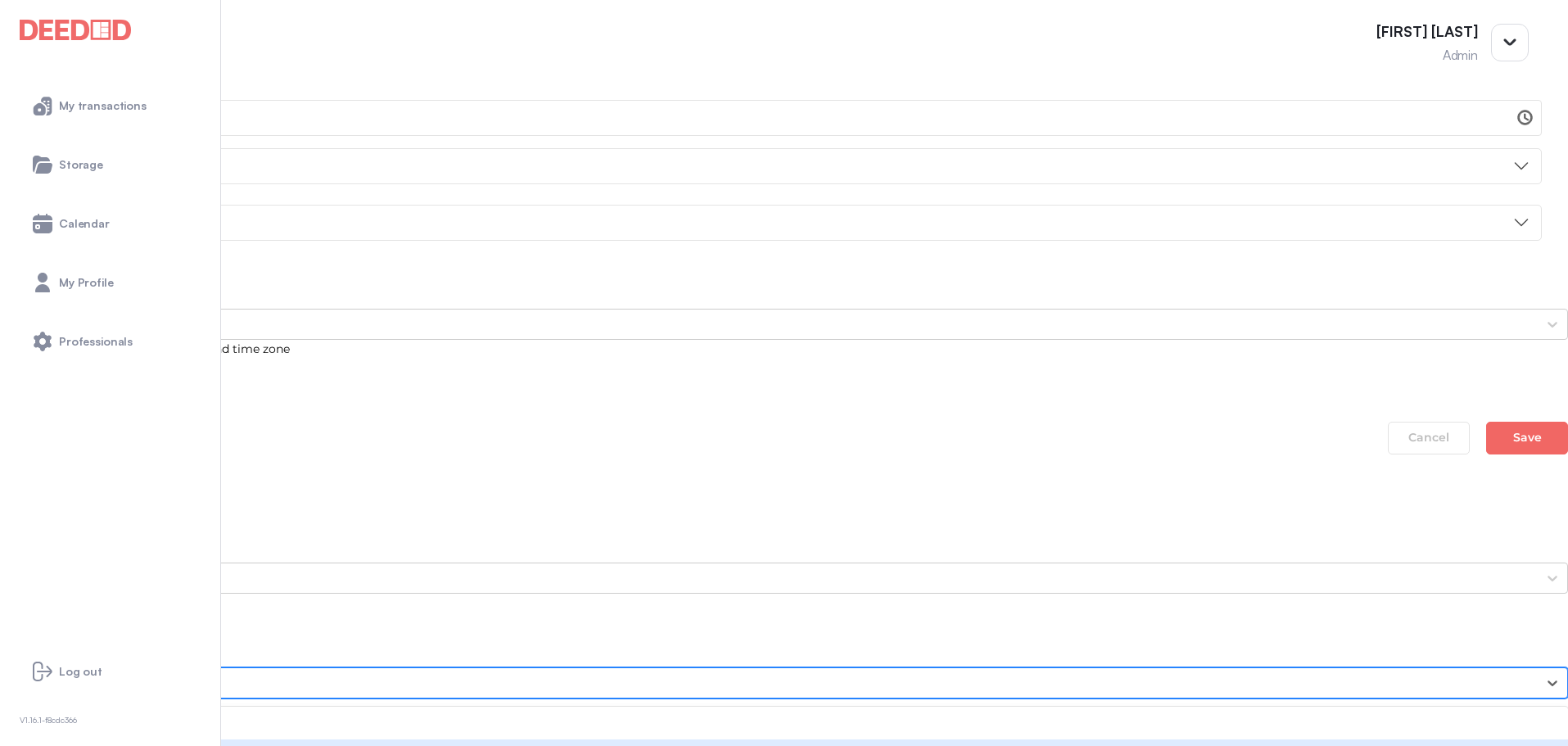 click on "Marta Zydek" at bounding box center (784, 753) 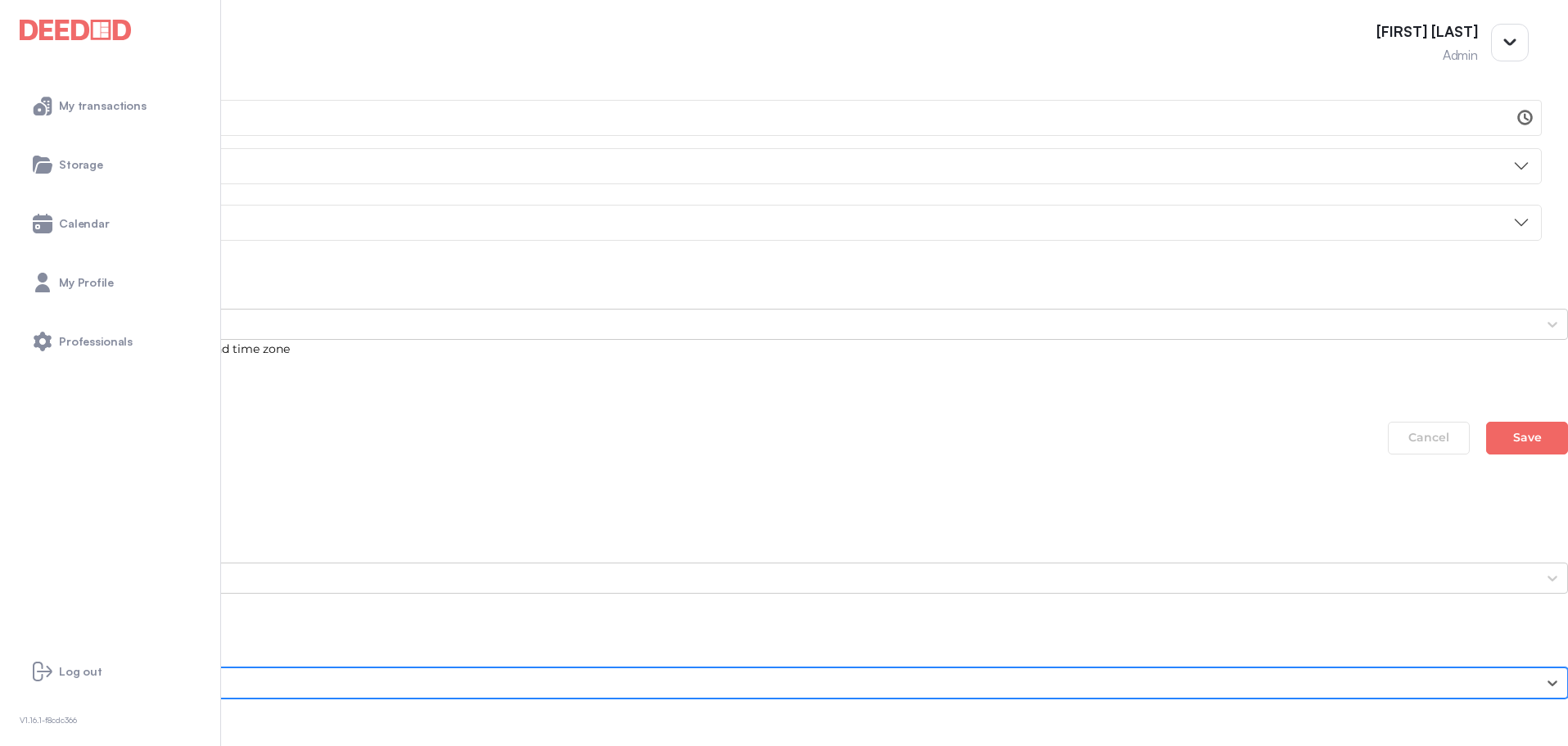 scroll, scrollTop: 737, scrollLeft: 0, axis: vertical 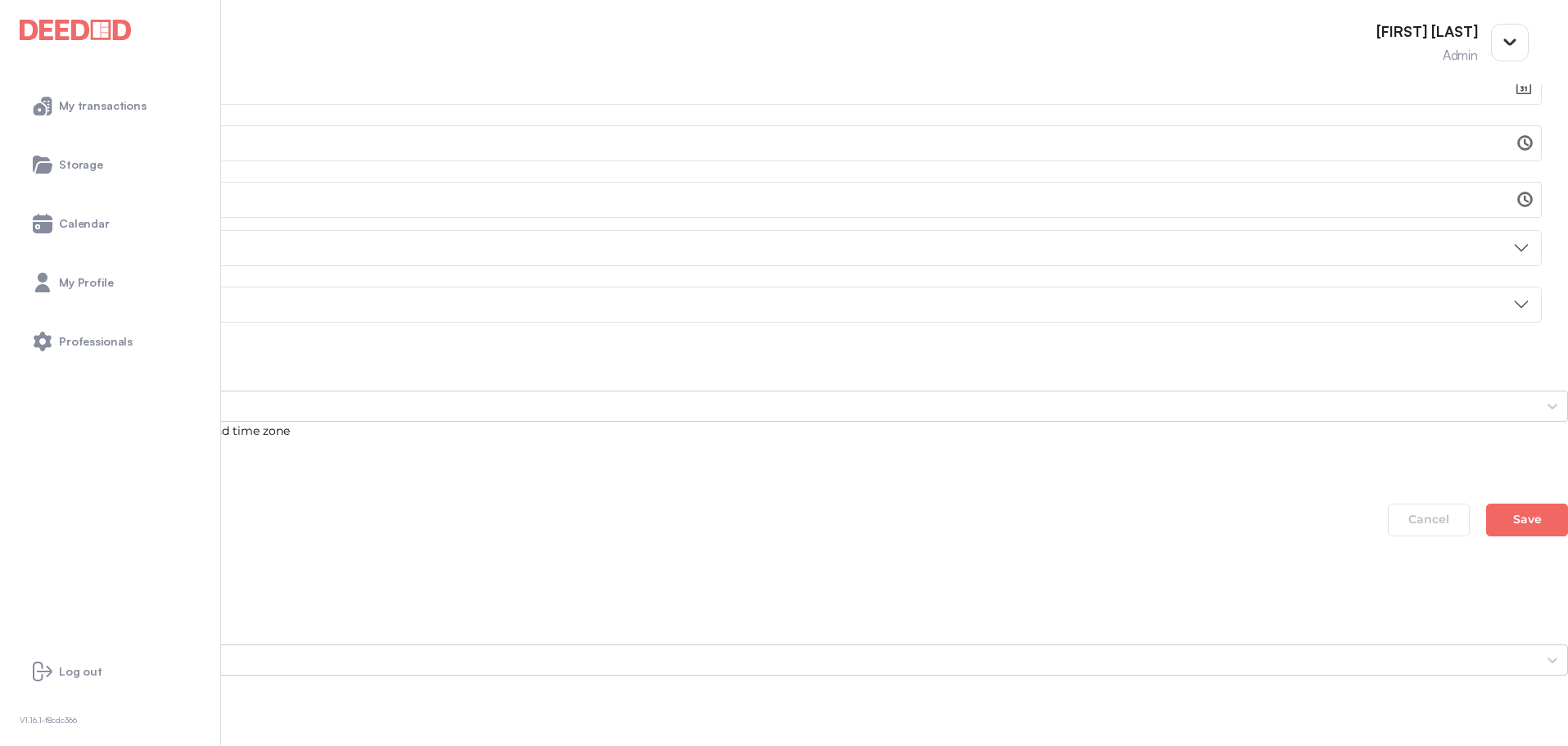 click on "Lawyer Evann Neumann Law Clerk Marta Zydek Add new person for staff" at bounding box center (784, 685) 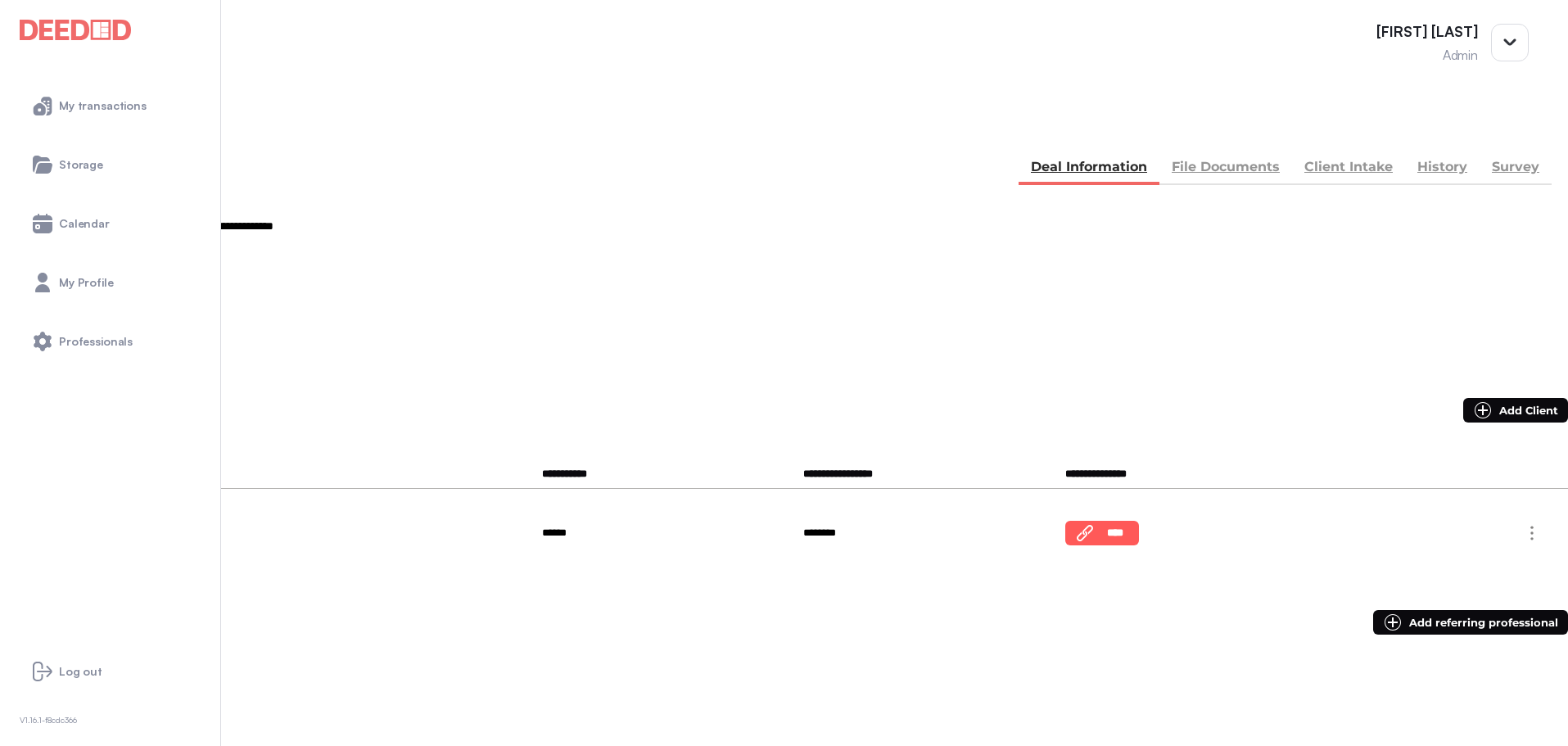 scroll, scrollTop: 0, scrollLeft: 0, axis: both 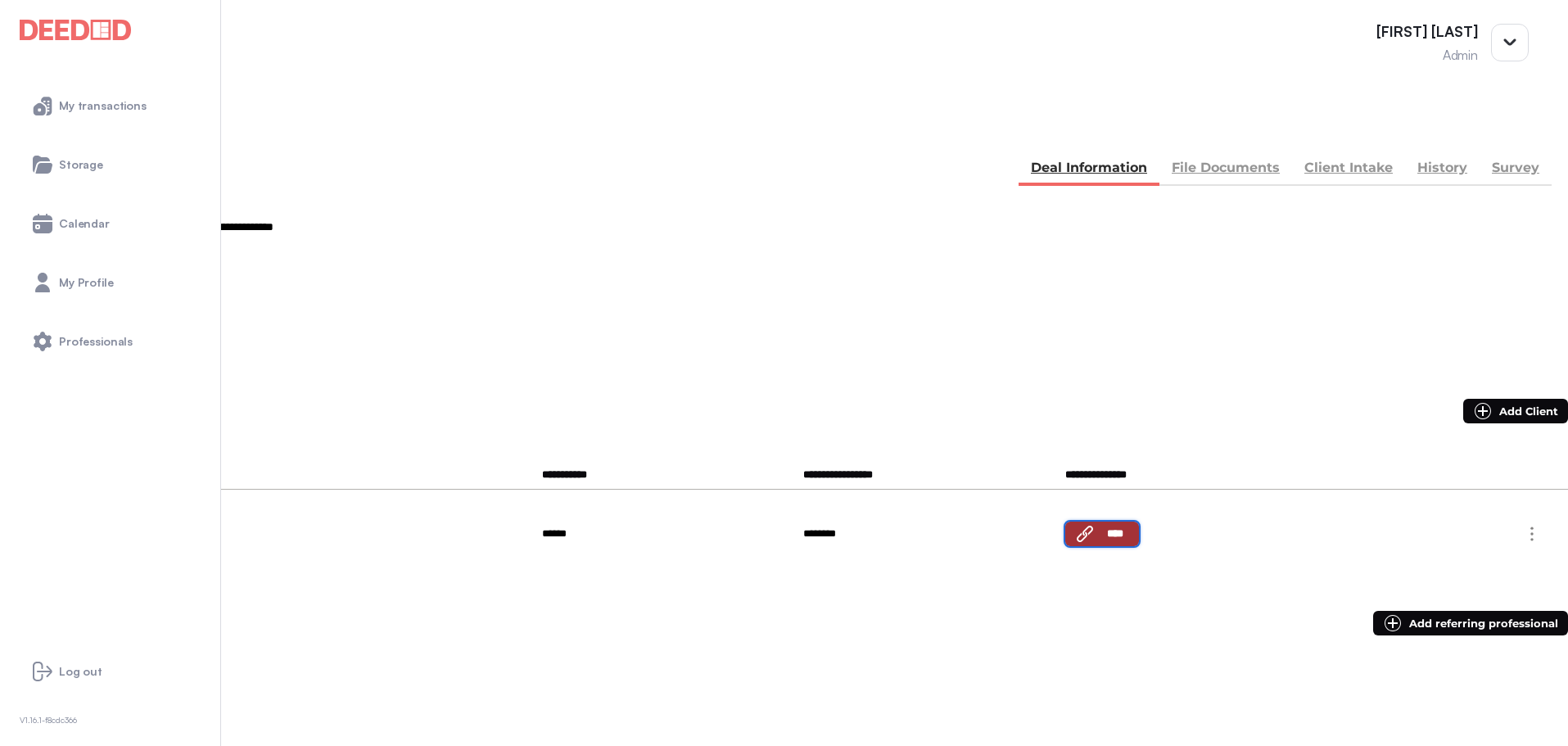 click on "****" at bounding box center (1115, 534) 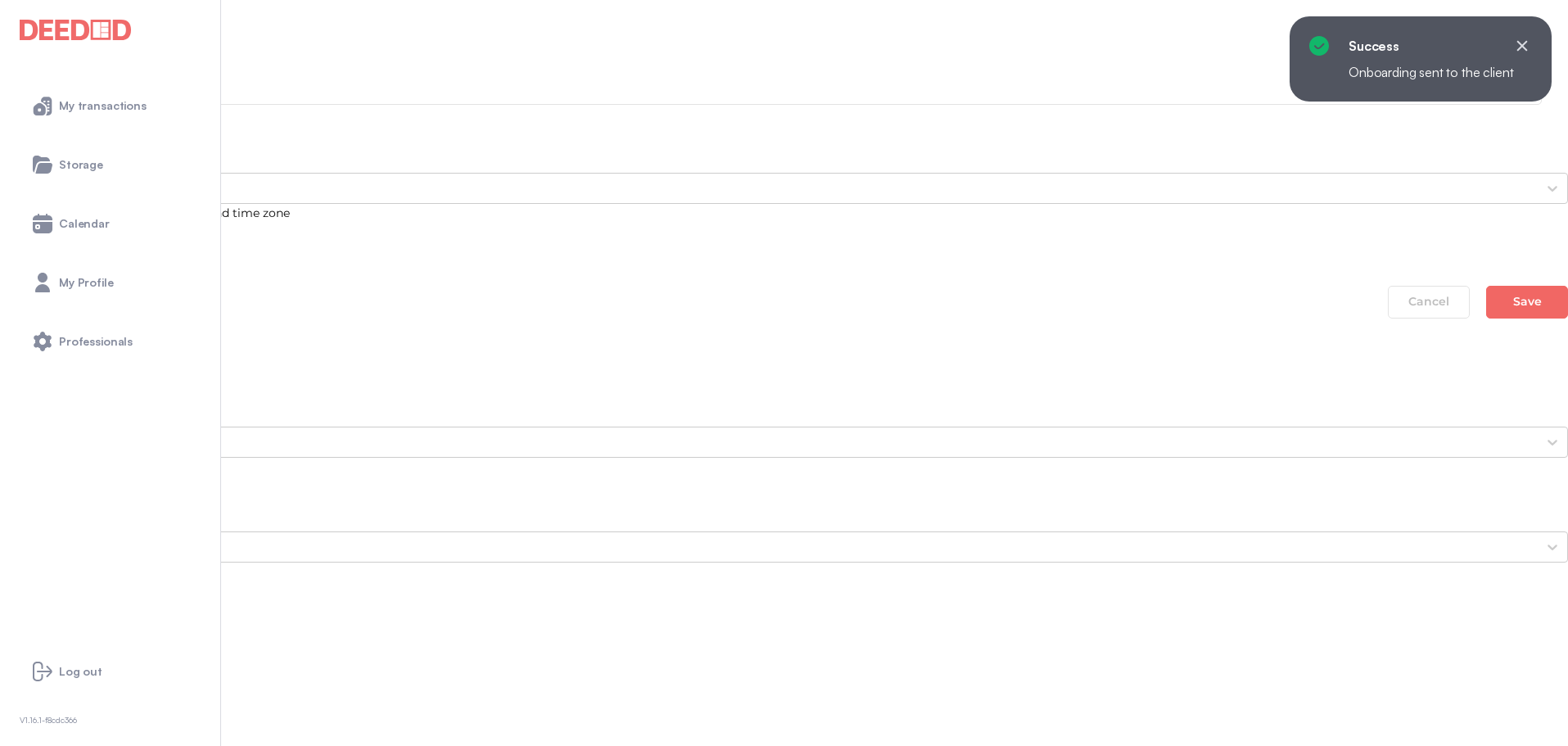 scroll, scrollTop: 983, scrollLeft: 0, axis: vertical 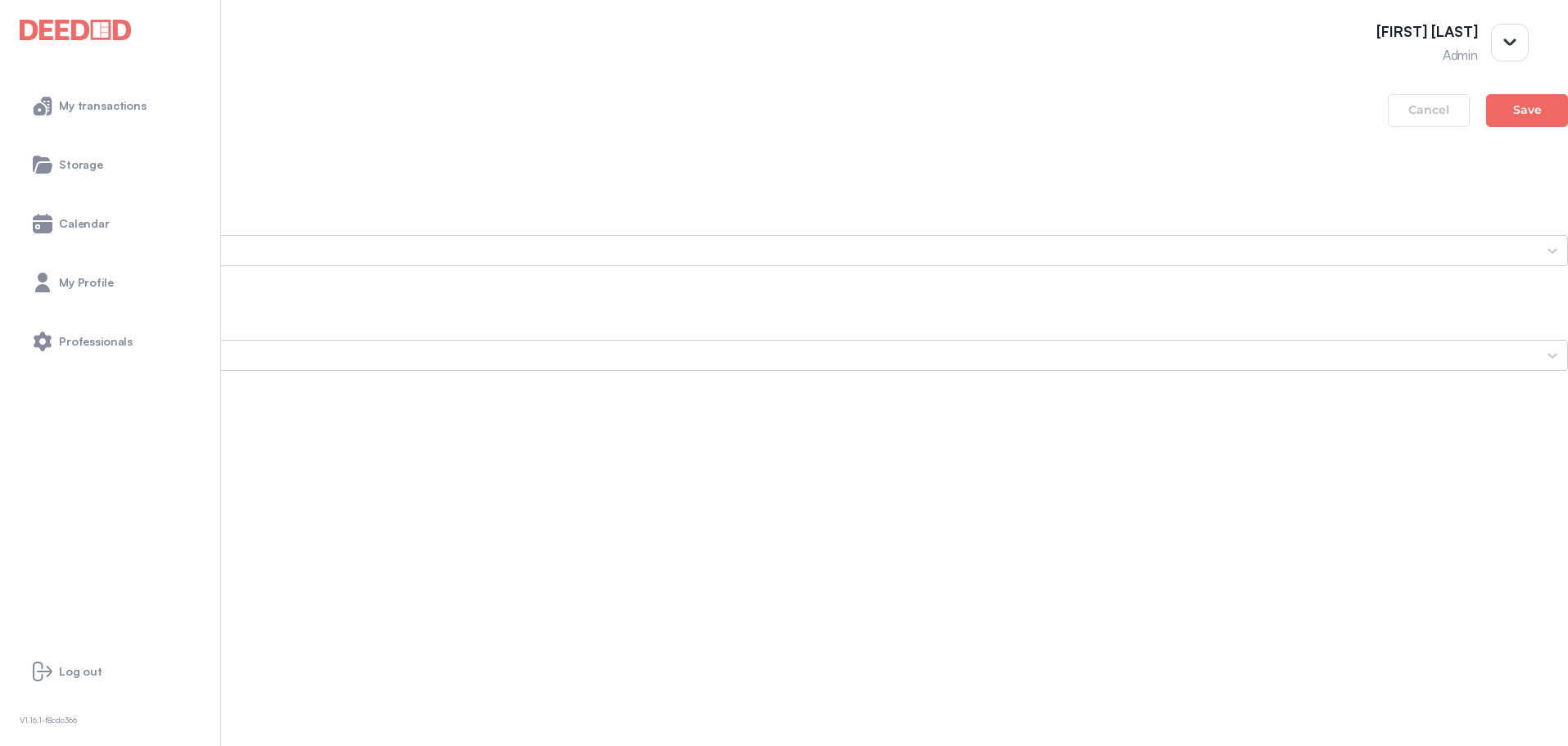click on "Notify Professional" at bounding box center (47, 460) 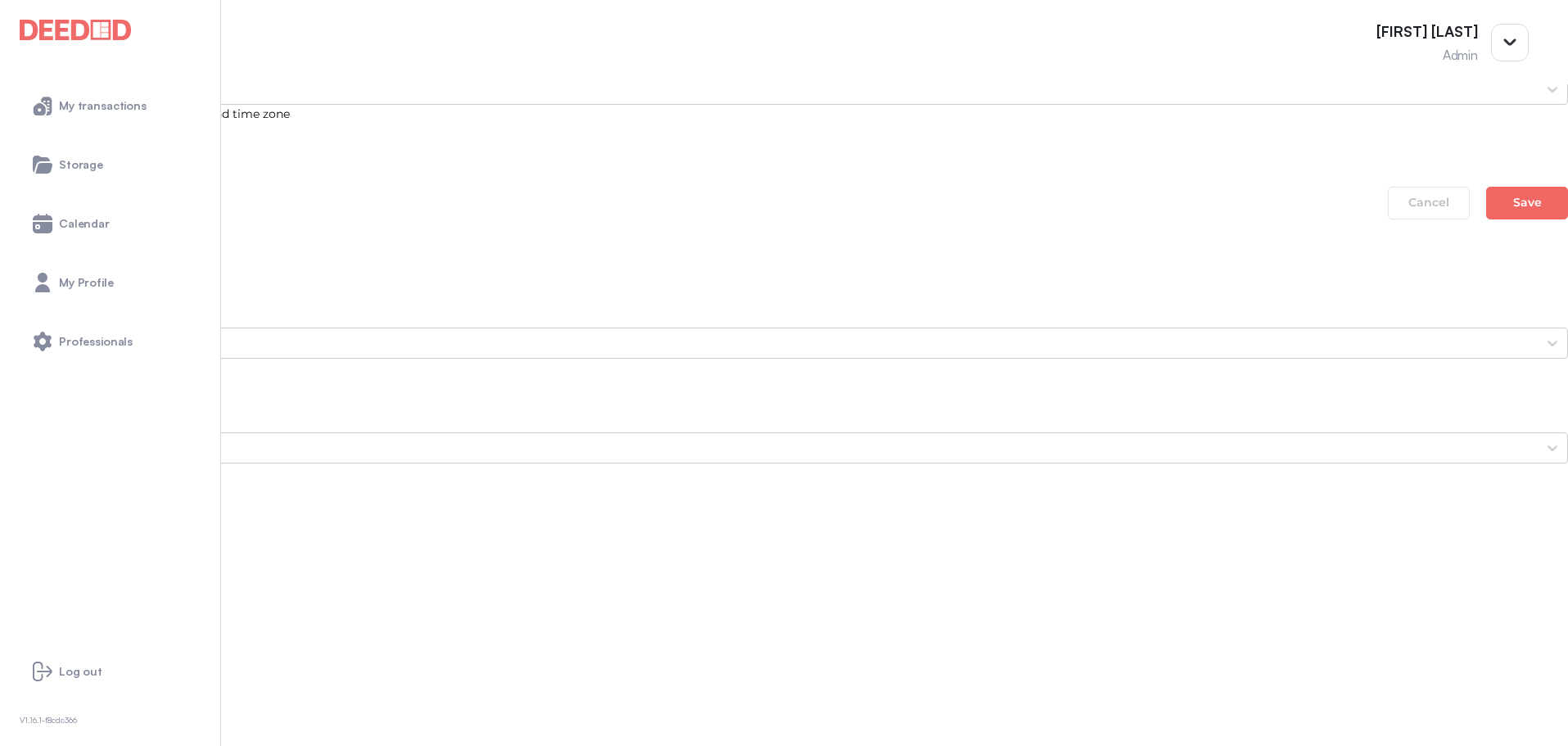 scroll, scrollTop: 1065, scrollLeft: 0, axis: vertical 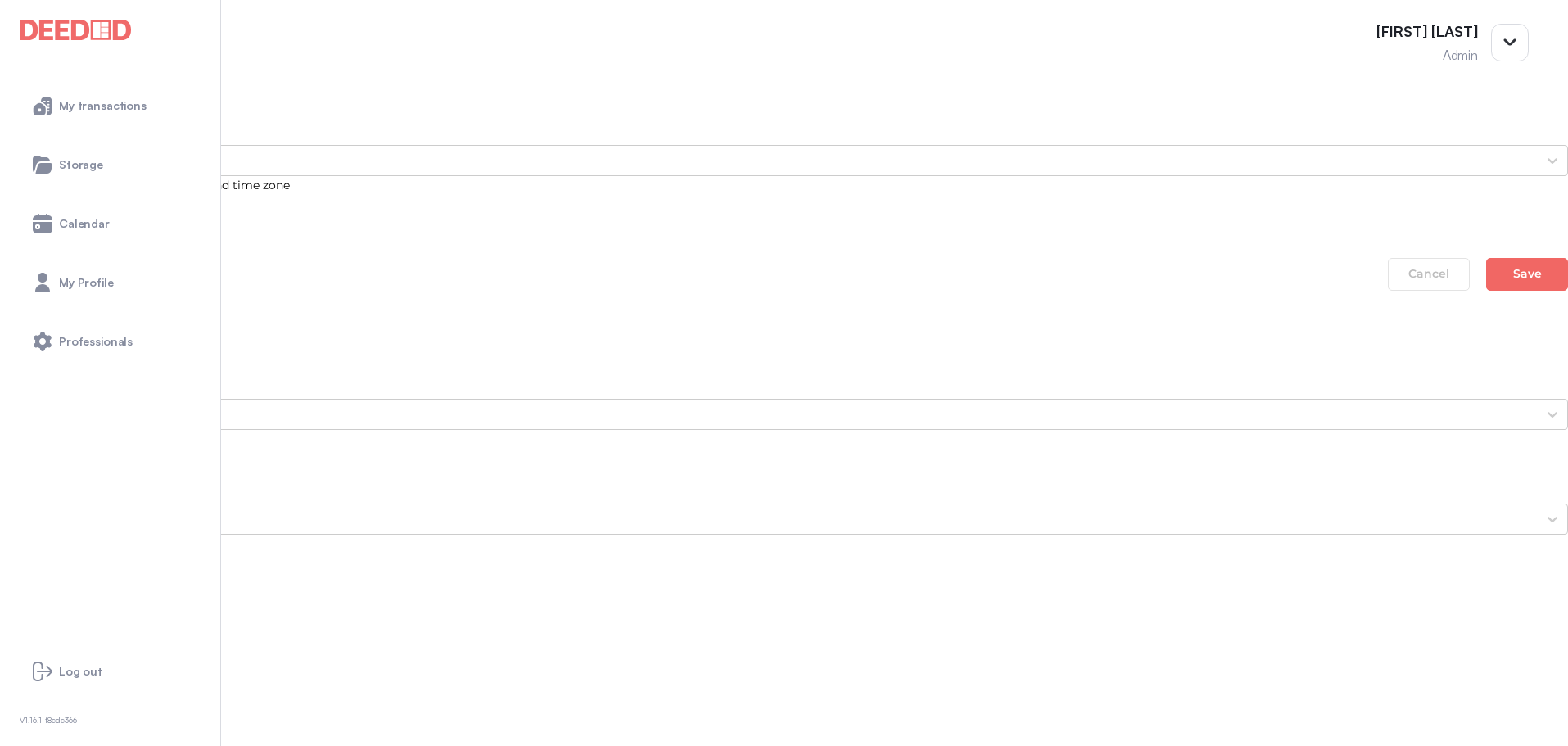 click on "Mortgage Commitment" at bounding box center [784, 963] 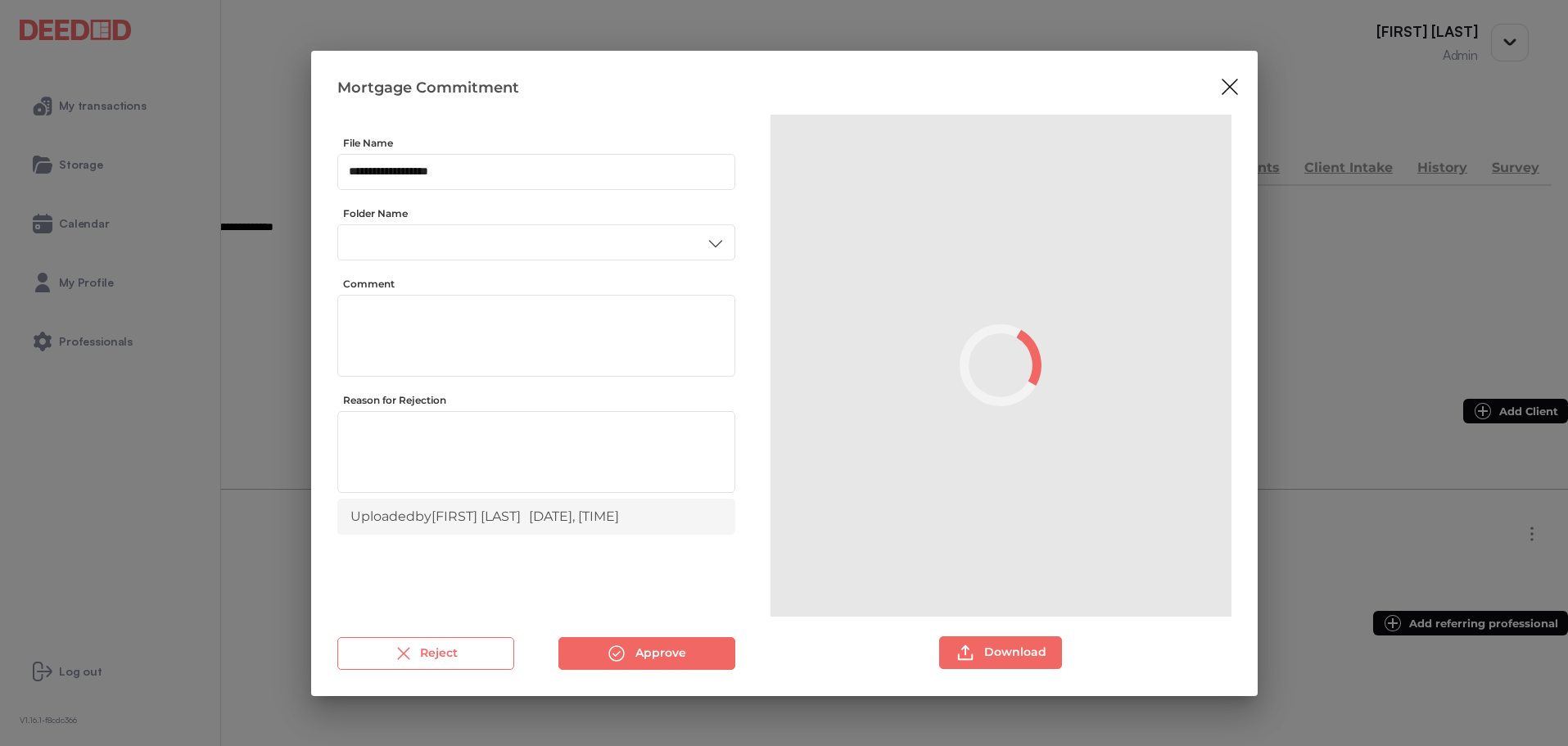 scroll, scrollTop: 0, scrollLeft: 0, axis: both 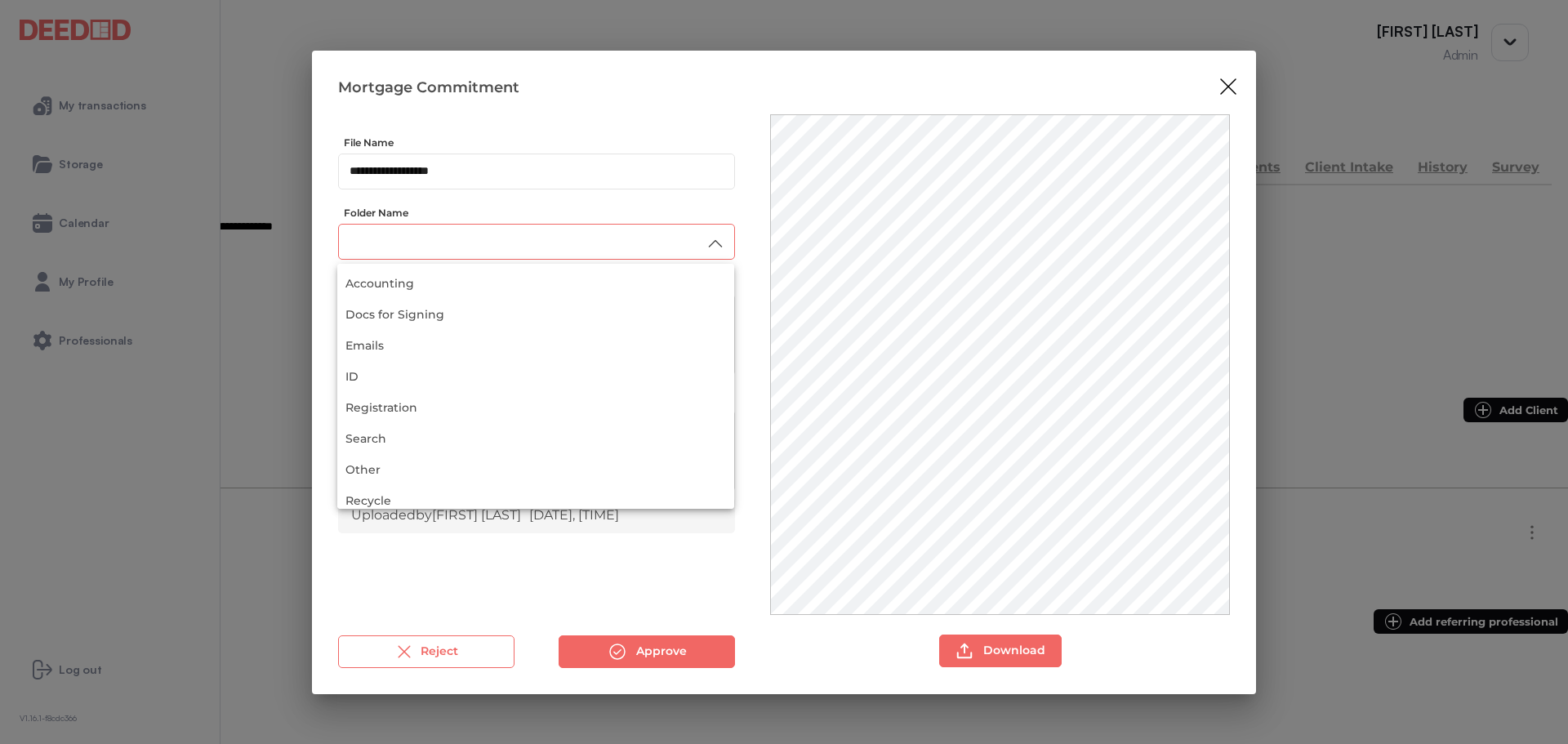 click at bounding box center [537, 241] 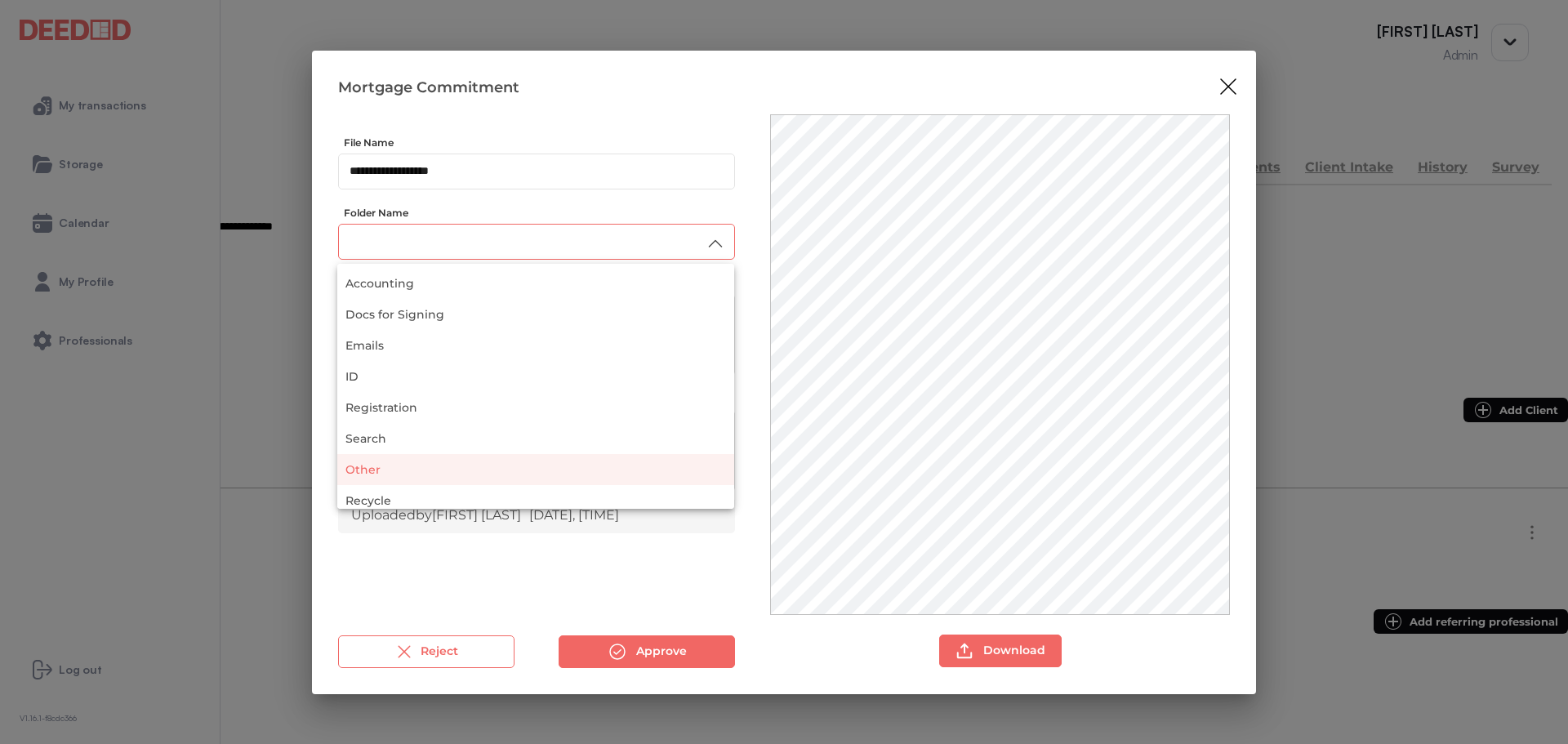 click on "Other" at bounding box center [536, 470] 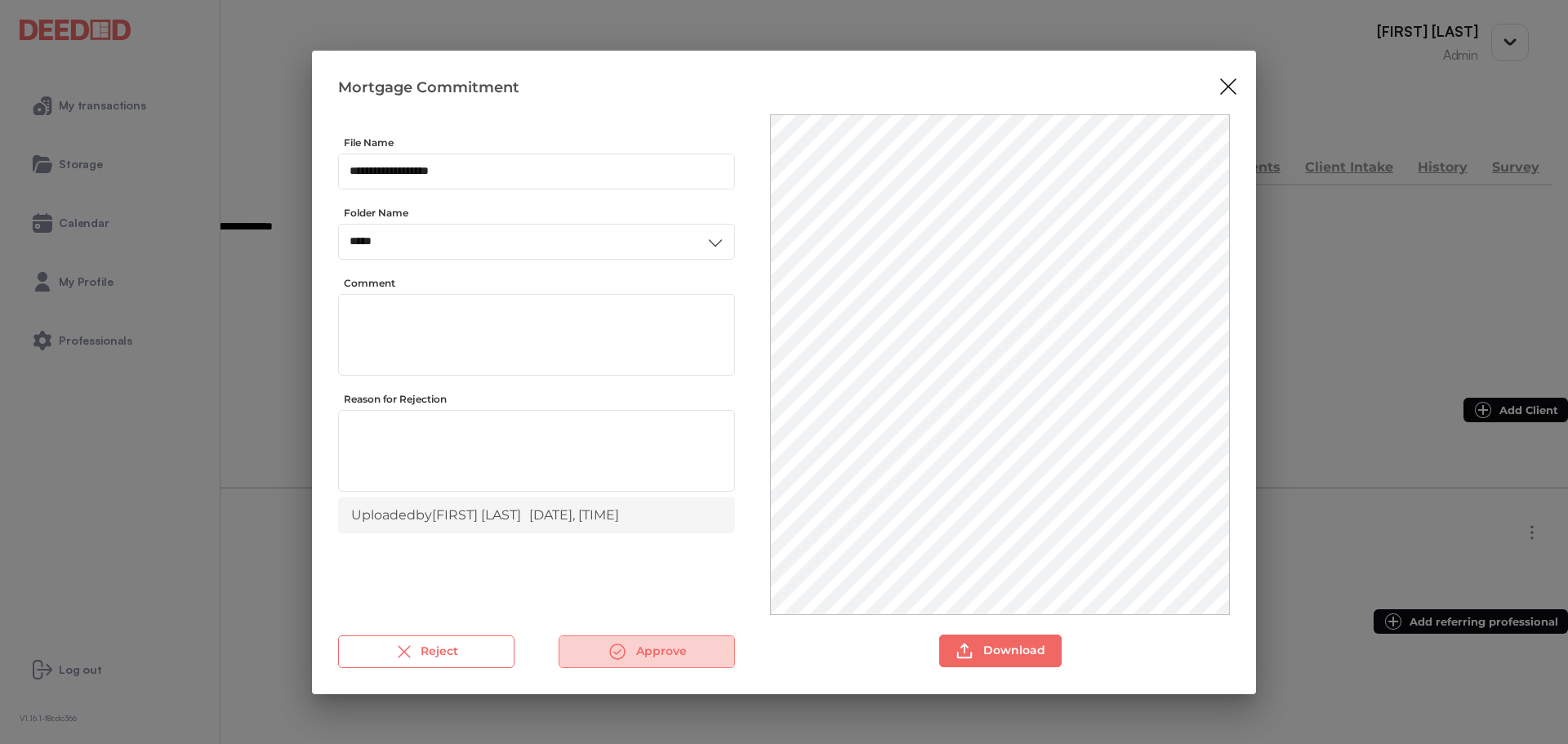 click on "Approve" at bounding box center (647, 652) 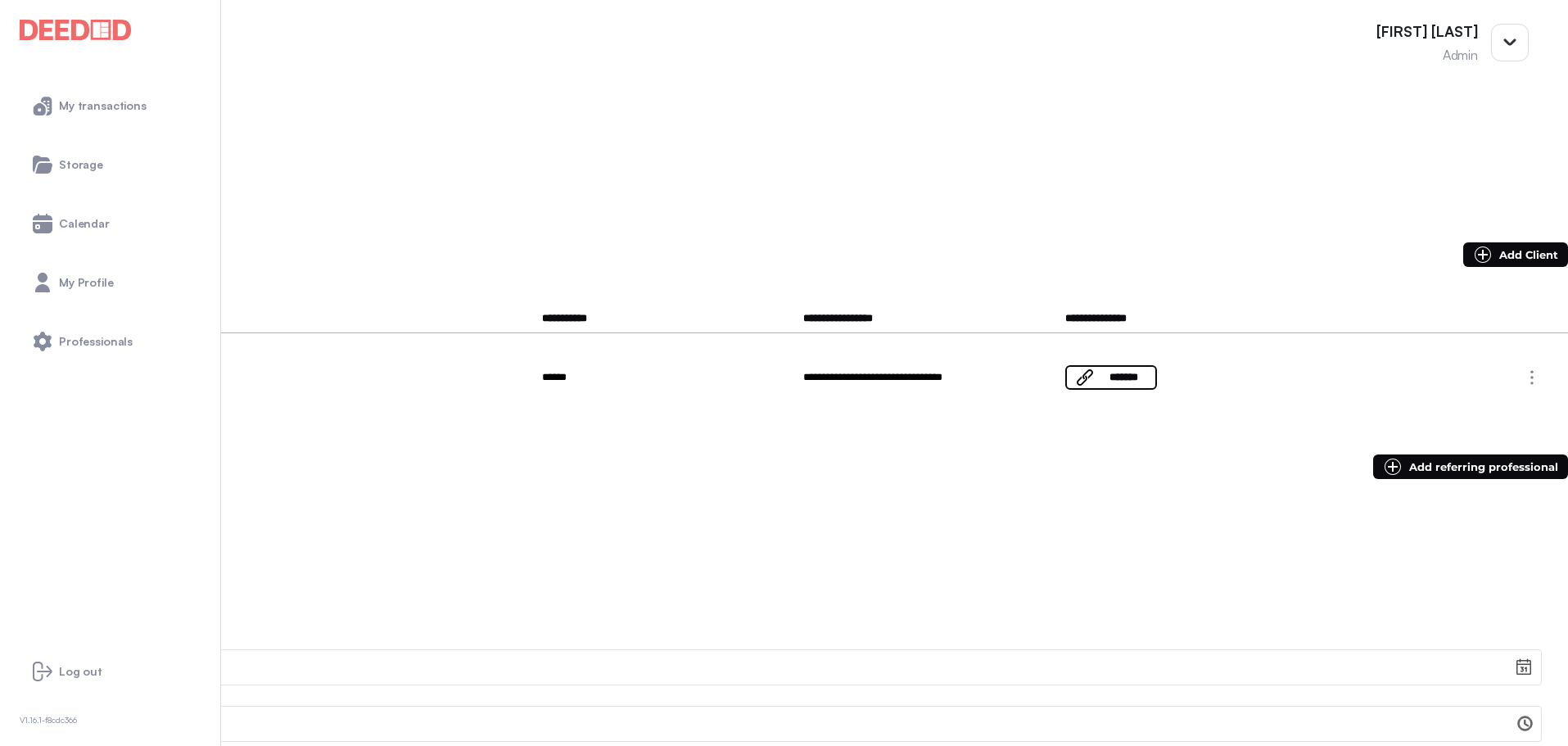 scroll, scrollTop: 0, scrollLeft: 0, axis: both 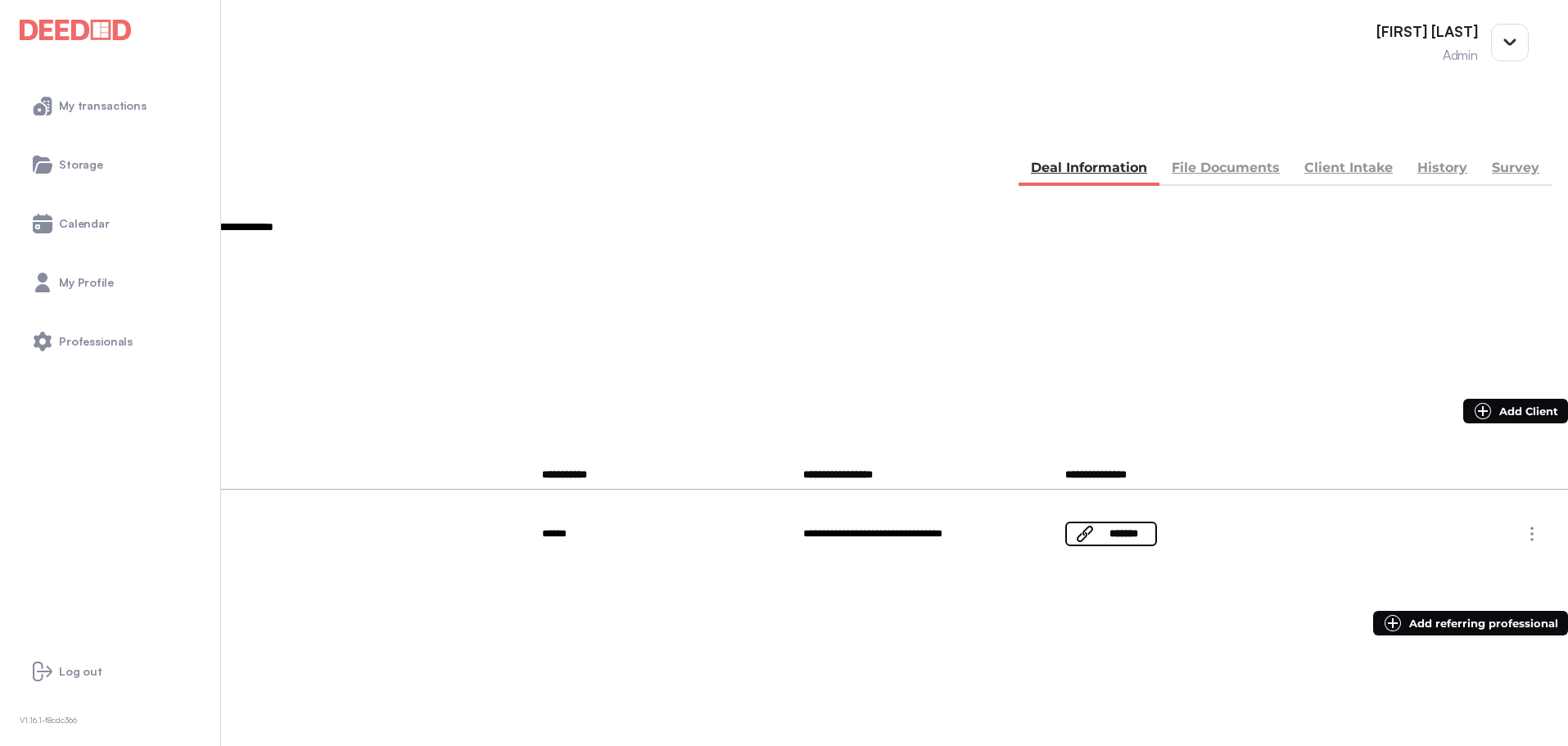 drag, startPoint x: 1069, startPoint y: 285, endPoint x: 1136, endPoint y: 287, distance: 67.02984 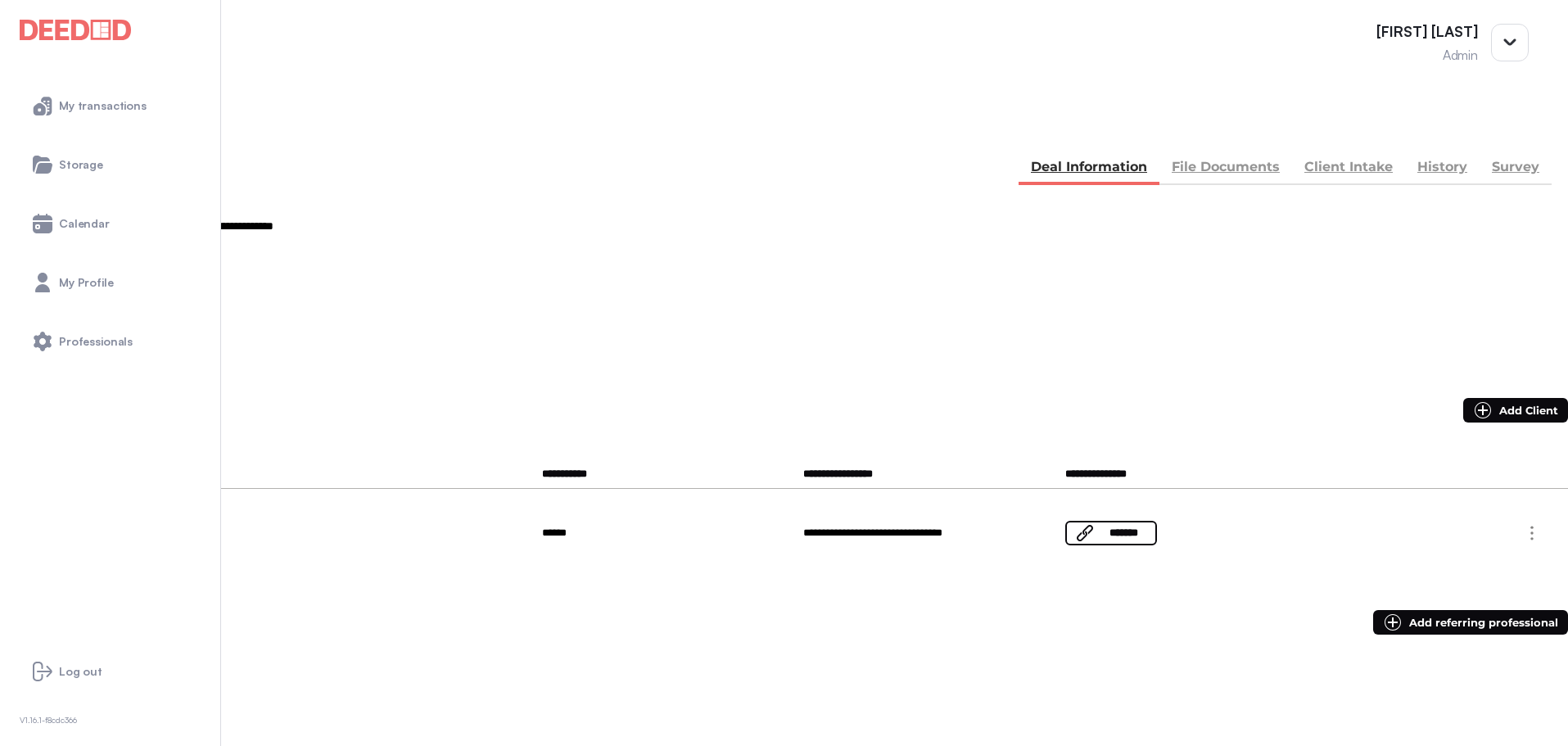scroll, scrollTop: 0, scrollLeft: 0, axis: both 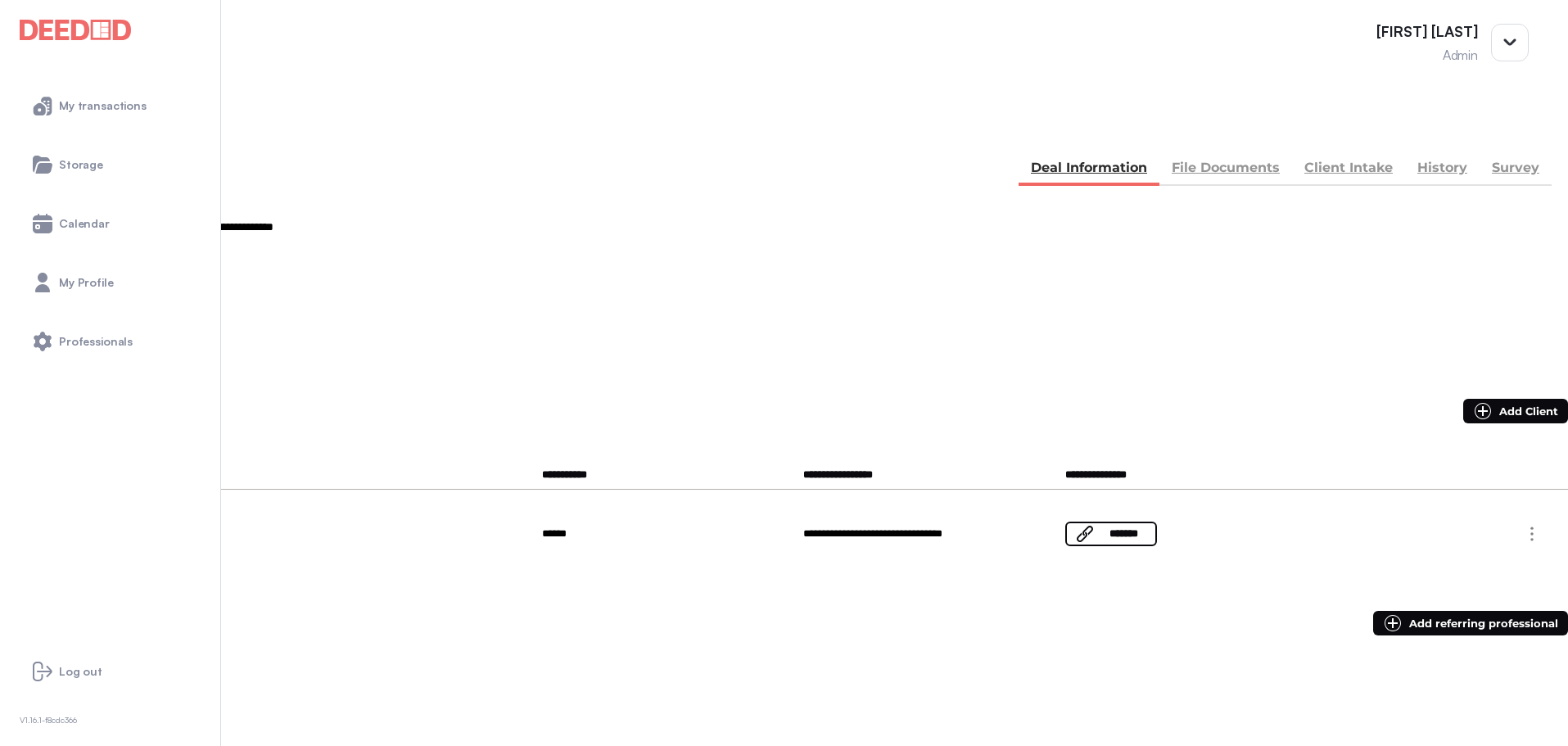 click on "**********" at bounding box center (108, 530) 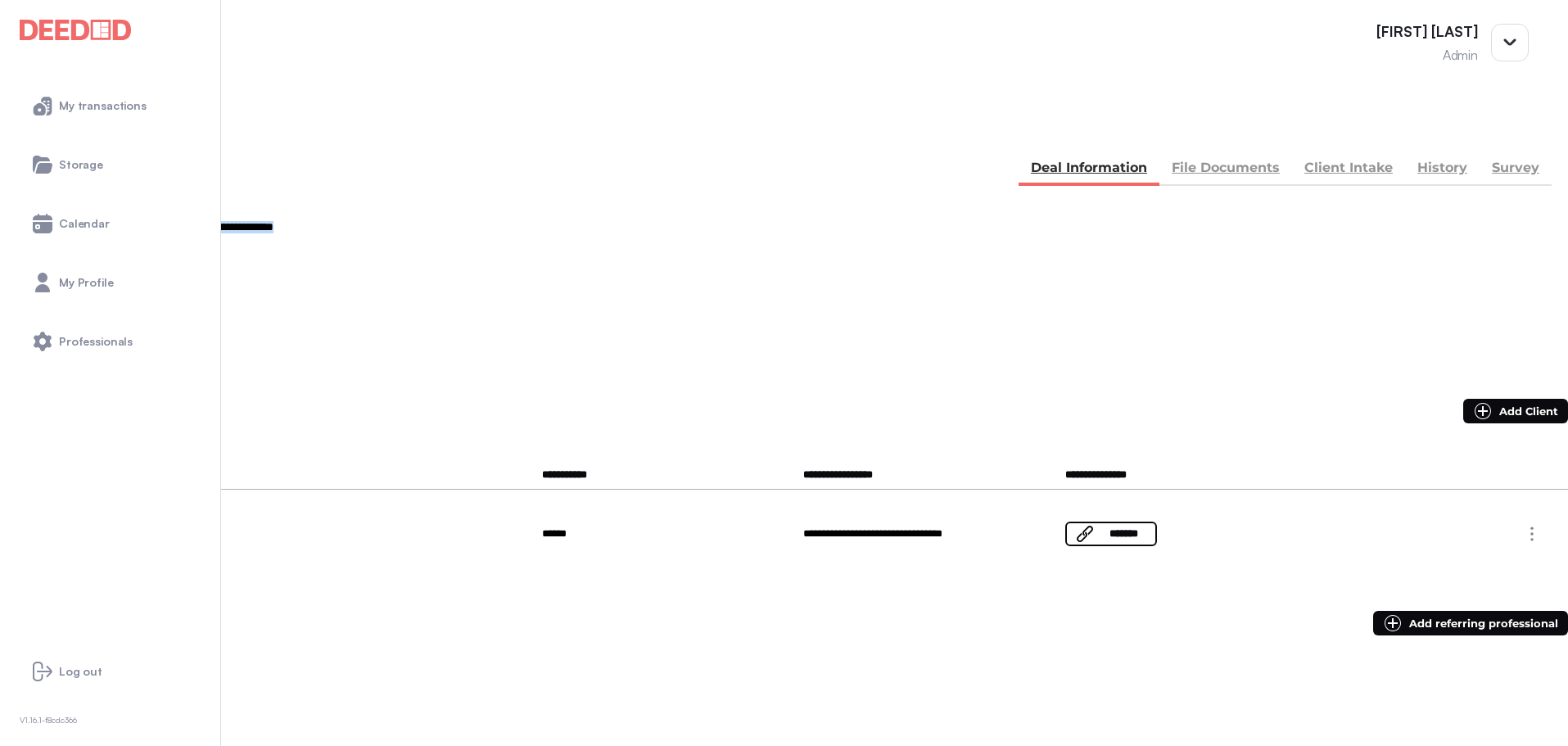 drag, startPoint x: 427, startPoint y: 264, endPoint x: 690, endPoint y: 273, distance: 263.15395 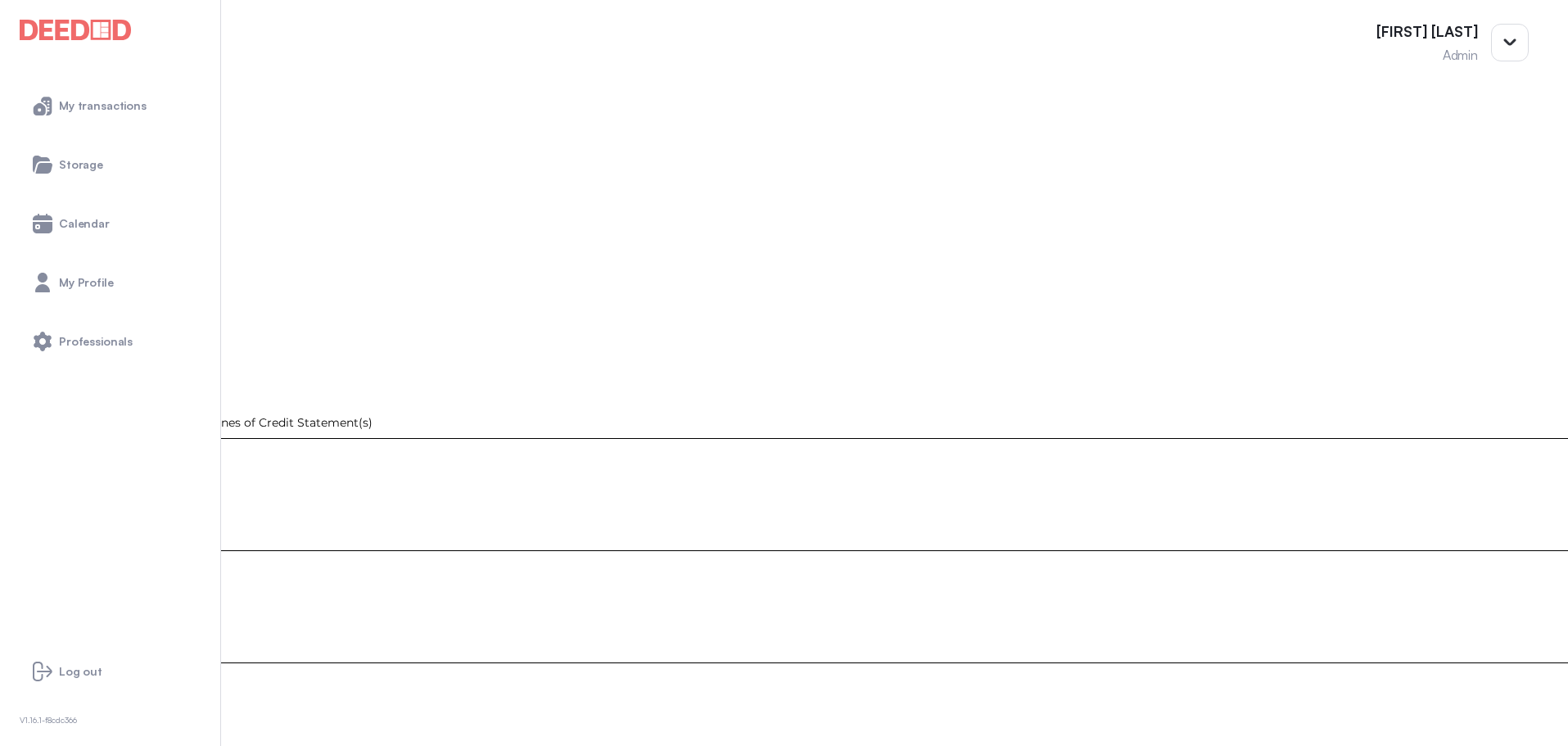 drag, startPoint x: 501, startPoint y: 549, endPoint x: 499, endPoint y: 558, distance: 9.219544 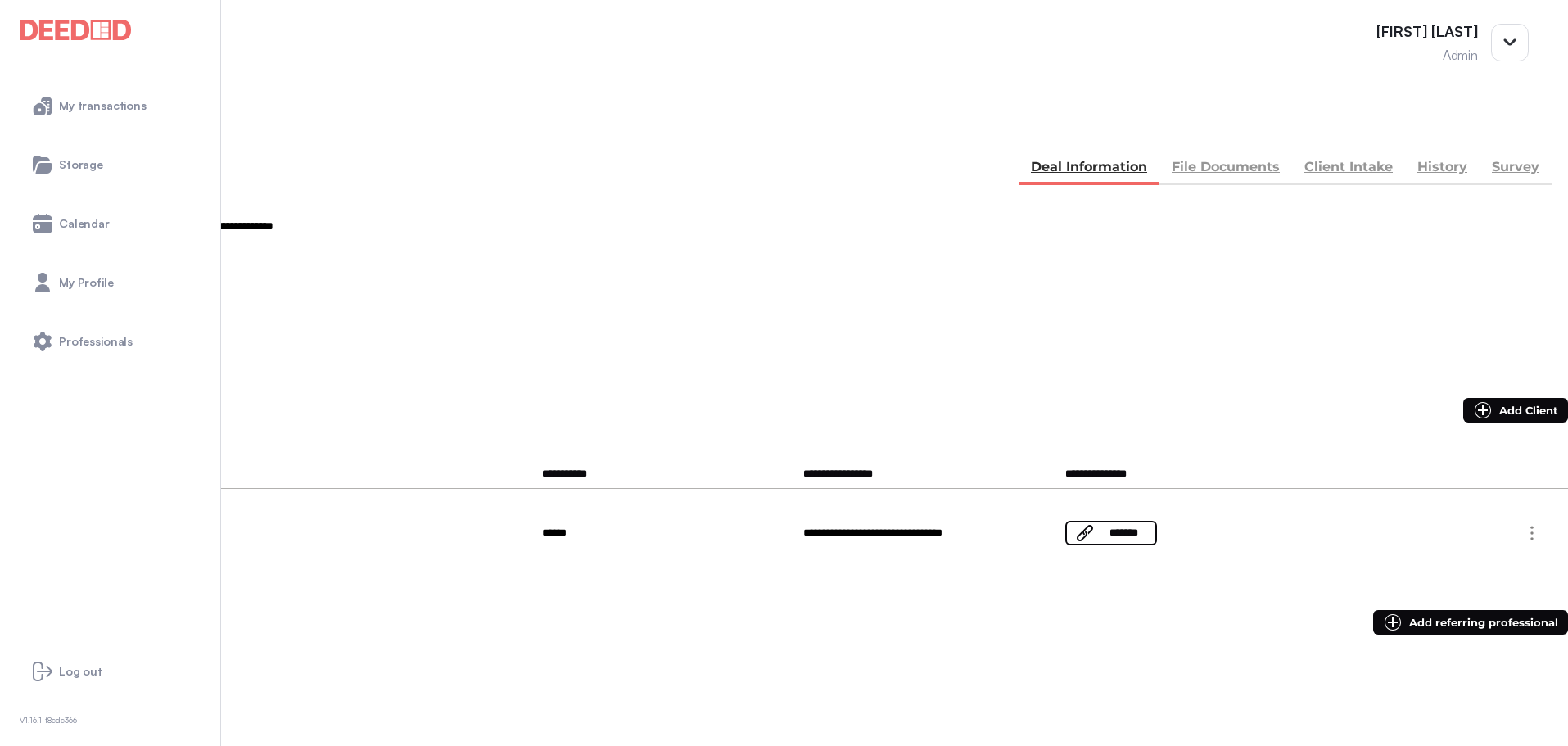 scroll, scrollTop: 0, scrollLeft: 0, axis: both 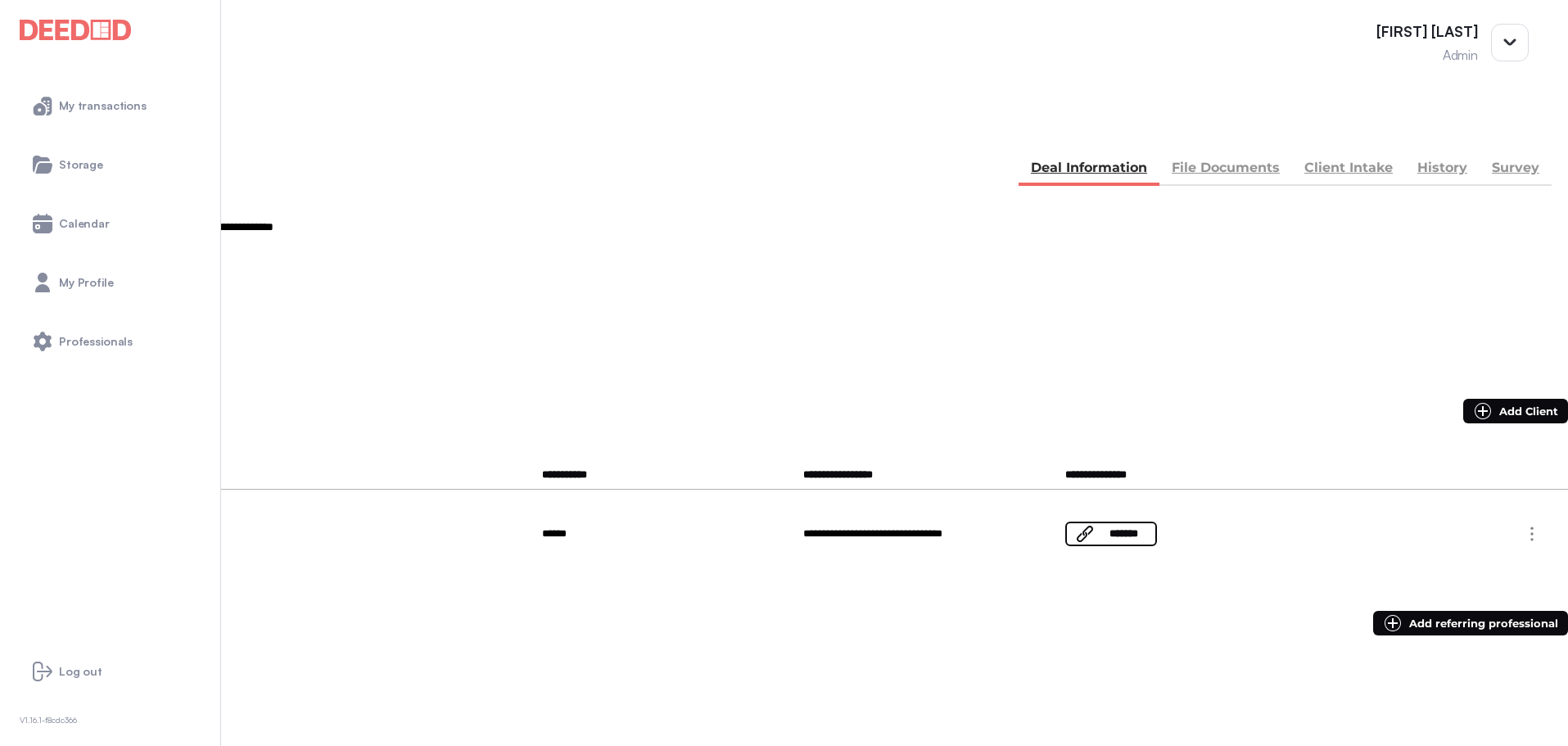 click on "File Documents" at bounding box center (1226, 170) 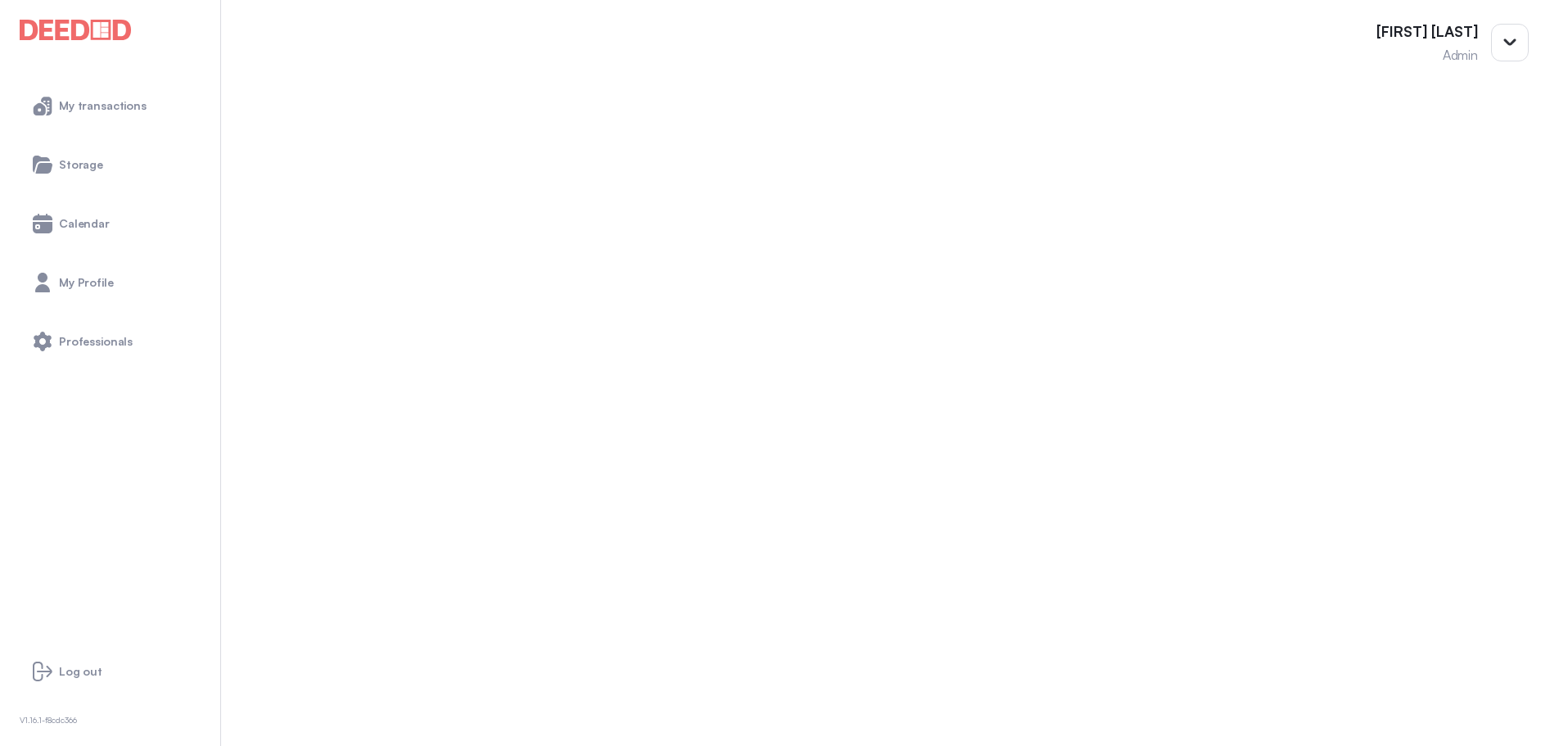 scroll, scrollTop: 309, scrollLeft: 0, axis: vertical 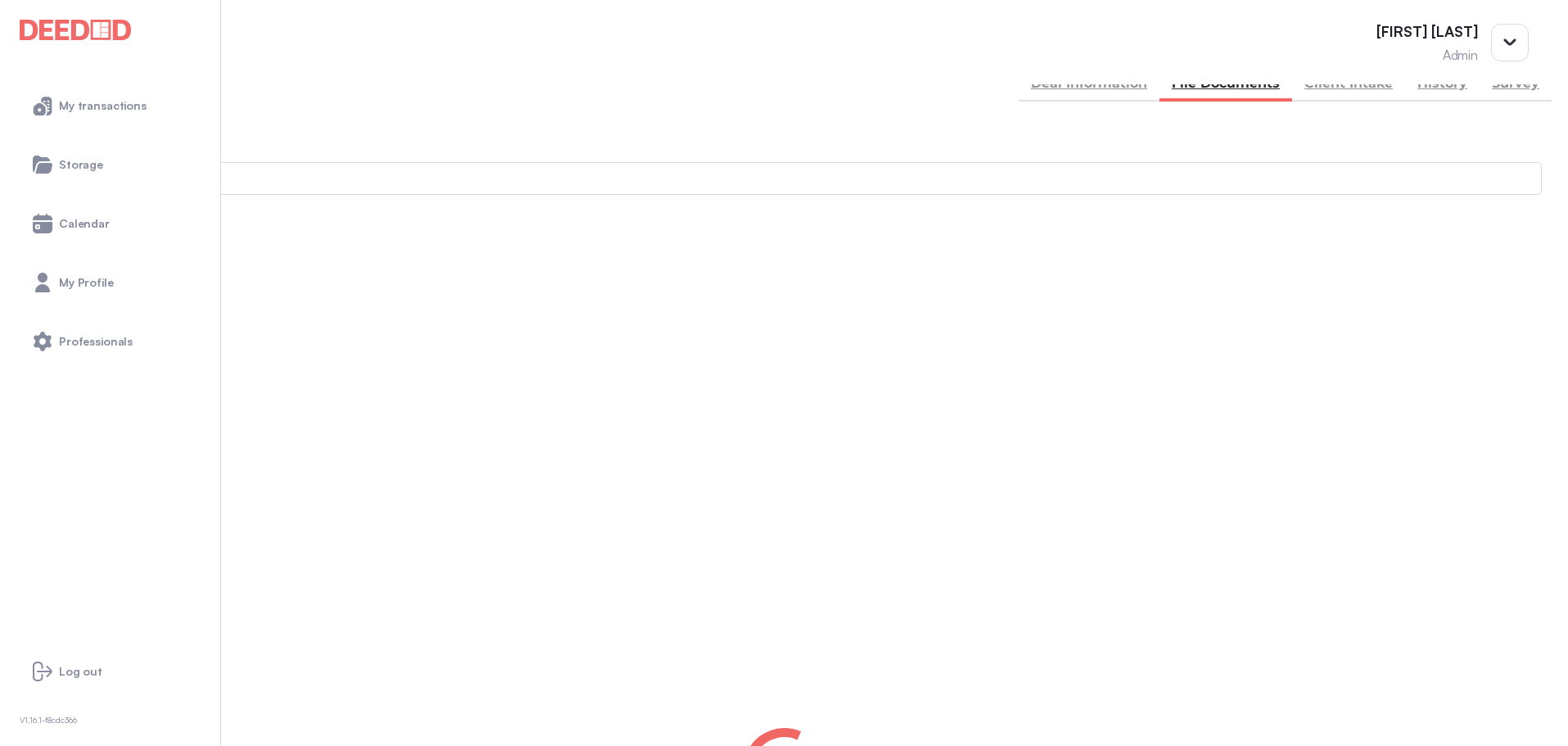 click on "Add new document" at bounding box center [88, 304] 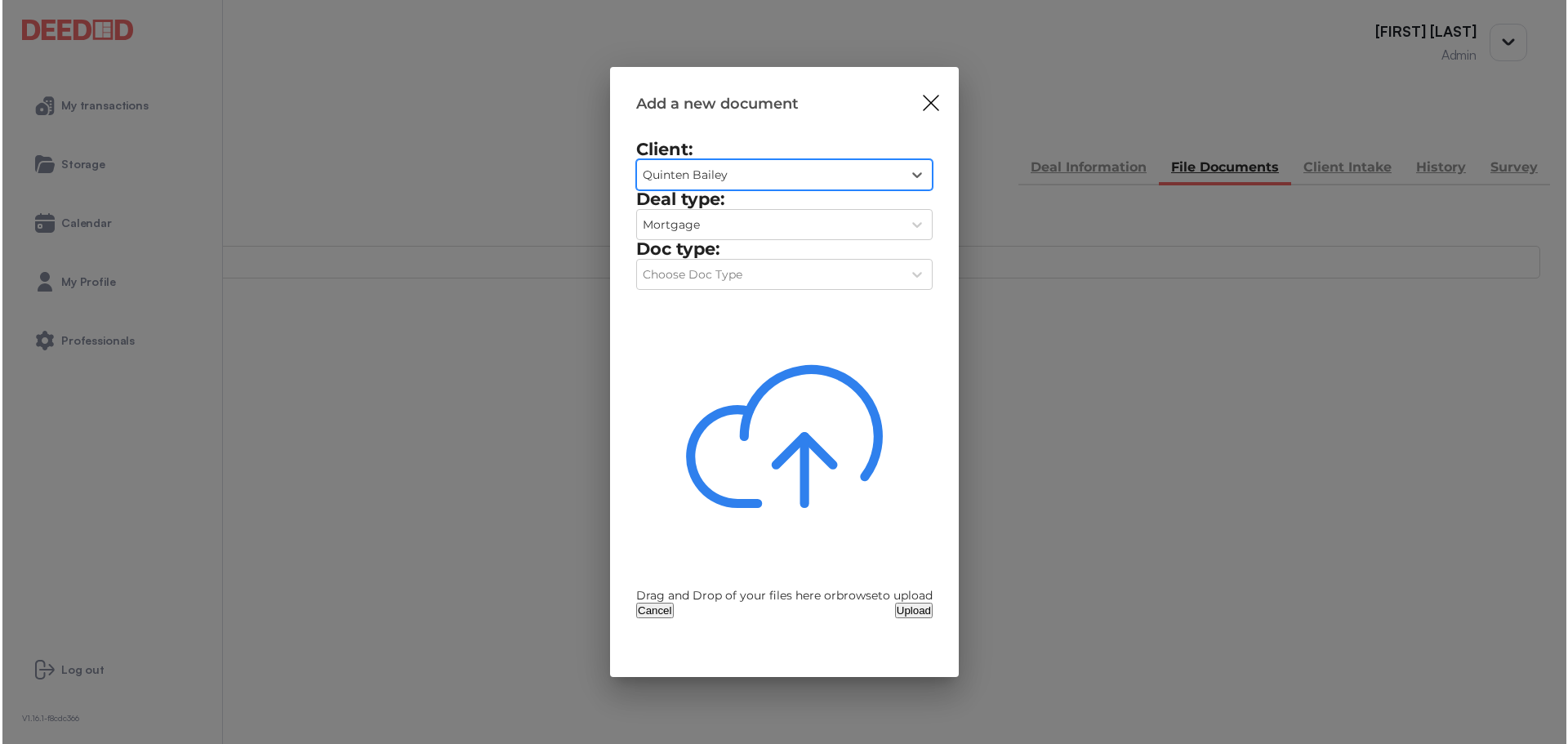 scroll, scrollTop: 0, scrollLeft: 0, axis: both 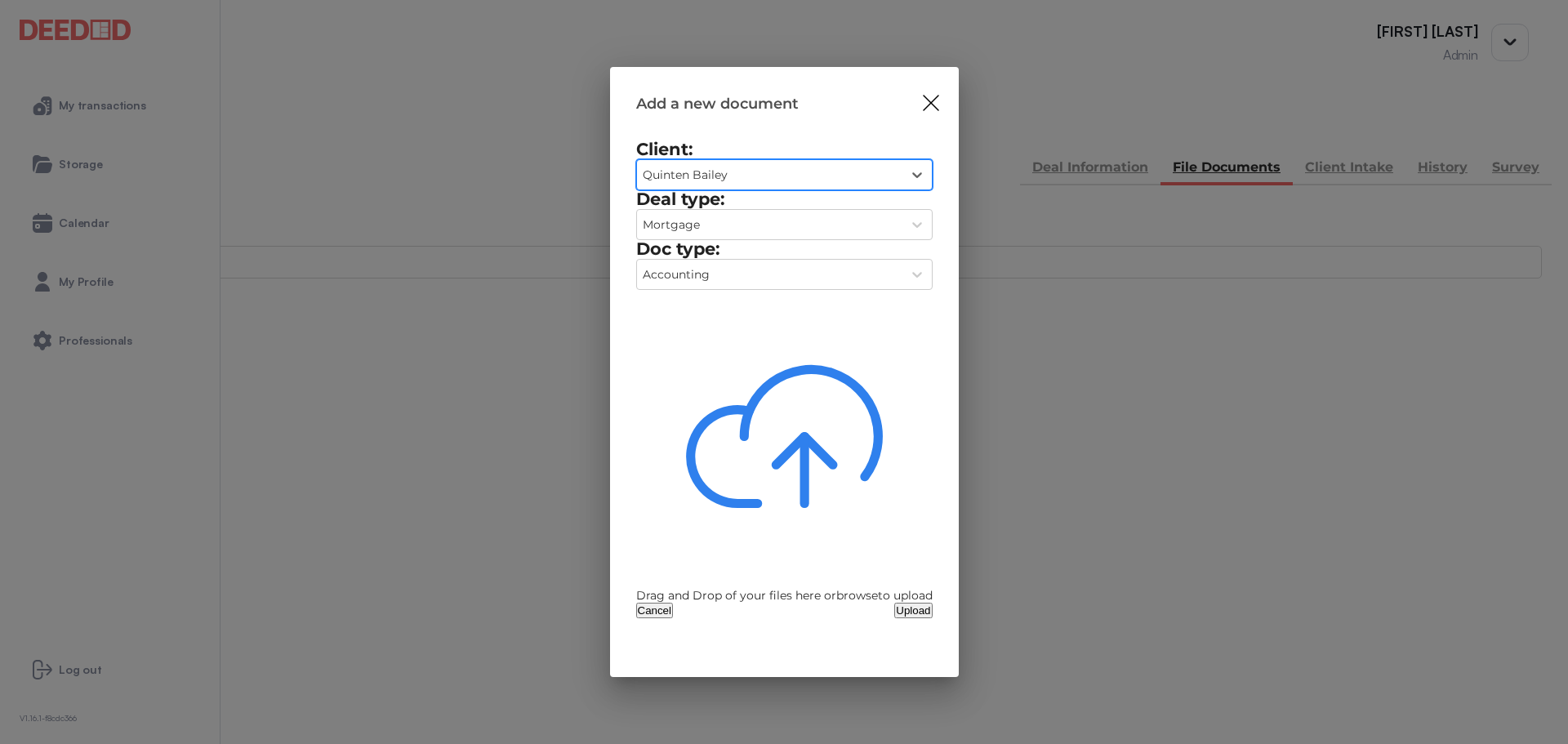 click on "browse" at bounding box center [857, 595] 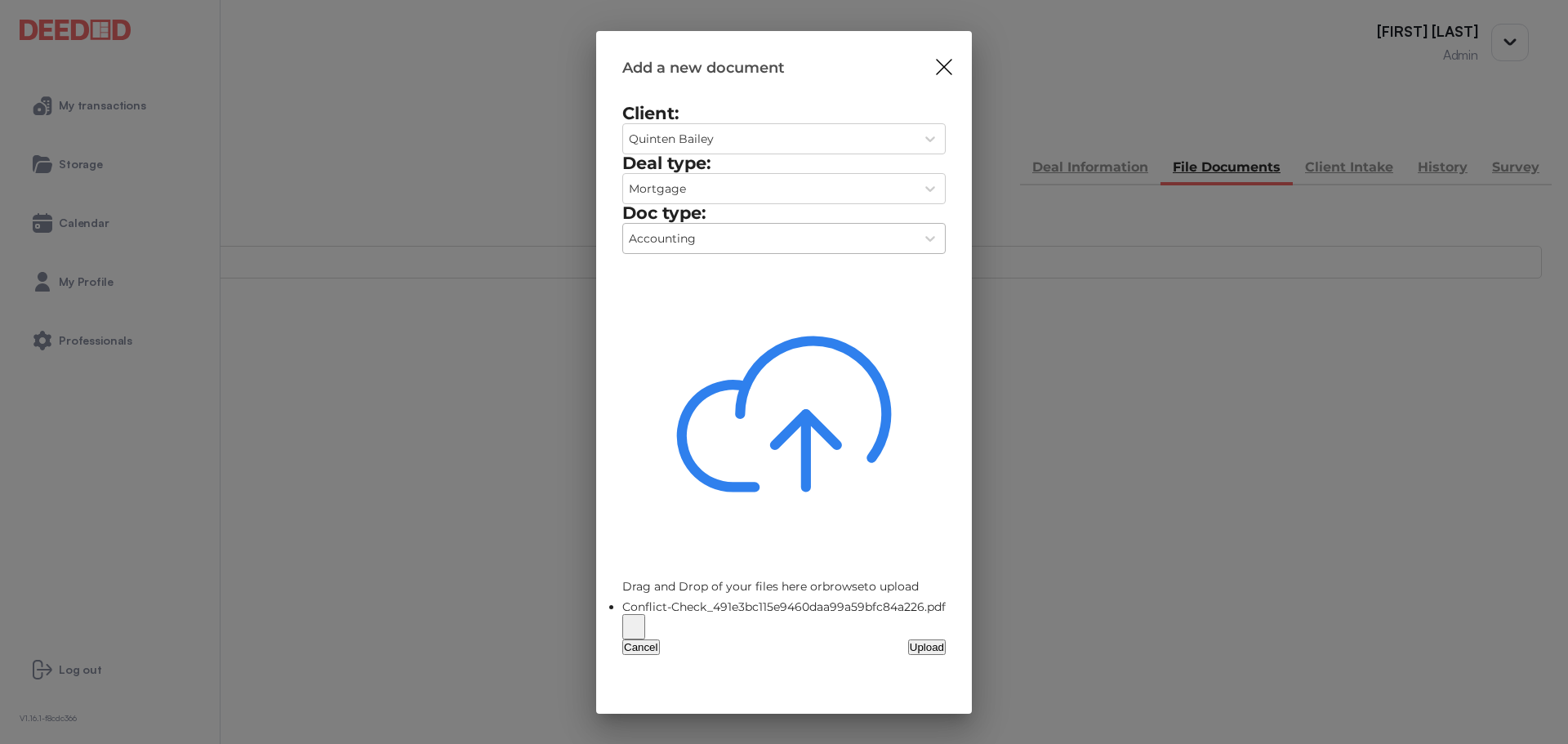 click on "Accounting" at bounding box center [769, 139] 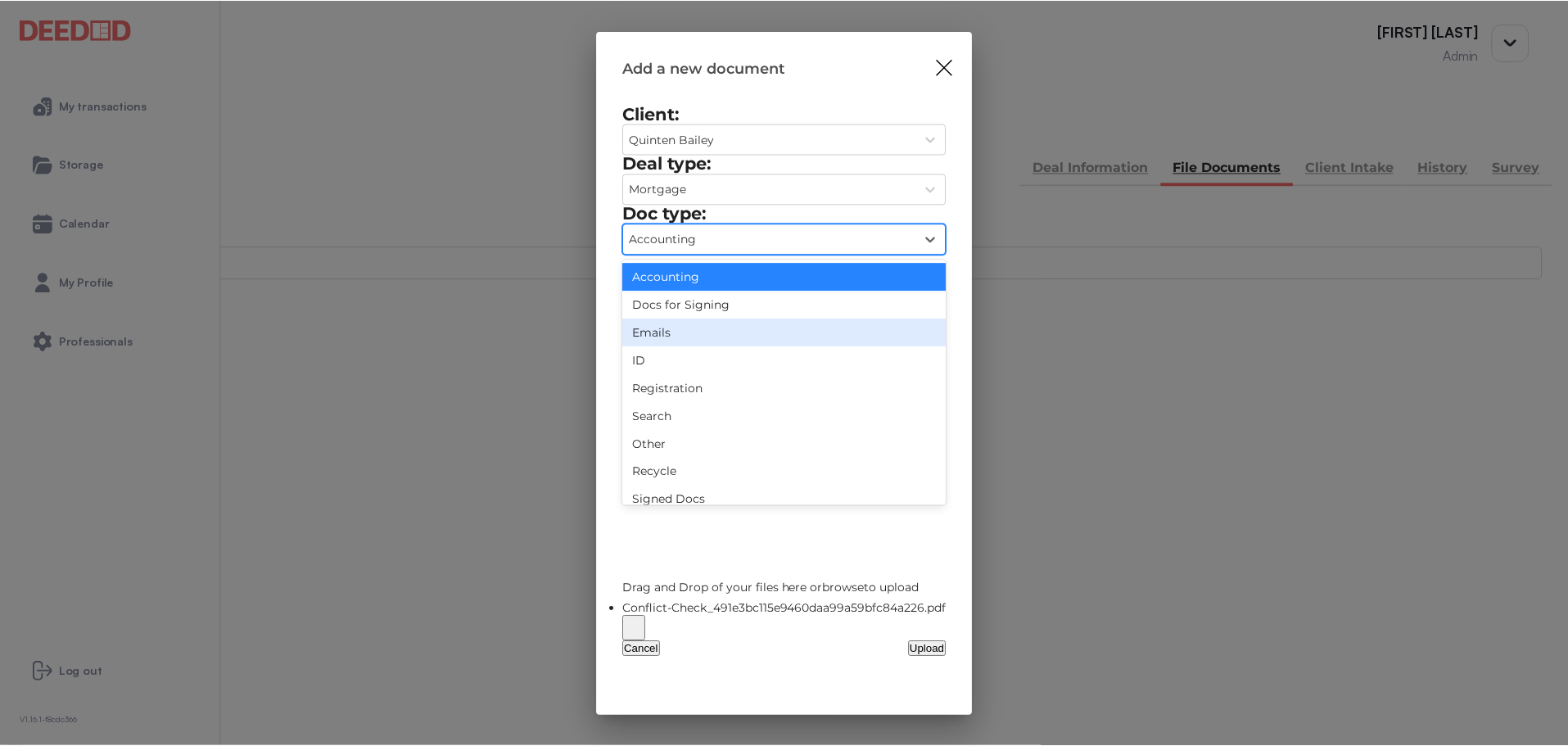 scroll, scrollTop: 123, scrollLeft: 0, axis: vertical 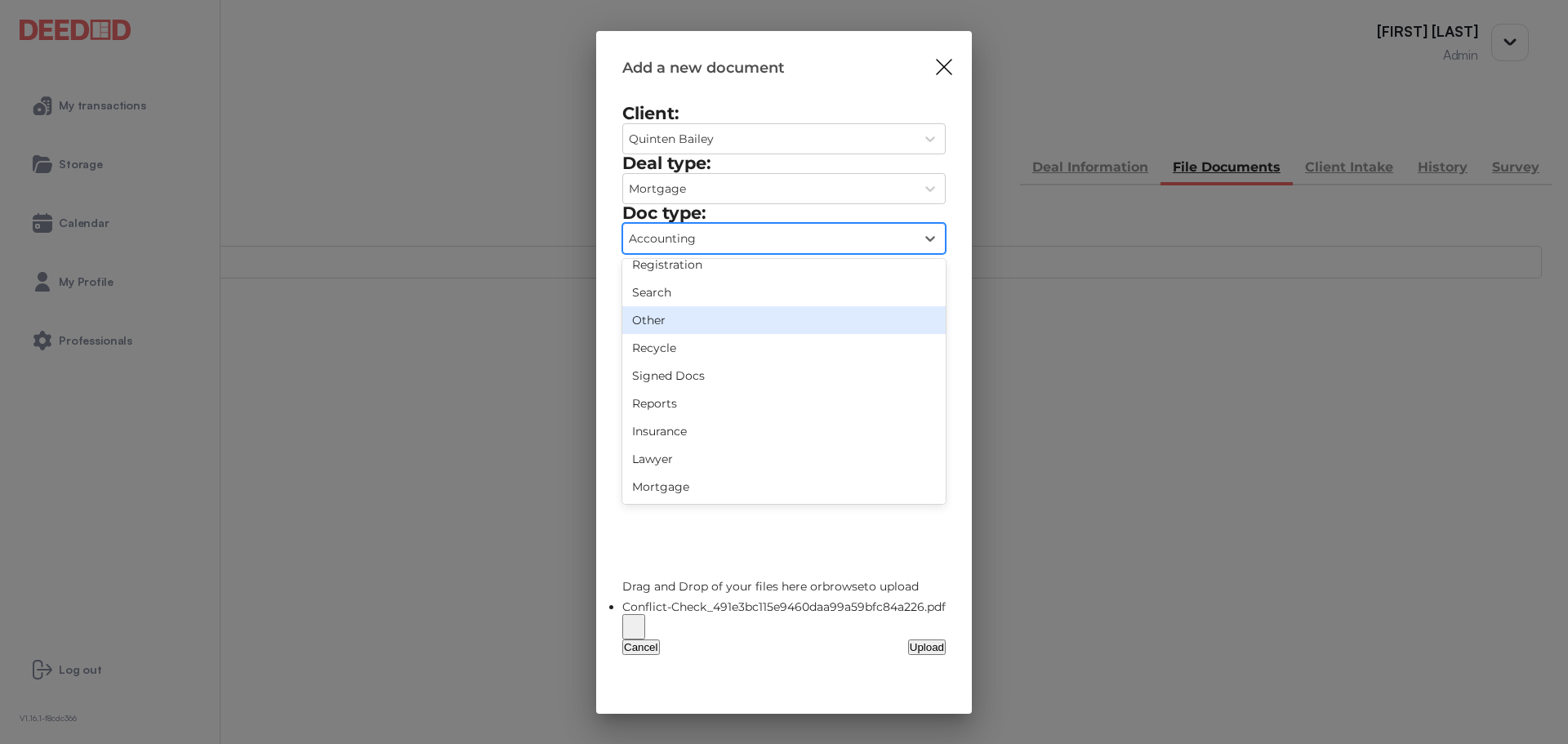 click on "Other" at bounding box center [784, 320] 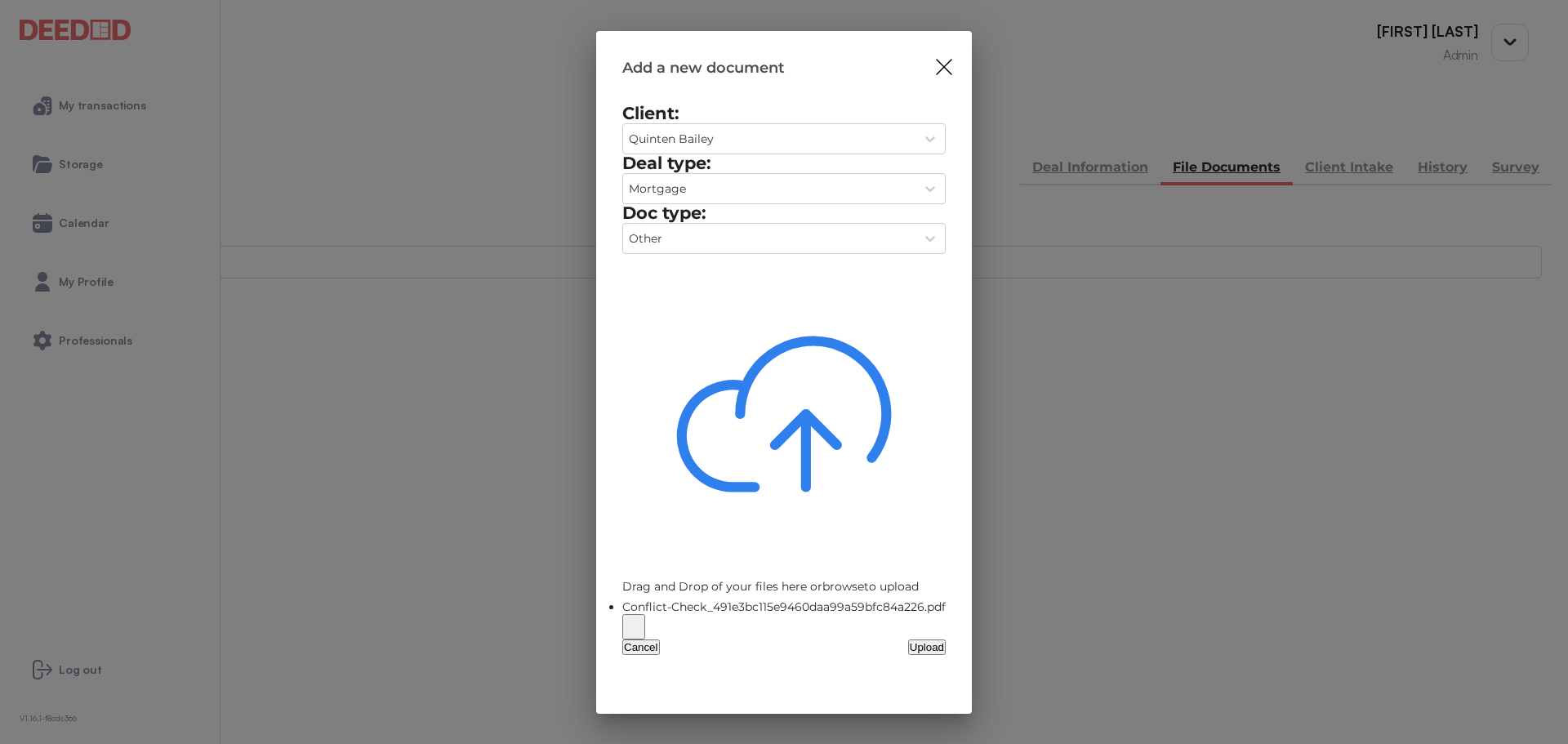 click on "Upload" at bounding box center [927, 647] 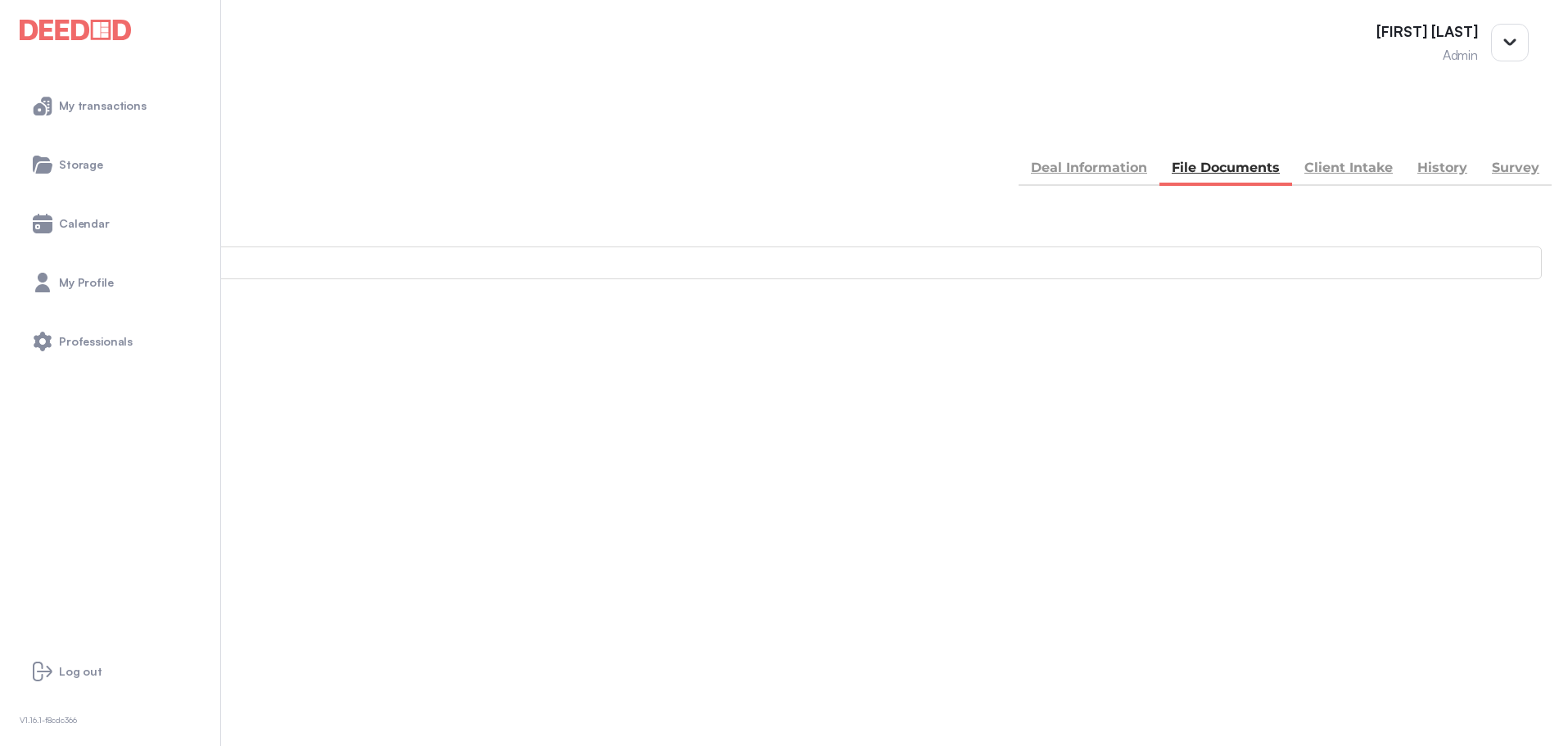 click on "Conflict-Check_491e3bc115e9460daa99a59bfc84a226.pdf 07 / 08 / 2025   09 : 51   am by  Alexandra Plante - Signed-approval.pdf 07 / 08 / 2025   09 : 40   am by  Alexandra Plante -" at bounding box center (784, 885) 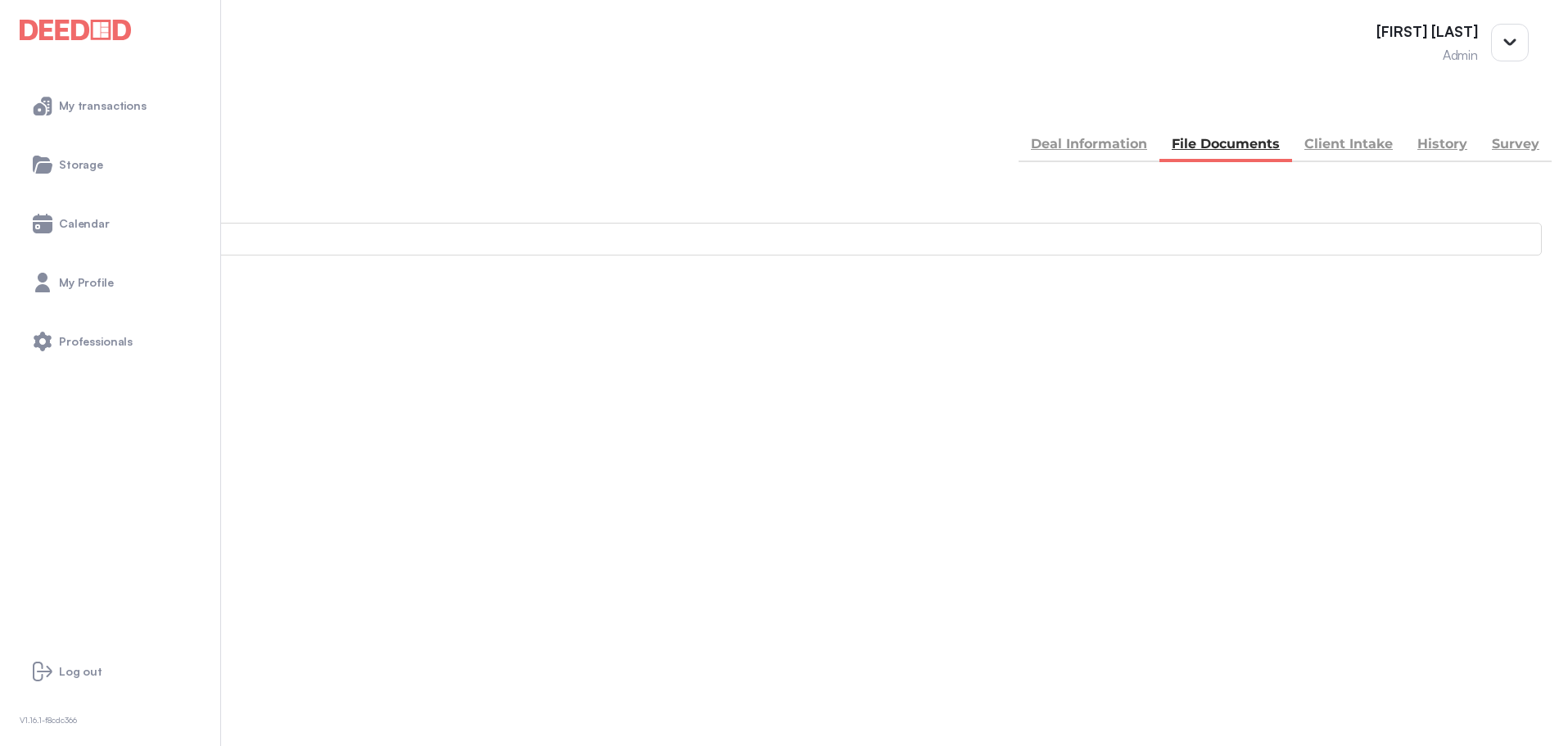 scroll, scrollTop: 0, scrollLeft: 0, axis: both 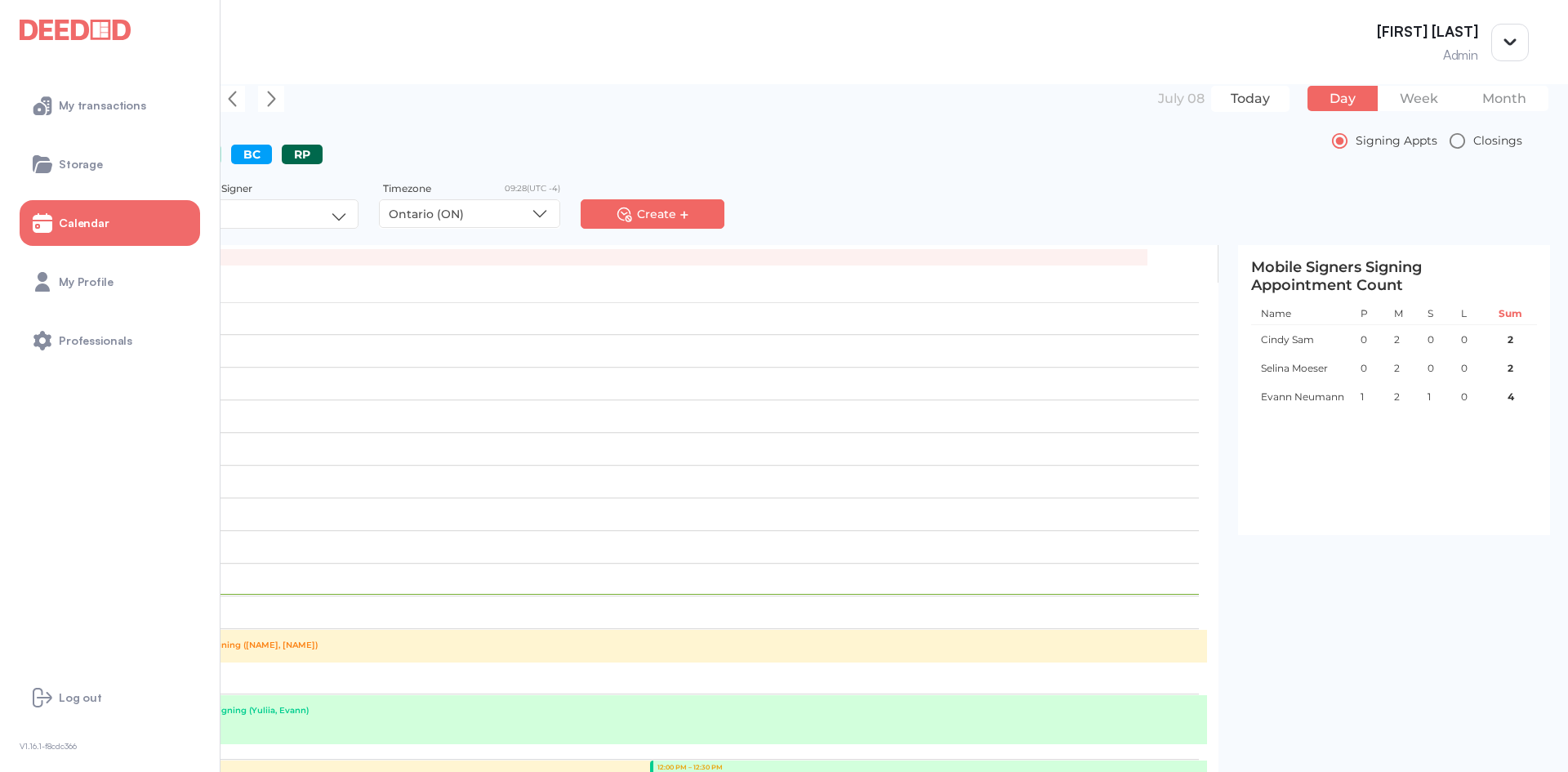click on "AB" at bounding box center (201, 154) 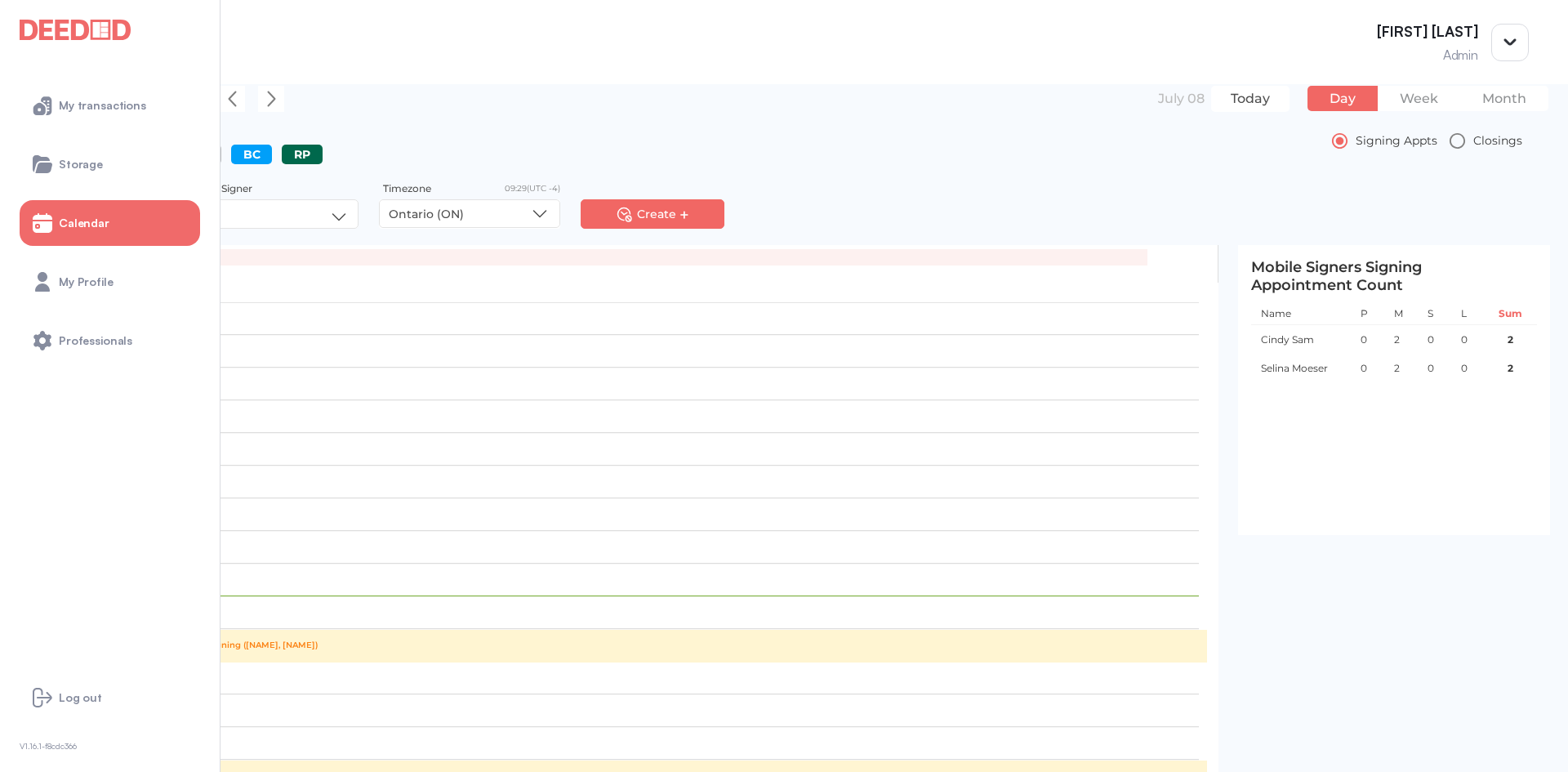 click on "AB" at bounding box center [201, 154] 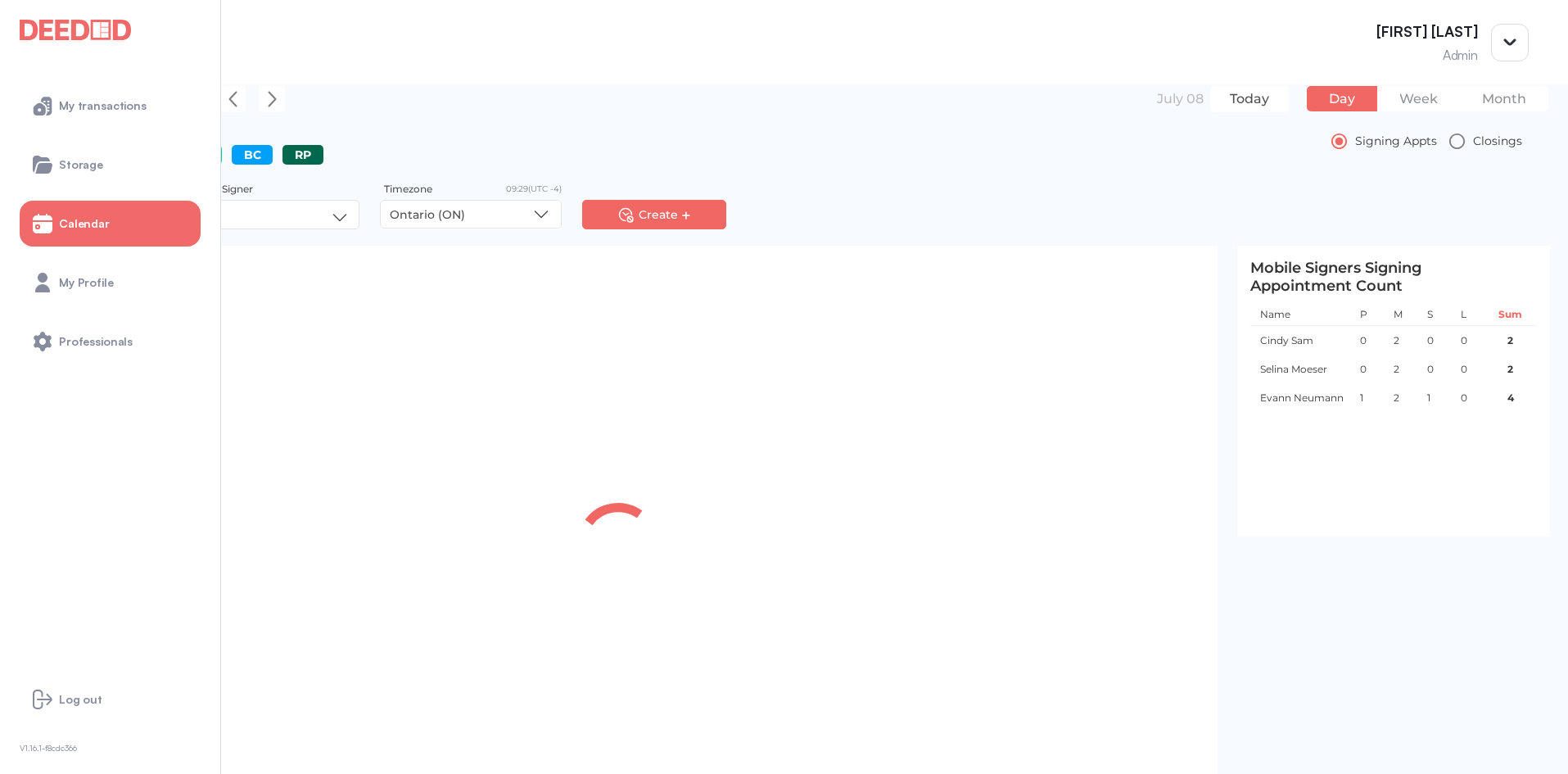 click on "ON" at bounding box center [151, 155] 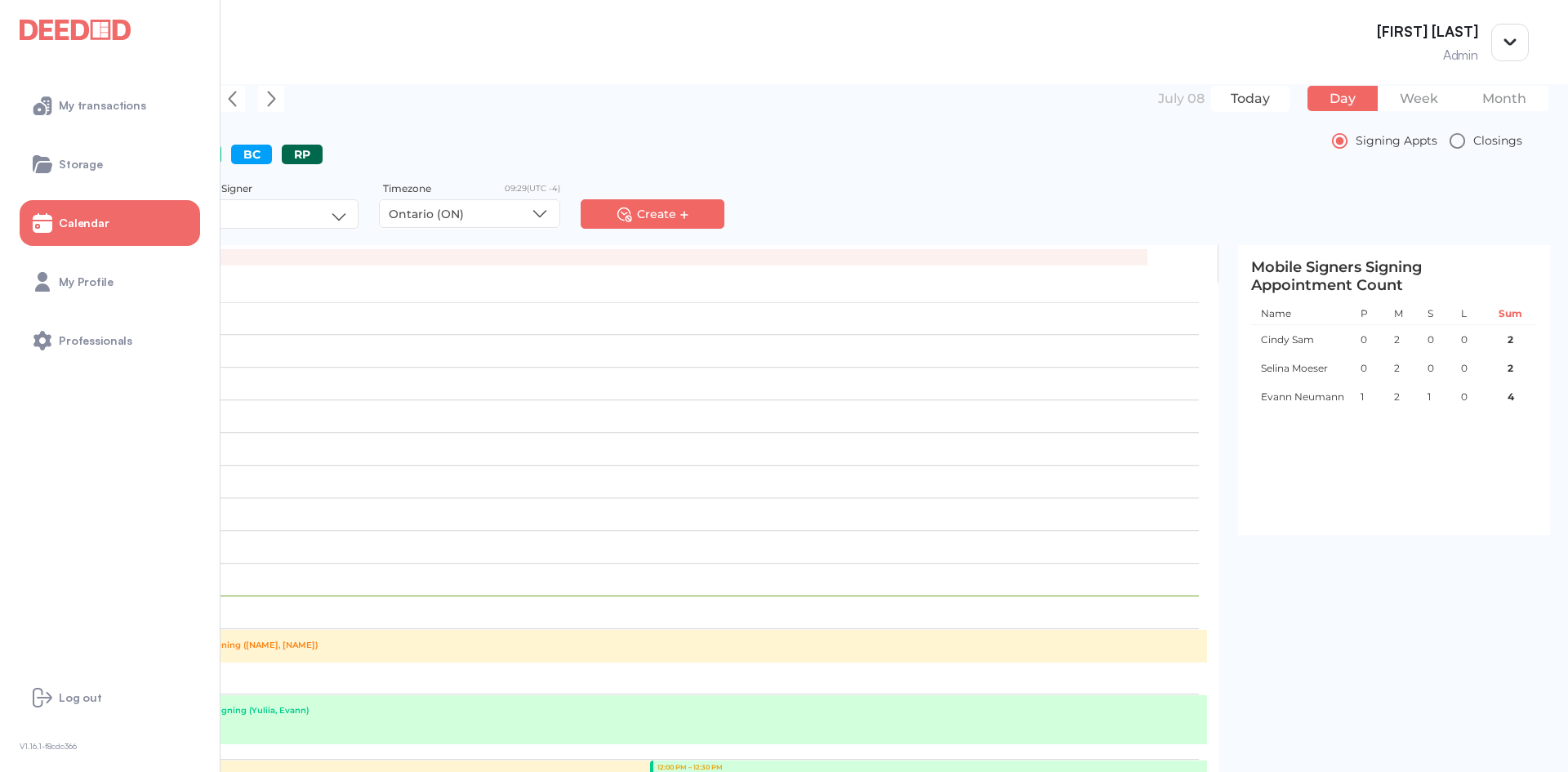 click on "ON" at bounding box center [150, 154] 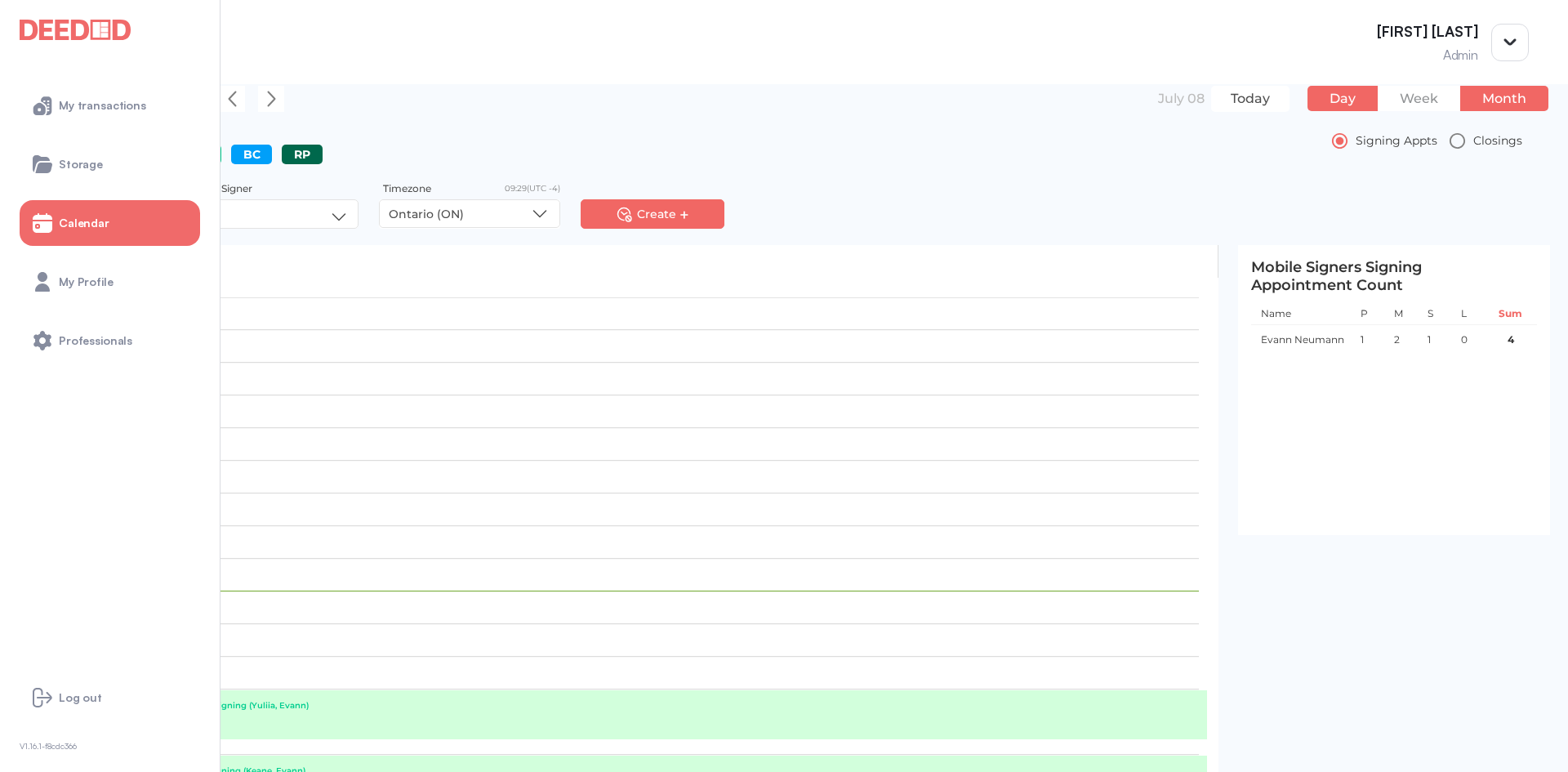 click on "Month" at bounding box center (1504, 98) 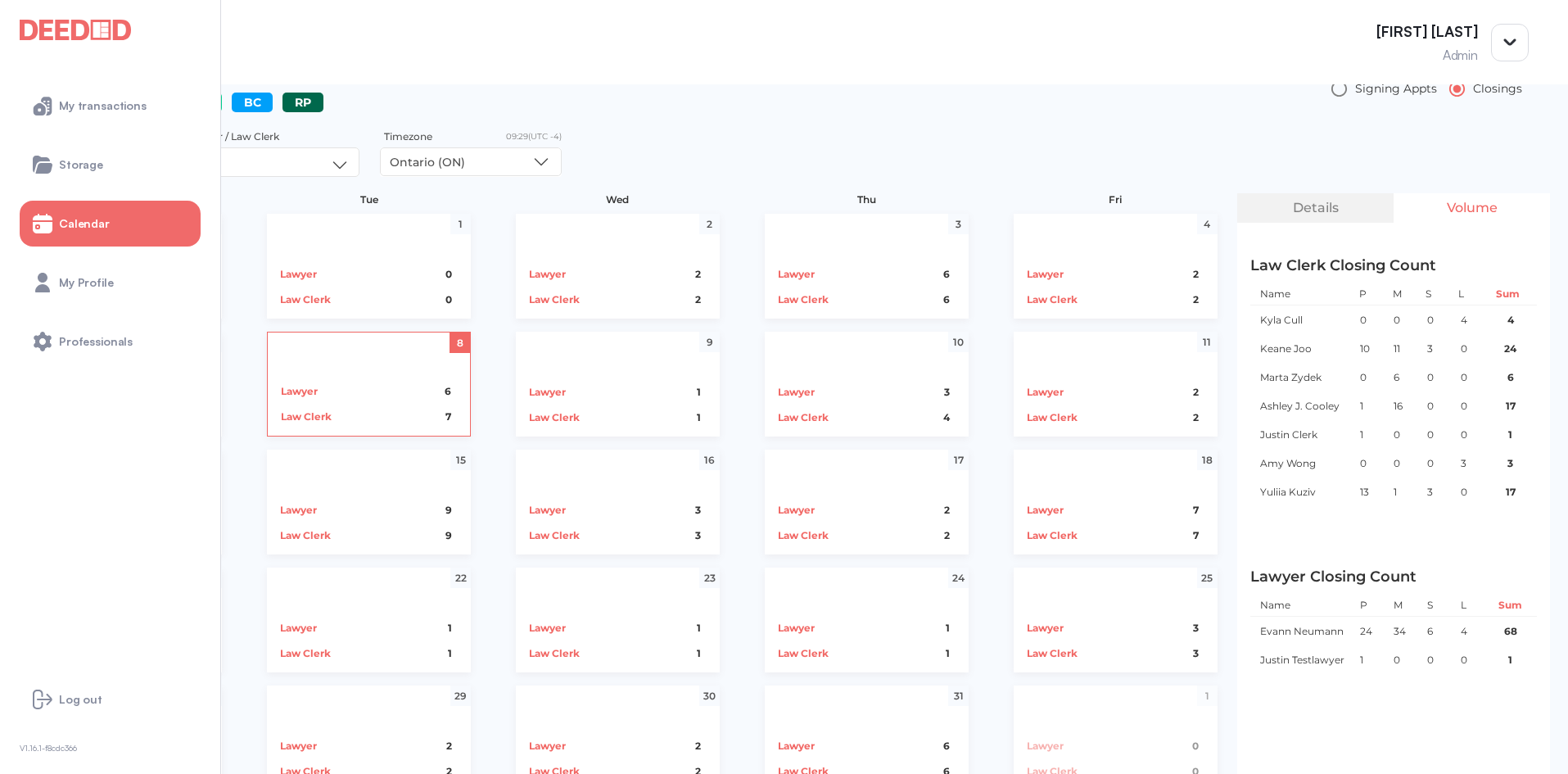 scroll, scrollTop: 102, scrollLeft: 0, axis: vertical 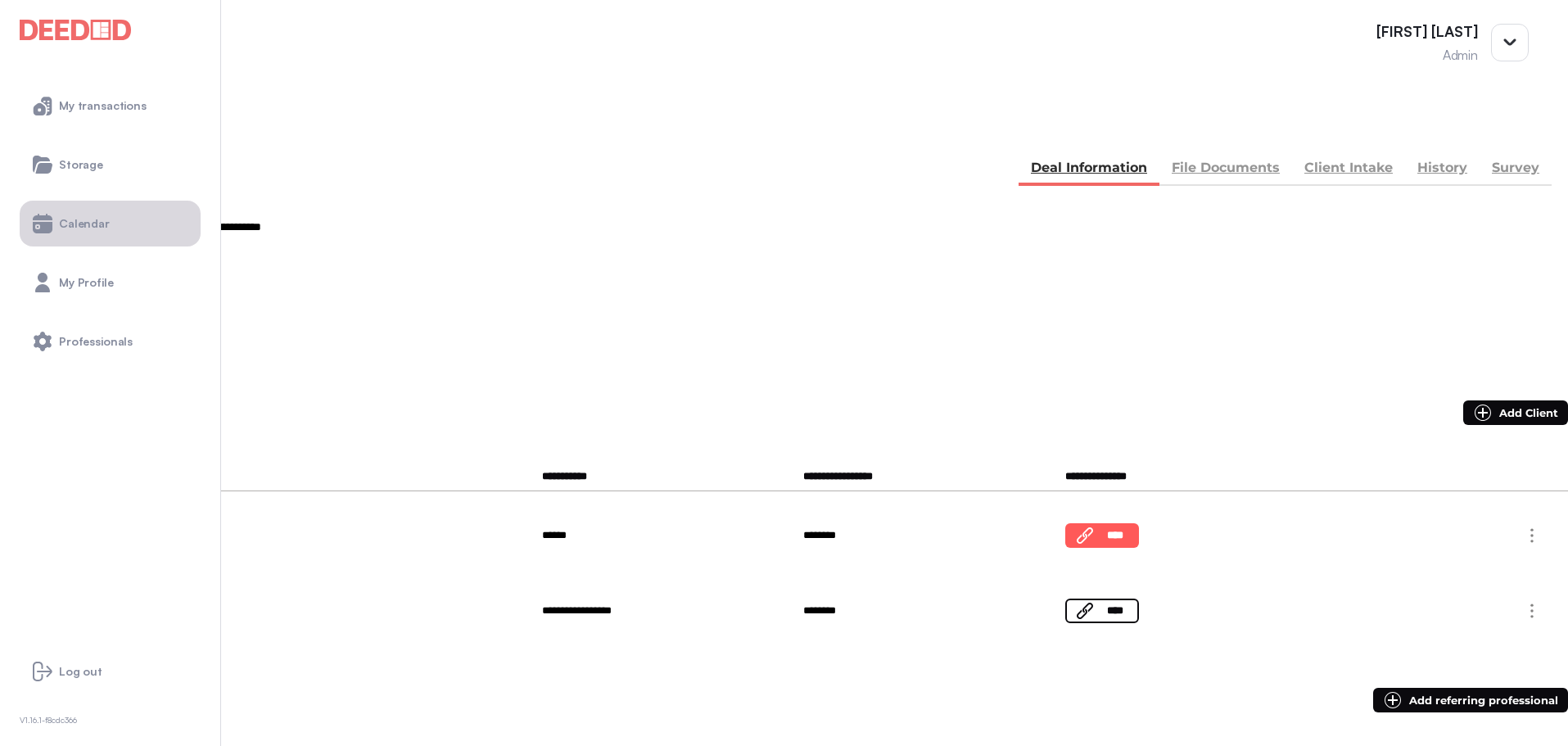 click on "Calendar" at bounding box center (84, 224) 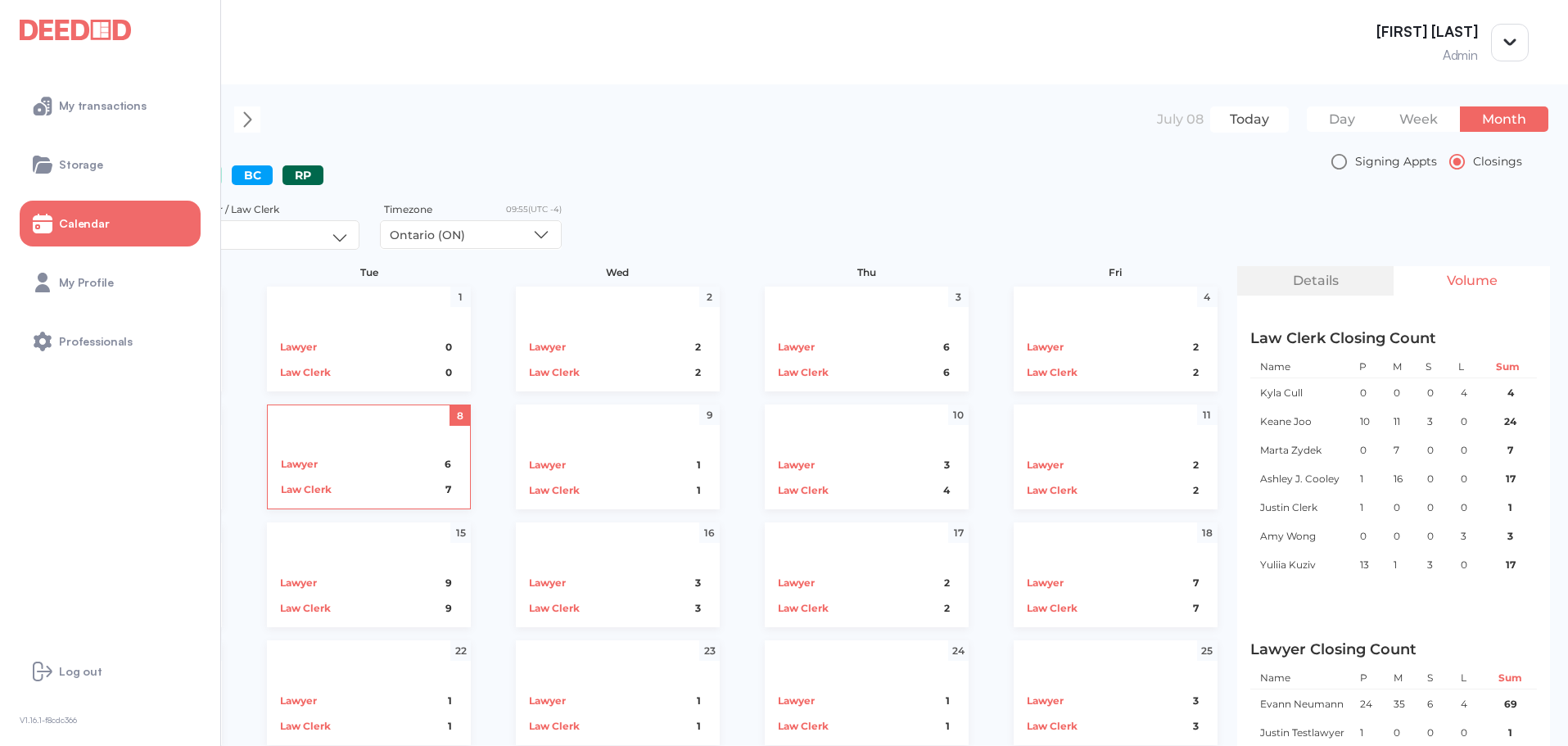 click on "AB" at bounding box center (201, 175) 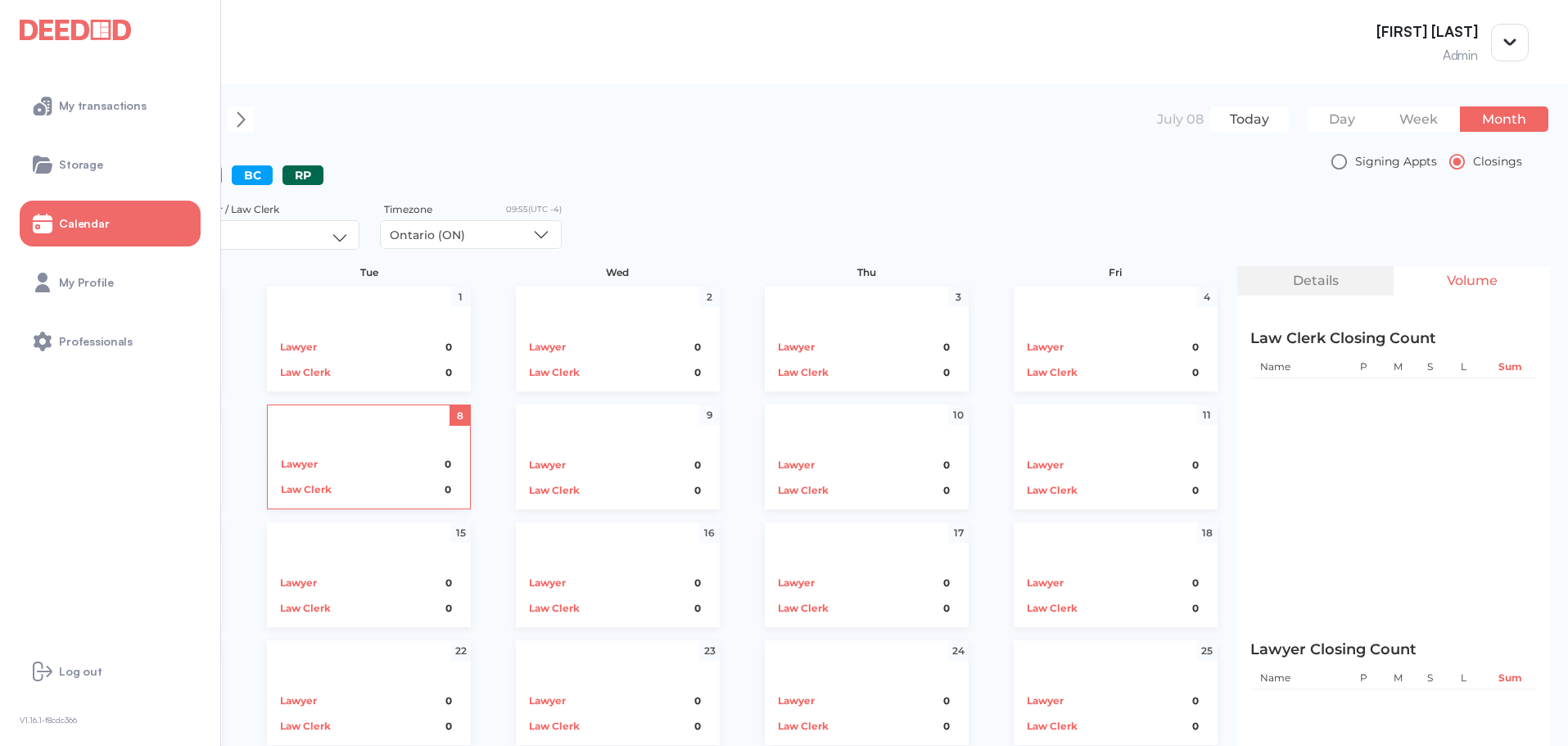 click on "ON" at bounding box center [151, 175] 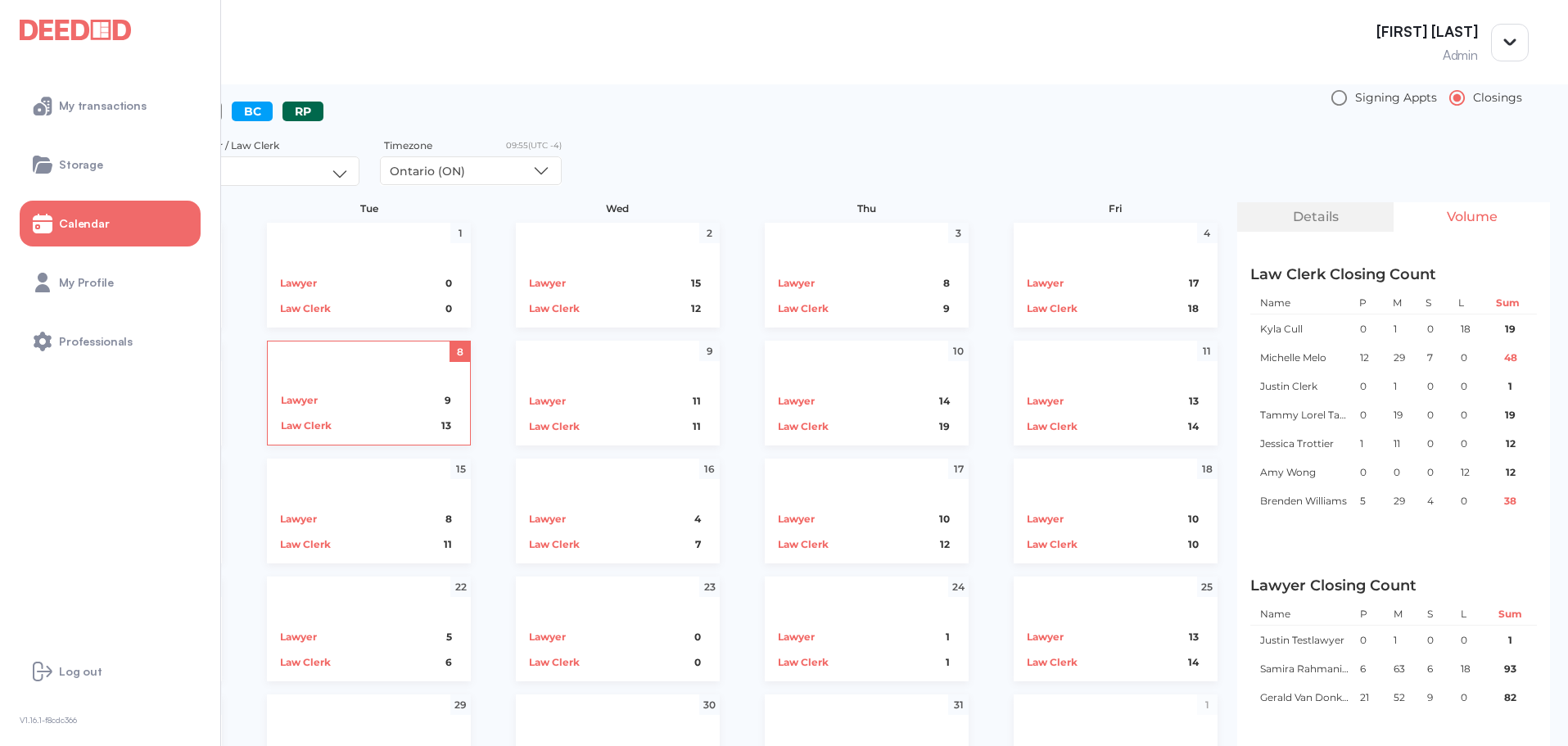 scroll, scrollTop: 65, scrollLeft: 0, axis: vertical 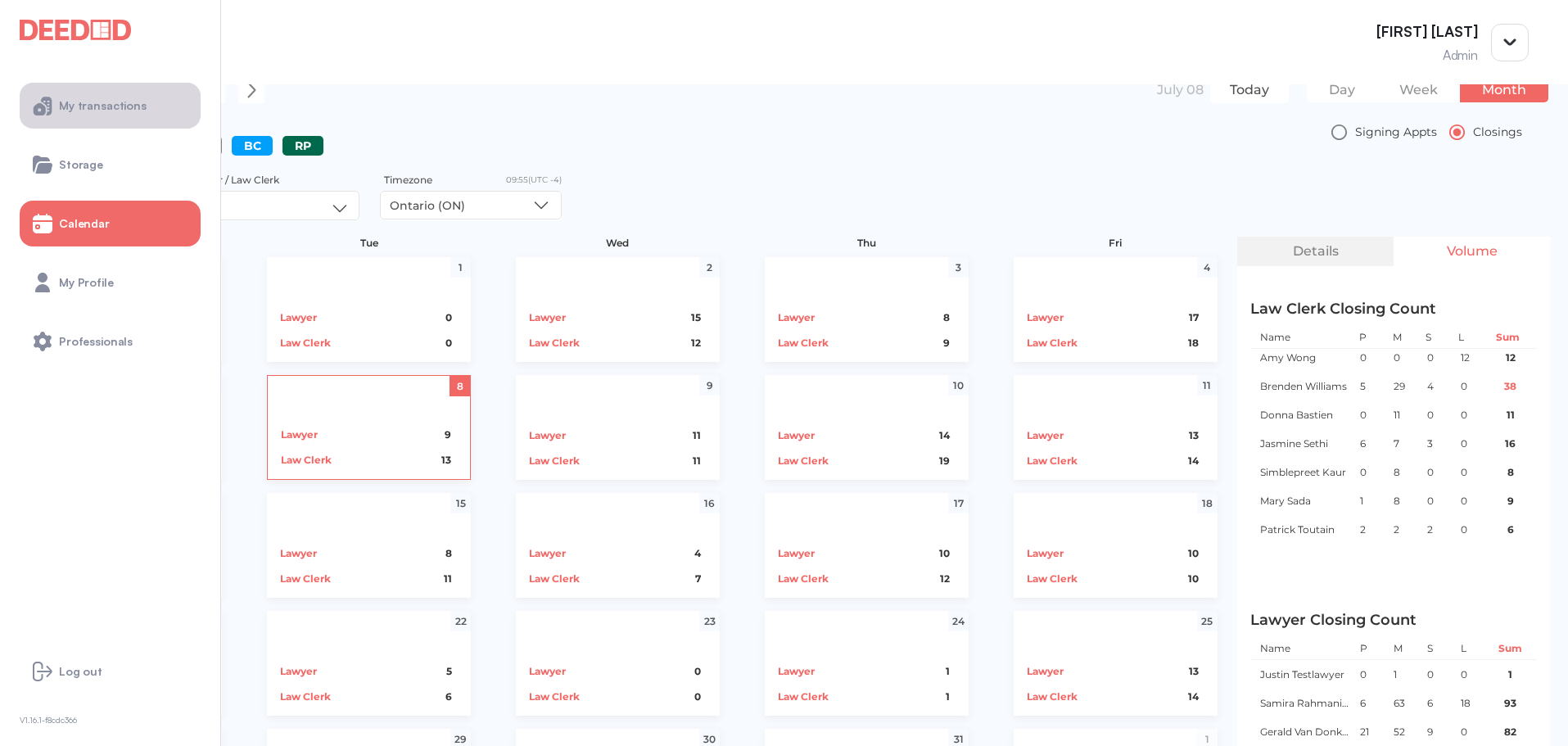 click on "My transactions" at bounding box center [102, 106] 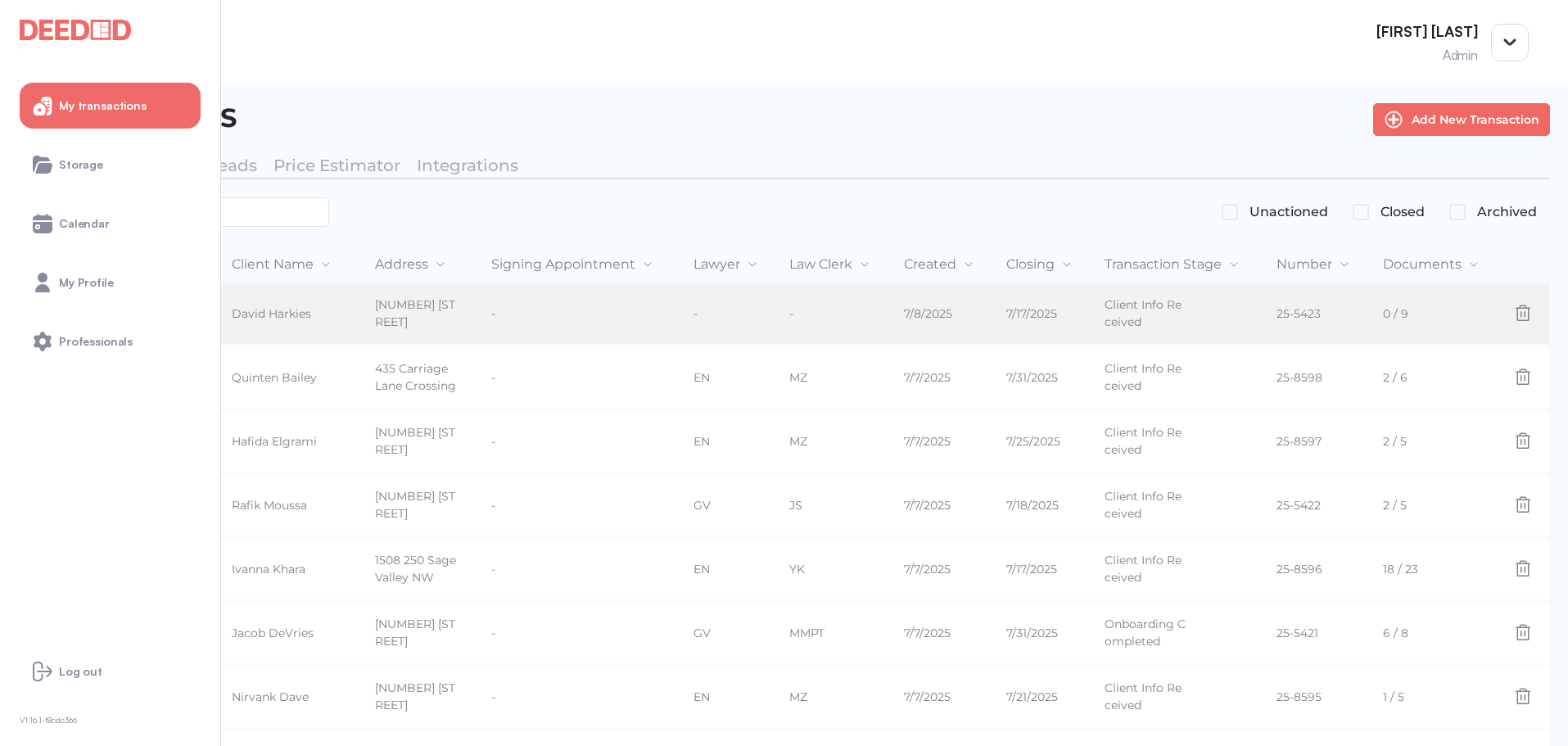 click on "ON" at bounding box center (165, 314) 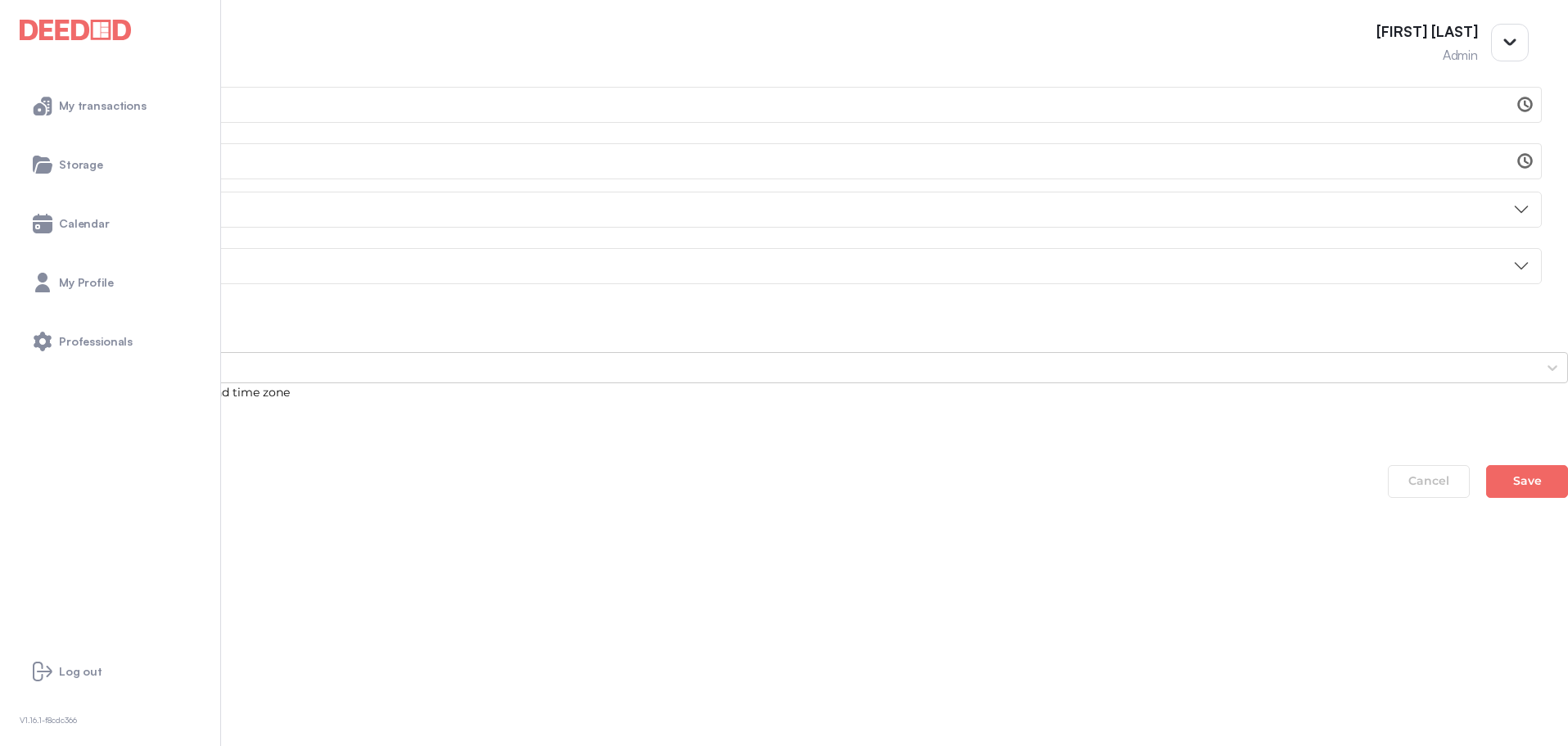 scroll, scrollTop: 853, scrollLeft: 0, axis: vertical 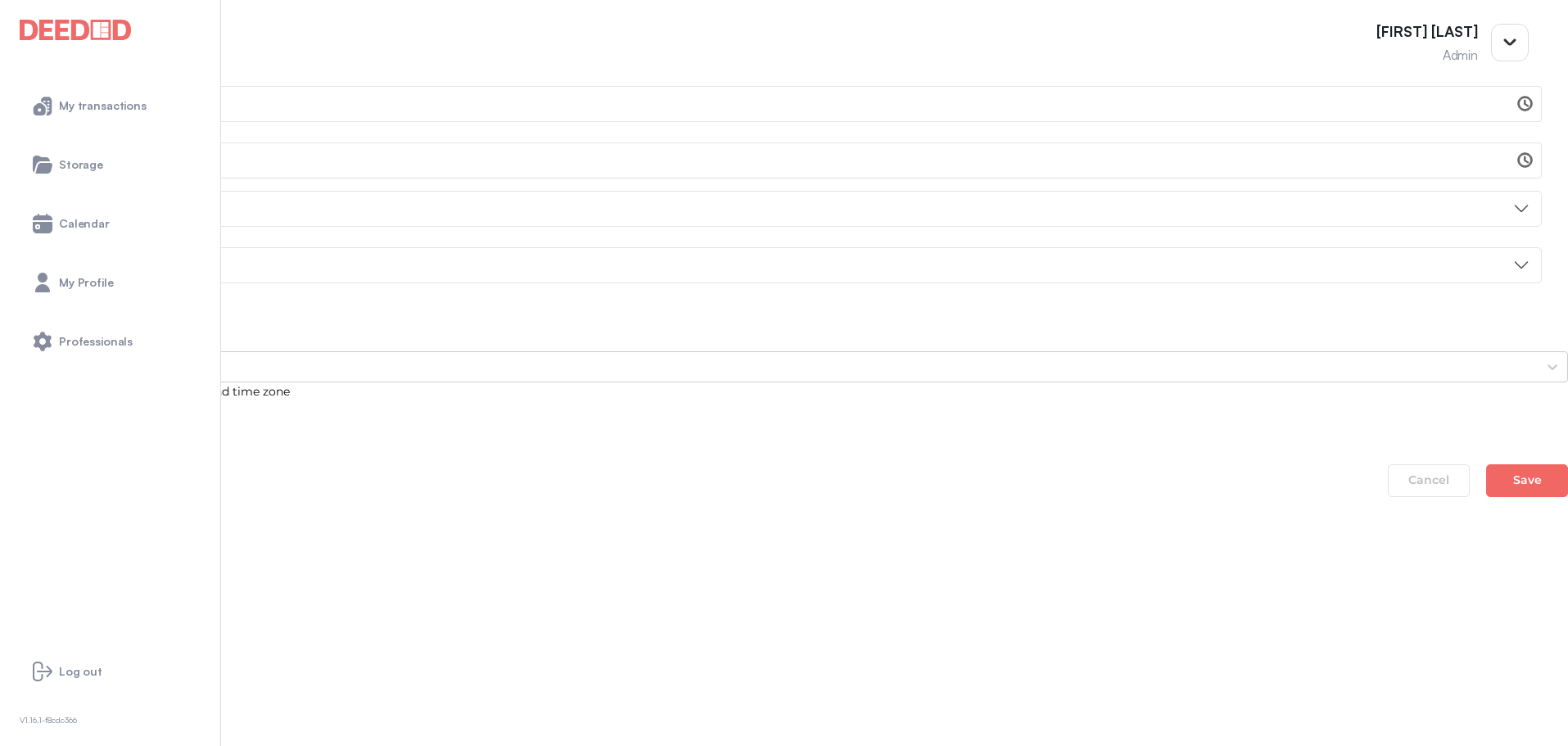 click at bounding box center (2, 545) 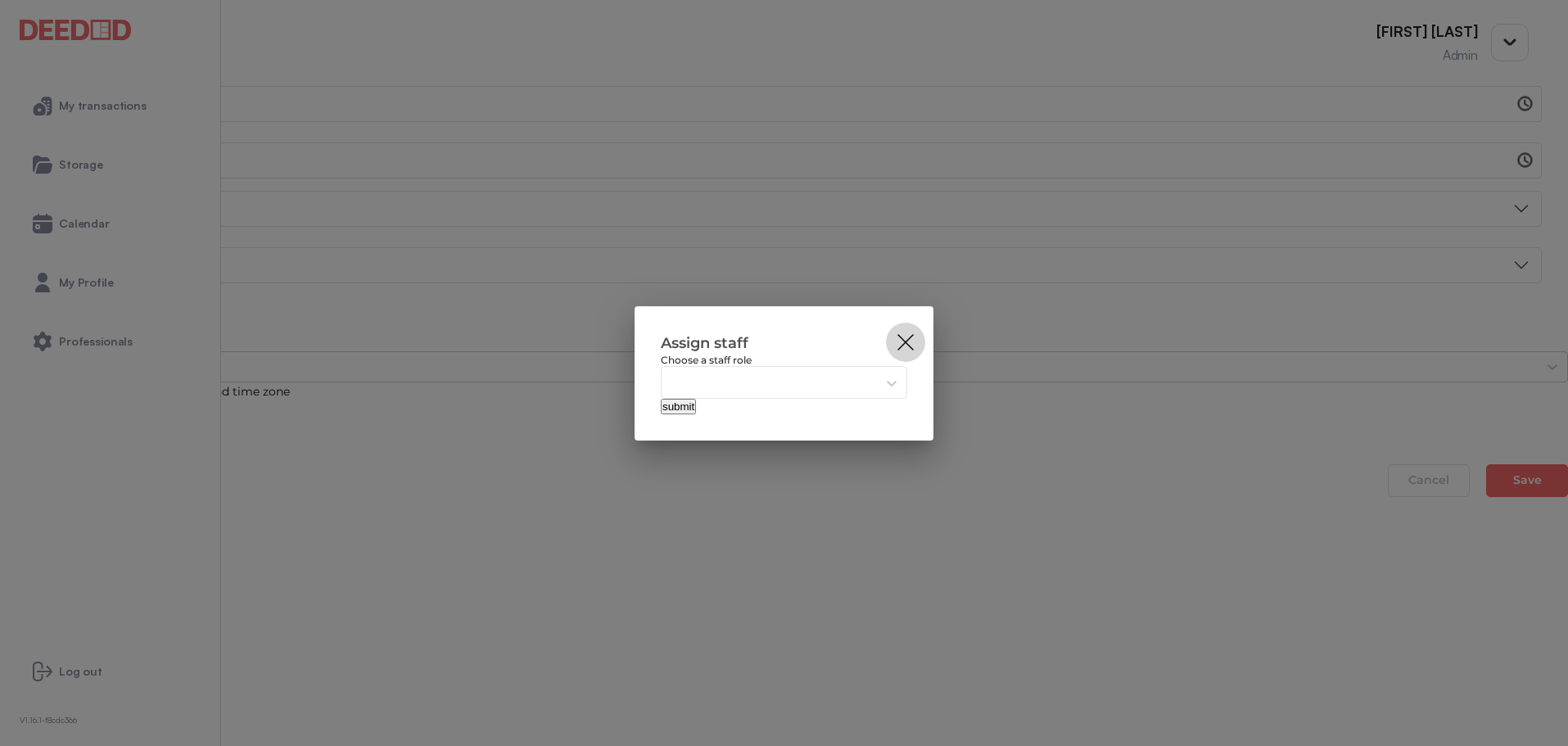 click at bounding box center [906, 342] 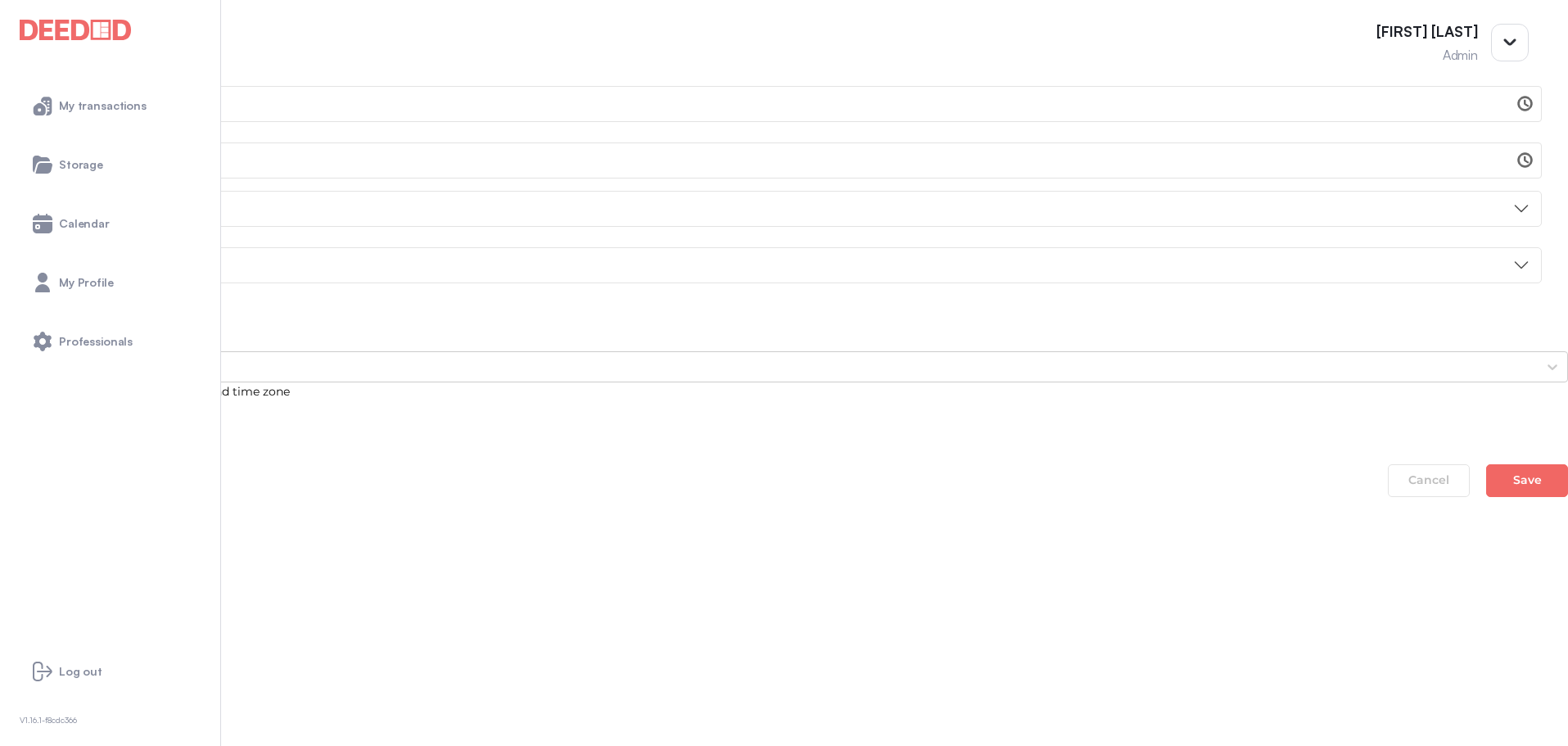 click on "0 2 Onboarding Completed" at bounding box center [784, 591] 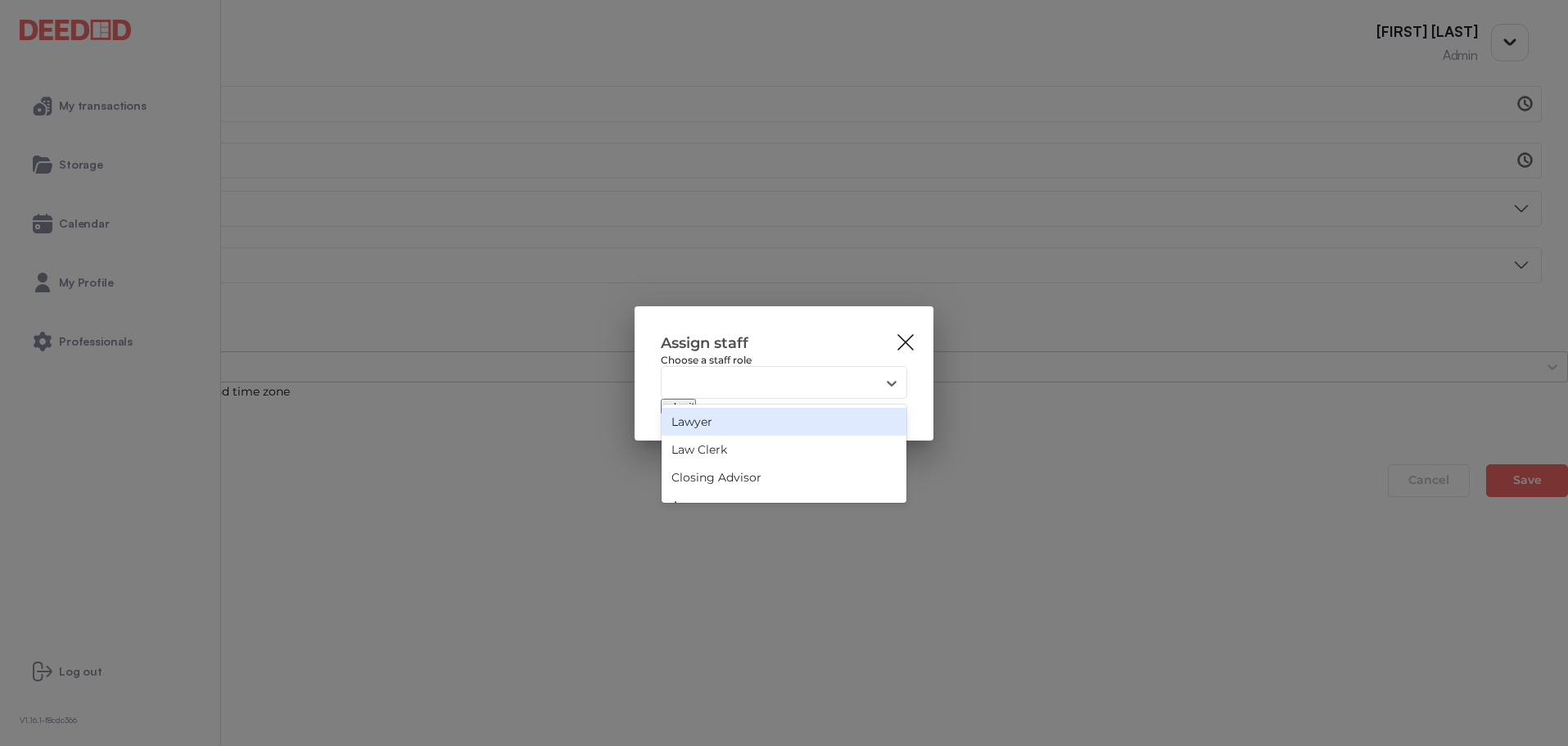 click on "Select..." at bounding box center (769, 383) 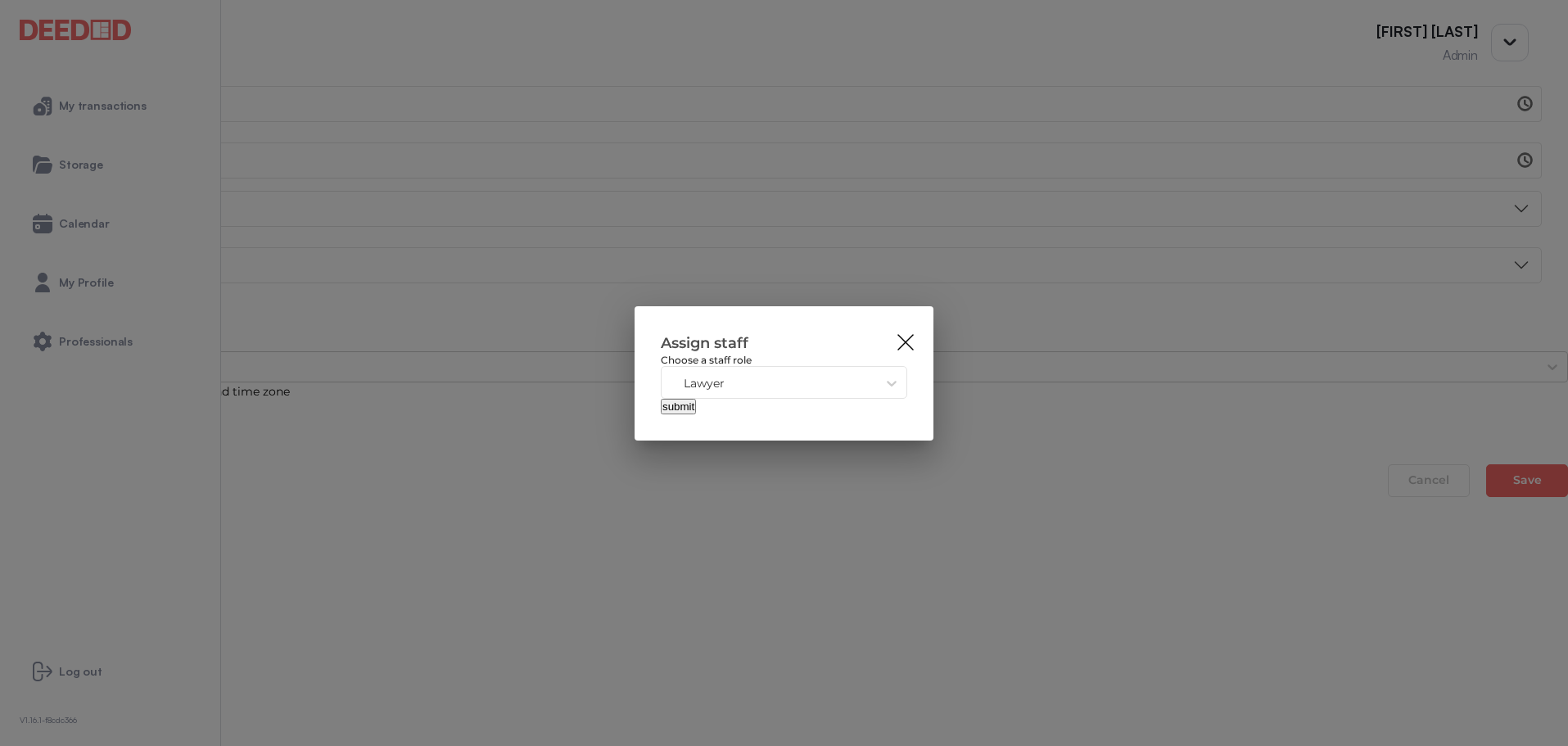click on "submit" at bounding box center [678, 406] 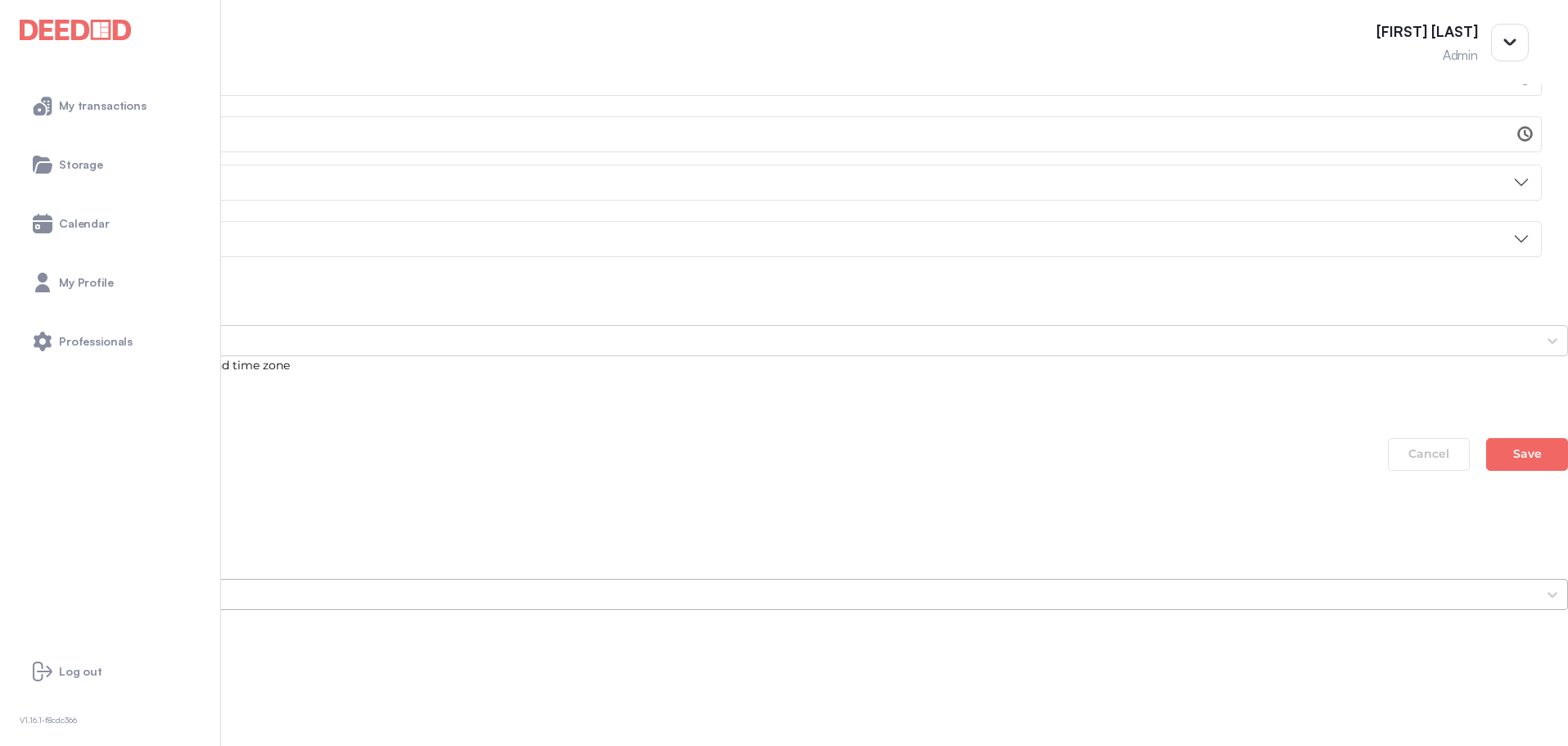 click on "undefined" at bounding box center (784, 595) 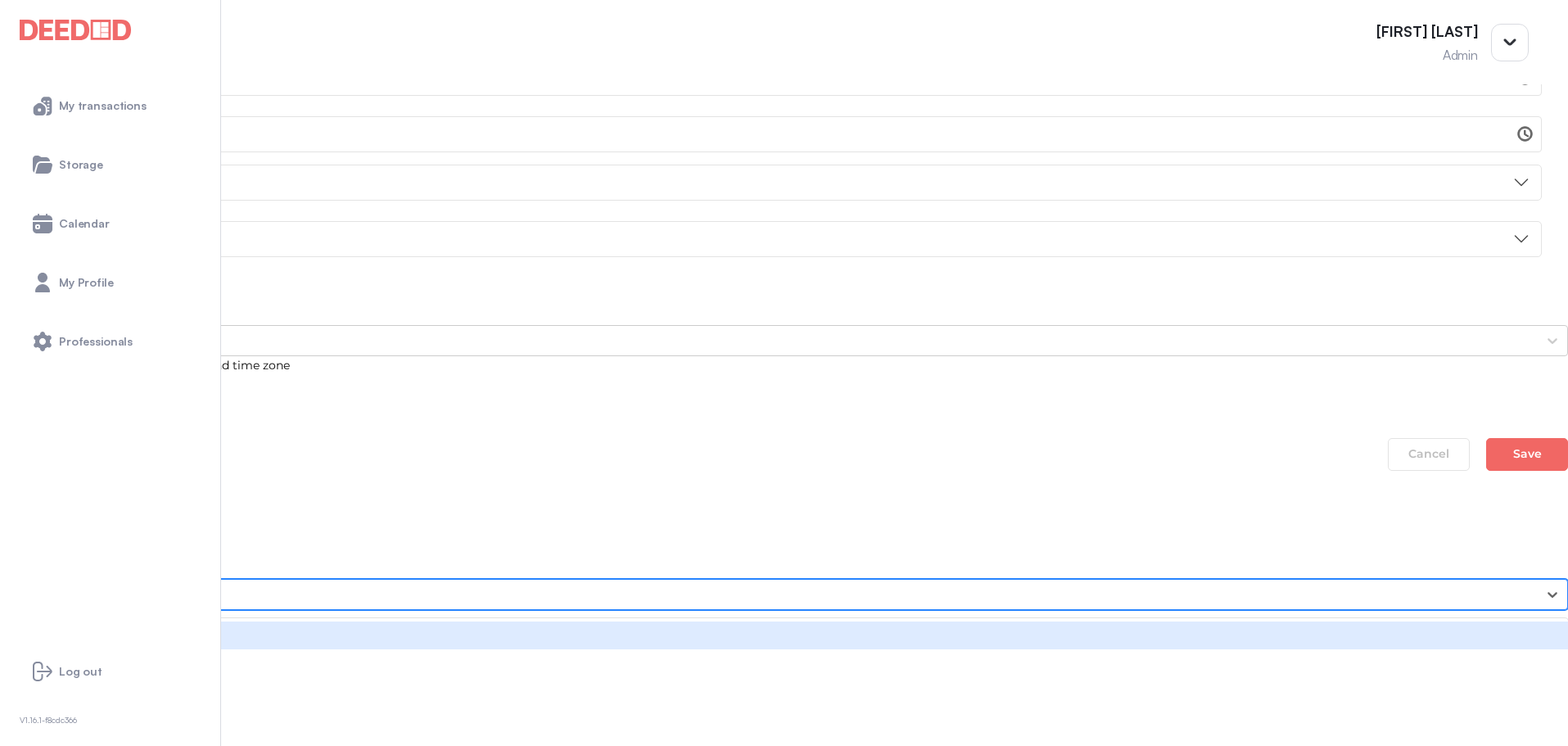 scroll, scrollTop: 884, scrollLeft: 0, axis: vertical 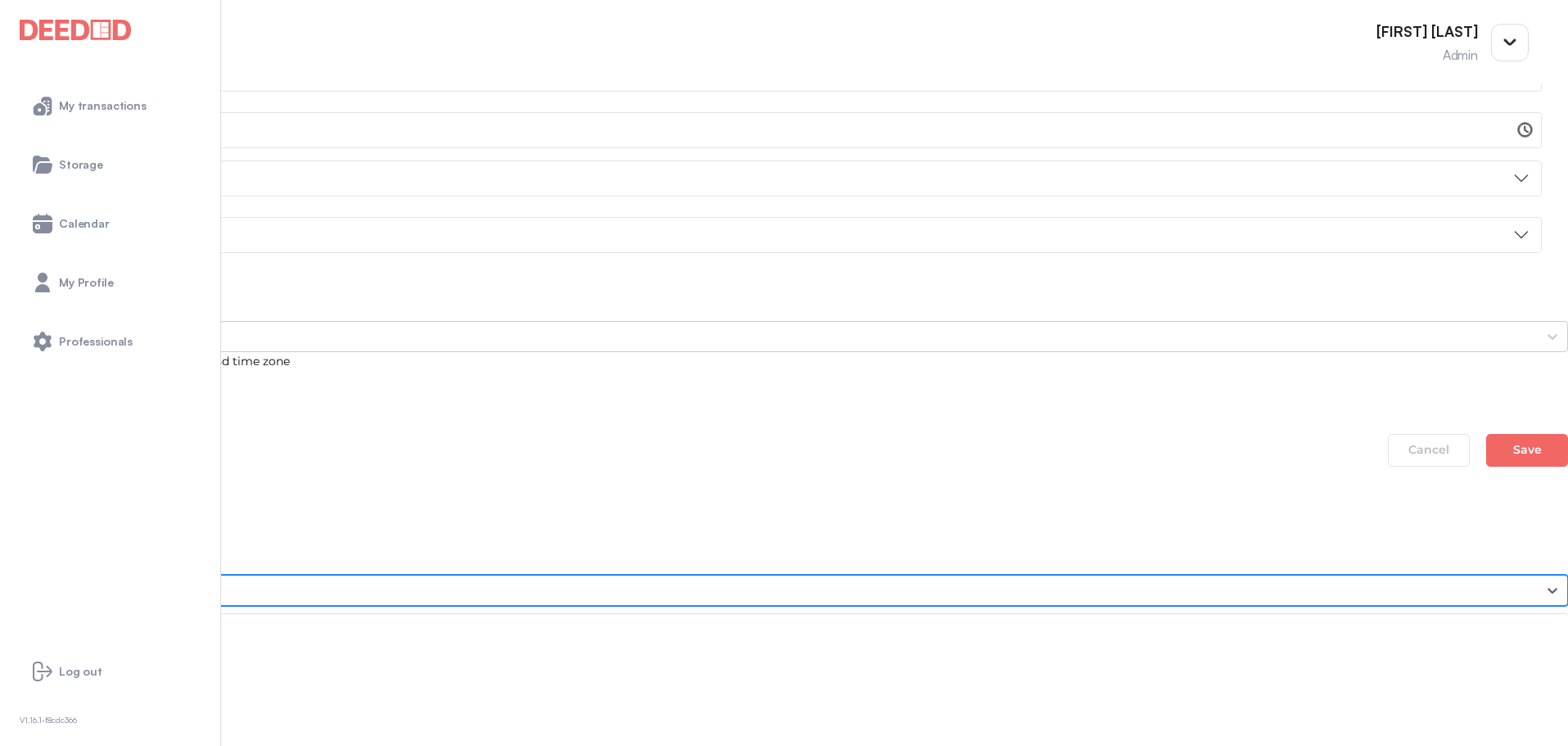 click on "Gerald Van Donkersgoed" at bounding box center (784, 843) 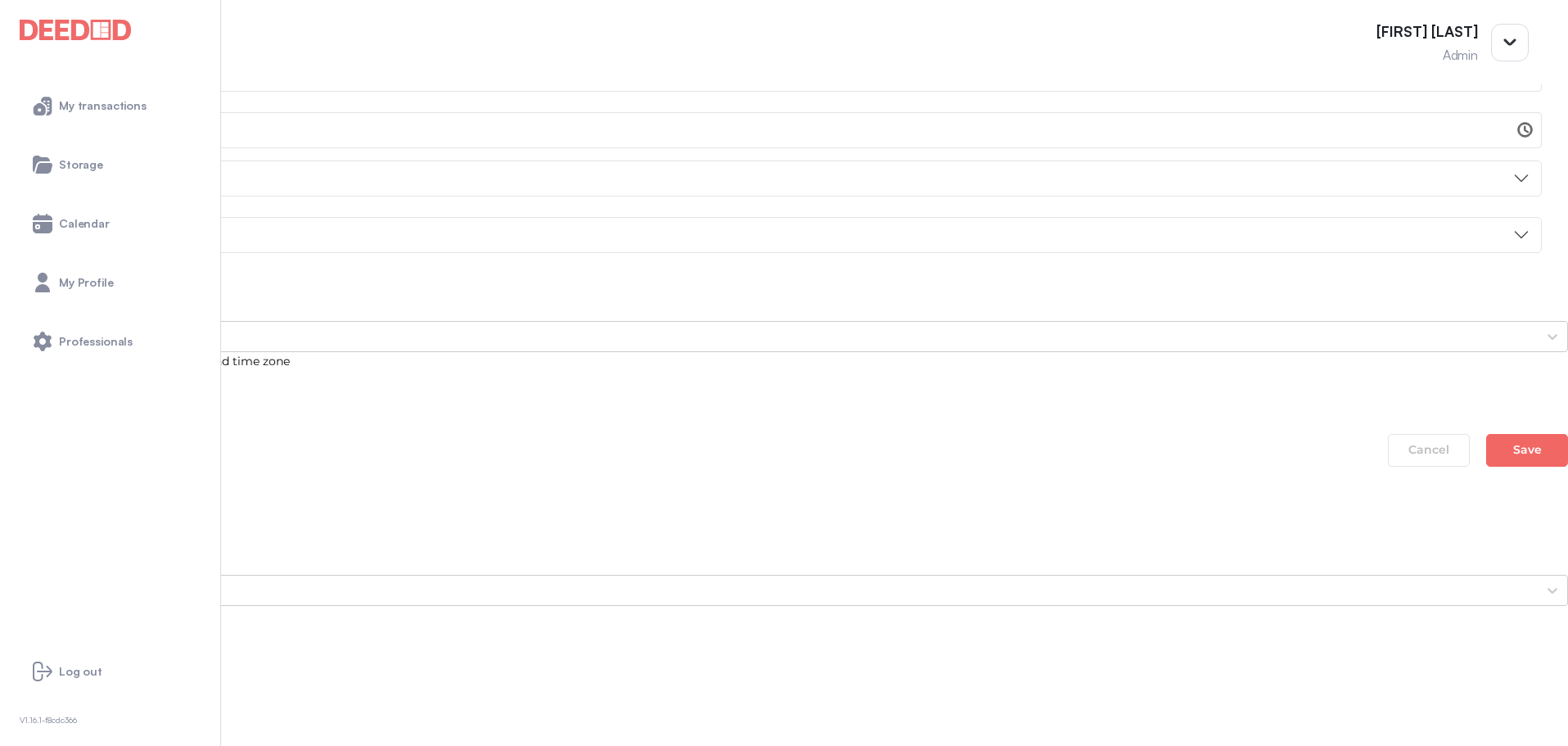 click at bounding box center [2, 619] 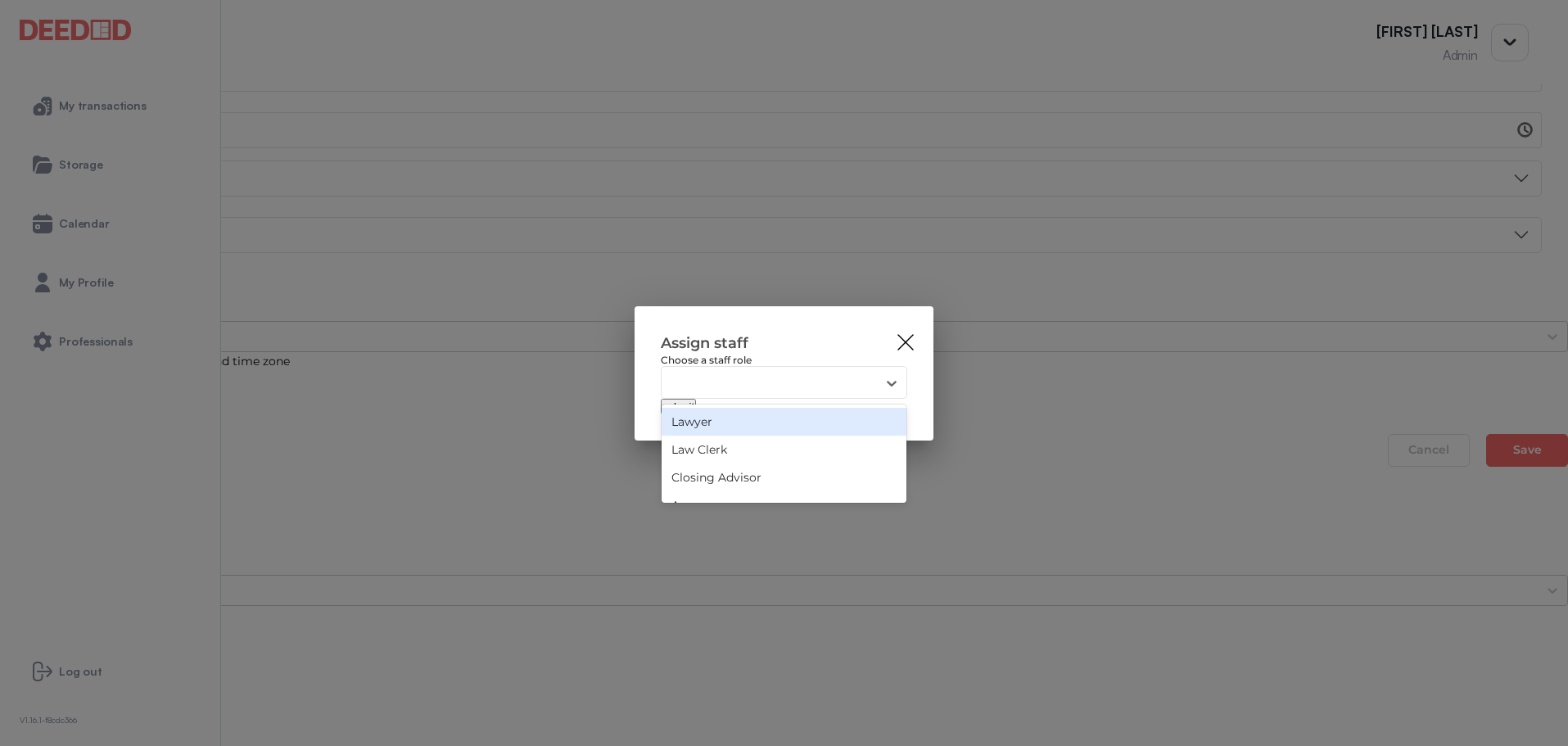 click on "Select..." at bounding box center [769, 383] 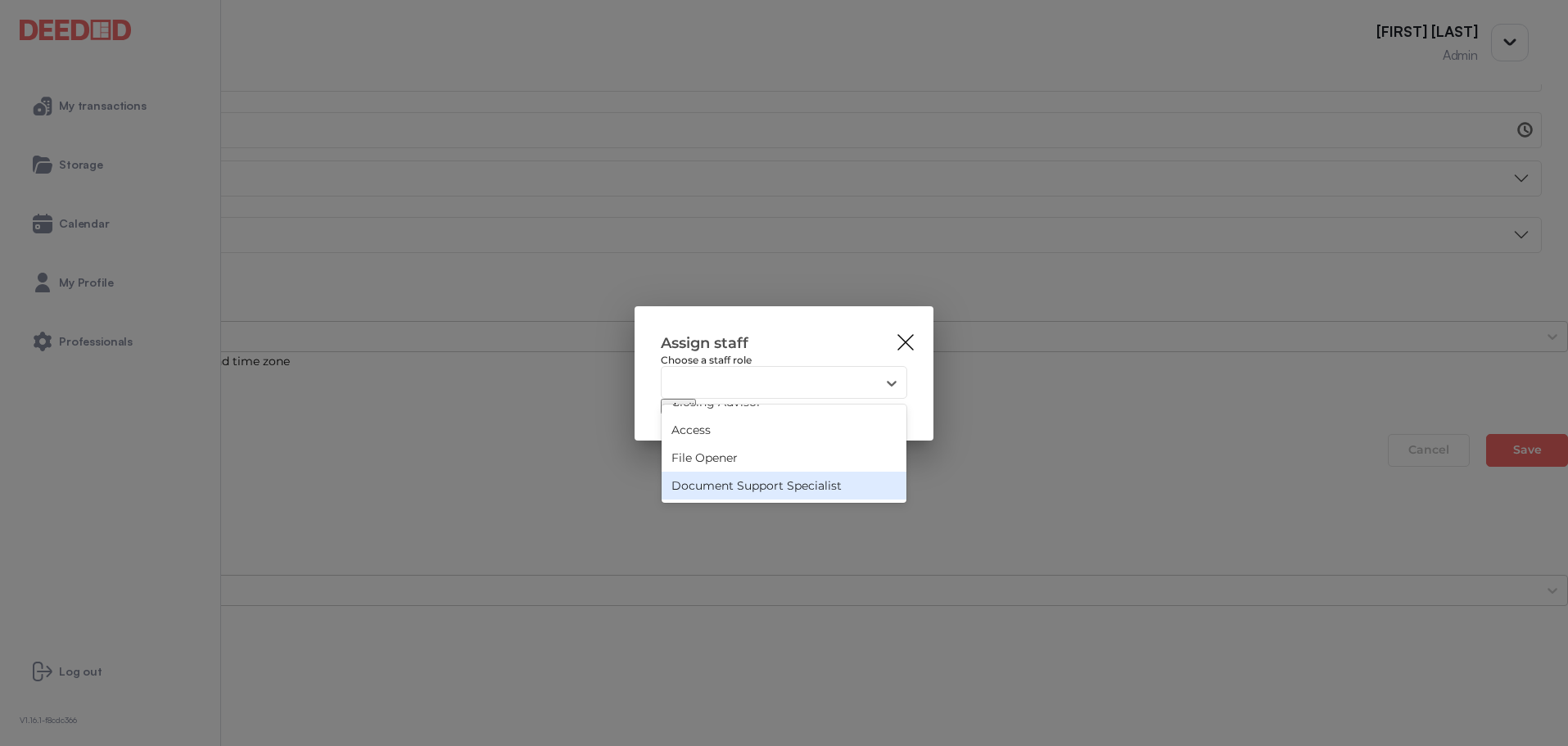scroll, scrollTop: 0, scrollLeft: 0, axis: both 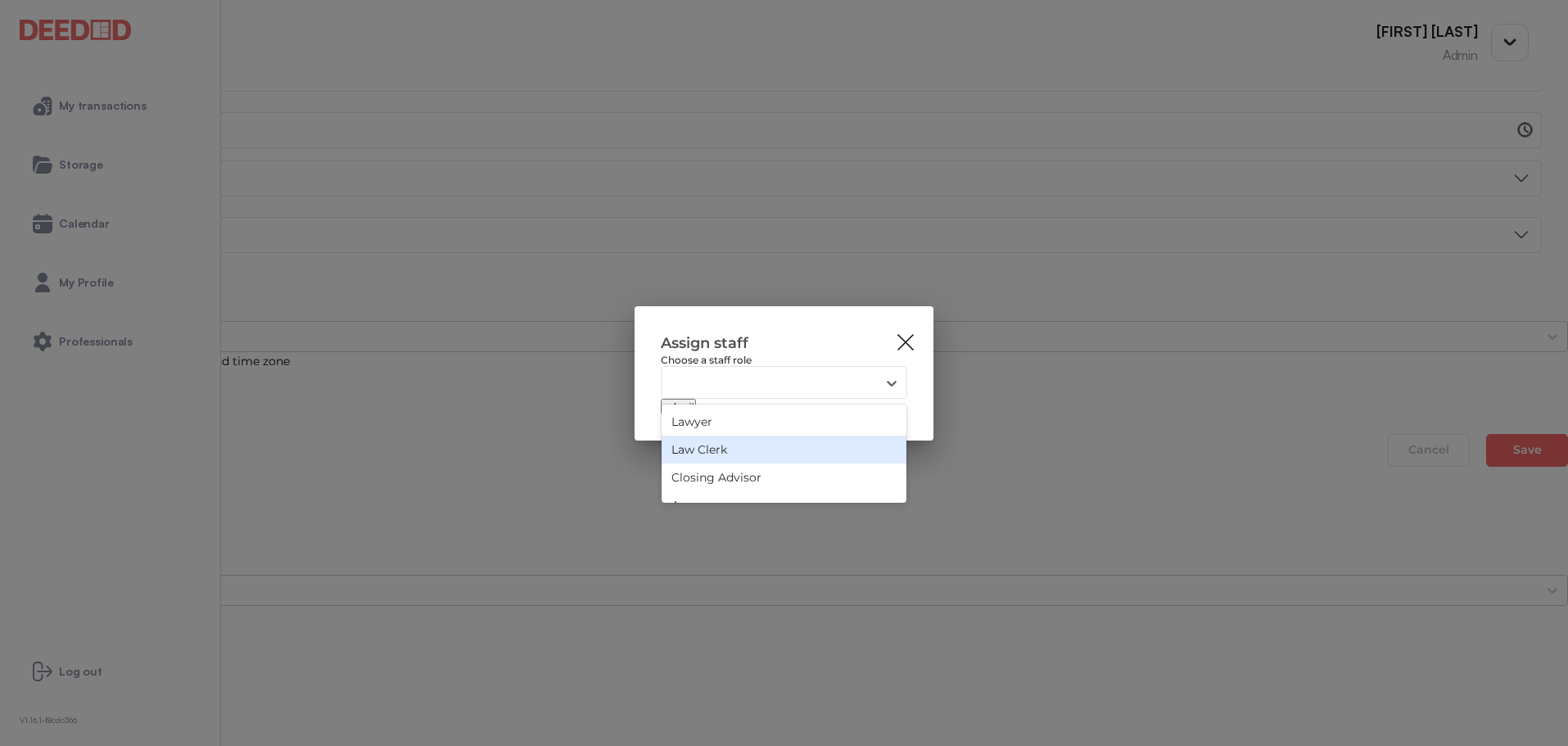 click on "Law Clerk" at bounding box center [784, 450] 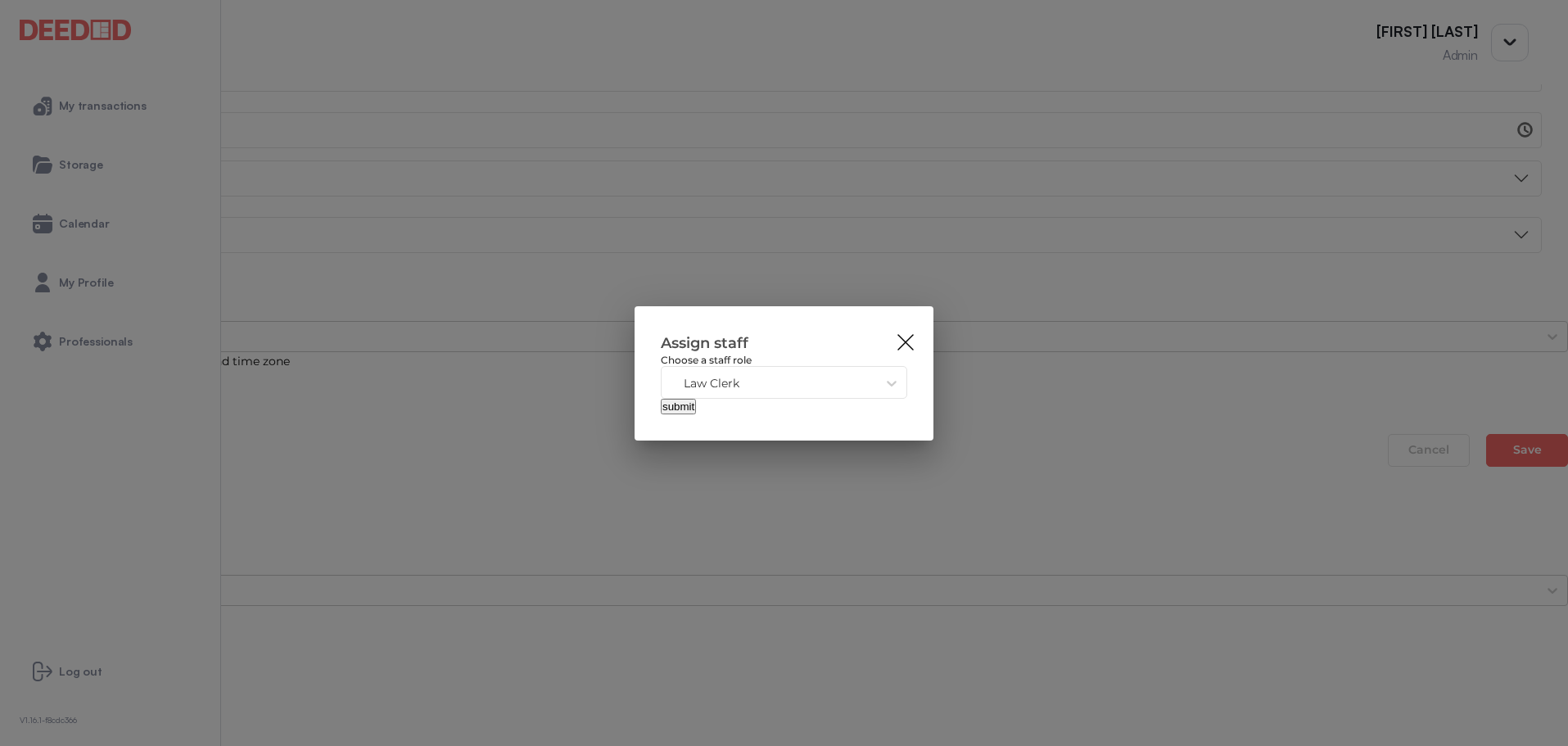 click on "submit" at bounding box center (678, 406) 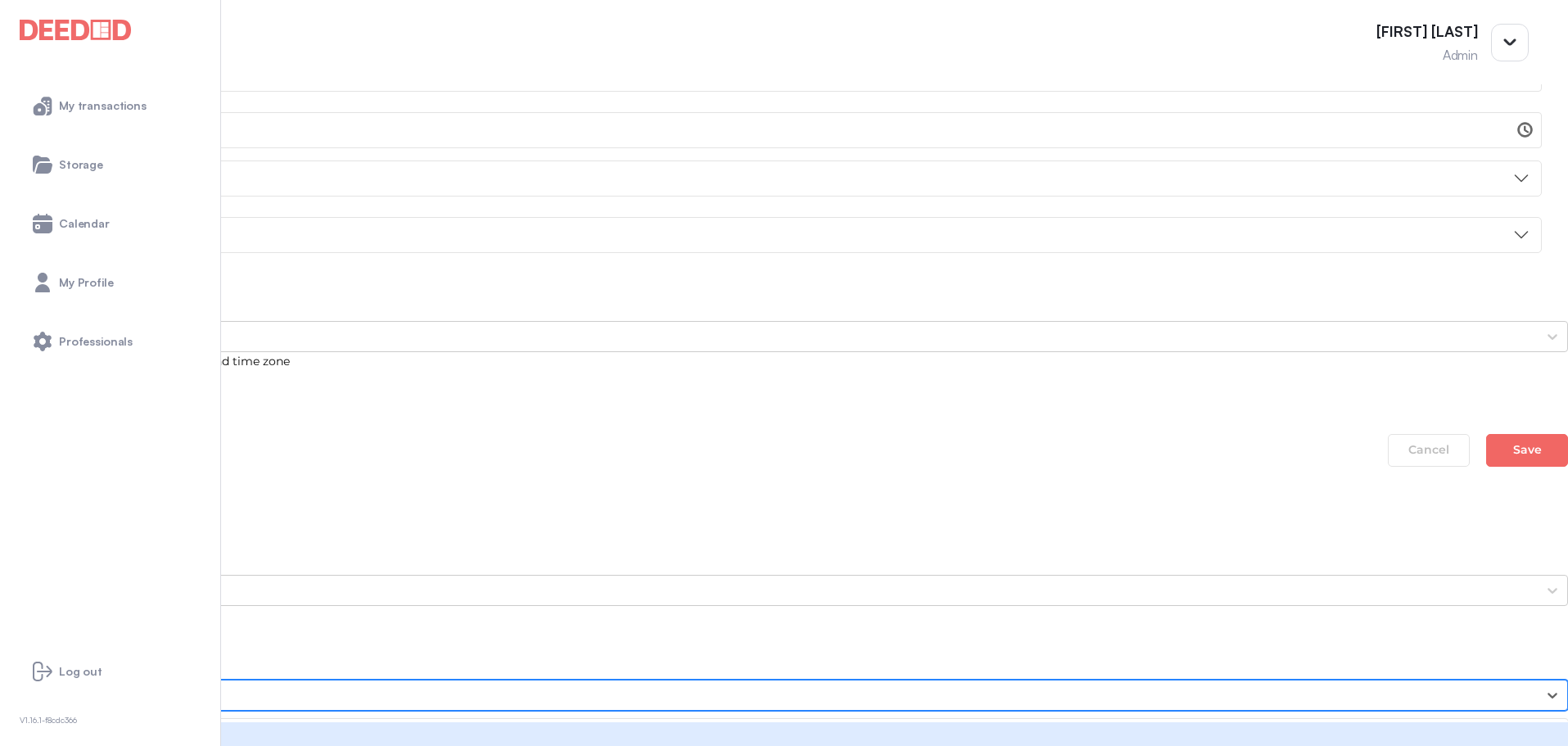 click on "undefined" at bounding box center [769, 695] 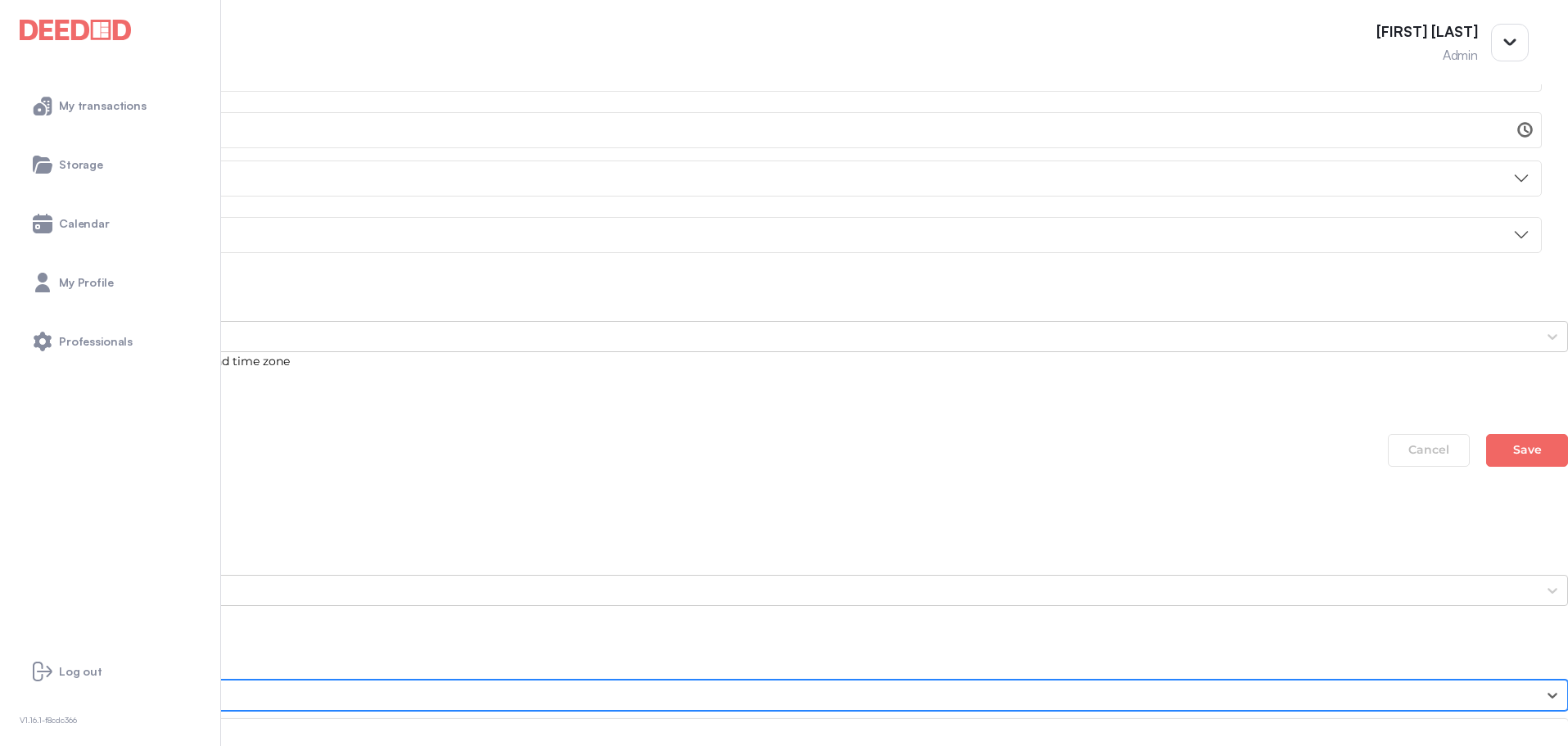 scroll, scrollTop: 652, scrollLeft: 0, axis: vertical 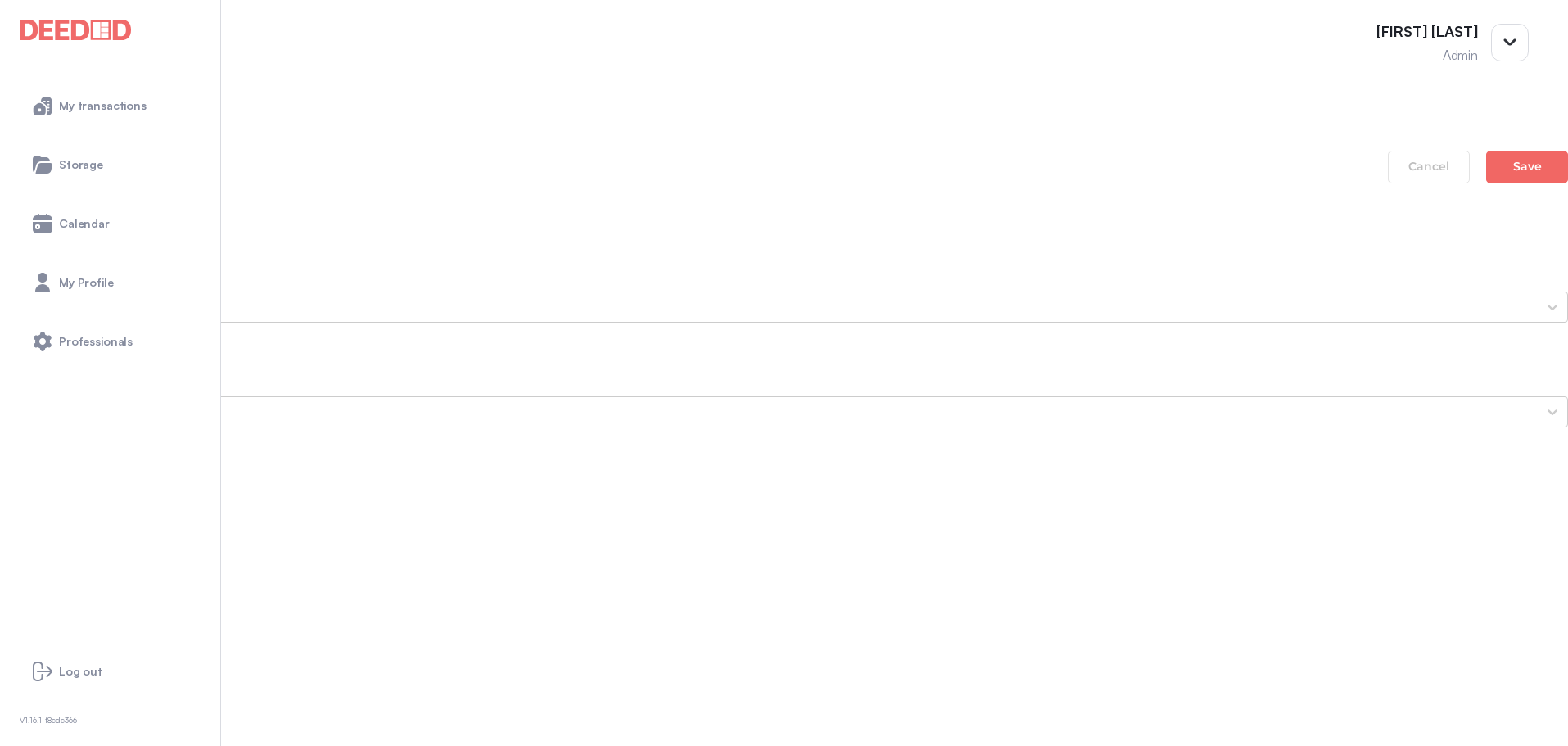 click on "Mortgage Commitment" at bounding box center (784, 857) 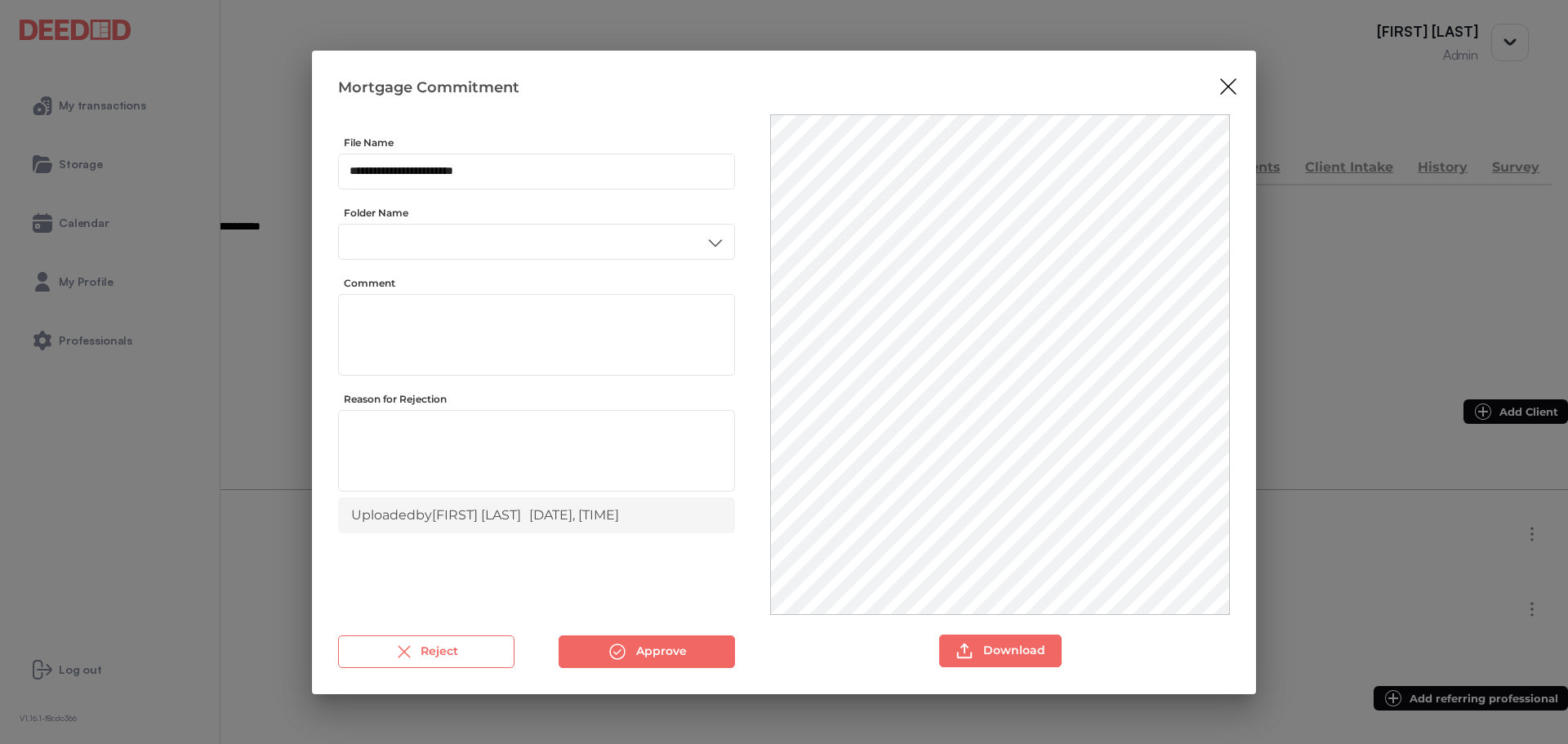 drag, startPoint x: 932, startPoint y: 58, endPoint x: 1018, endPoint y: 69, distance: 86.70063 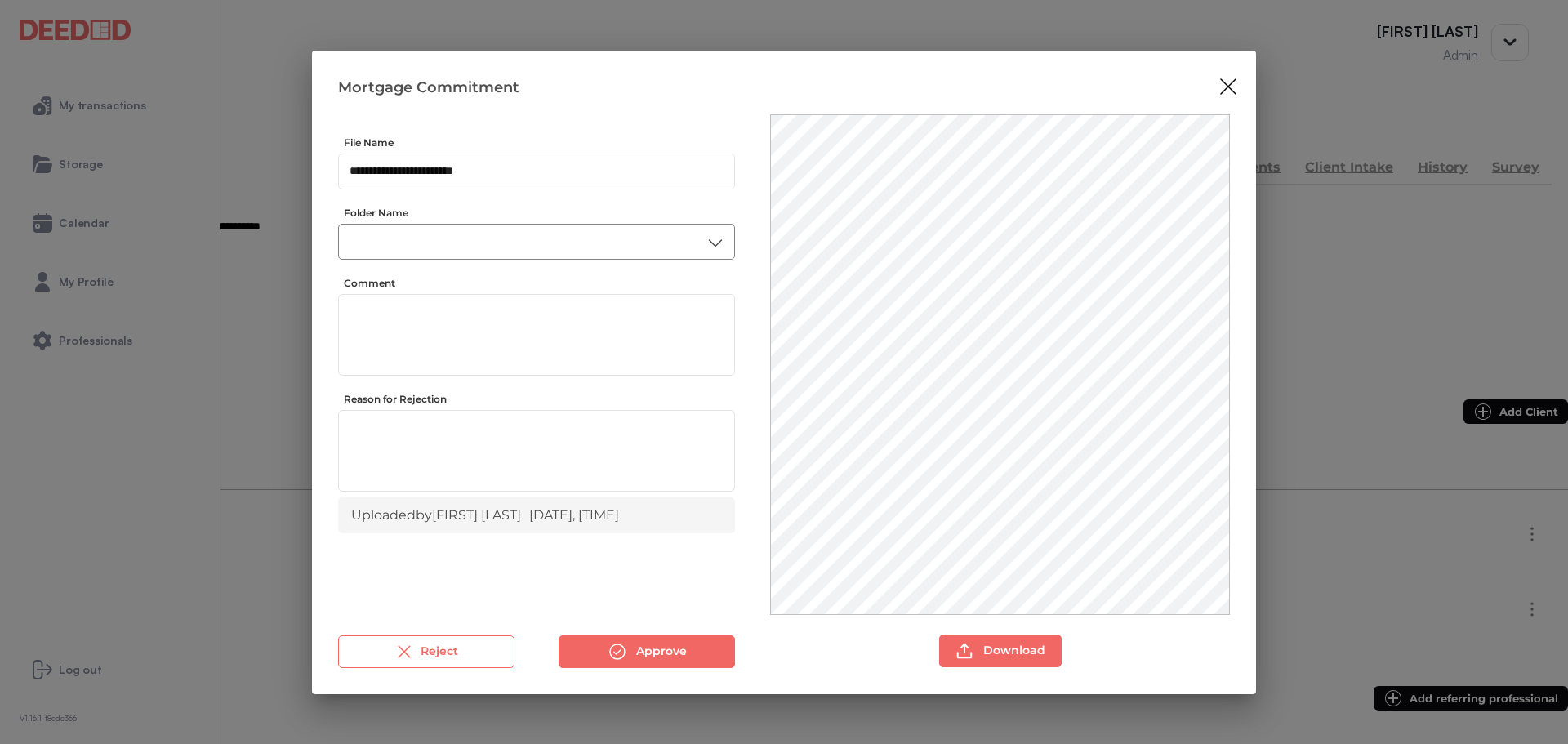 click at bounding box center (537, 241) 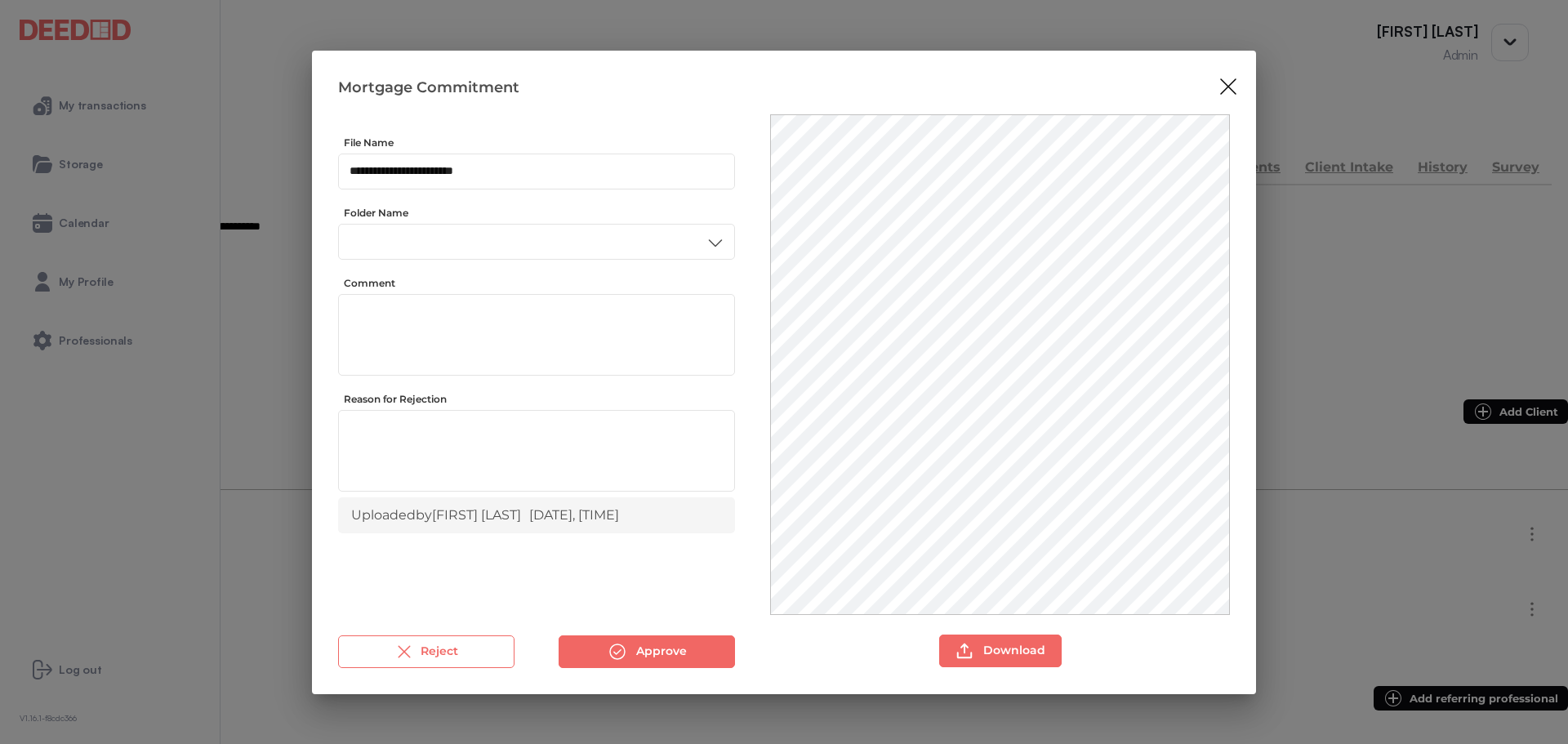 click on "**********" at bounding box center (537, 375) 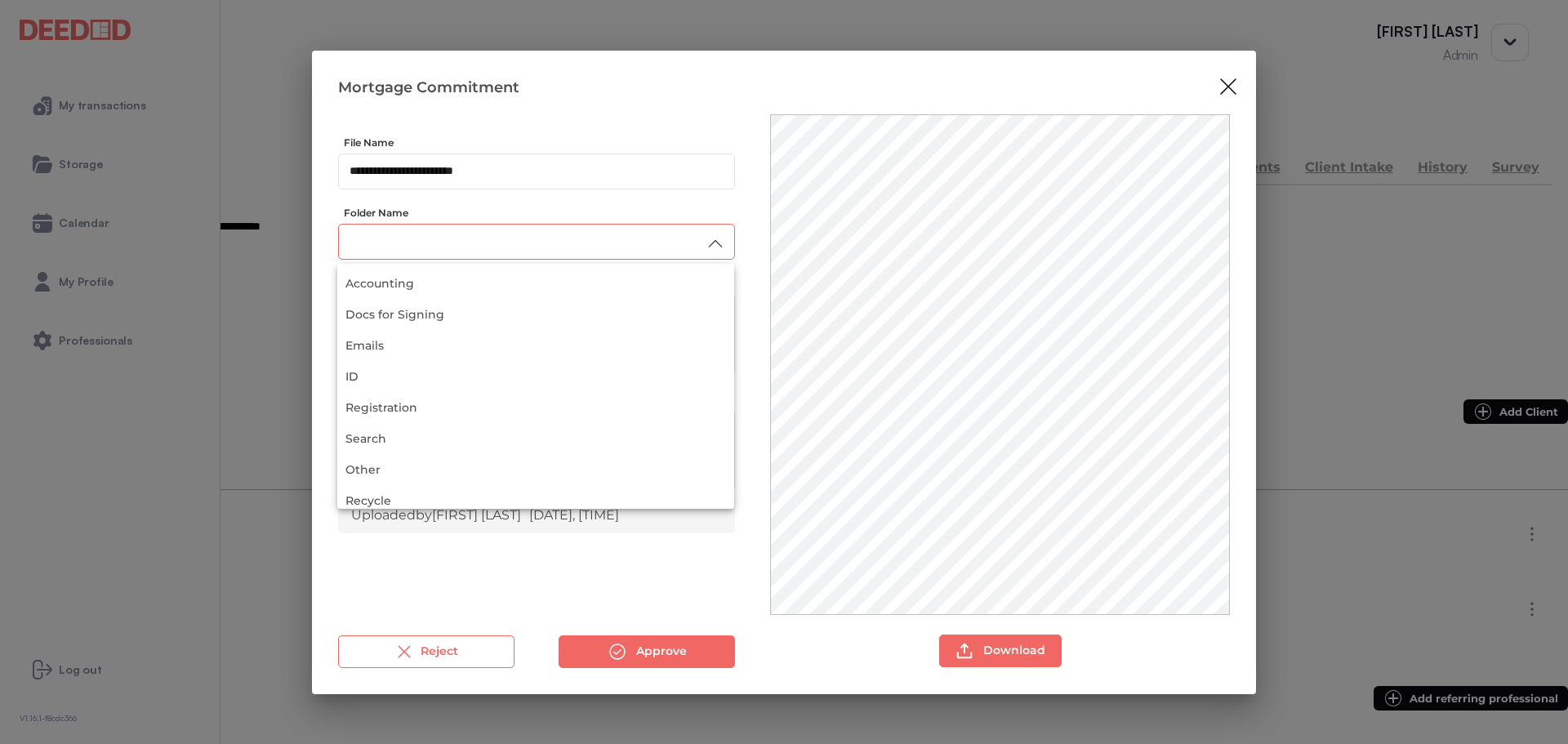 click at bounding box center [537, 241] 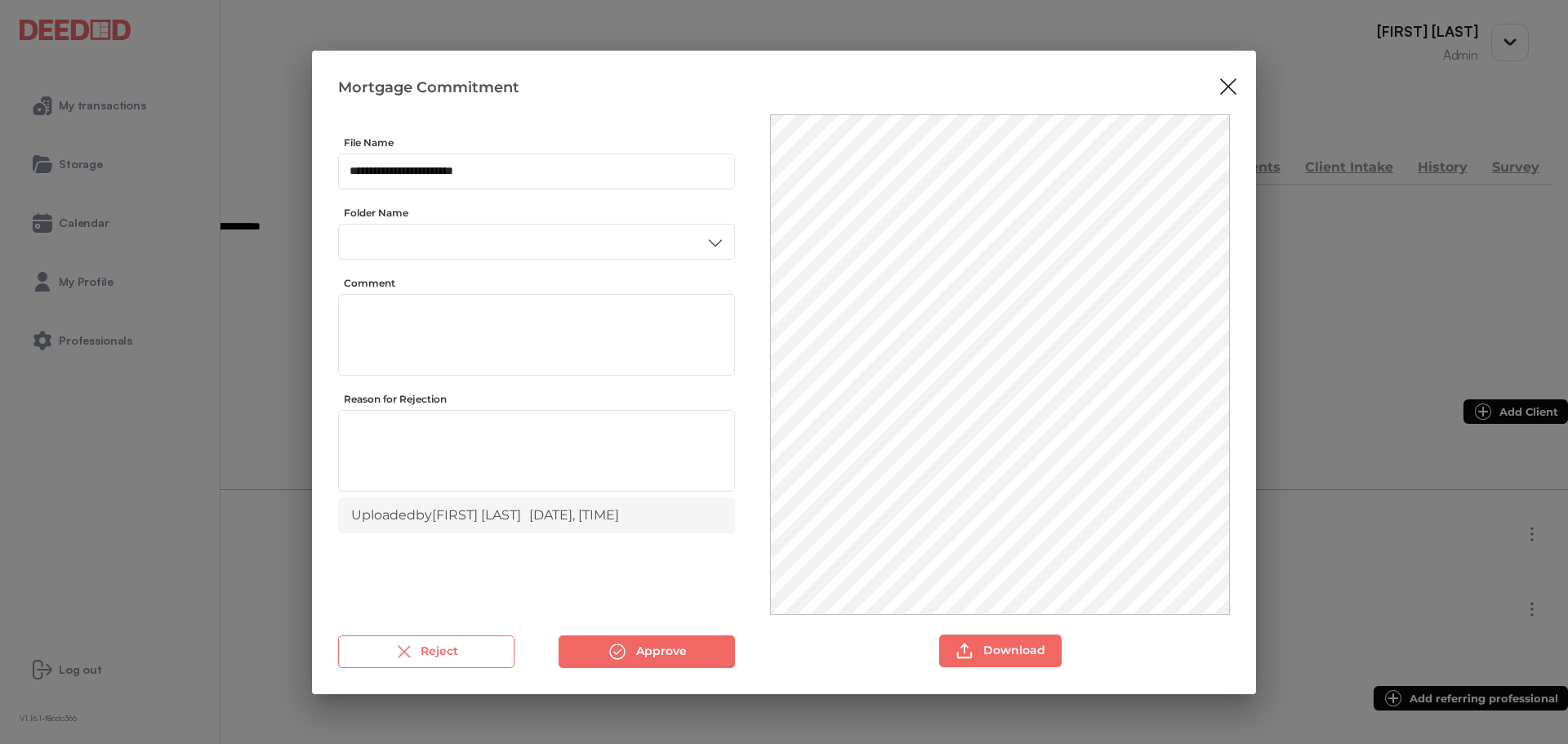 click on "Other" at bounding box center [536, 432] 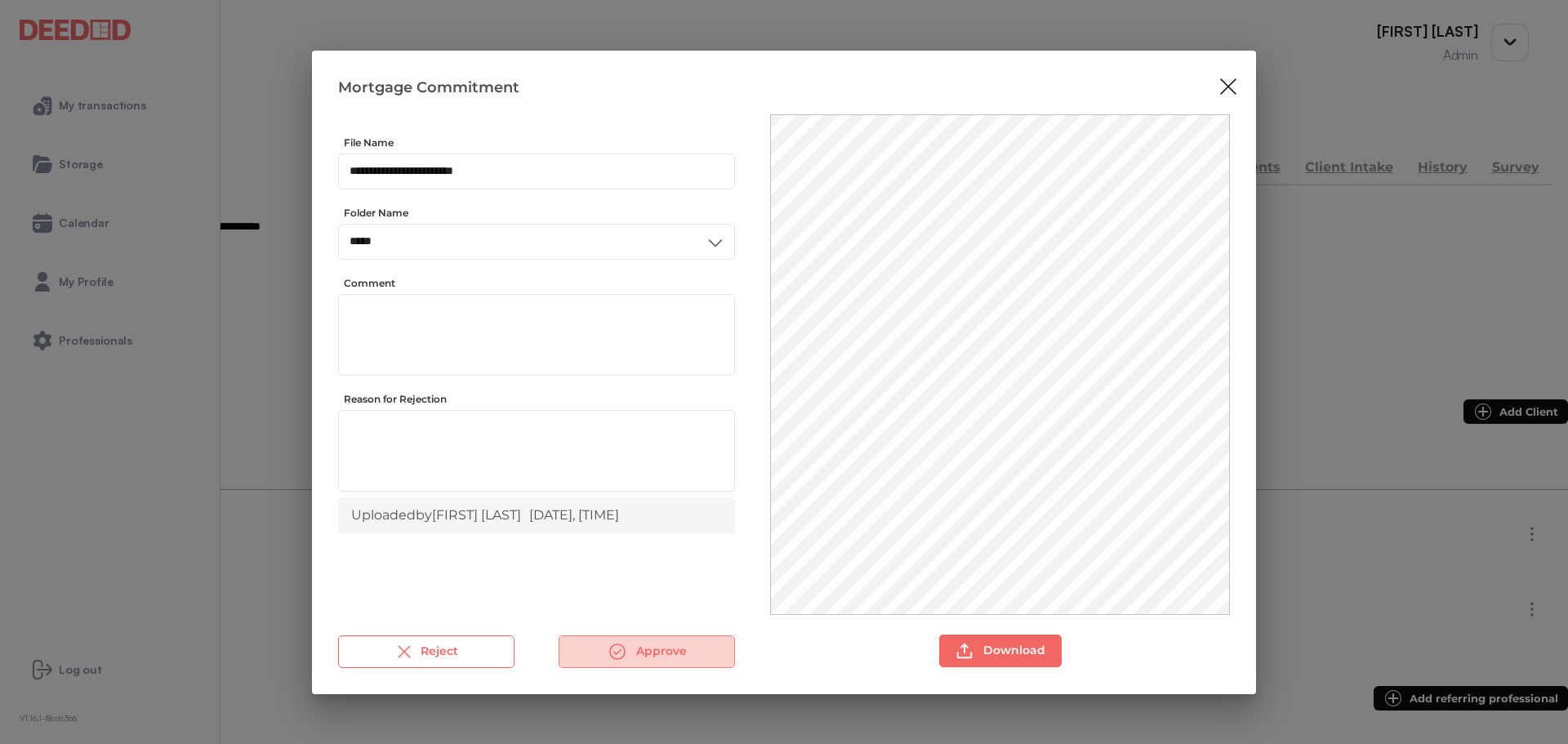 click on "Approve" at bounding box center [647, 652] 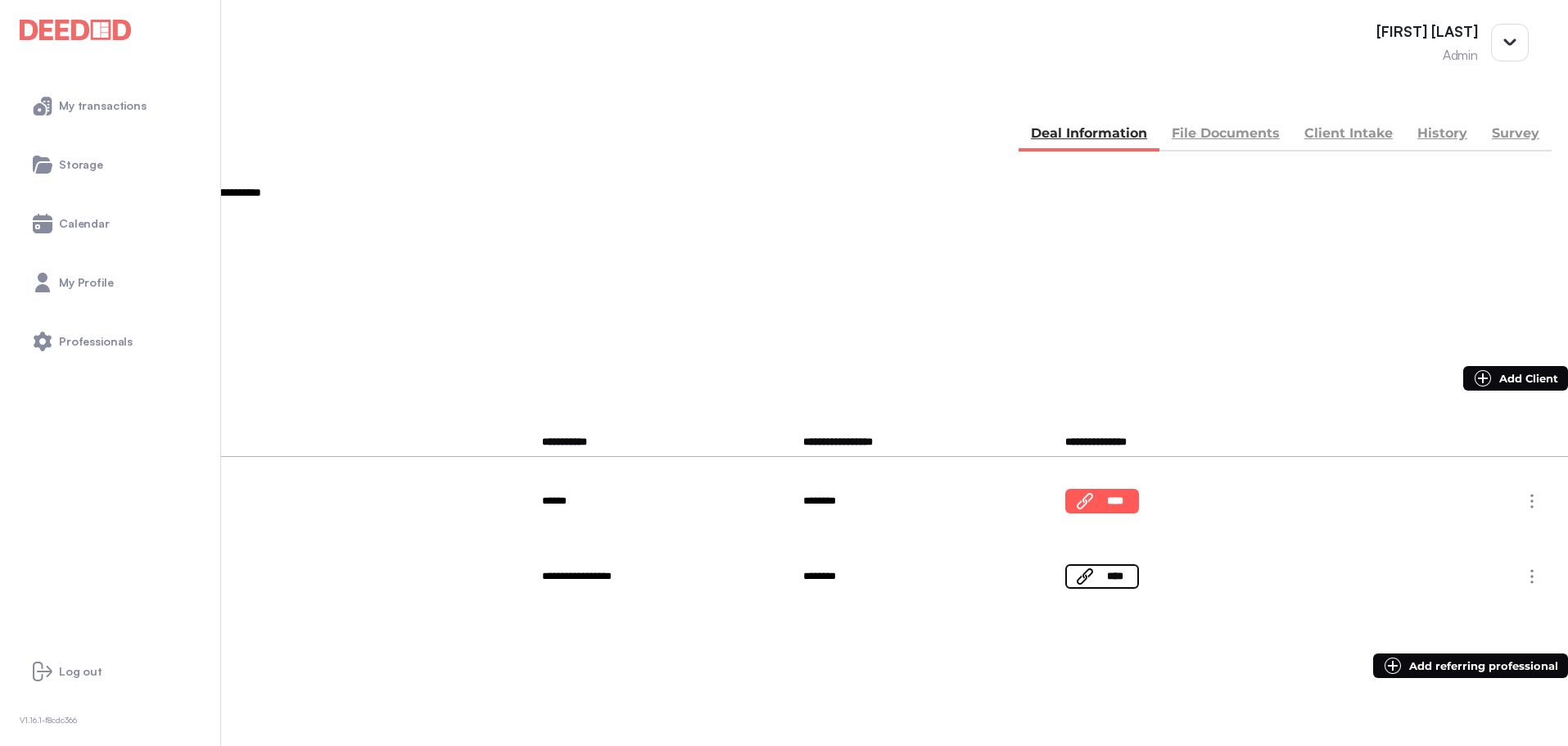 scroll, scrollTop: 0, scrollLeft: 0, axis: both 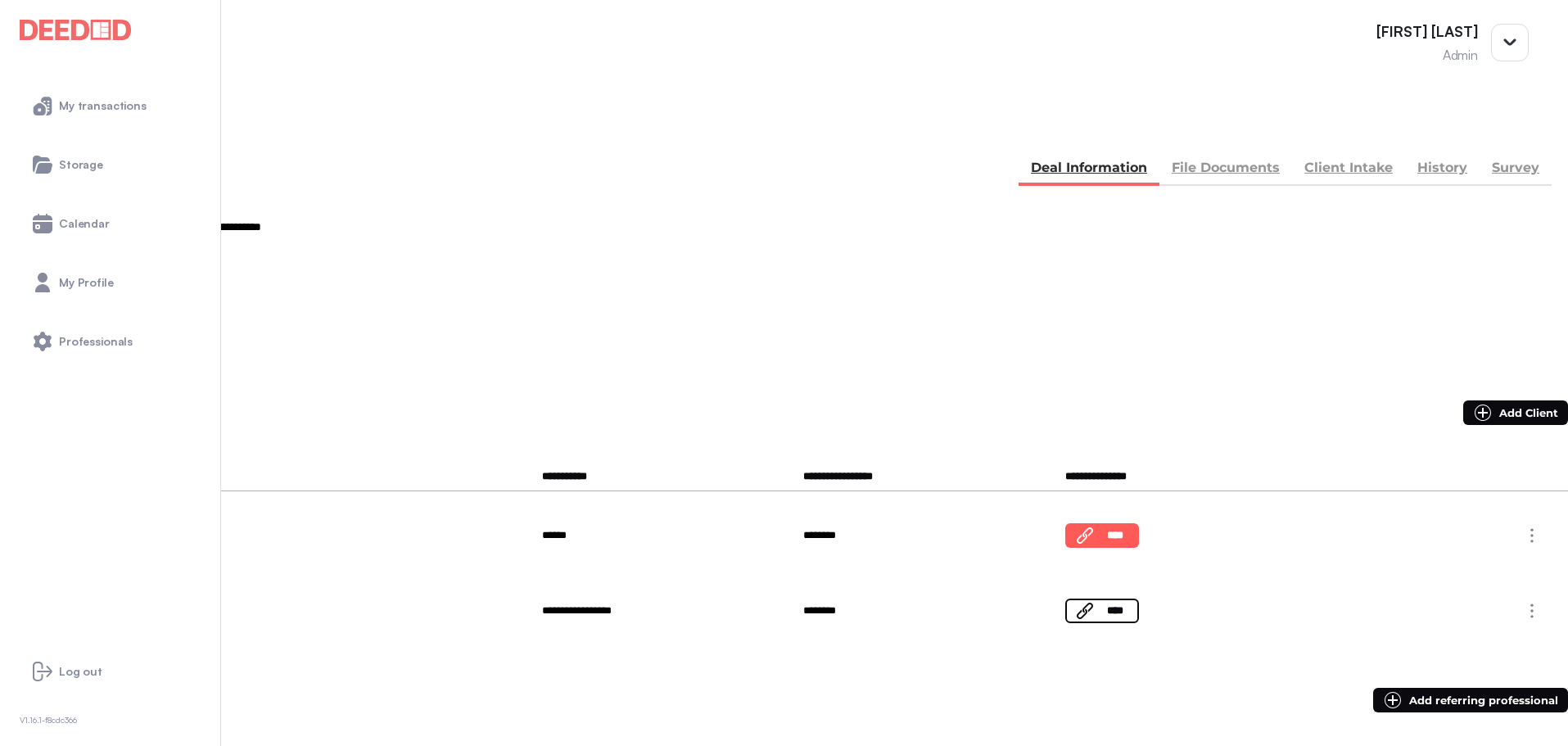 click on "File Documents" at bounding box center [1226, 170] 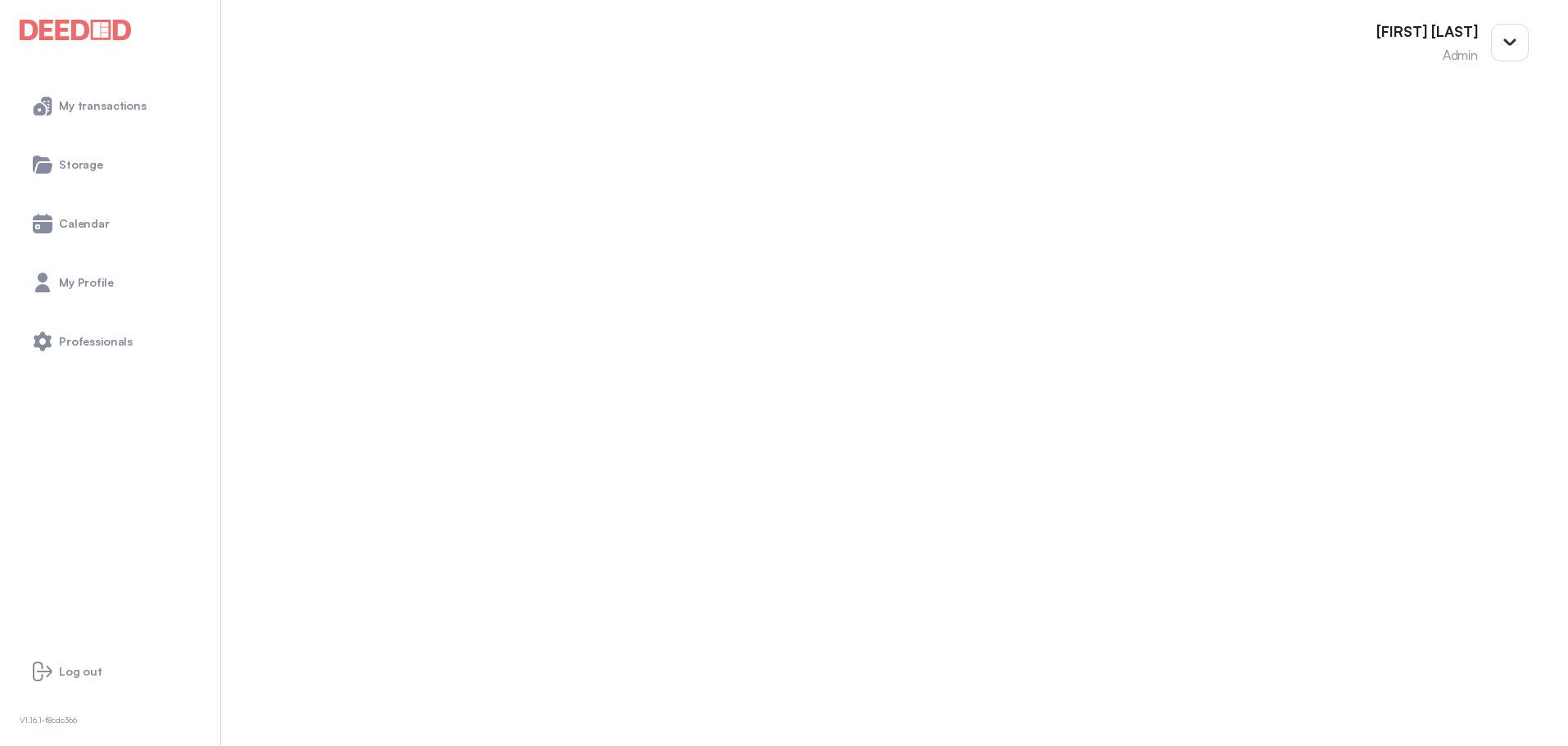 scroll, scrollTop: 509, scrollLeft: 0, axis: vertical 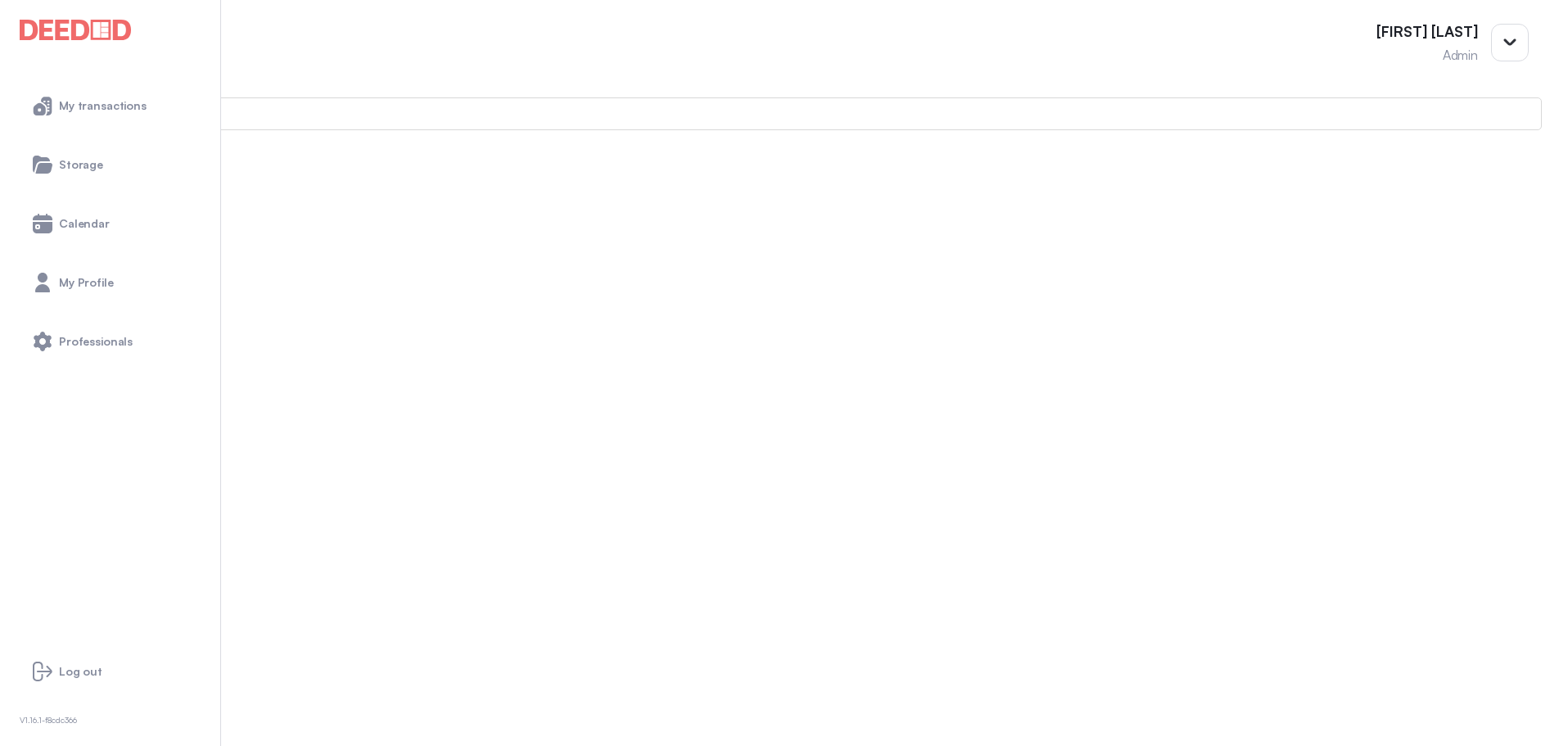 click on "Commitment-Letter-(8).pdf" at bounding box center (79, 585) 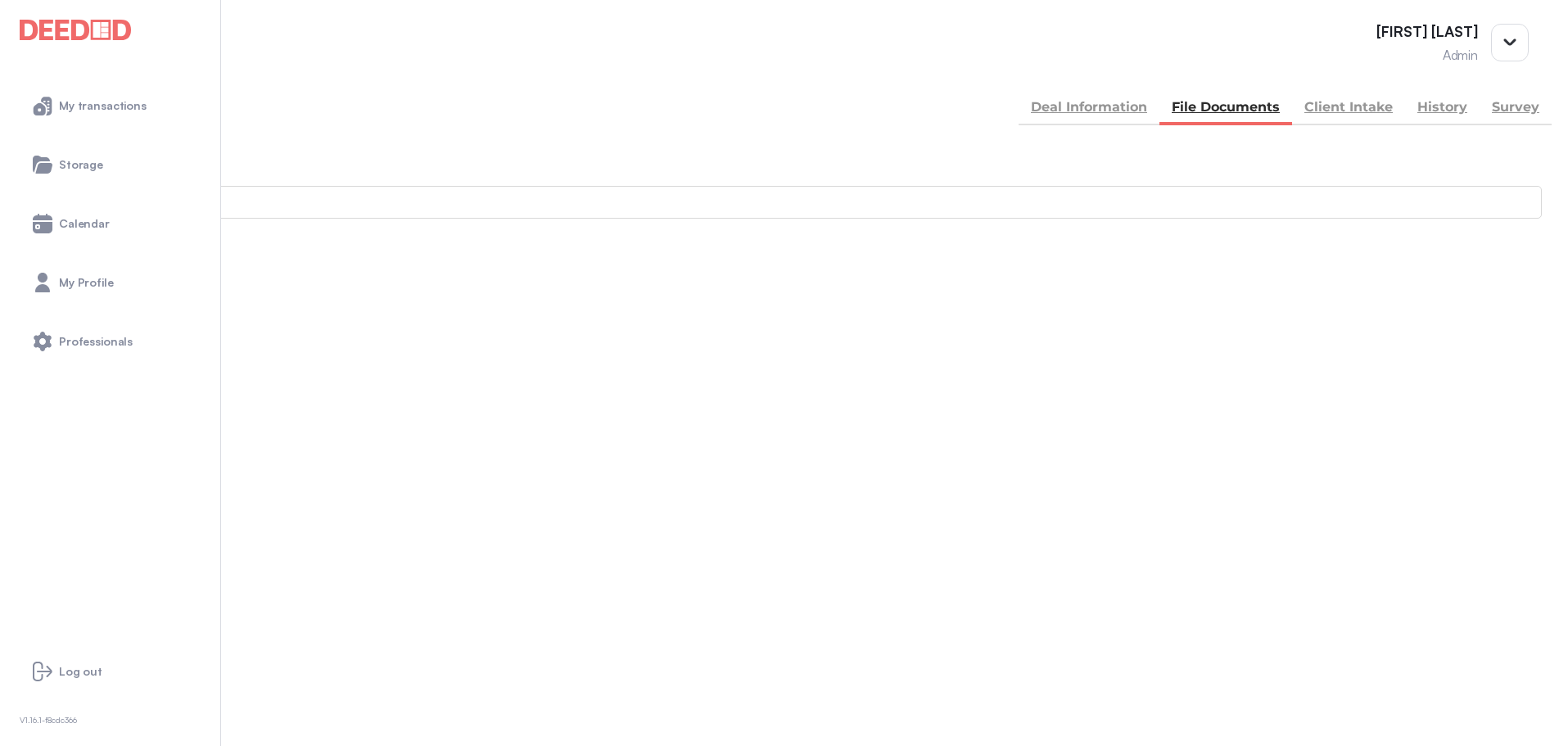 scroll, scrollTop: 60, scrollLeft: 0, axis: vertical 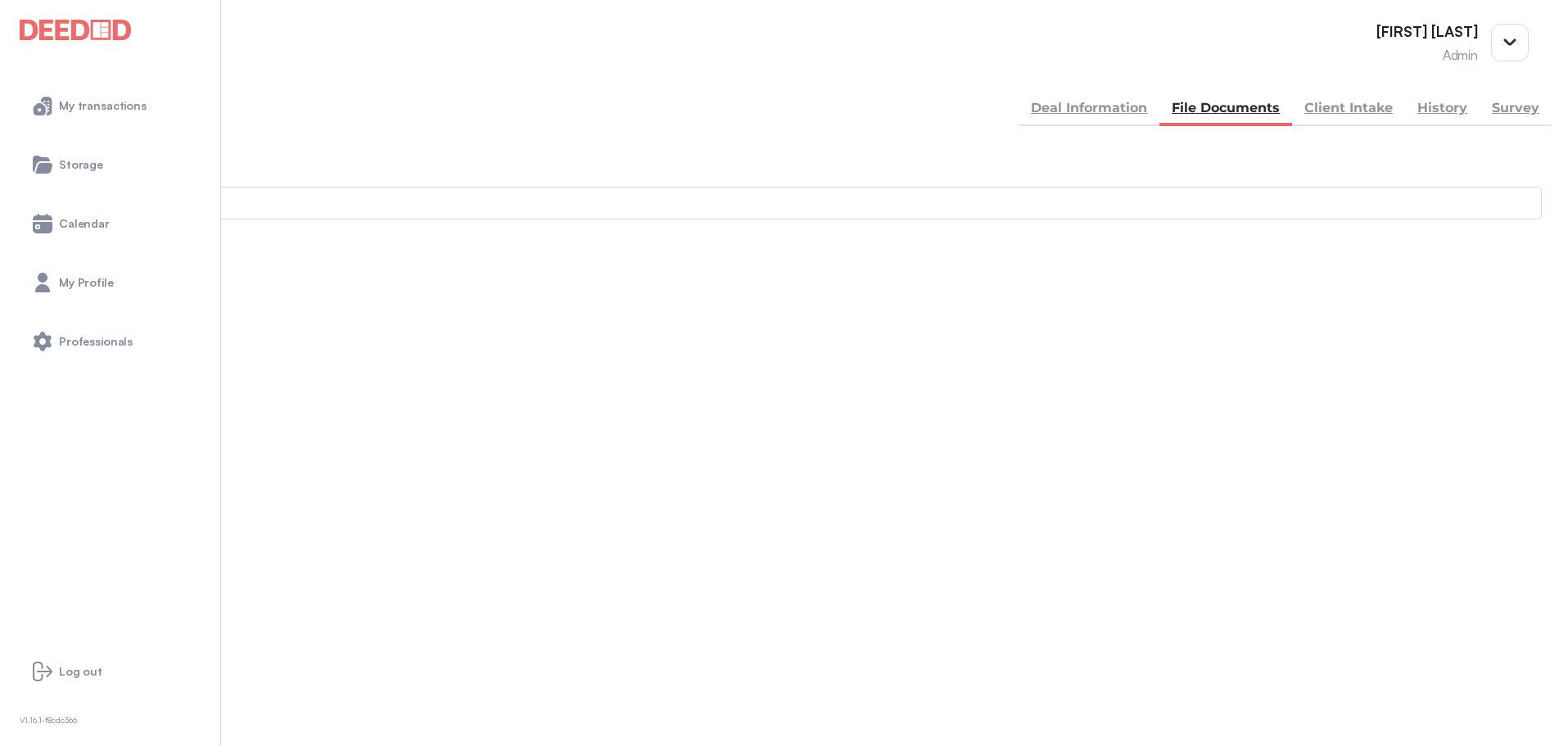 click at bounding box center (11, 822) 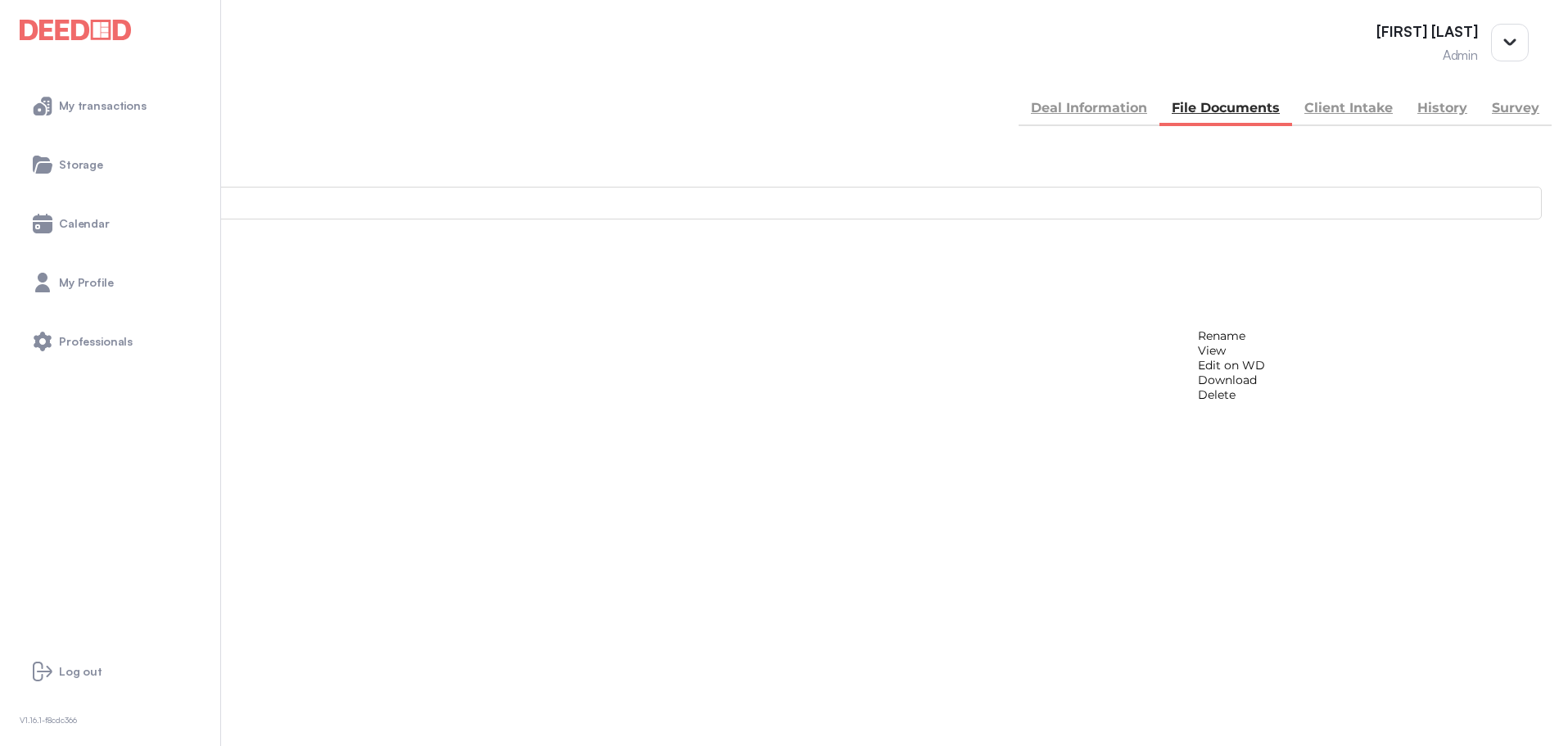 click on "Download" at bounding box center [1231, 380] 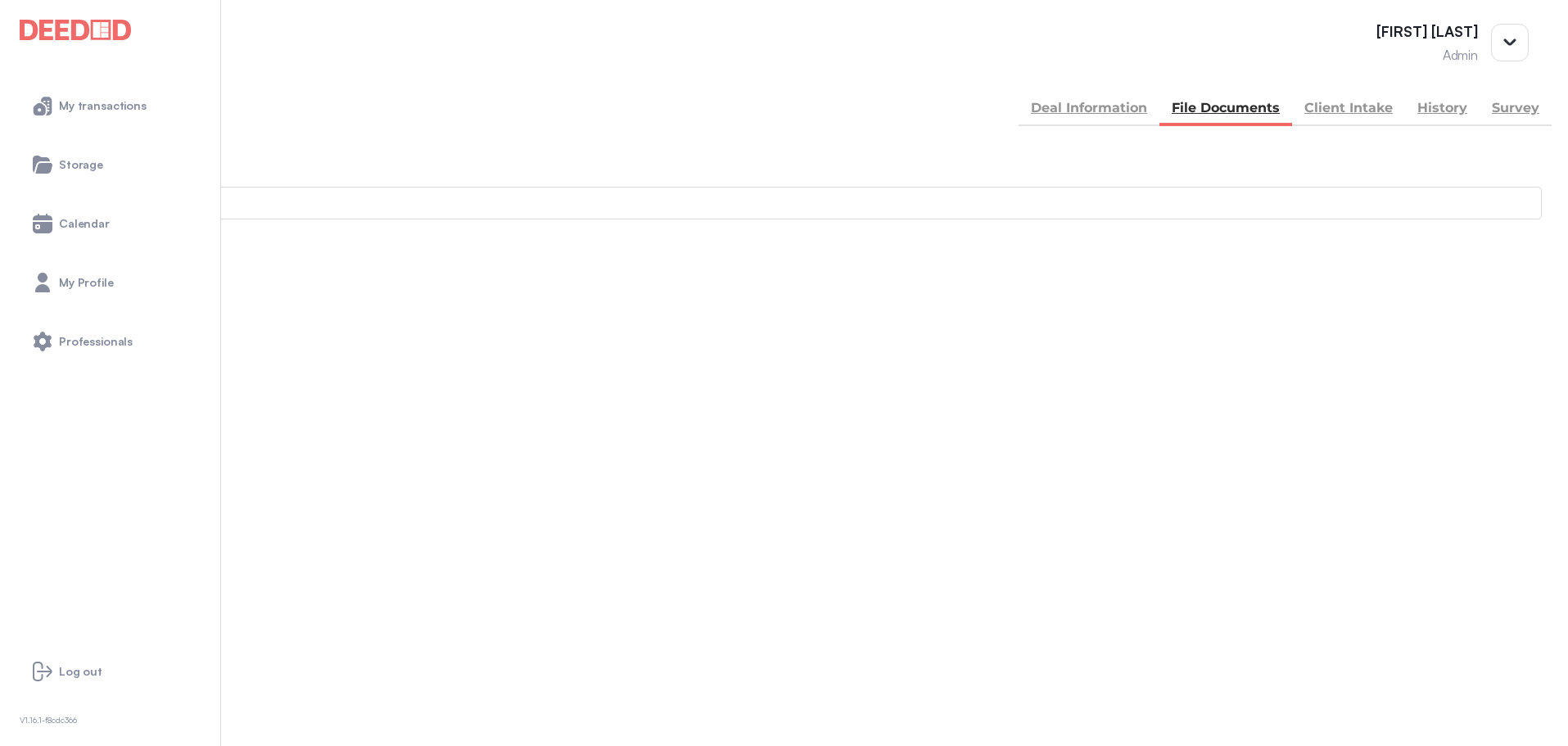 click on "Commitment-Letter-(8).pdf 07 / 08 / 2025   10 : 00   am by  Alexandra Plante -" at bounding box center [784, 745] 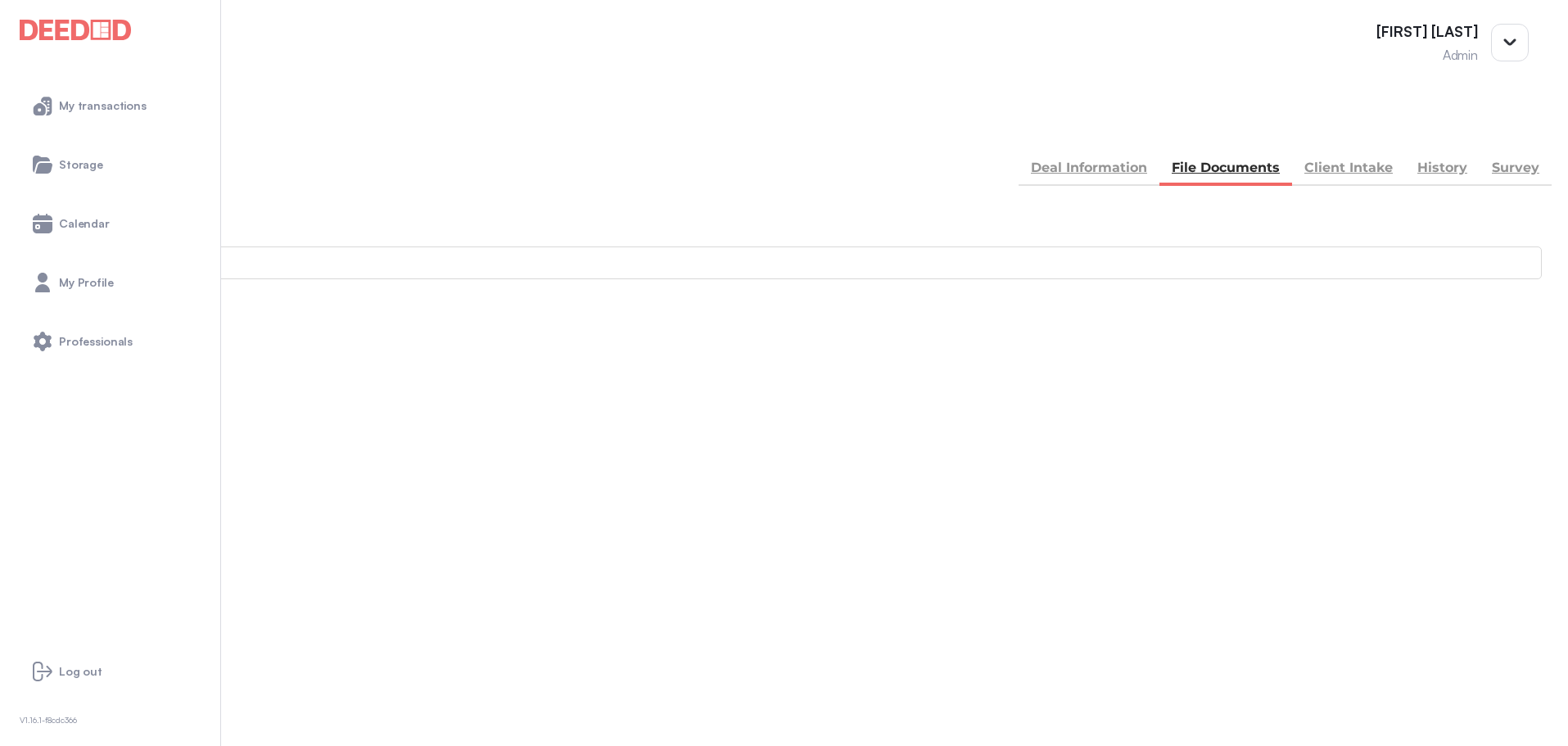 click on "Deal Information" at bounding box center (1089, 170) 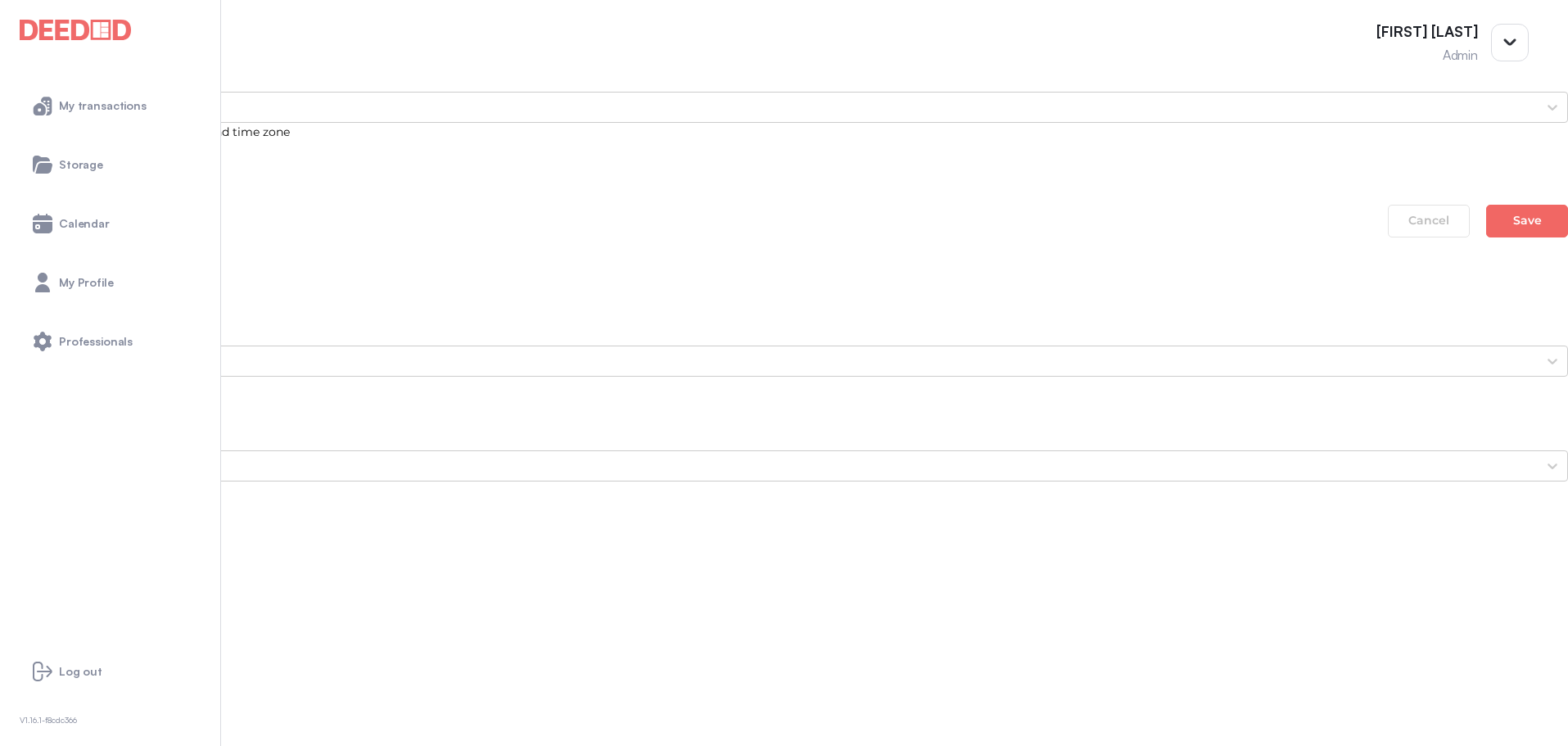 scroll, scrollTop: 1196, scrollLeft: 0, axis: vertical 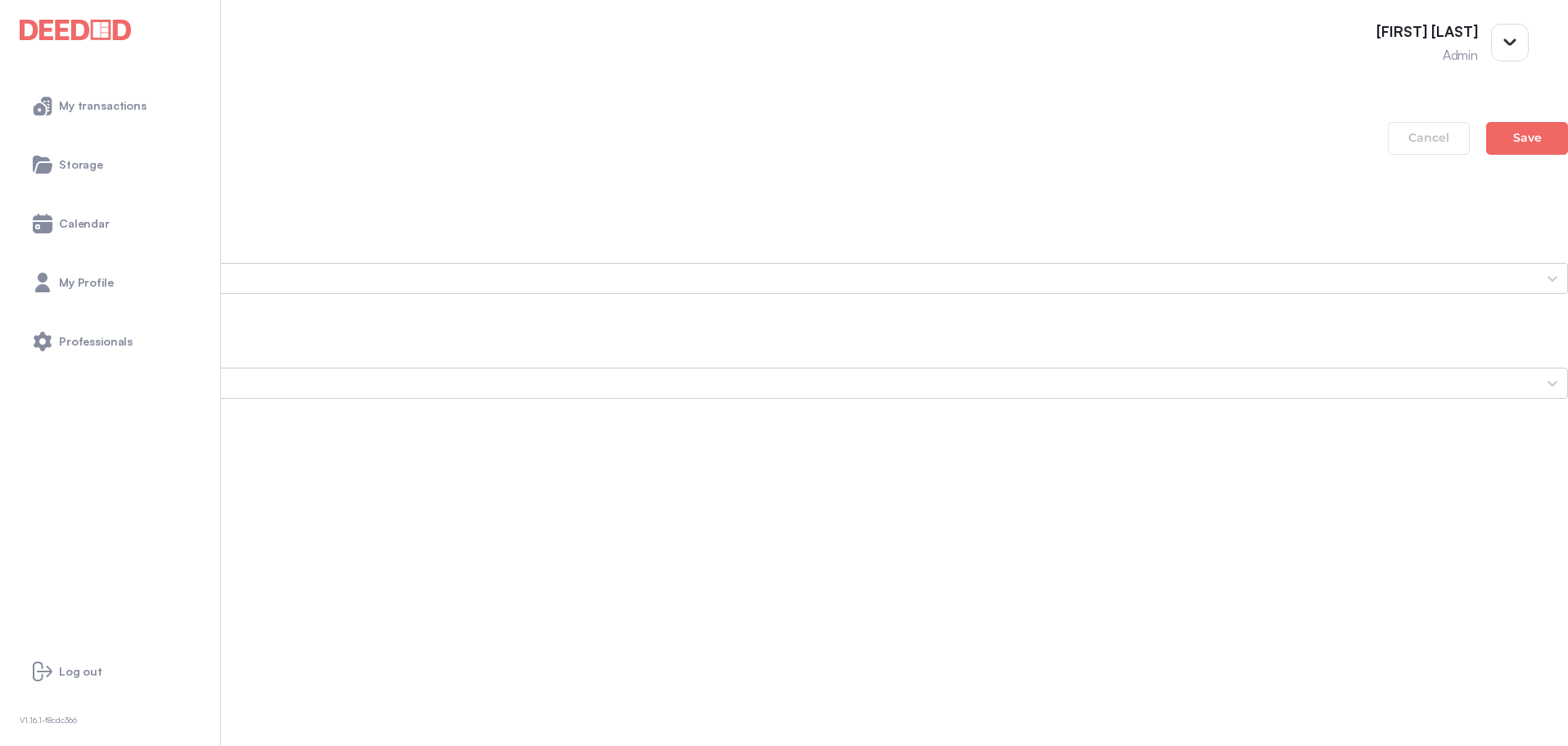 click on "Current Mortgage Statement(s) and Lines of Credit Statement(s)" at bounding box center (784, 913) 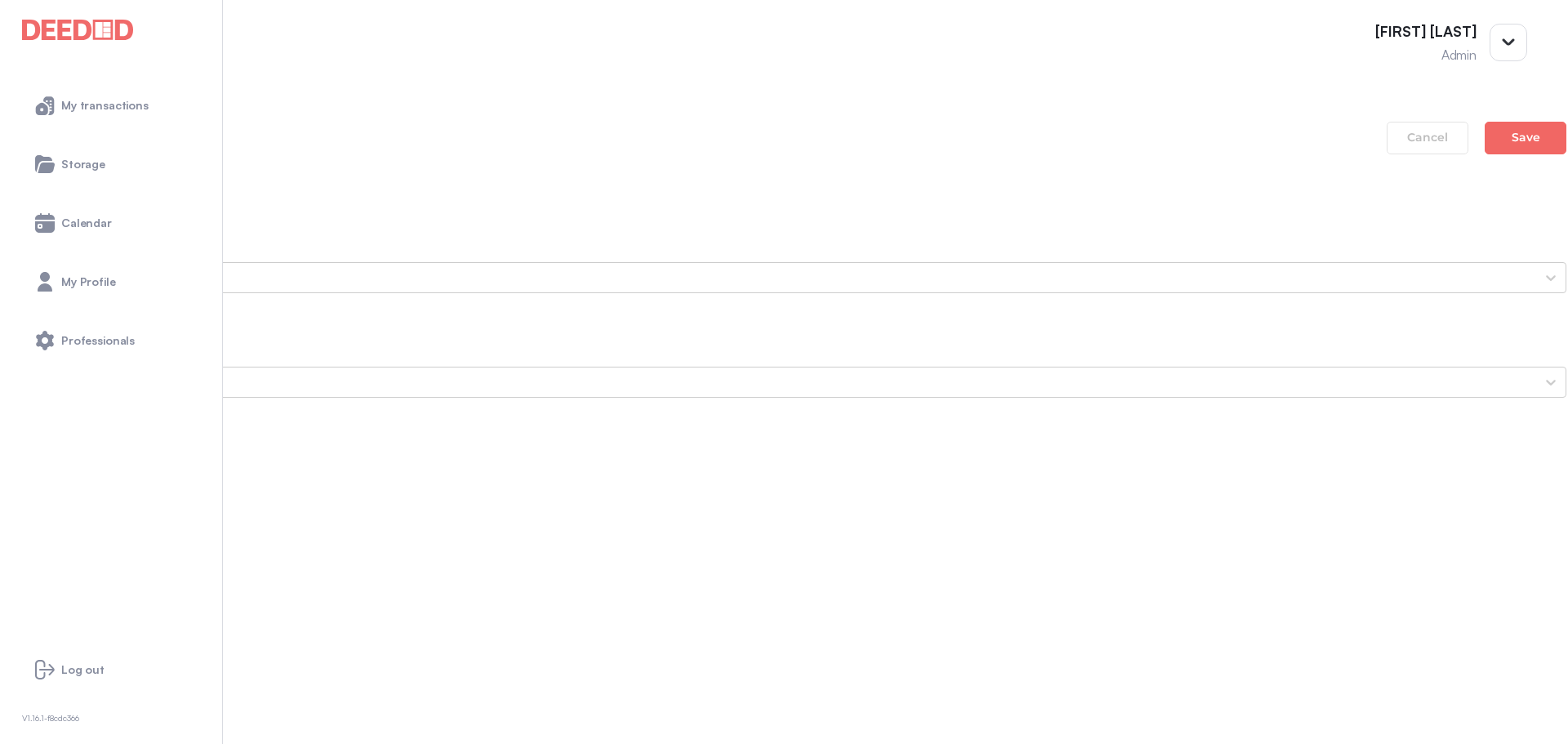 scroll, scrollTop: 0, scrollLeft: 0, axis: both 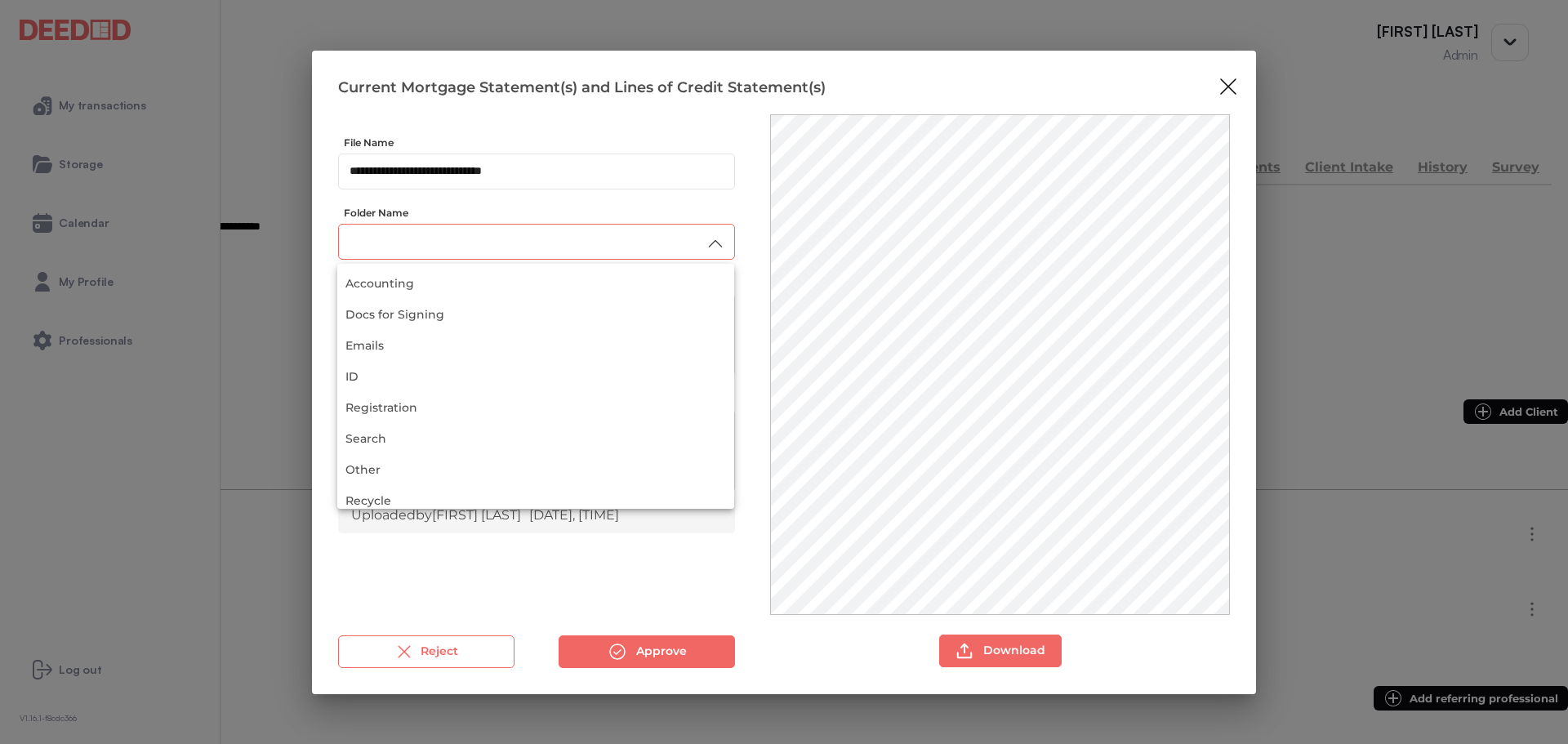 click at bounding box center (537, 241) 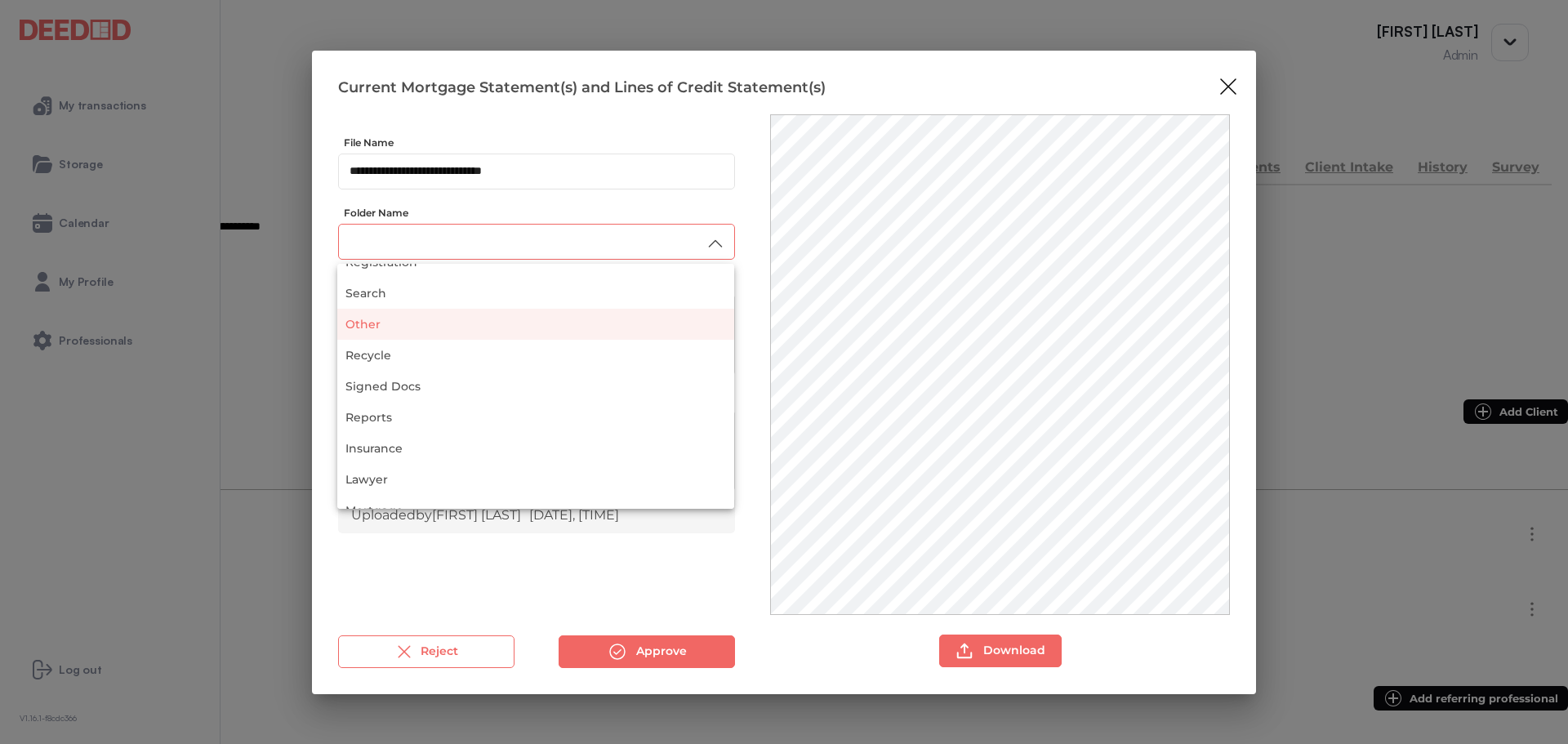 scroll, scrollTop: 146, scrollLeft: 0, axis: vertical 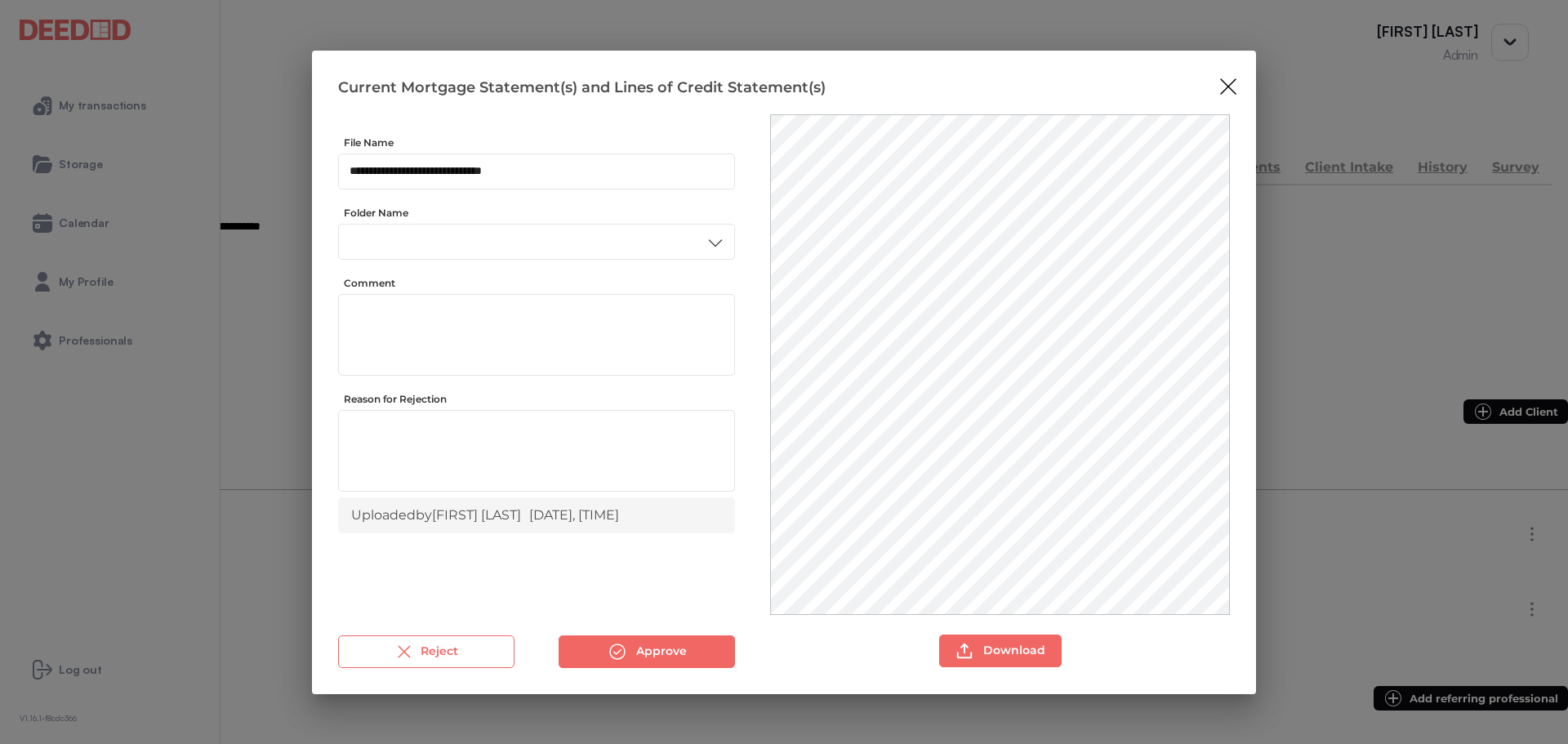 click on "Accounting   Docs for Signing   Emails   ID   Registration   Search   Other   Recycle   Signed Docs   Reports   Insurance   Lawyer   Mortgage" at bounding box center (536, 385) 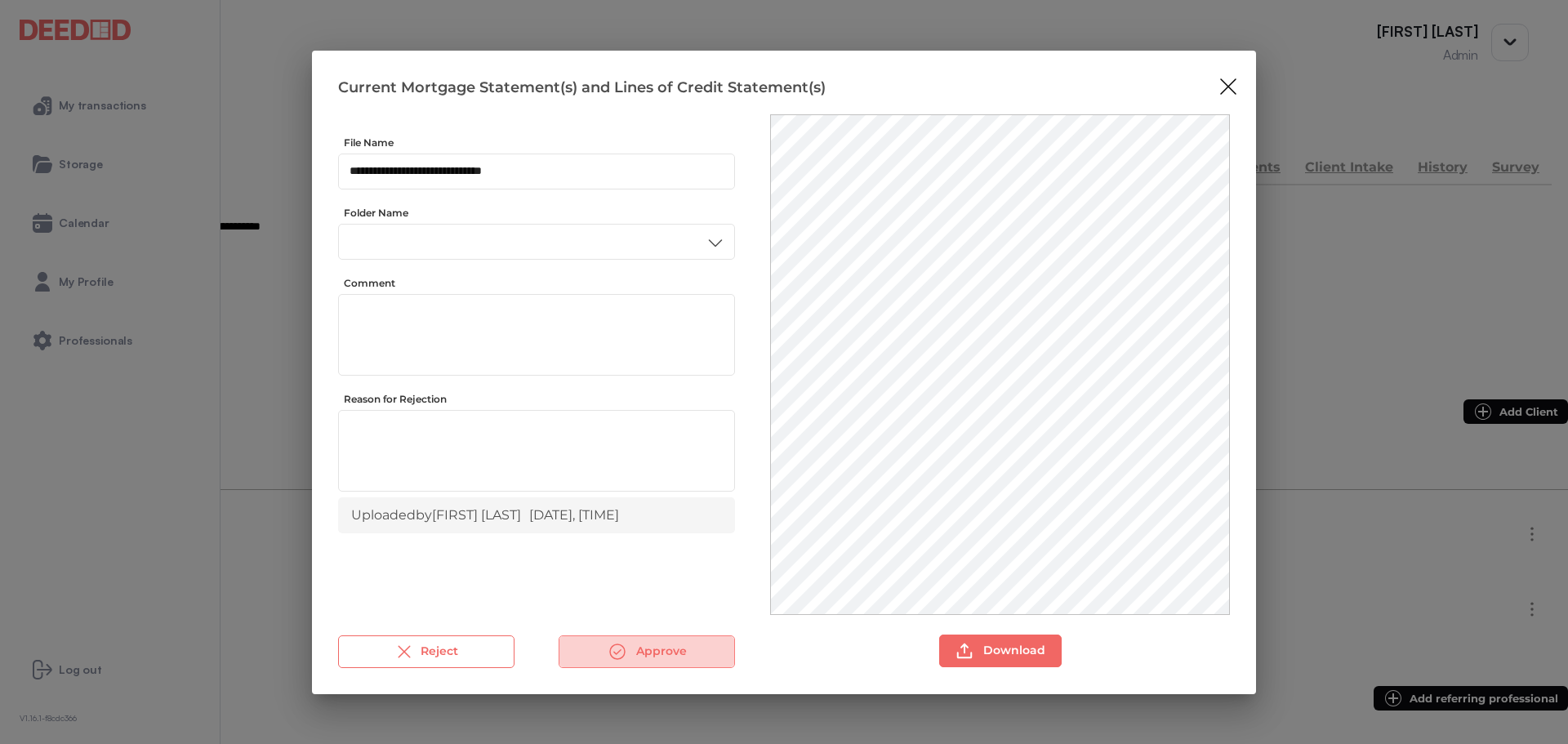 click on "Approve" at bounding box center [647, 652] 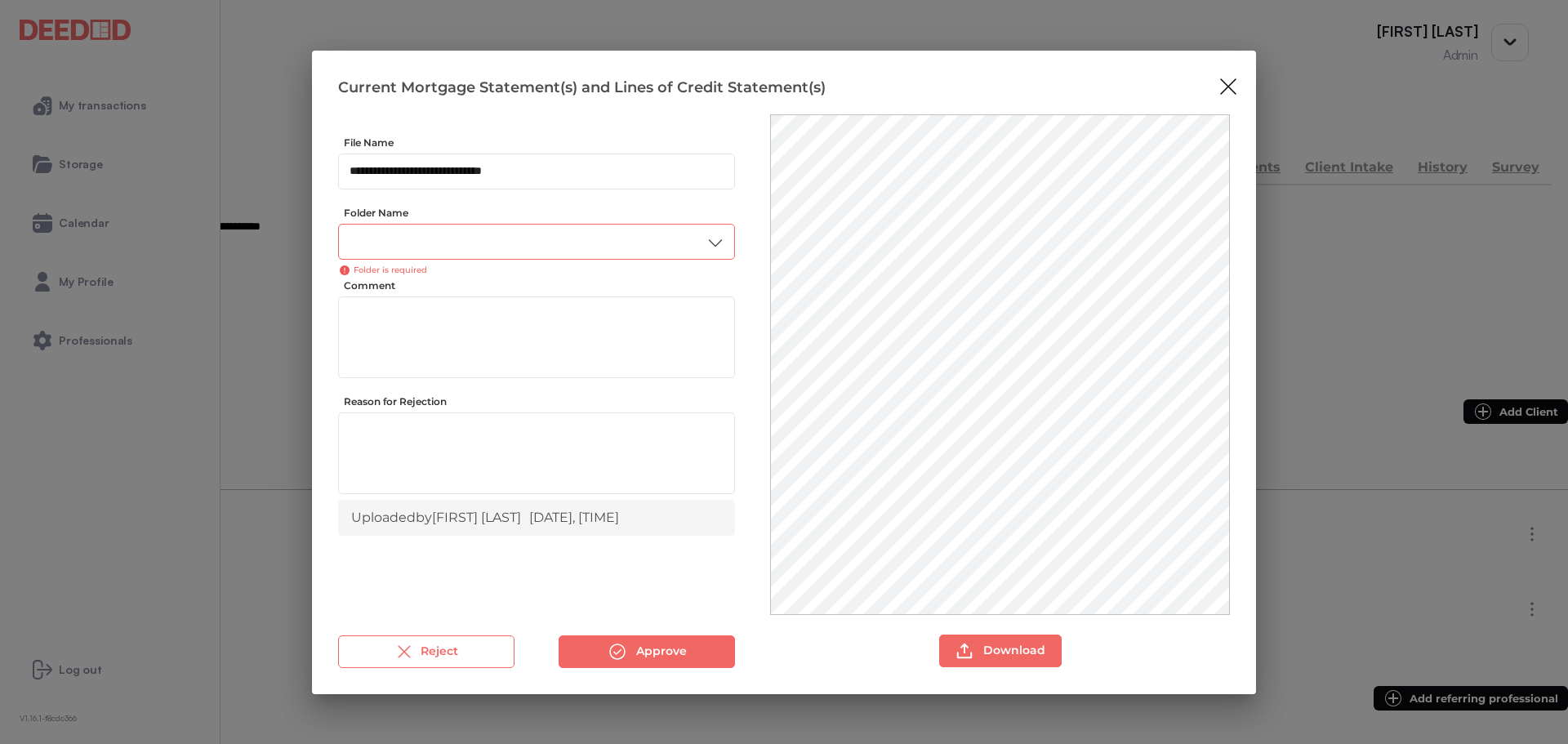 click on "​" at bounding box center (537, 242) 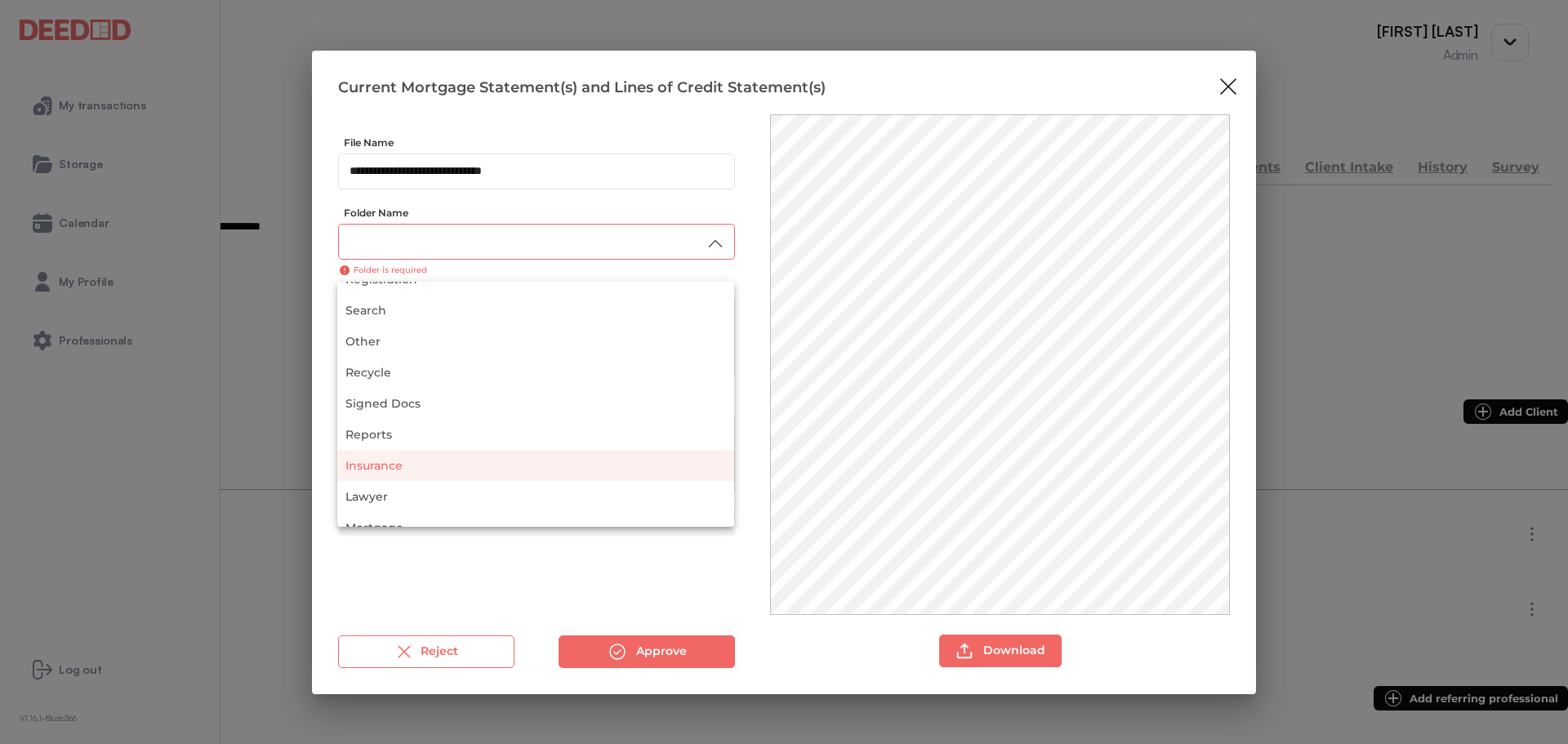 scroll, scrollTop: 167, scrollLeft: 0, axis: vertical 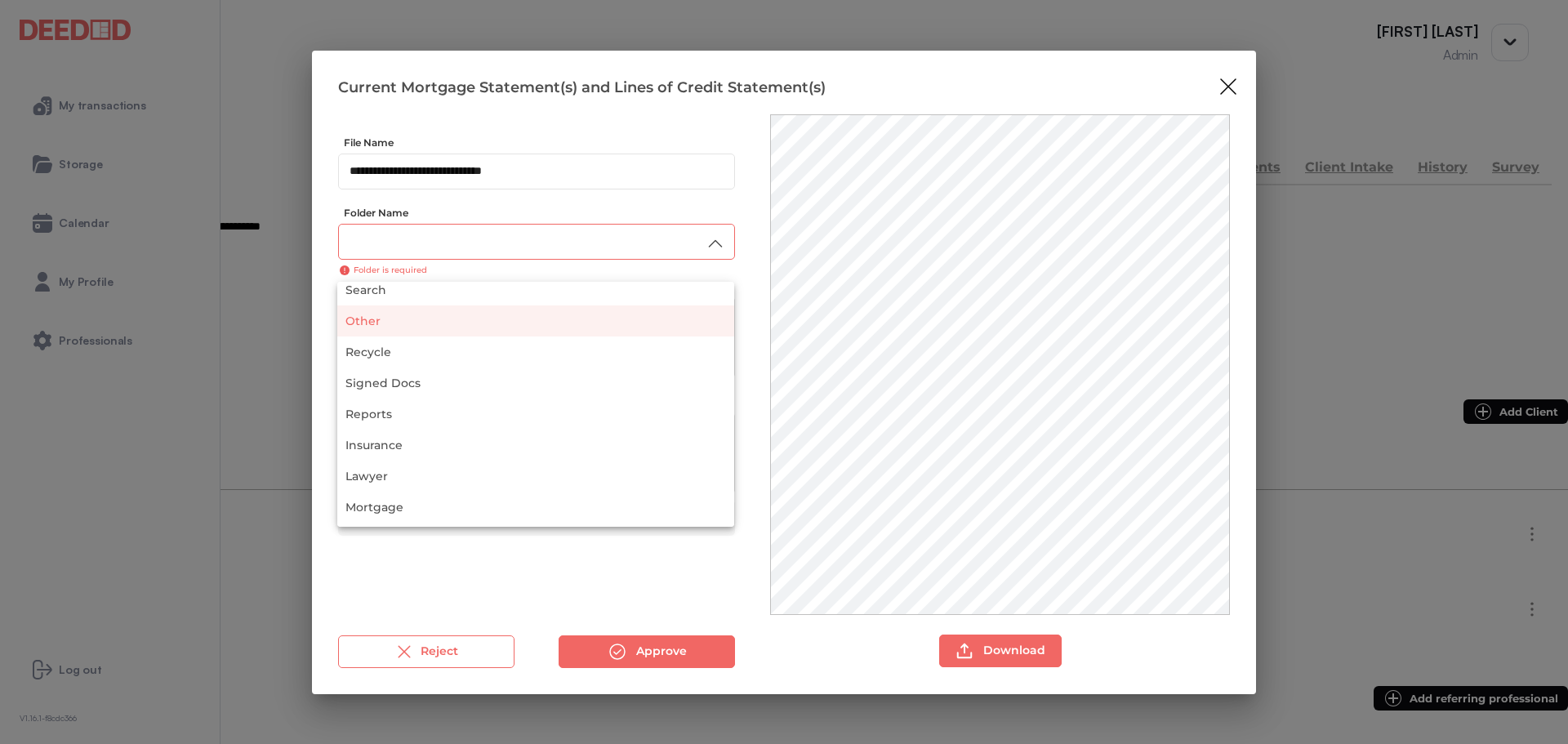 click on "Other" at bounding box center (536, 321) 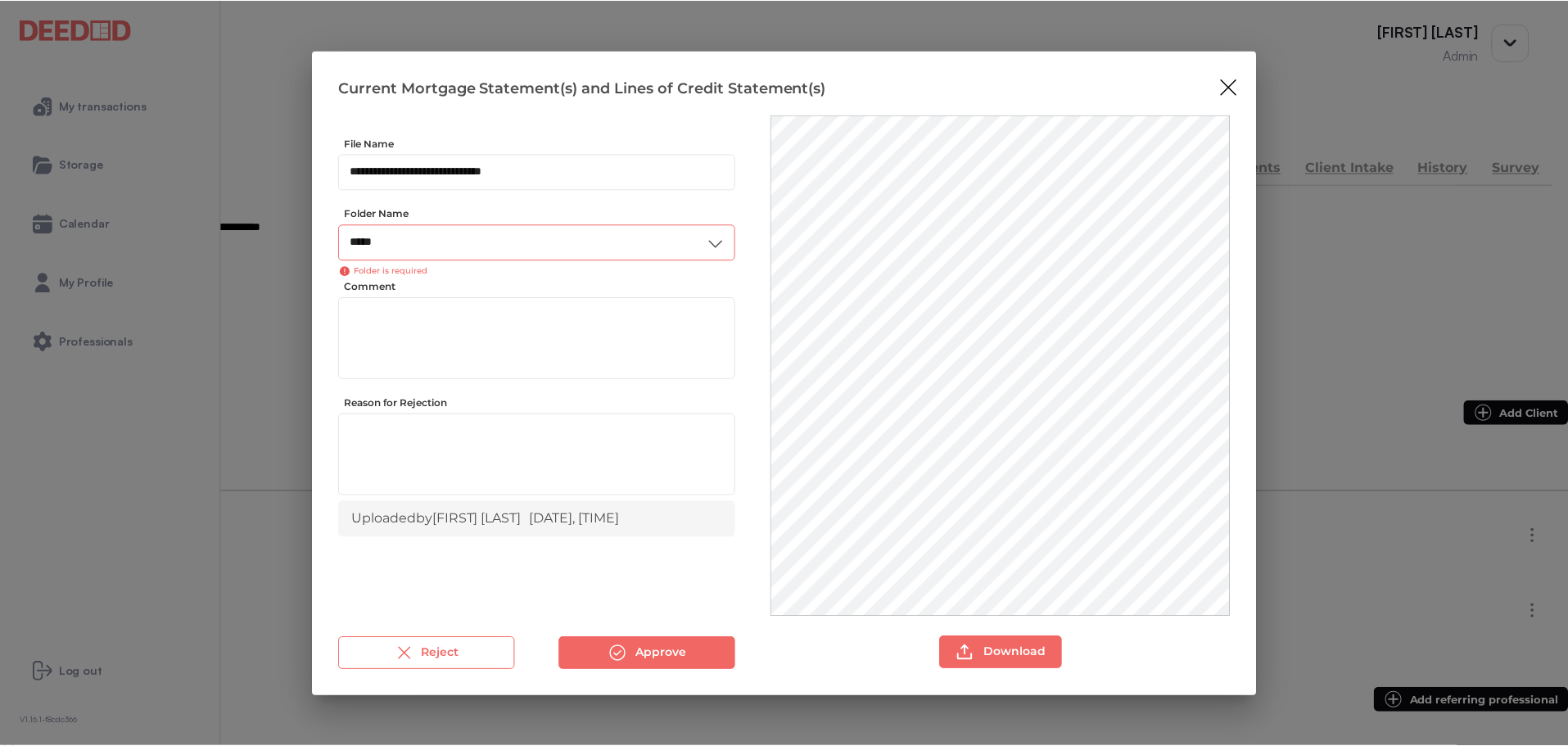 scroll, scrollTop: 0, scrollLeft: 0, axis: both 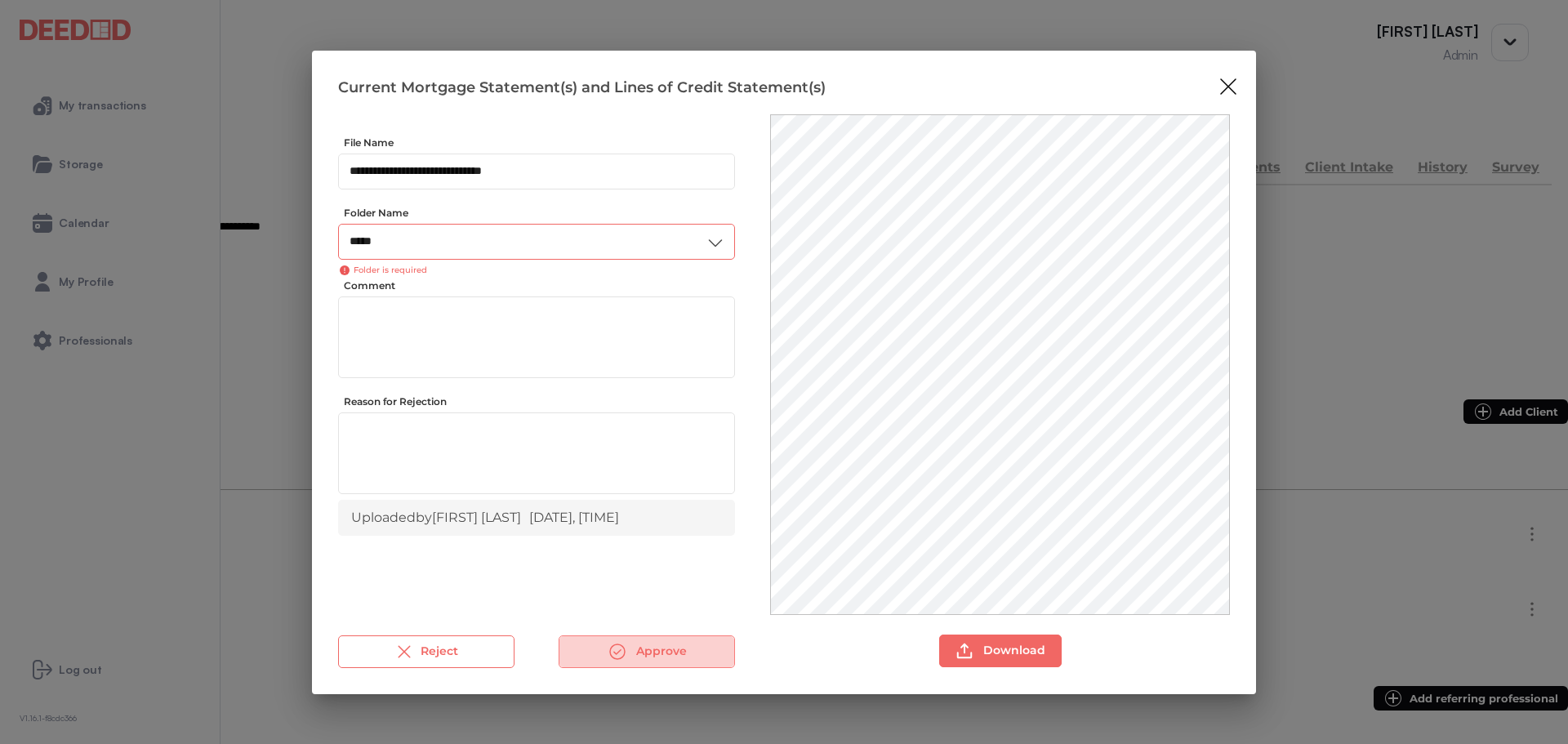 click on "Approve" at bounding box center [647, 652] 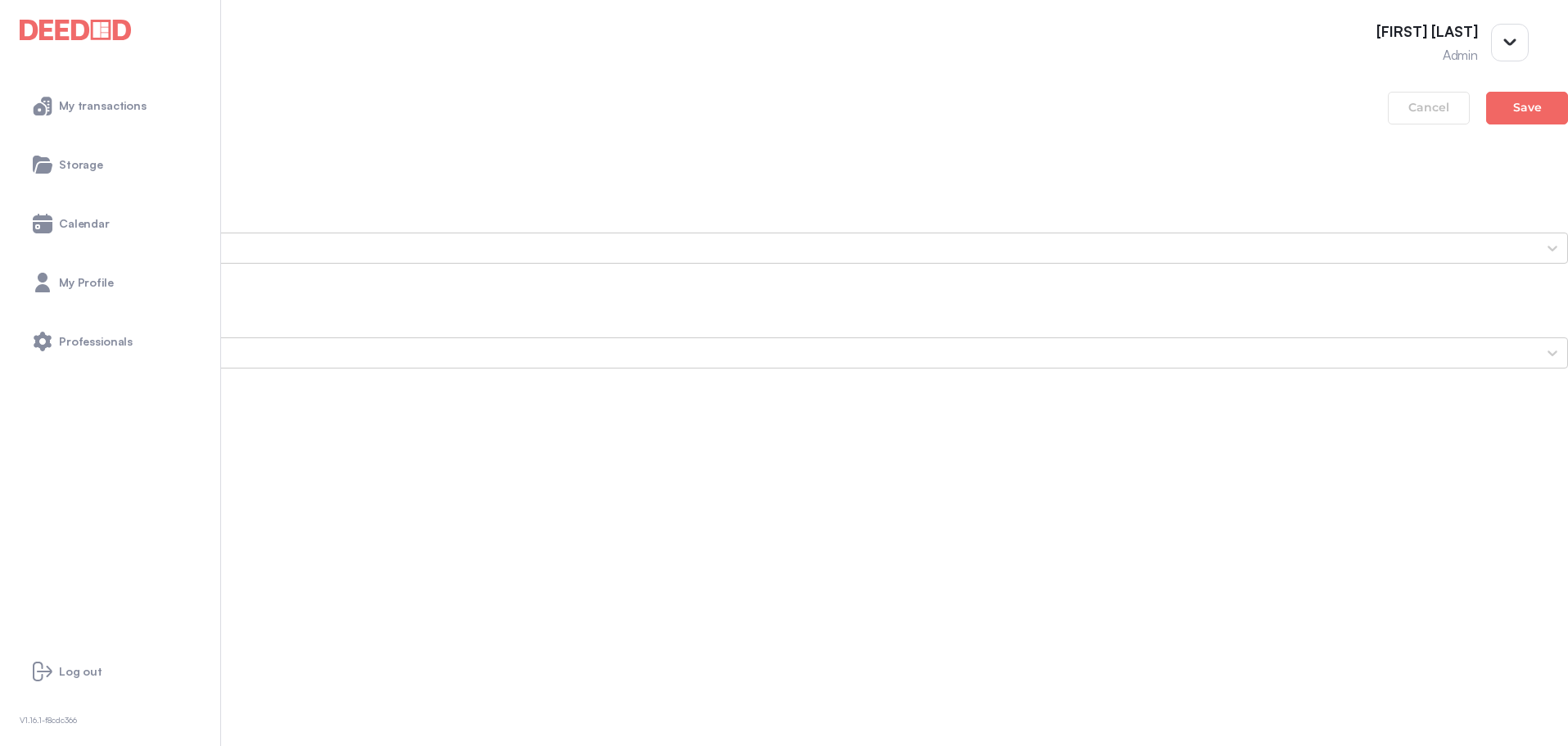 scroll, scrollTop: 1227, scrollLeft: 0, axis: vertical 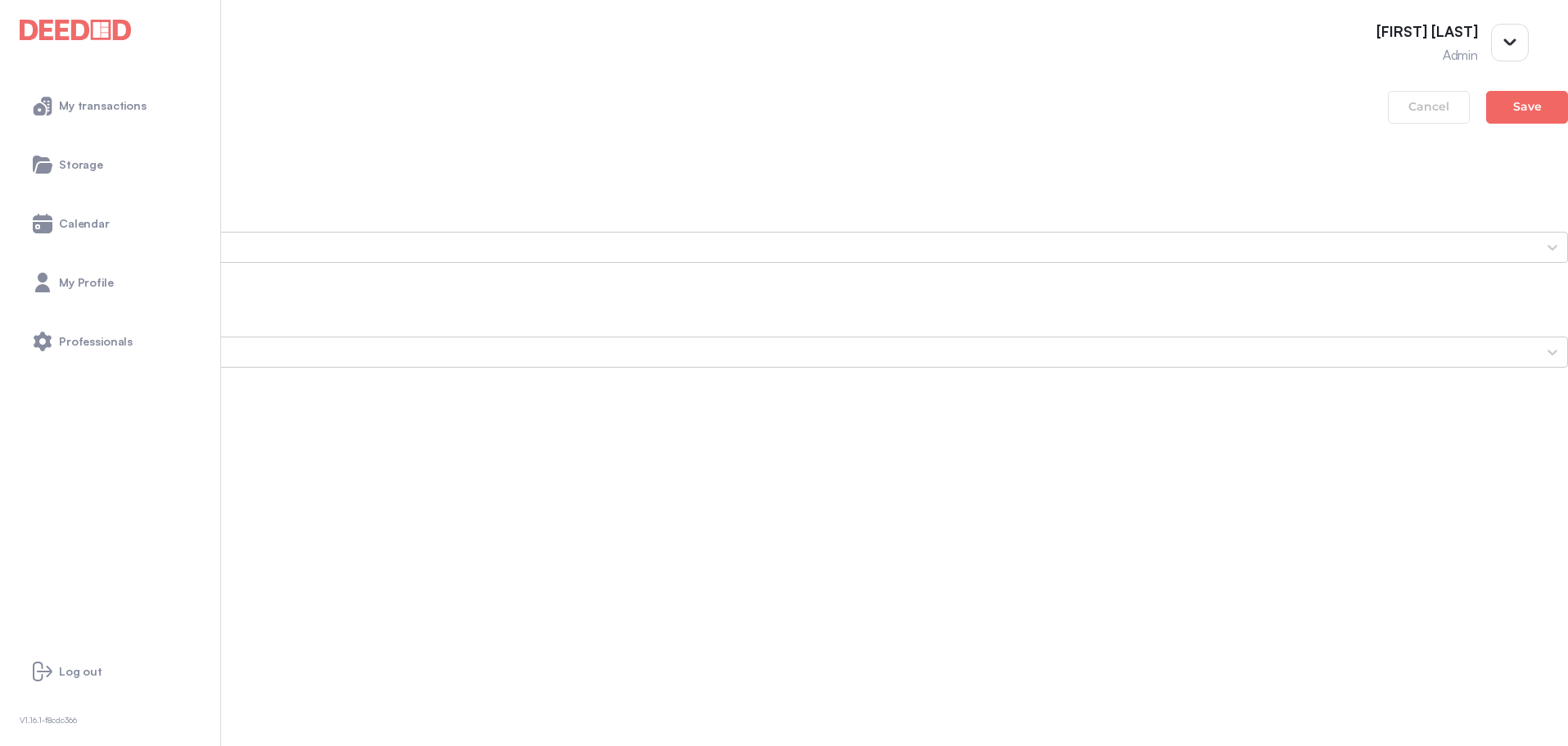 click on "Current Property Tax Bill" at bounding box center [784, 967] 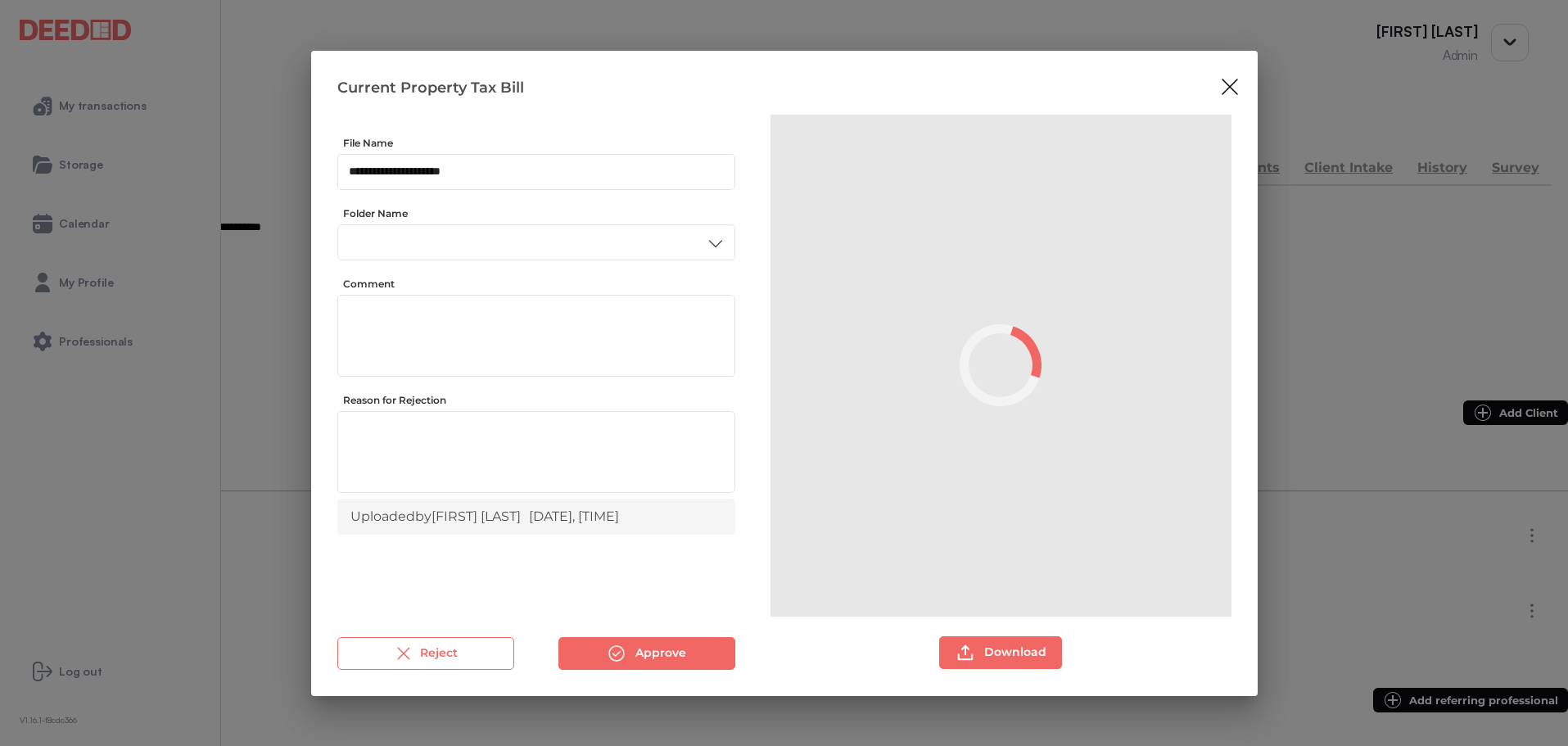 scroll, scrollTop: 0, scrollLeft: 0, axis: both 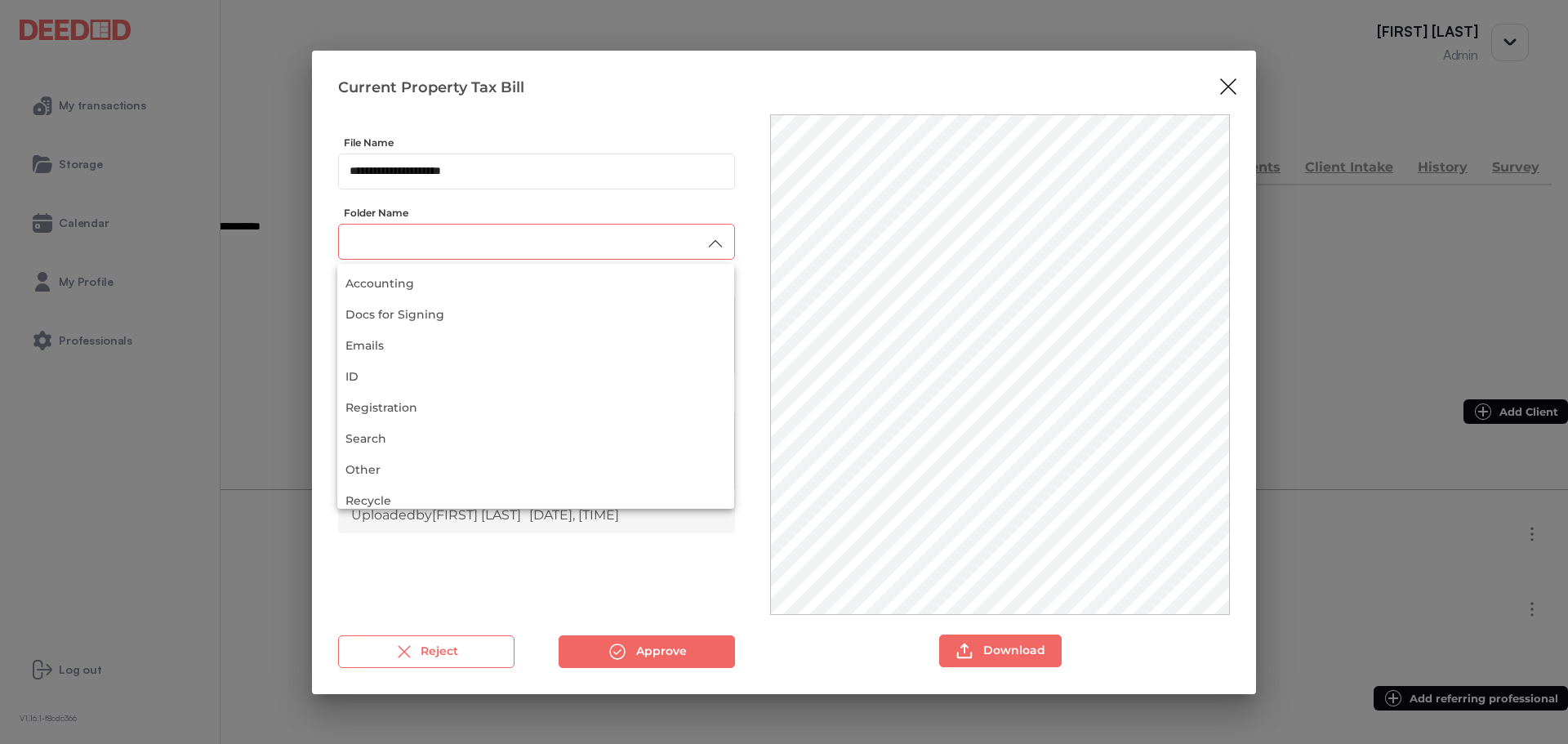 click at bounding box center (537, 241) 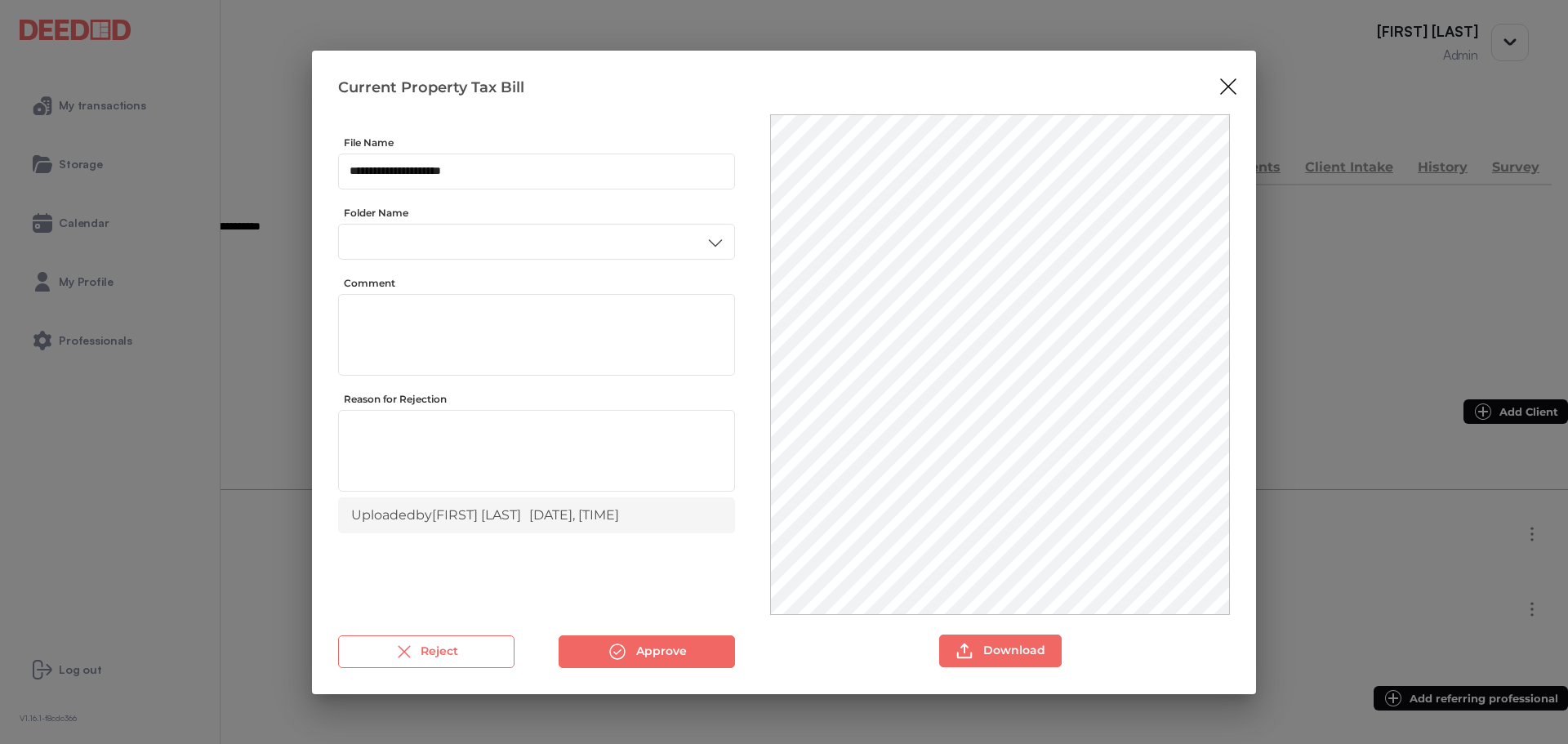 click on "**********" at bounding box center (537, 375) 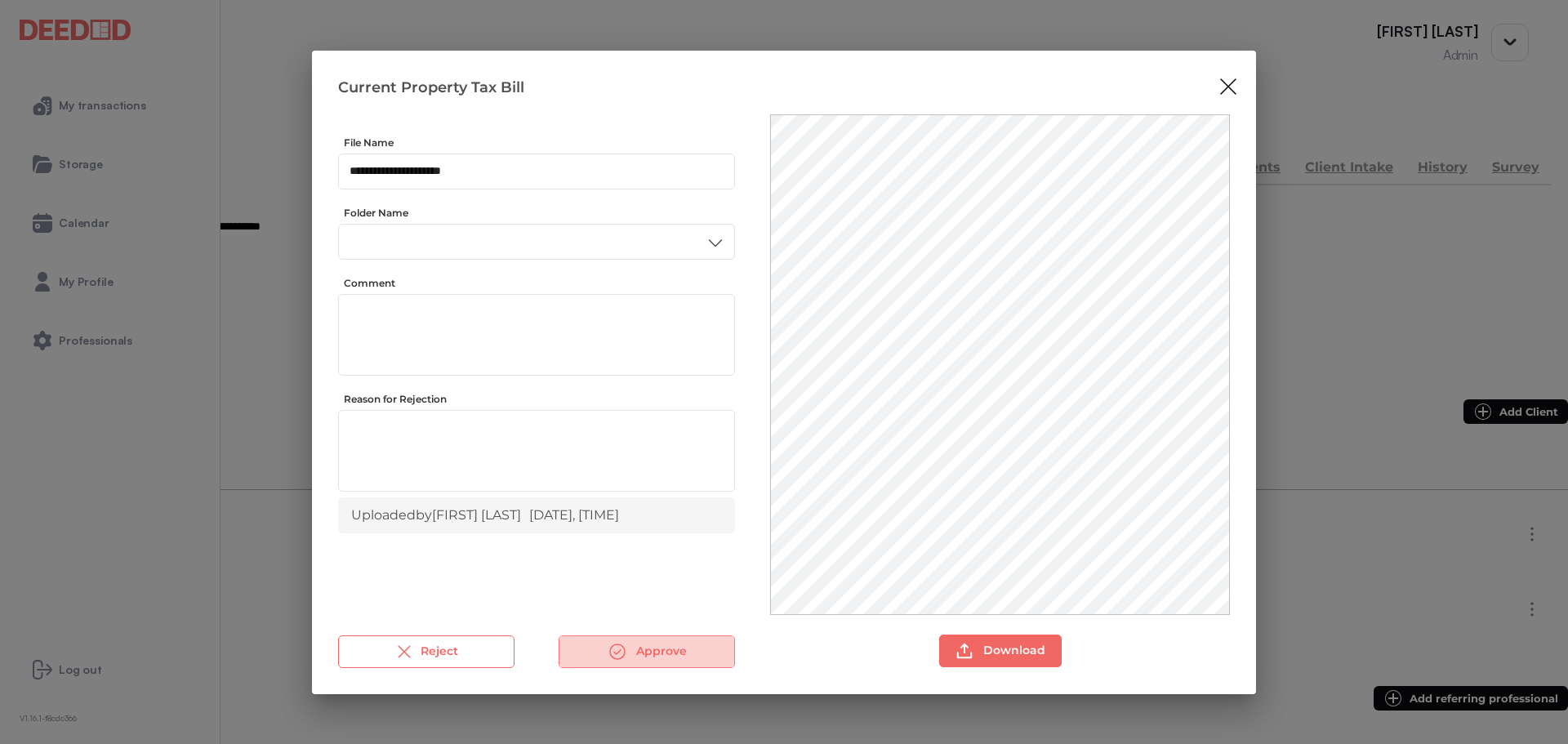 click on "Approve" at bounding box center [647, 652] 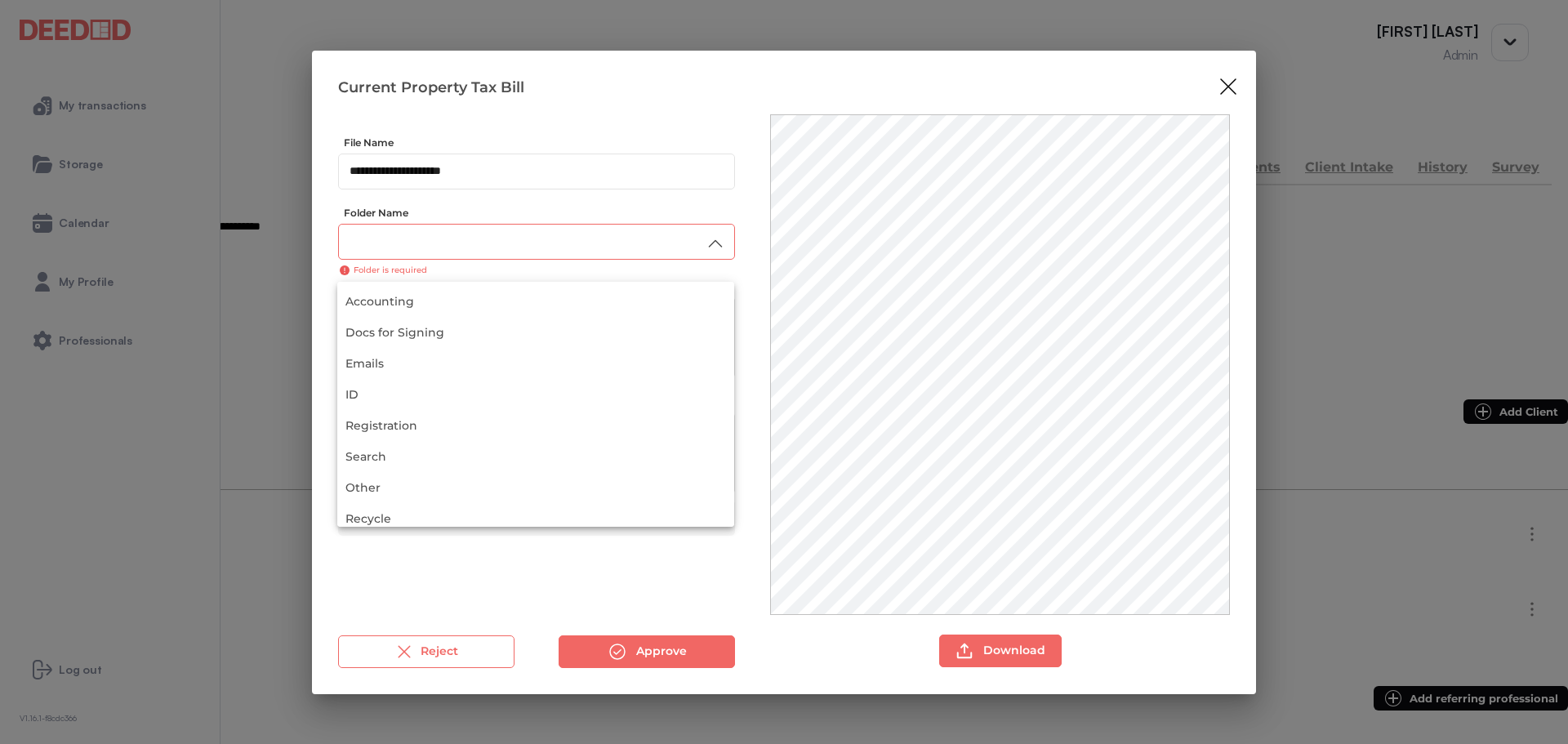 click at bounding box center [537, 241] 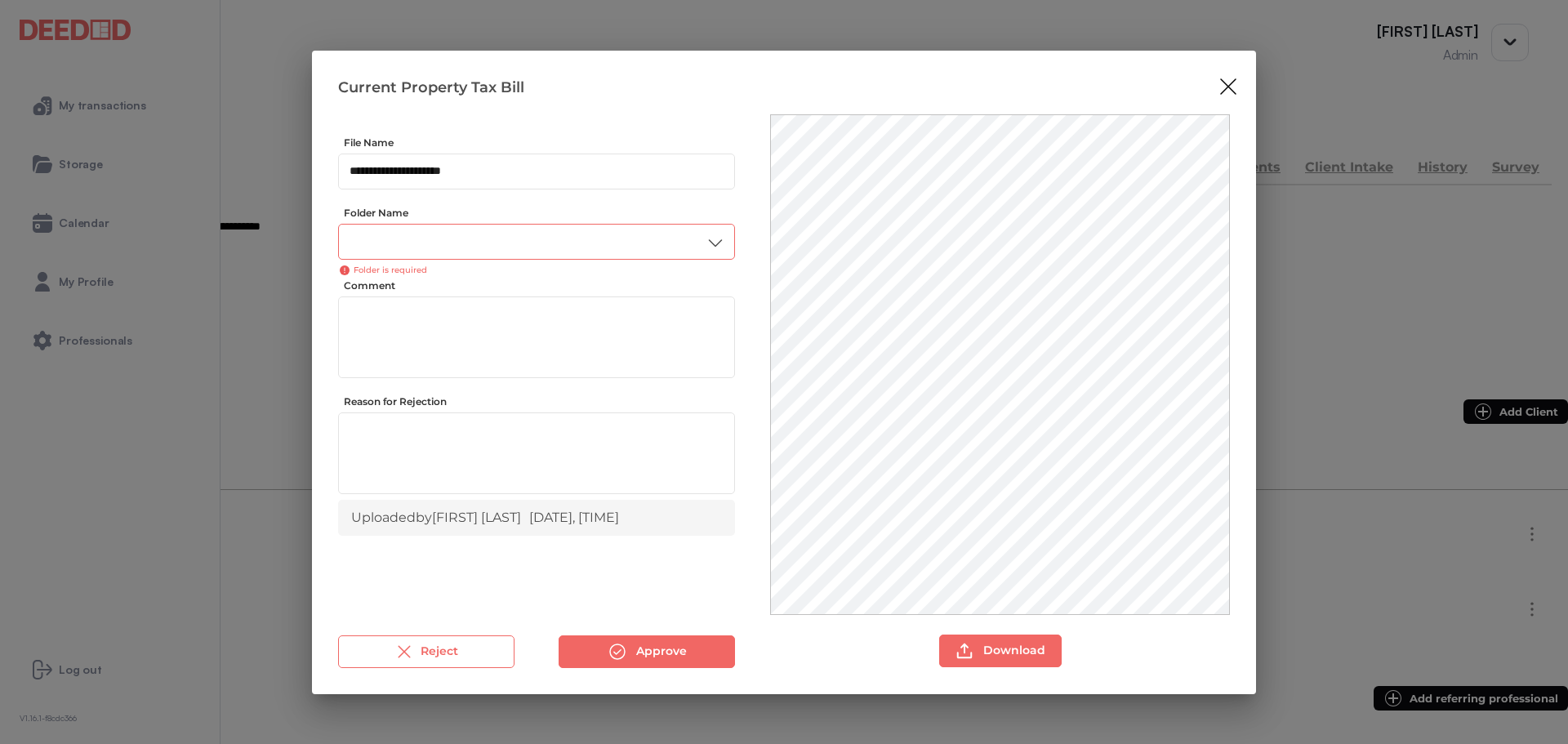 click on "**********" at bounding box center (537, 375) 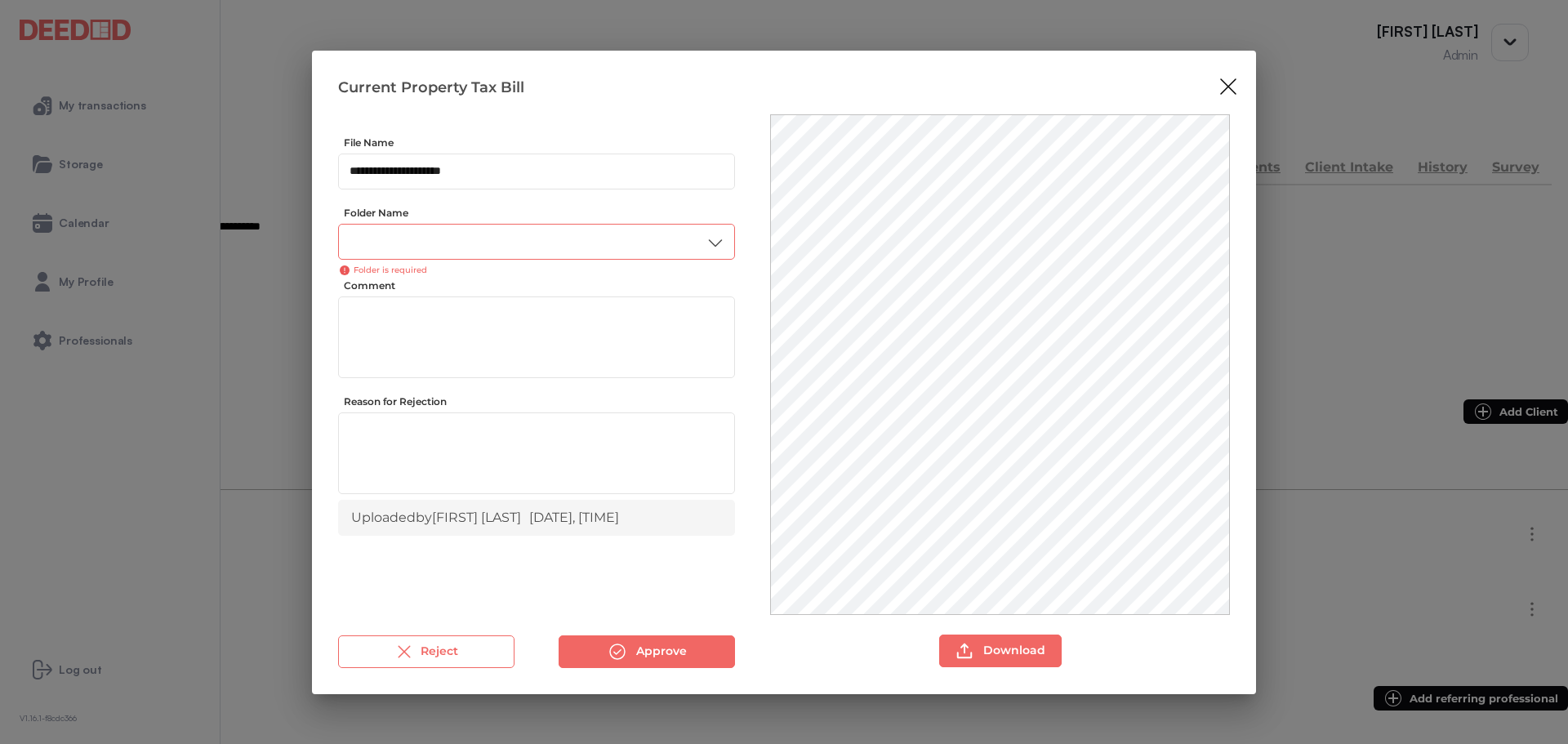 click on "Folder is required" at bounding box center [537, 270] 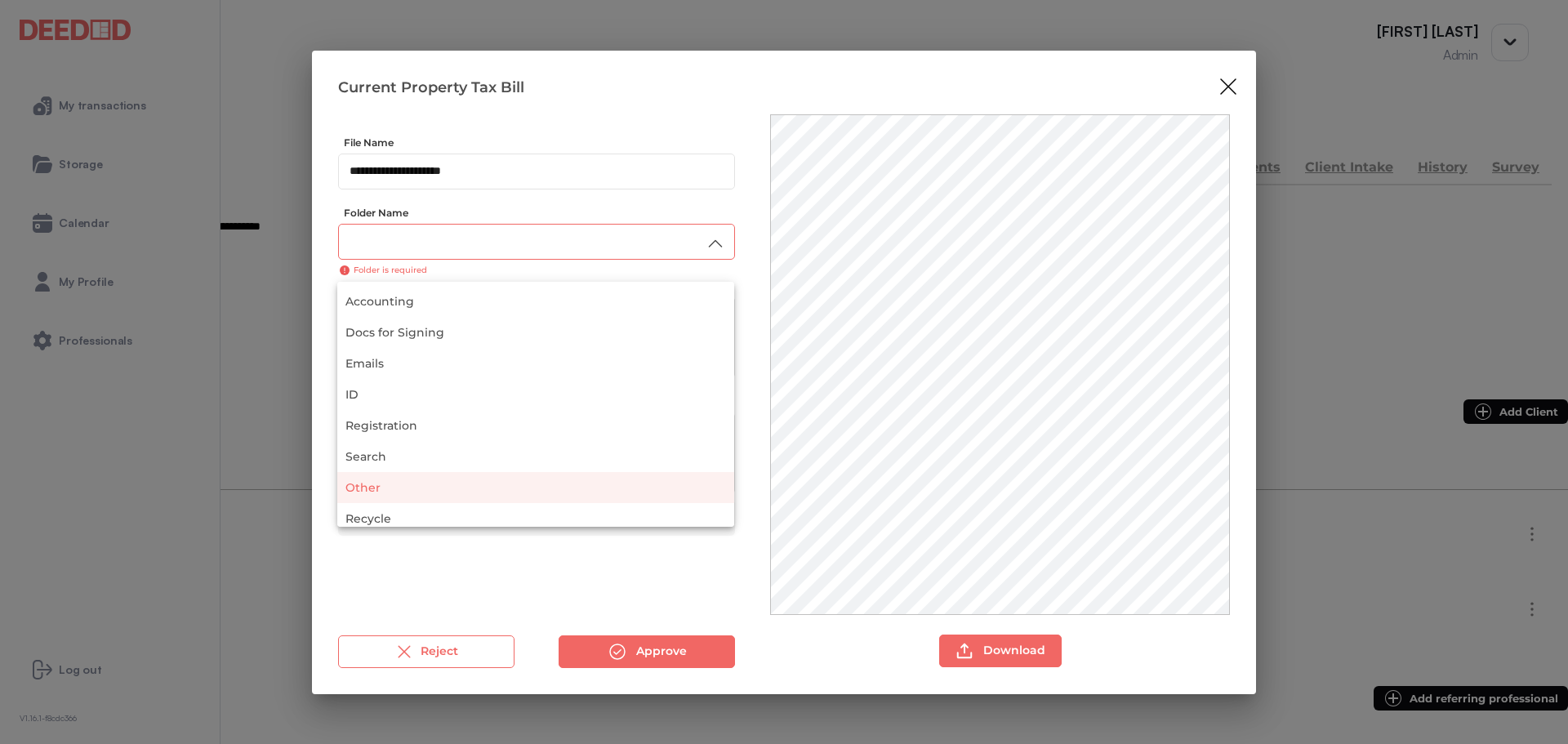 click on "Other" at bounding box center [536, 488] 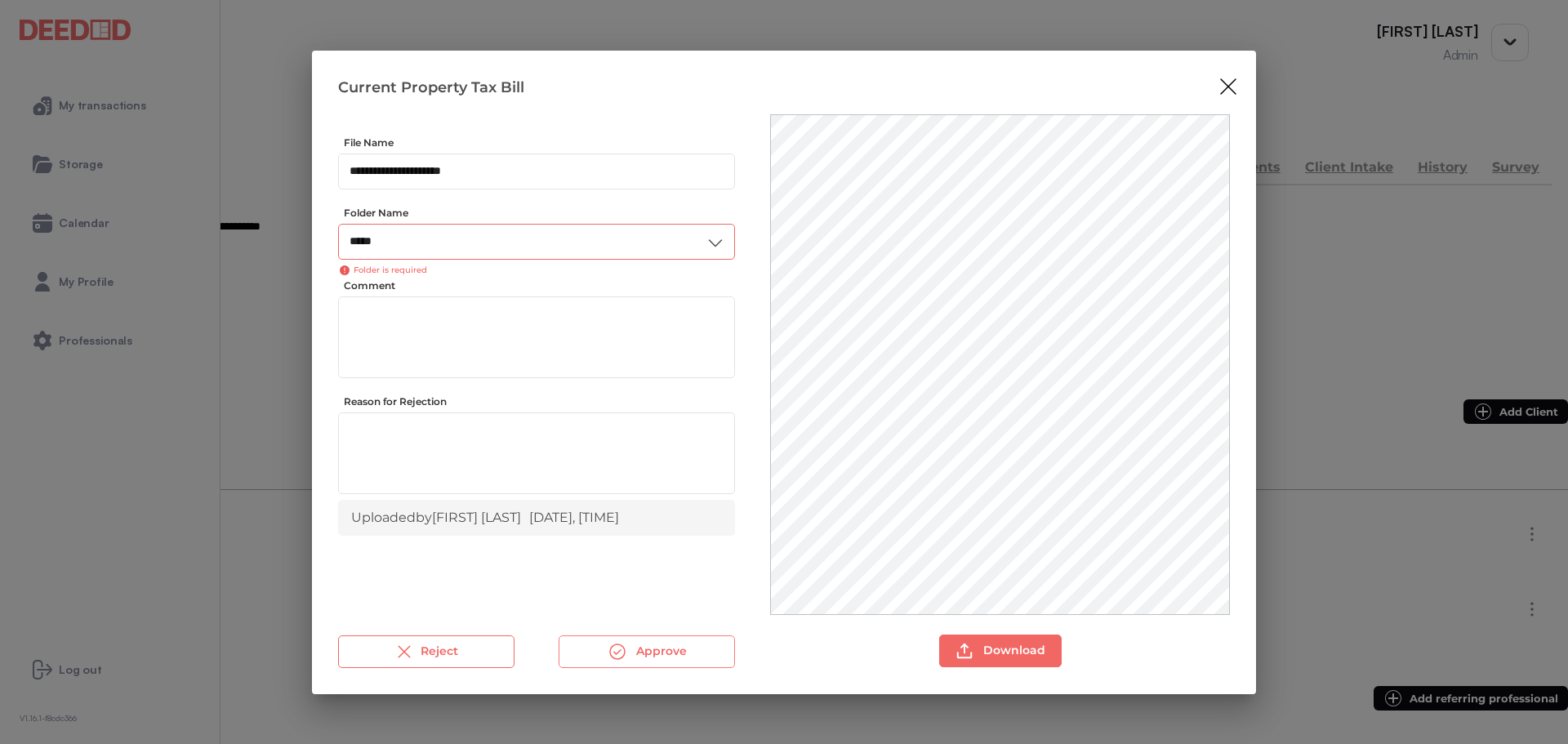 click at bounding box center (617, 652) 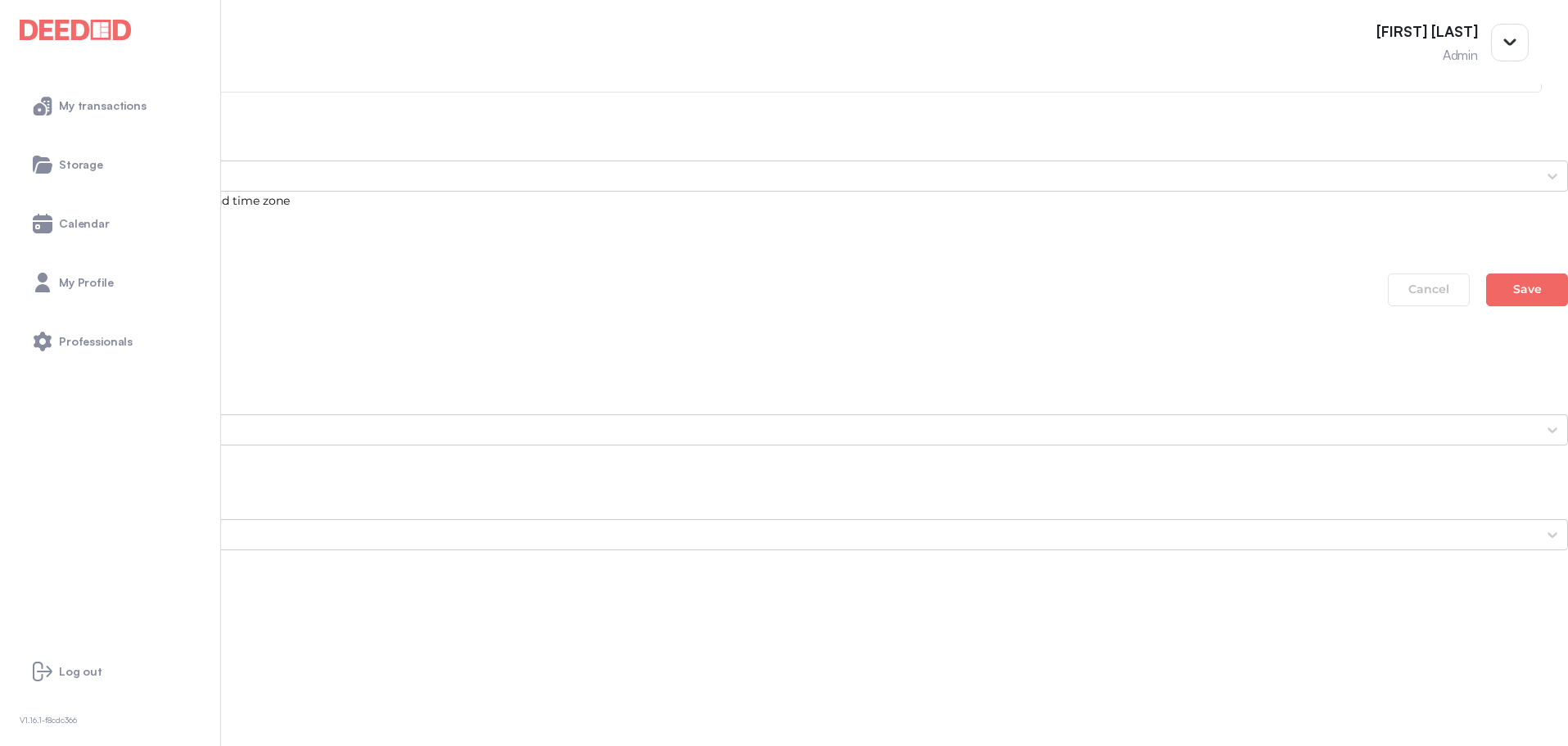 scroll, scrollTop: 1045, scrollLeft: 0, axis: vertical 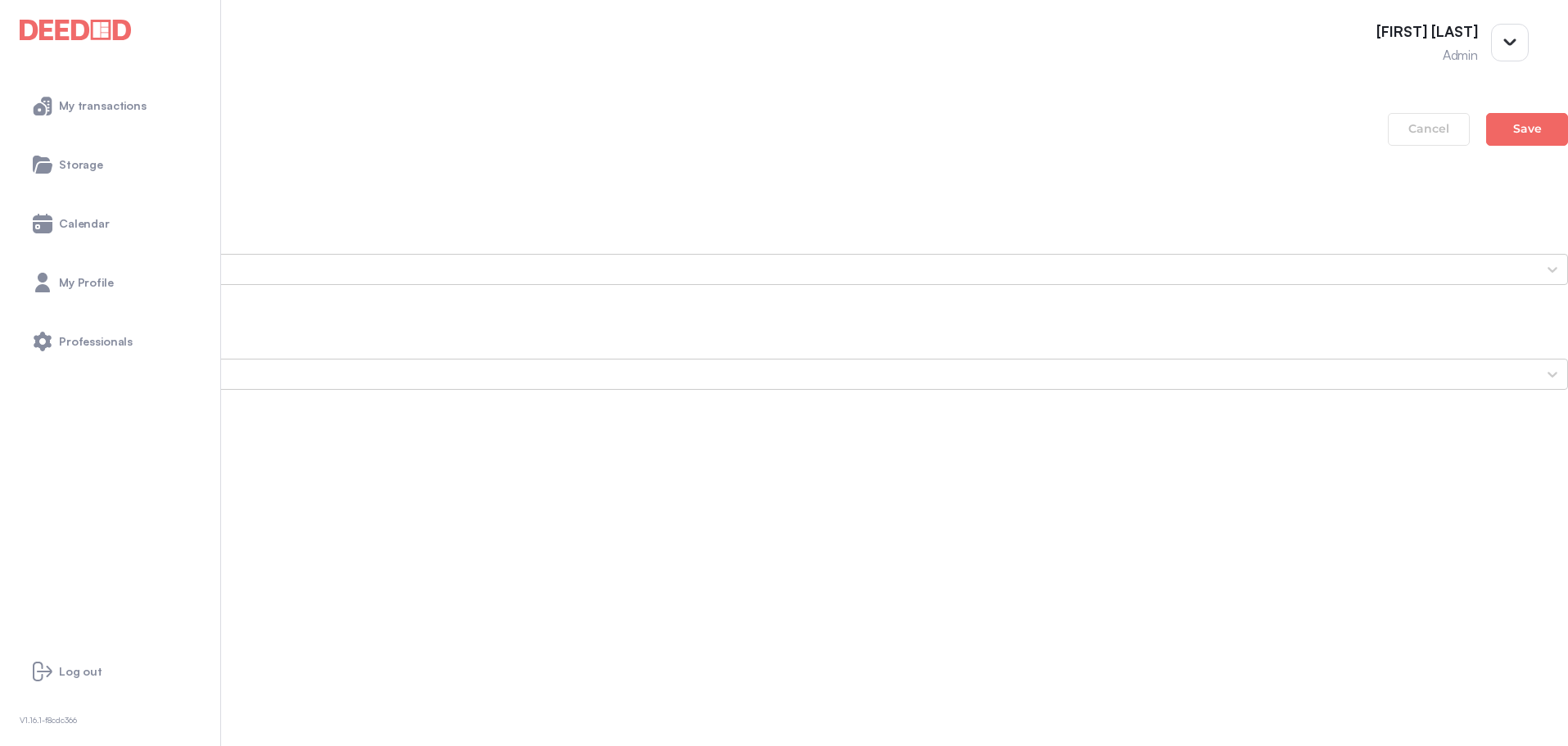 click on "Void Cheque" at bounding box center [784, 1074] 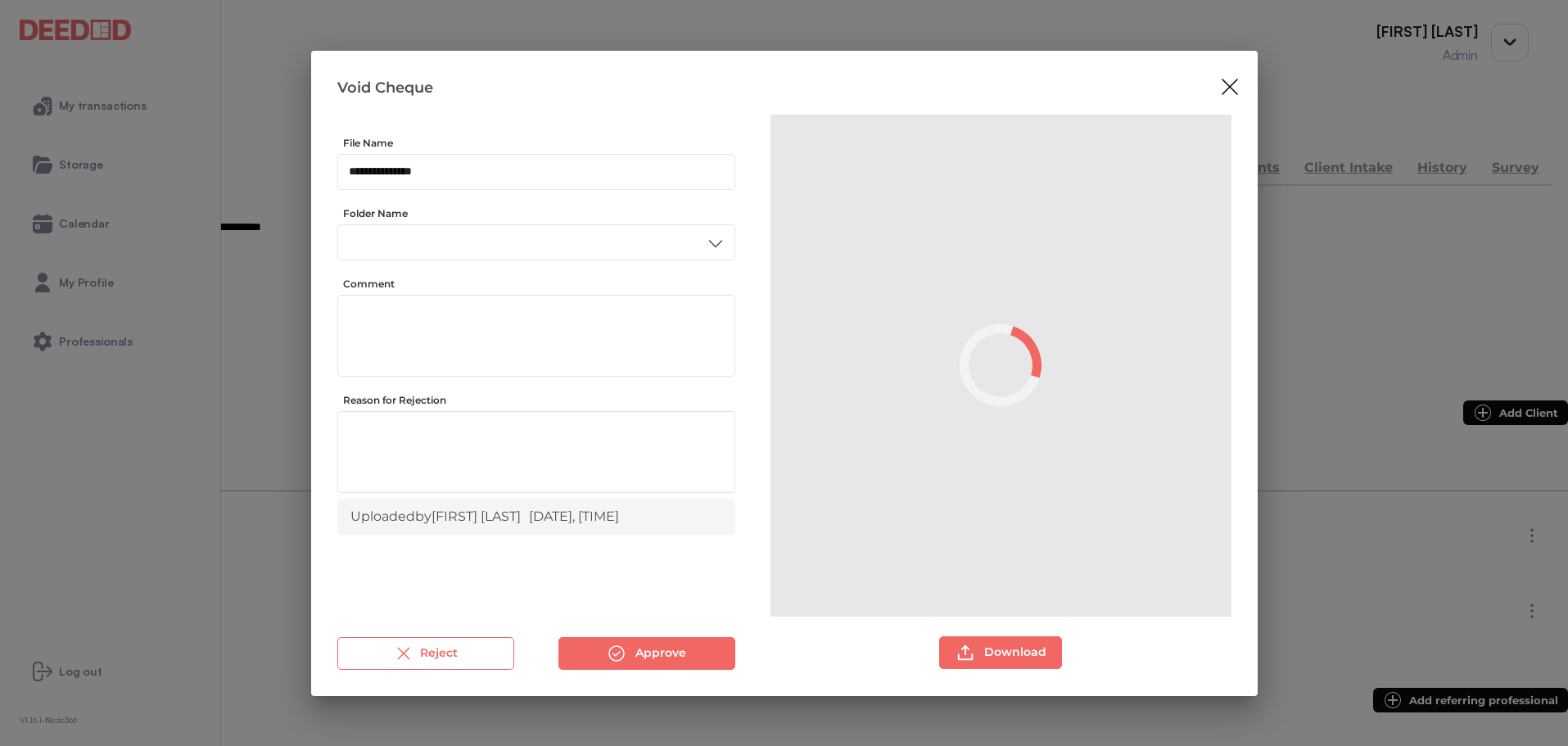 scroll, scrollTop: 0, scrollLeft: 0, axis: both 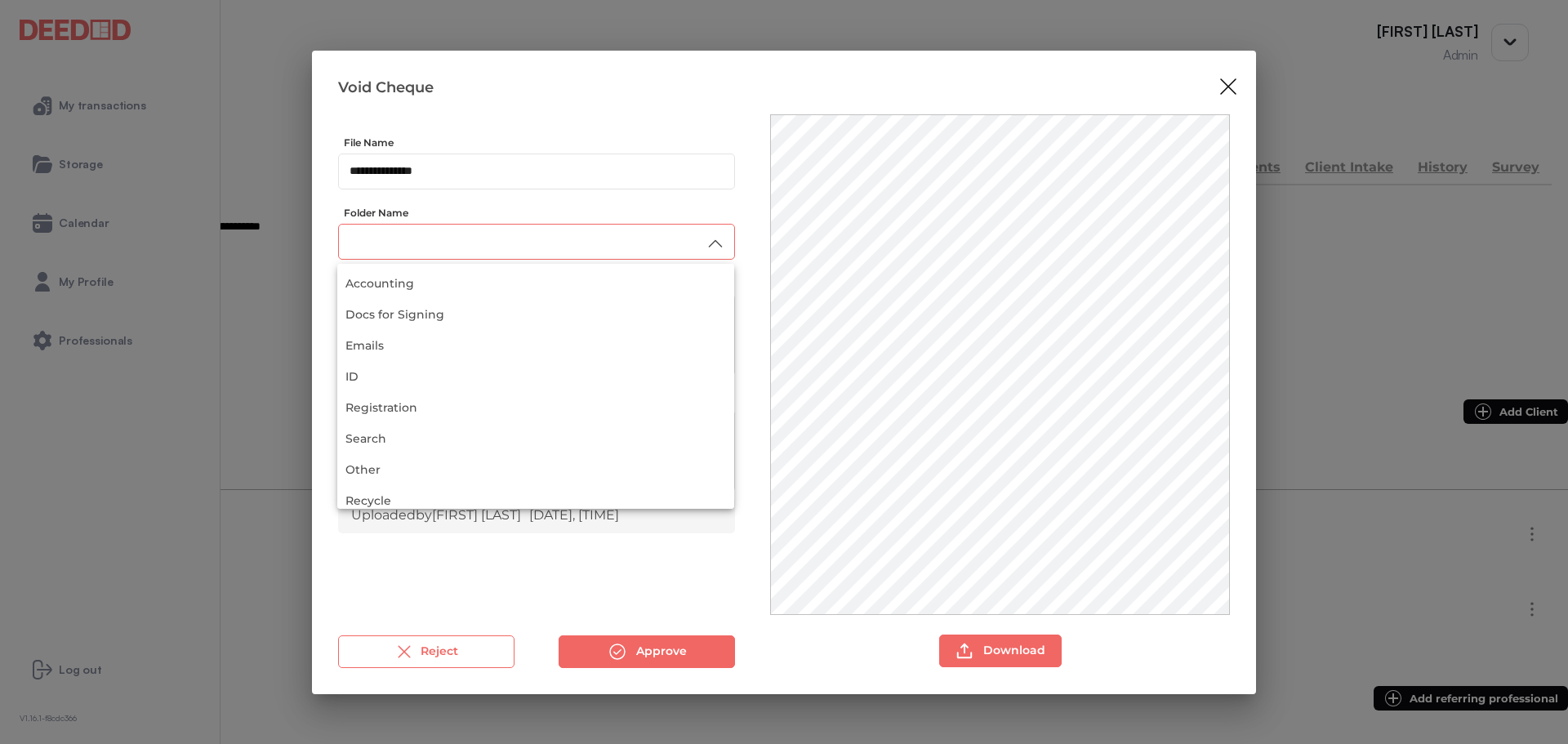 click at bounding box center (537, 241) 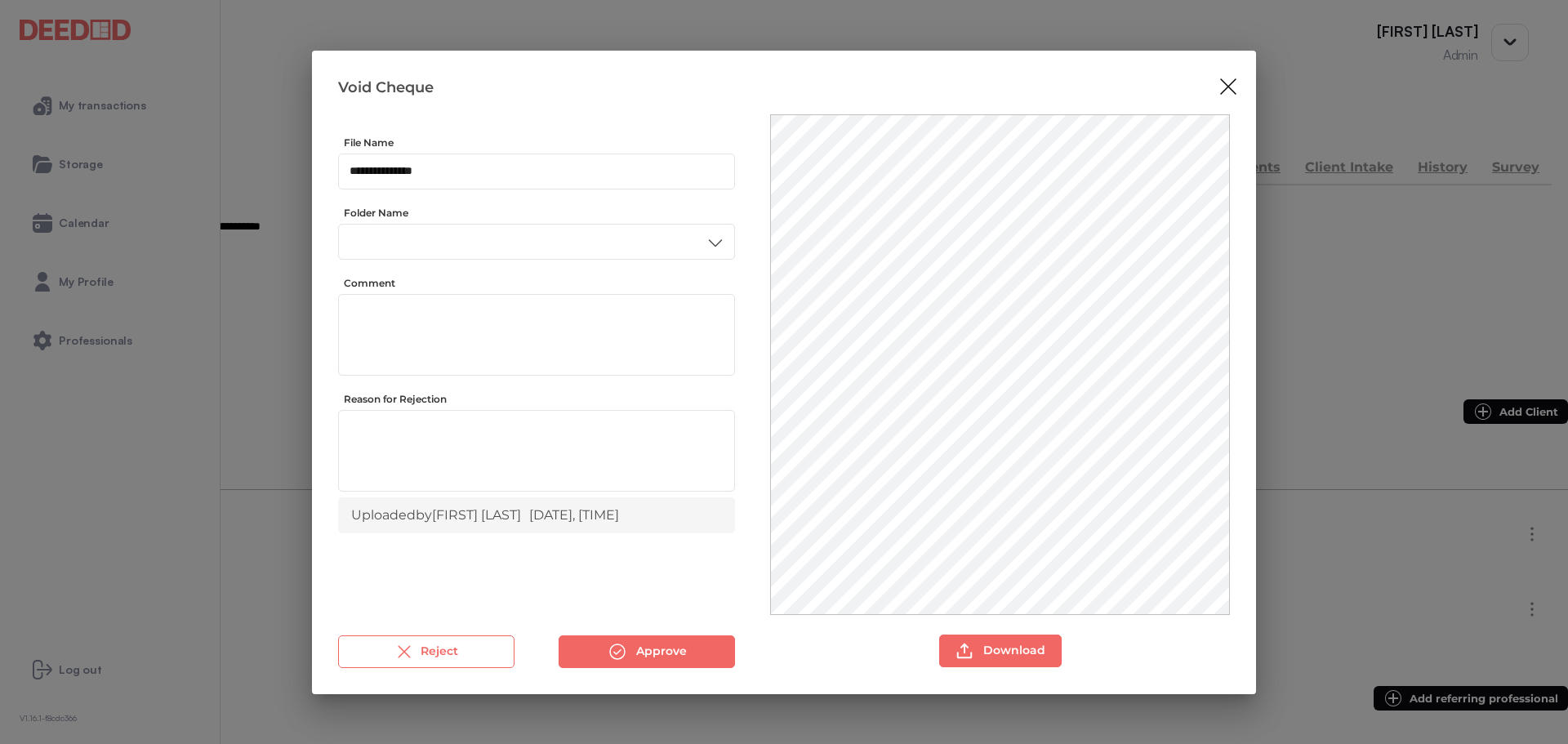 click on "**********" at bounding box center [537, 375] 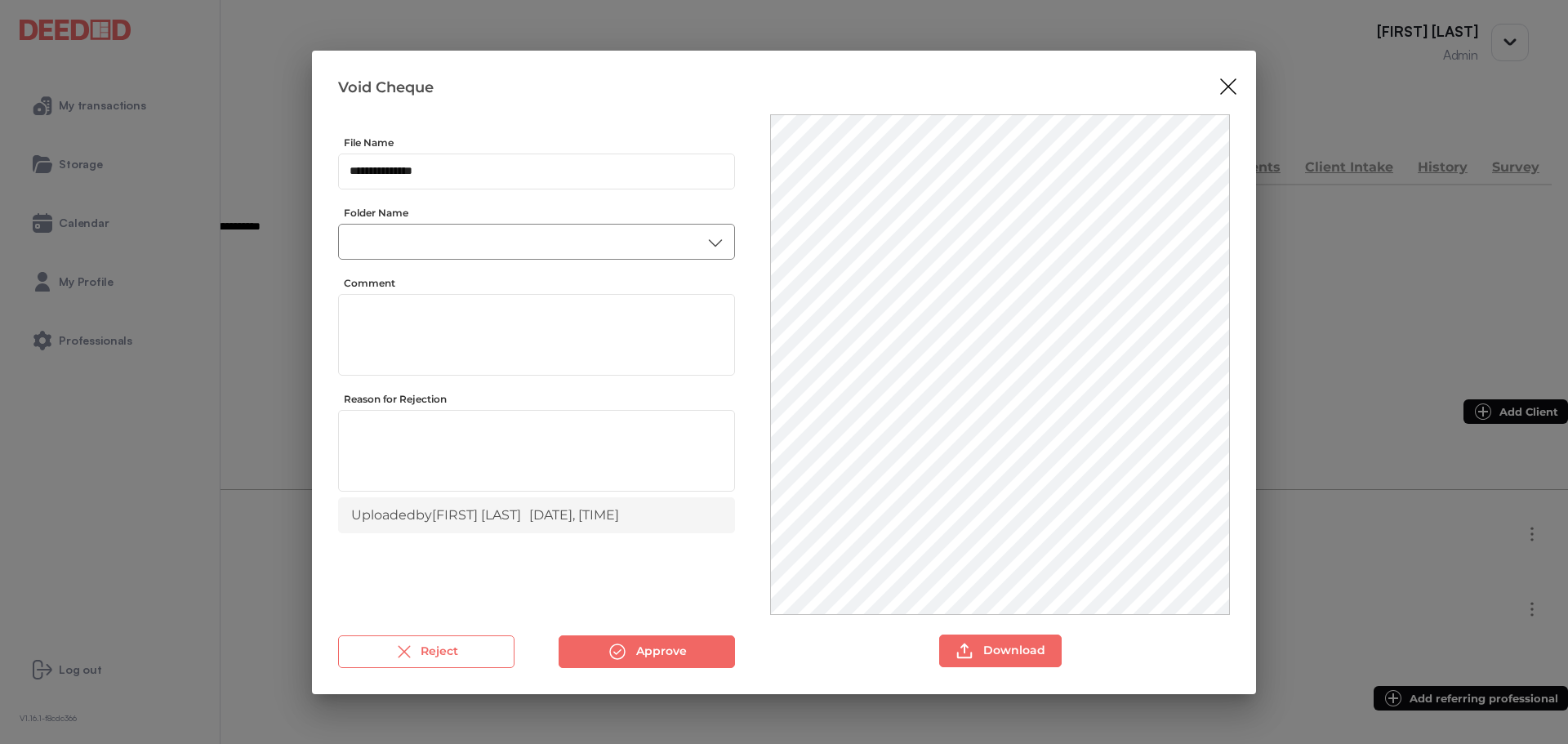 click at bounding box center (537, 241) 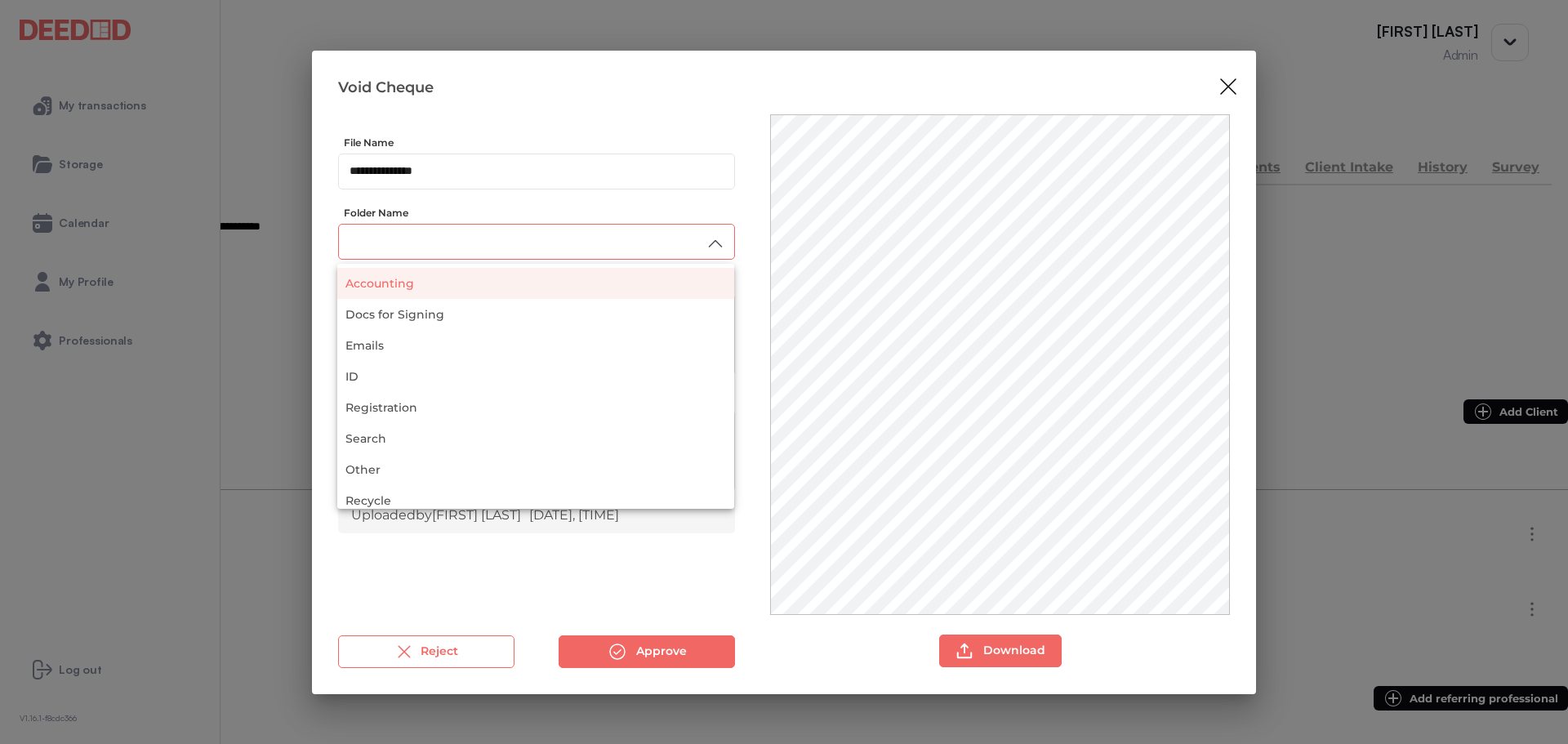click on "Accounting" at bounding box center [536, 283] 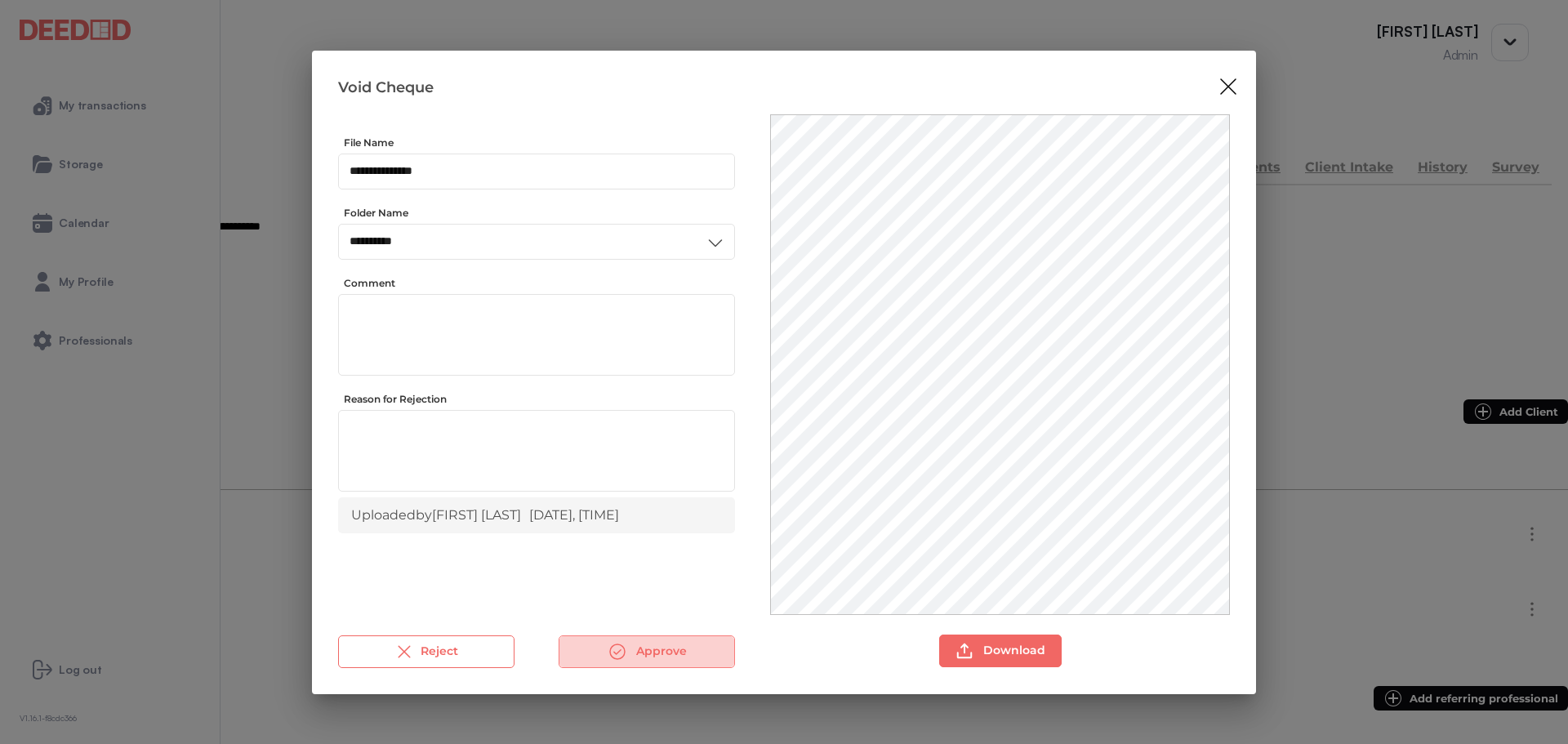 click on "Approve" at bounding box center (647, 652) 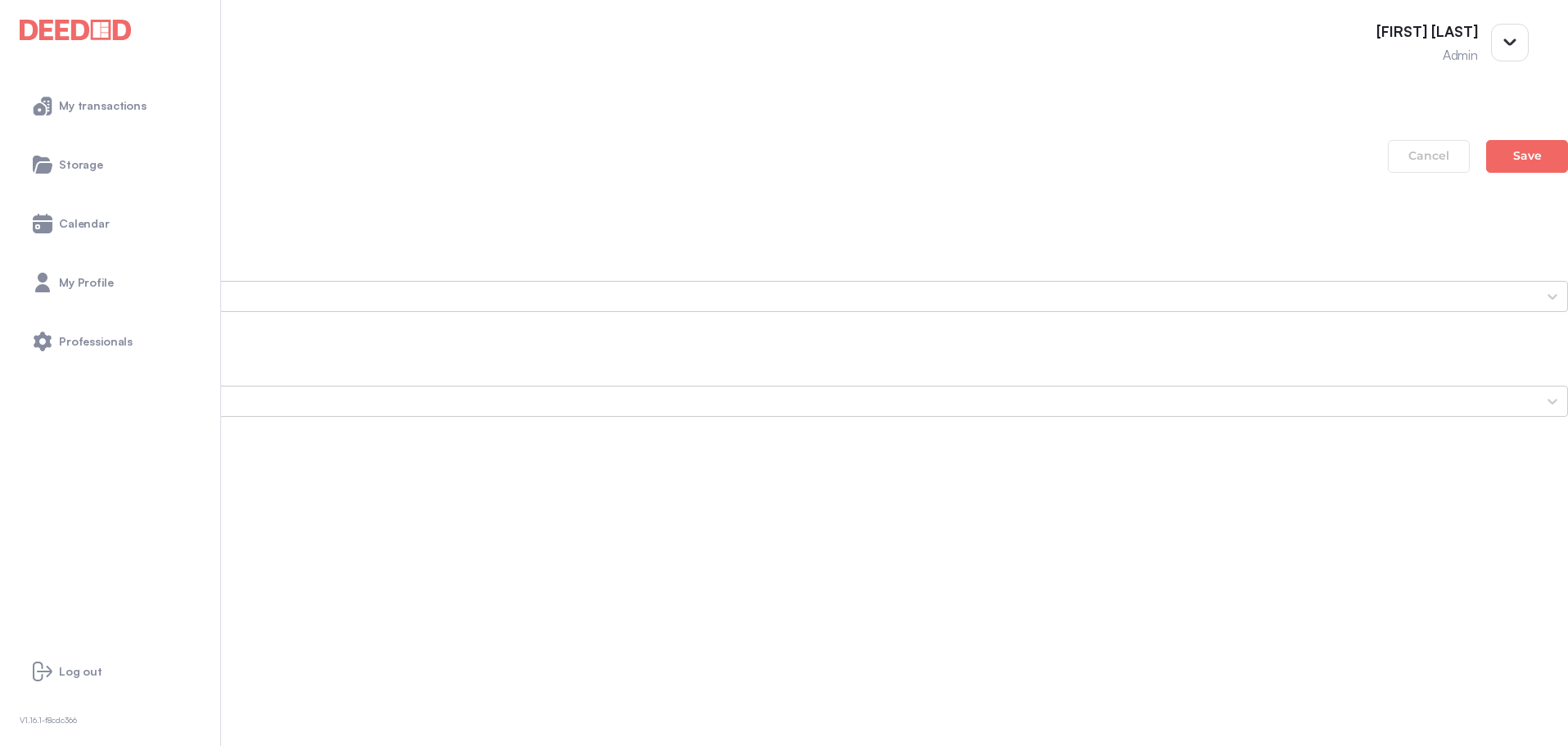 scroll, scrollTop: 1177, scrollLeft: 0, axis: vertical 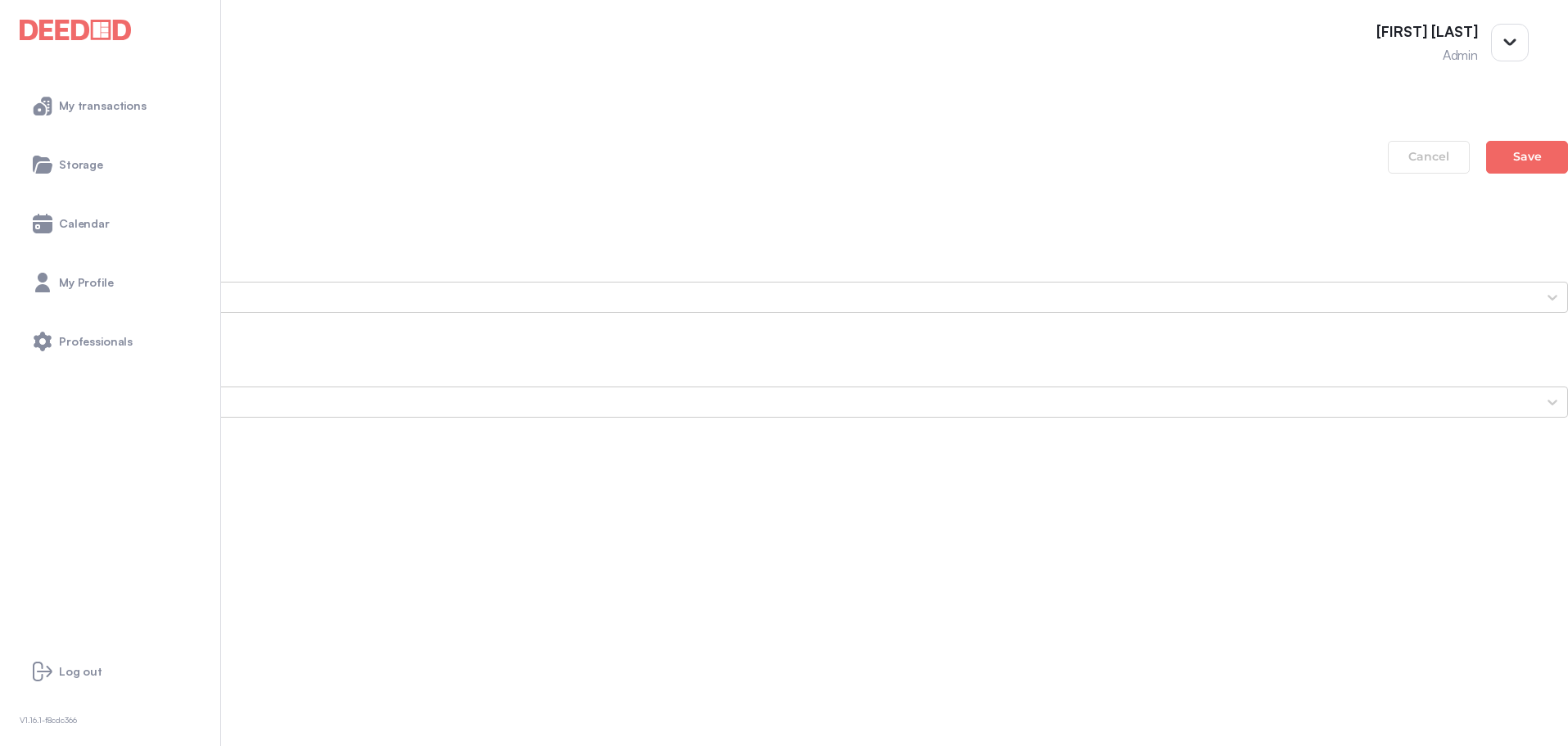 click on "Other Documents" at bounding box center (784, 1187) 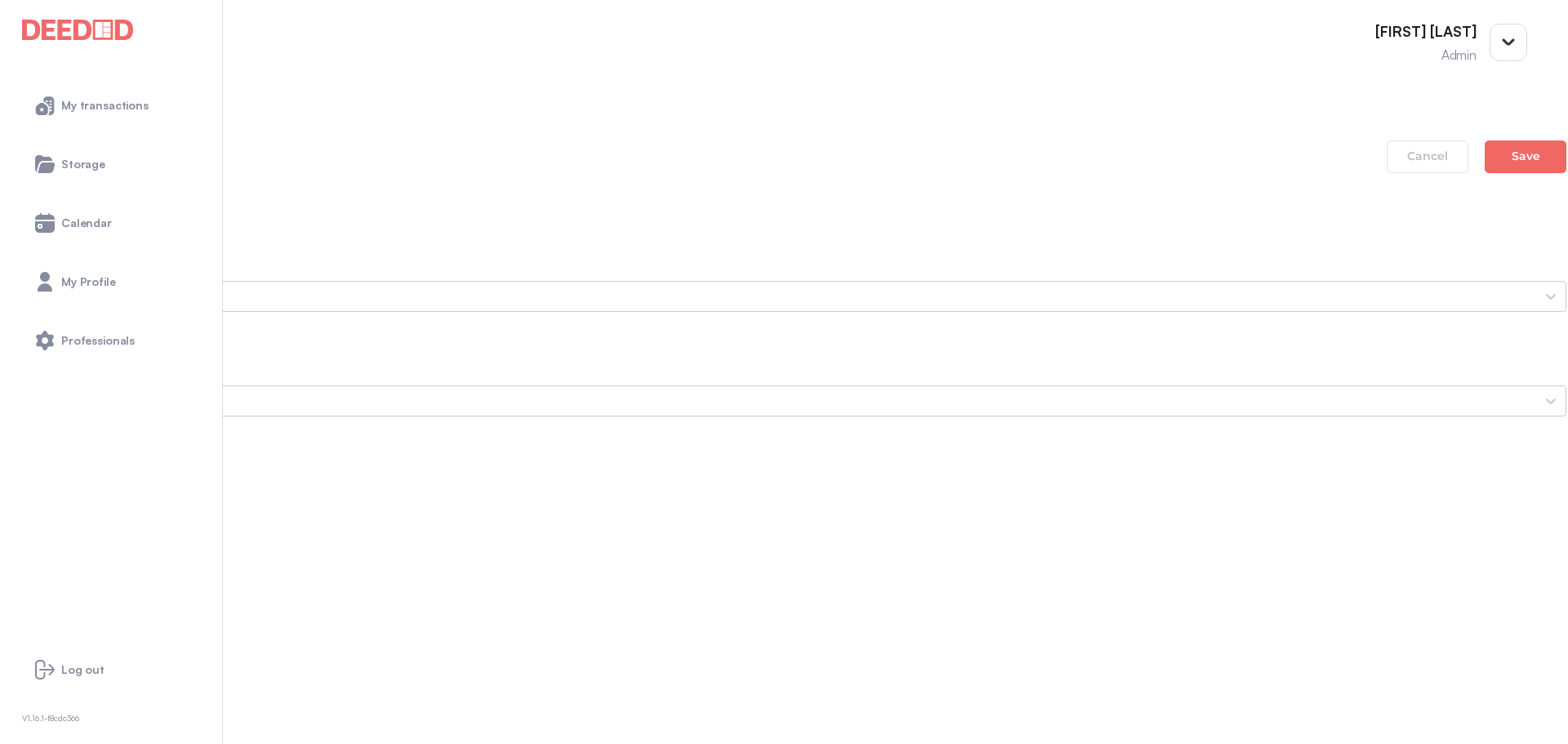 scroll, scrollTop: 0, scrollLeft: 0, axis: both 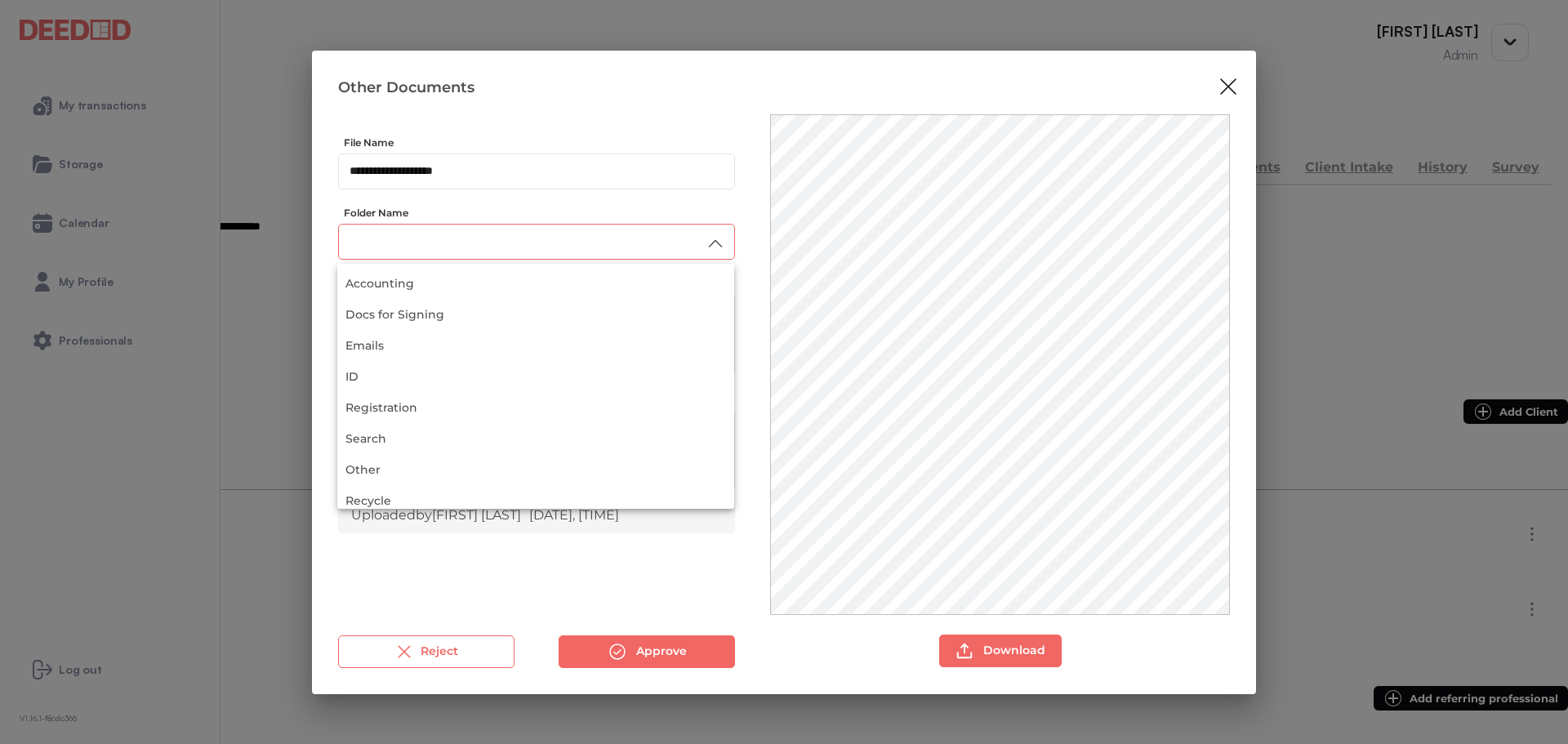 click at bounding box center [537, 241] 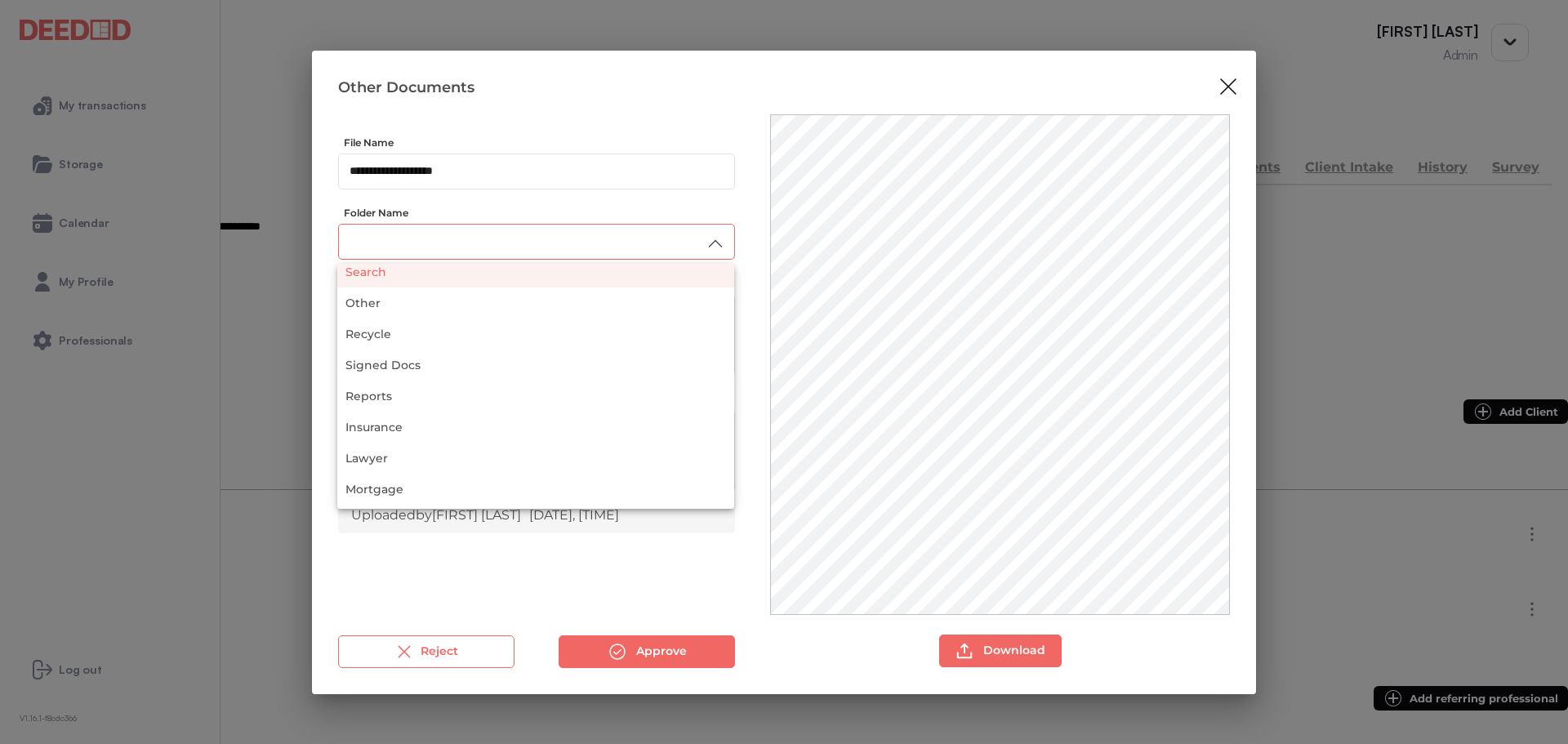 scroll, scrollTop: 166, scrollLeft: 0, axis: vertical 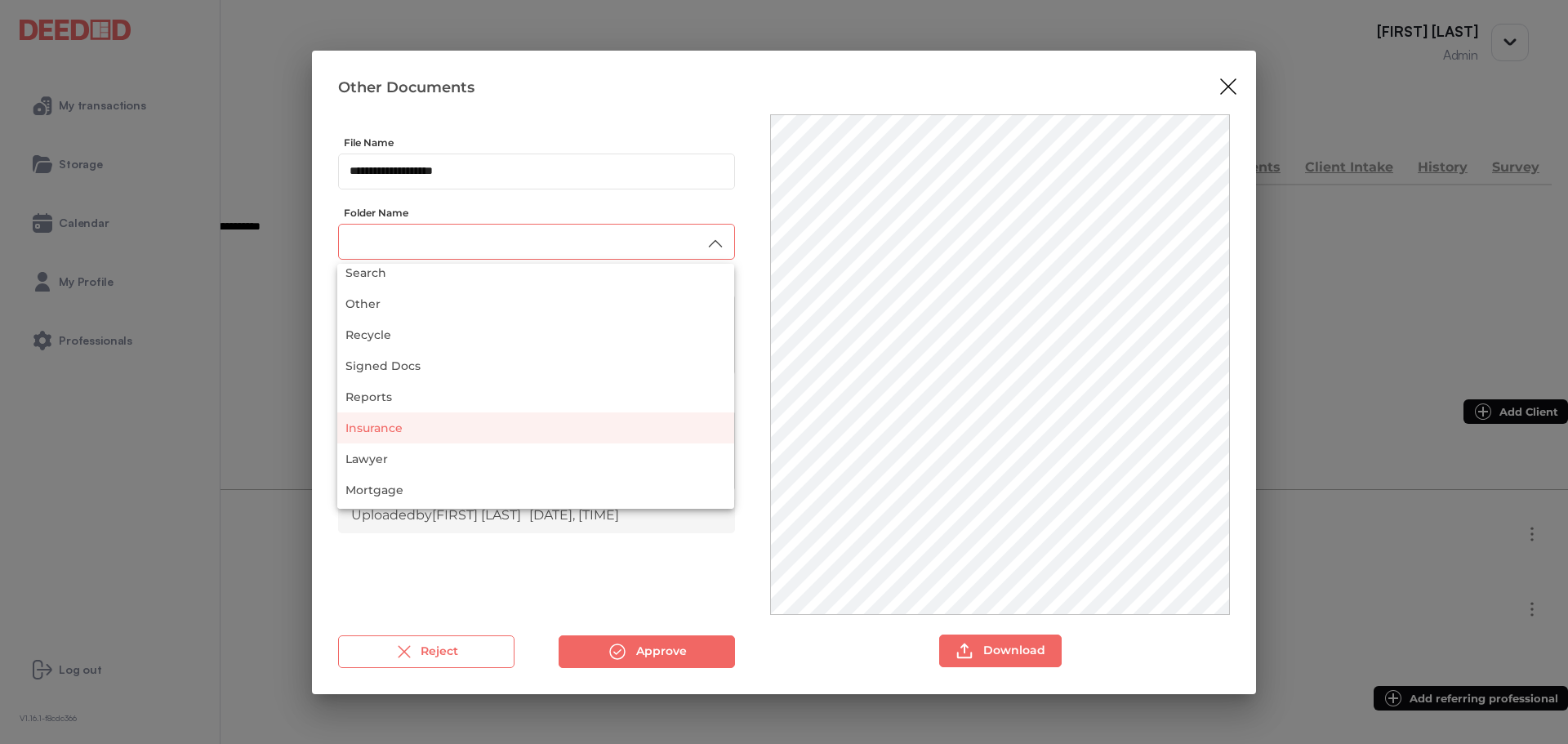 click on "Insurance" at bounding box center [536, 428] 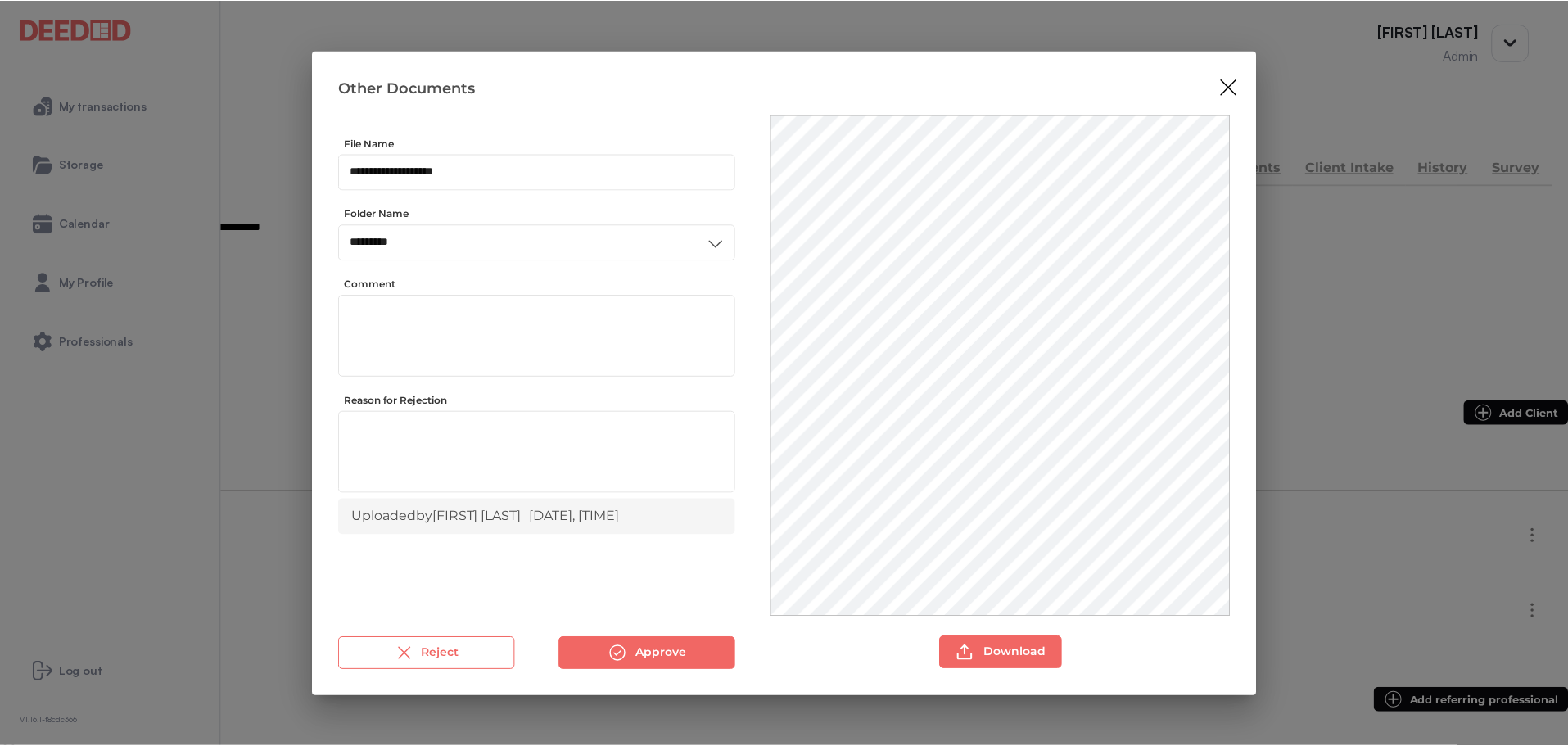scroll, scrollTop: 0, scrollLeft: 0, axis: both 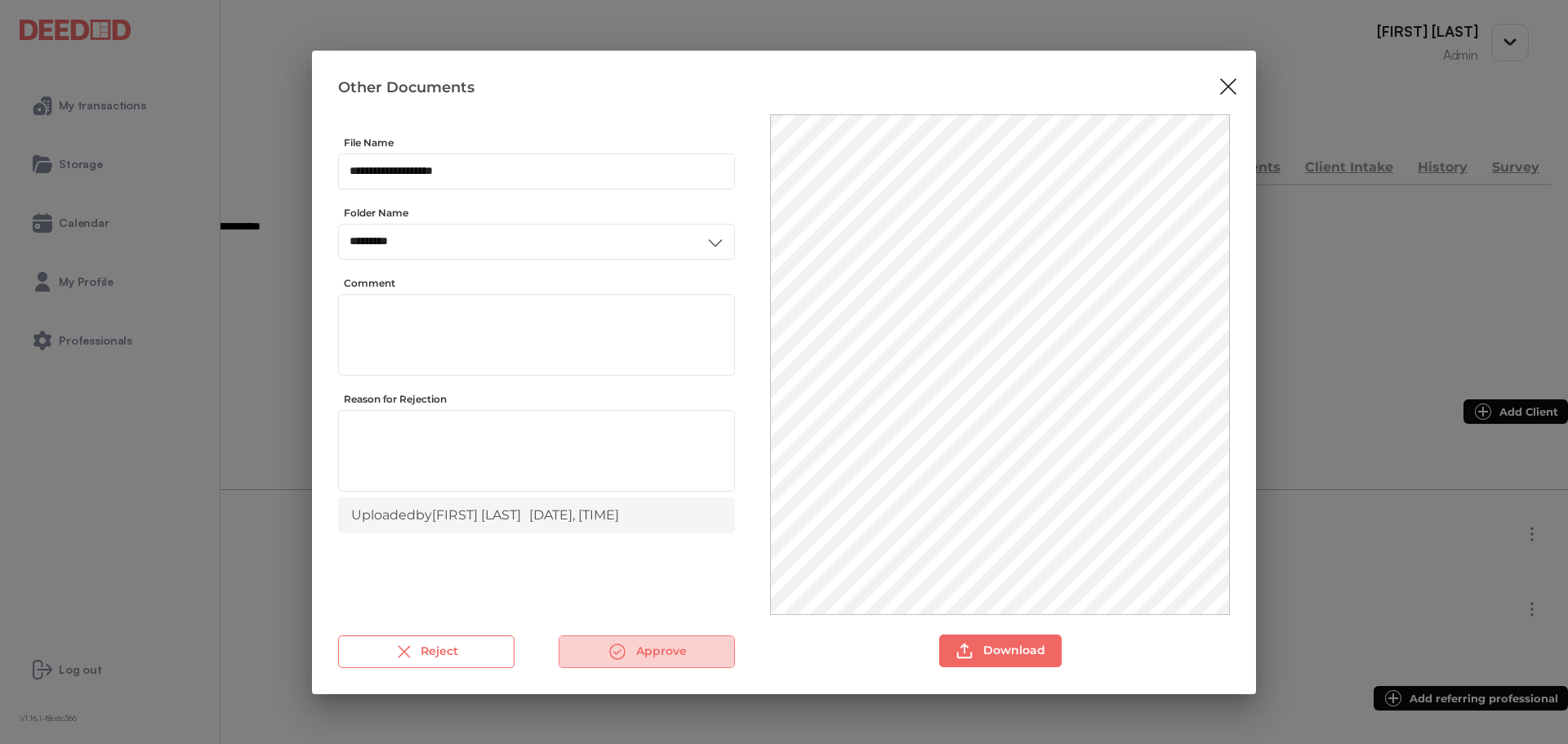 click on "Approve" at bounding box center [647, 652] 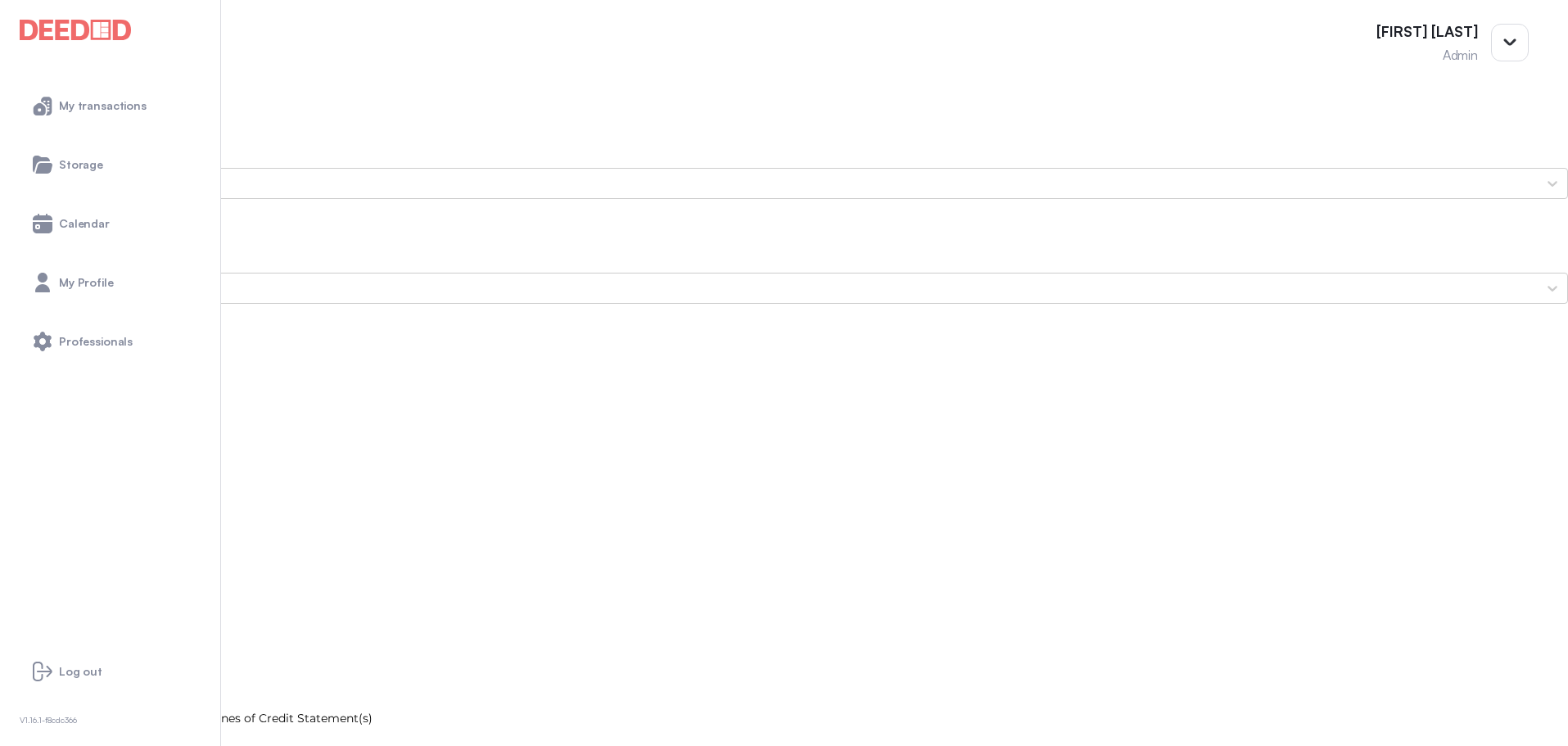 scroll, scrollTop: 1294, scrollLeft: 0, axis: vertical 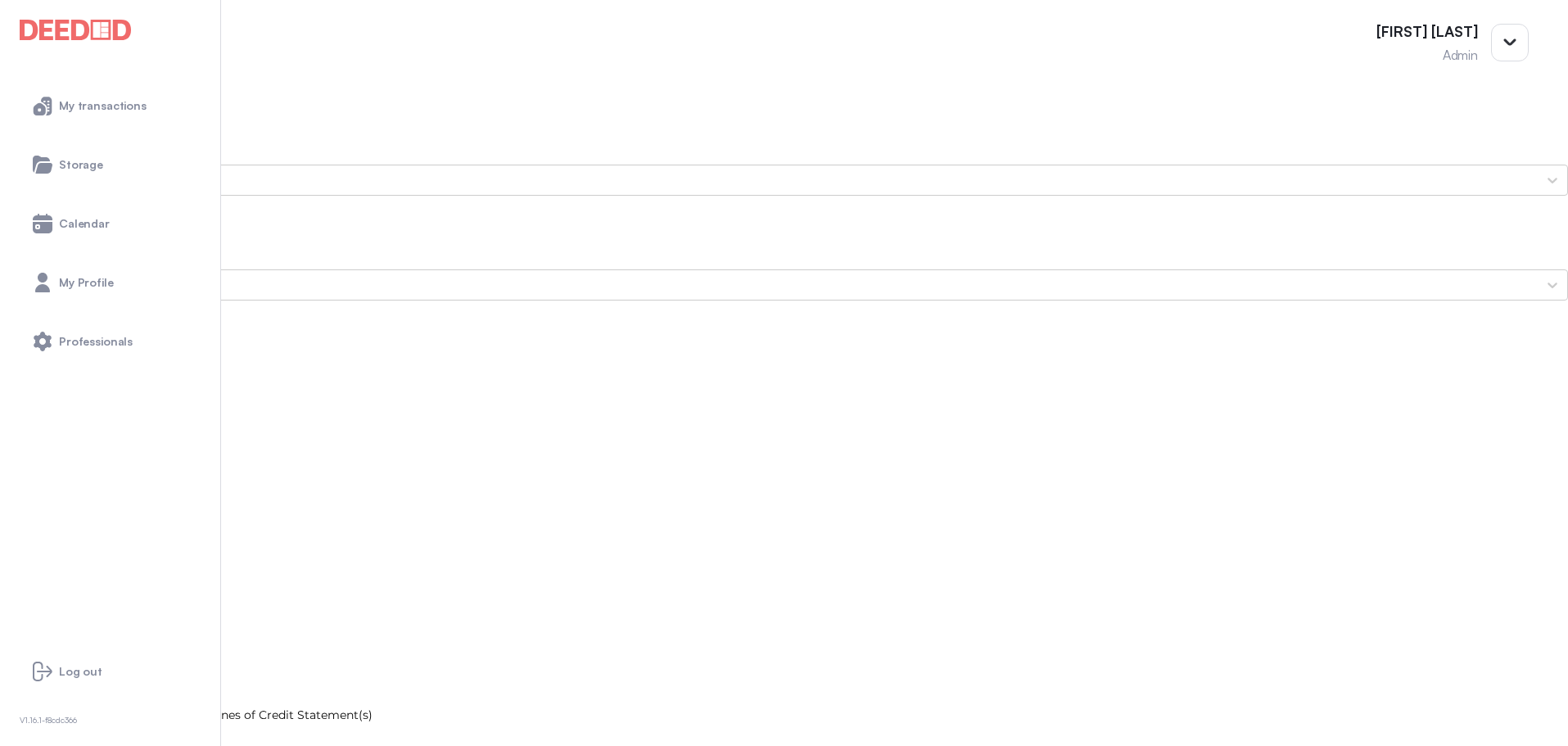 click on "Other Documents" at bounding box center (784, 1155) 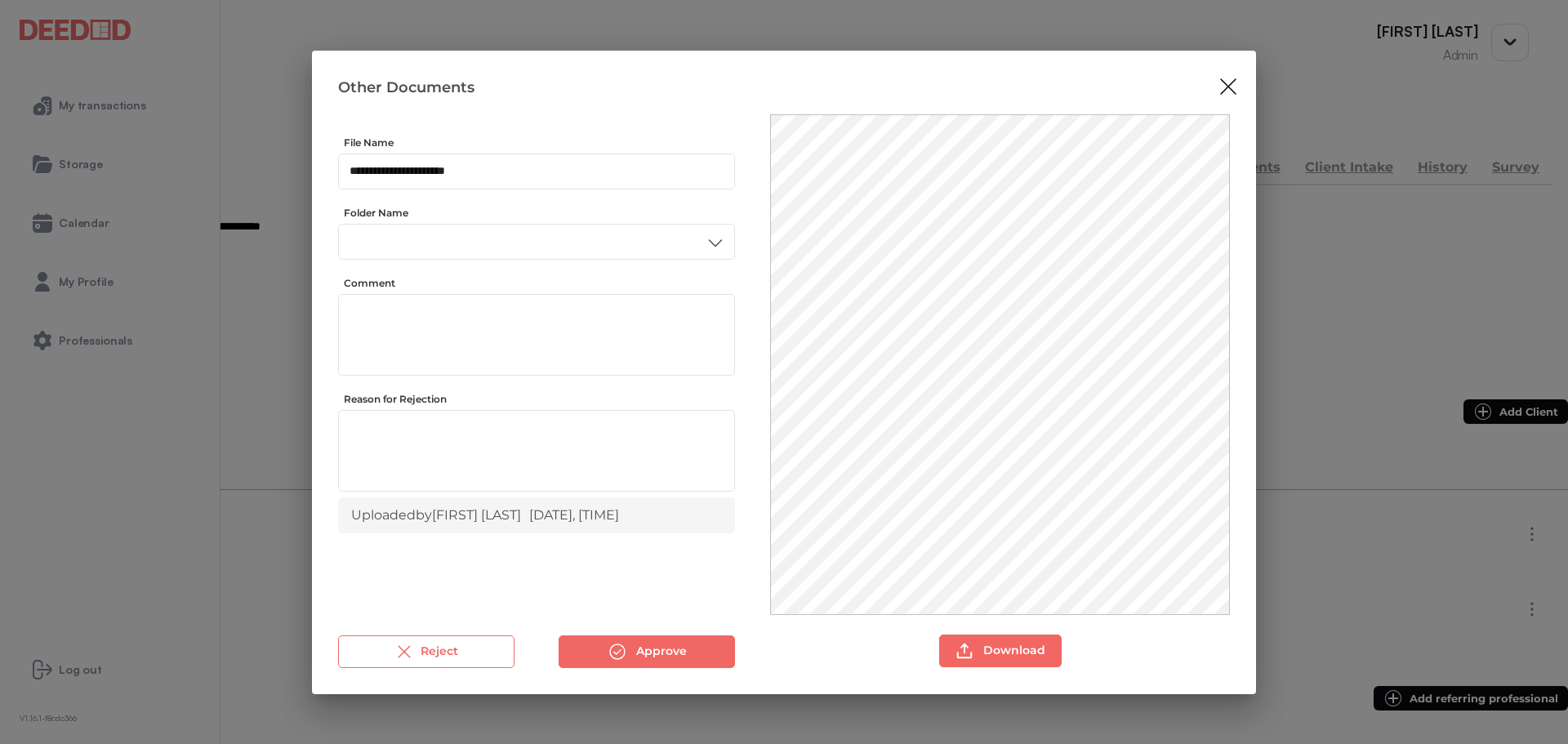 click at bounding box center (715, 243) 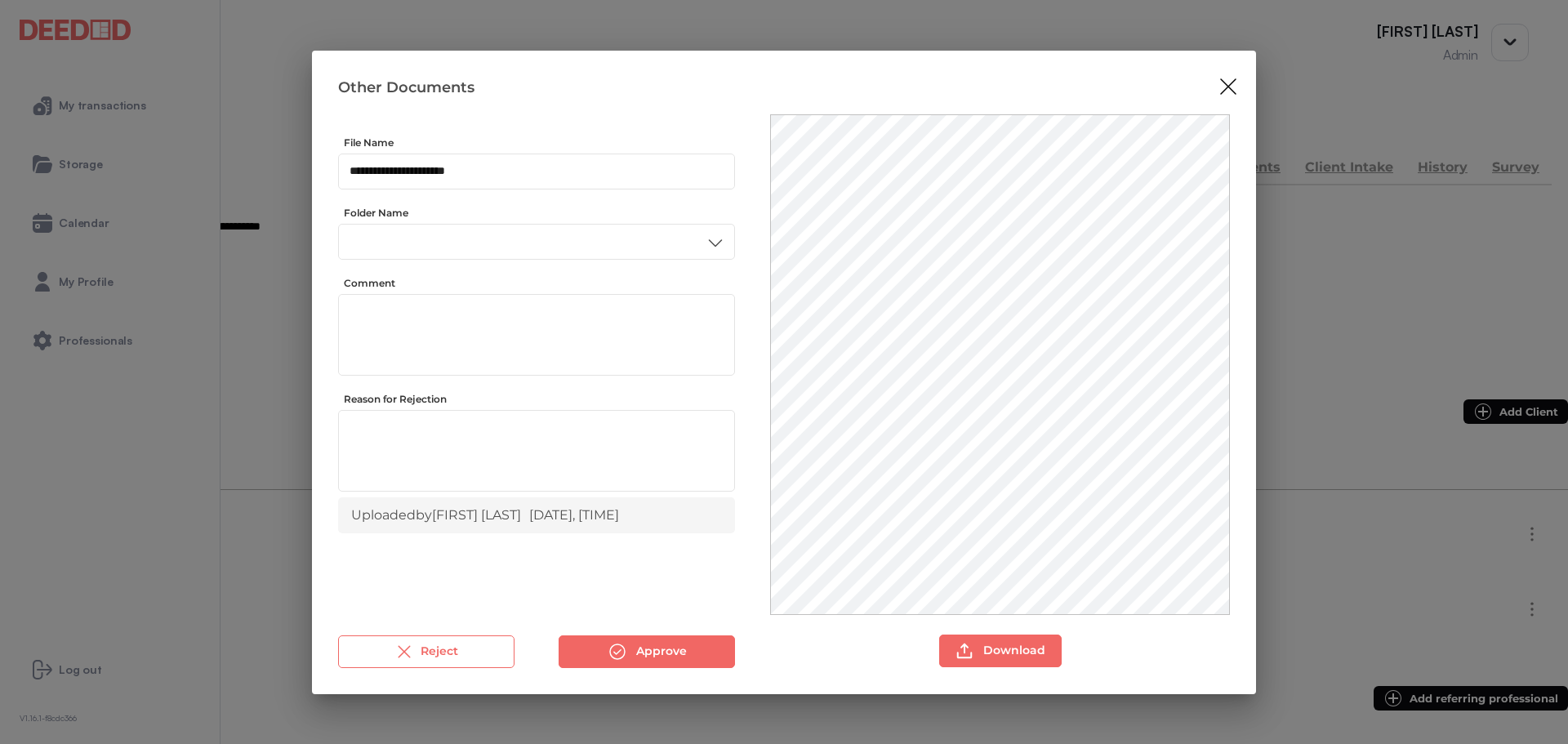 click on "ID" at bounding box center (536, 380) 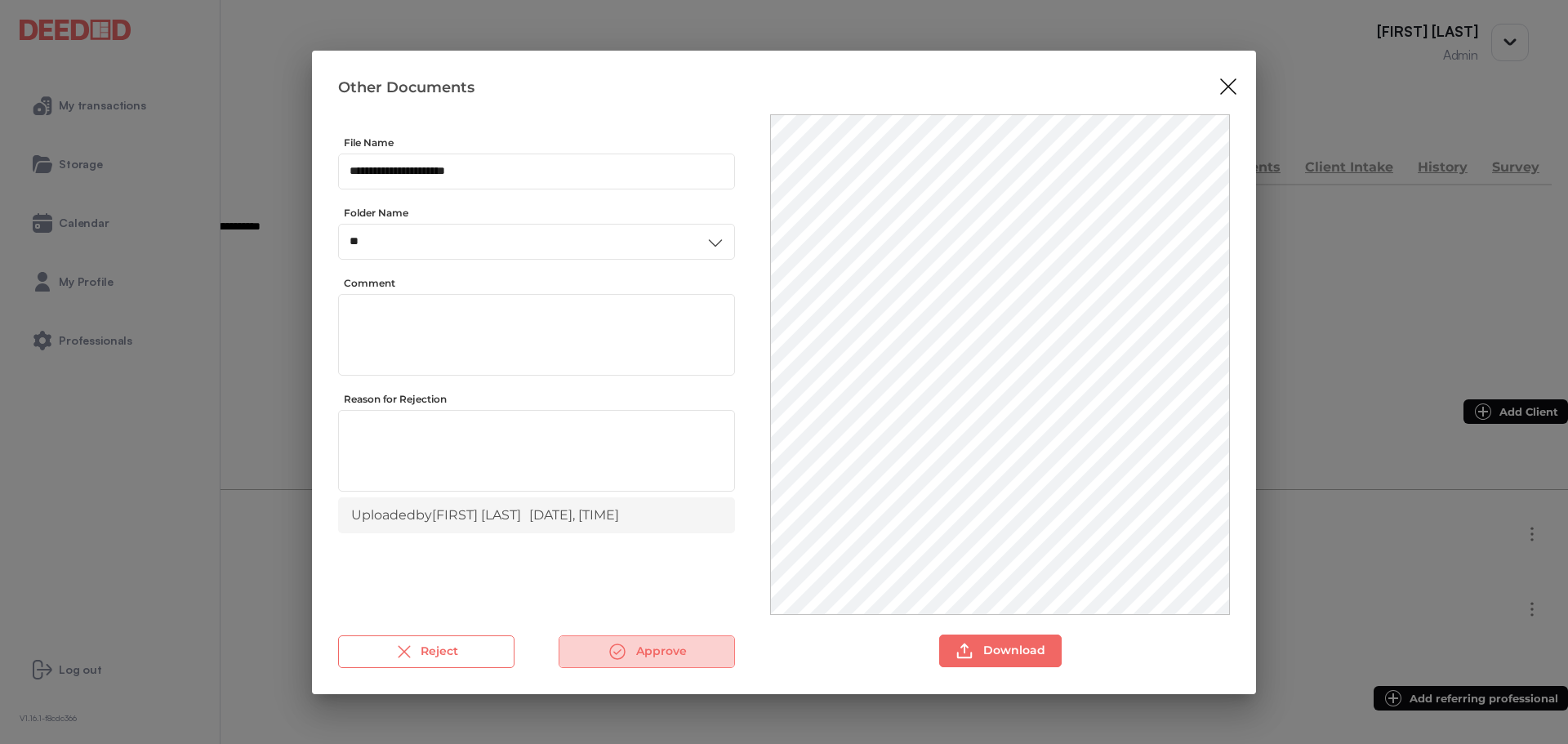 click on "Approve" at bounding box center [647, 652] 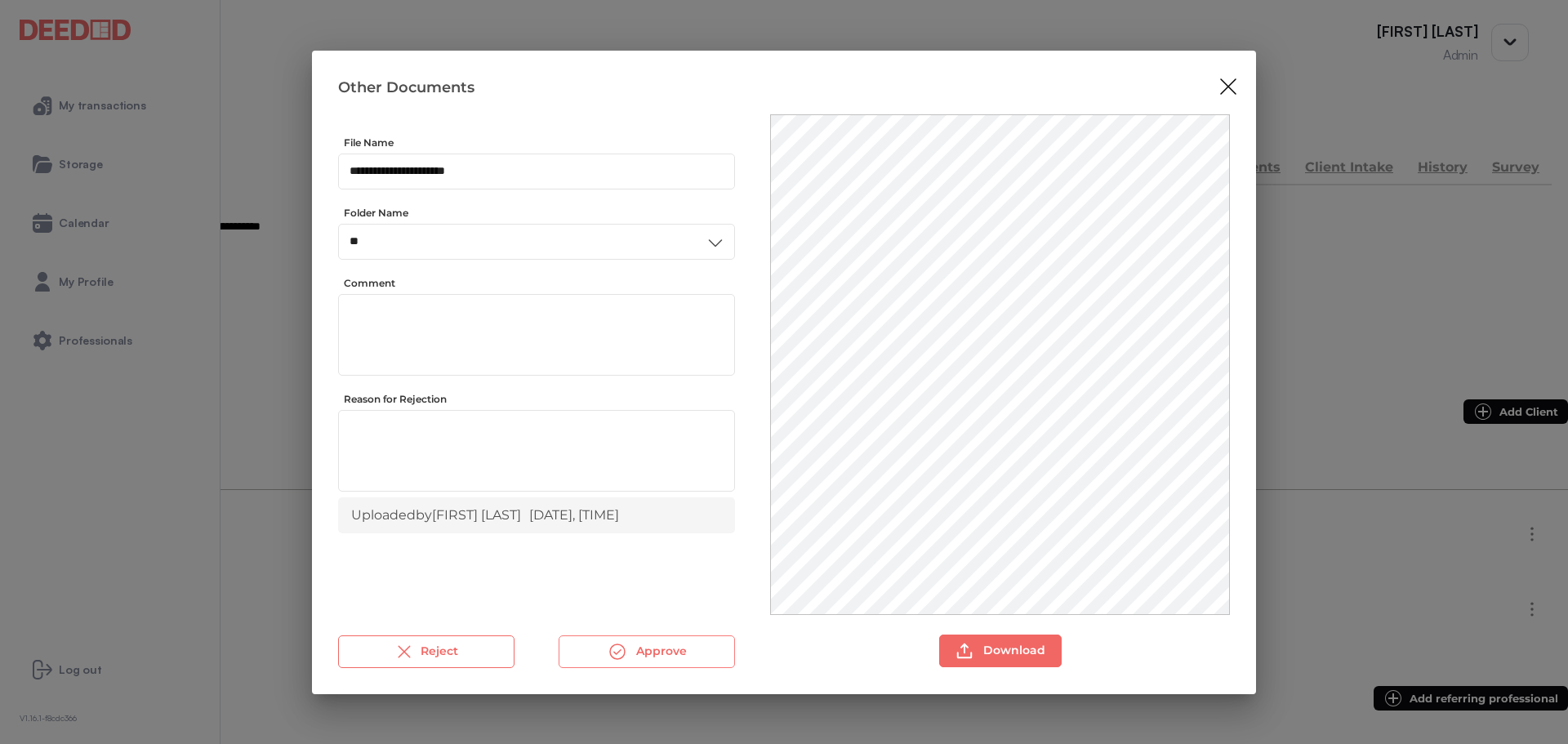 click on "Approve" at bounding box center [647, 652] 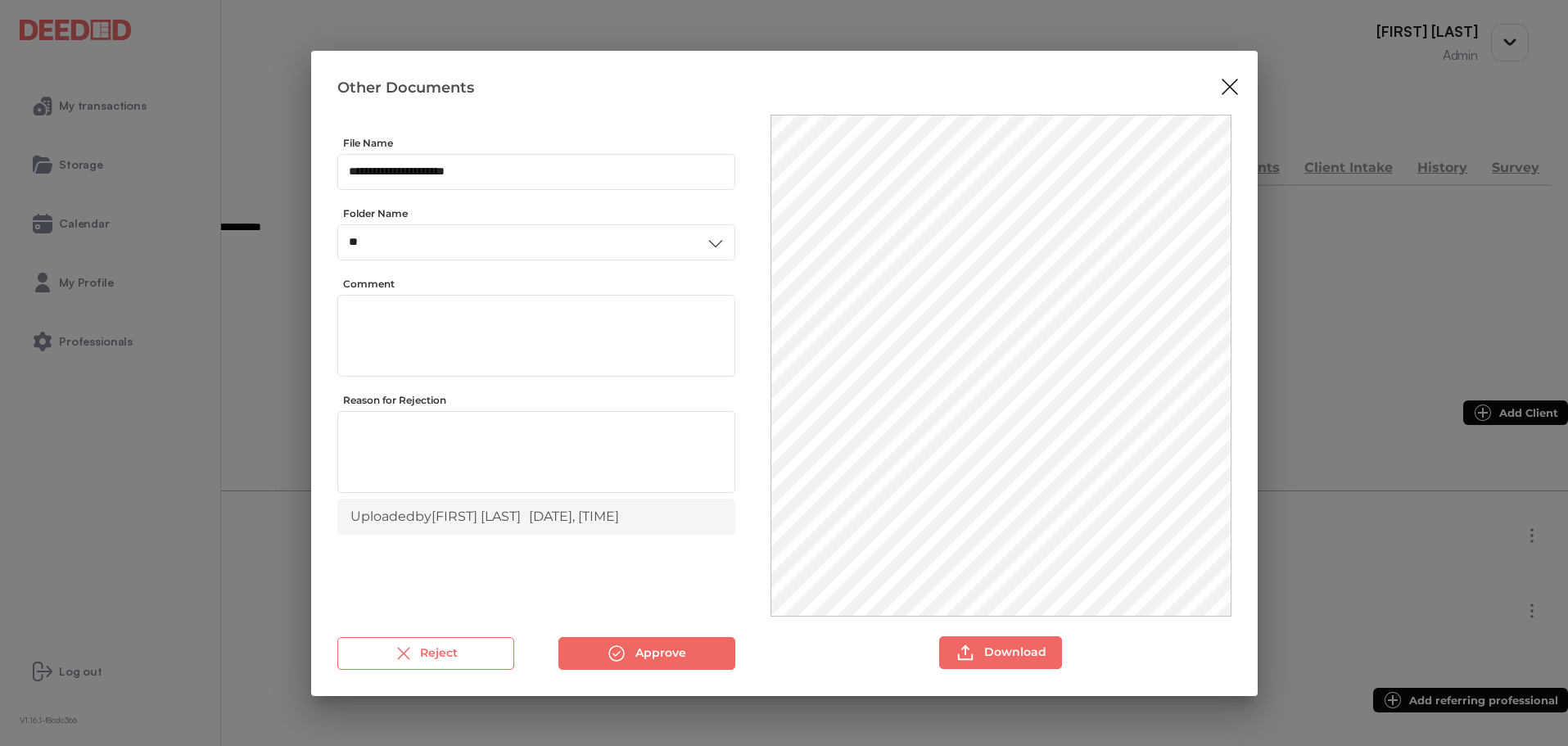 click on "**********" at bounding box center (784, 552) 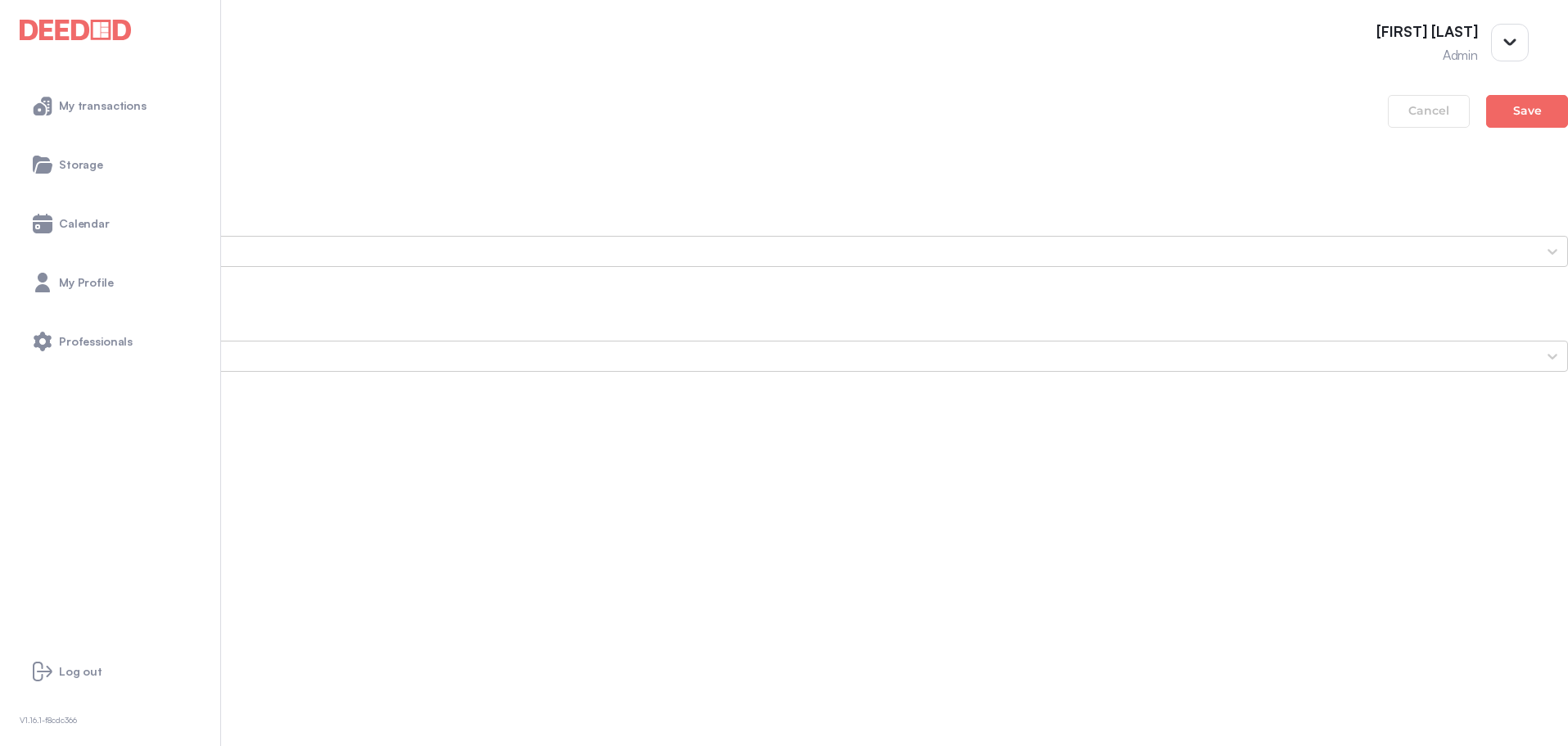 scroll, scrollTop: 1223, scrollLeft: 0, axis: vertical 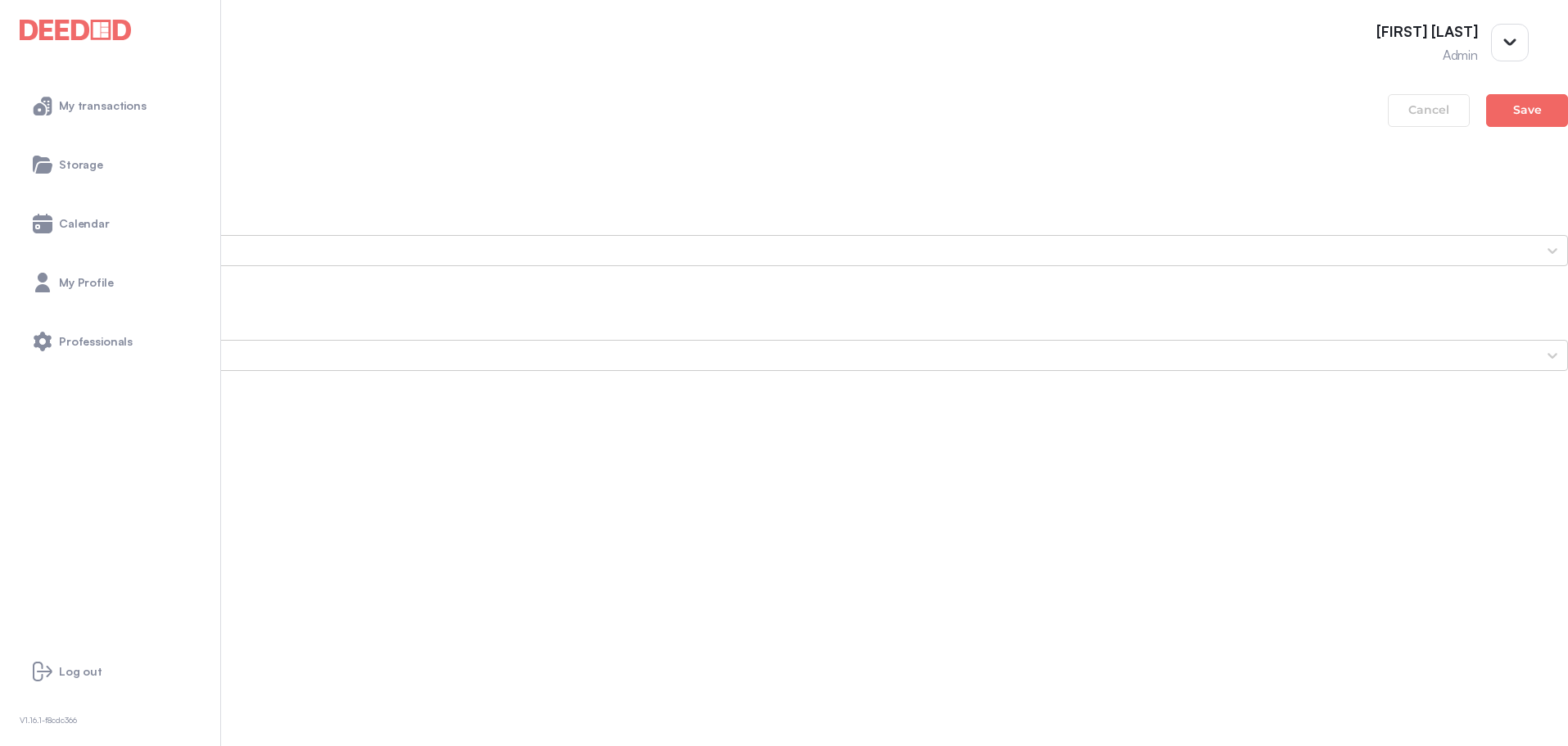 click on "Approved Awaiting Approval Rejected Missing" at bounding box center (784, 711) 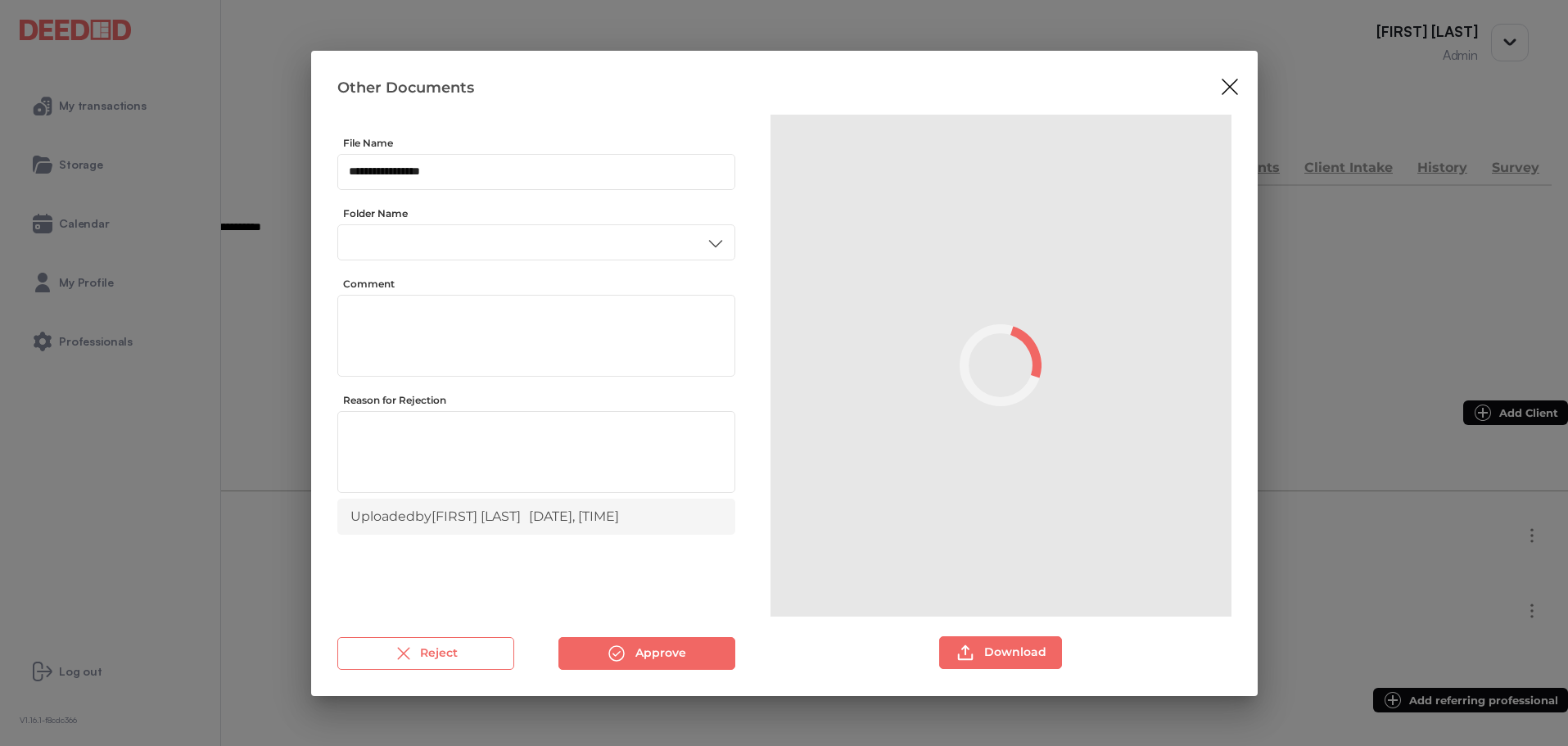 scroll, scrollTop: 0, scrollLeft: 0, axis: both 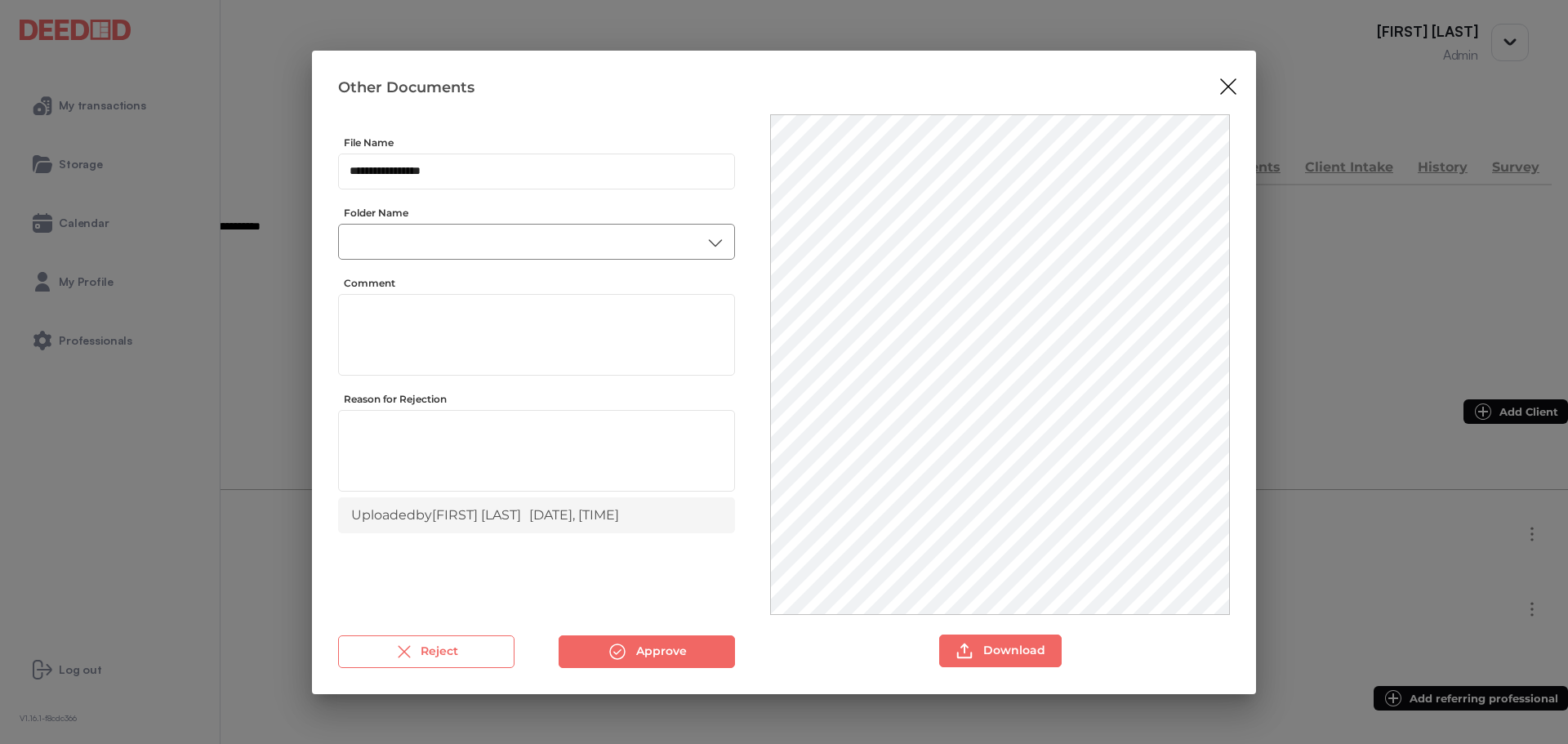 click at bounding box center [537, 241] 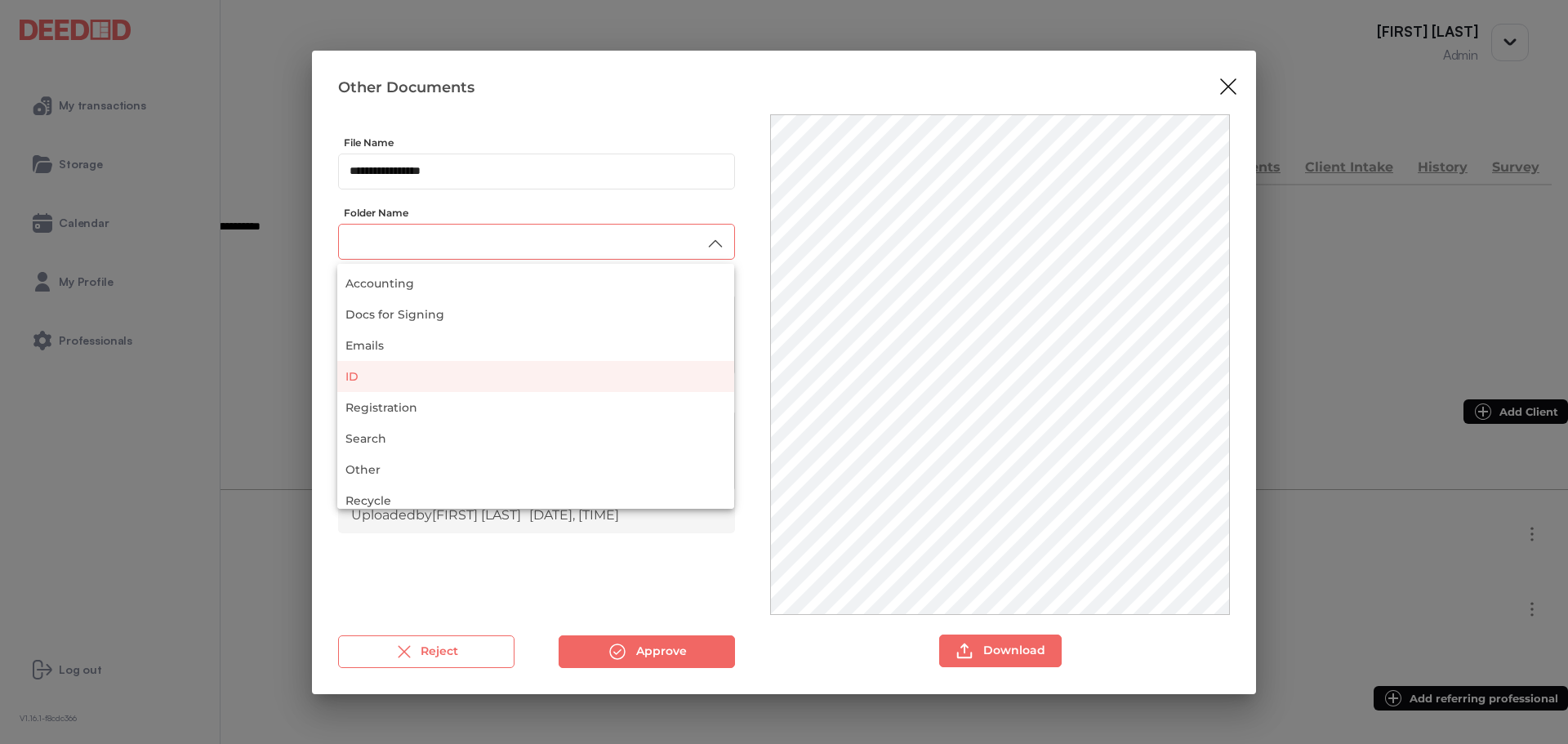 click on "ID" at bounding box center (536, 376) 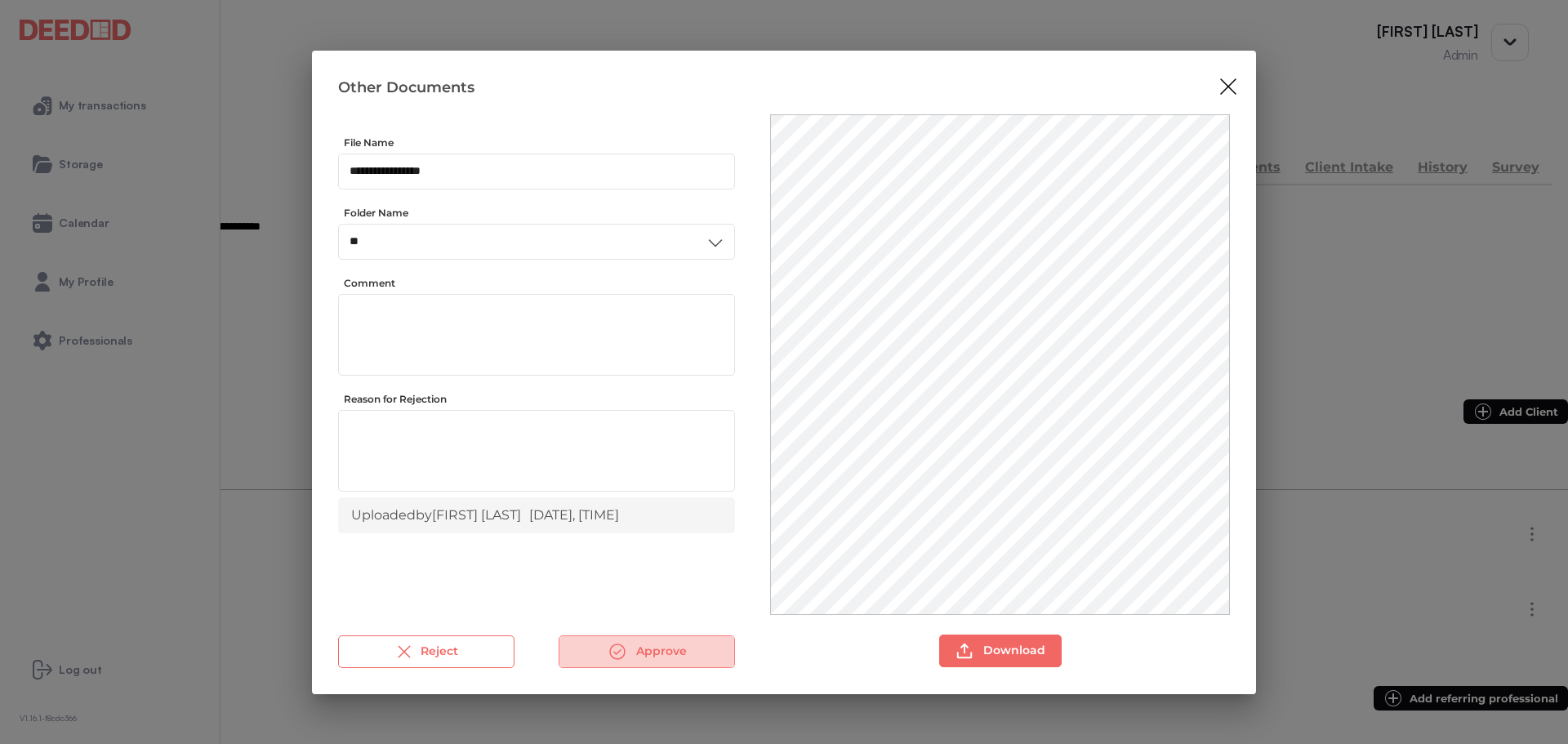 click on "Approve" at bounding box center [647, 652] 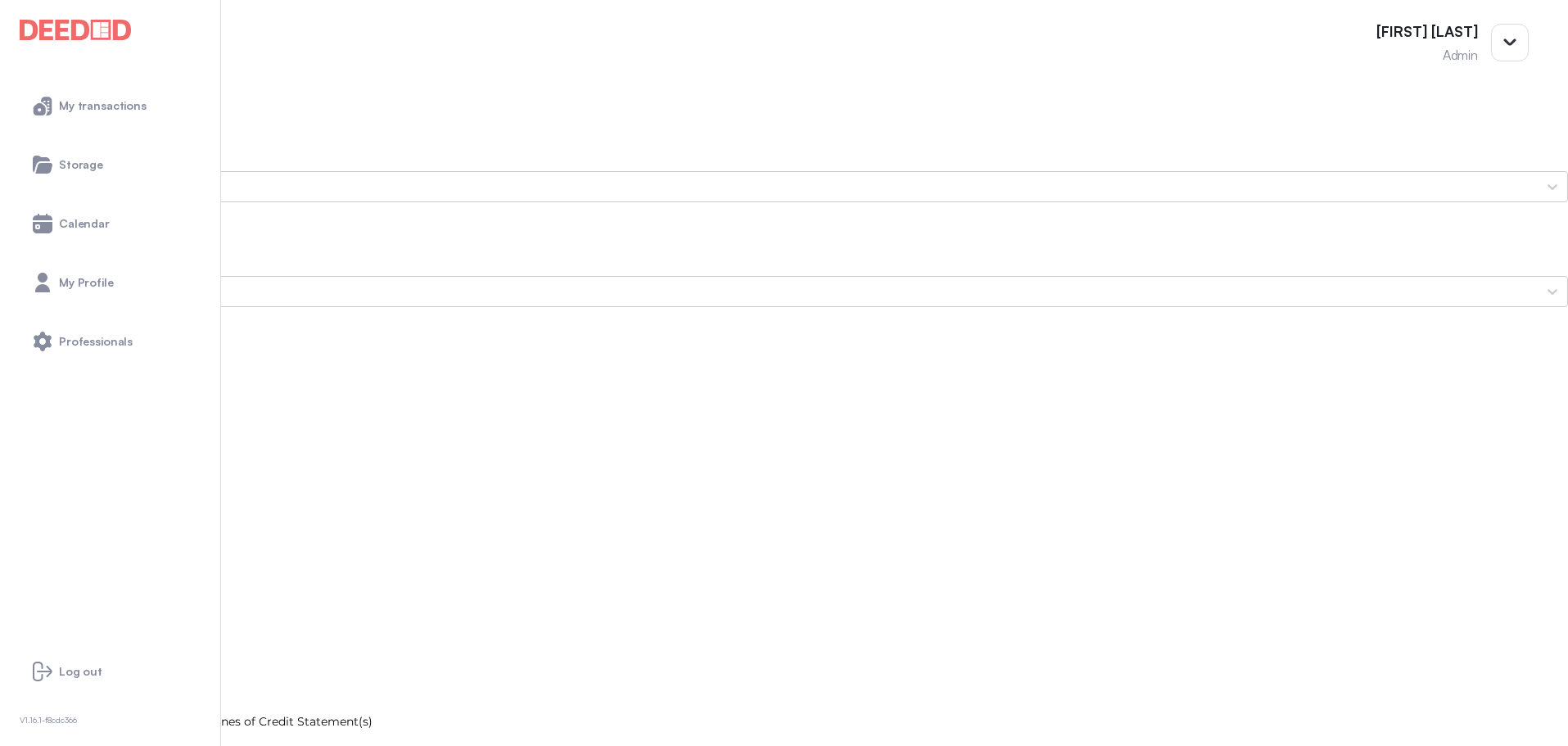 scroll, scrollTop: 1288, scrollLeft: 0, axis: vertical 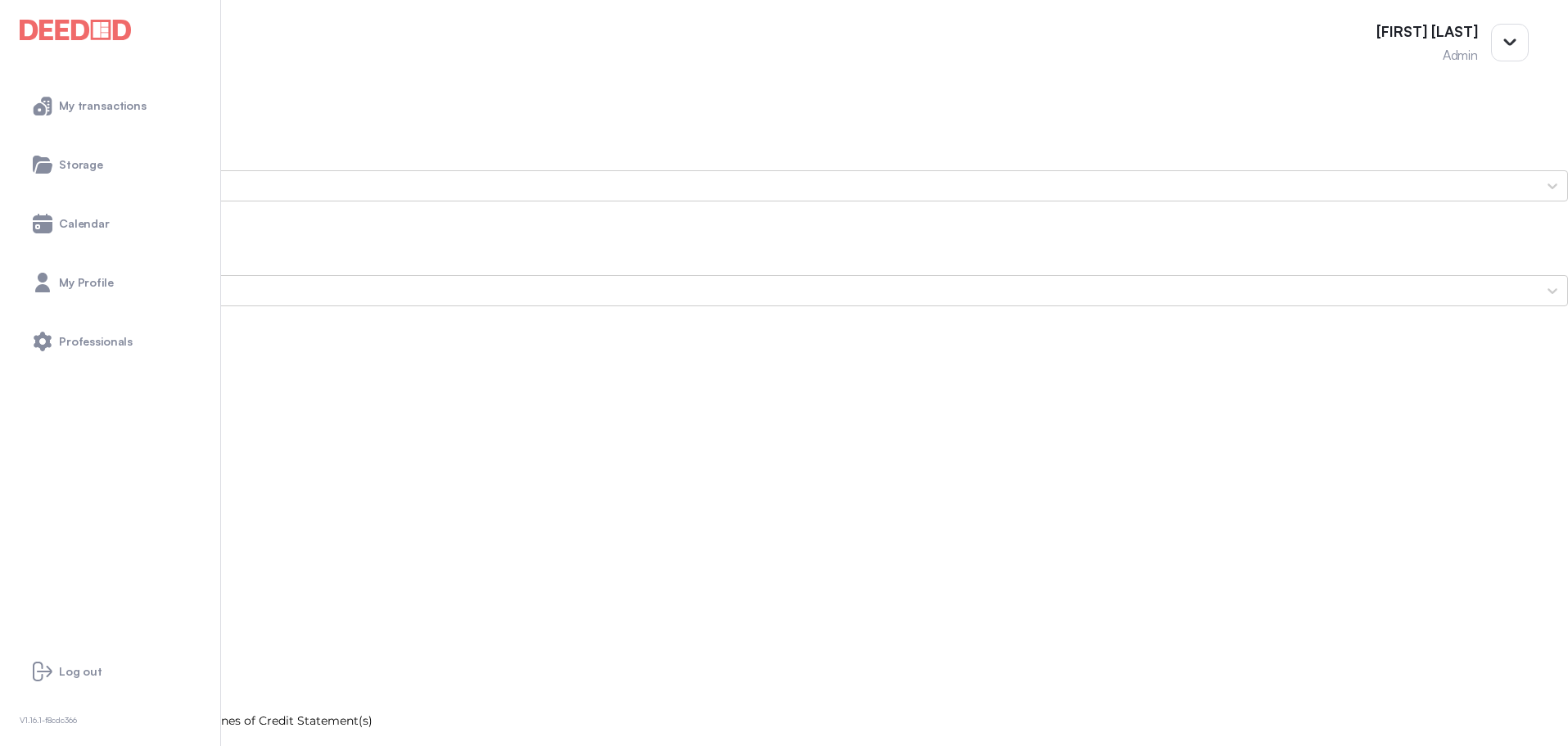 click on "Other Documents" at bounding box center [784, 1331] 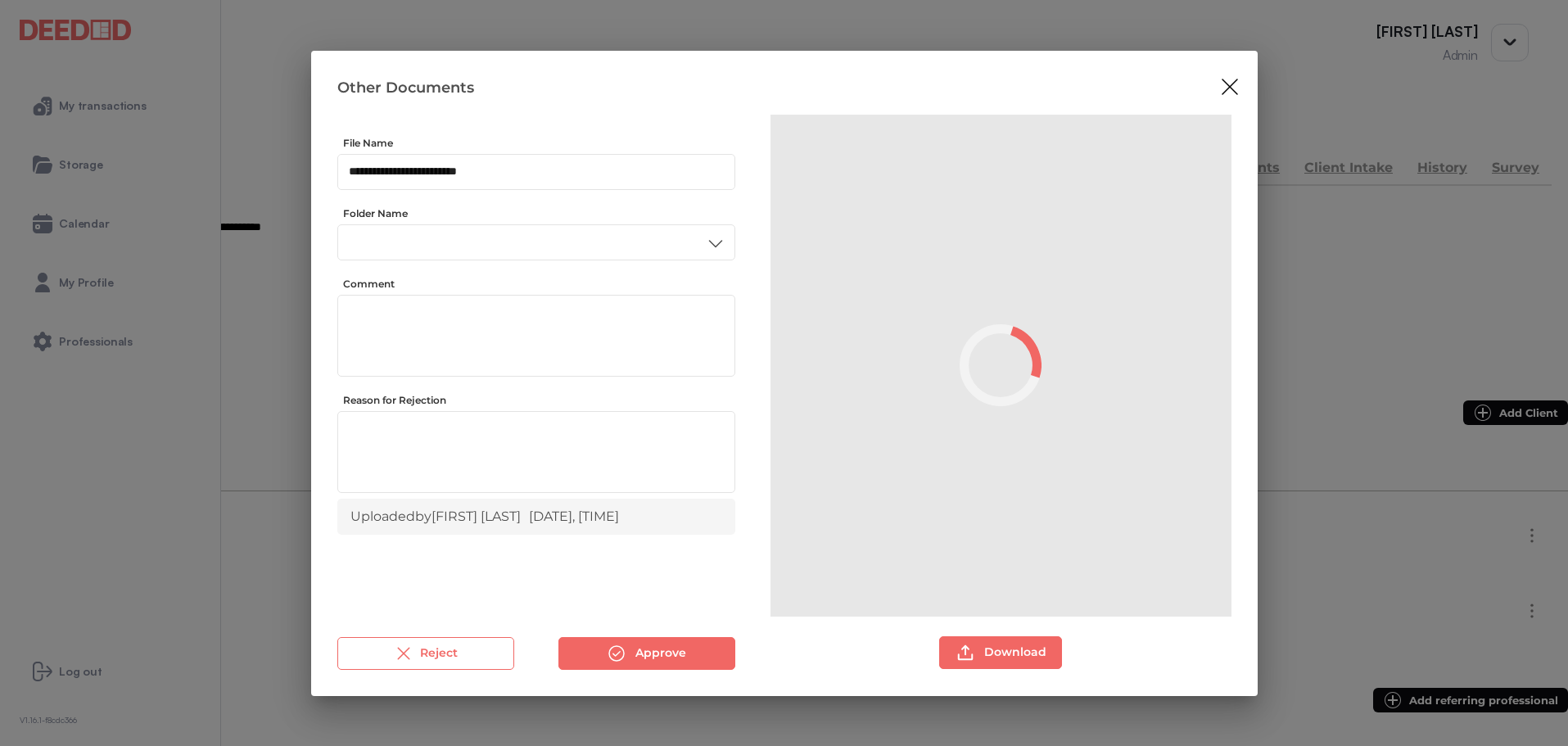 scroll, scrollTop: 0, scrollLeft: 0, axis: both 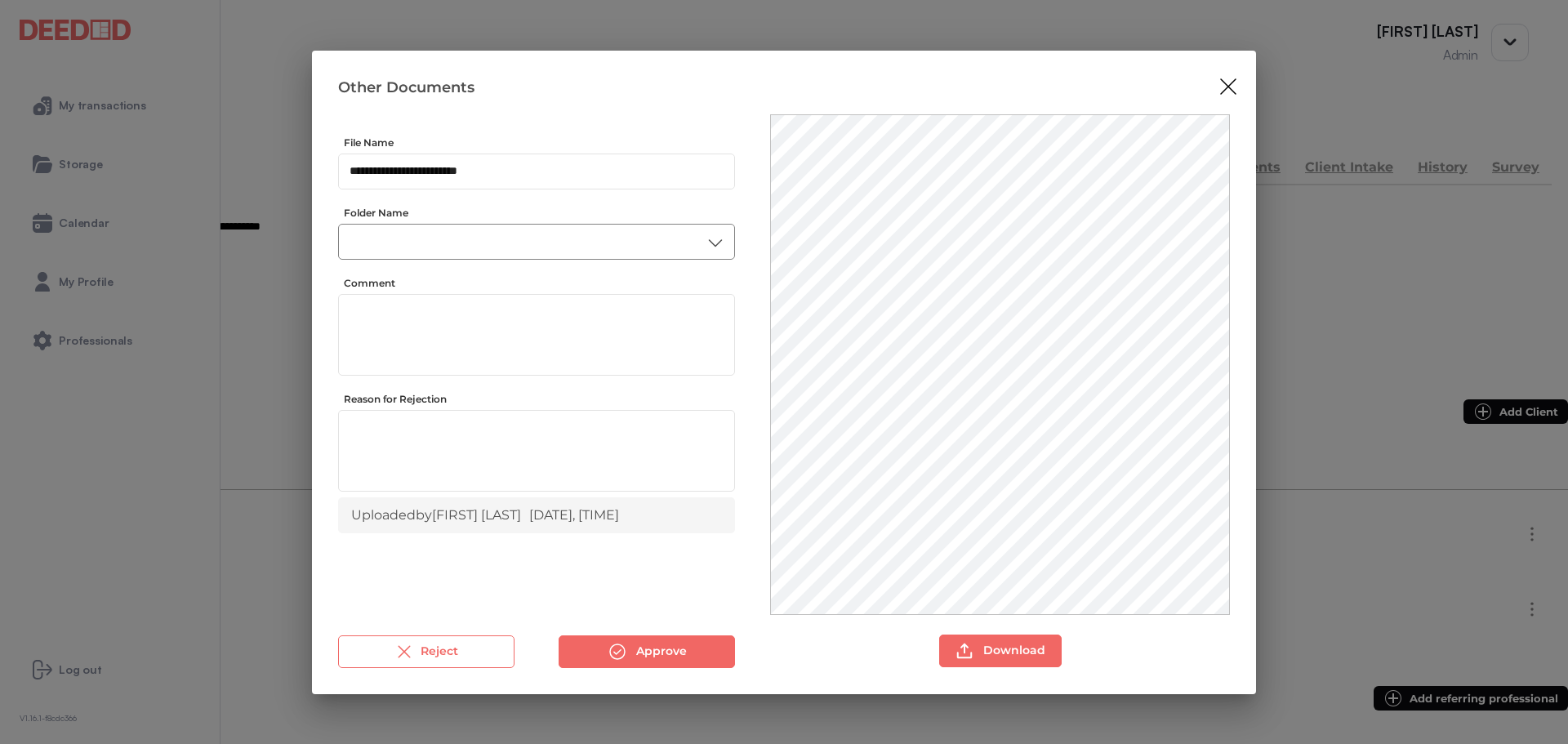 click on "​" at bounding box center (537, 242) 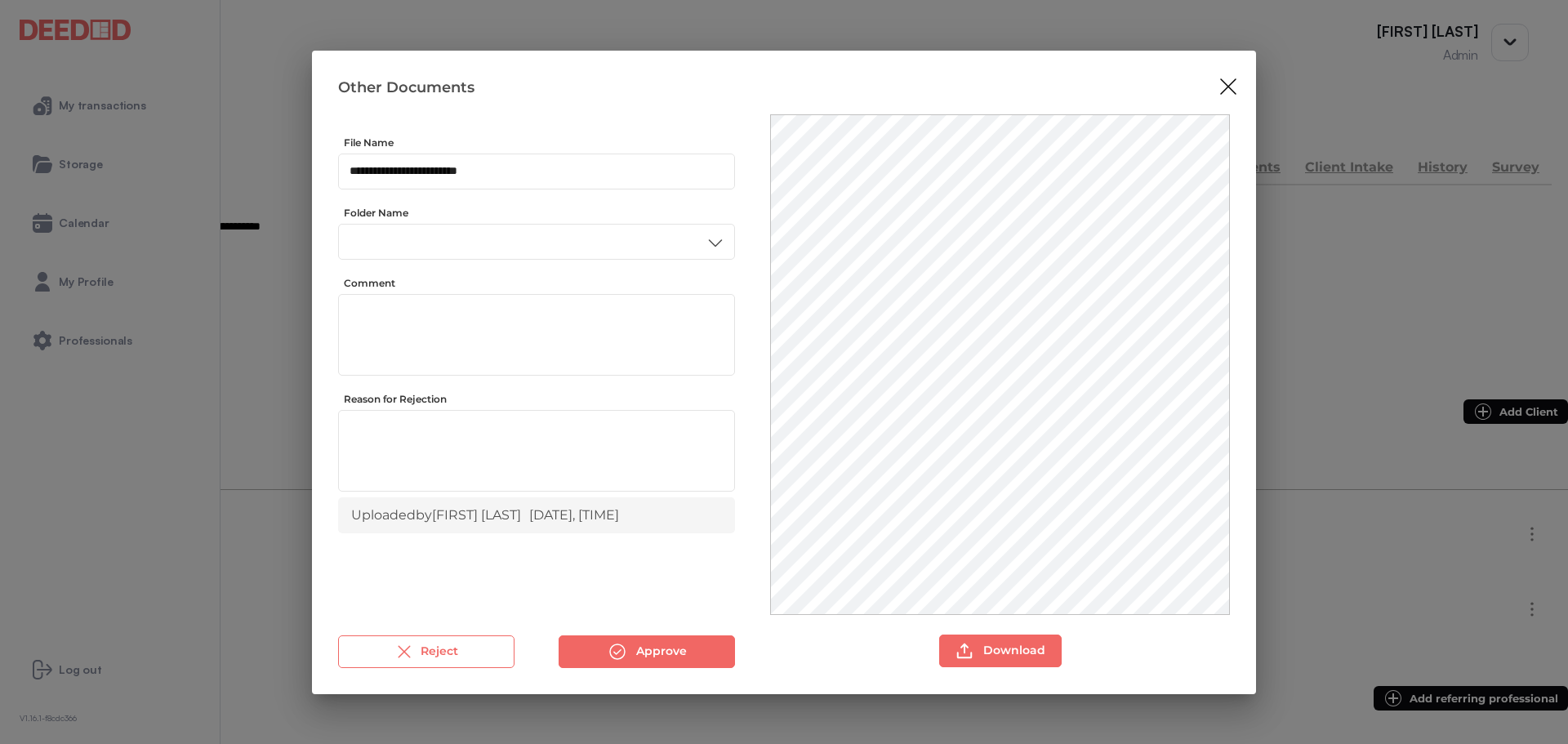 click on "**********" at bounding box center [537, 375] 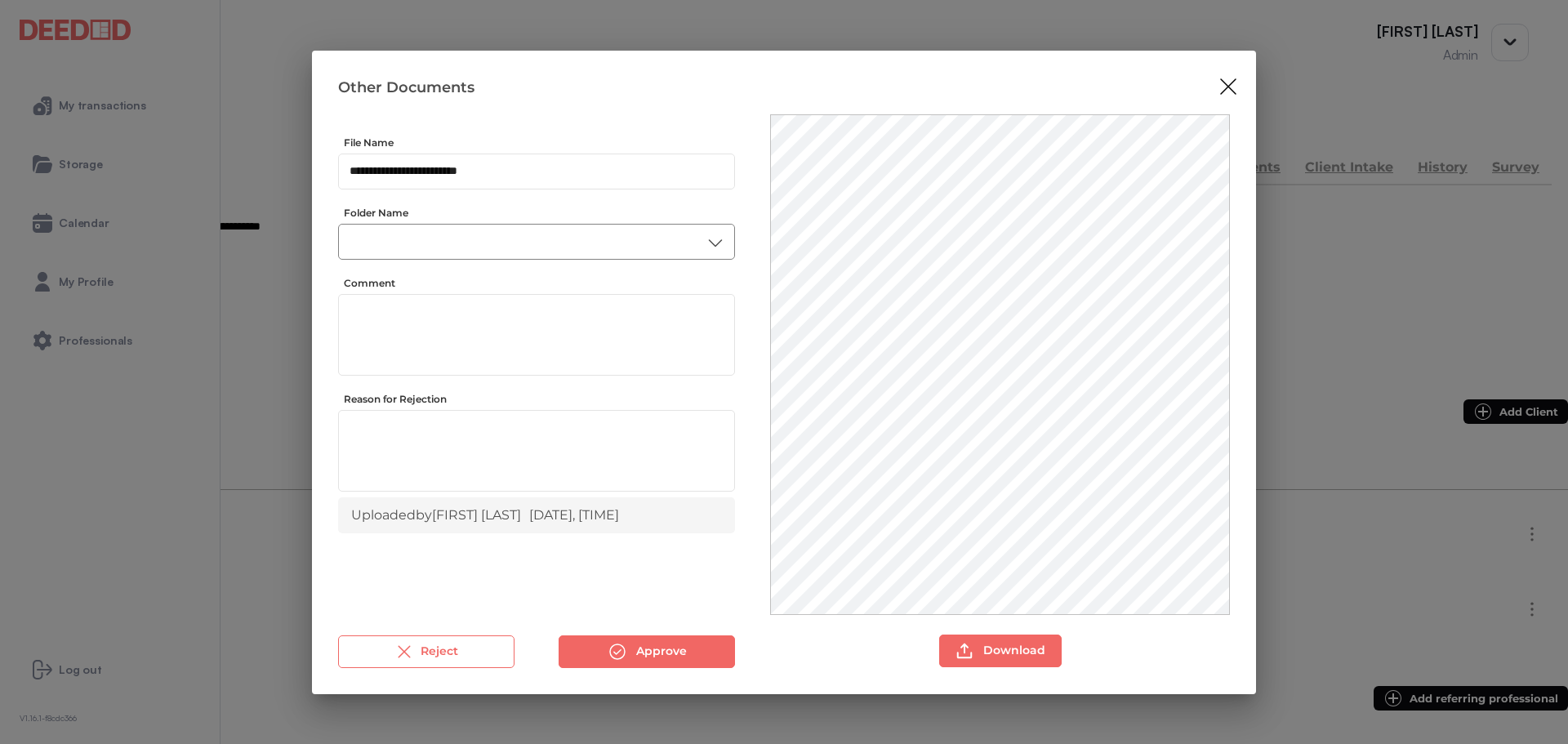 click on "​" at bounding box center (537, 242) 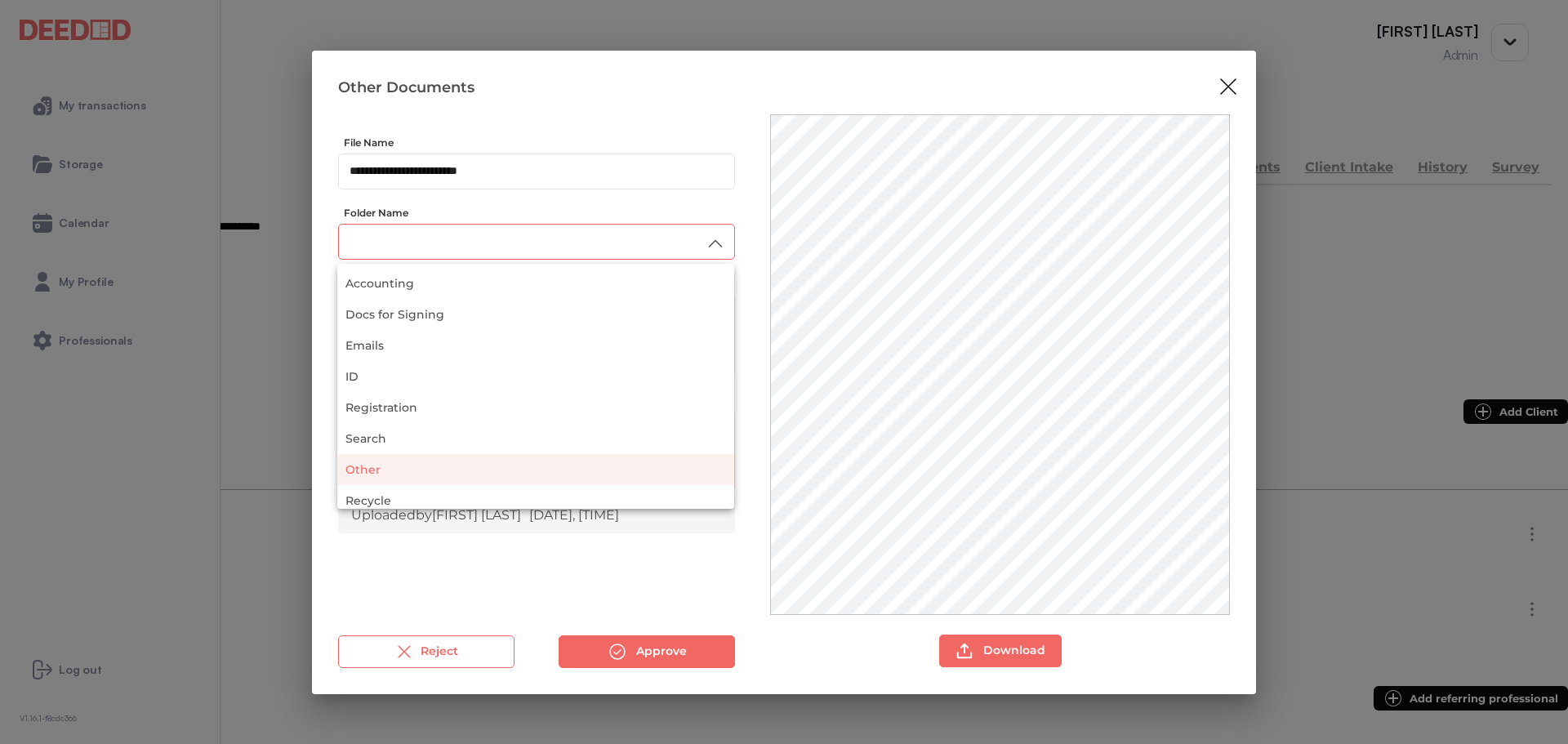 click on "Other" at bounding box center (536, 470) 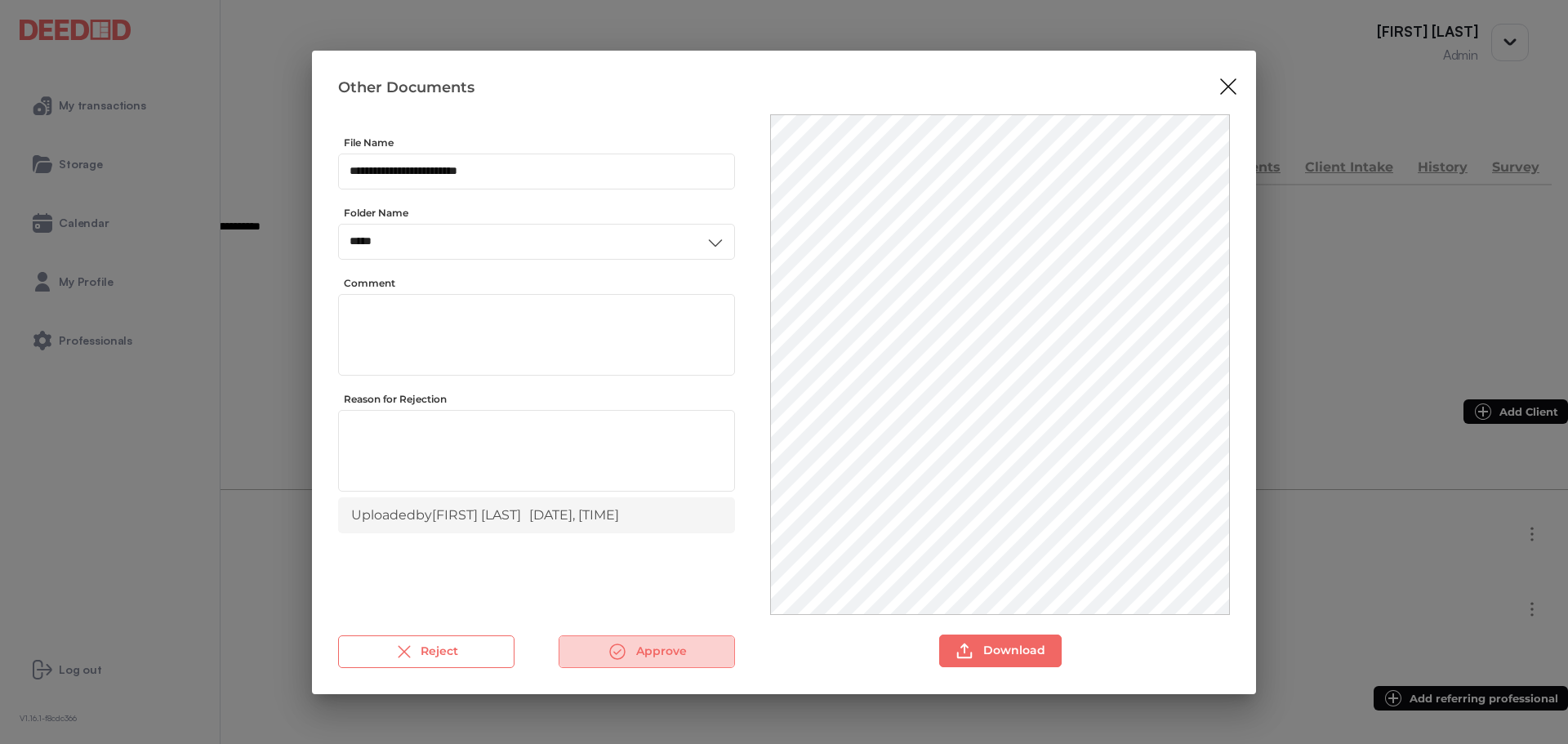 click on "Approve" at bounding box center [647, 652] 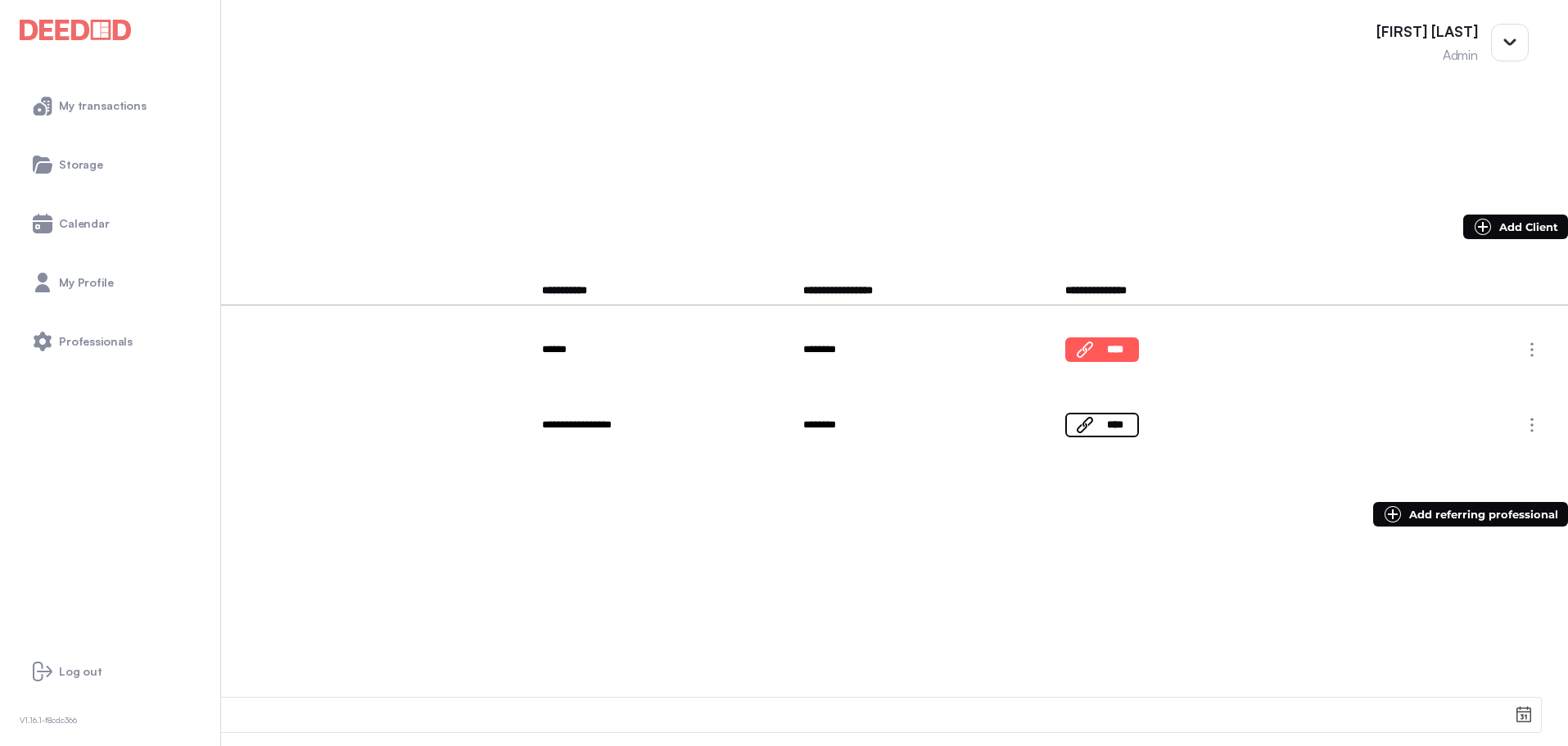 scroll, scrollTop: 125, scrollLeft: 0, axis: vertical 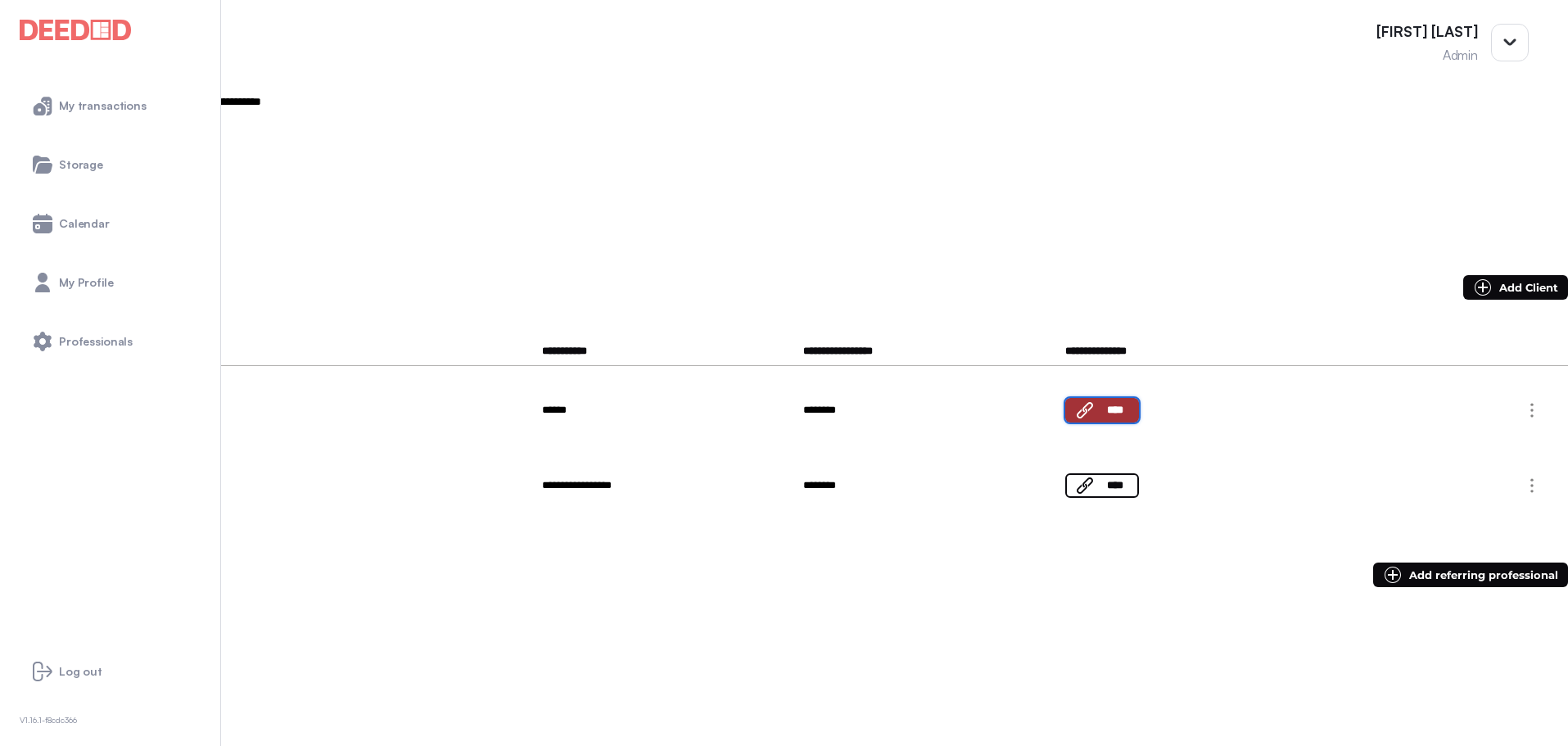 click on "****" at bounding box center (1115, 410) 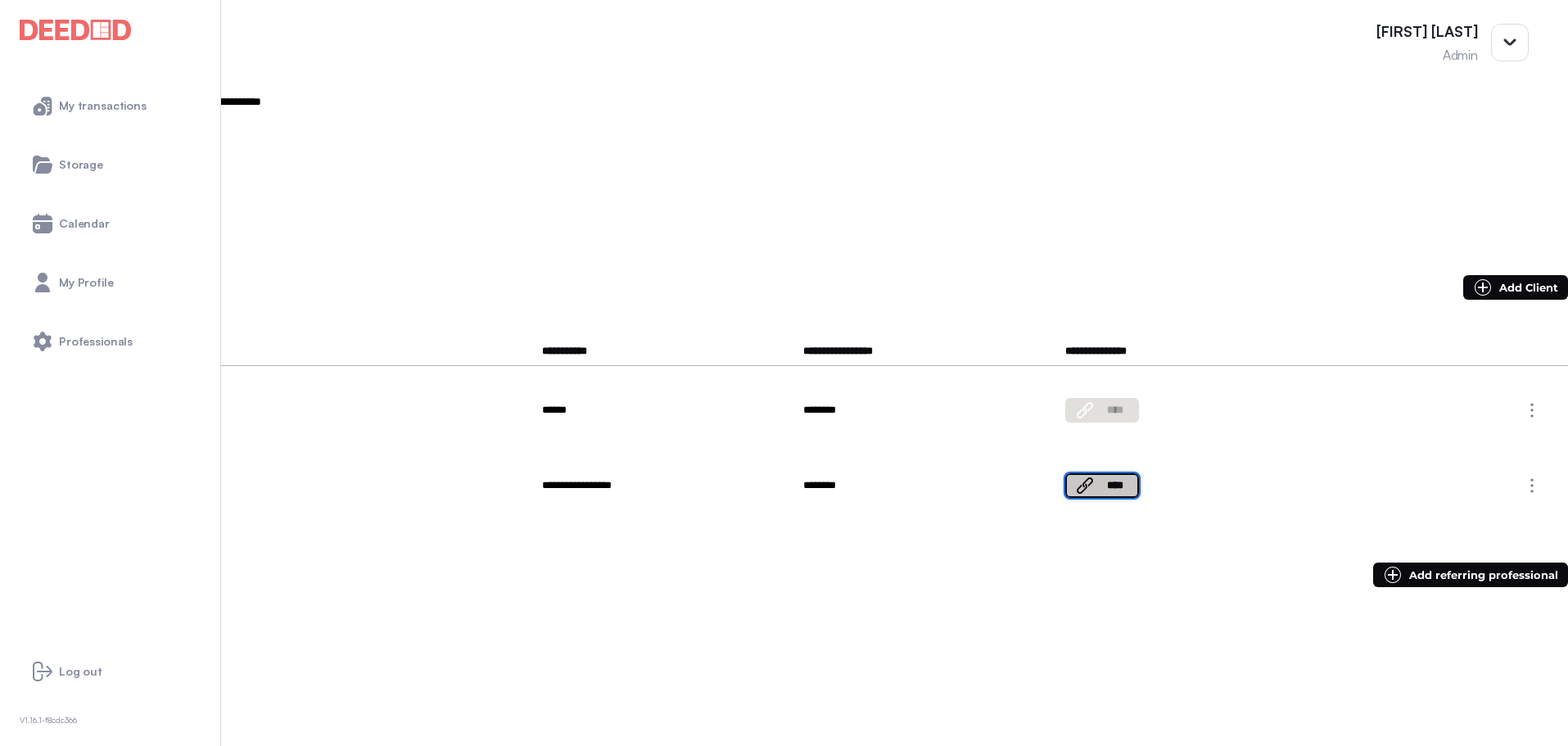 click on "****" at bounding box center (1115, 486) 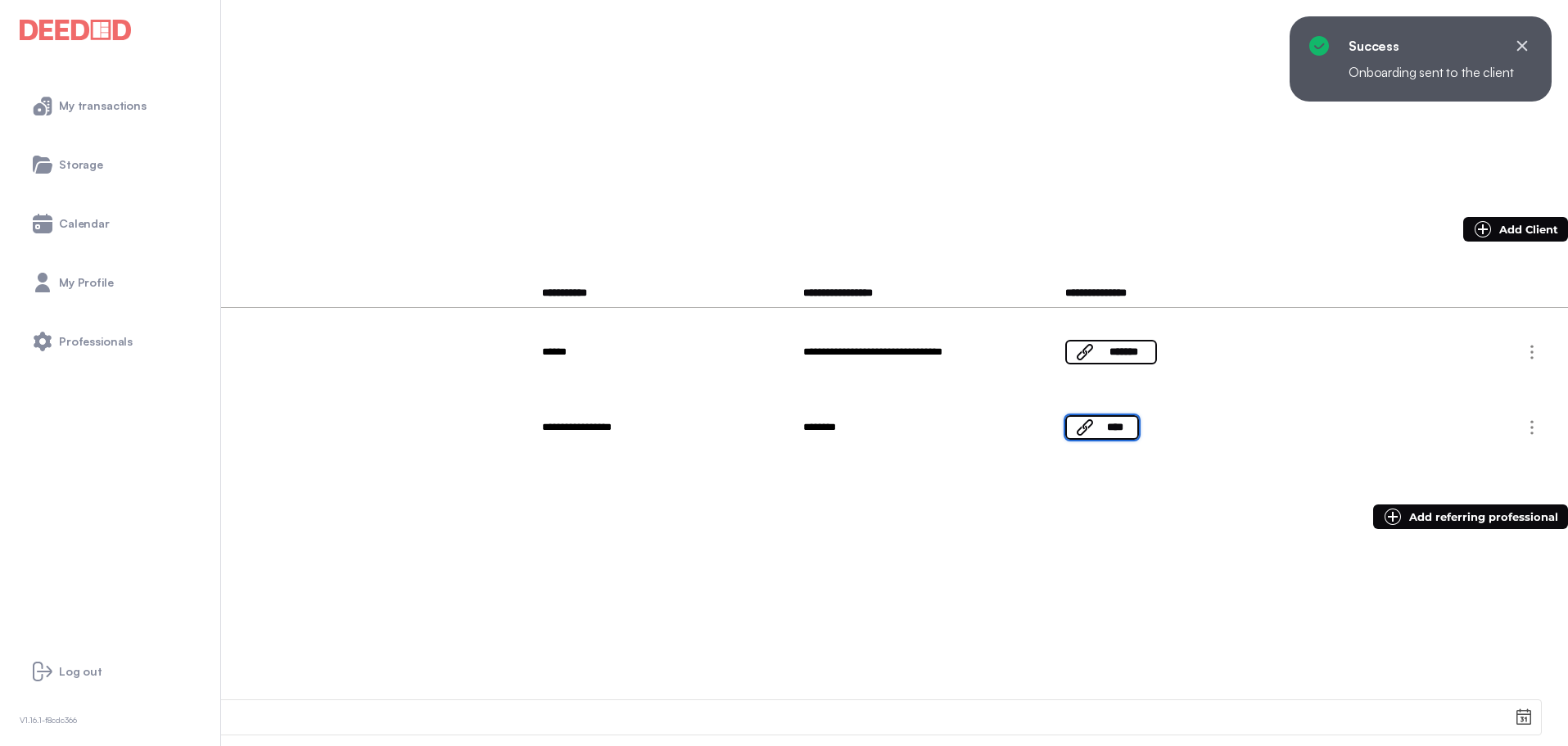 scroll, scrollTop: 184, scrollLeft: 0, axis: vertical 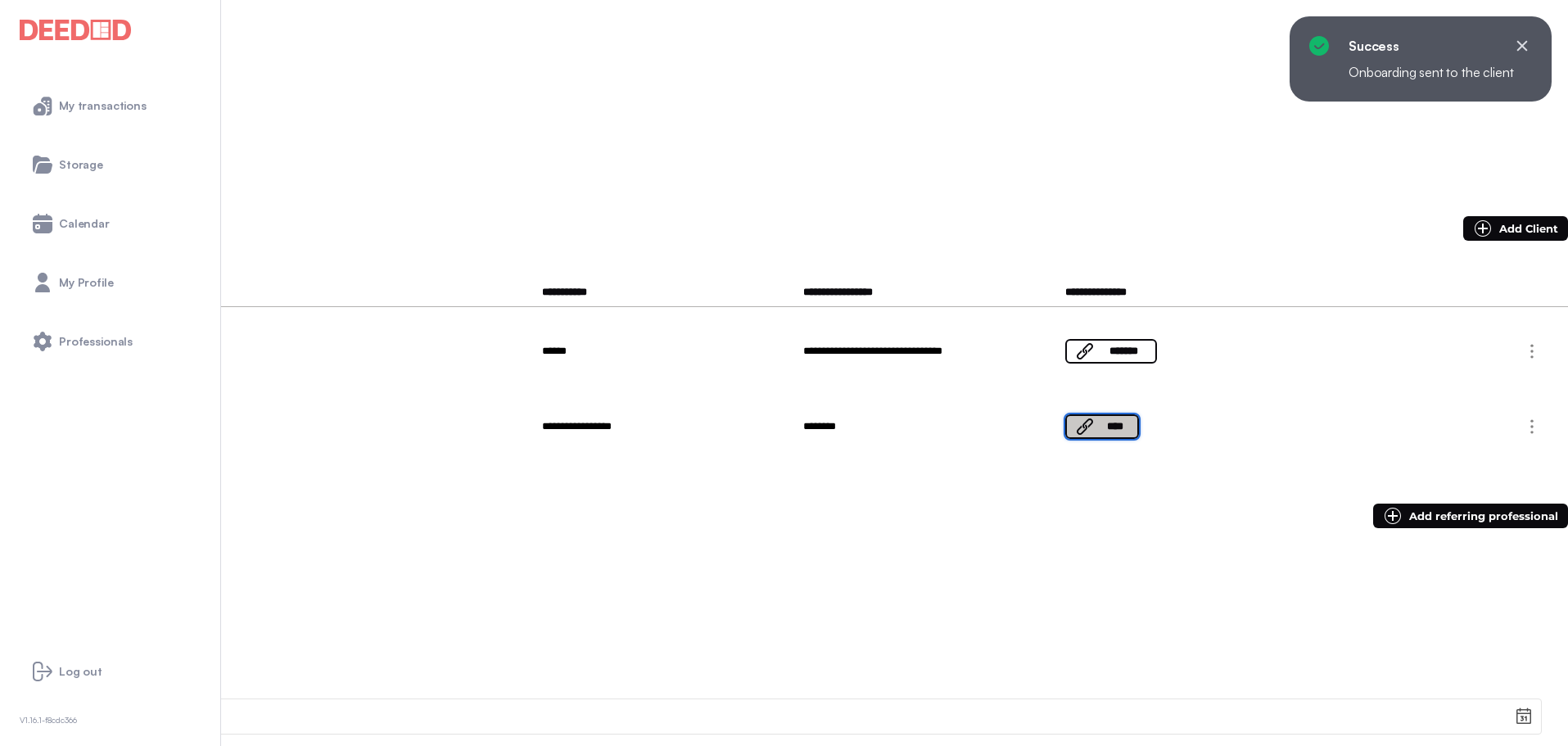 click on "****" at bounding box center (1111, 351) 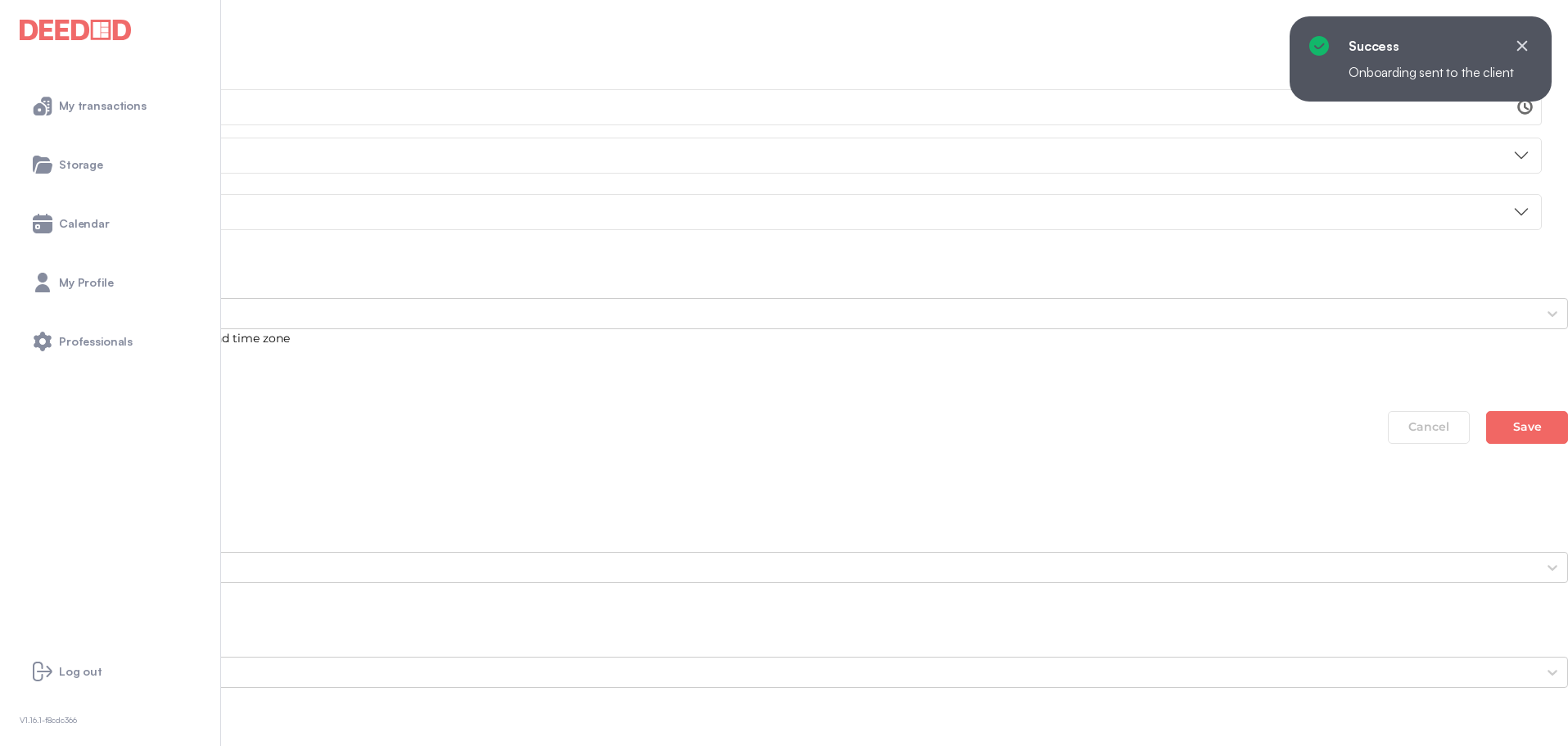 scroll, scrollTop: 907, scrollLeft: 0, axis: vertical 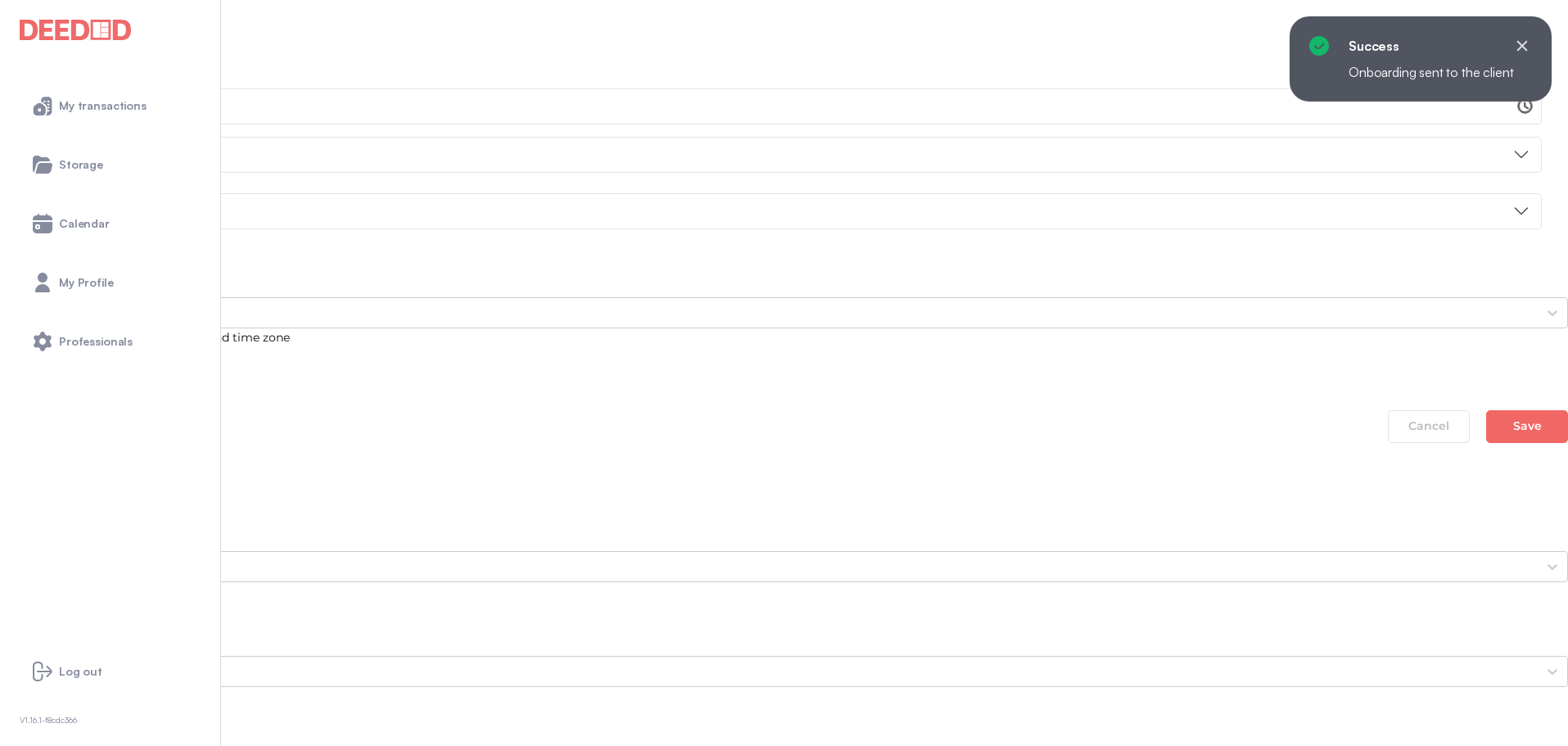 click on "Notify Professional" at bounding box center (47, 776) 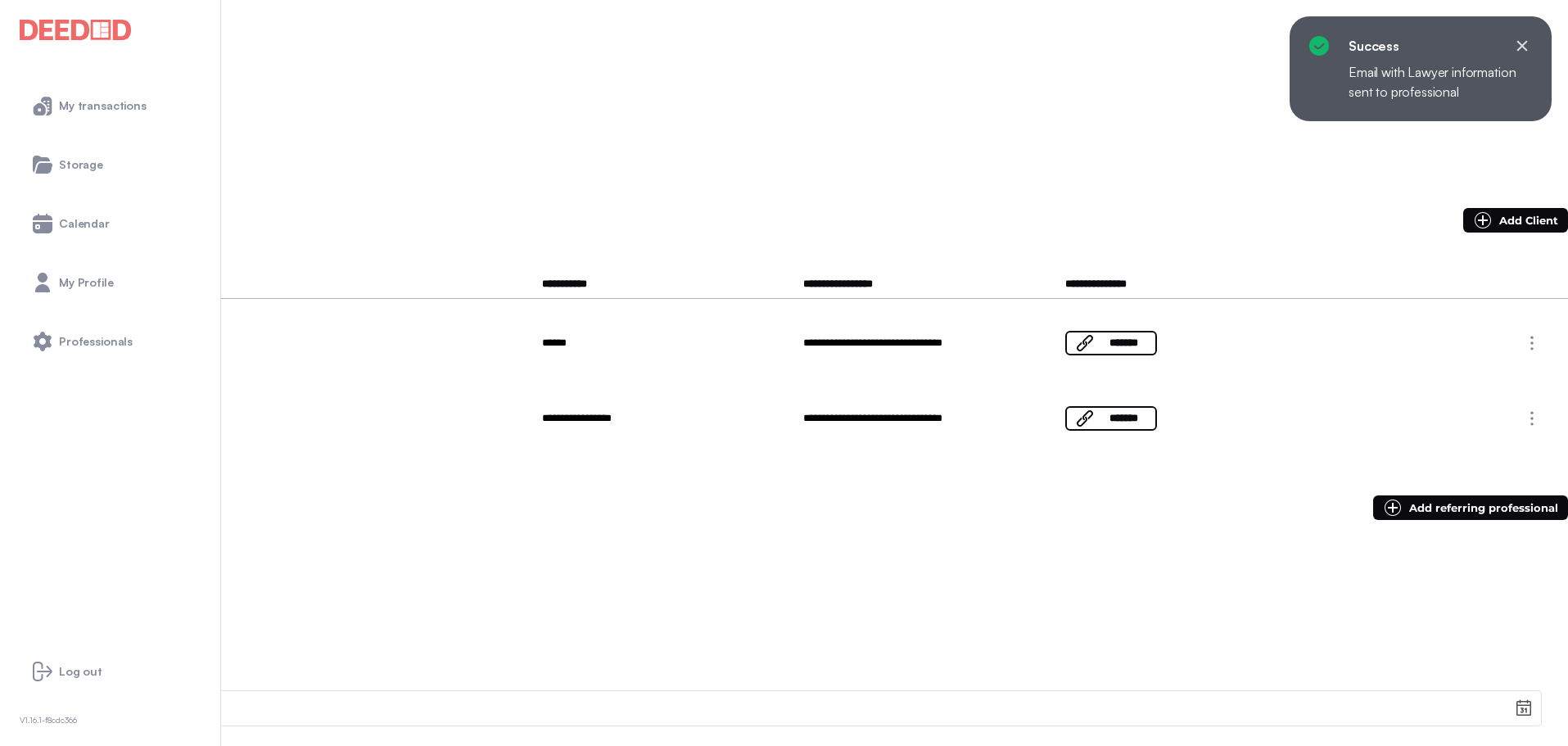 scroll, scrollTop: 0, scrollLeft: 0, axis: both 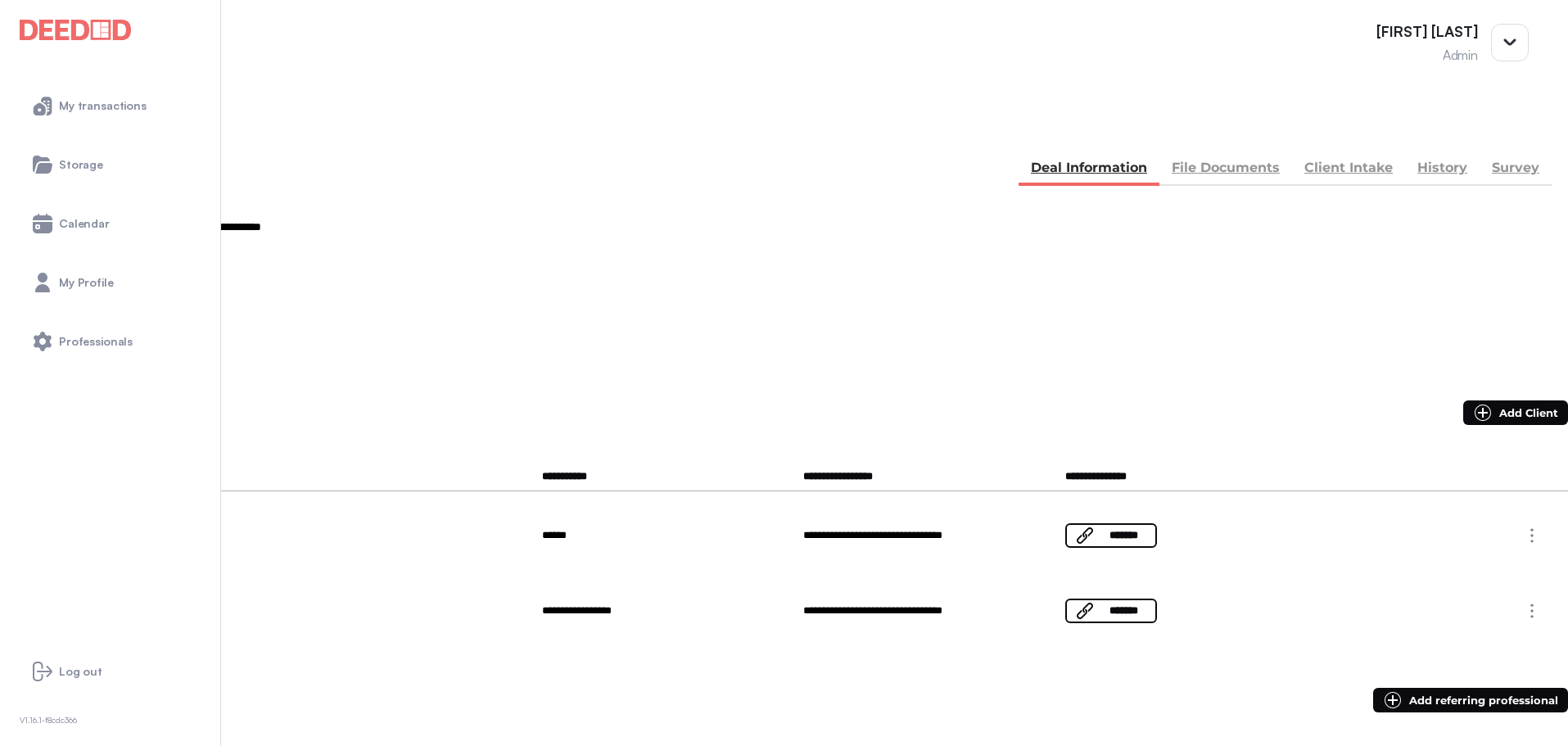 drag, startPoint x: 332, startPoint y: 454, endPoint x: 294, endPoint y: 458, distance: 38.209946 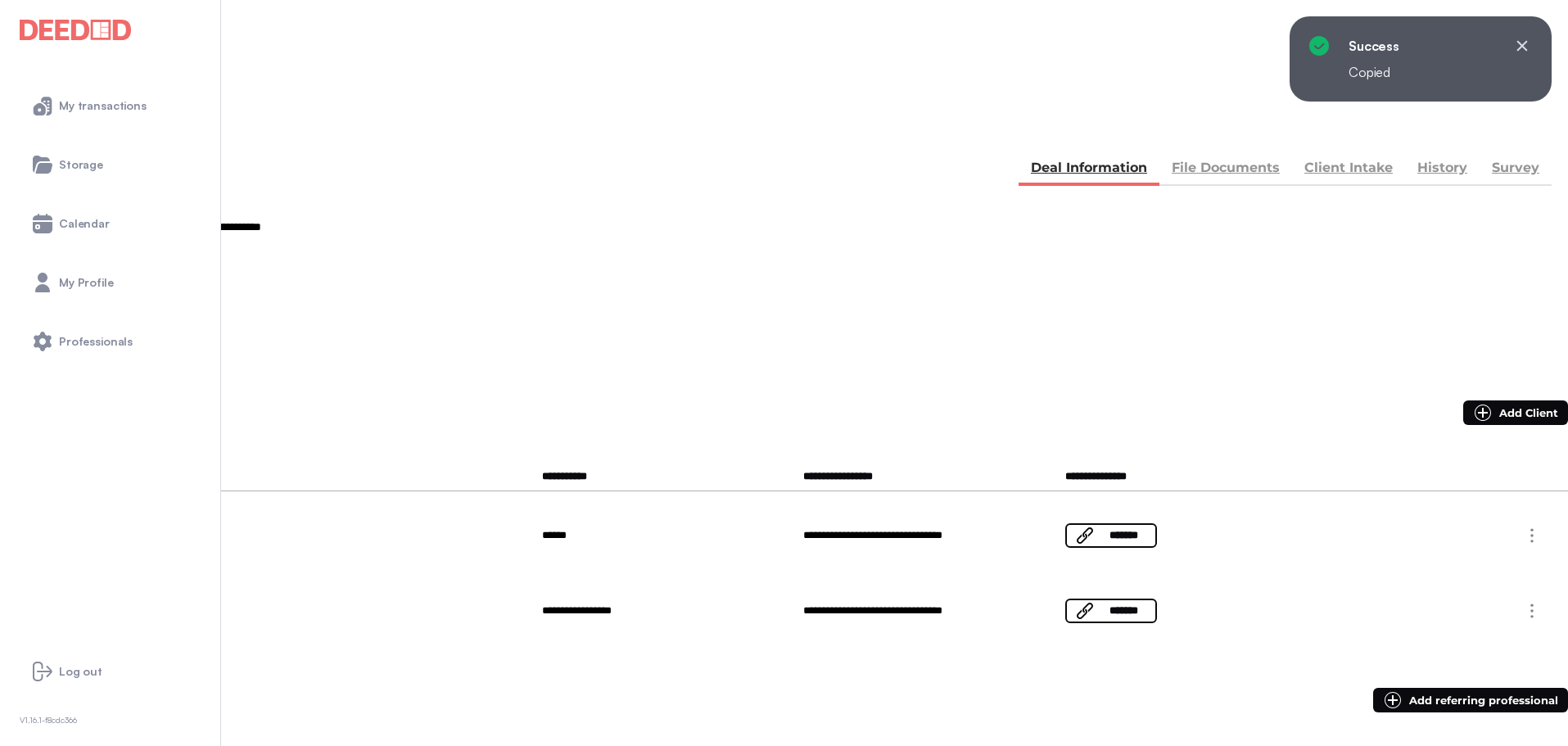 copy on "*******" 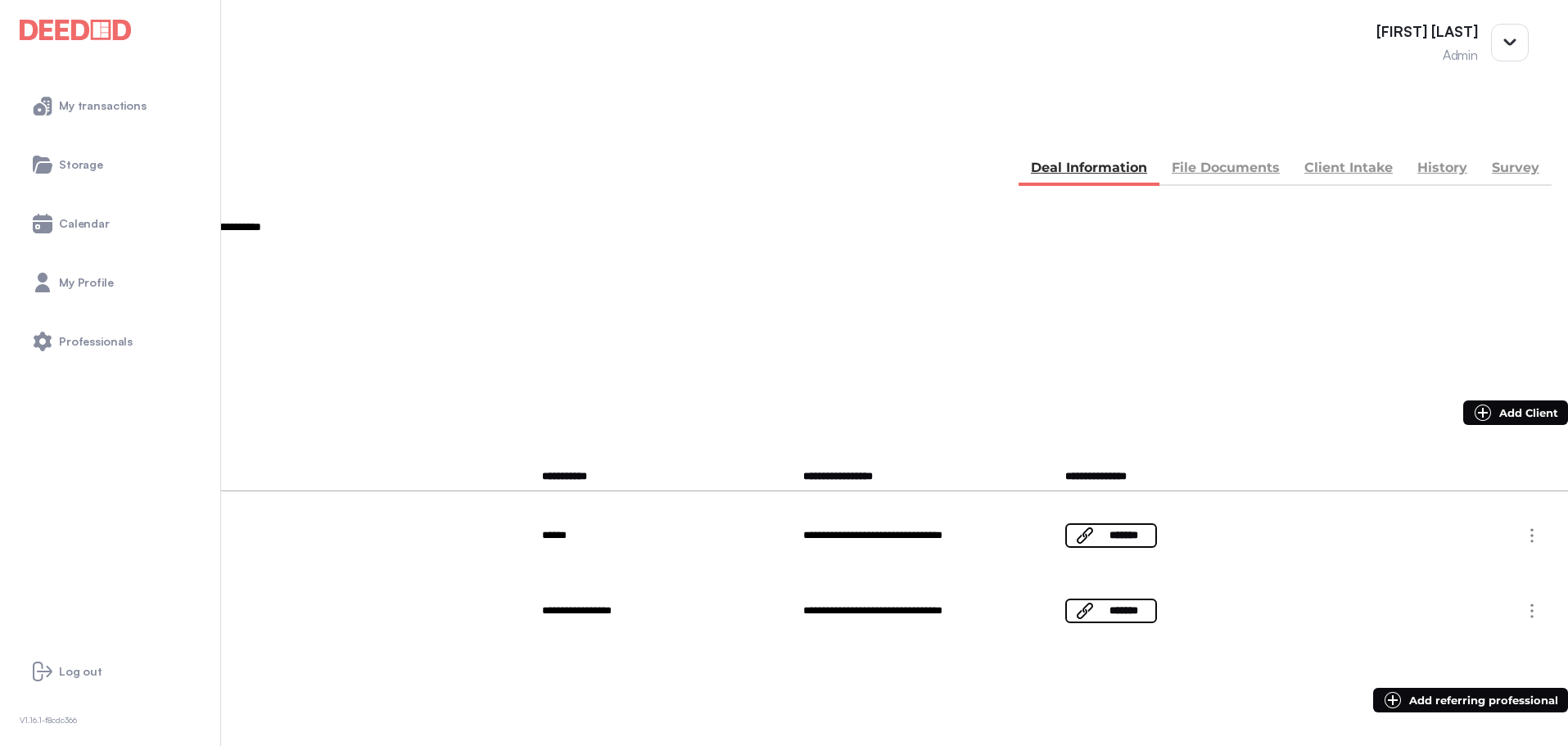 drag, startPoint x: 1075, startPoint y: 284, endPoint x: 1125, endPoint y: 292, distance: 50.63596 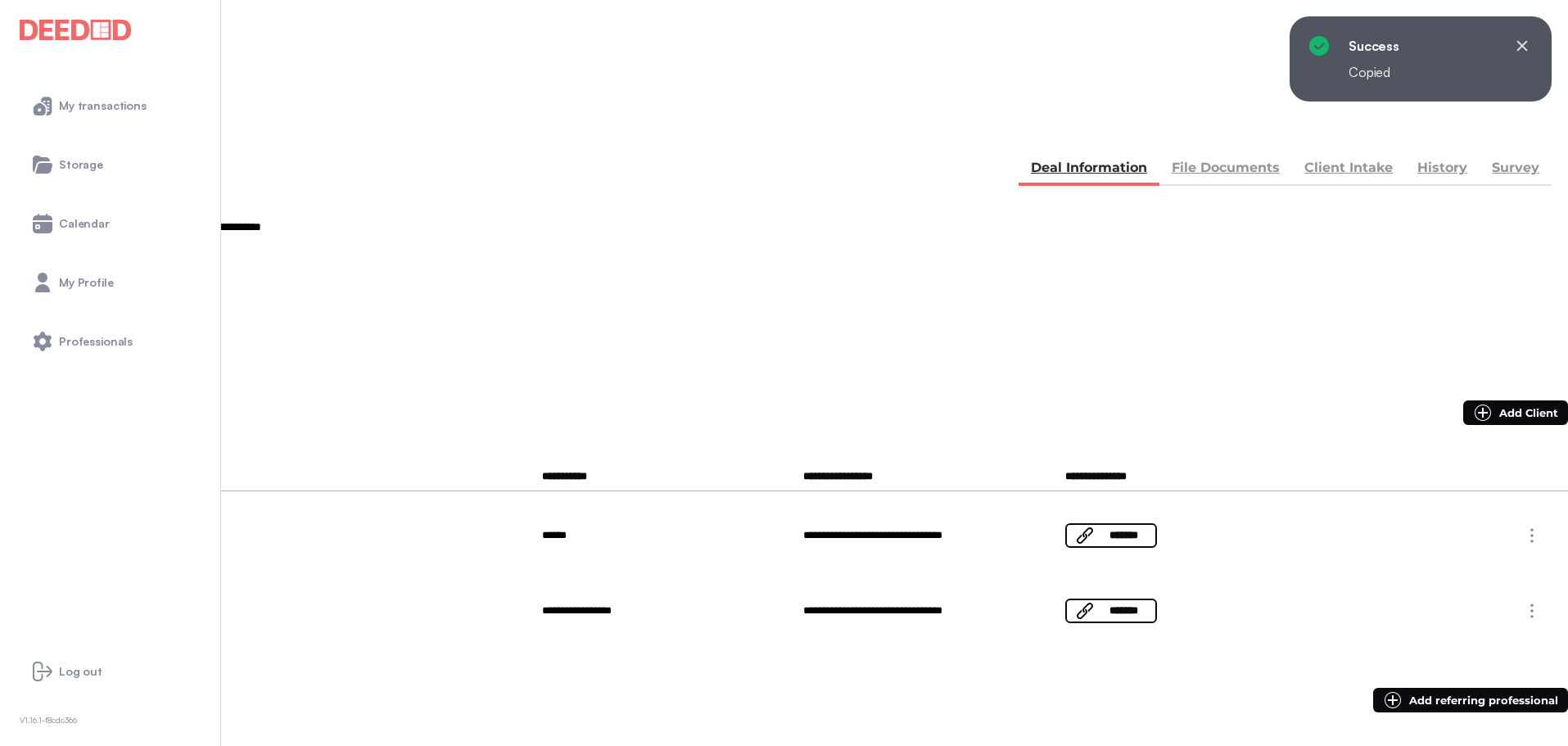 click on "**********" at bounding box center [66, 511] 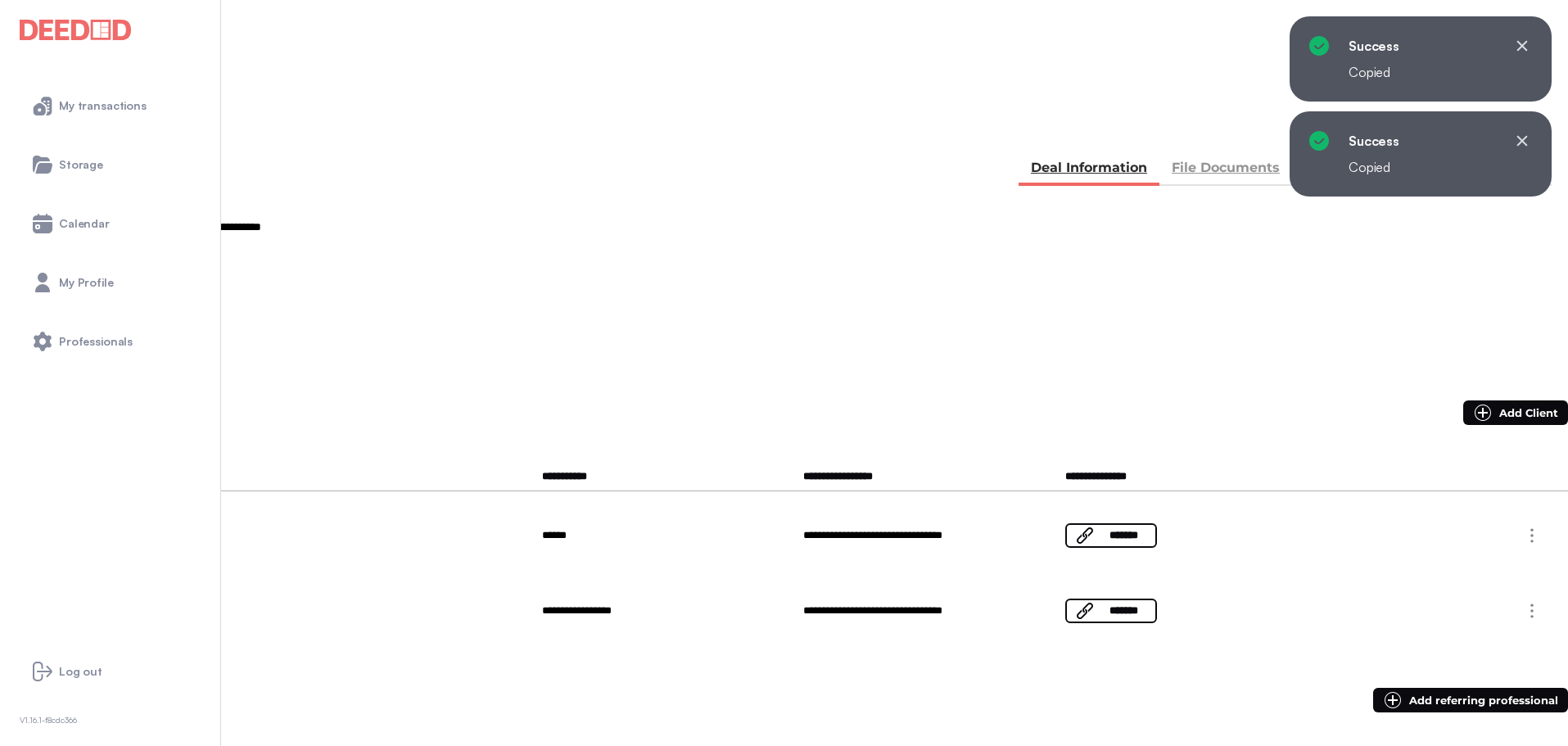 click on "**********" at bounding box center (58, 511) 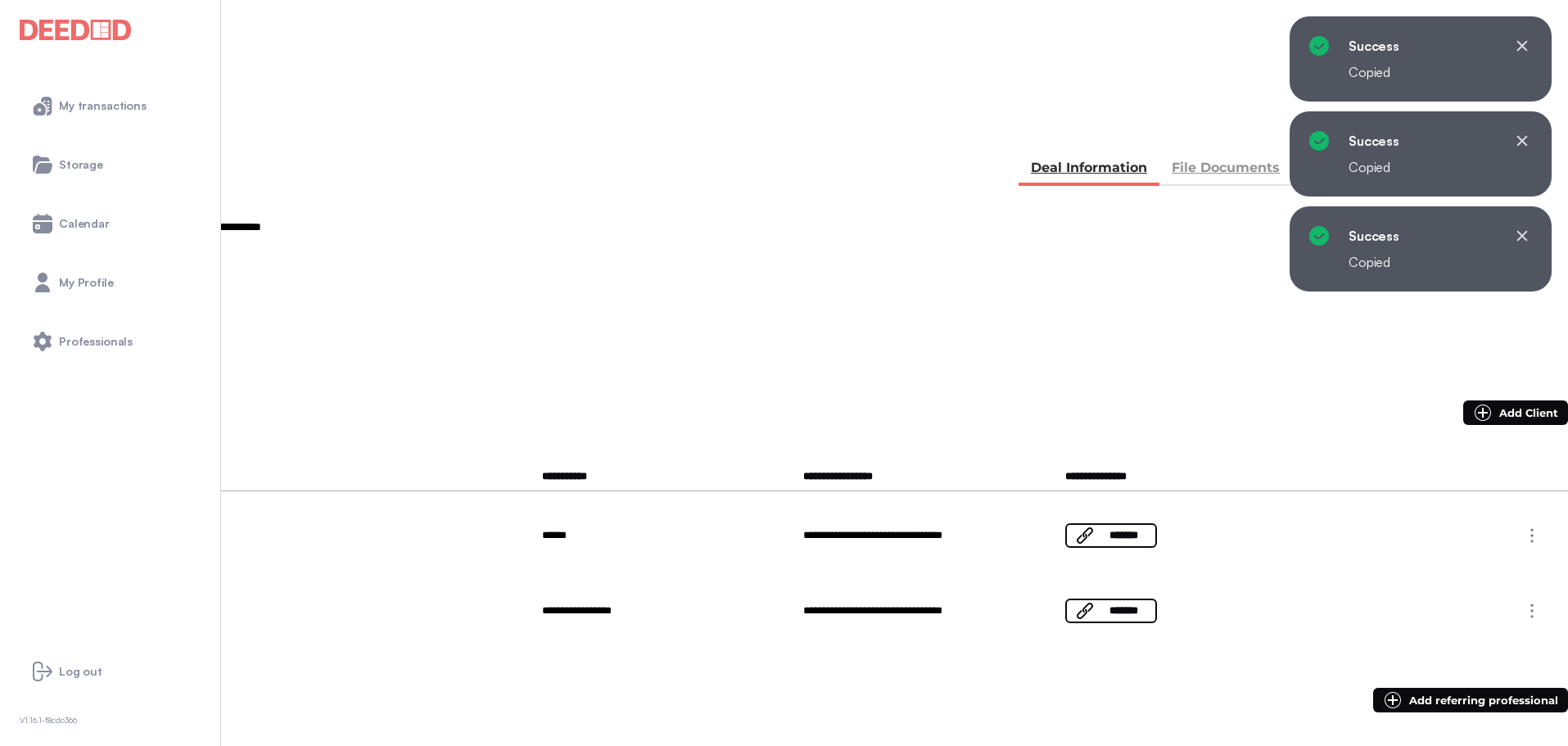 click on "**********" at bounding box center (90, 531) 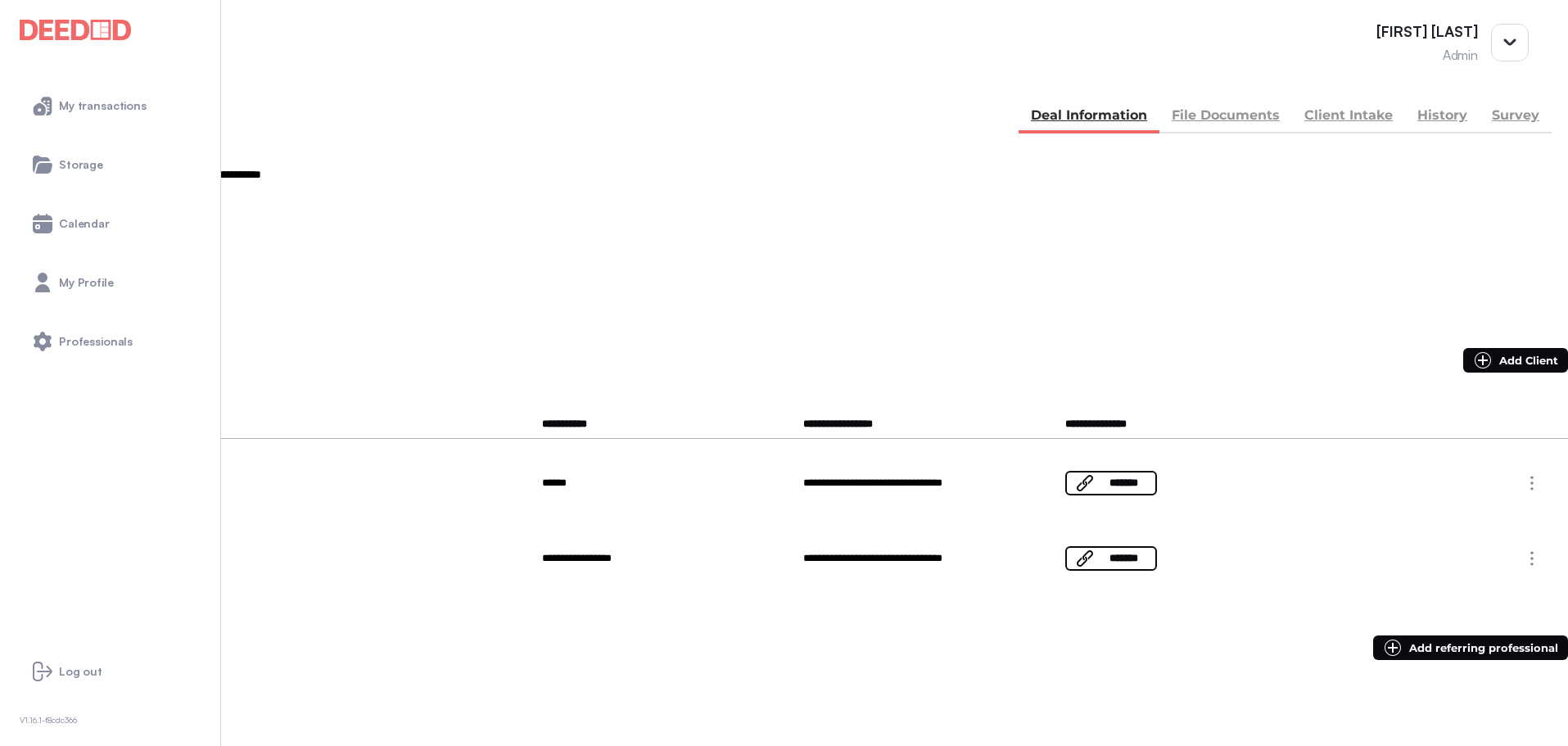 scroll, scrollTop: 82, scrollLeft: 0, axis: vertical 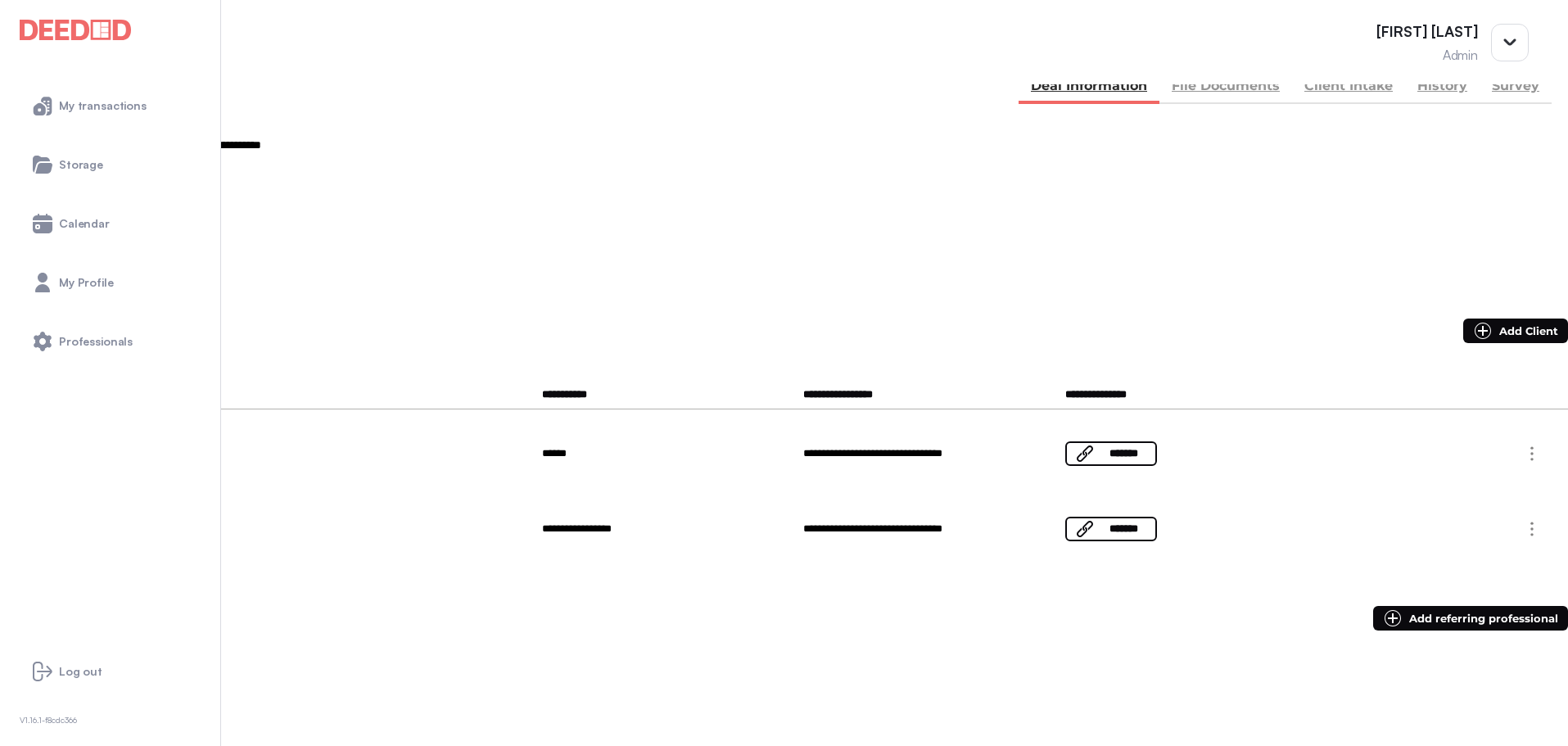 drag, startPoint x: 1010, startPoint y: 206, endPoint x: 968, endPoint y: 201, distance: 42.29657 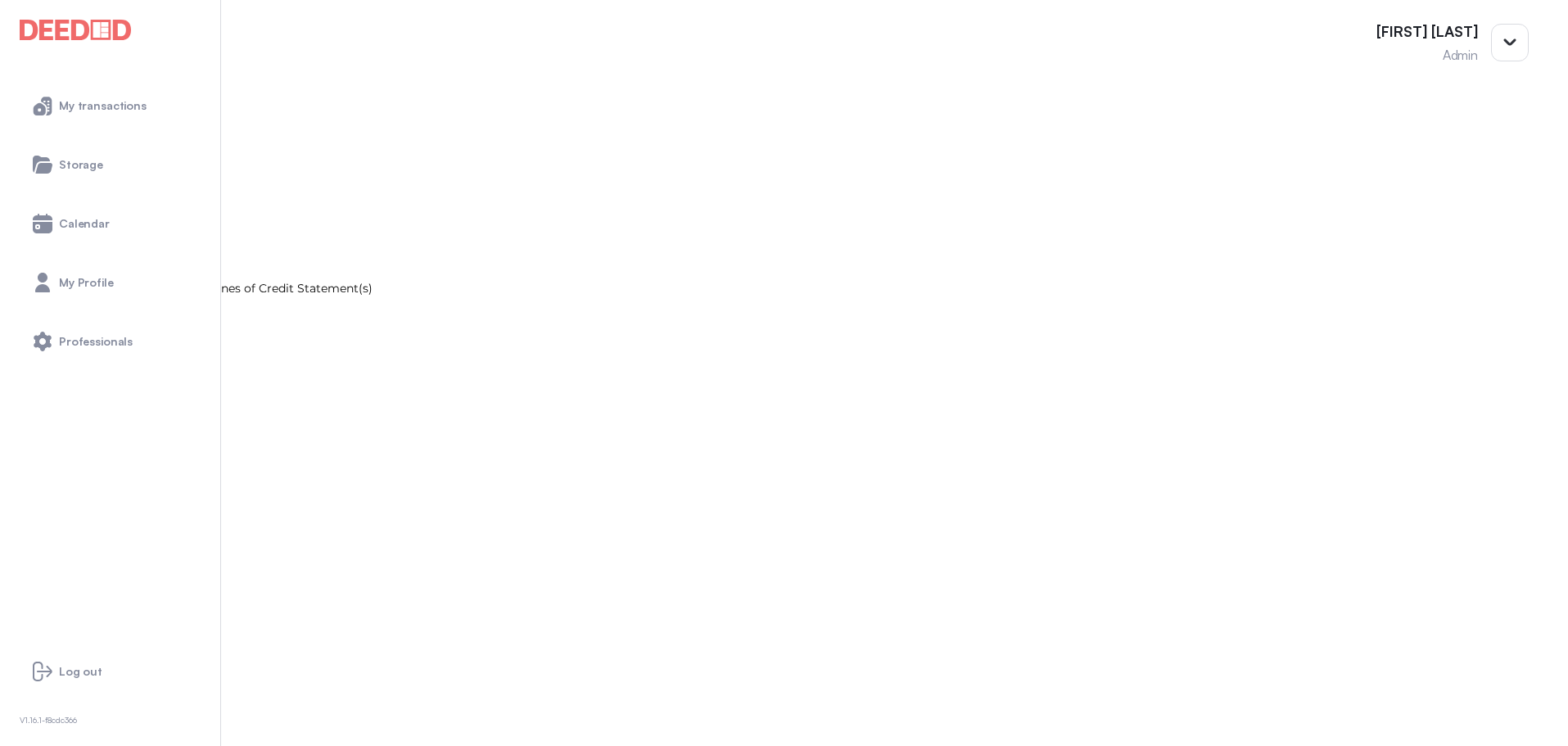 scroll, scrollTop: 1784, scrollLeft: 0, axis: vertical 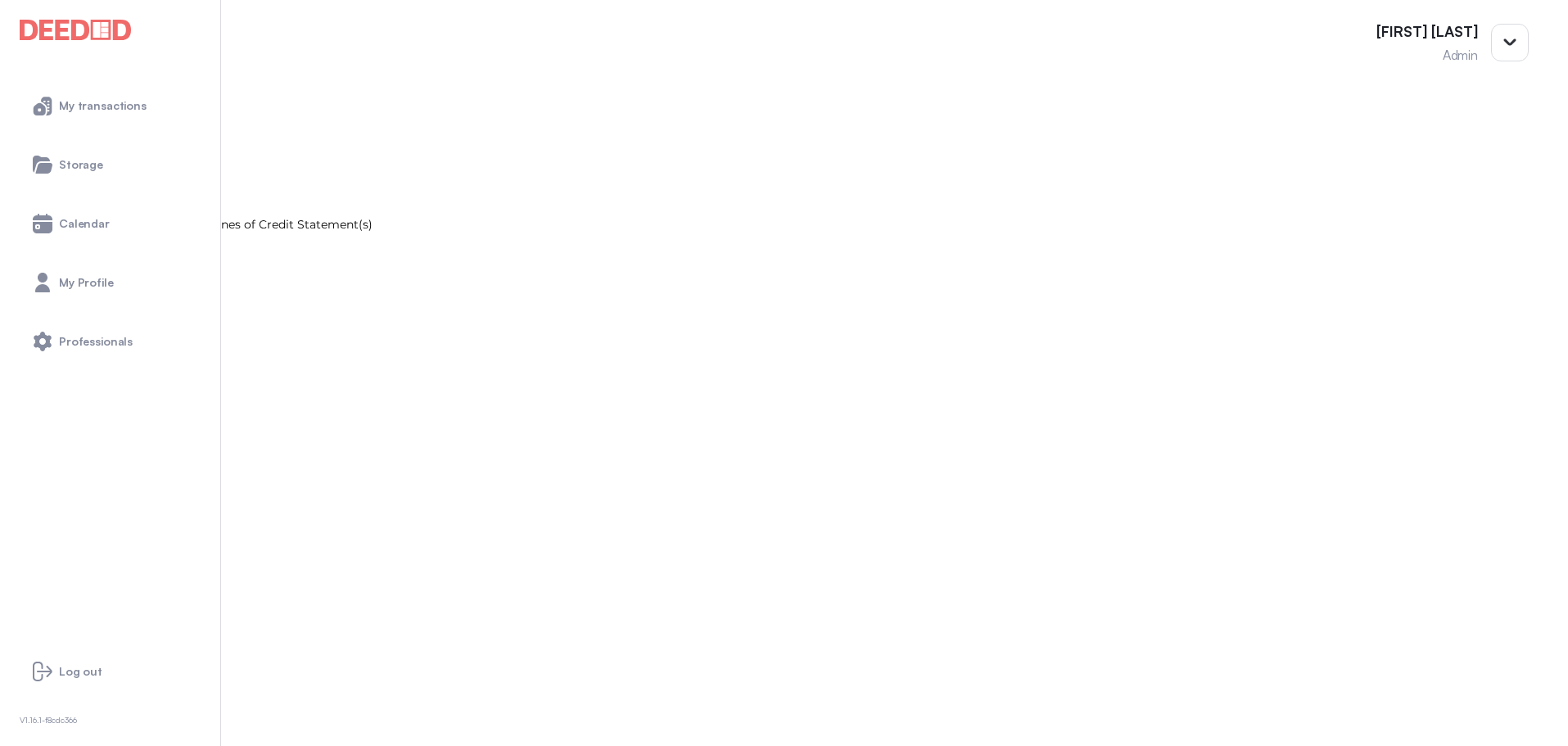 drag, startPoint x: 260, startPoint y: 544, endPoint x: 563, endPoint y: 585, distance: 305.76134 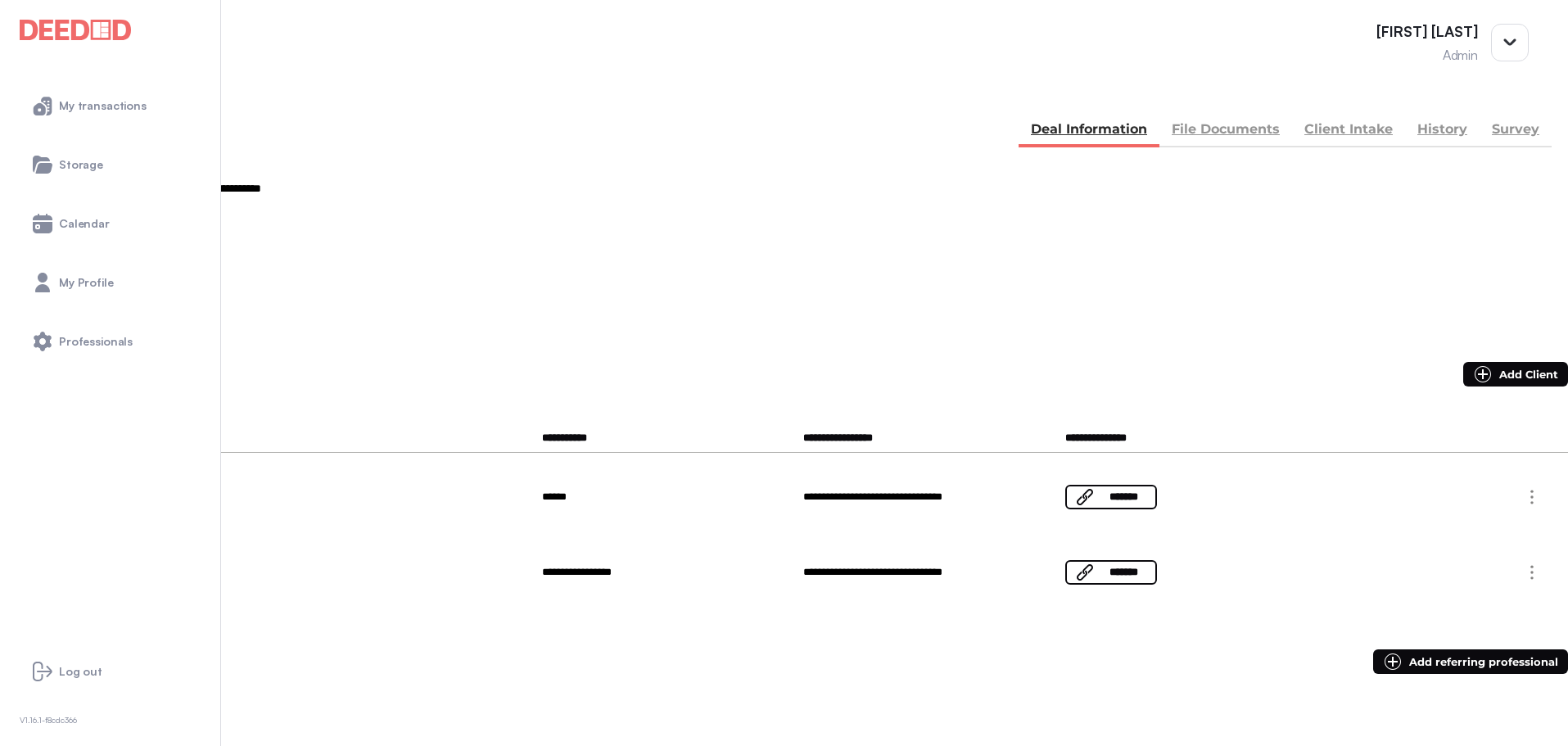 scroll, scrollTop: 0, scrollLeft: 0, axis: both 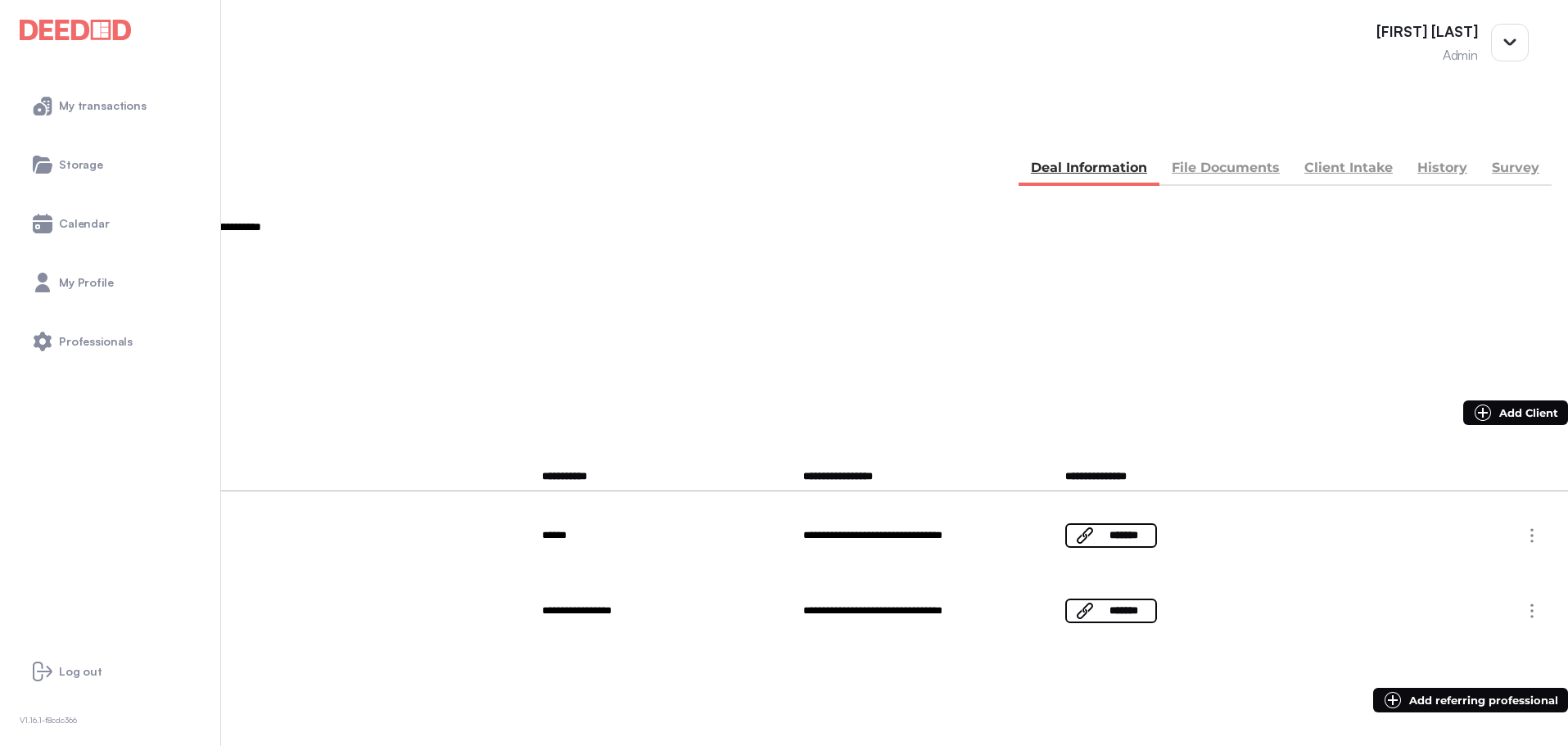 drag, startPoint x: 400, startPoint y: 263, endPoint x: 525, endPoint y: 269, distance: 125.14392 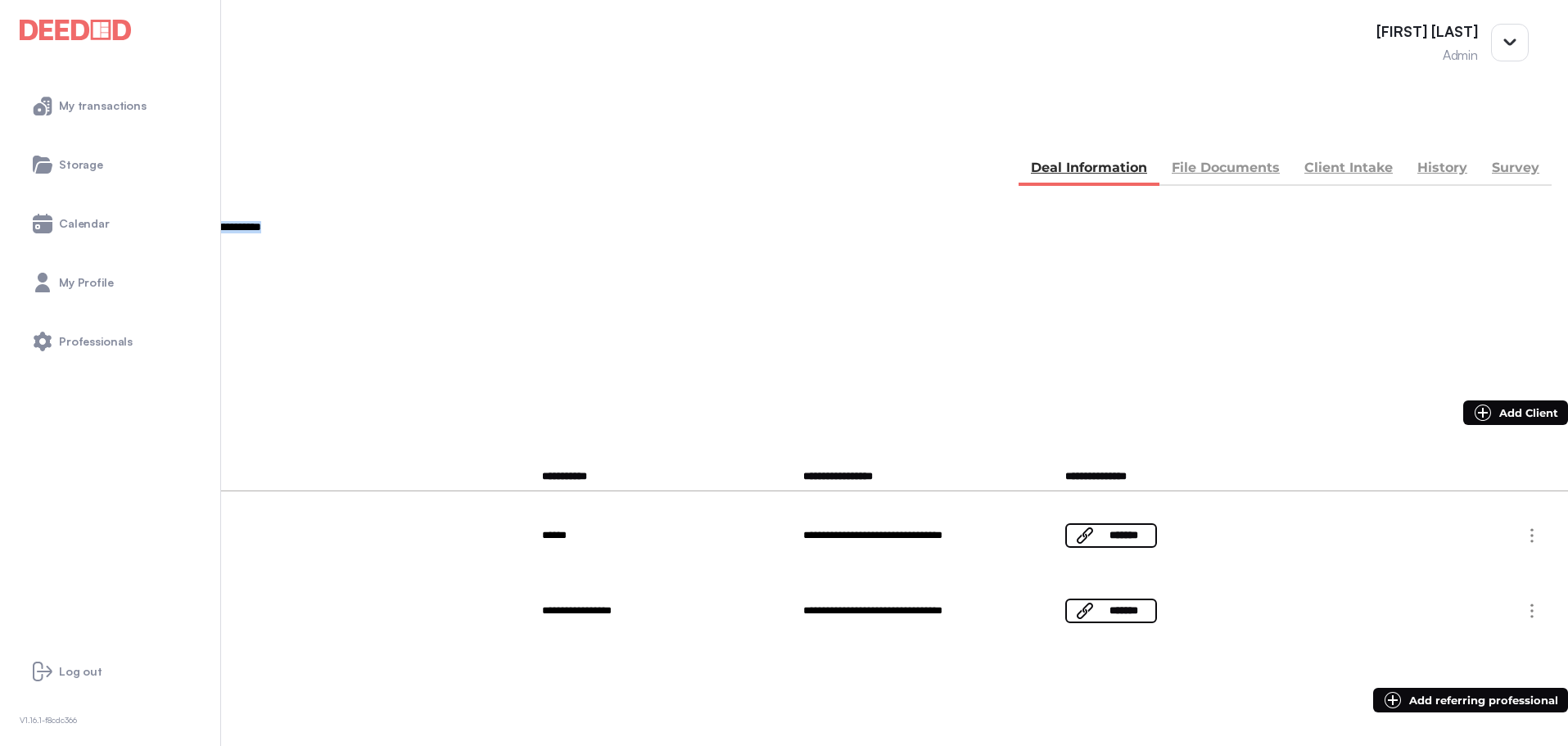 drag, startPoint x: 399, startPoint y: 265, endPoint x: 688, endPoint y: 278, distance: 289.29224 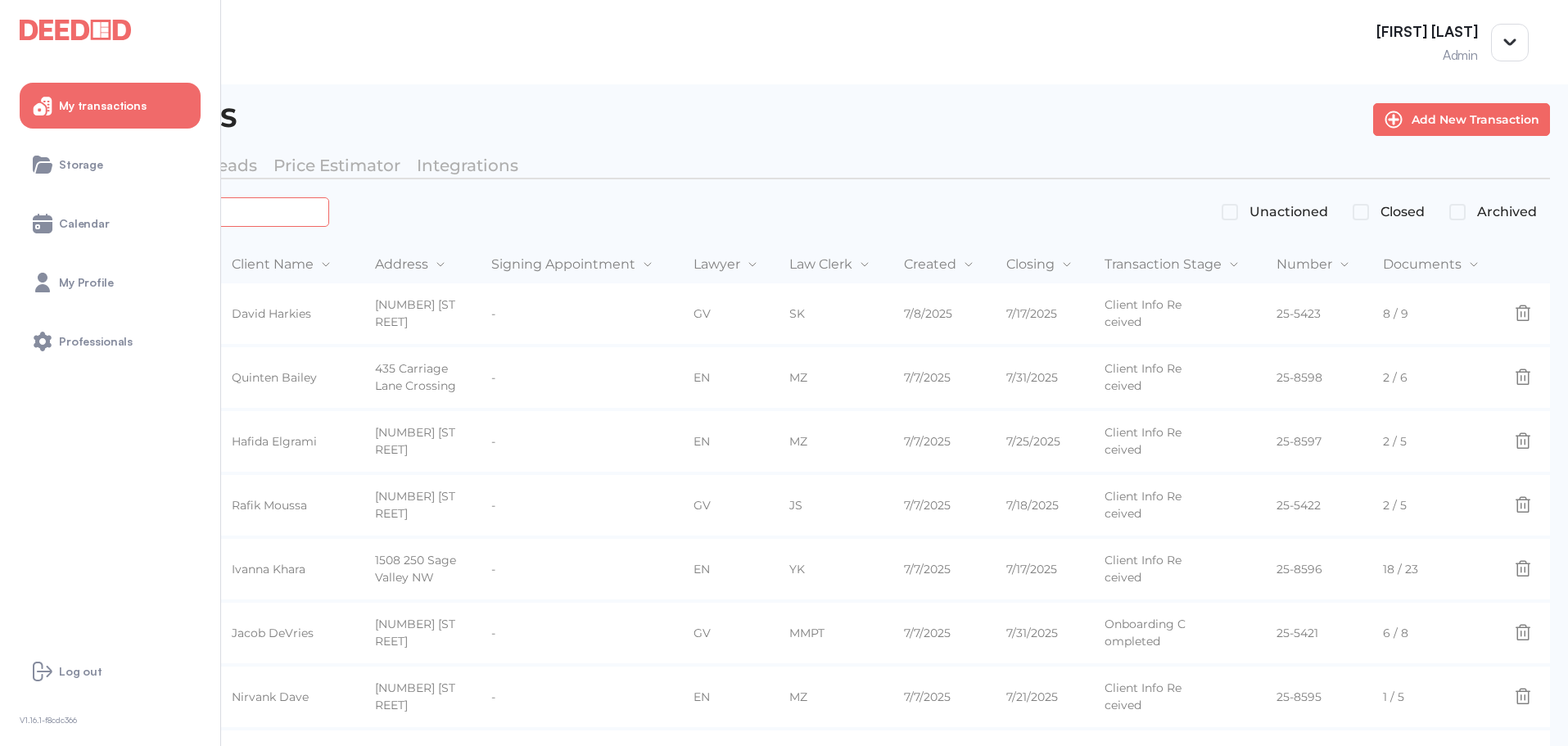 click at bounding box center (183, 211) 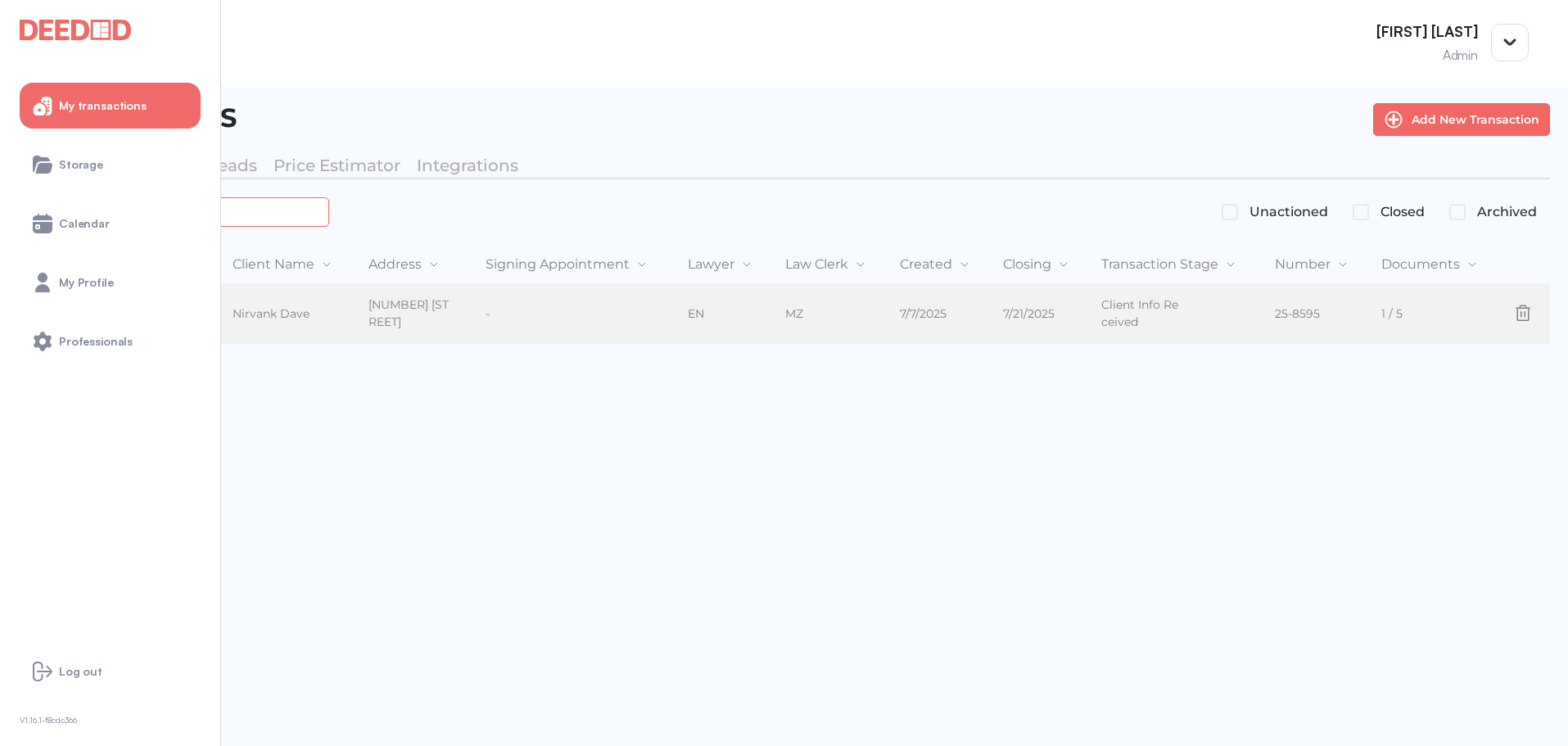 type on "*******" 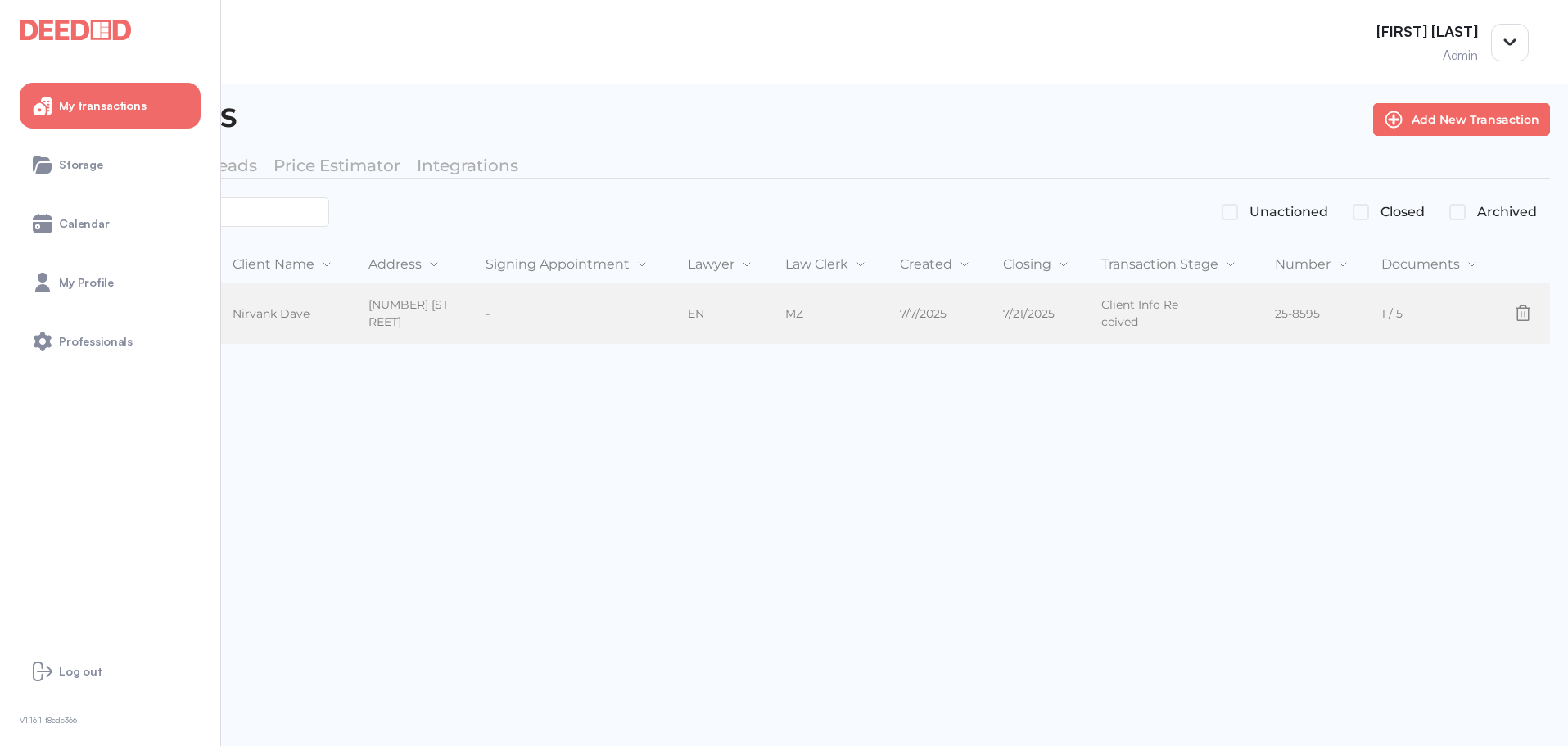 click on "AB" at bounding box center (165, 314) 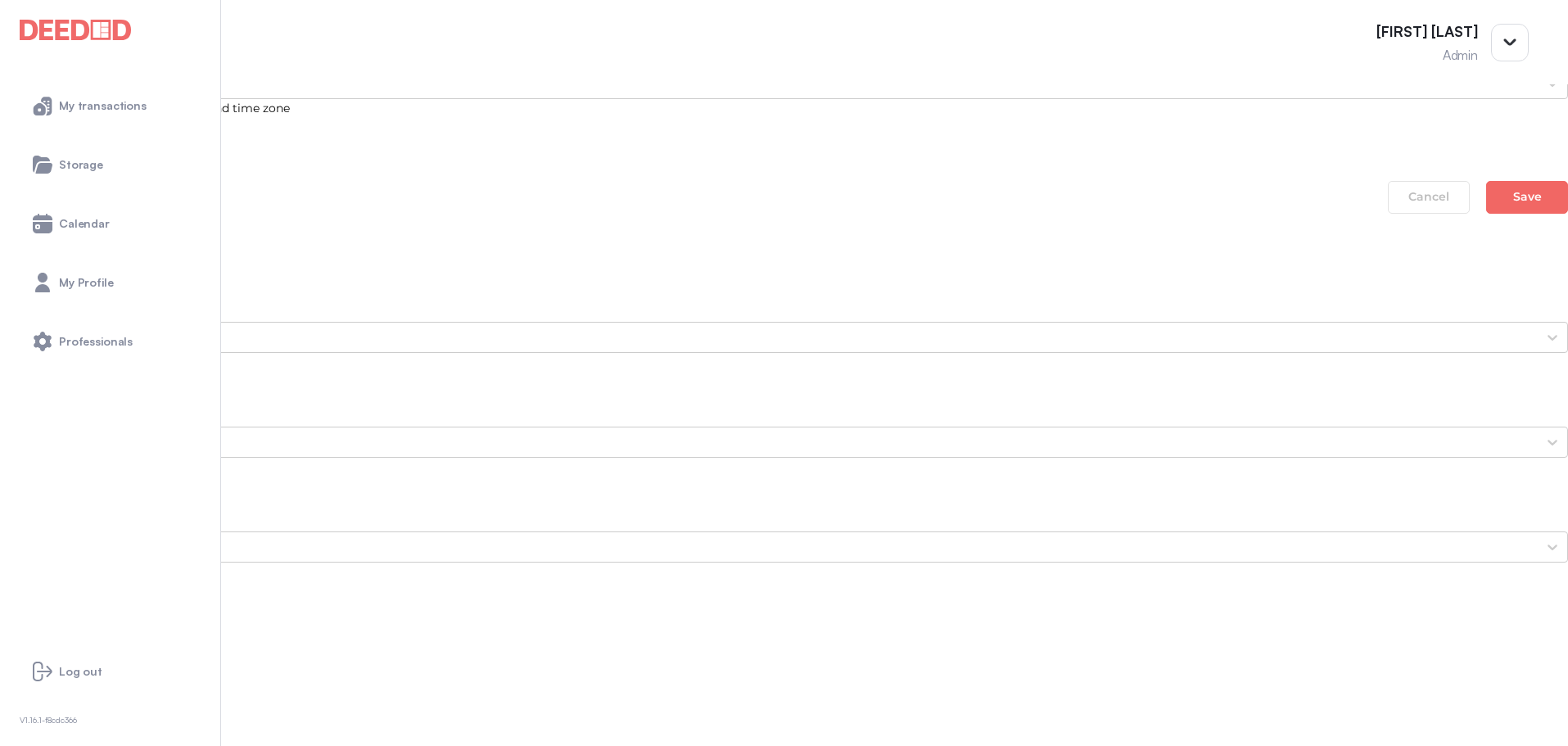 scroll, scrollTop: 1228, scrollLeft: 0, axis: vertical 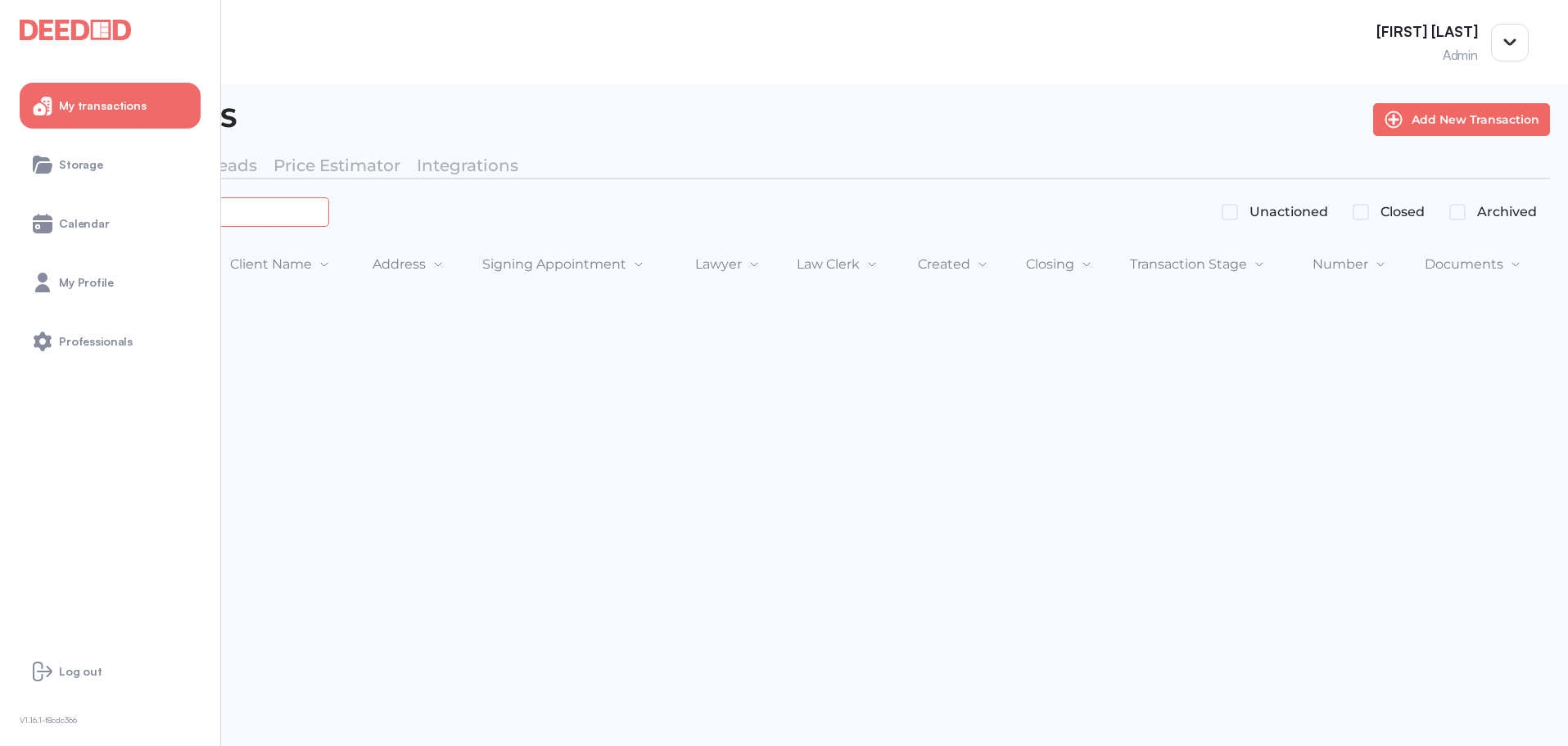 click at bounding box center (183, 211) 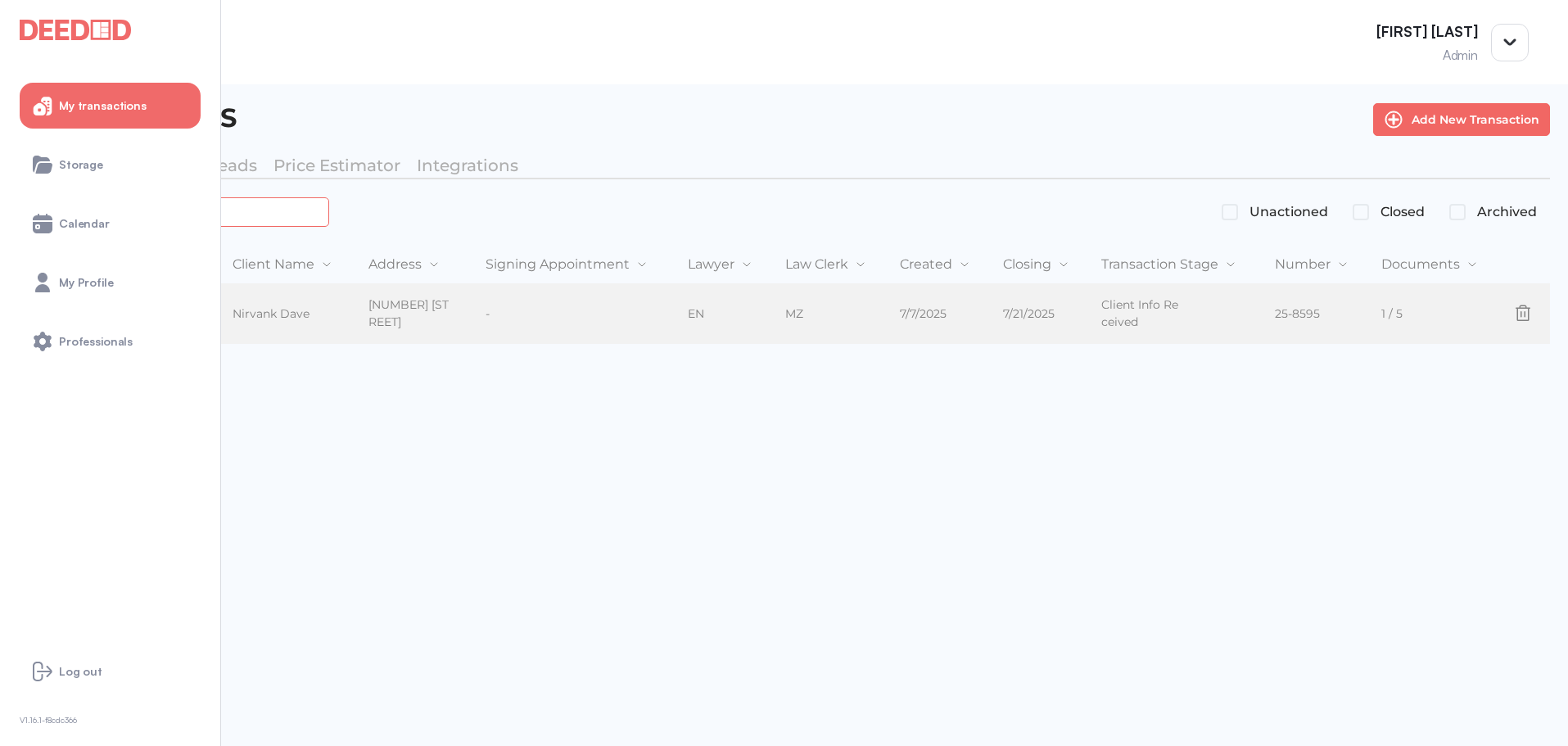 type on "*******" 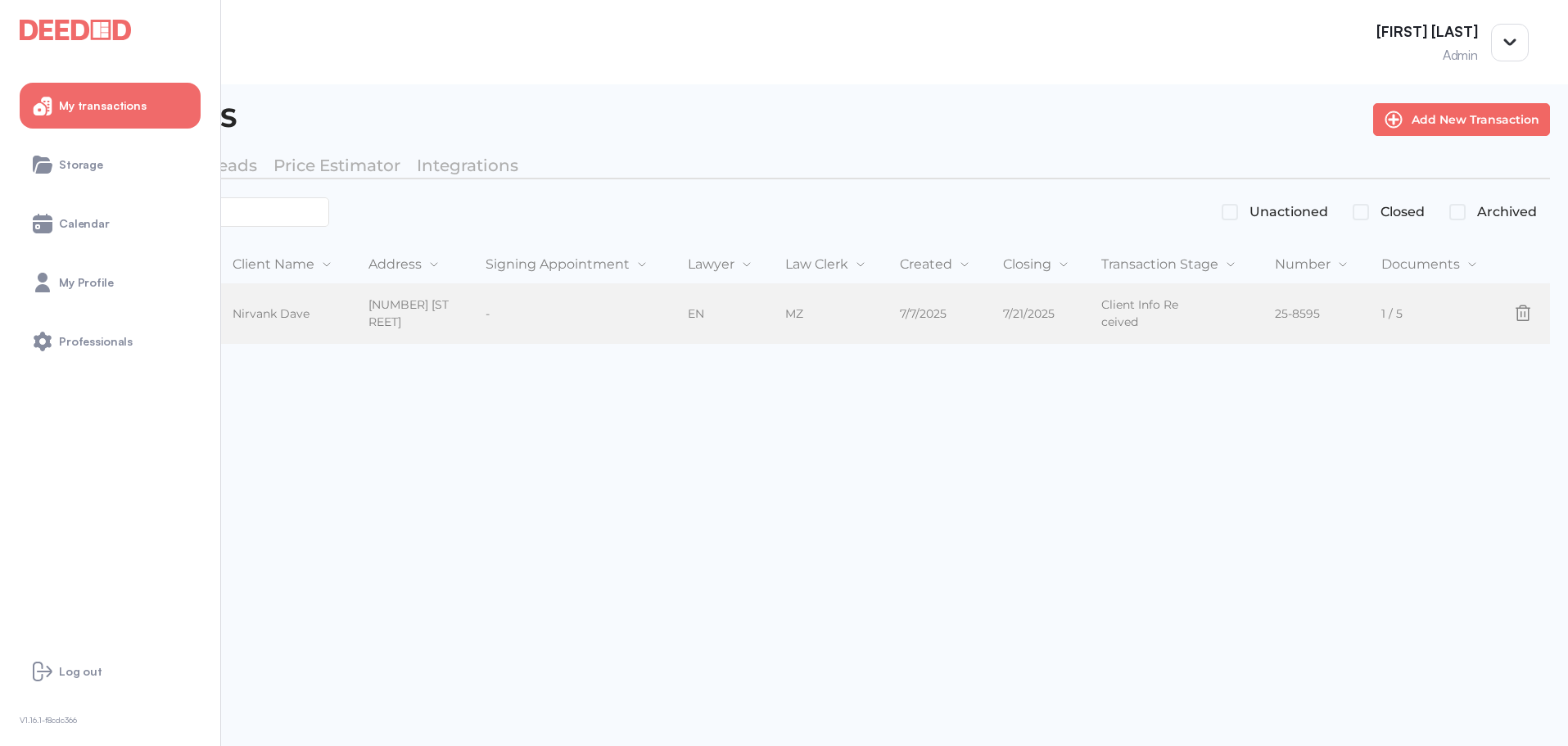 click on "Mortgage" at bounding box center (65, 307) 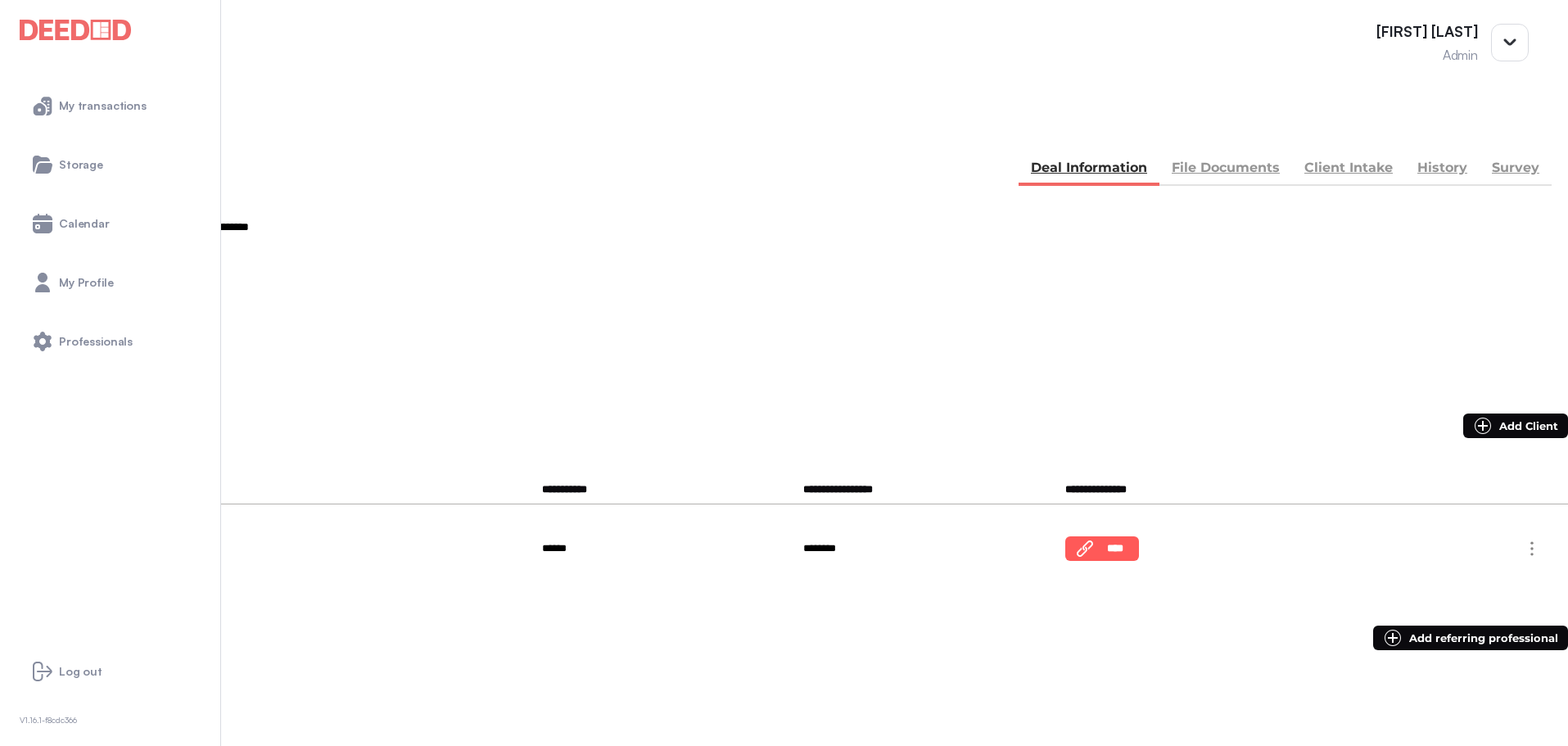 drag, startPoint x: 1136, startPoint y: 287, endPoint x: 1067, endPoint y: 285, distance: 69.029 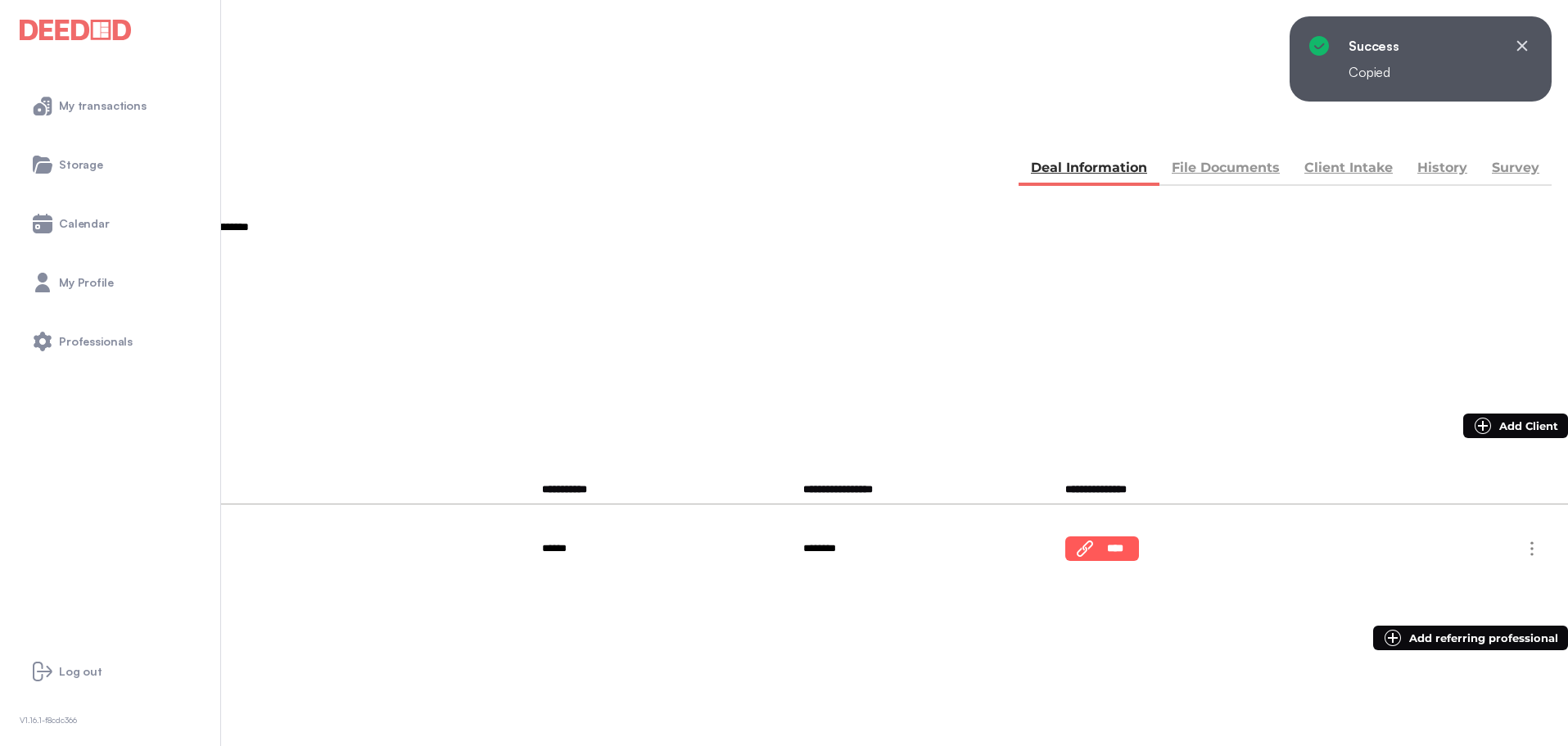 click on "**********" at bounding box center (111, 545) 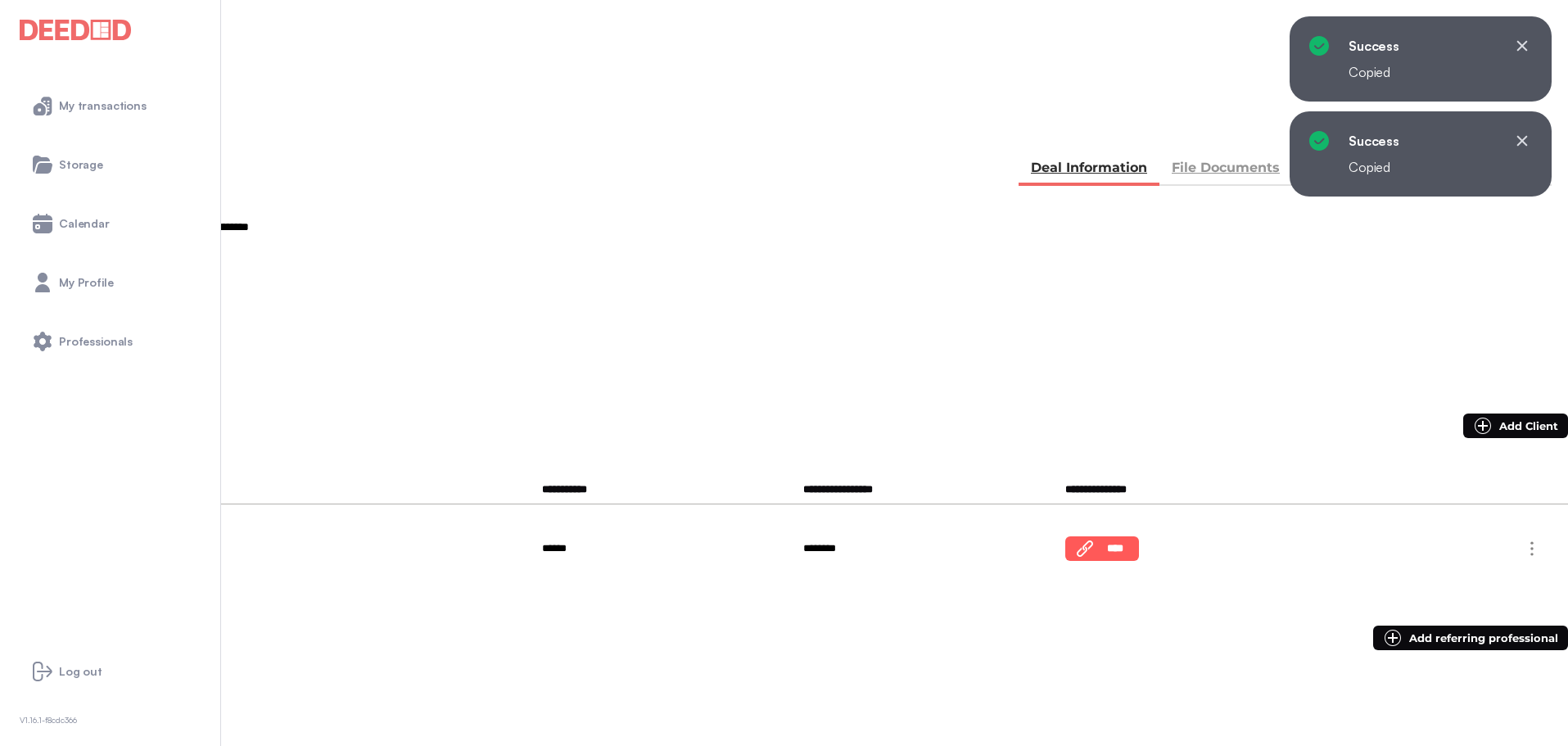 click on "**********" at bounding box center (71, 566) 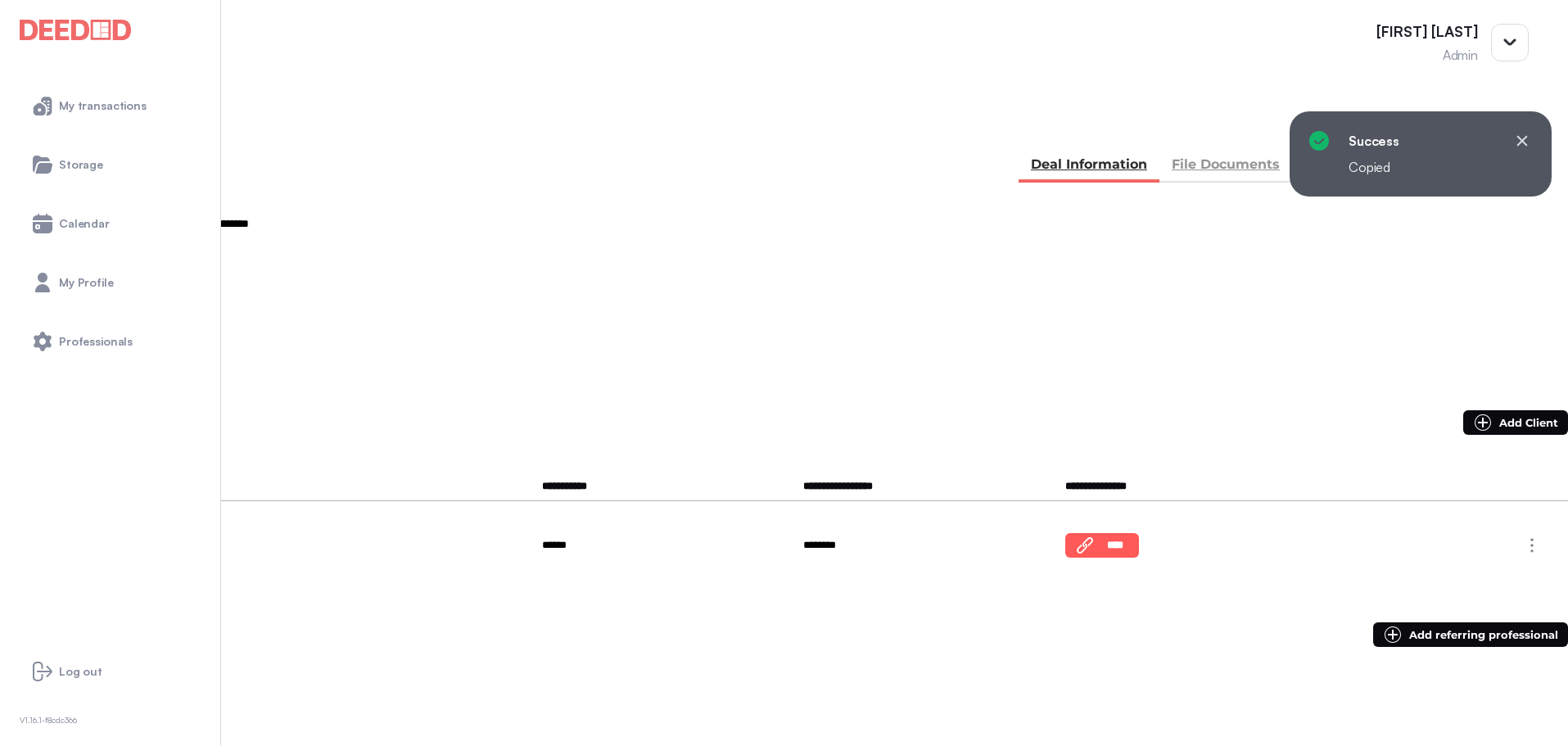 scroll, scrollTop: 0, scrollLeft: 0, axis: both 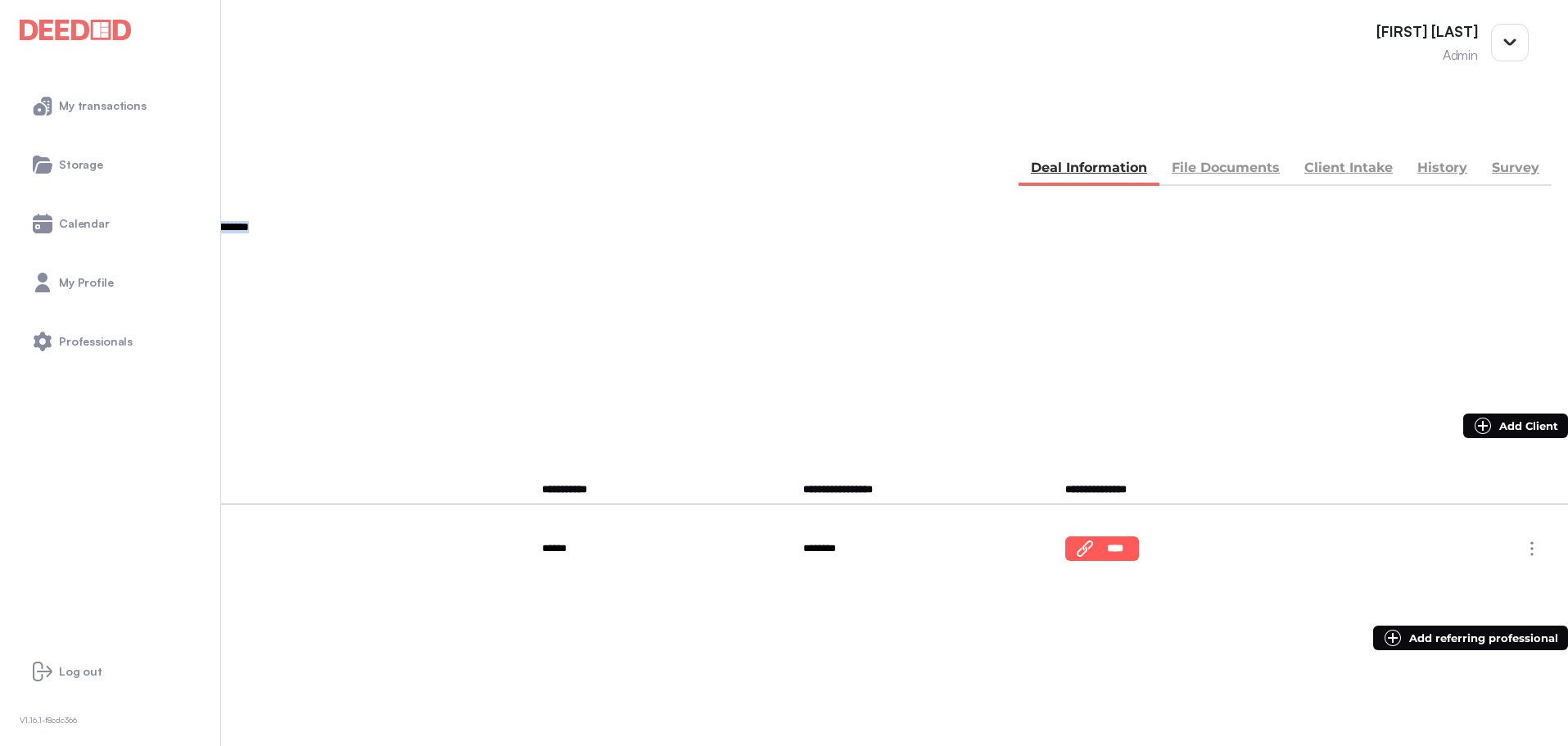drag, startPoint x: 395, startPoint y: 260, endPoint x: 680, endPoint y: 266, distance: 285.0632 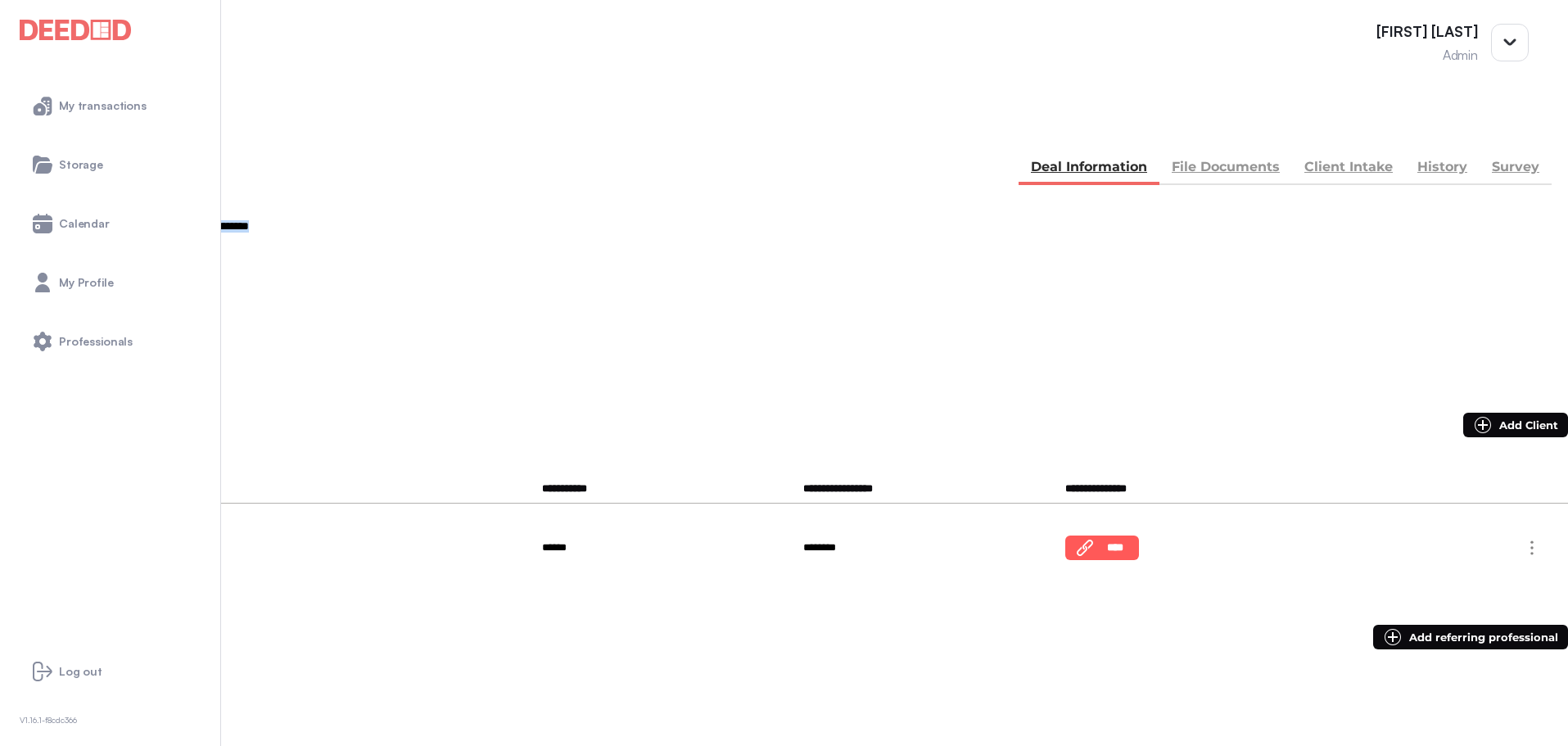 scroll, scrollTop: 0, scrollLeft: 0, axis: both 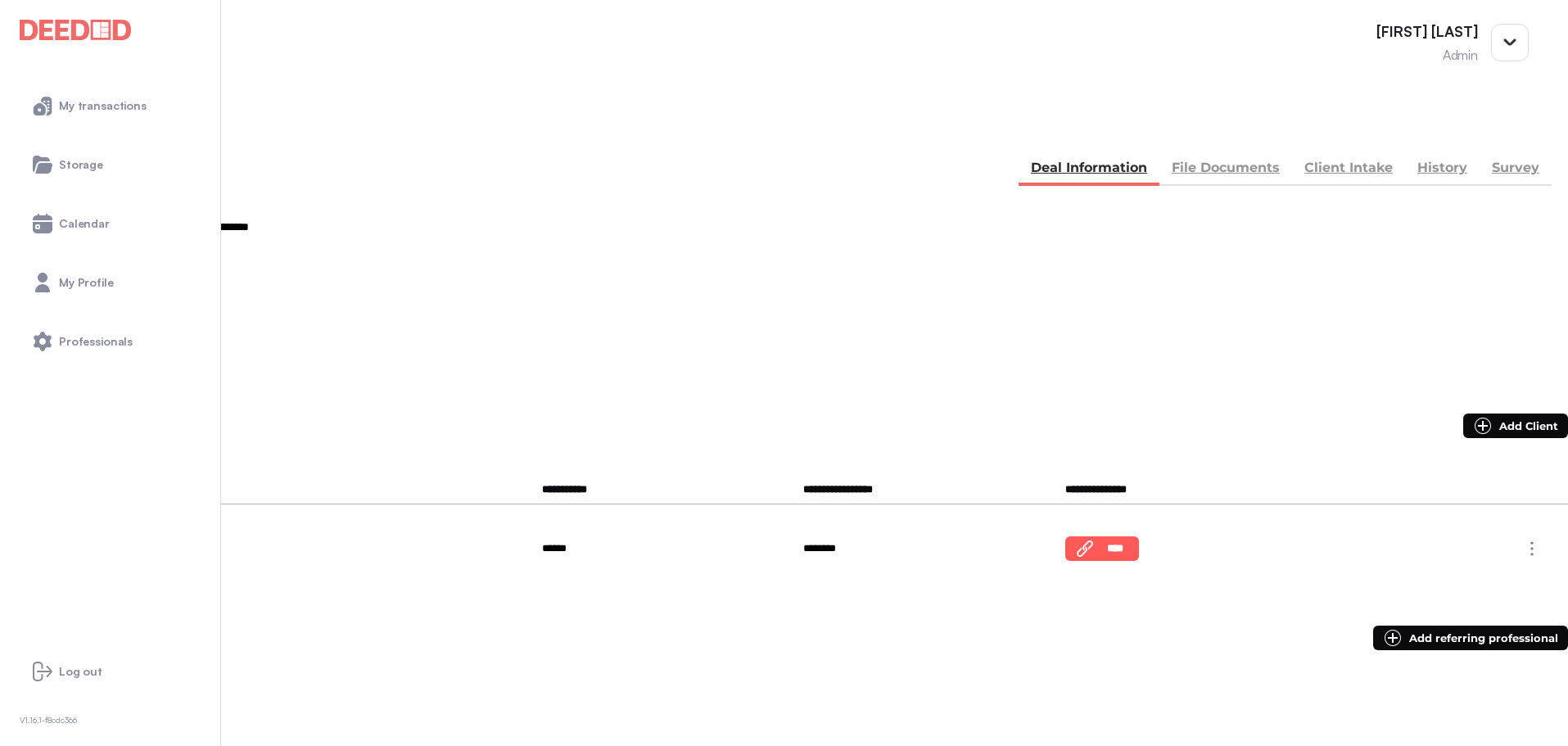 drag, startPoint x: 1016, startPoint y: 287, endPoint x: 966, endPoint y: 290, distance: 50.089919 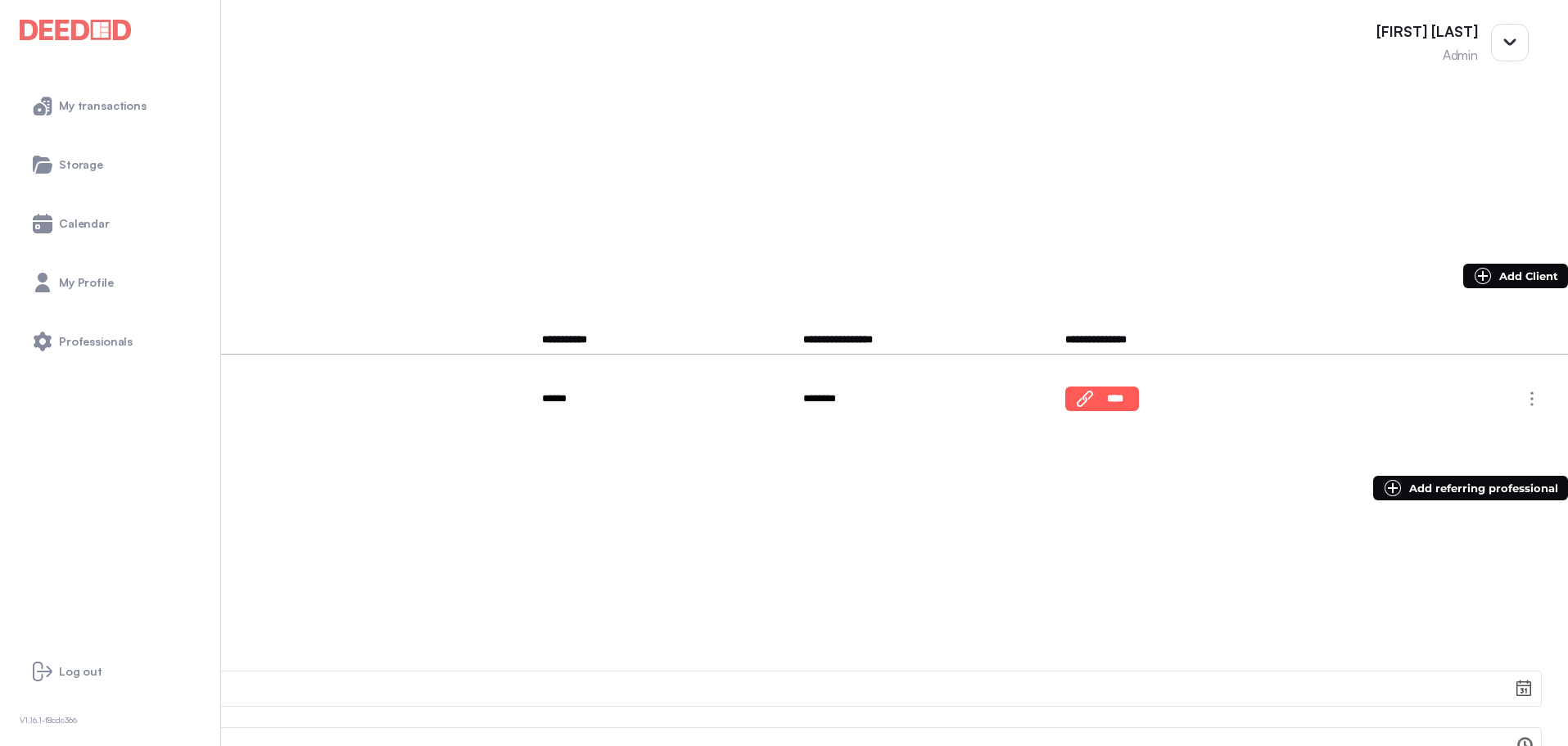 scroll, scrollTop: 0, scrollLeft: 0, axis: both 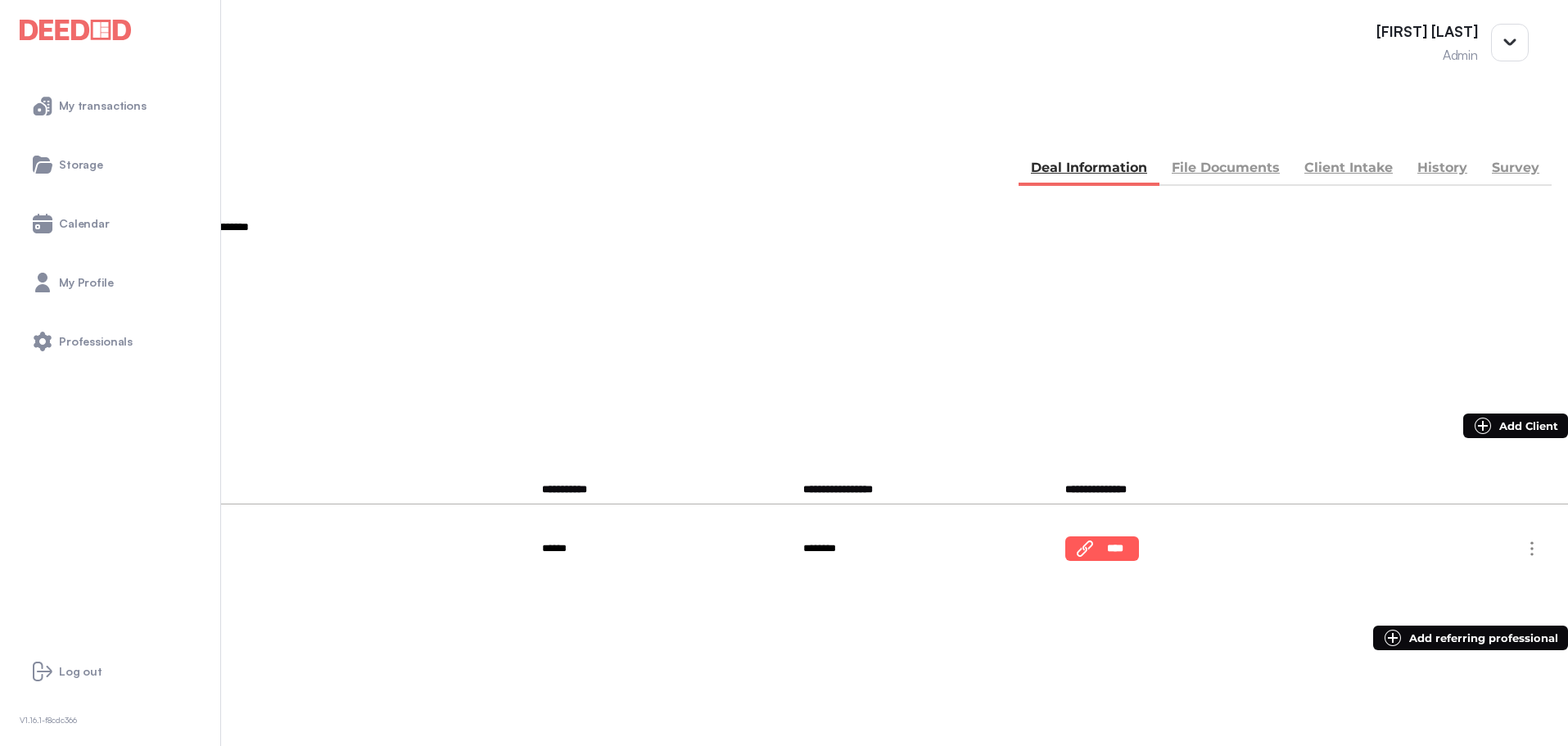 click on "File Documents" at bounding box center (1226, 170) 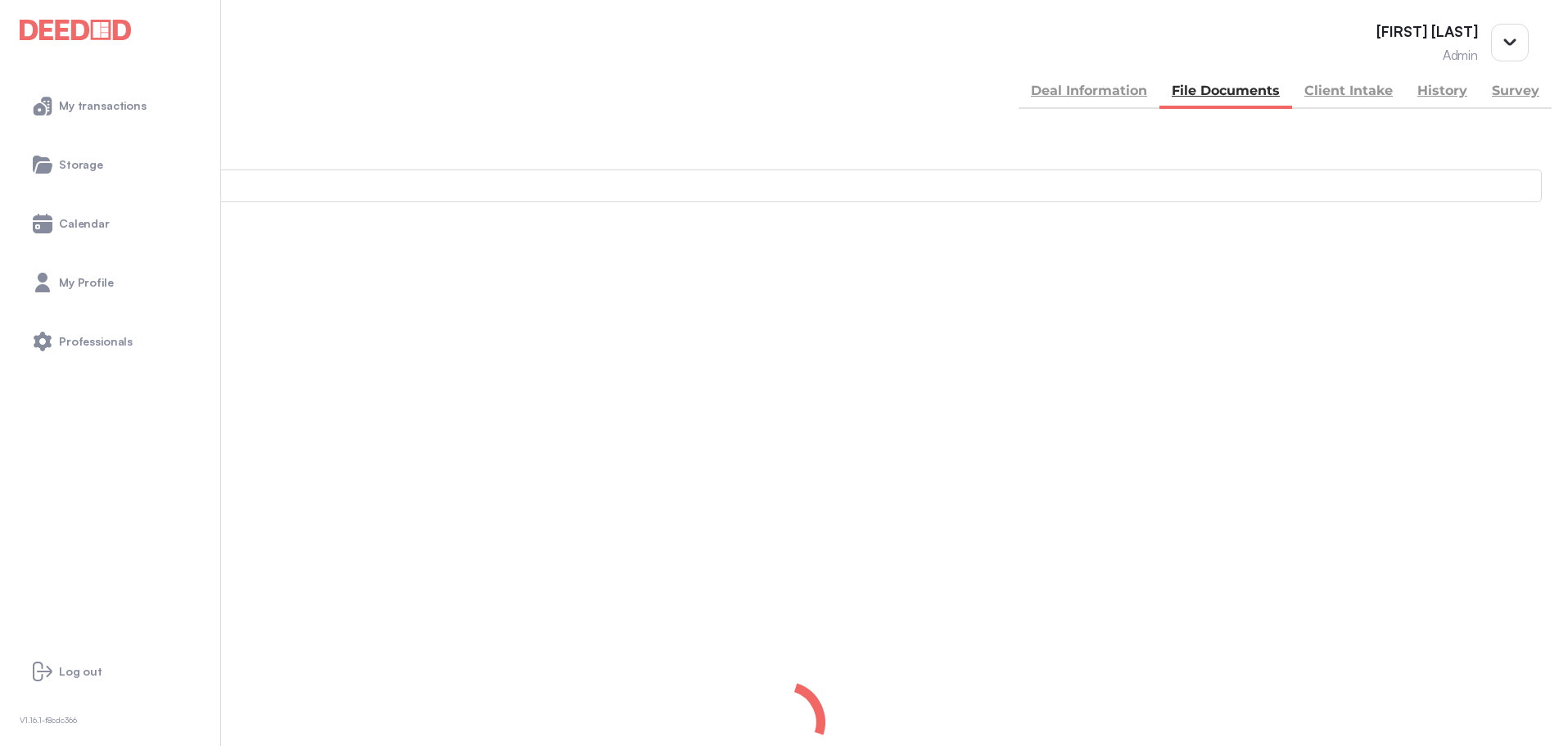 scroll, scrollTop: 82, scrollLeft: 0, axis: vertical 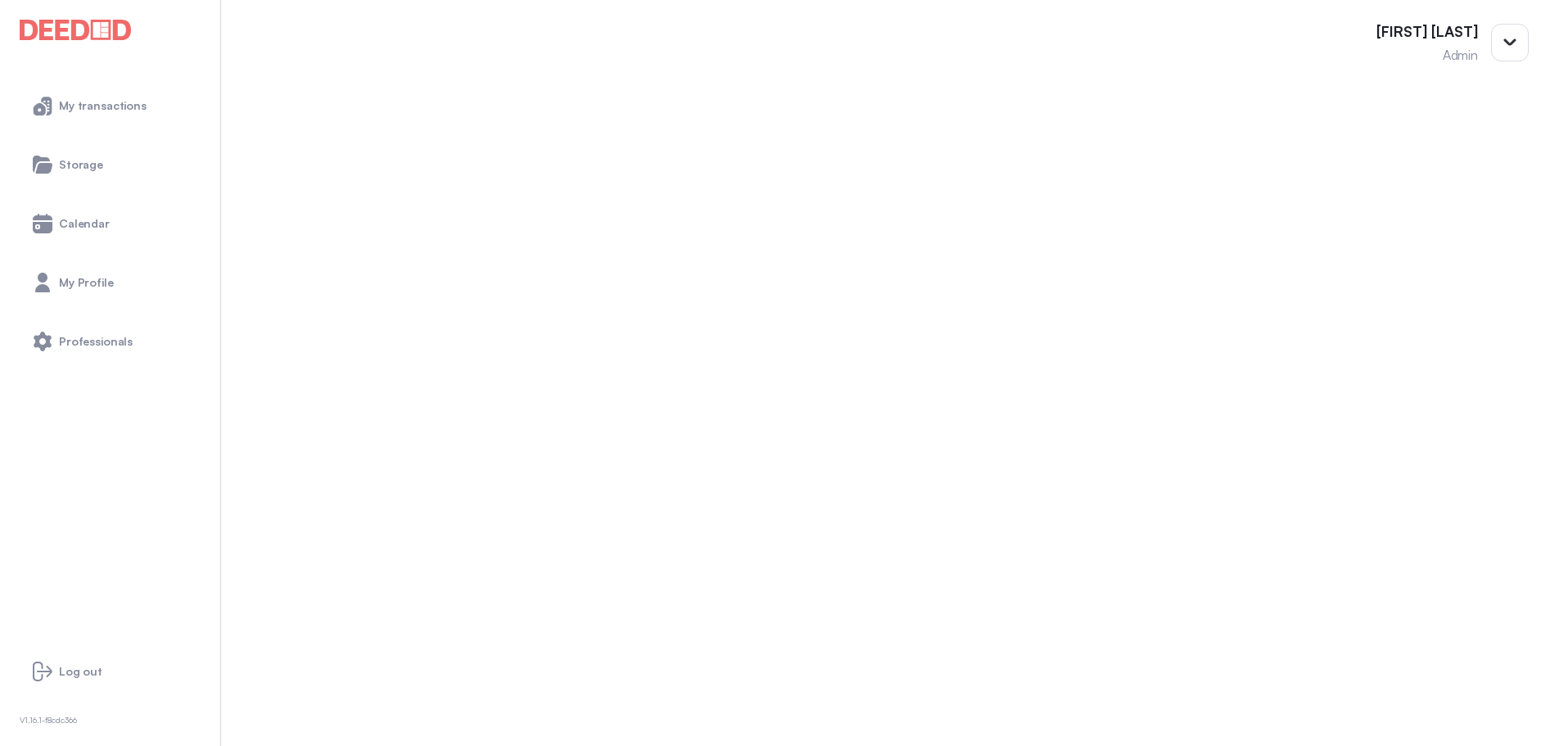 click on "Other" at bounding box center [34, 404] 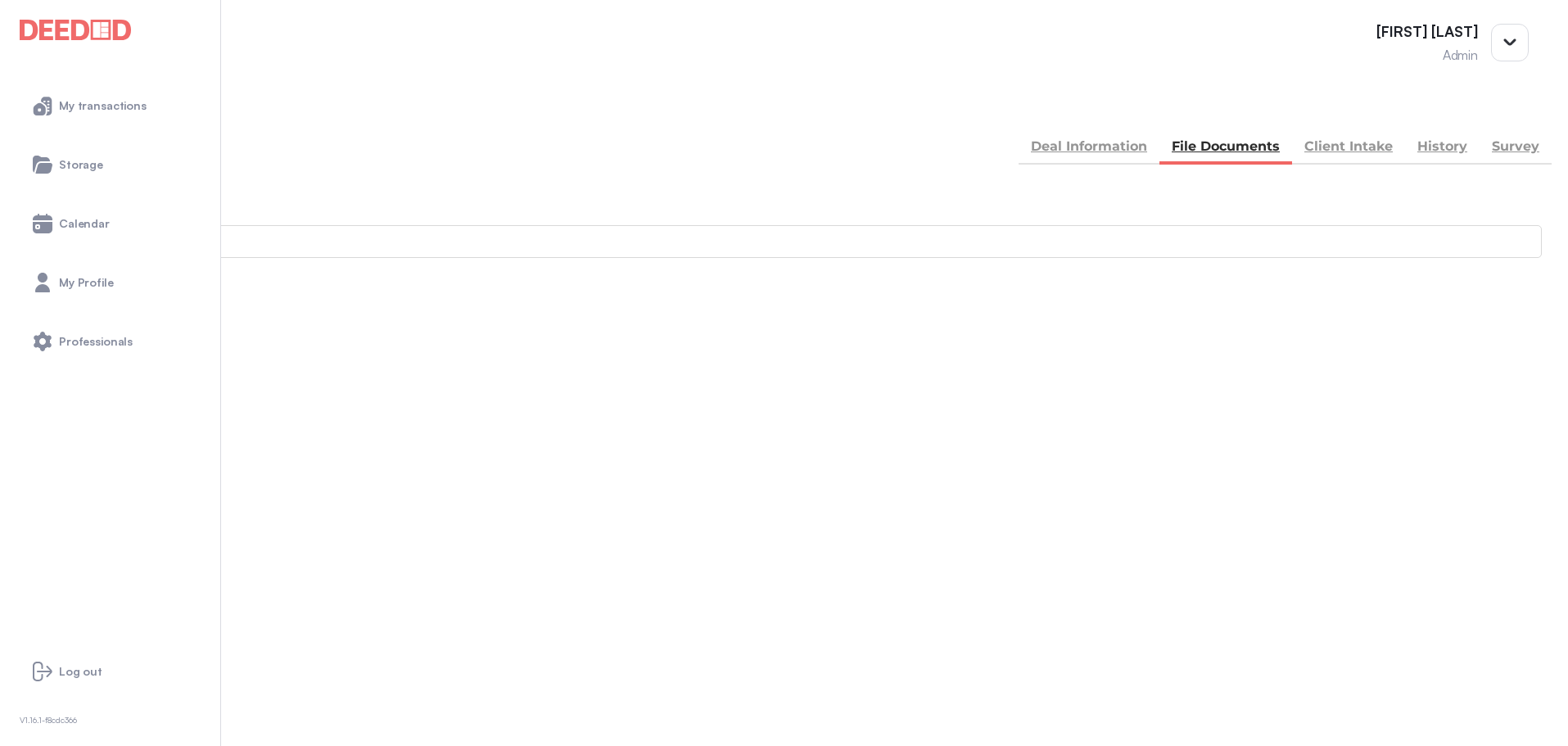 scroll, scrollTop: 2, scrollLeft: 0, axis: vertical 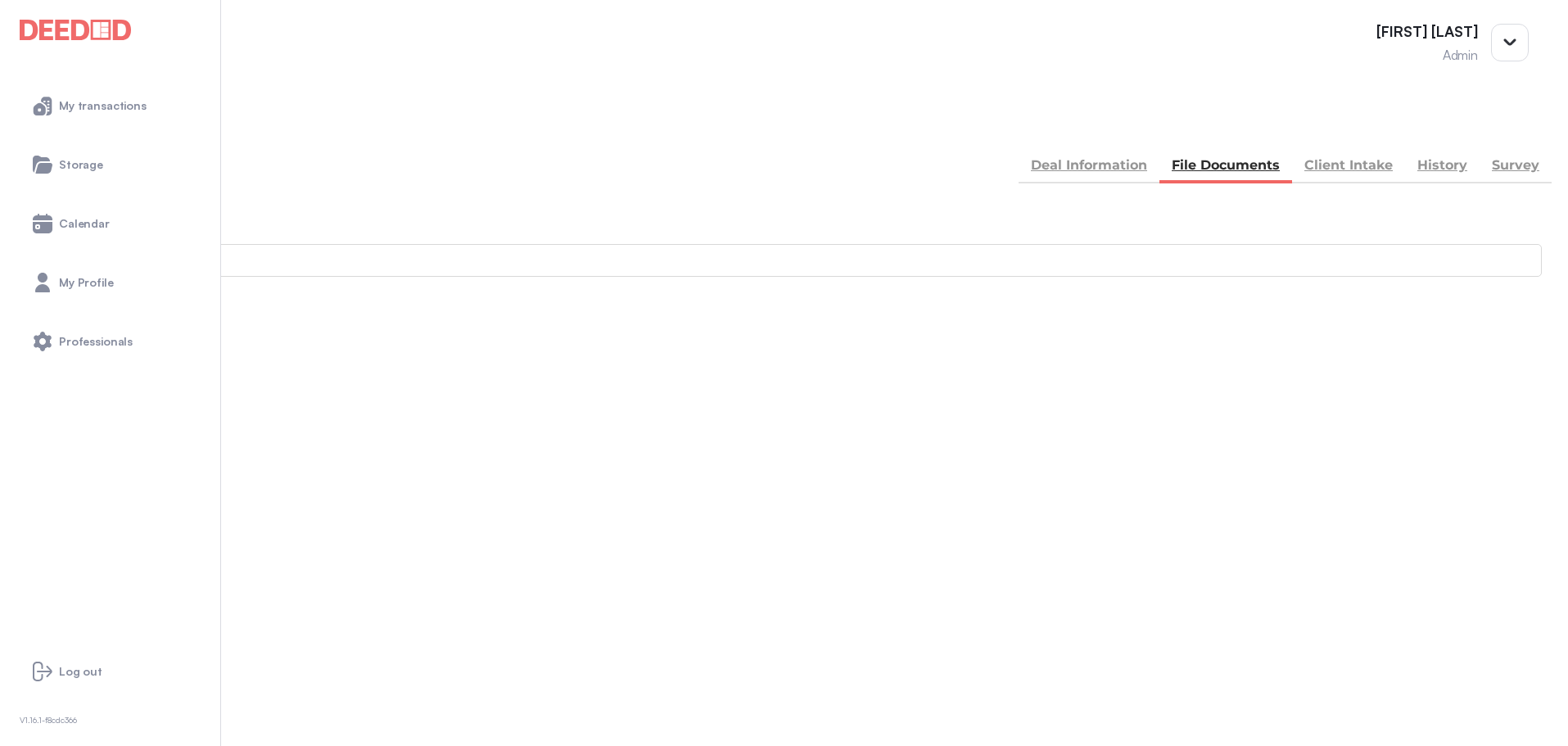 click on "Add new document" at bounding box center [88, 386] 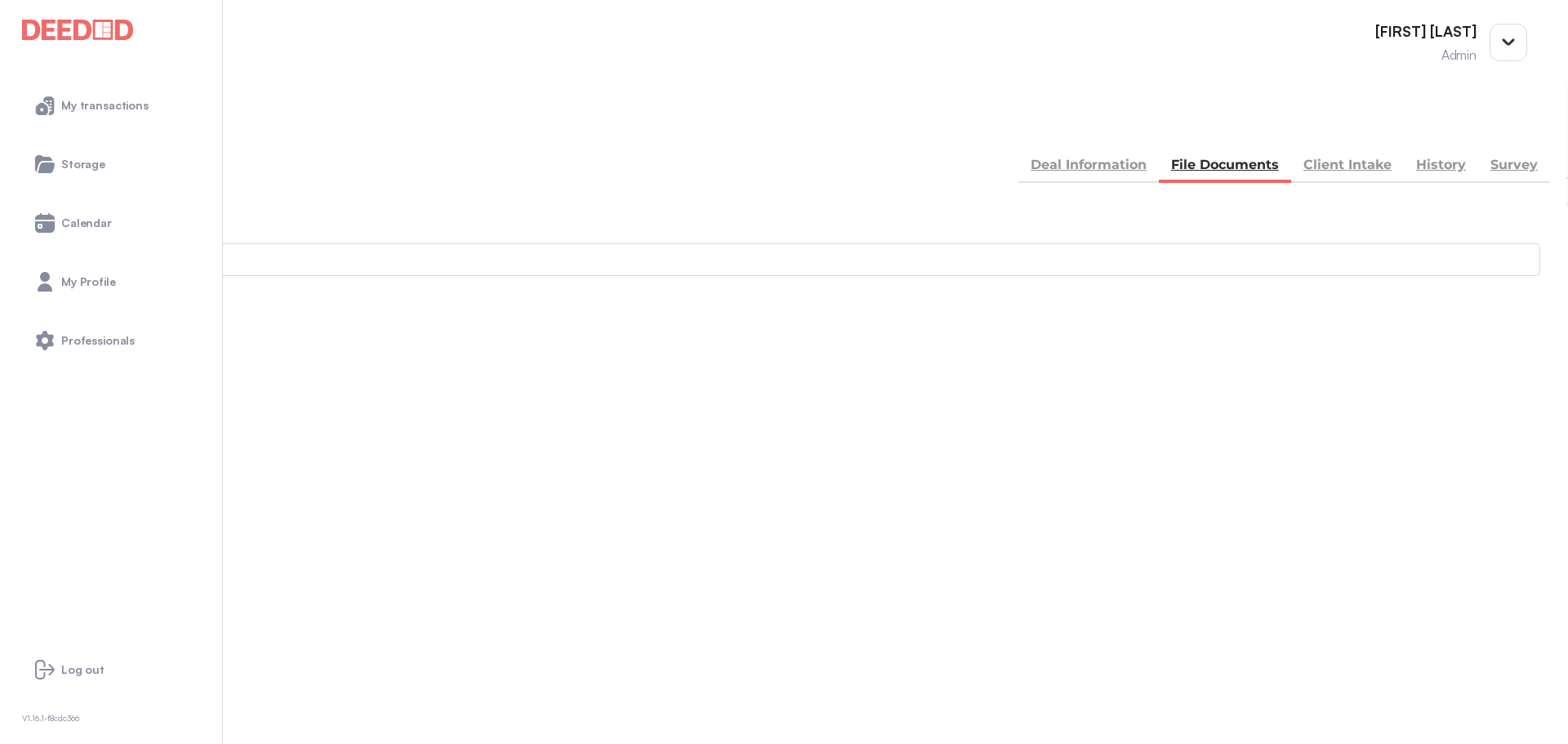 scroll, scrollTop: 0, scrollLeft: 0, axis: both 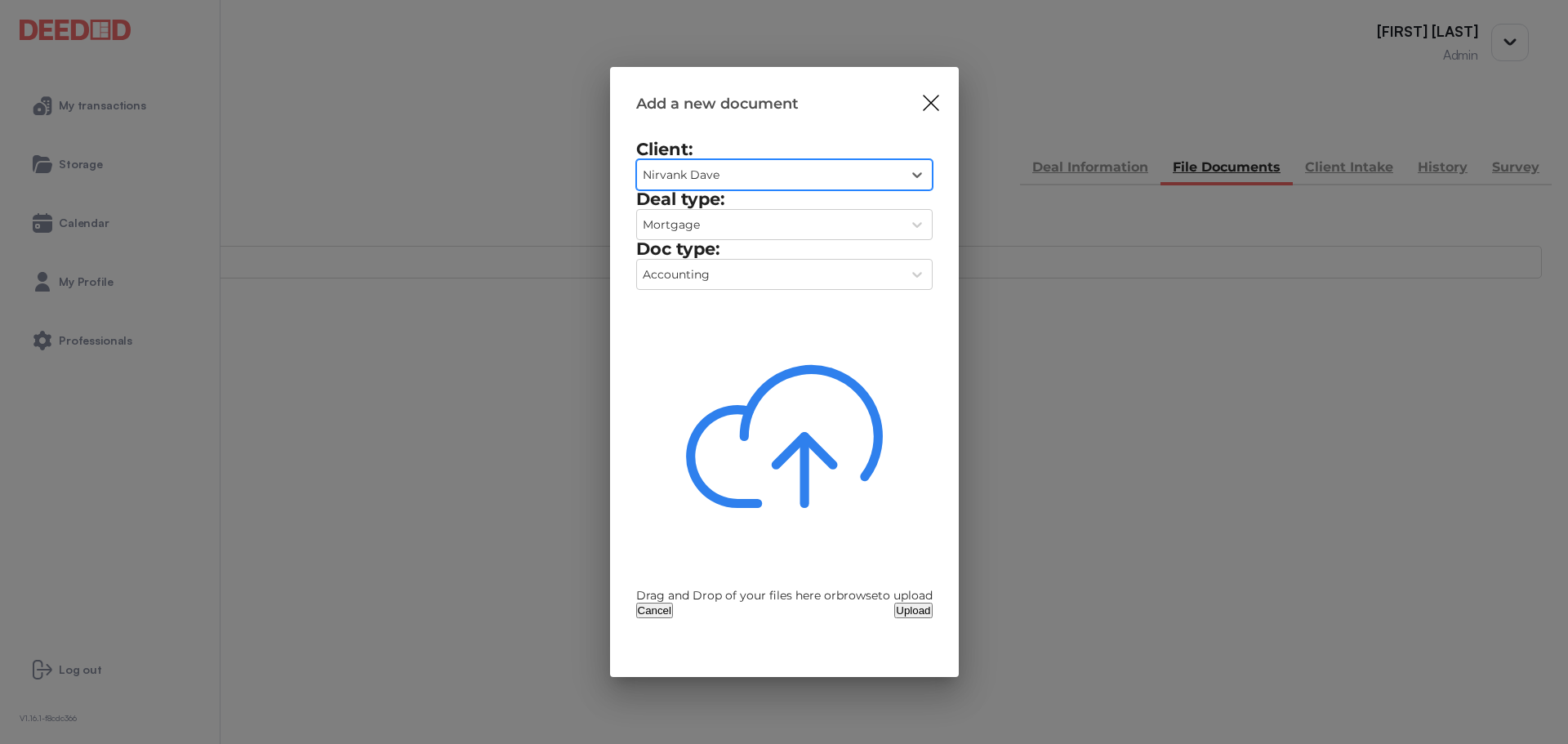 click on "browse" at bounding box center (857, 595) 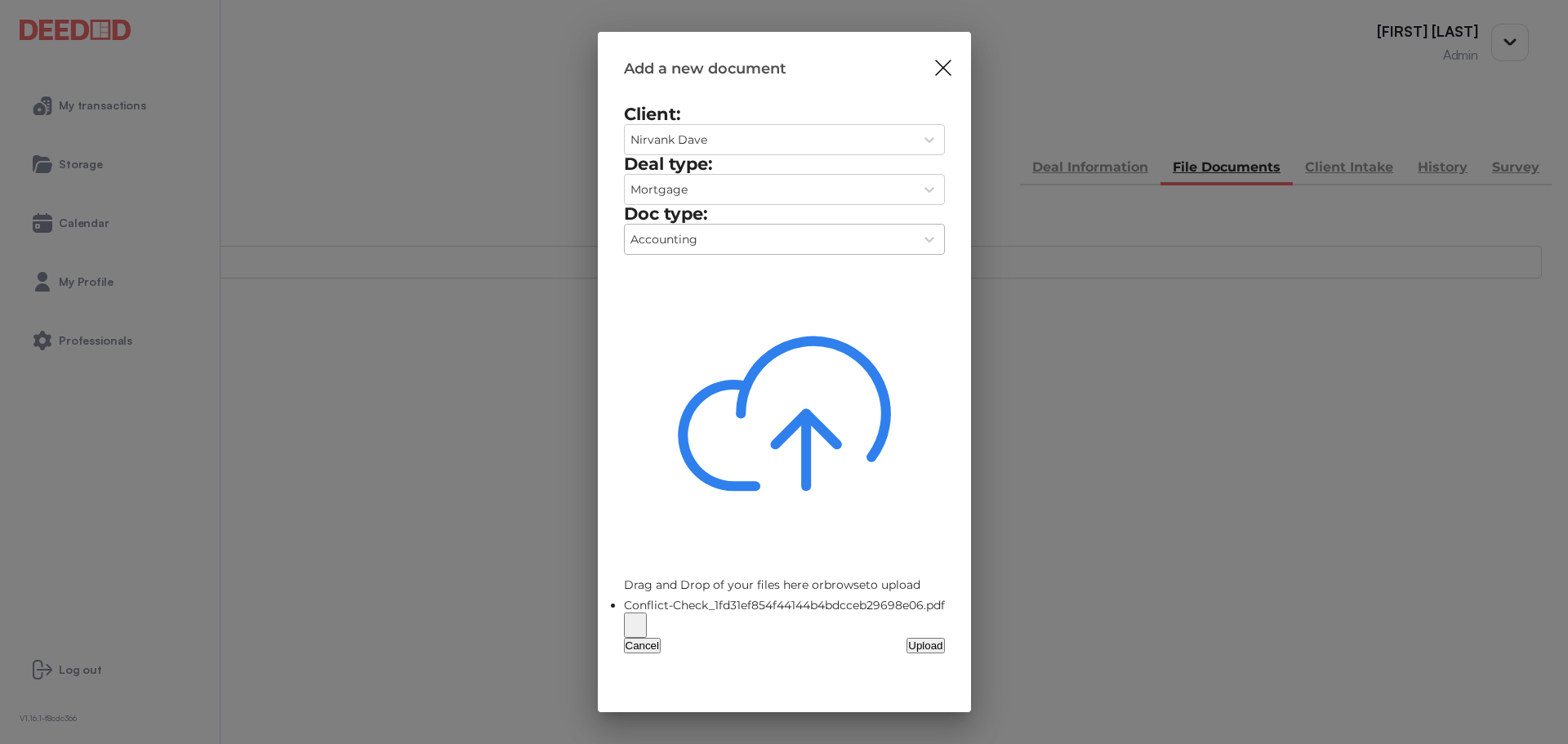 click on "Accounting" at bounding box center [769, 140] 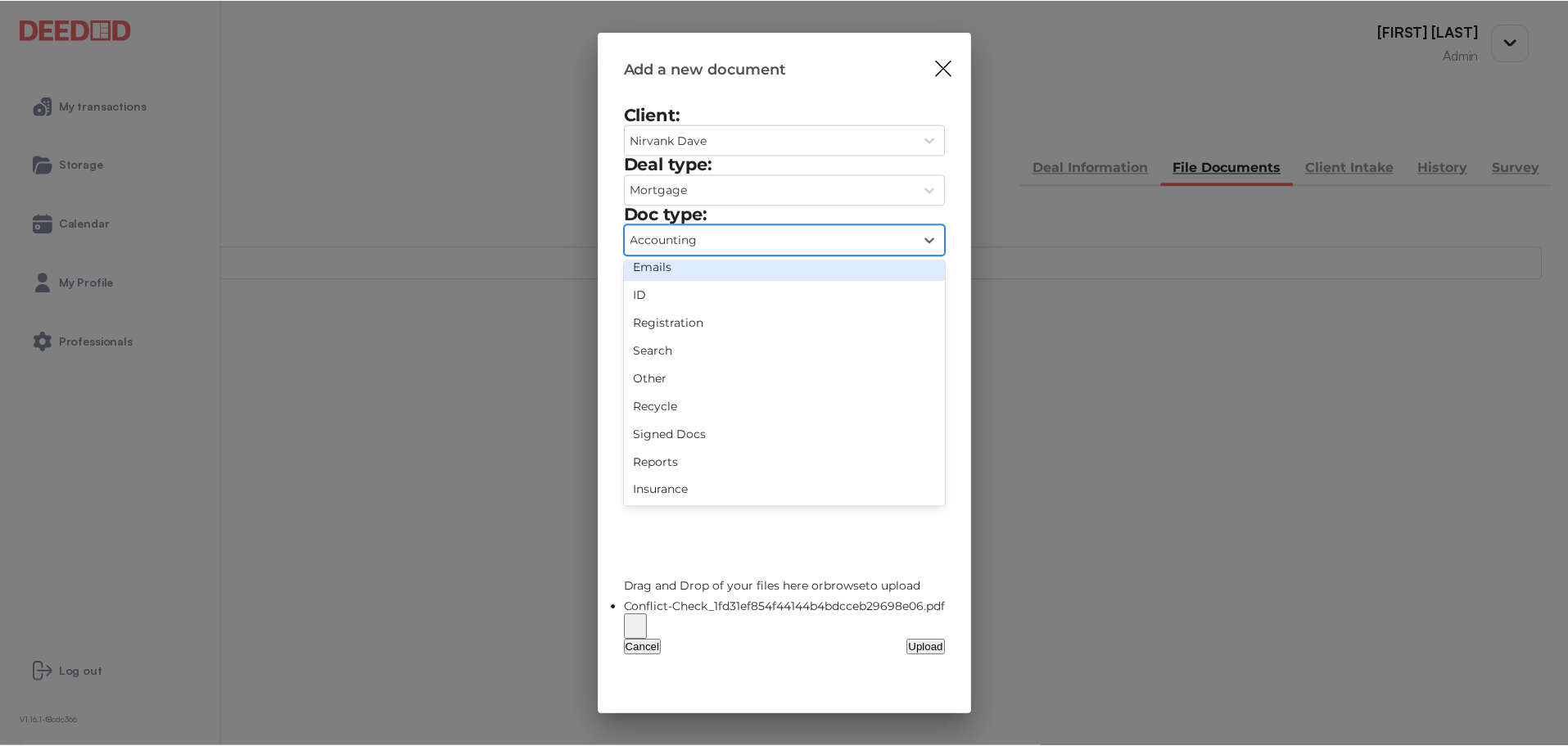 scroll, scrollTop: 123, scrollLeft: 0, axis: vertical 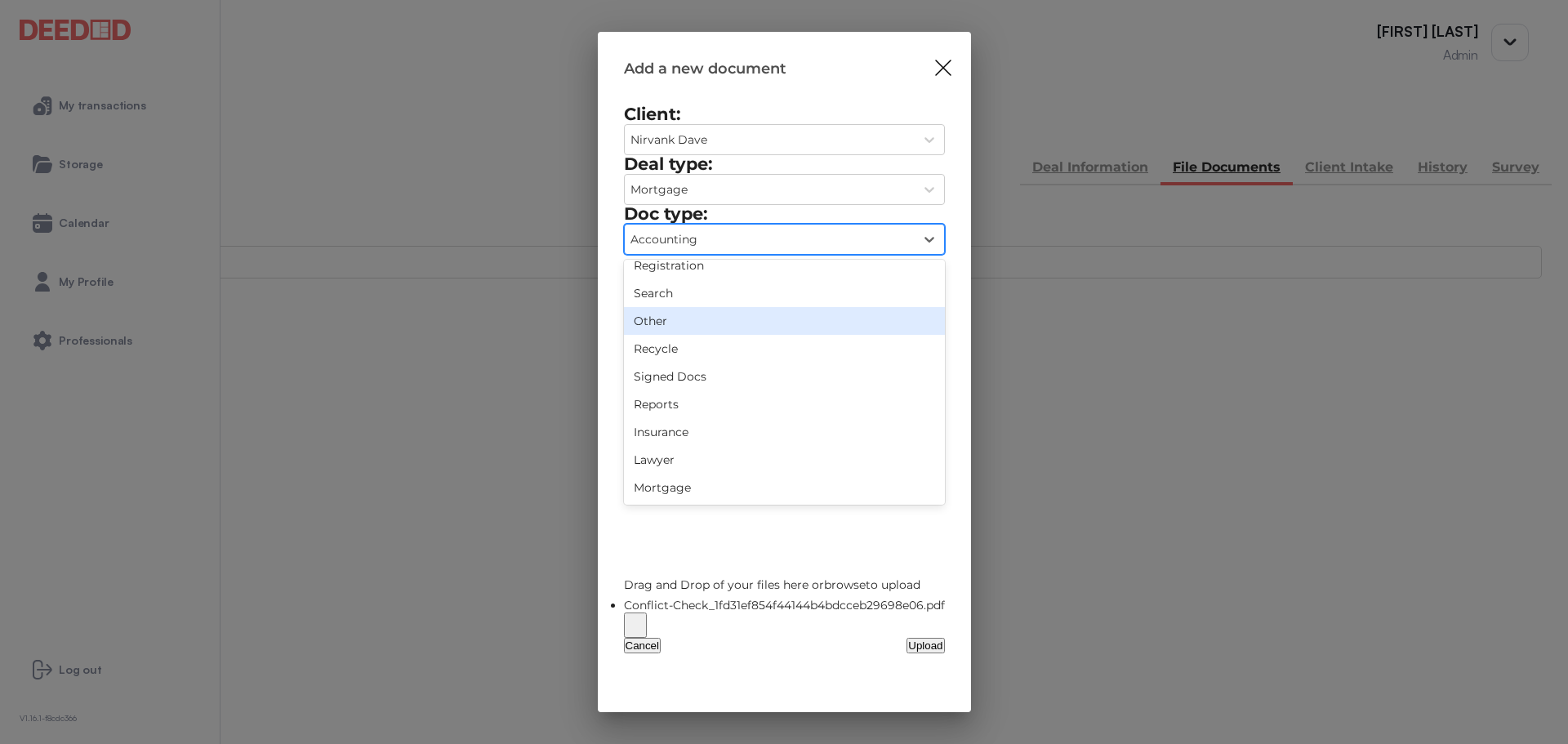 click on "Other" at bounding box center [784, 321] 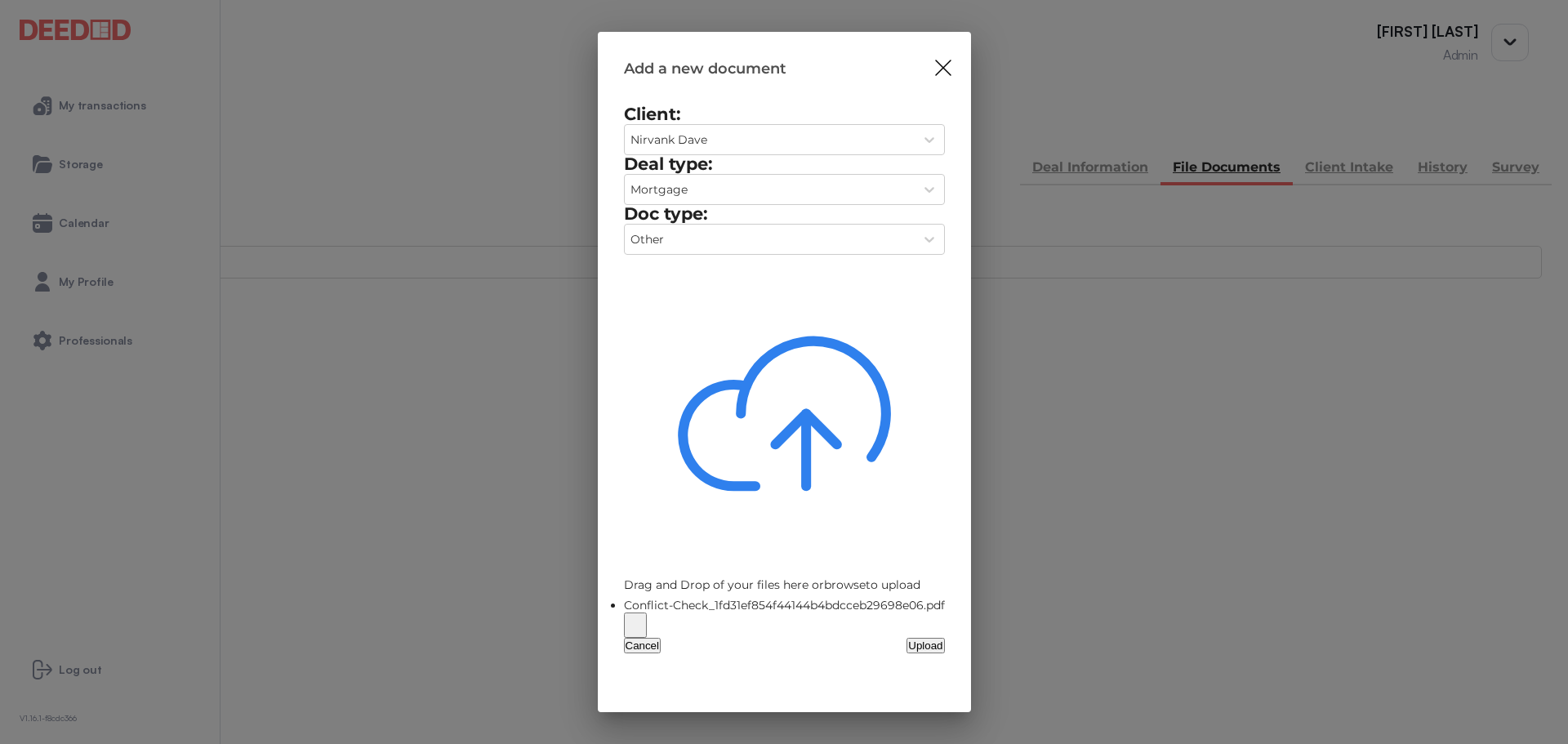 click on "Upload" at bounding box center [925, 645] 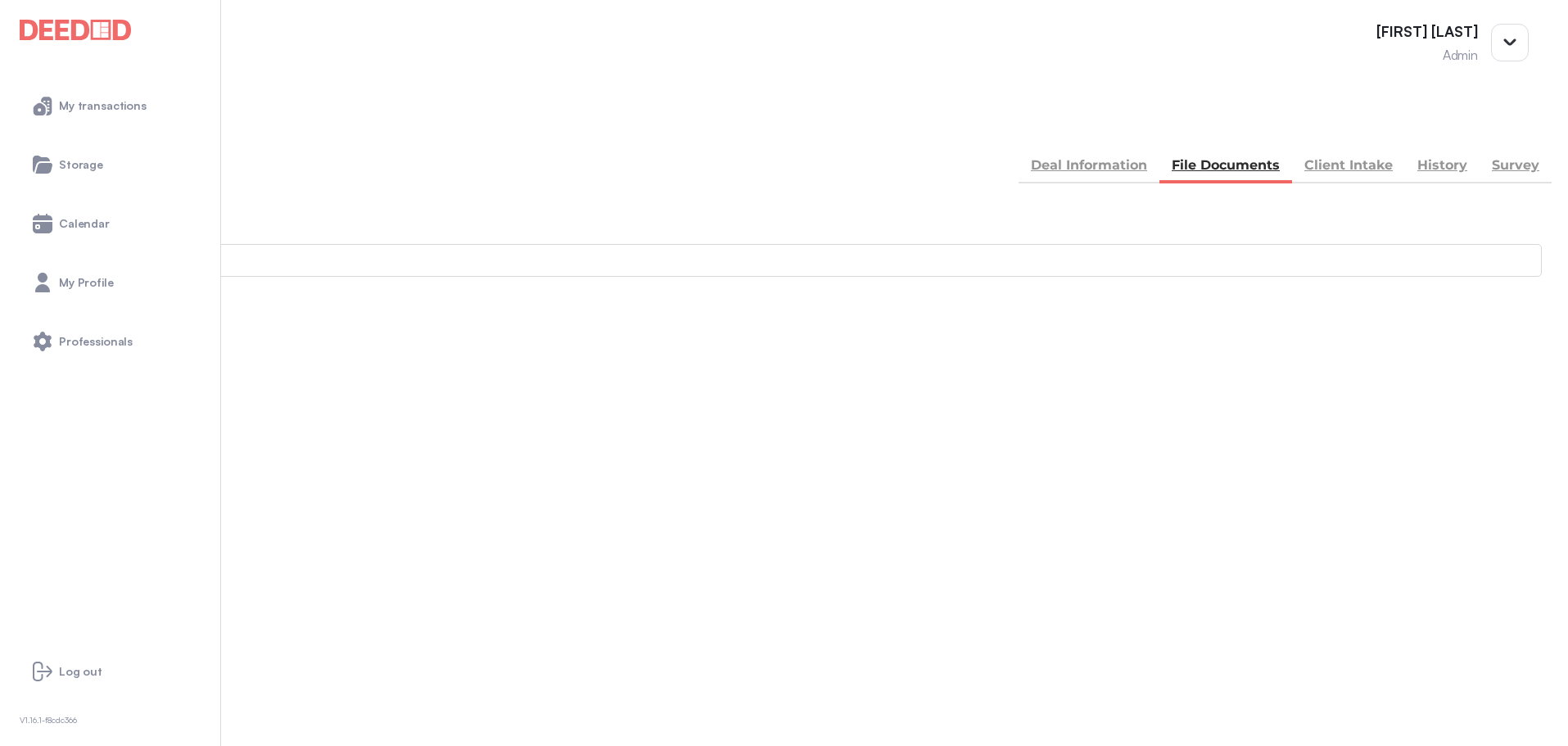scroll, scrollTop: 0, scrollLeft: 0, axis: both 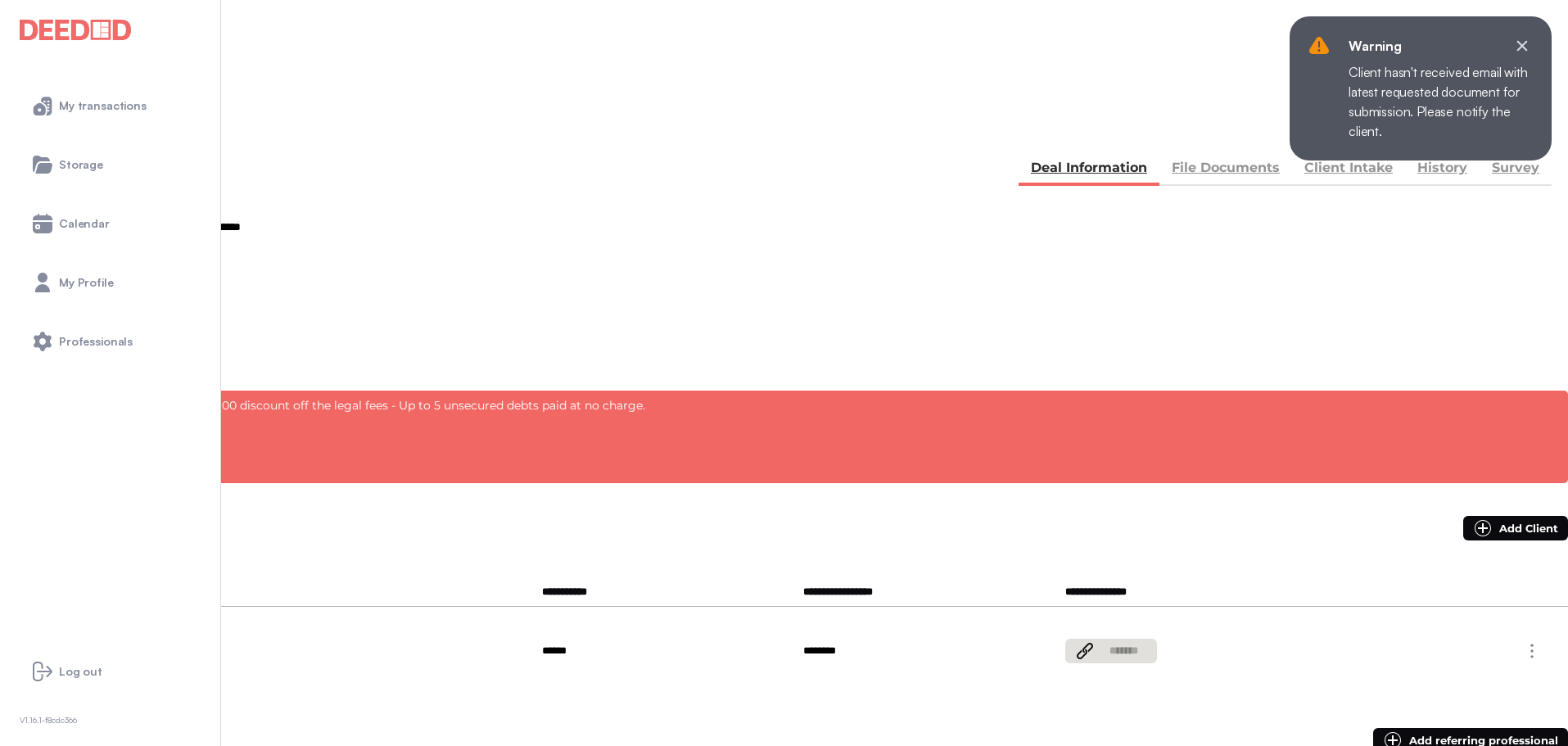 click at bounding box center (1522, 46) 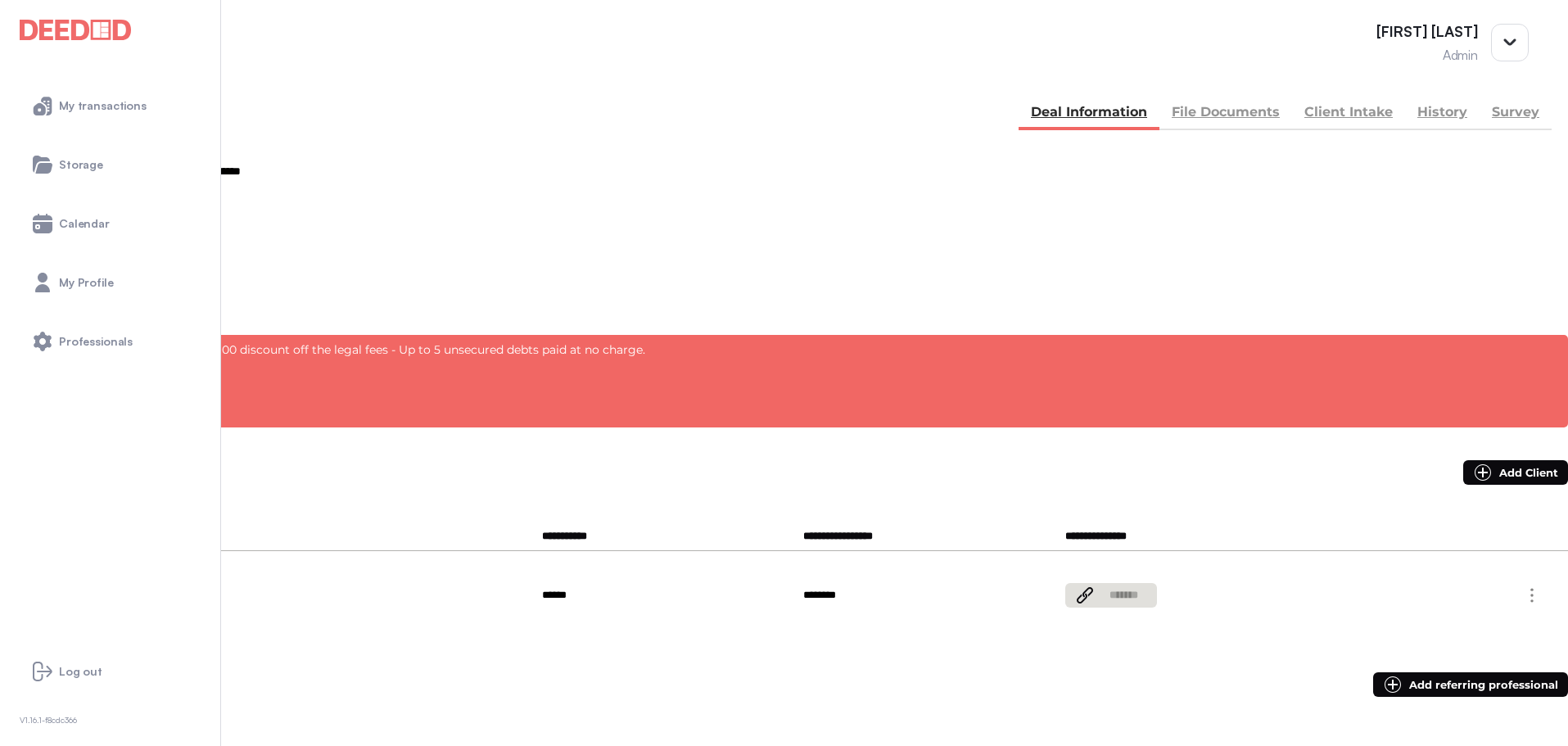 scroll, scrollTop: 82, scrollLeft: 0, axis: vertical 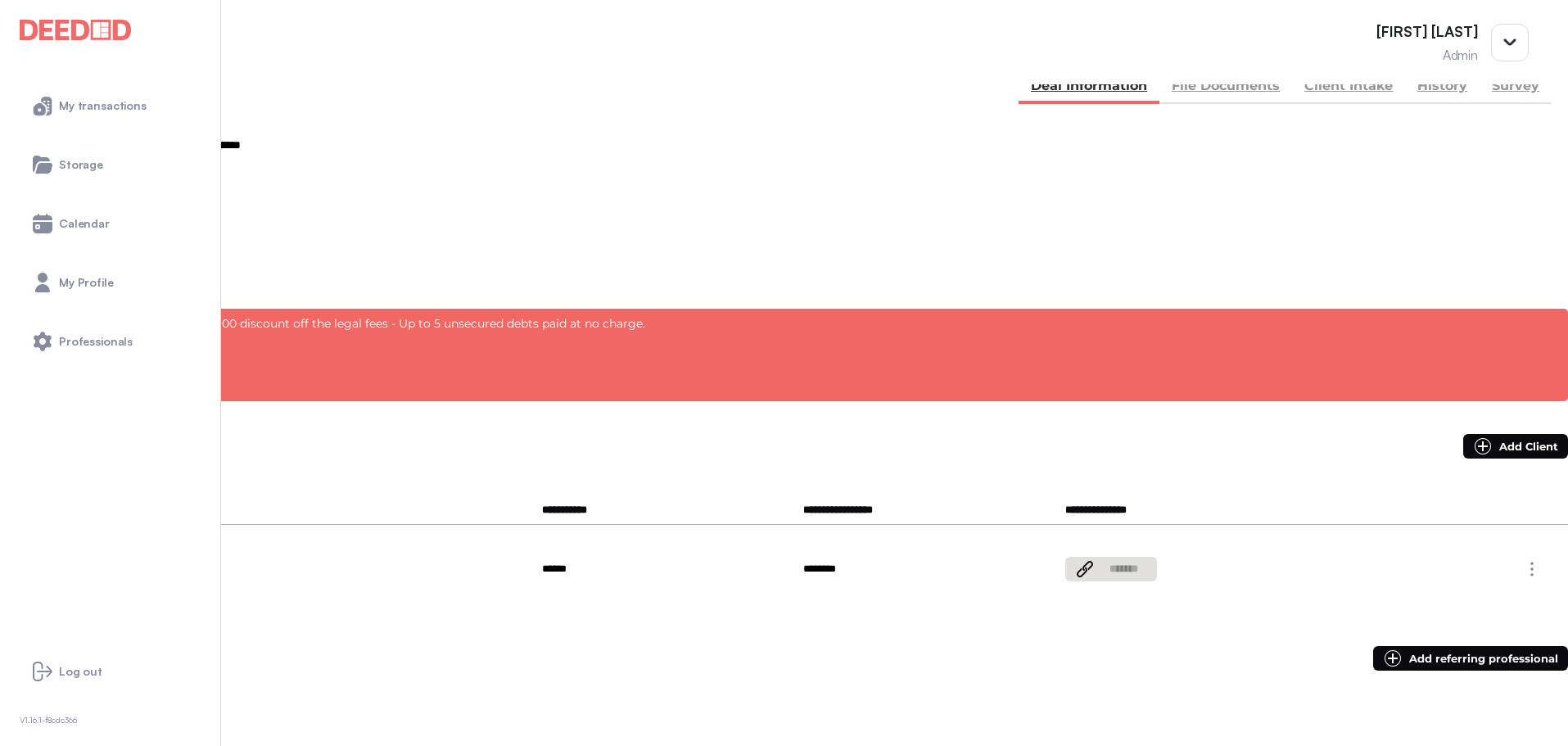 drag, startPoint x: 1136, startPoint y: 201, endPoint x: 1058, endPoint y: 203, distance: 78.025637 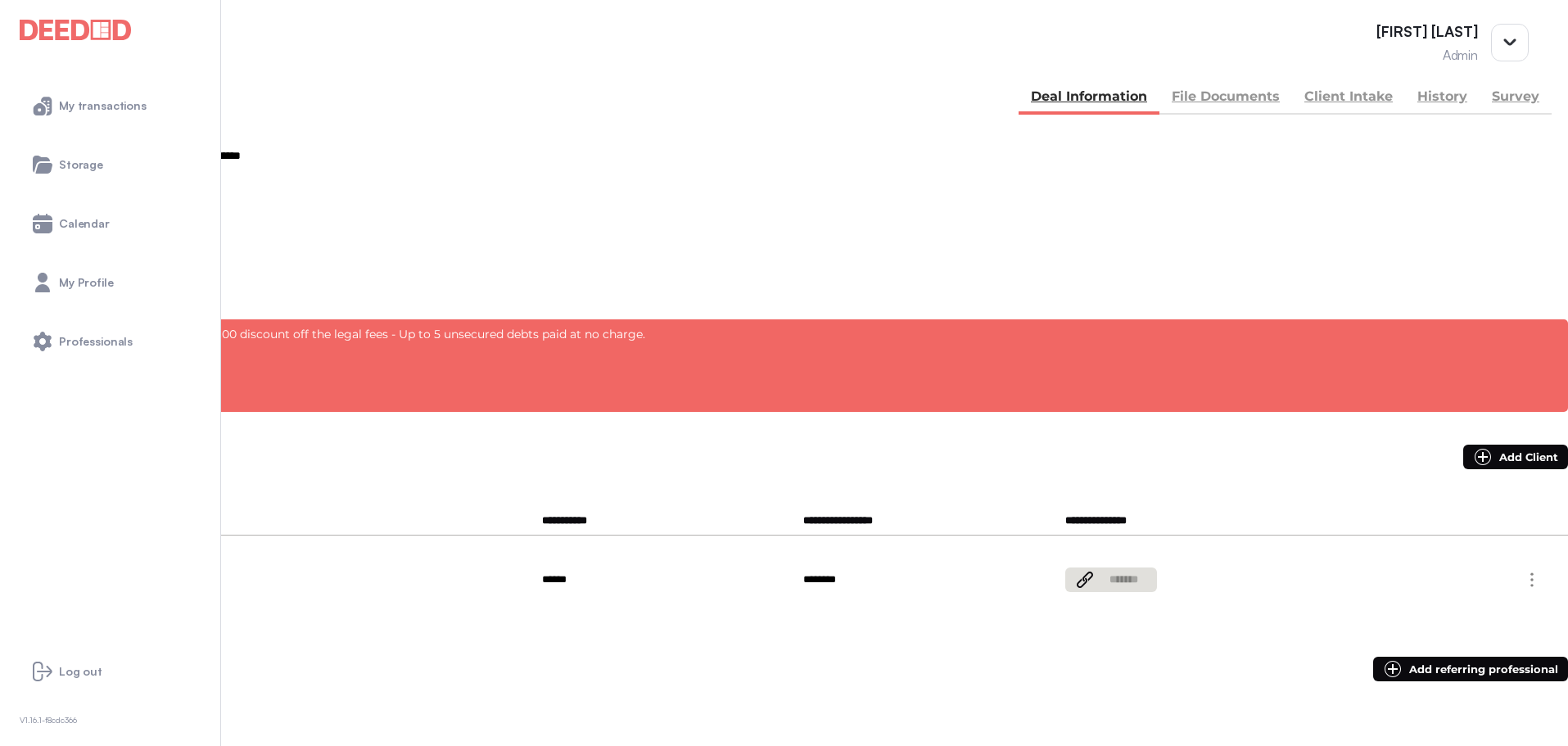 scroll, scrollTop: 0, scrollLeft: 0, axis: both 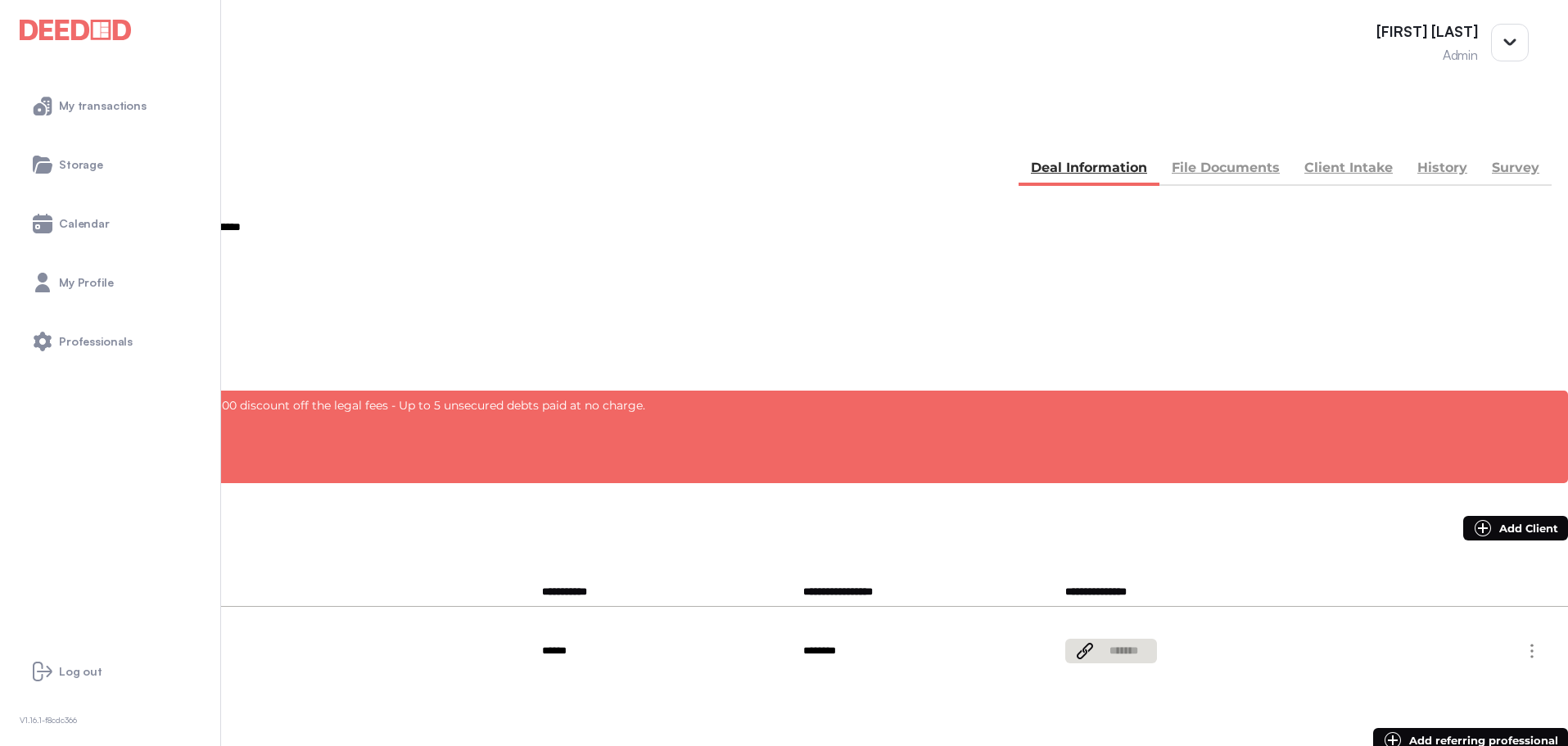 click on "Client Intake" at bounding box center [1349, 170] 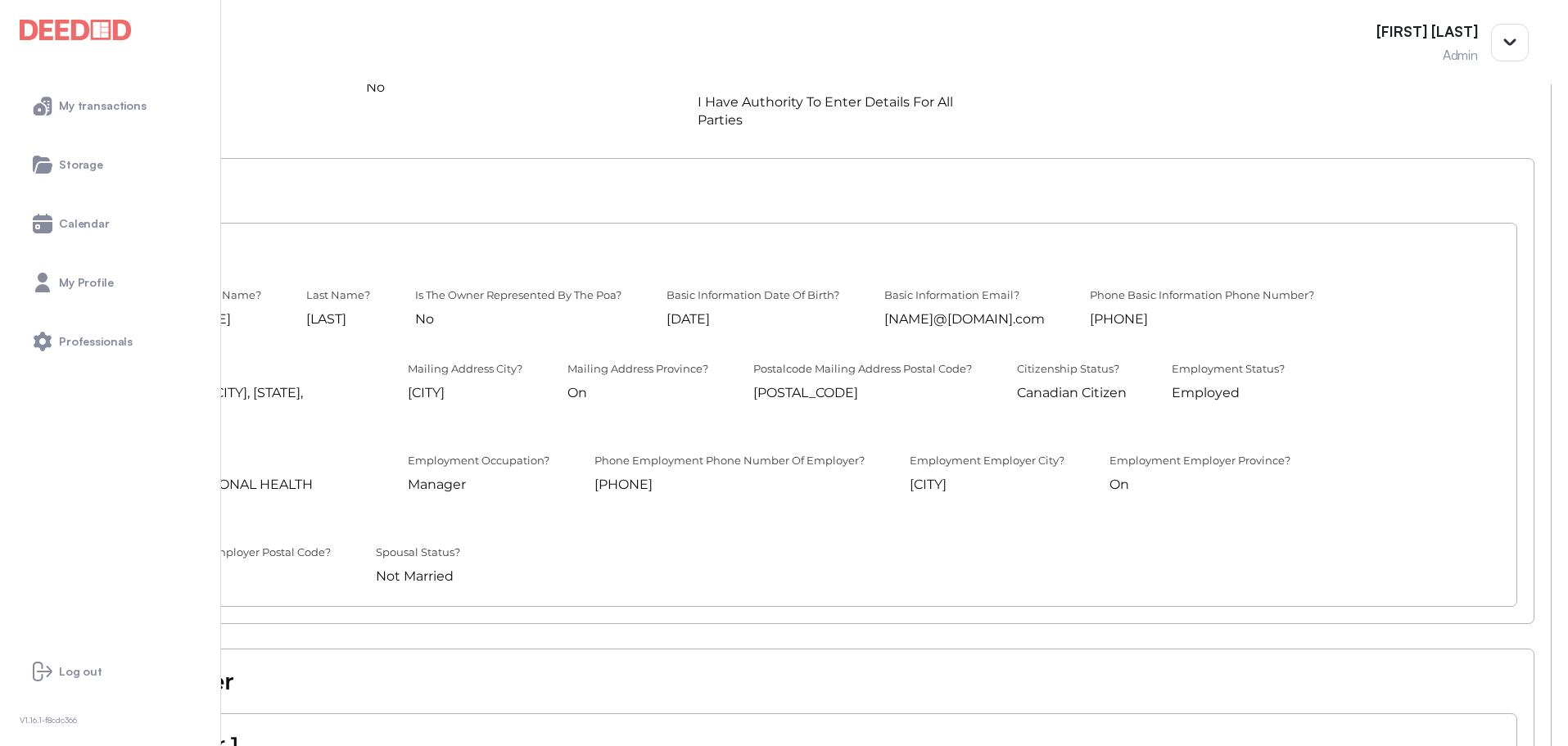 scroll, scrollTop: 491, scrollLeft: 0, axis: vertical 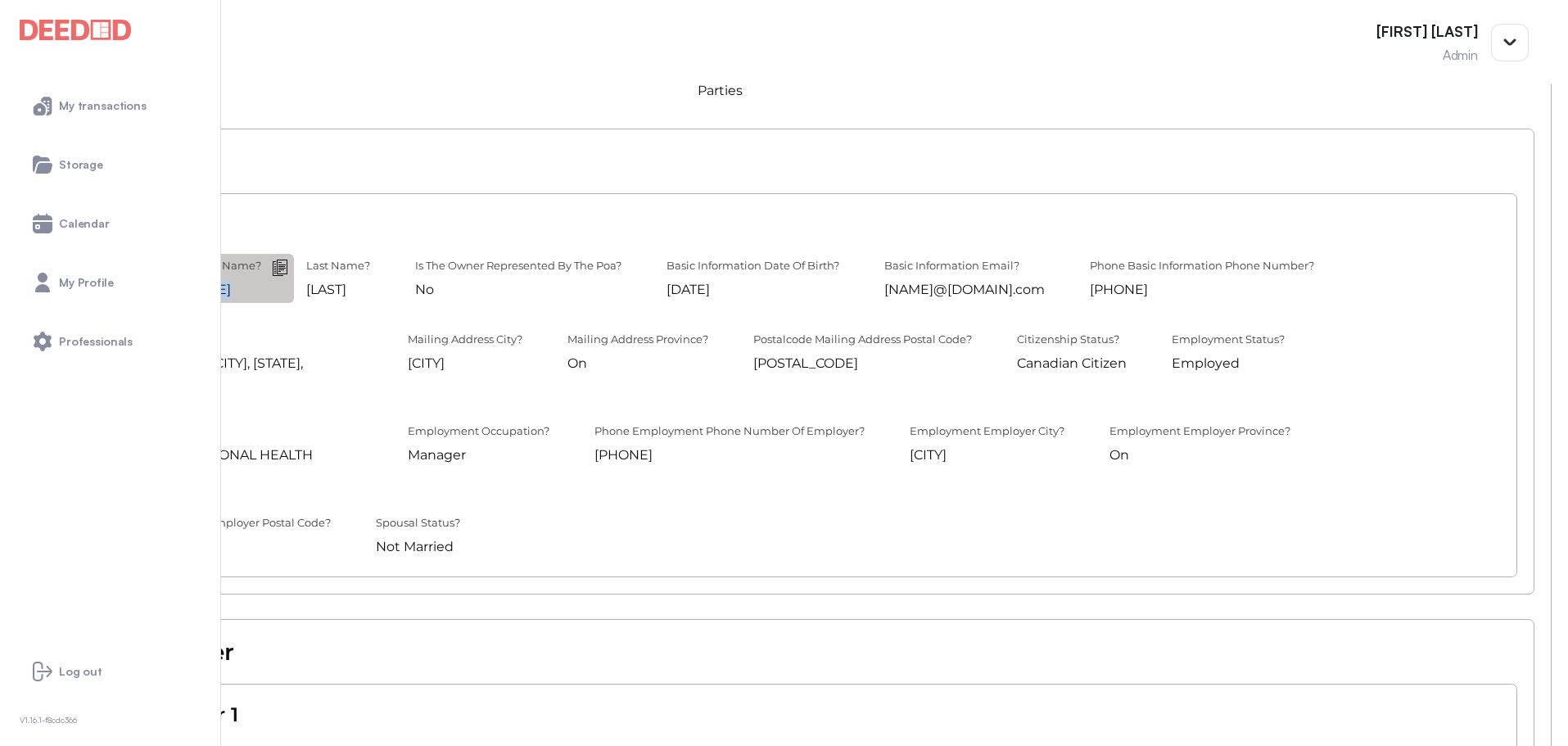 drag, startPoint x: 450, startPoint y: 294, endPoint x: 398, endPoint y: 287, distance: 52.469038 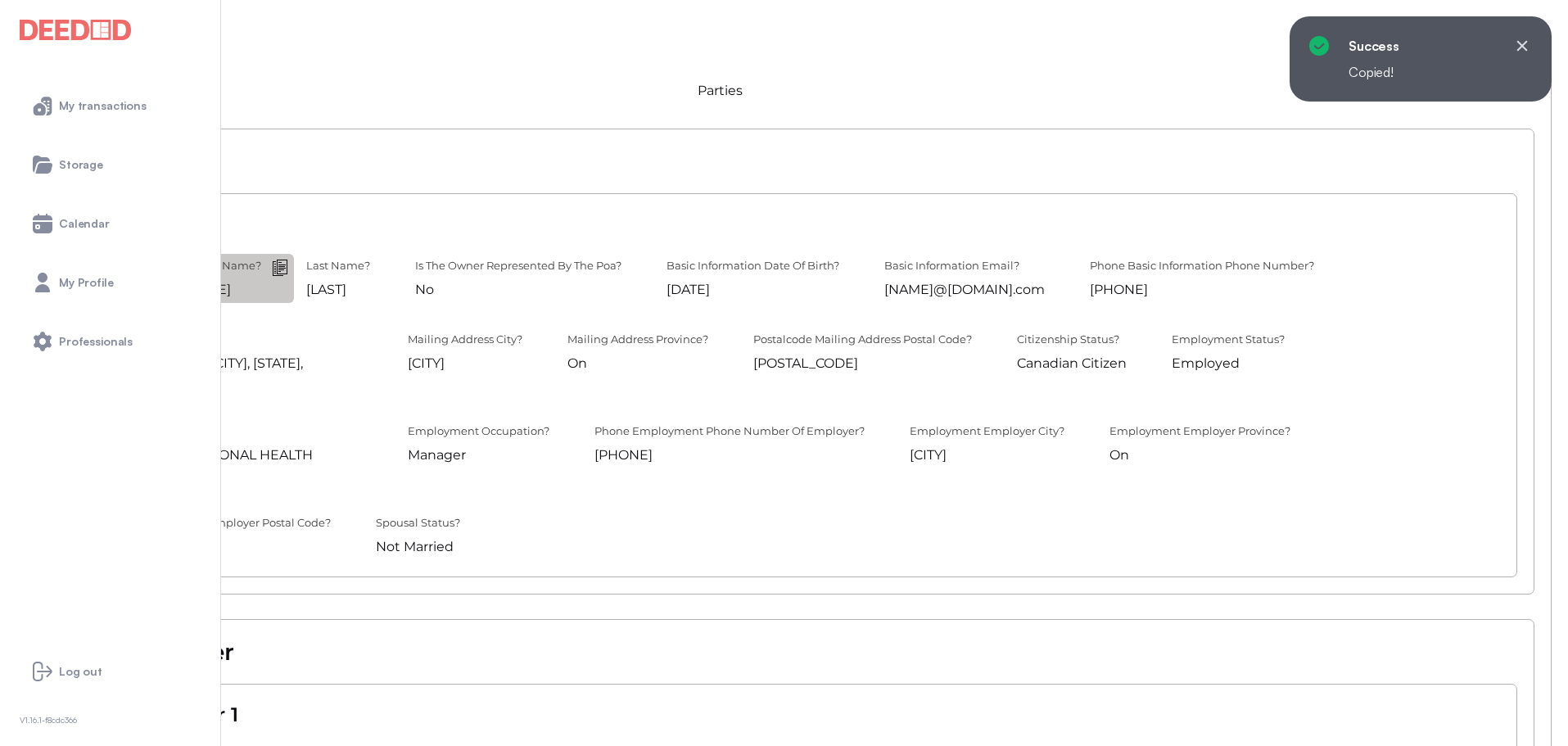click at bounding box center (0, 0) 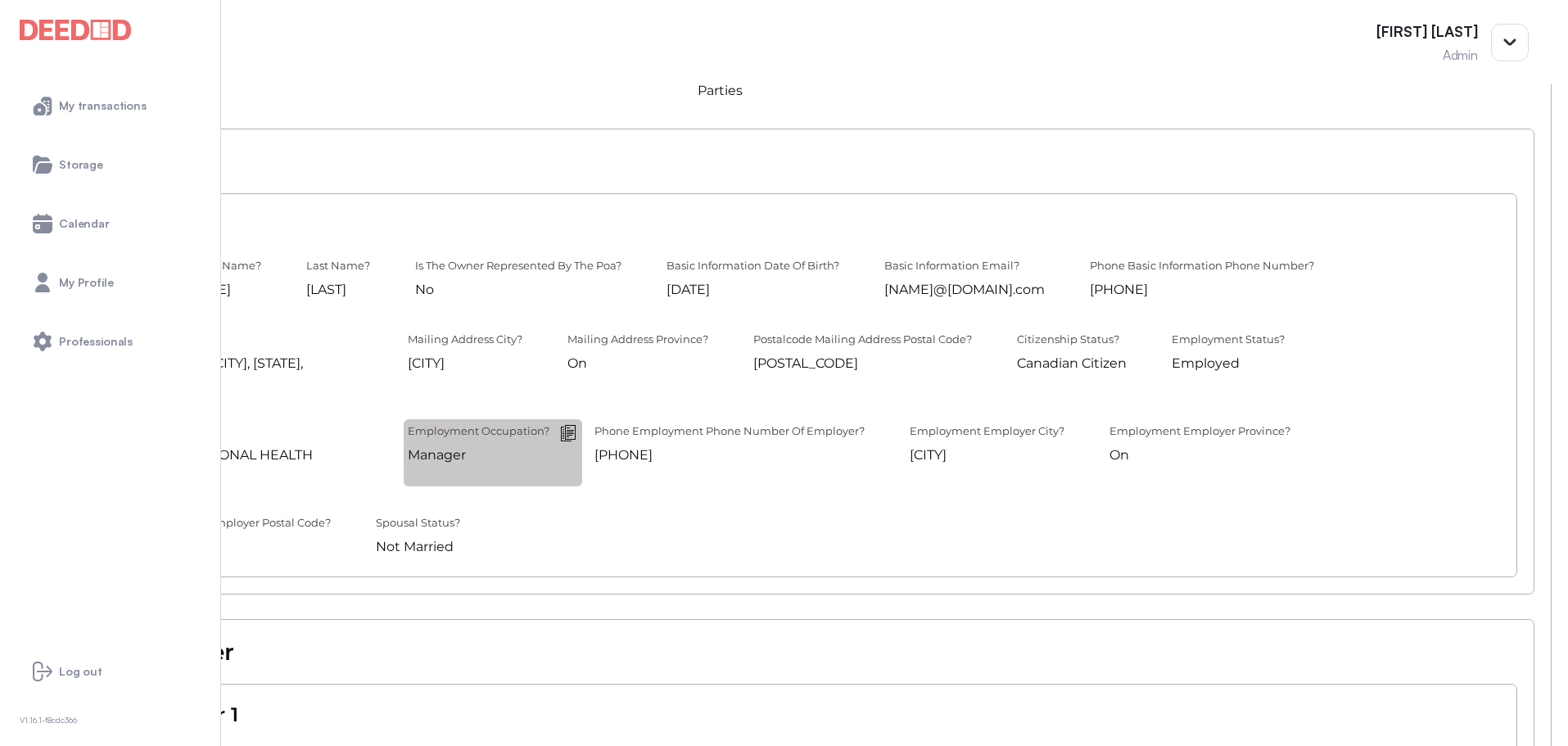click on "Manager" at bounding box center [478, 455] 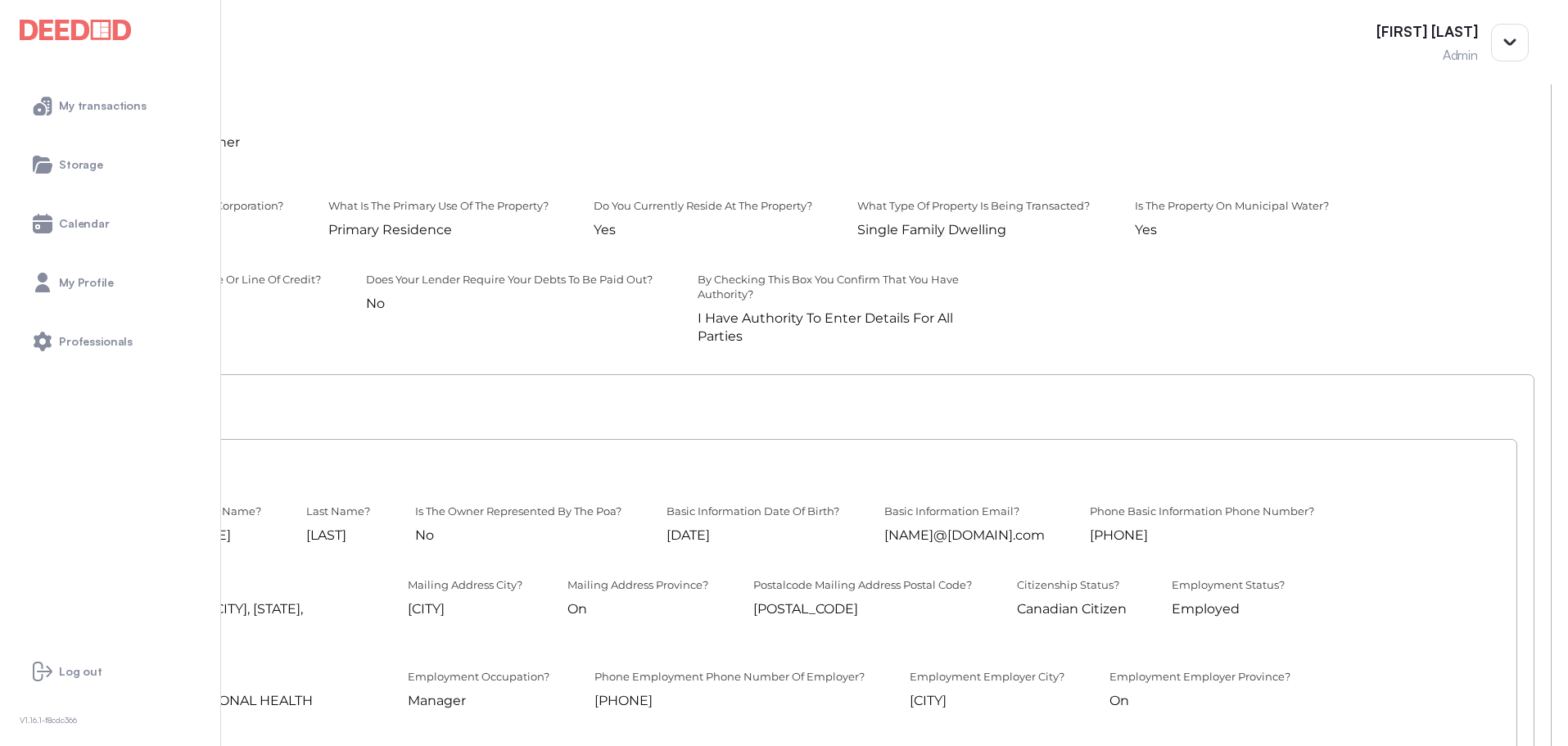scroll, scrollTop: 0, scrollLeft: 0, axis: both 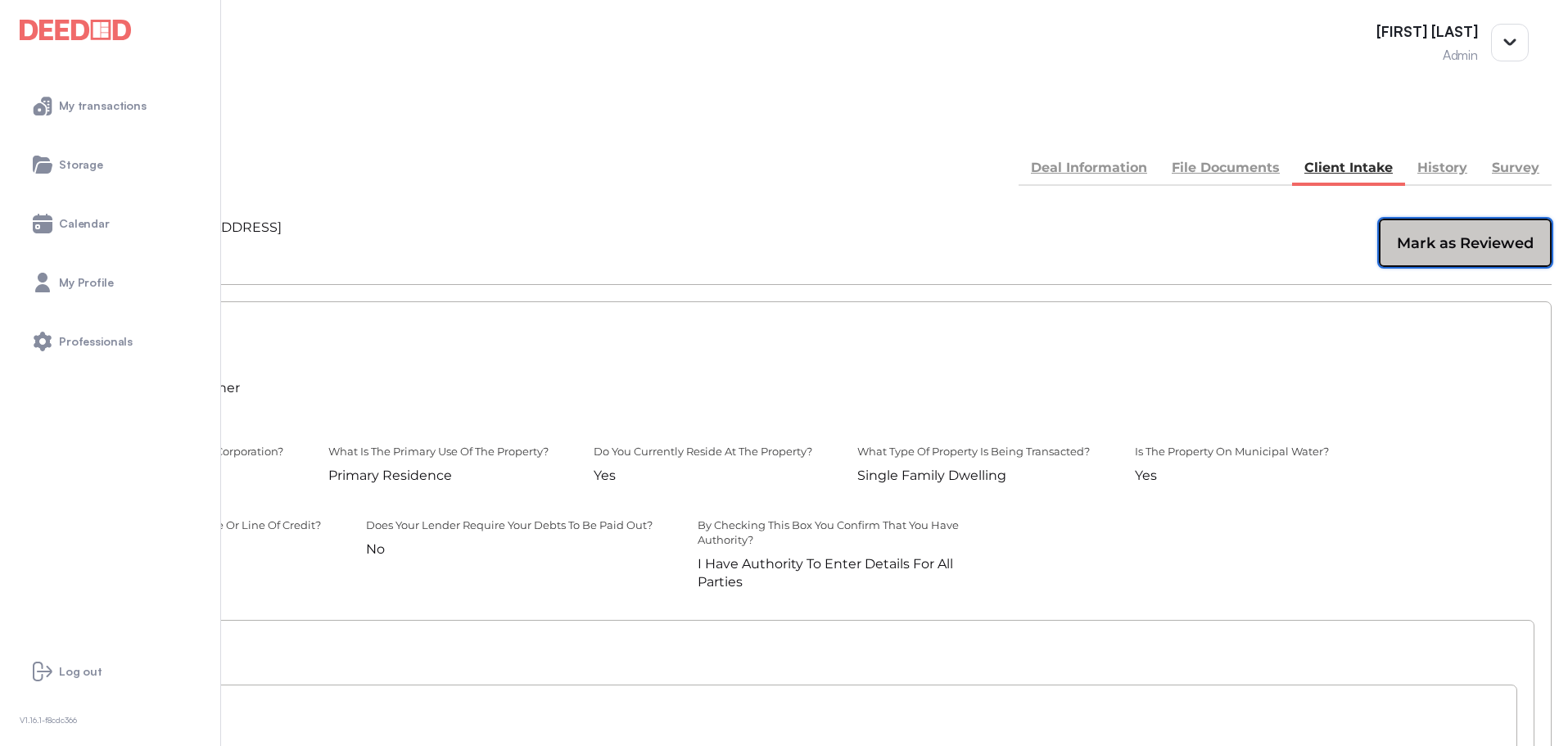 click on "Mark as Reviewed" at bounding box center [1465, 243] 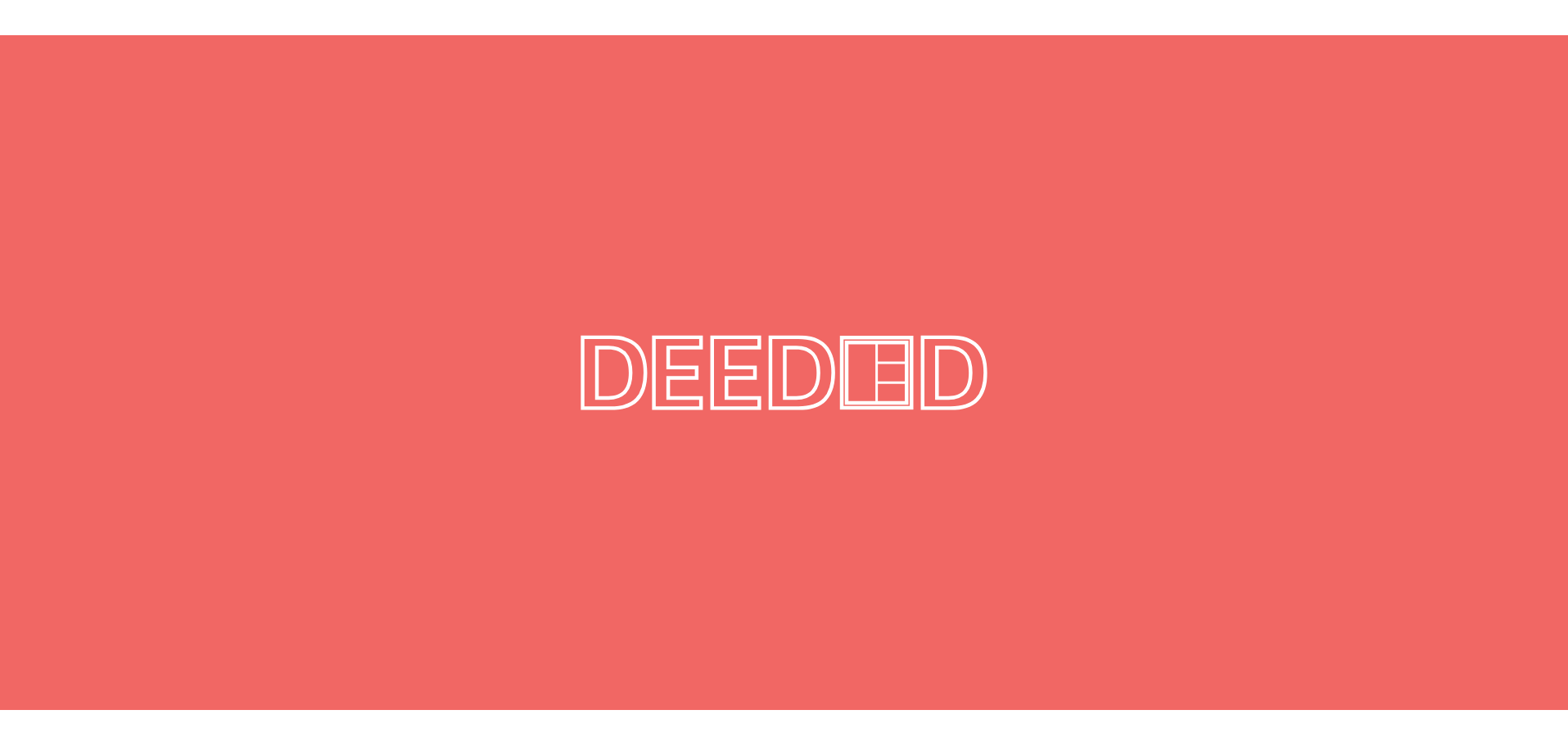 scroll, scrollTop: 0, scrollLeft: 0, axis: both 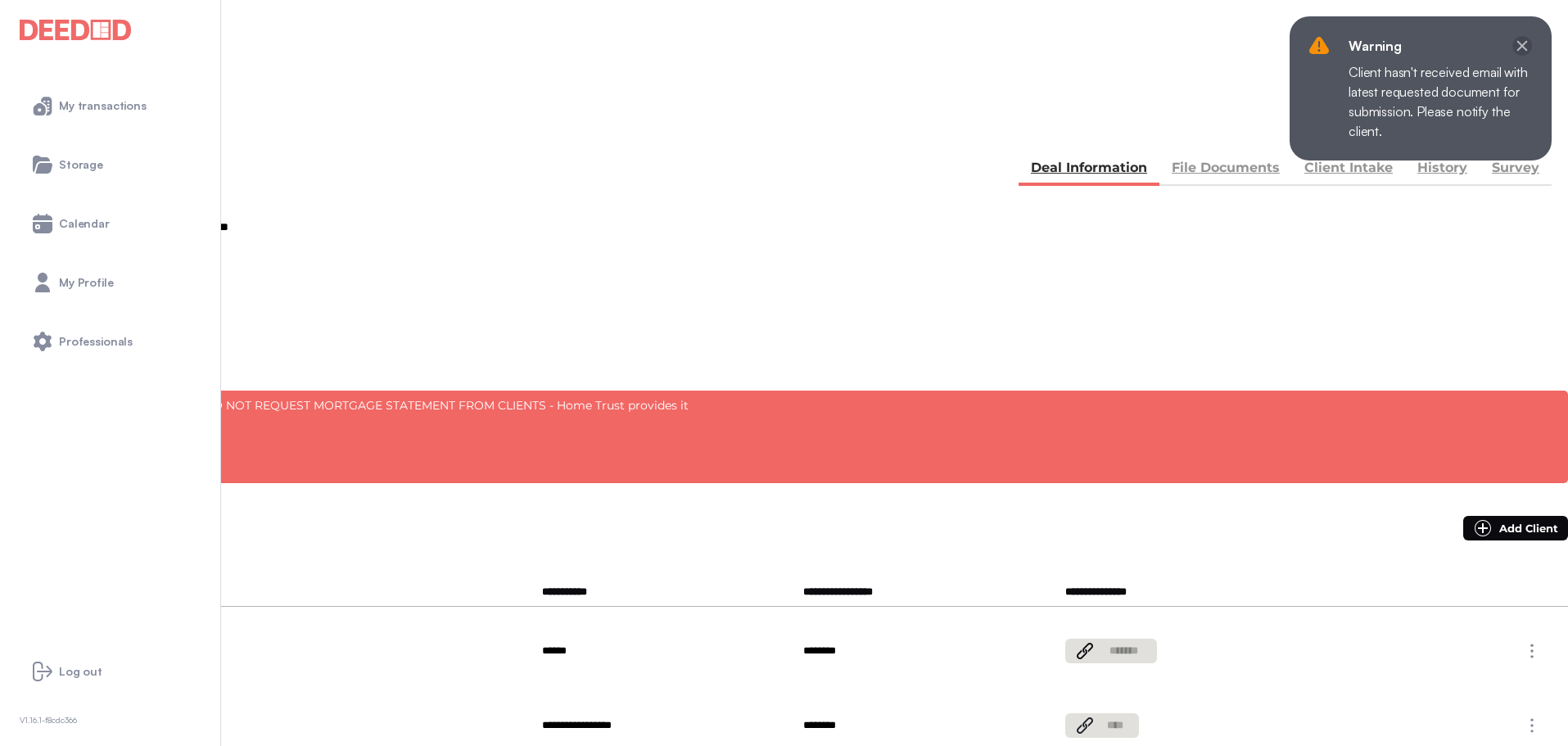 click at bounding box center (1522, 46) 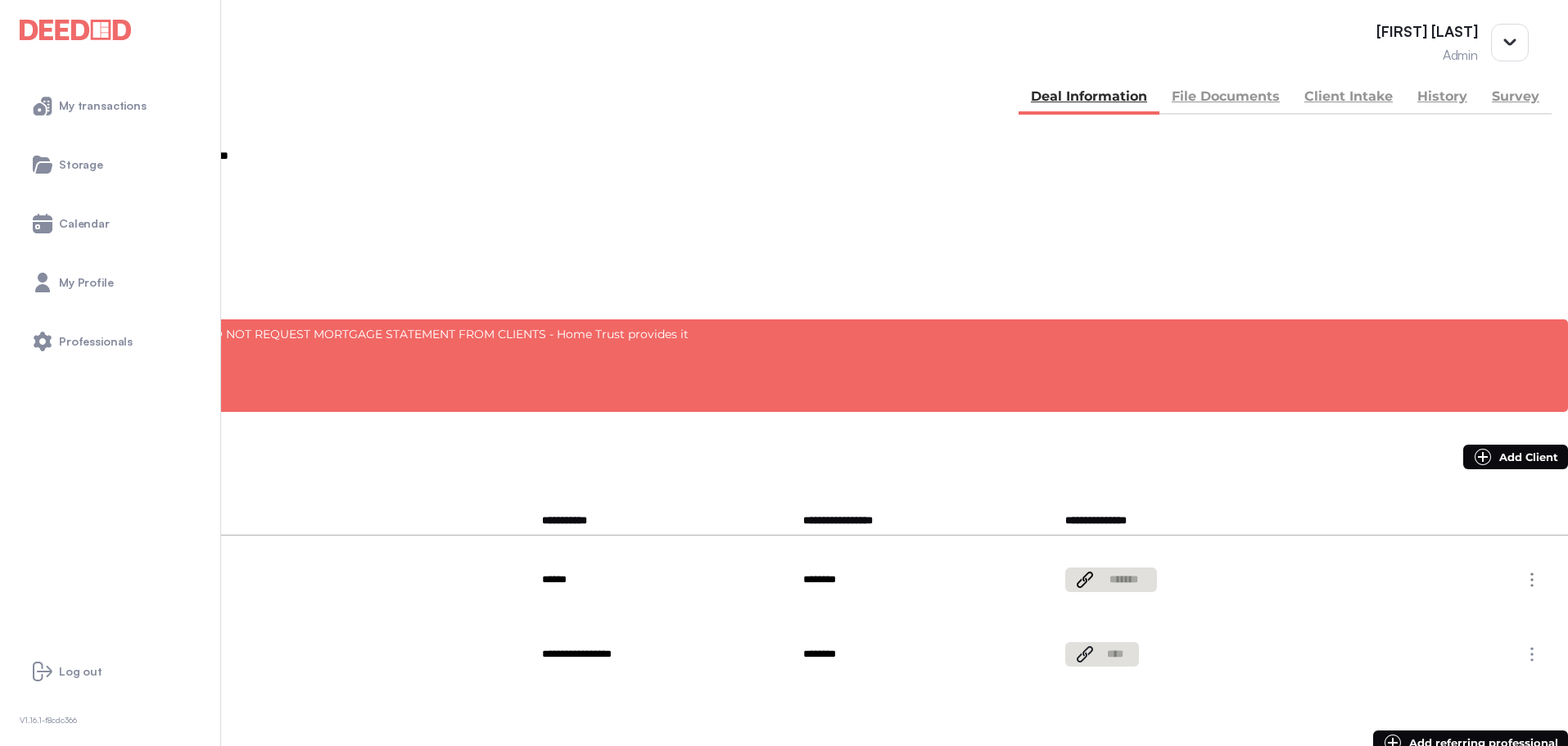 scroll, scrollTop: 0, scrollLeft: 0, axis: both 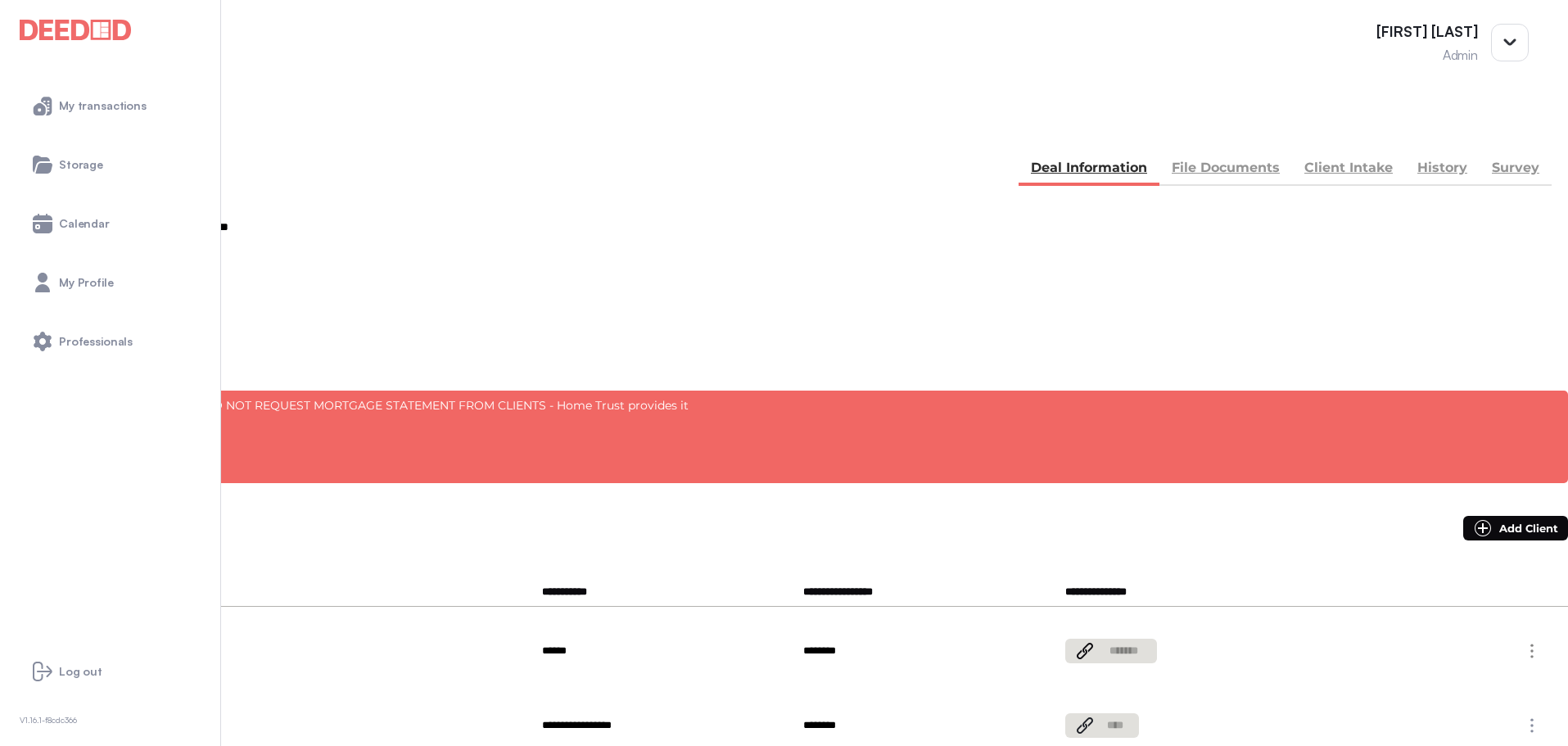 drag, startPoint x: 1127, startPoint y: 288, endPoint x: 1076, endPoint y: 283, distance: 51.244512 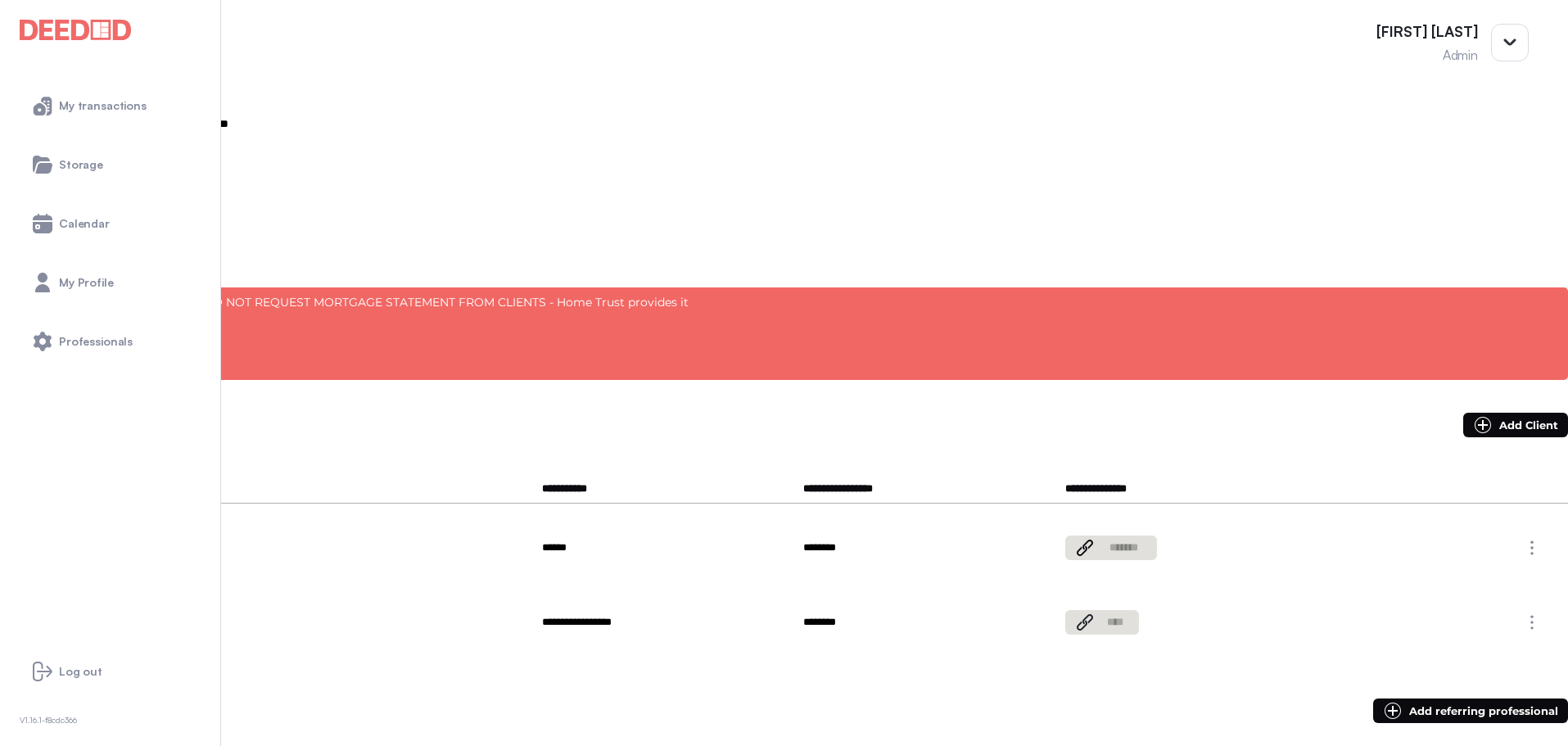 scroll, scrollTop: 0, scrollLeft: 0, axis: both 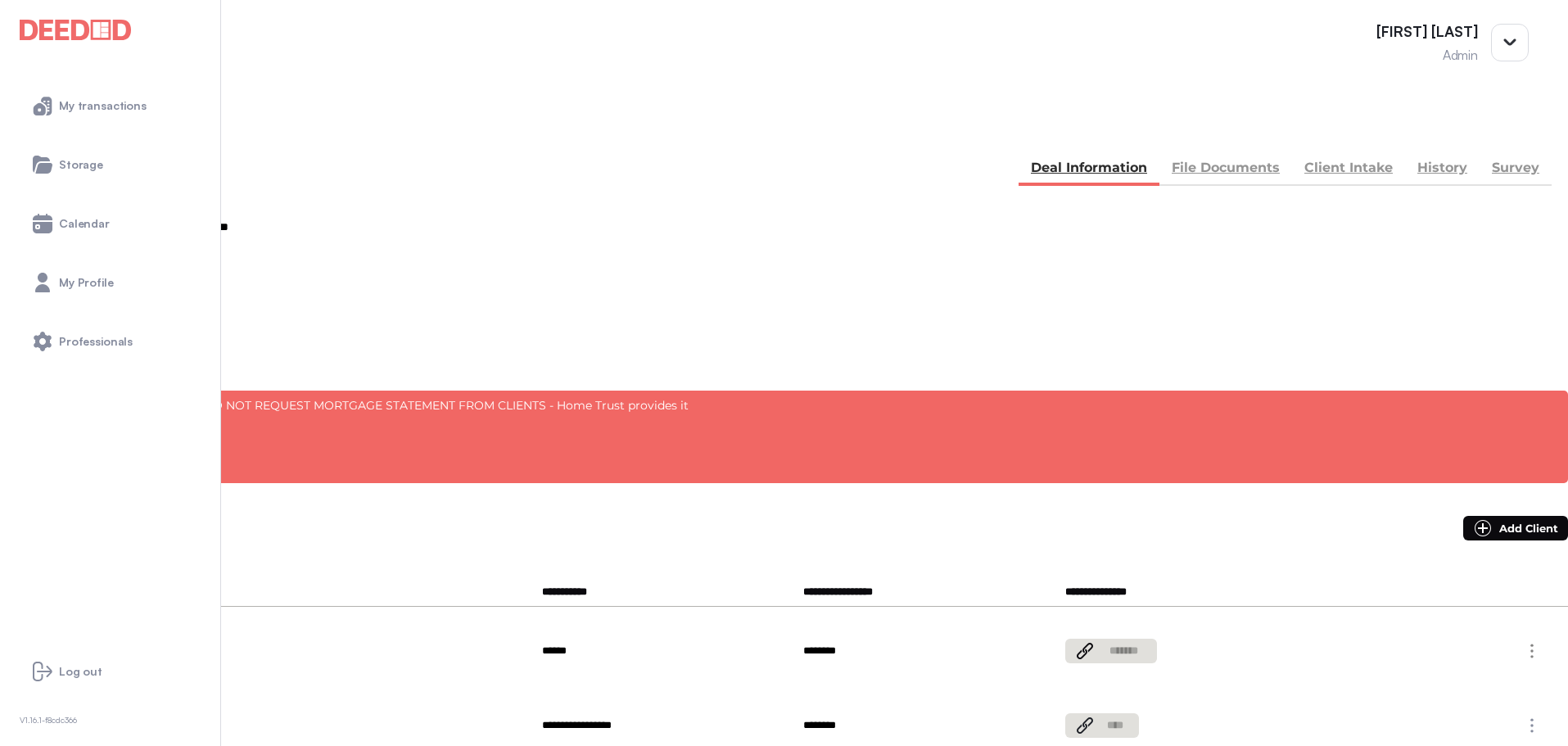 click on "Client Intake" at bounding box center (1349, 170) 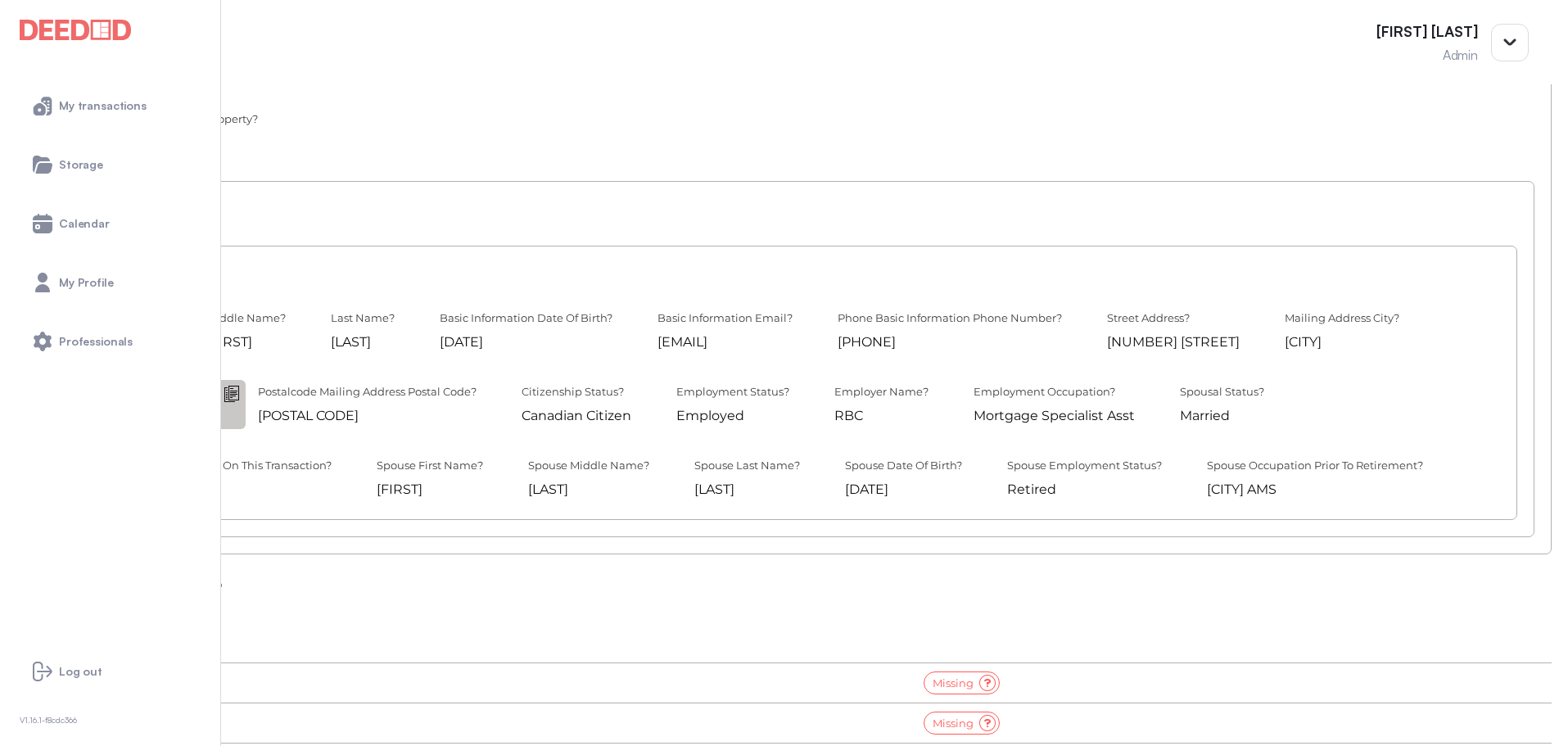 scroll, scrollTop: 409, scrollLeft: 0, axis: vertical 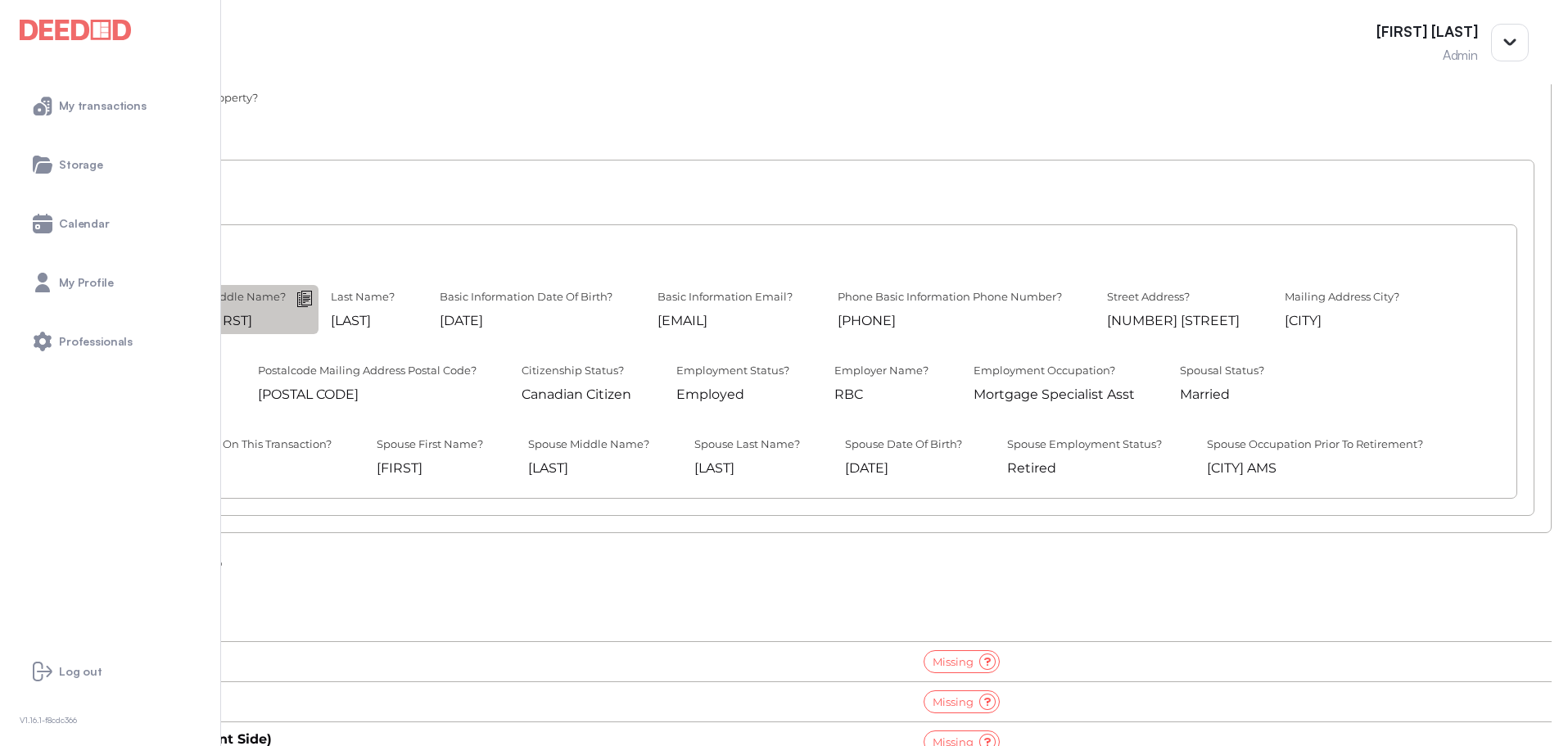 click at bounding box center (0, 0) 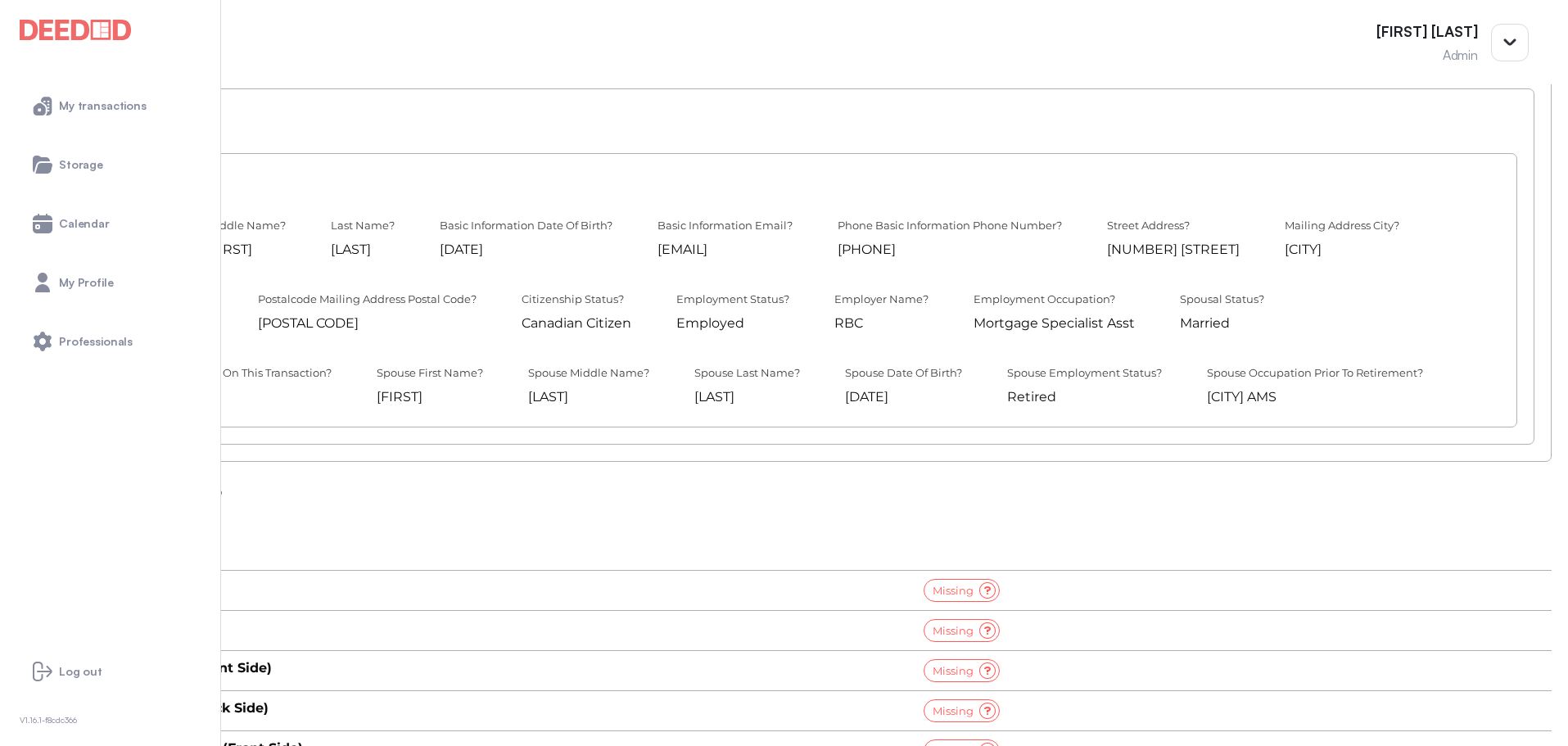 scroll, scrollTop: 491, scrollLeft: 0, axis: vertical 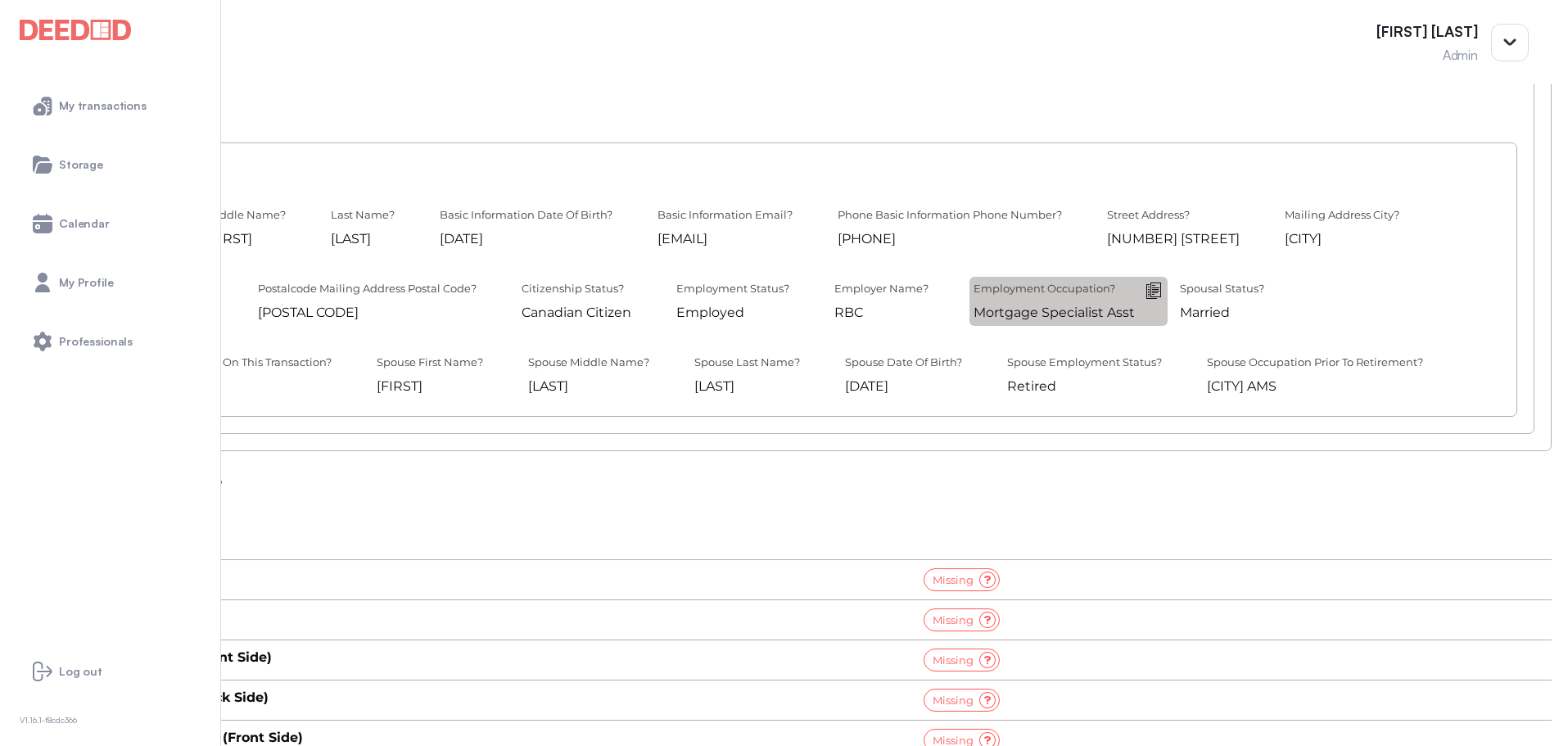 click at bounding box center (0, 0) 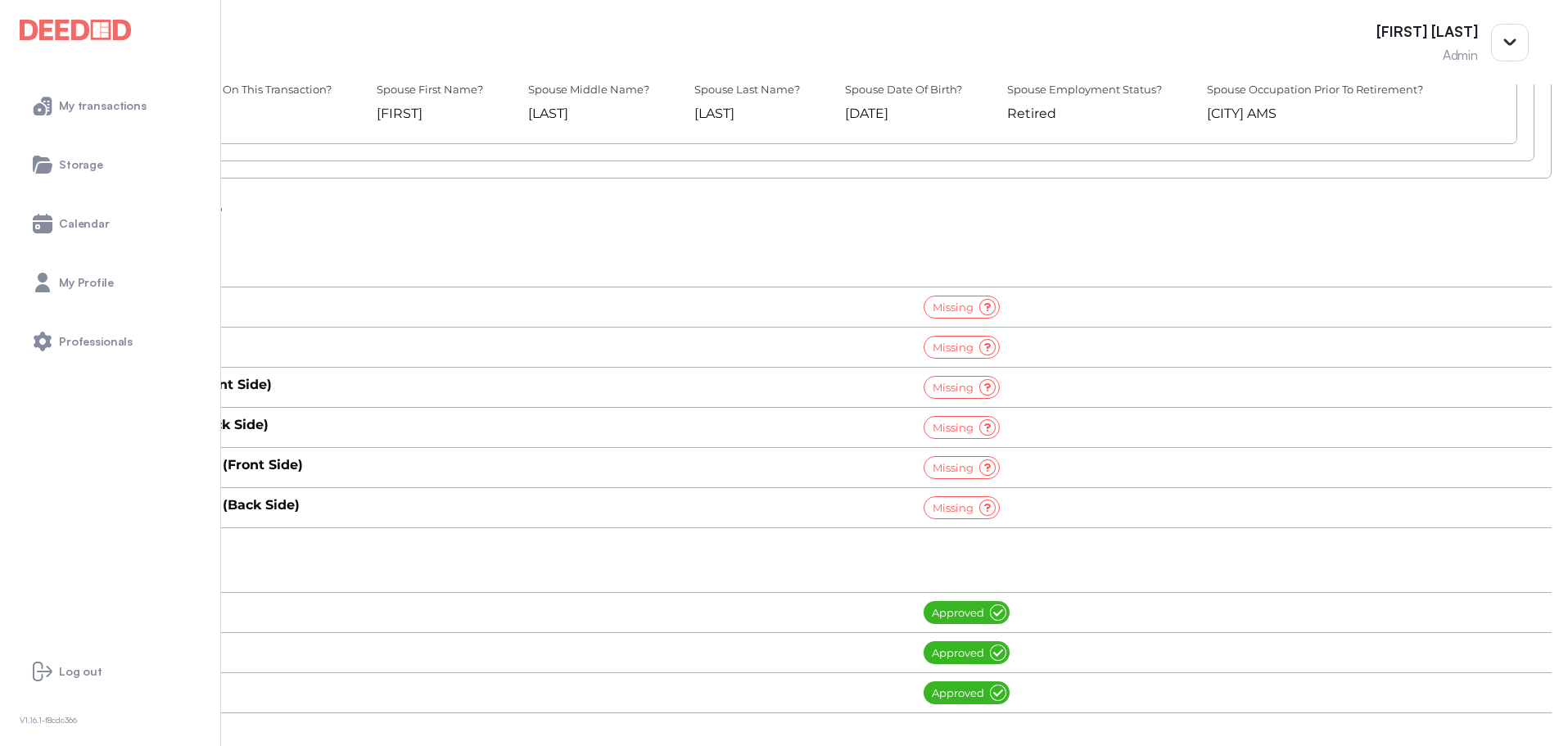 scroll, scrollTop: 838, scrollLeft: 0, axis: vertical 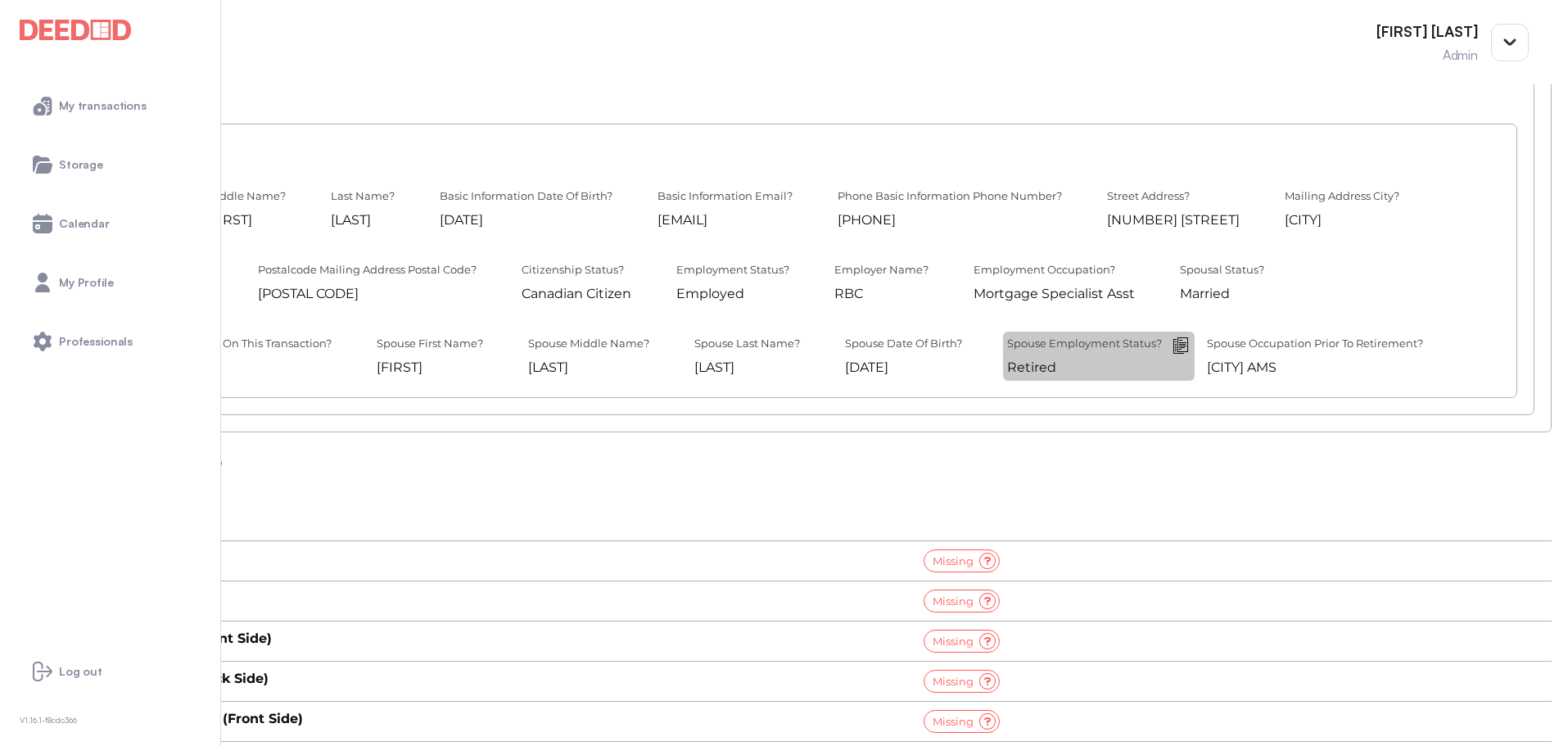 click on "Spouse Employment Status ?    Retired" at bounding box center [1099, 356] 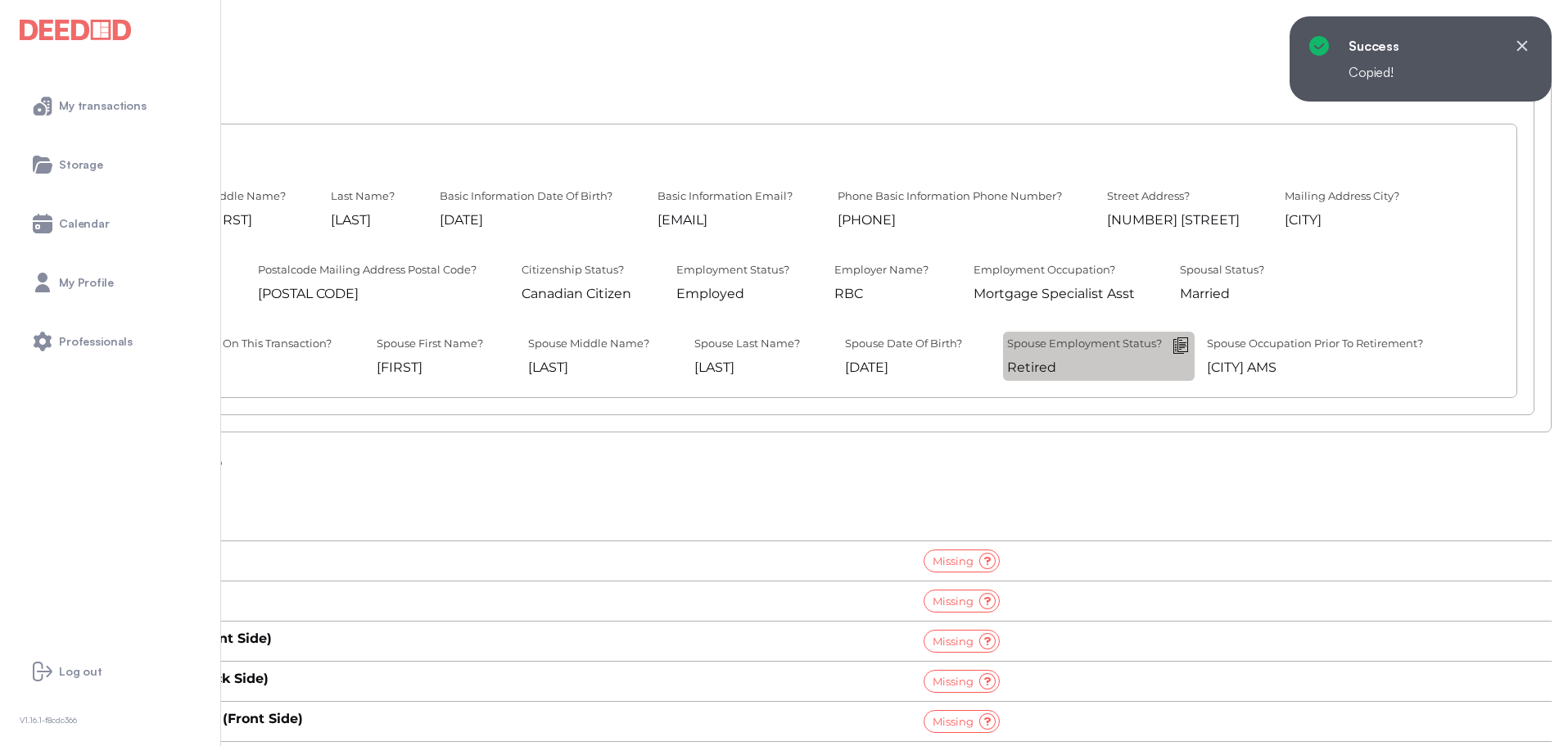 scroll, scrollTop: 428, scrollLeft: 0, axis: vertical 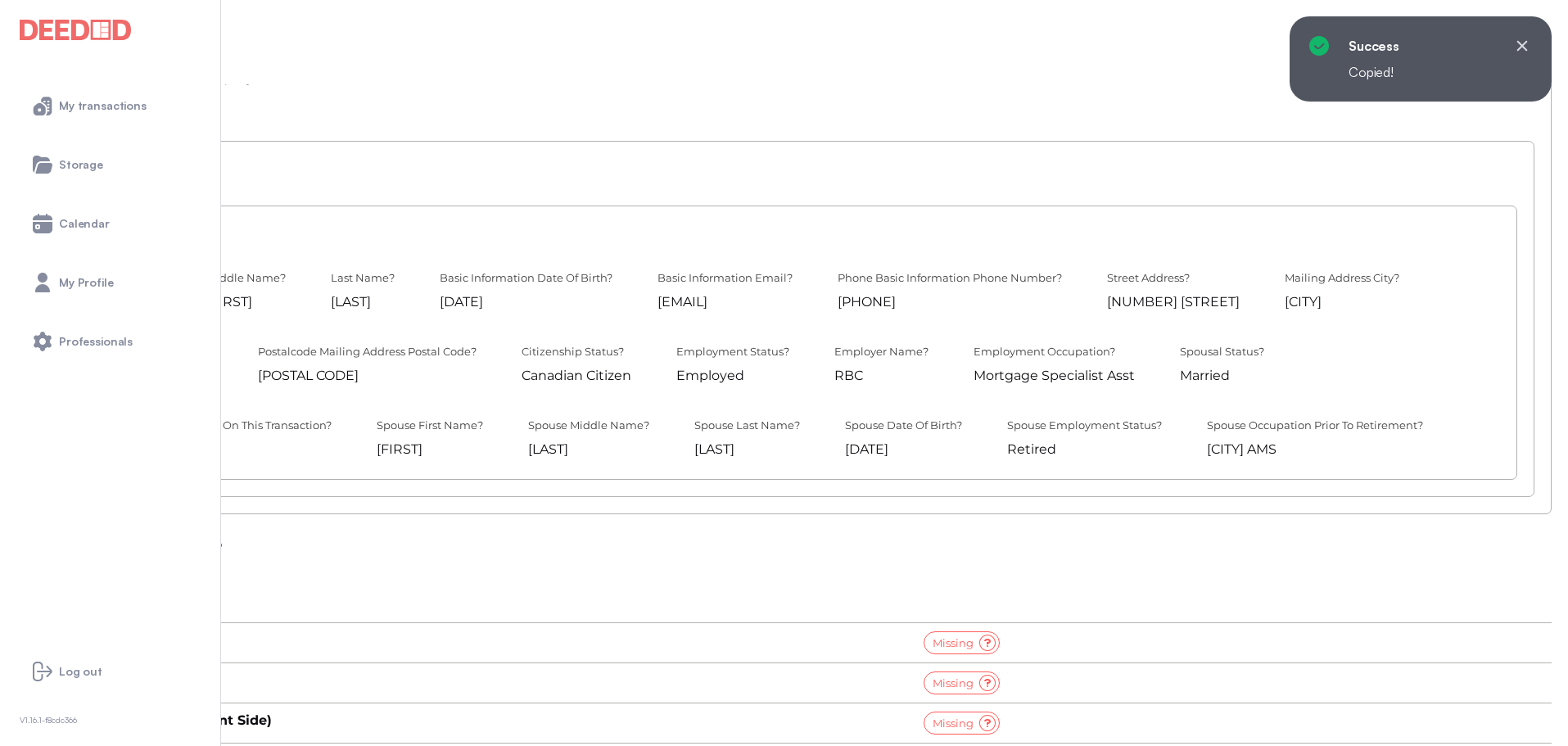 click on "Uploaded Docs" at bounding box center (784, 540) 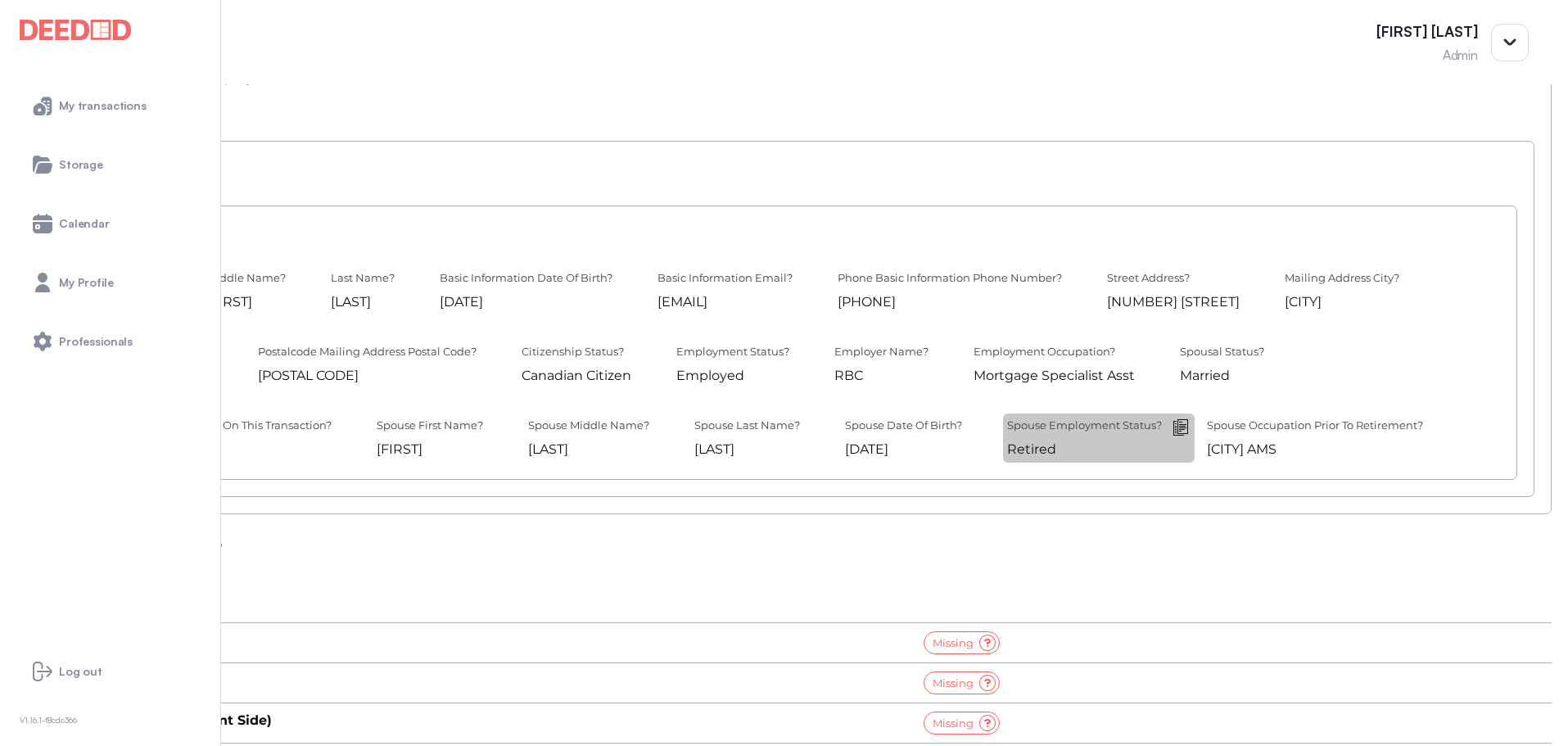 click at bounding box center (0, 0) 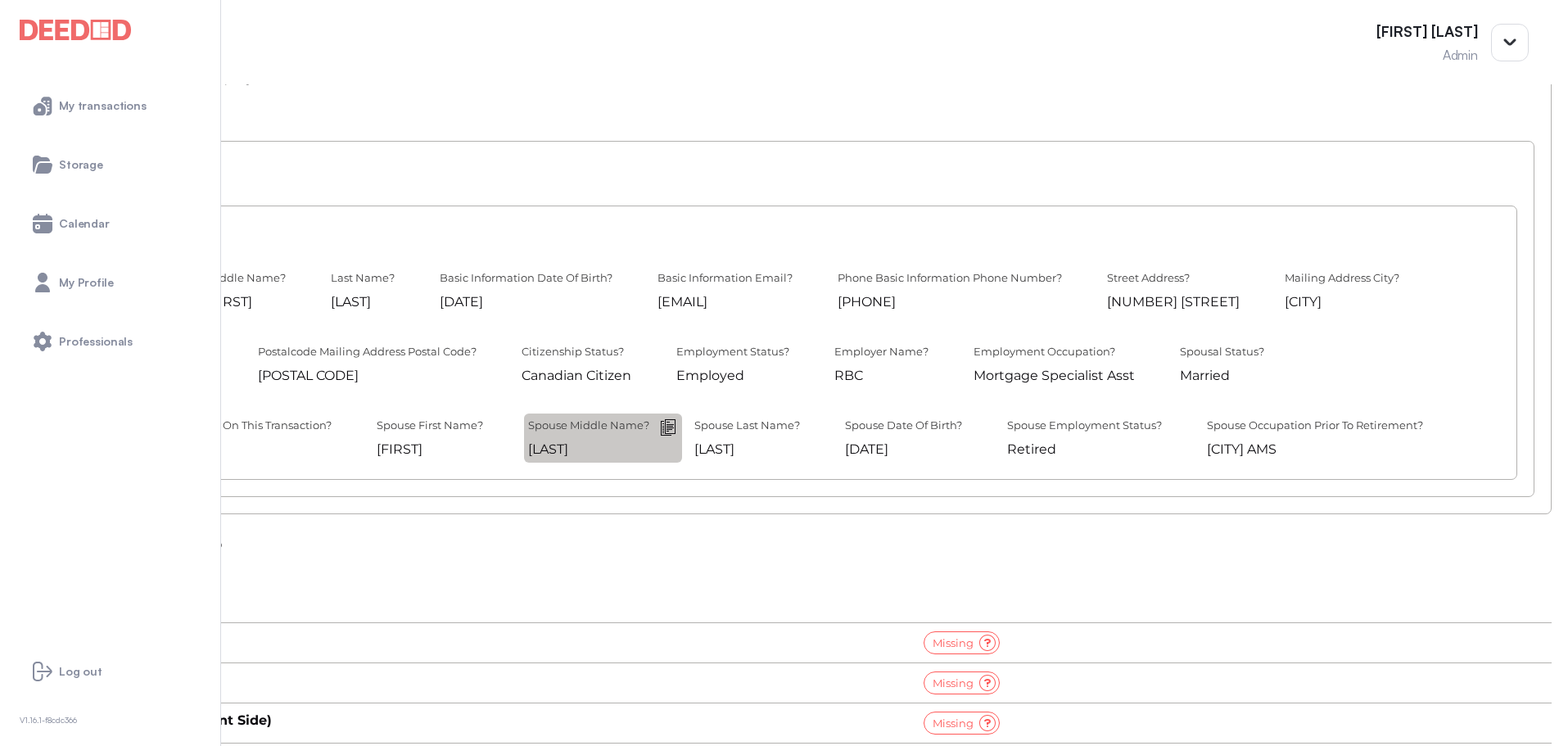 click at bounding box center (0, 0) 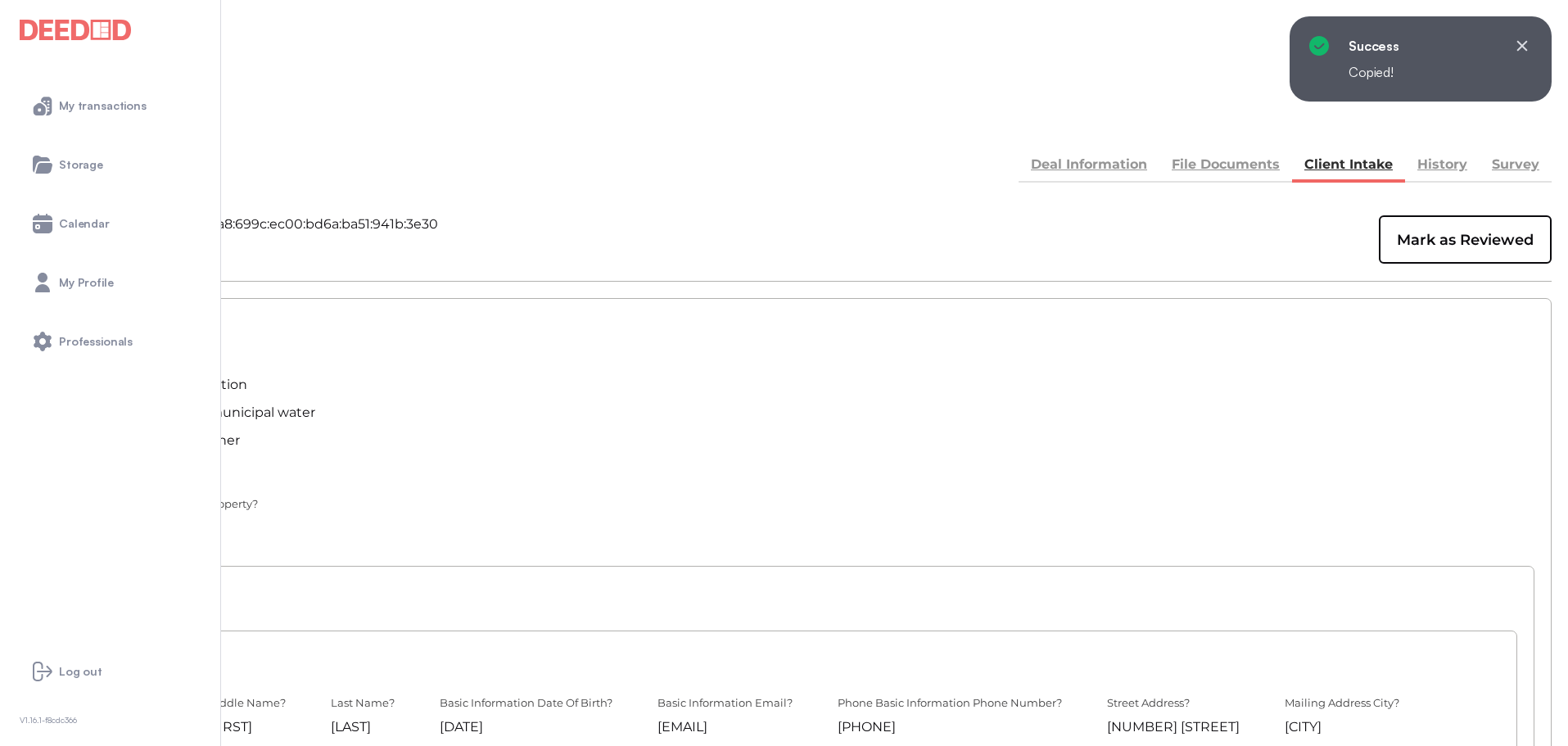 scroll, scrollTop: 0, scrollLeft: 0, axis: both 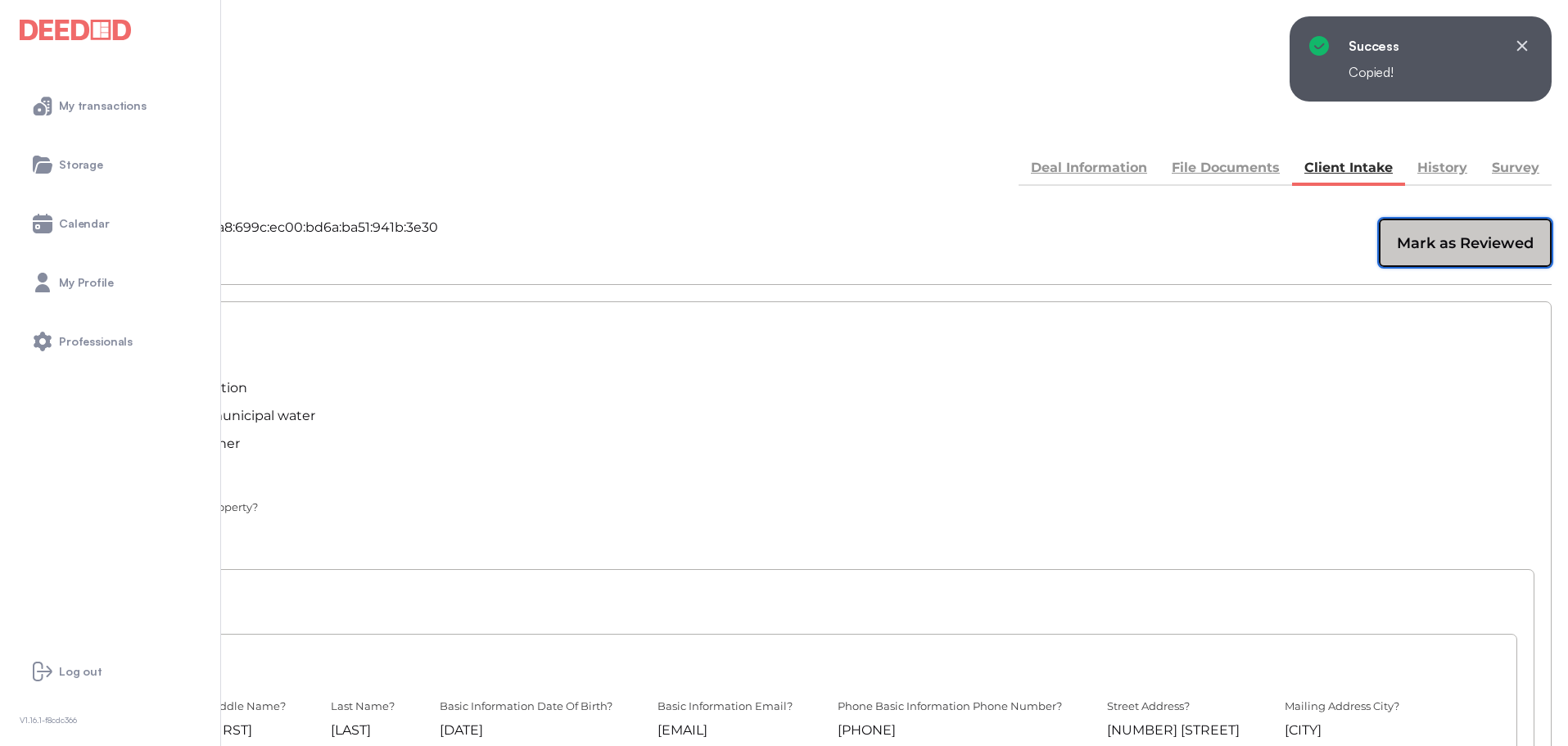 click on "Mark as Reviewed" at bounding box center (1465, 242) 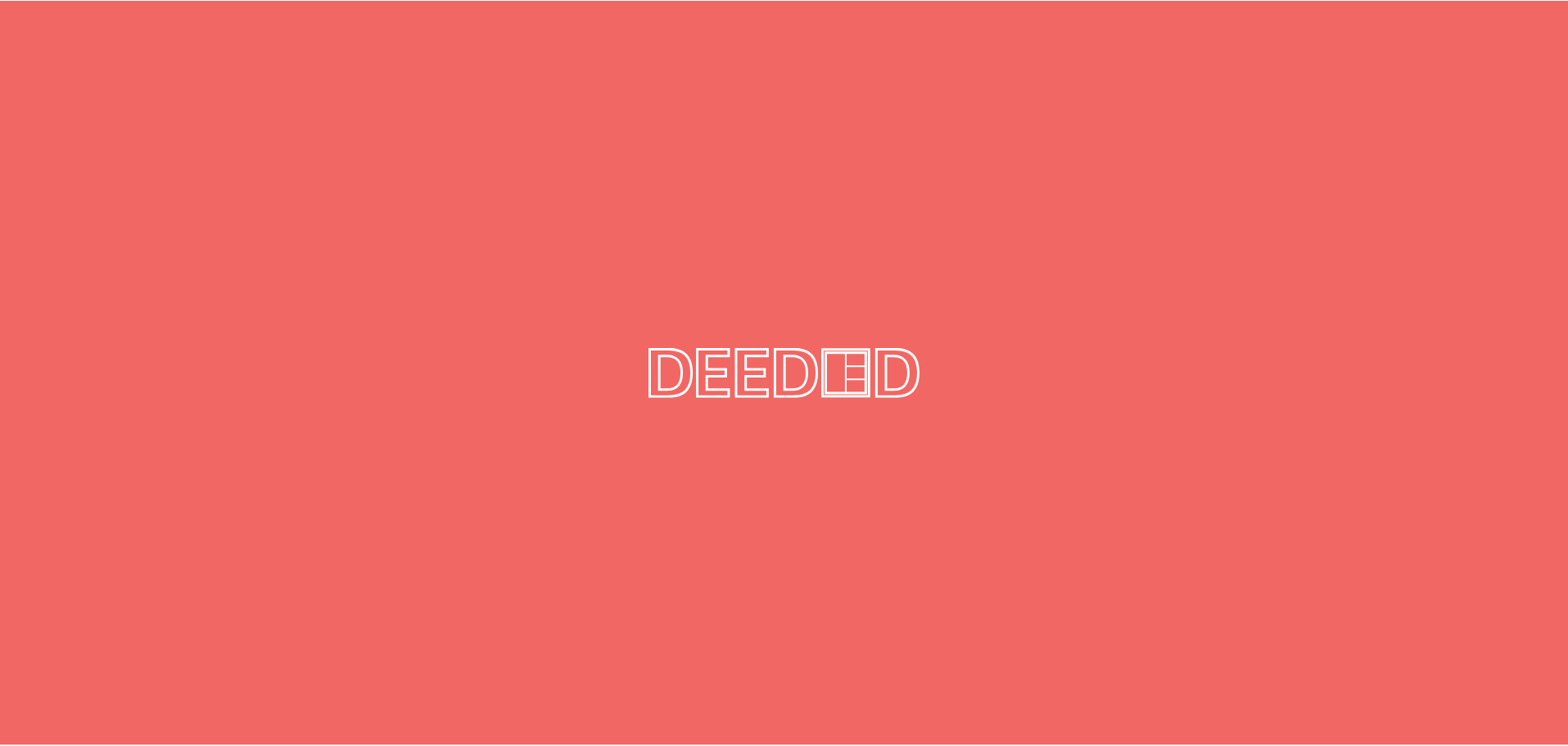 scroll, scrollTop: 0, scrollLeft: 0, axis: both 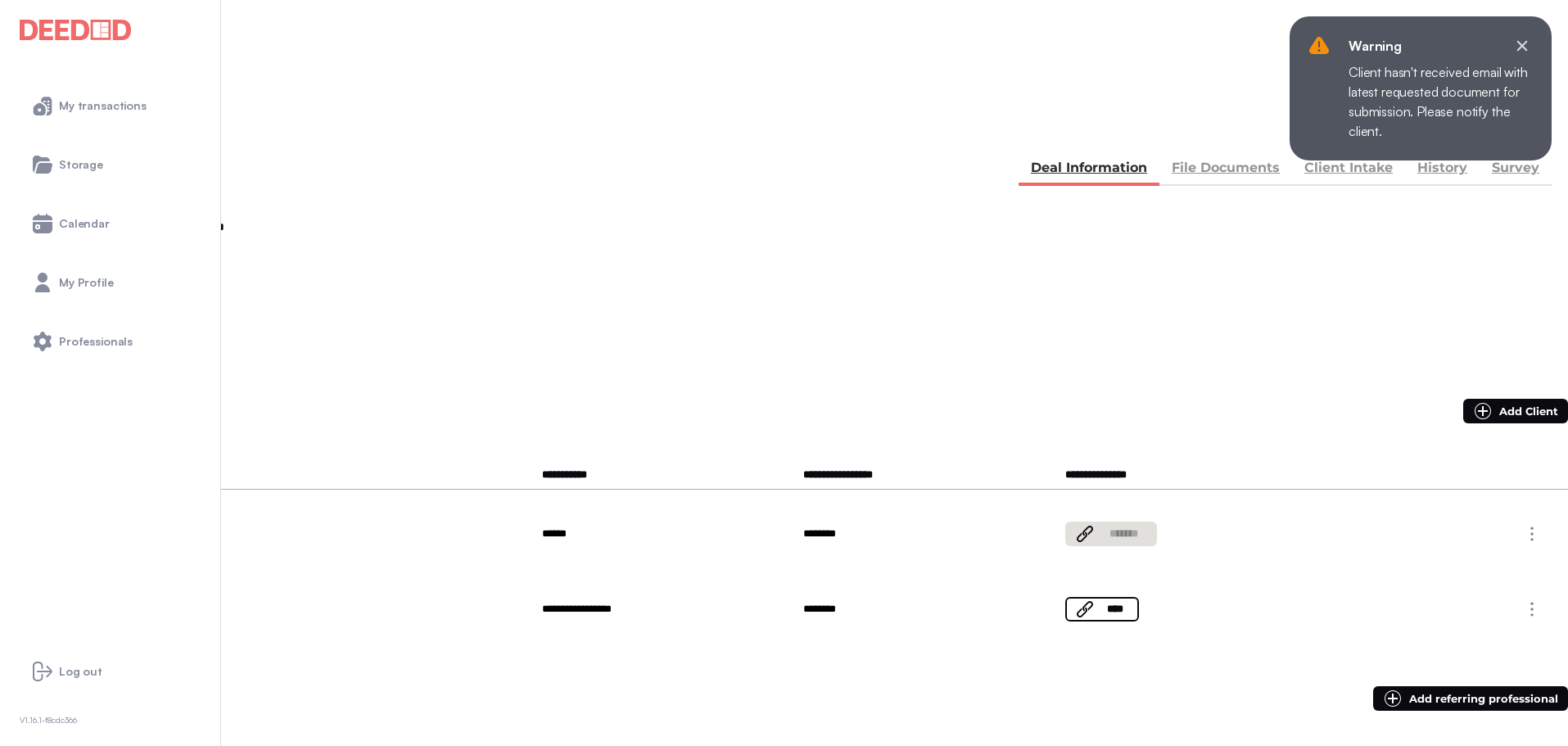 click at bounding box center [1522, 46] 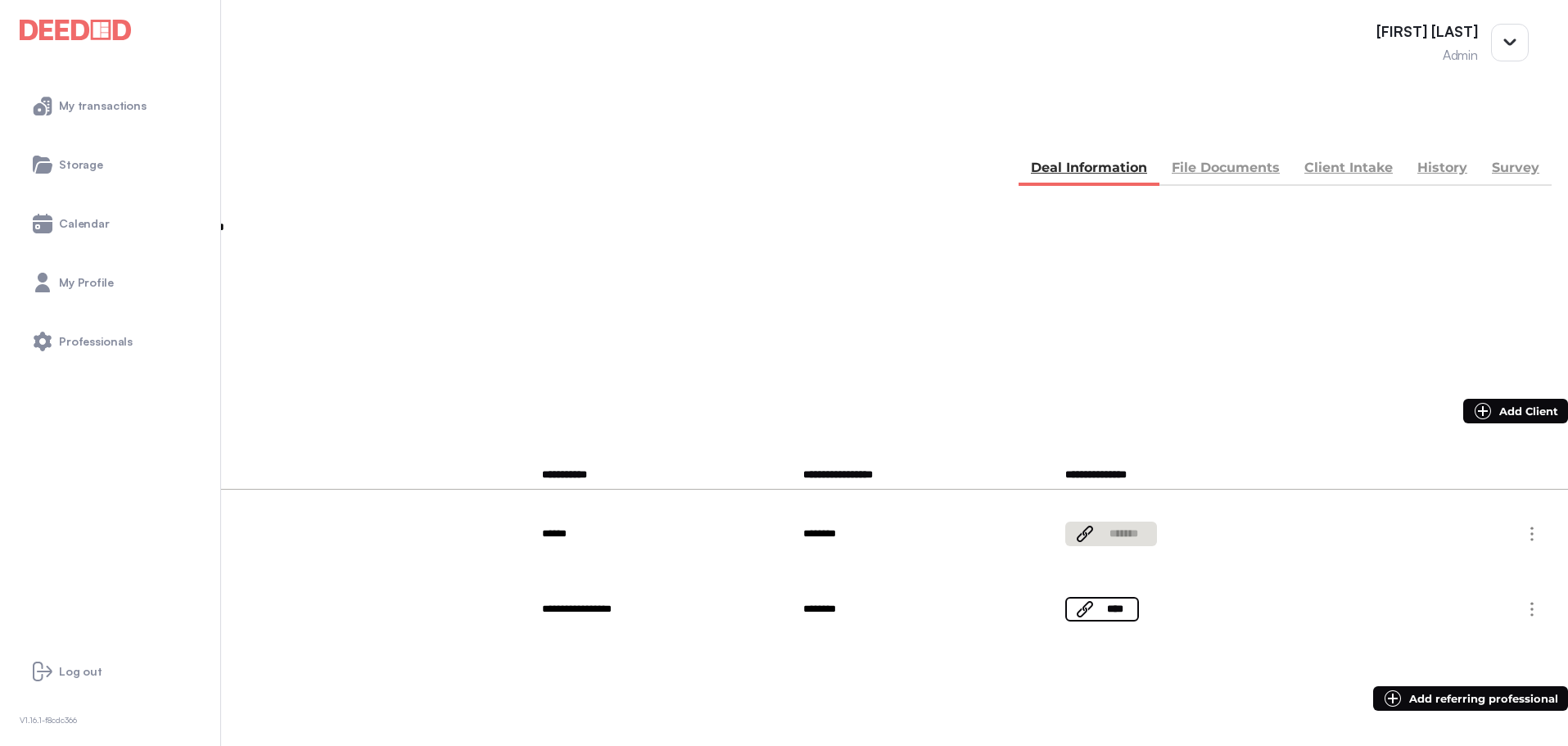 click on "Client Intake" at bounding box center [1349, 170] 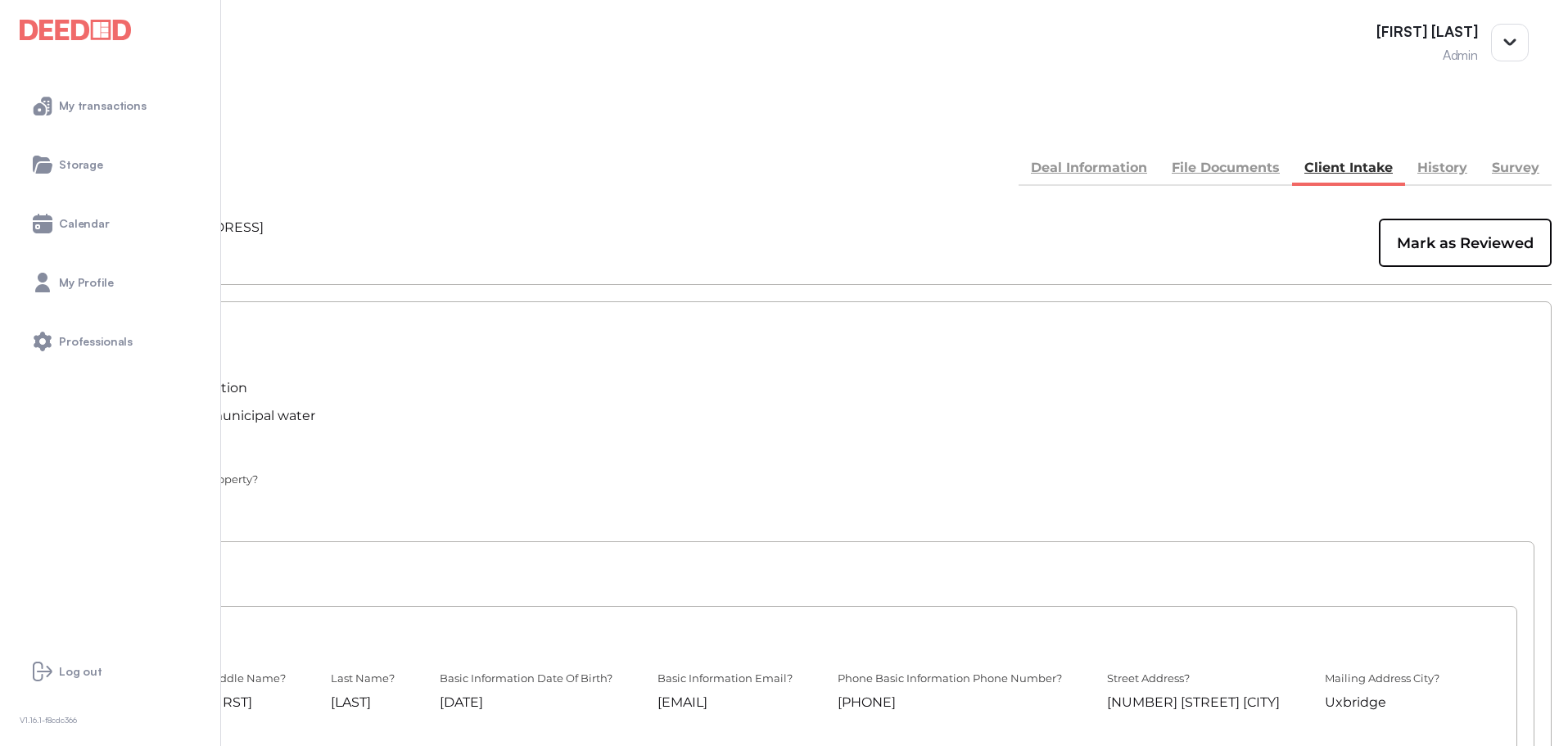click on "Deal Information" at bounding box center [1089, 170] 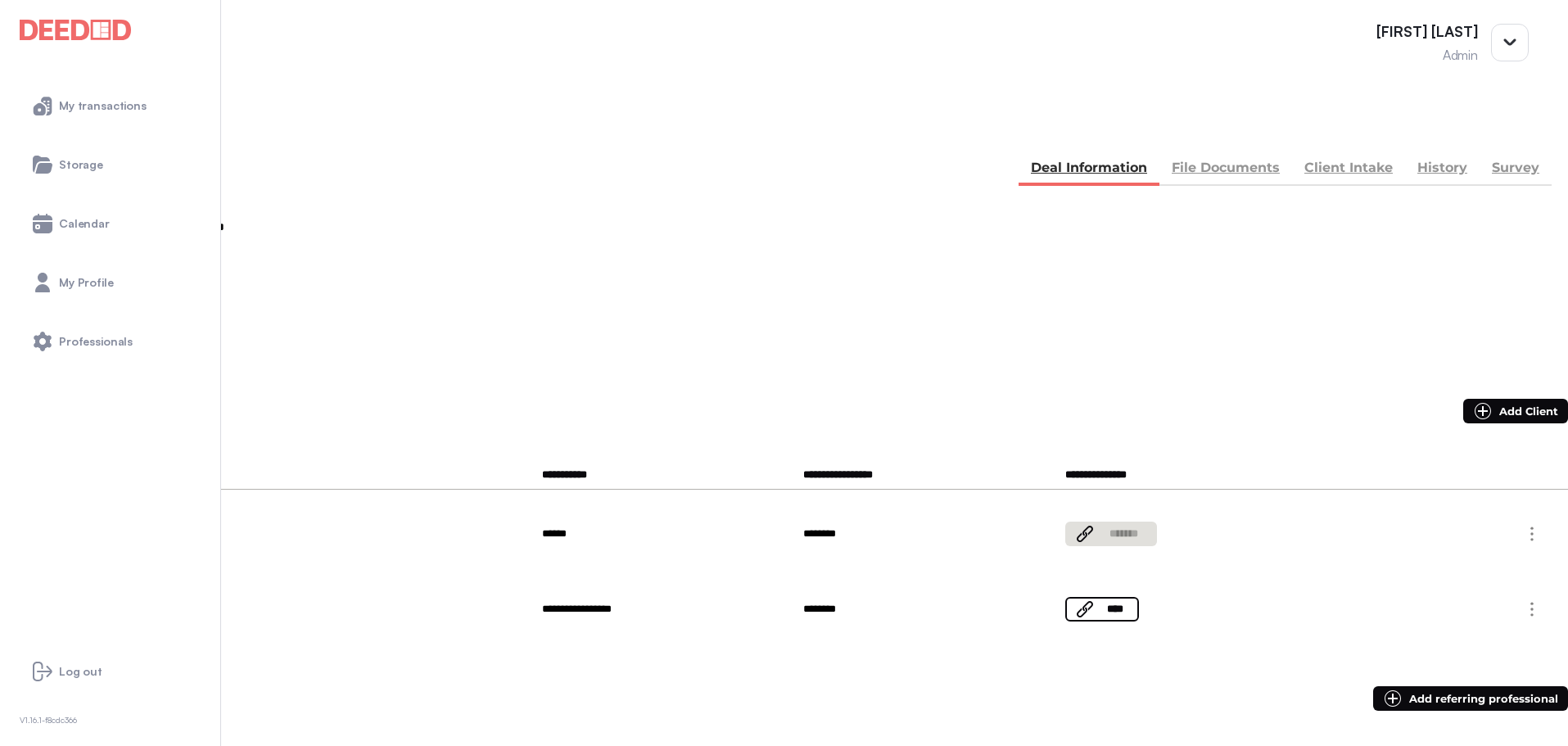 drag, startPoint x: 1145, startPoint y: 281, endPoint x: 1064, endPoint y: 283, distance: 81.02469 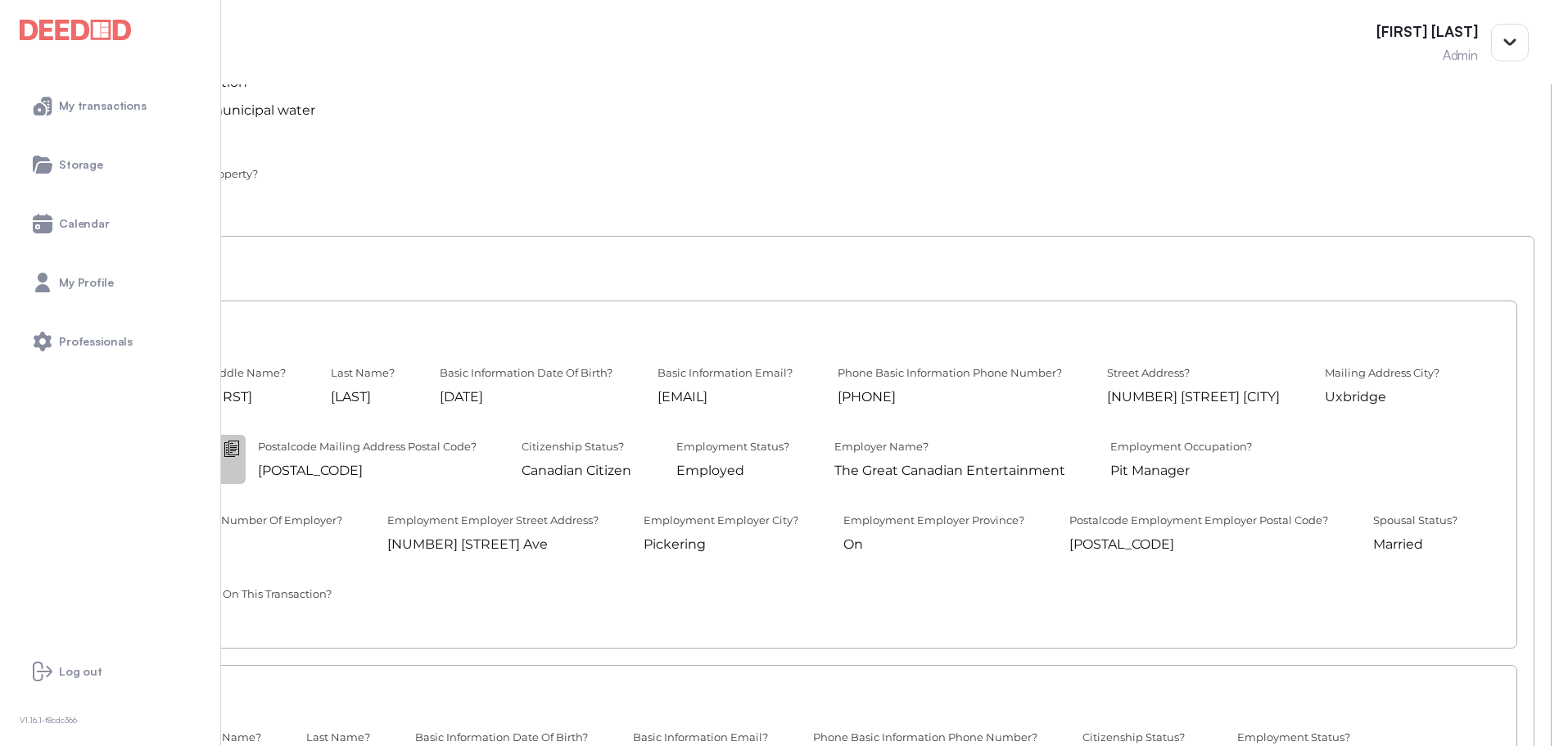 scroll, scrollTop: 328, scrollLeft: 0, axis: vertical 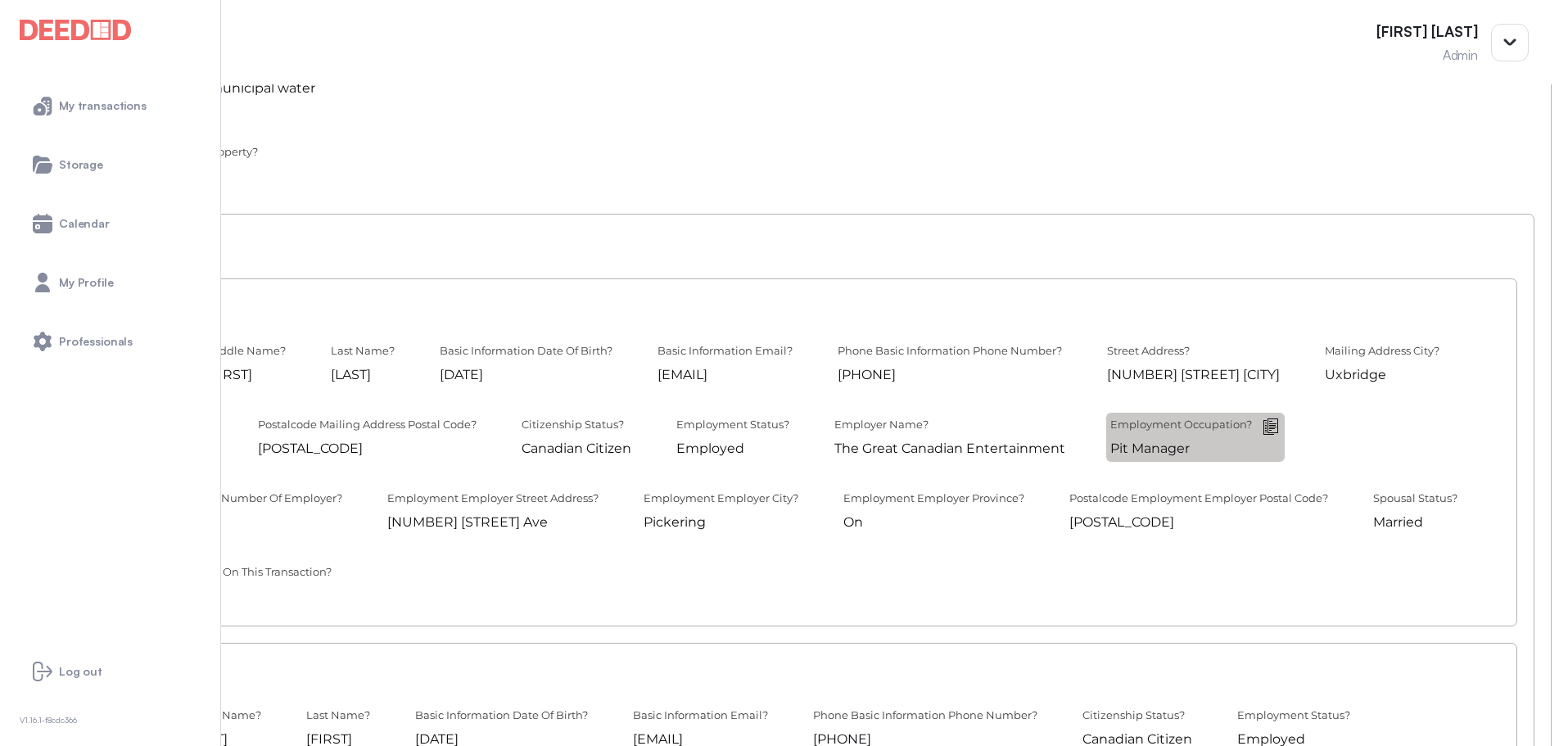click at bounding box center (0, 0) 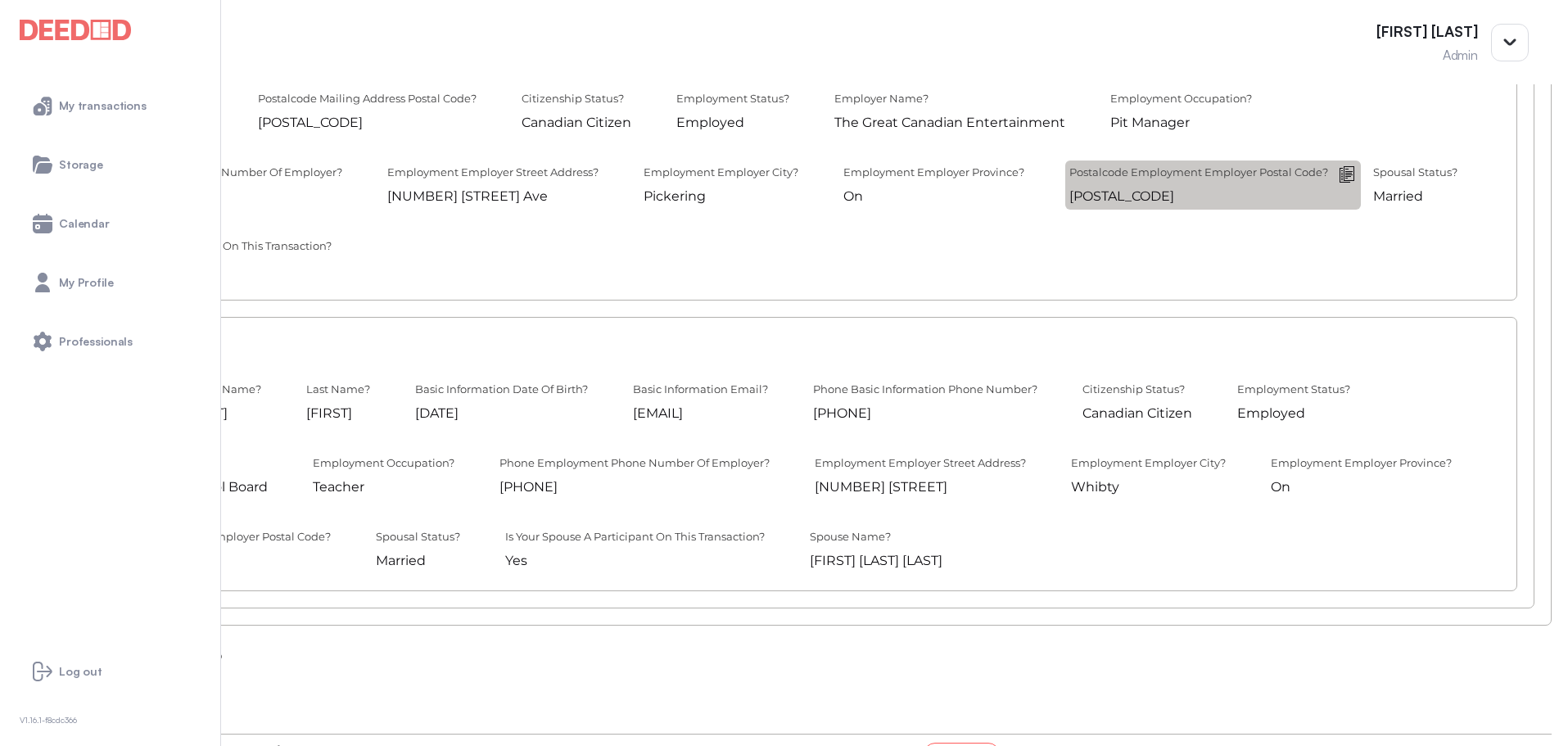 scroll, scrollTop: 655, scrollLeft: 0, axis: vertical 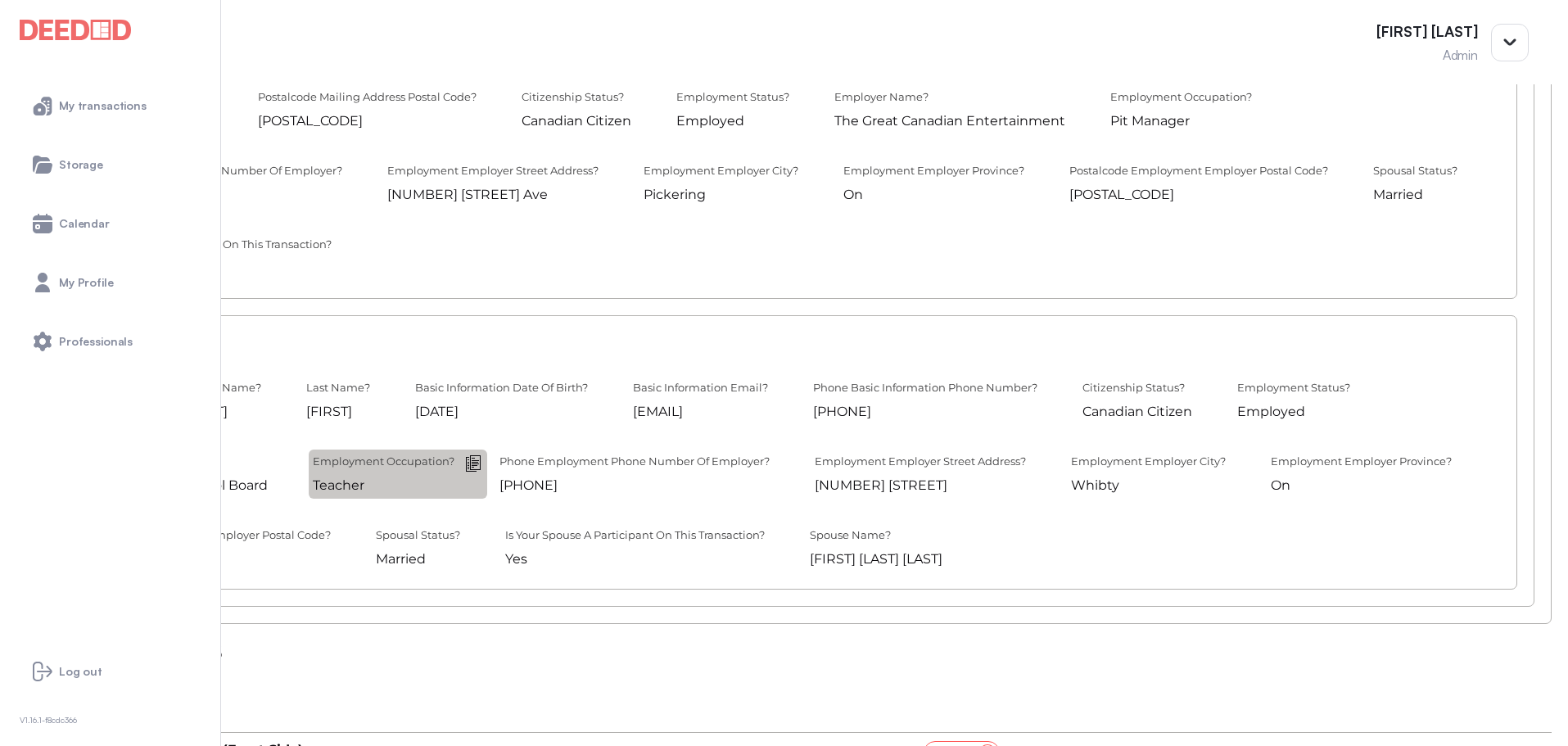 click at bounding box center [0, 0] 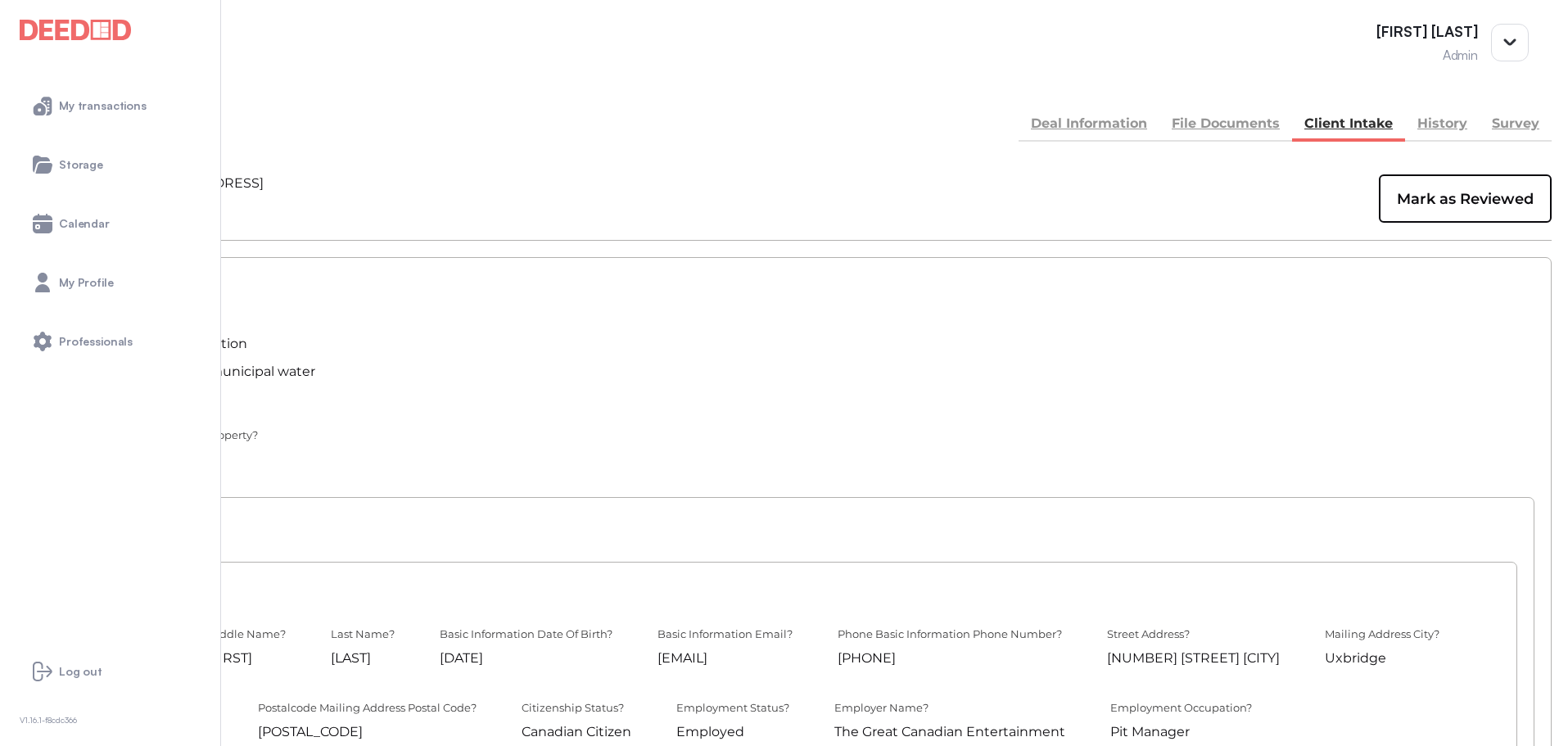scroll, scrollTop: 0, scrollLeft: 0, axis: both 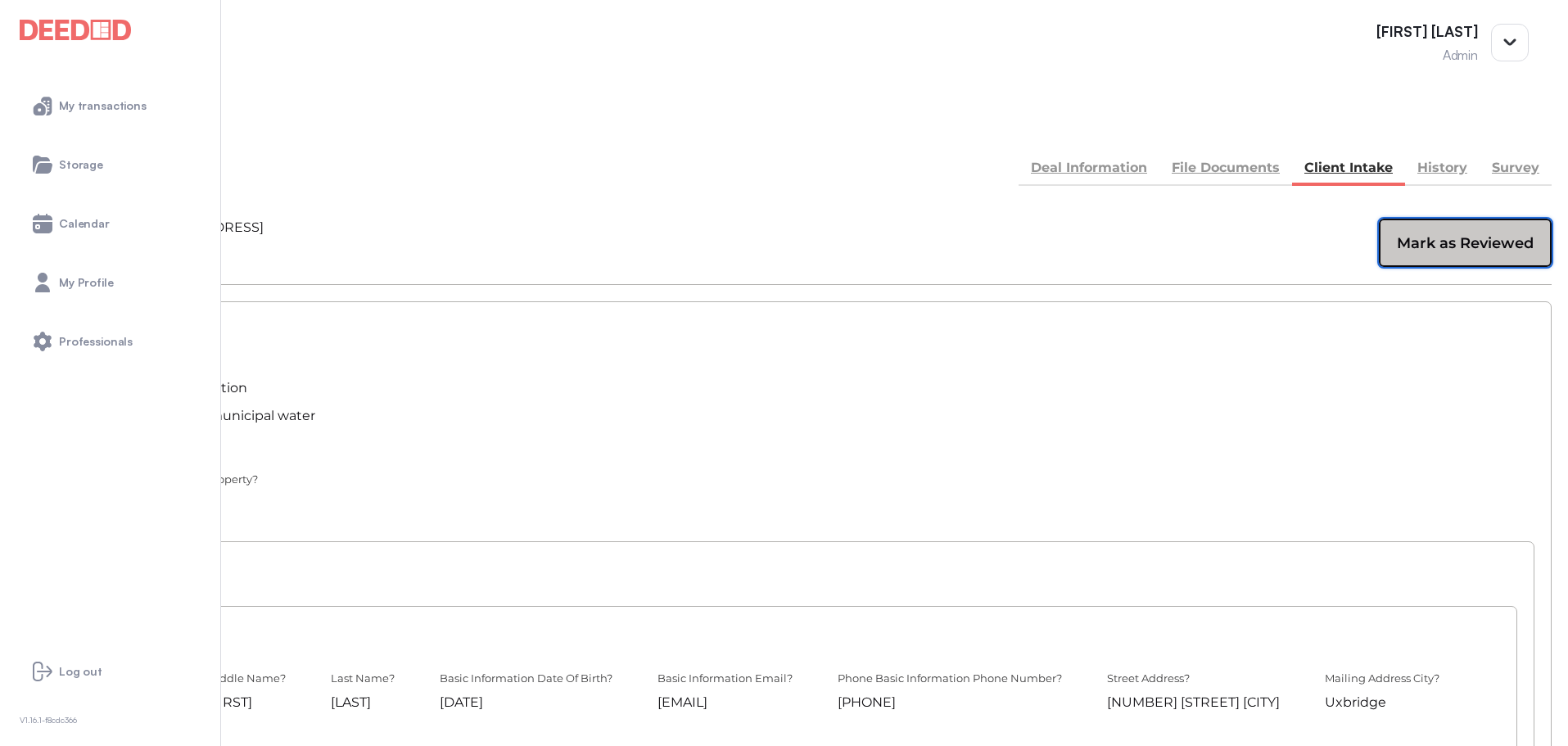 click on "Mark as Reviewed" at bounding box center (1465, 243) 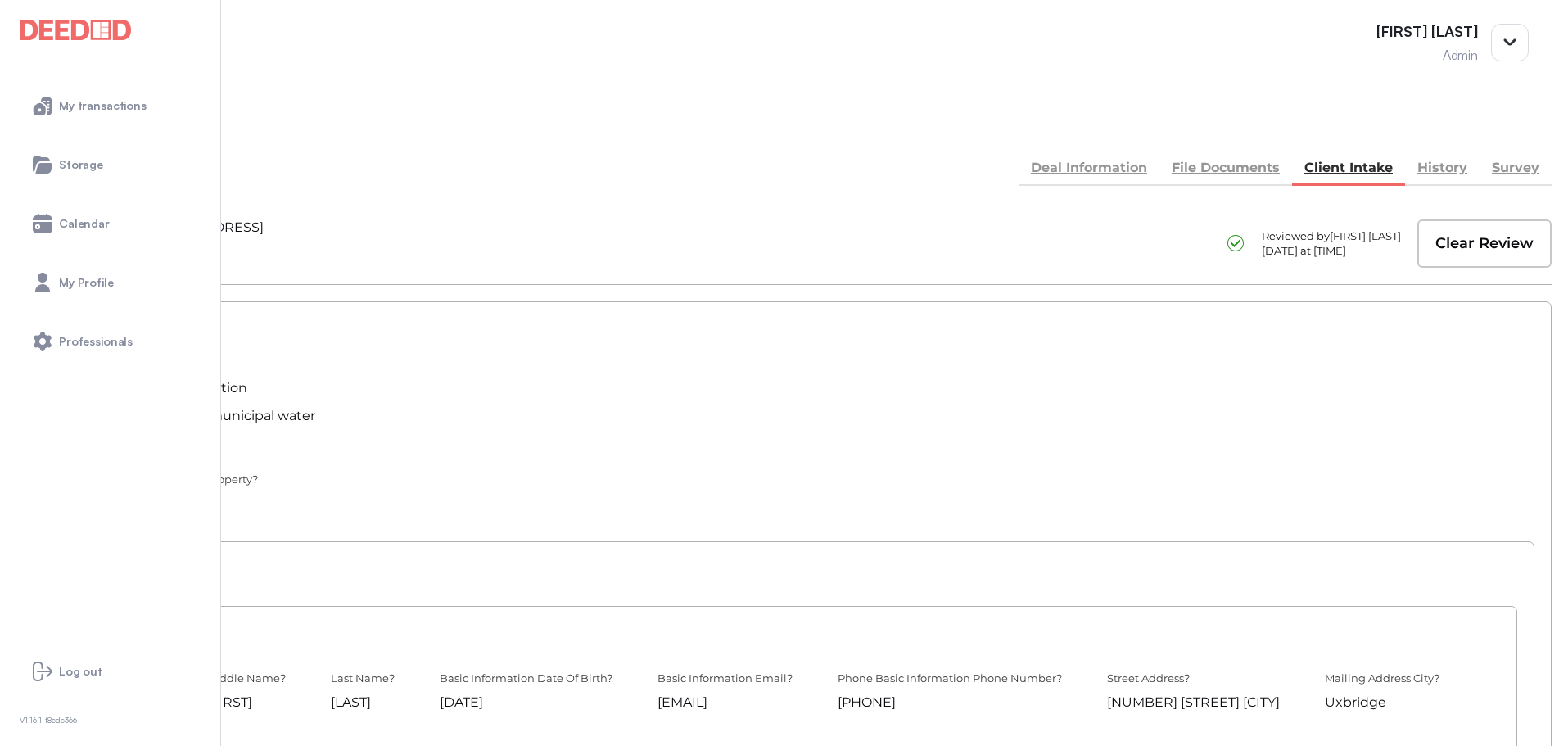 click on "[FIRST] [LAST] Admin" at bounding box center (784, 42) 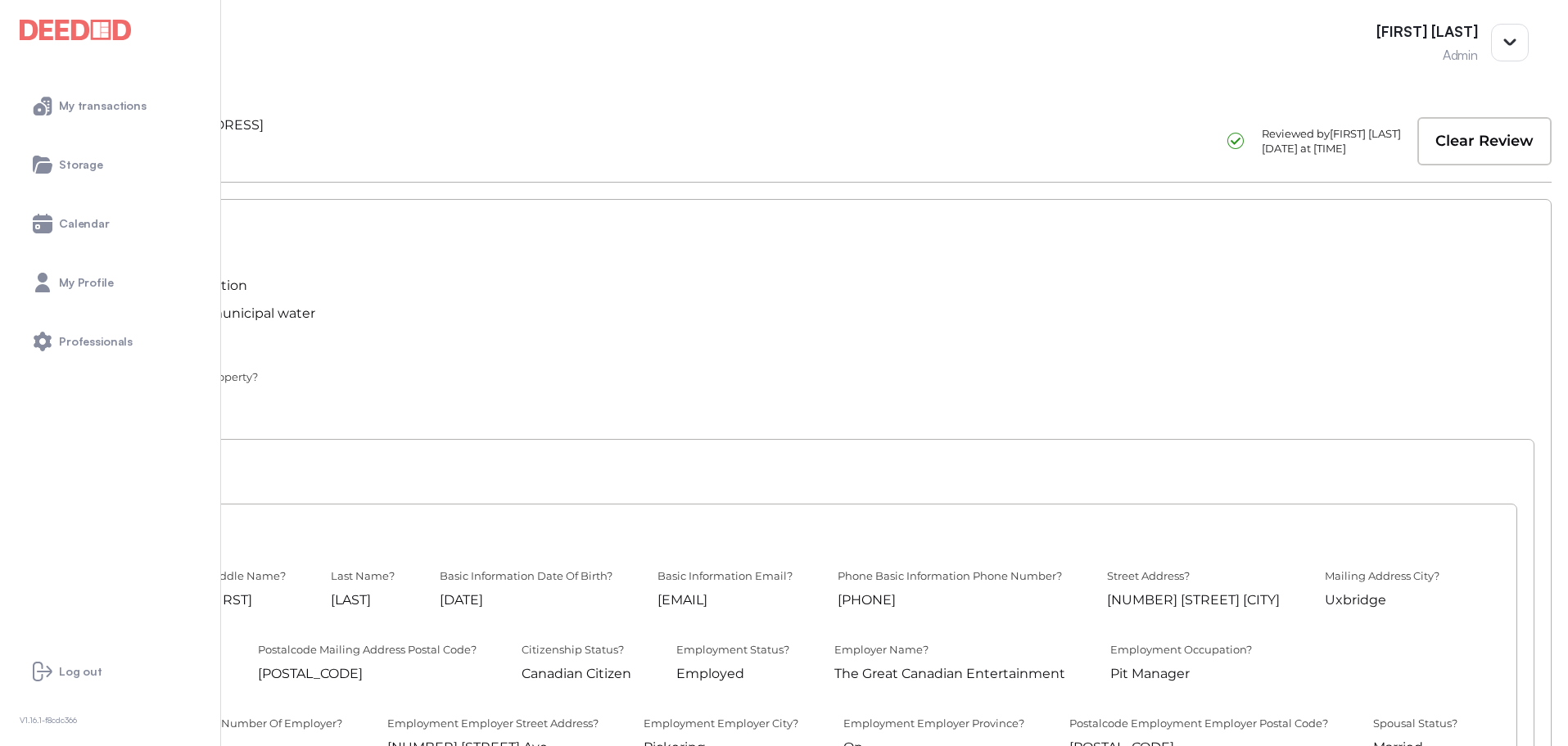 scroll, scrollTop: 0, scrollLeft: 0, axis: both 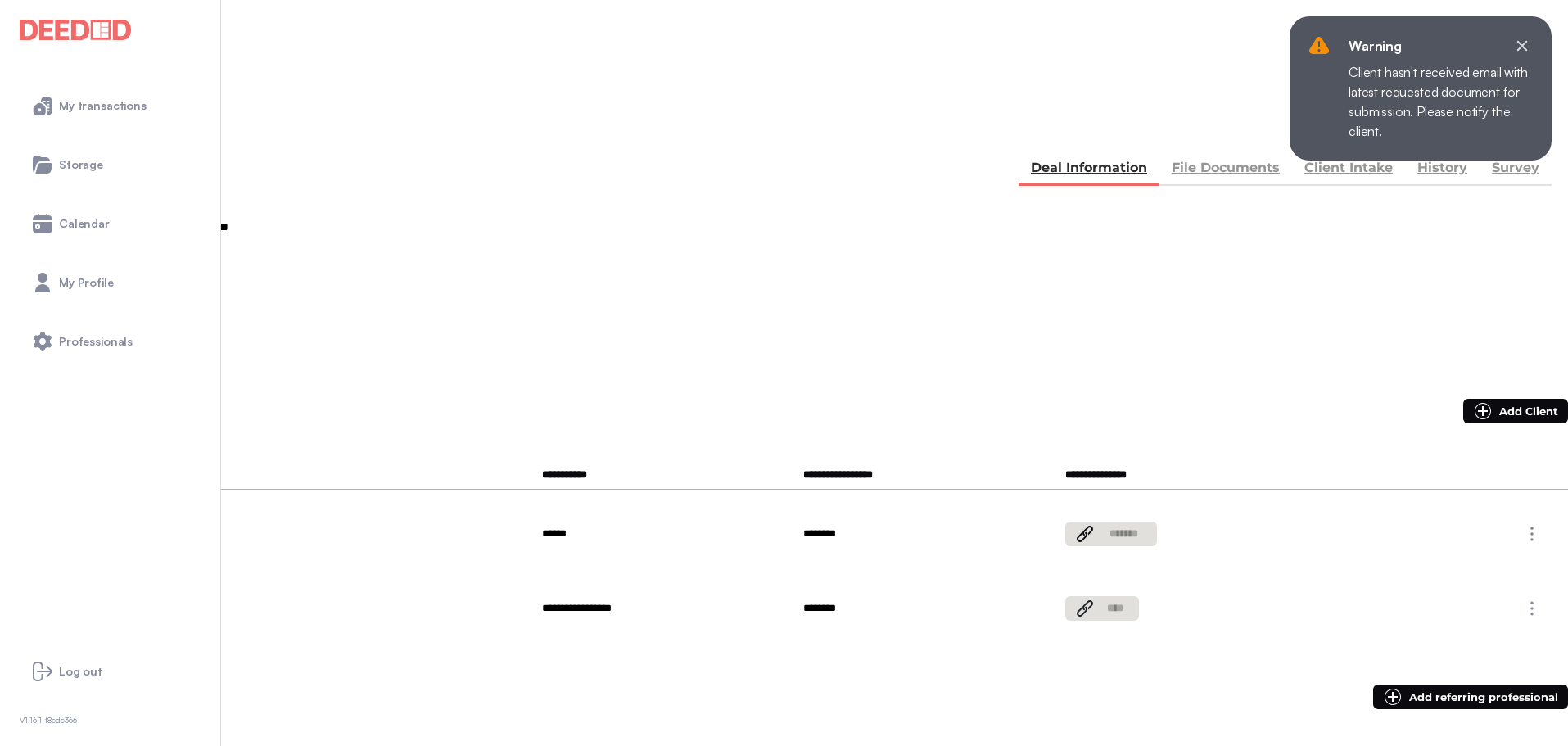 drag, startPoint x: 1123, startPoint y: 290, endPoint x: 1060, endPoint y: 288, distance: 63.03174 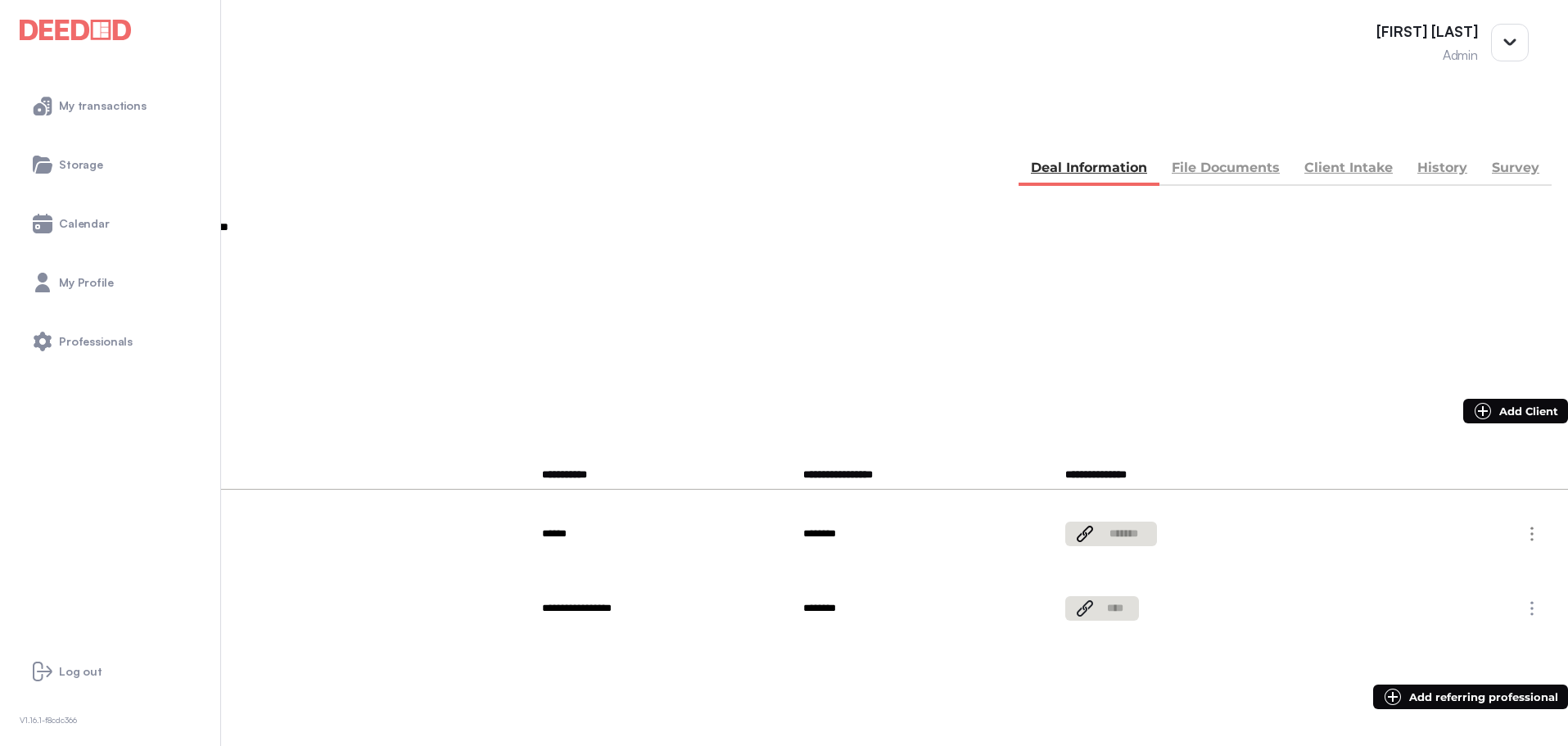 click on "[FIRST] [LAST] Admin" at bounding box center (784, 42) 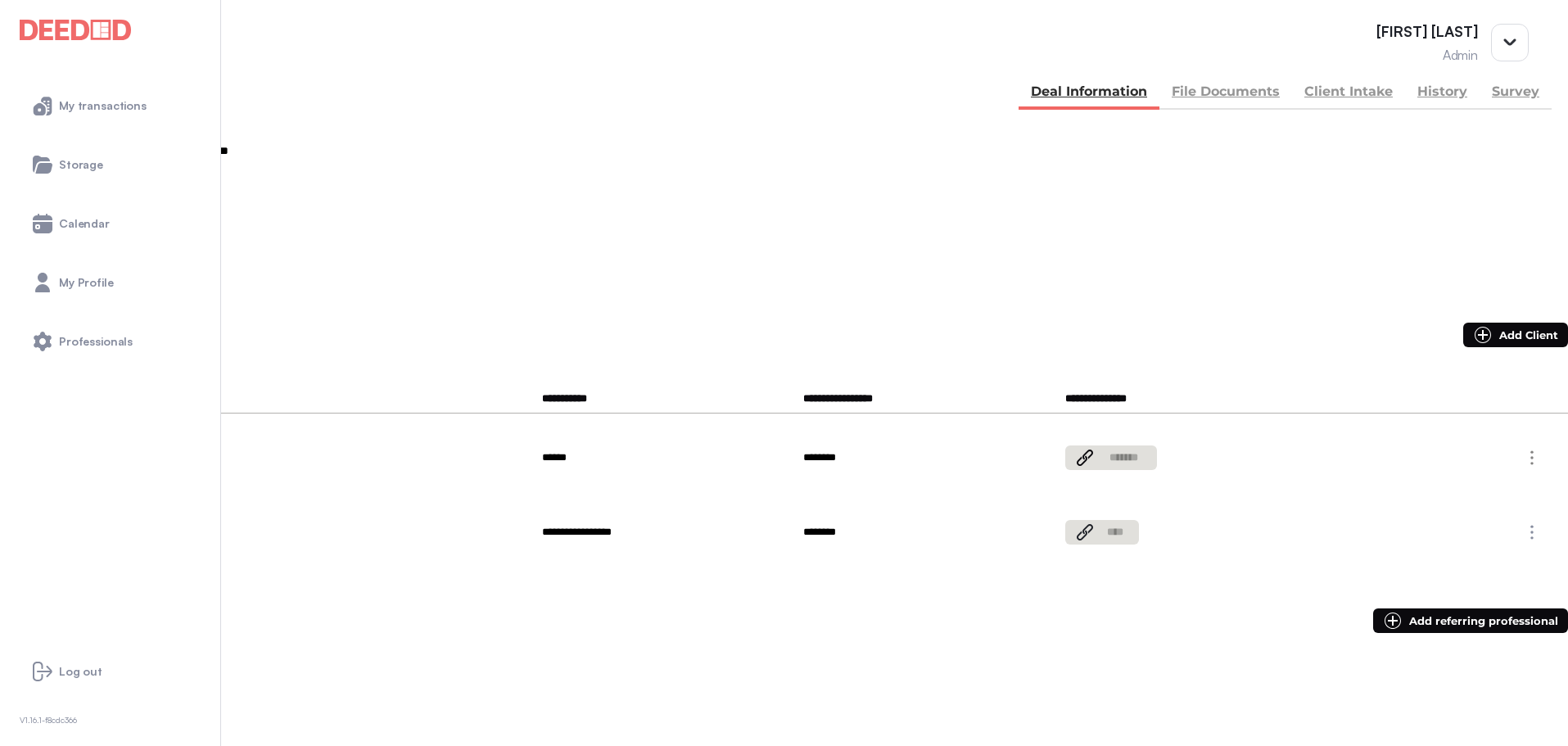 scroll, scrollTop: 0, scrollLeft: 0, axis: both 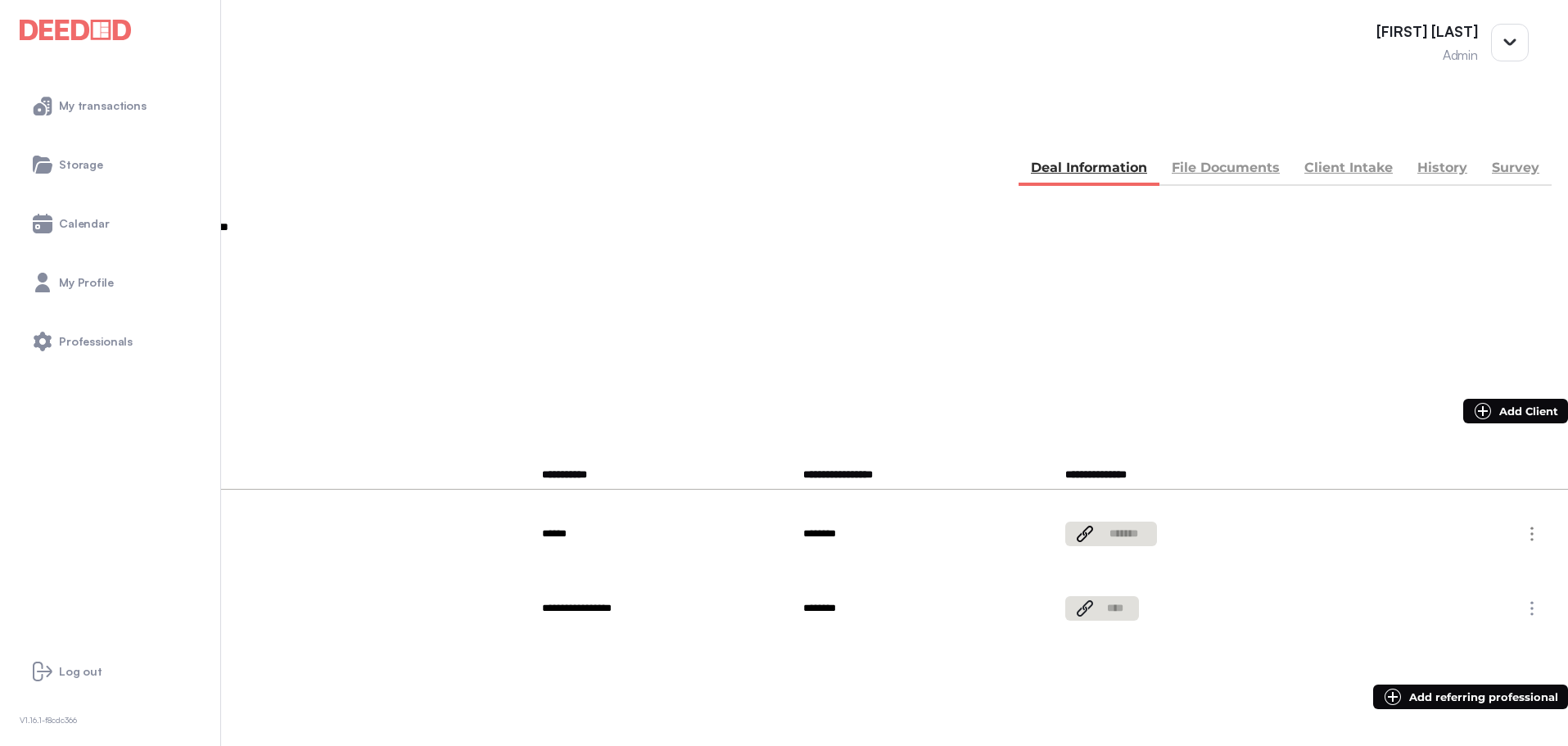 click on "Client Intake" at bounding box center [1349, 170] 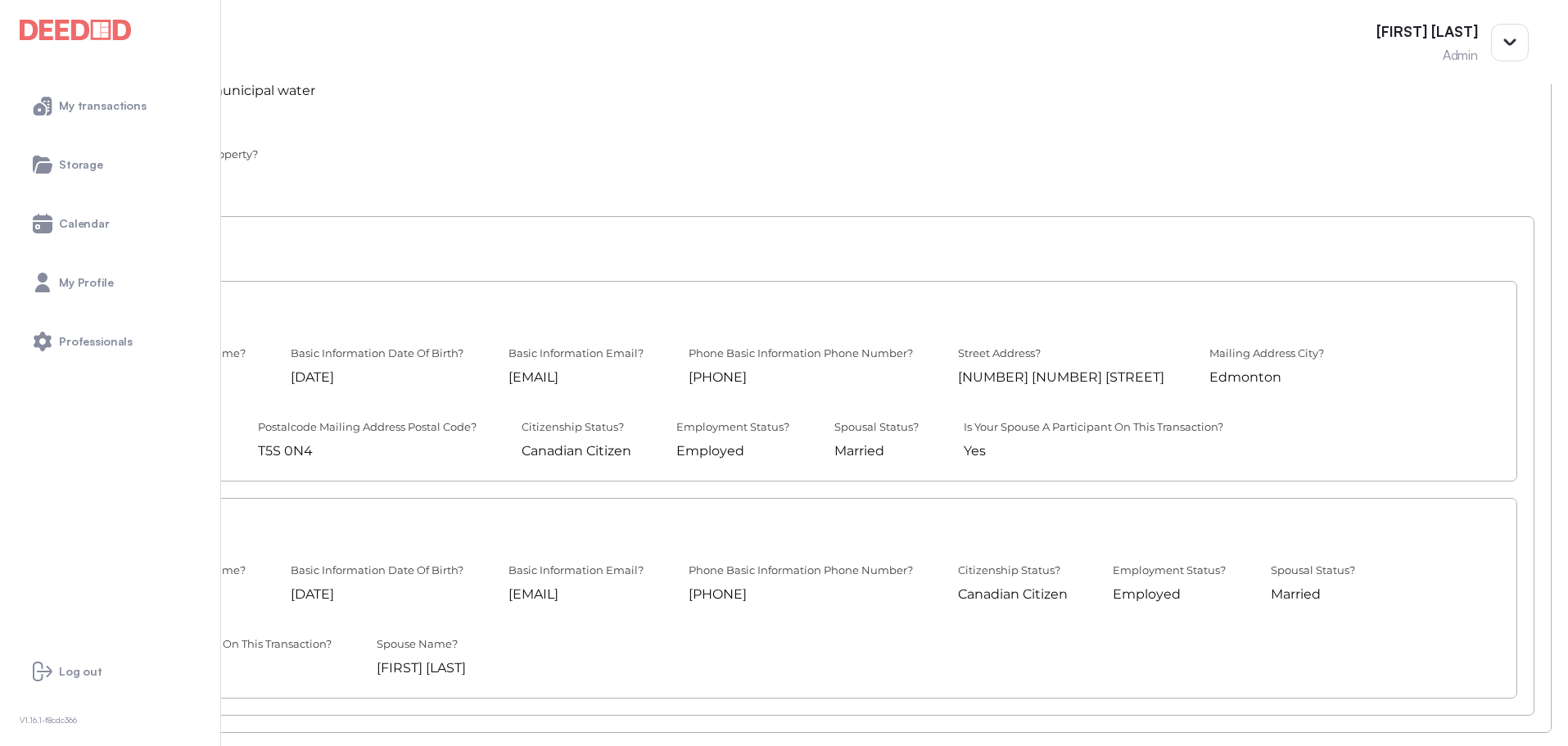 scroll, scrollTop: 491, scrollLeft: 0, axis: vertical 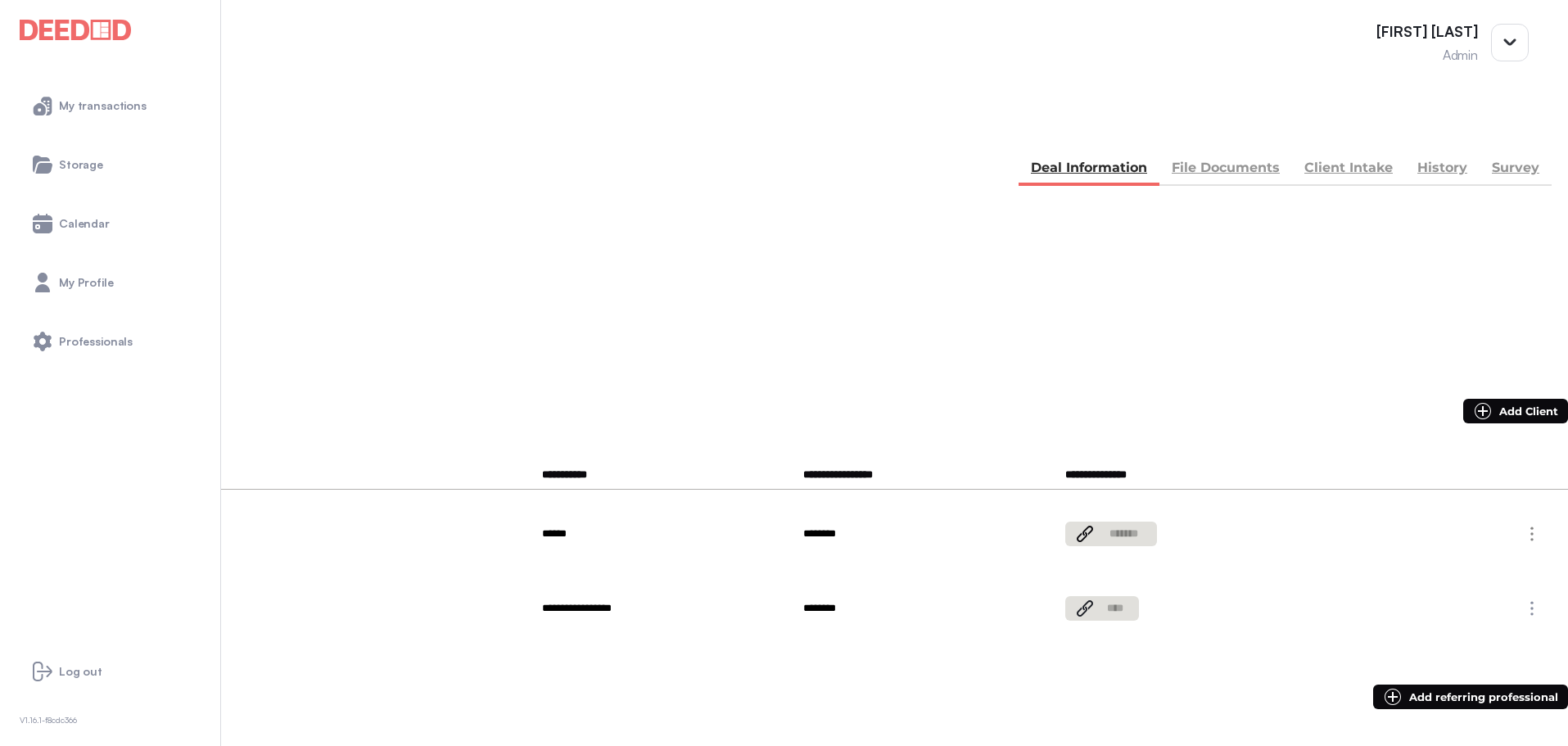 drag, startPoint x: 1121, startPoint y: 286, endPoint x: 1079, endPoint y: 280, distance: 42.42641 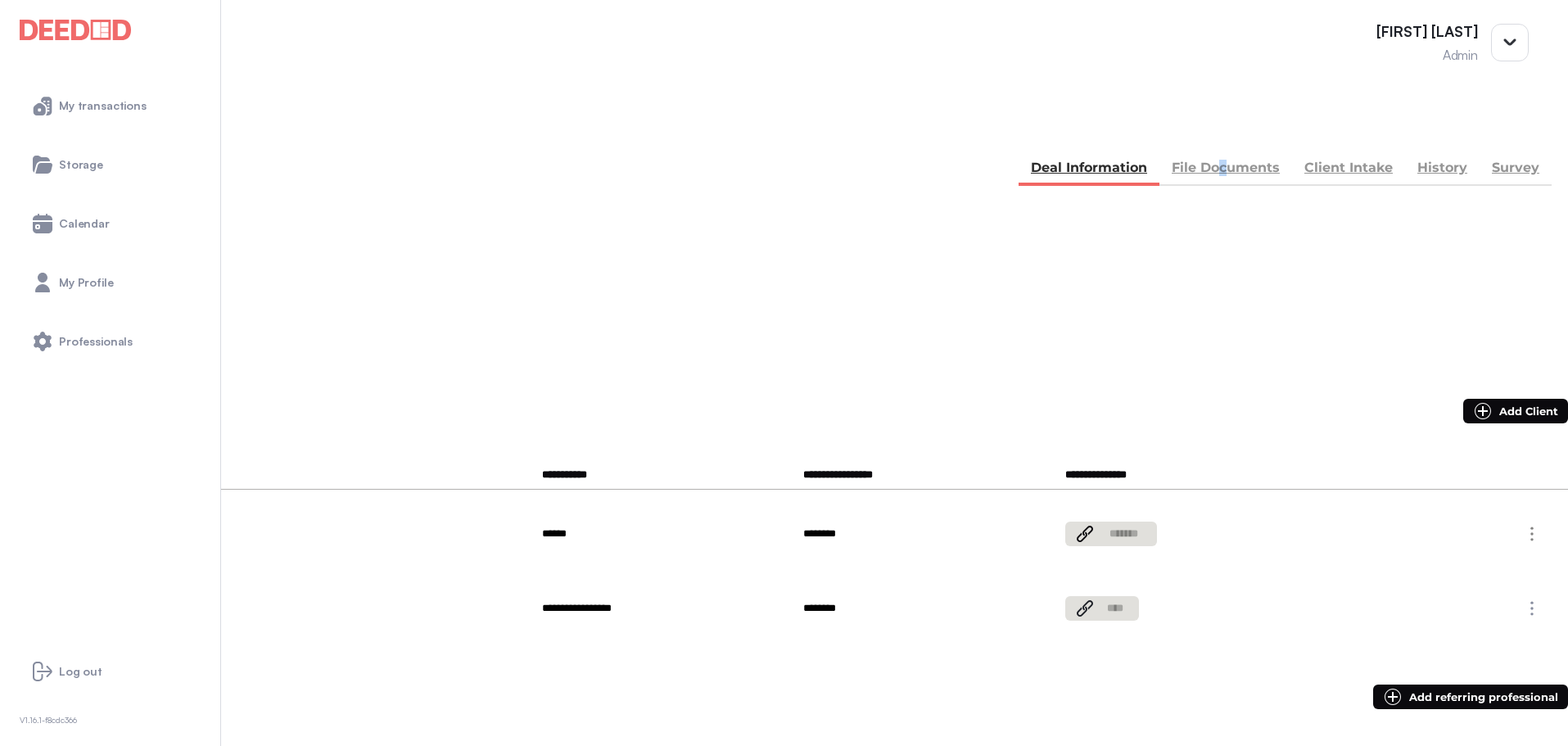 drag, startPoint x: 1229, startPoint y: 149, endPoint x: 1278, endPoint y: 149, distance: 49 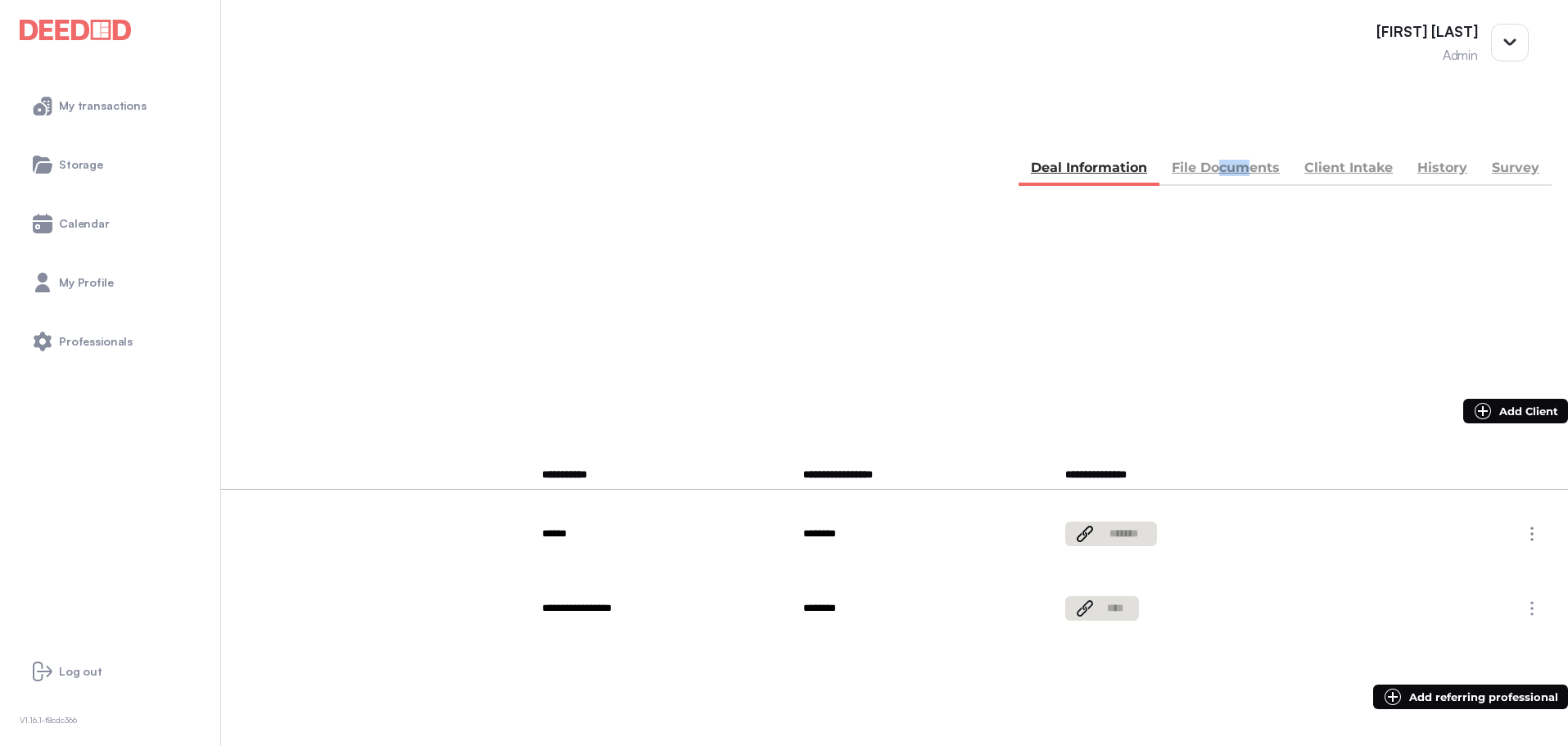 click on "Client Intake" at bounding box center [1349, 170] 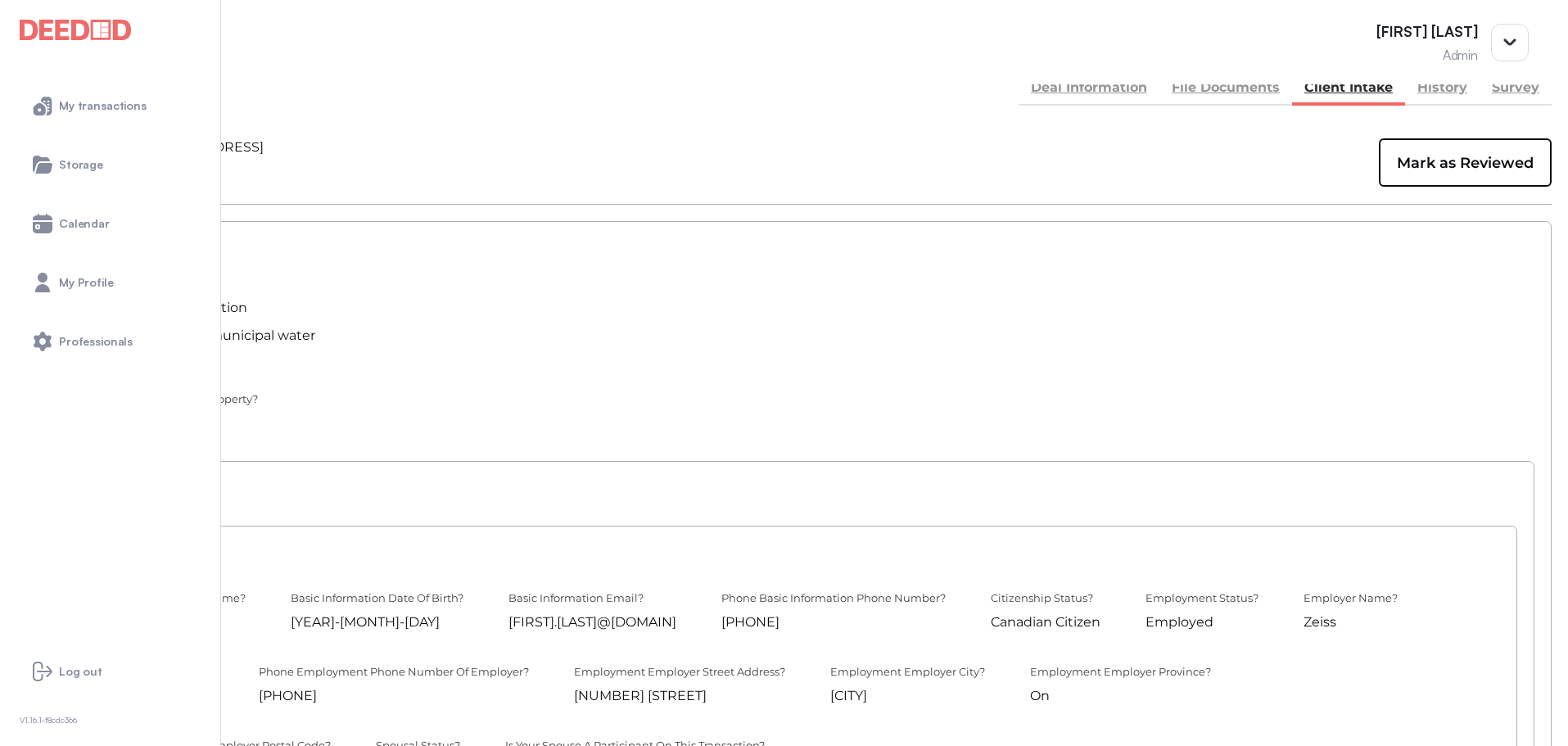 scroll, scrollTop: 0, scrollLeft: 0, axis: both 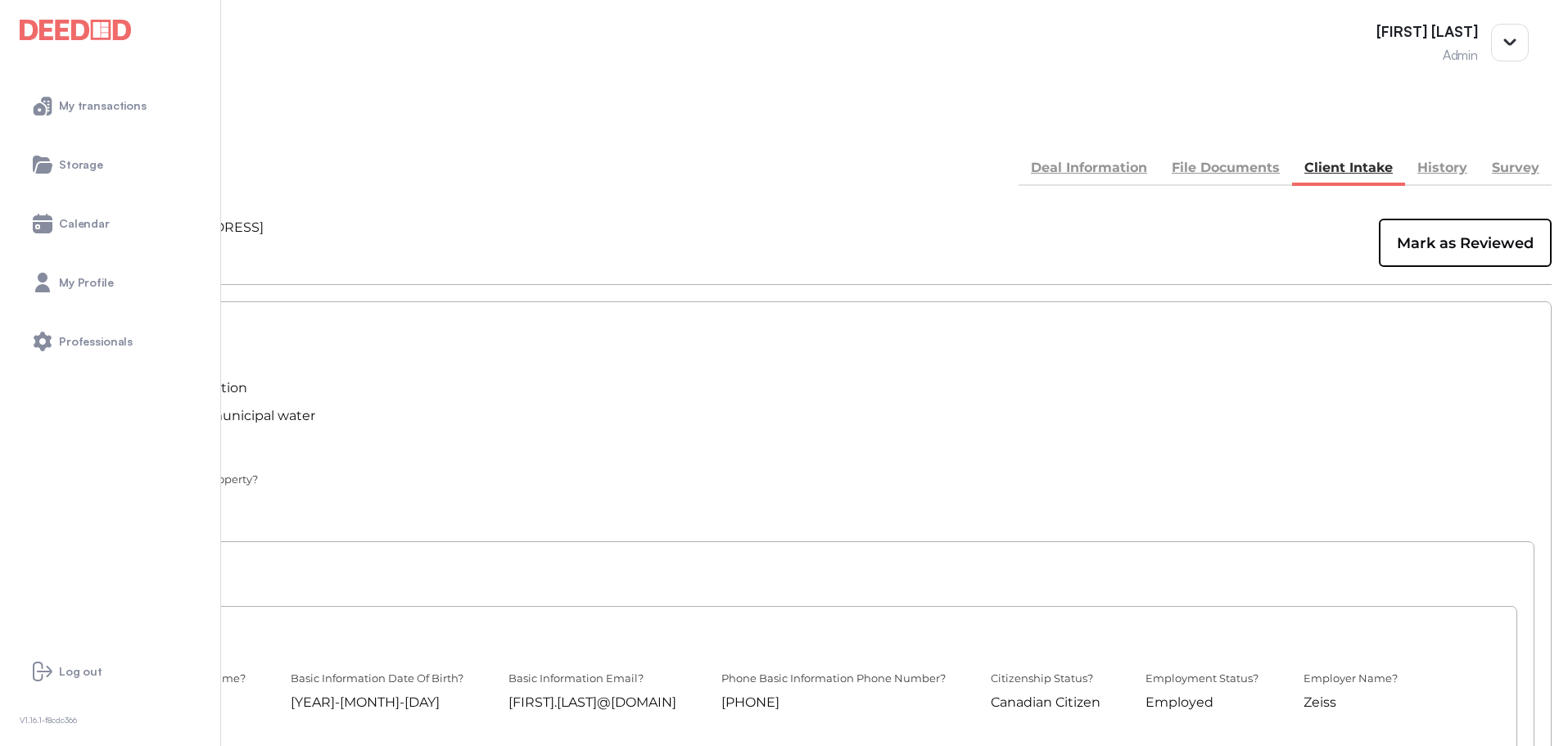 click on "File Documents" at bounding box center [1226, 170] 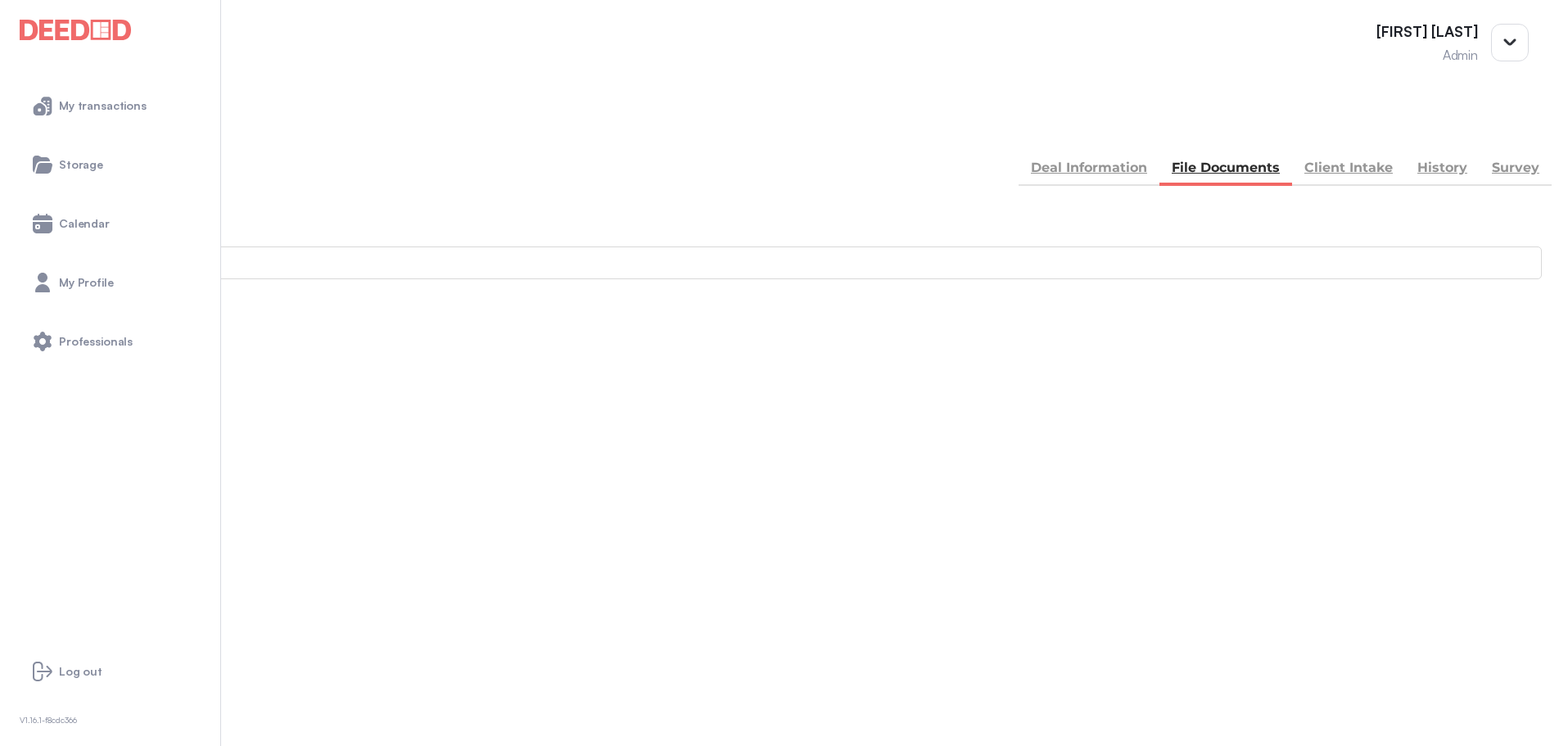 click on "Back" at bounding box center (784, 654) 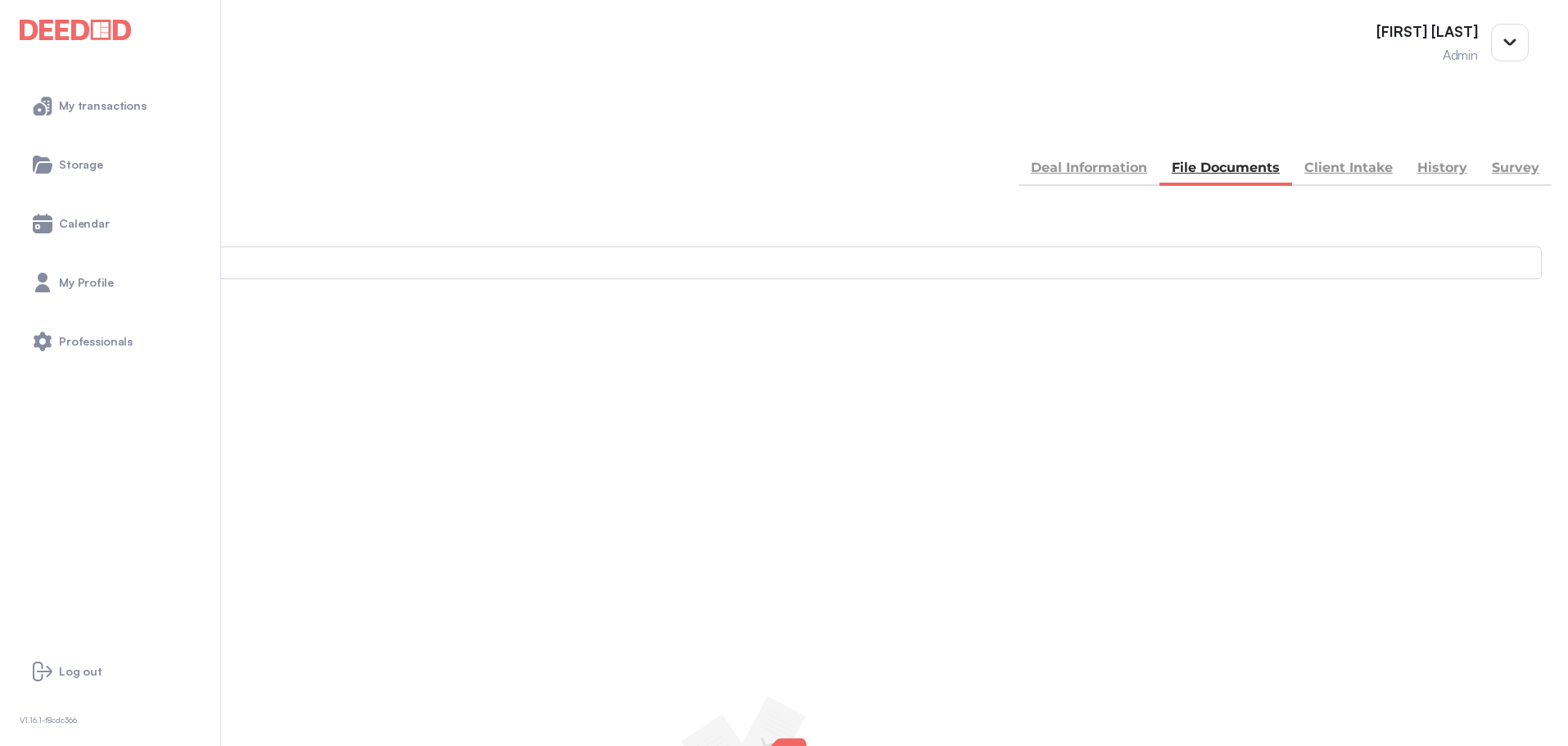 scroll, scrollTop: 82, scrollLeft: 0, axis: vertical 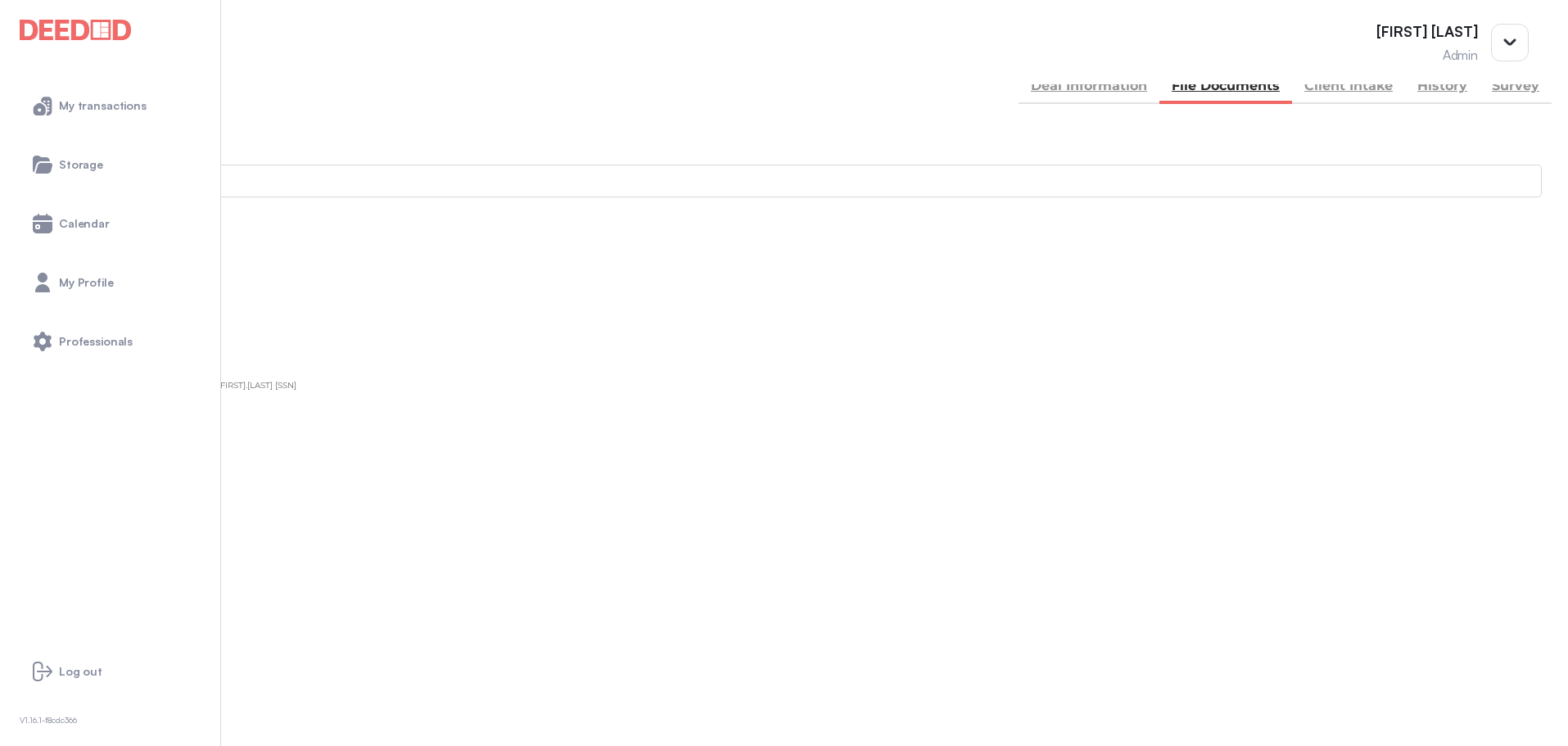 click on "ID" at bounding box center (34, 689) 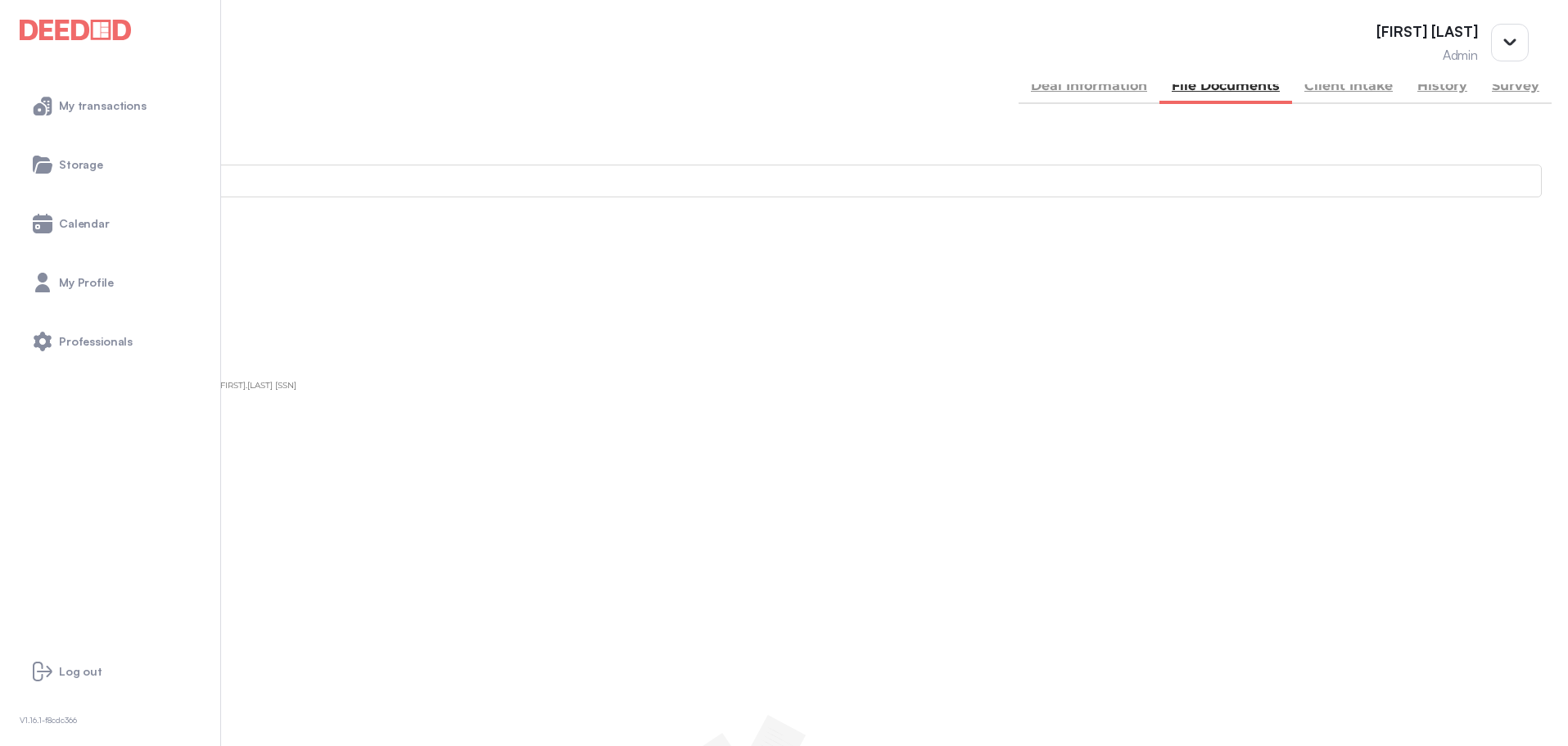 click on "There are no files in the folder" at bounding box center (784, 818) 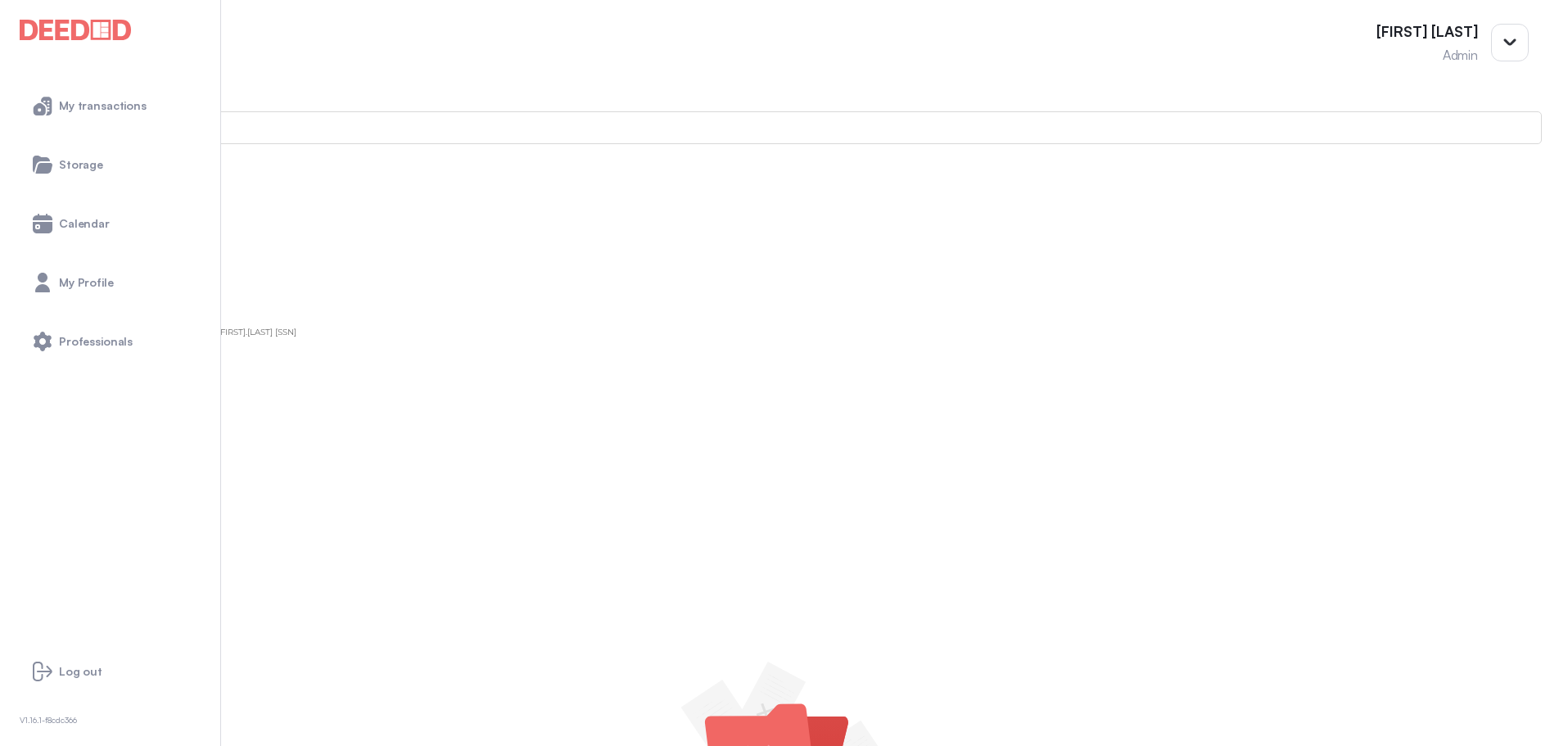 scroll, scrollTop: 0, scrollLeft: 0, axis: both 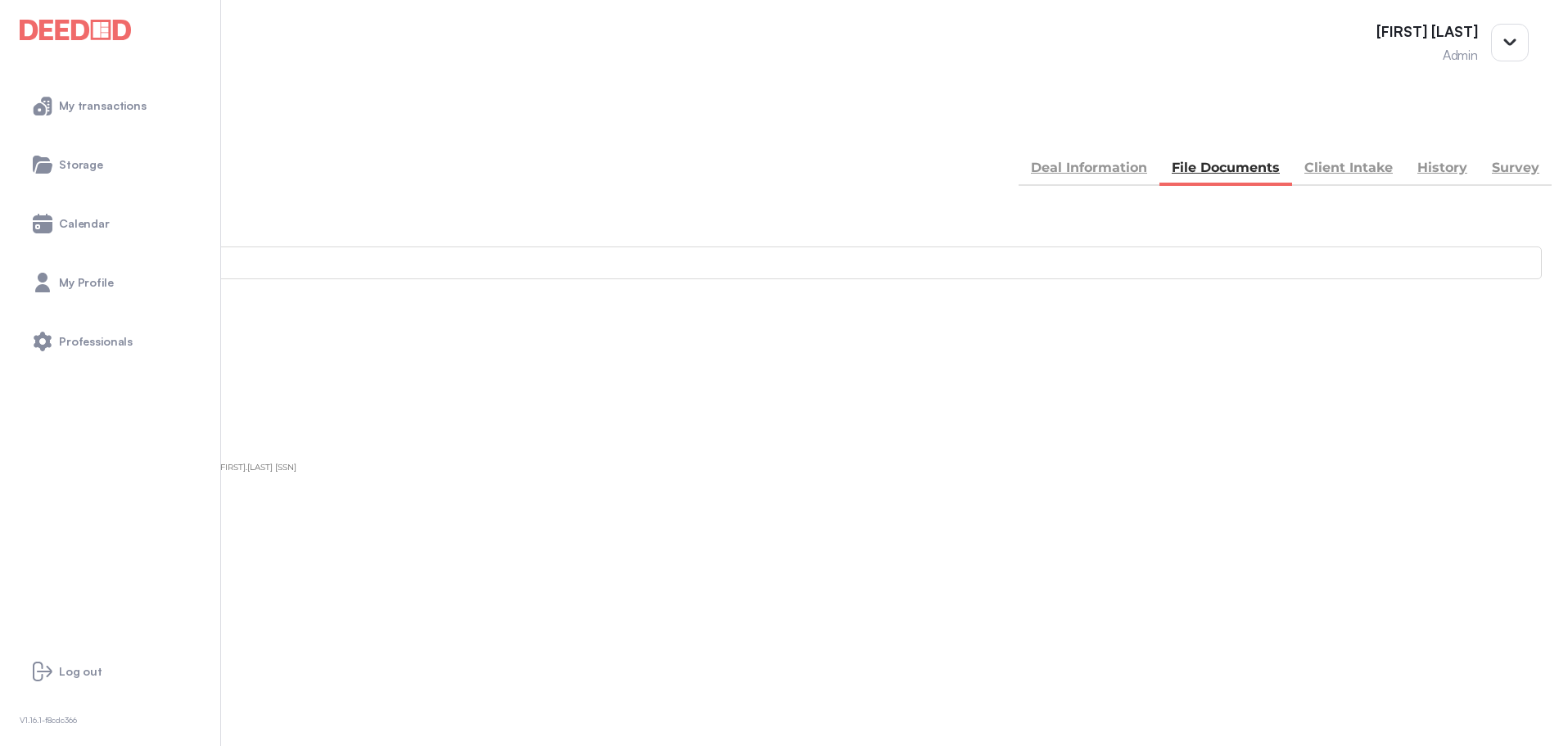 click at bounding box center (767, 886) 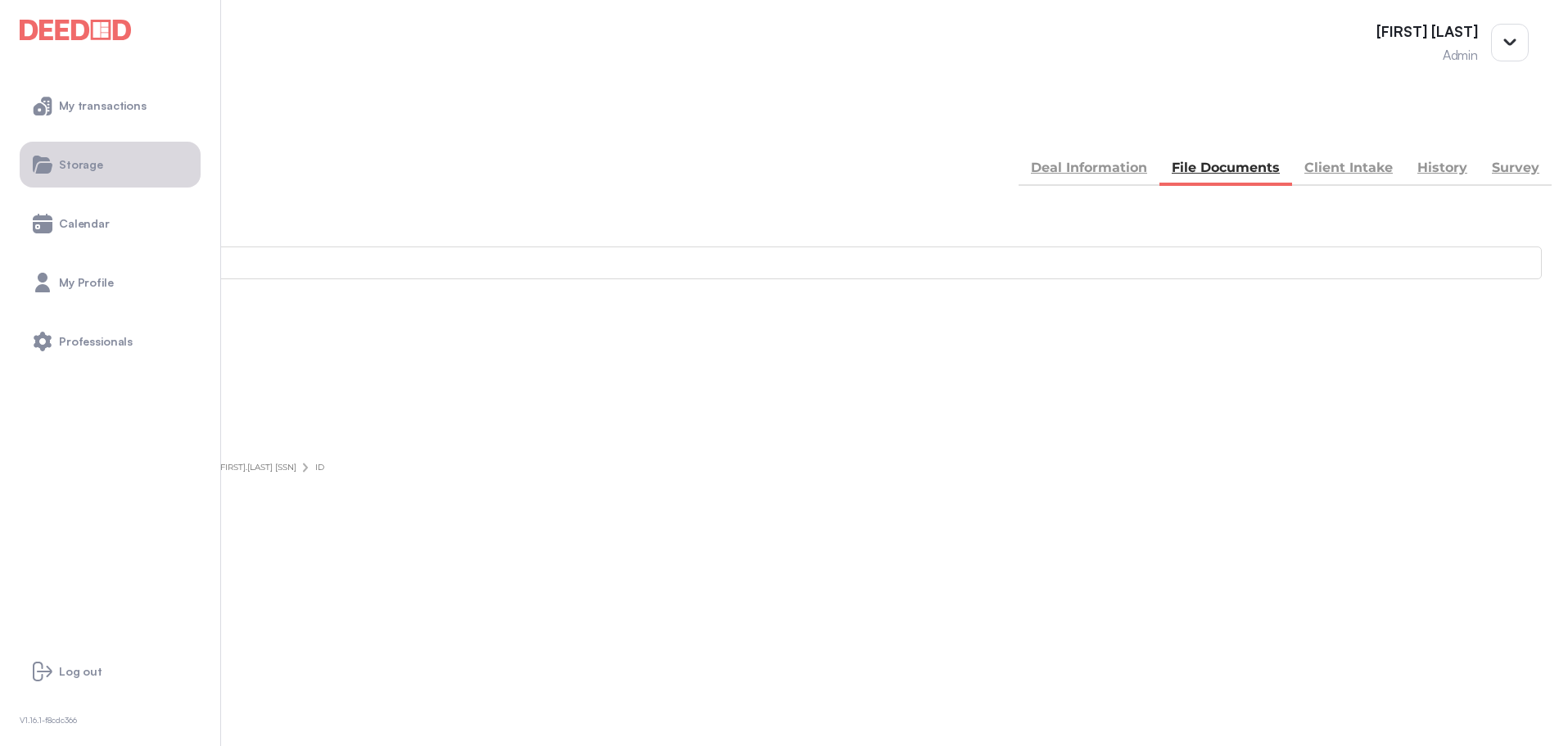 click on "Storage" at bounding box center [110, 165] 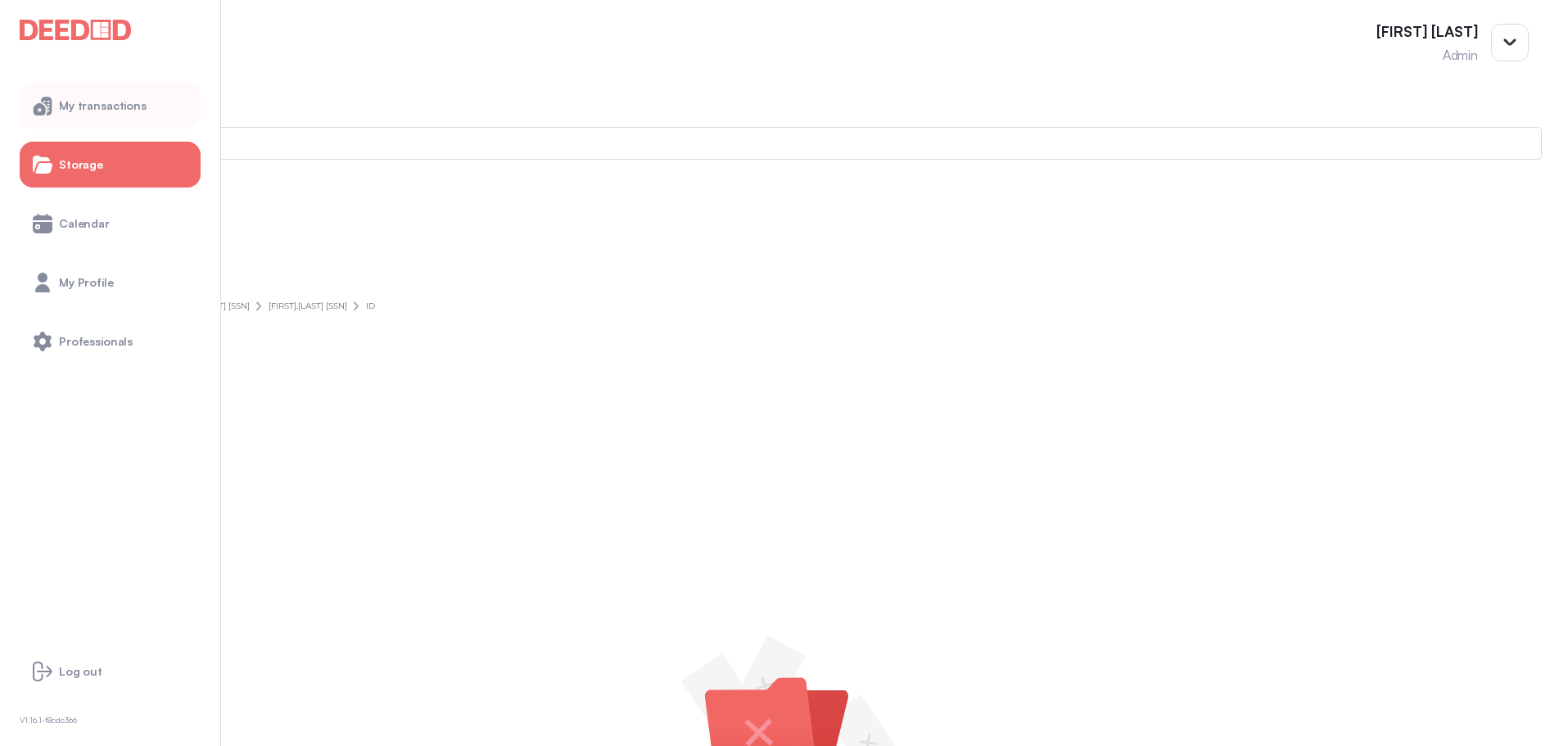 click on "My transactions" at bounding box center (102, 106) 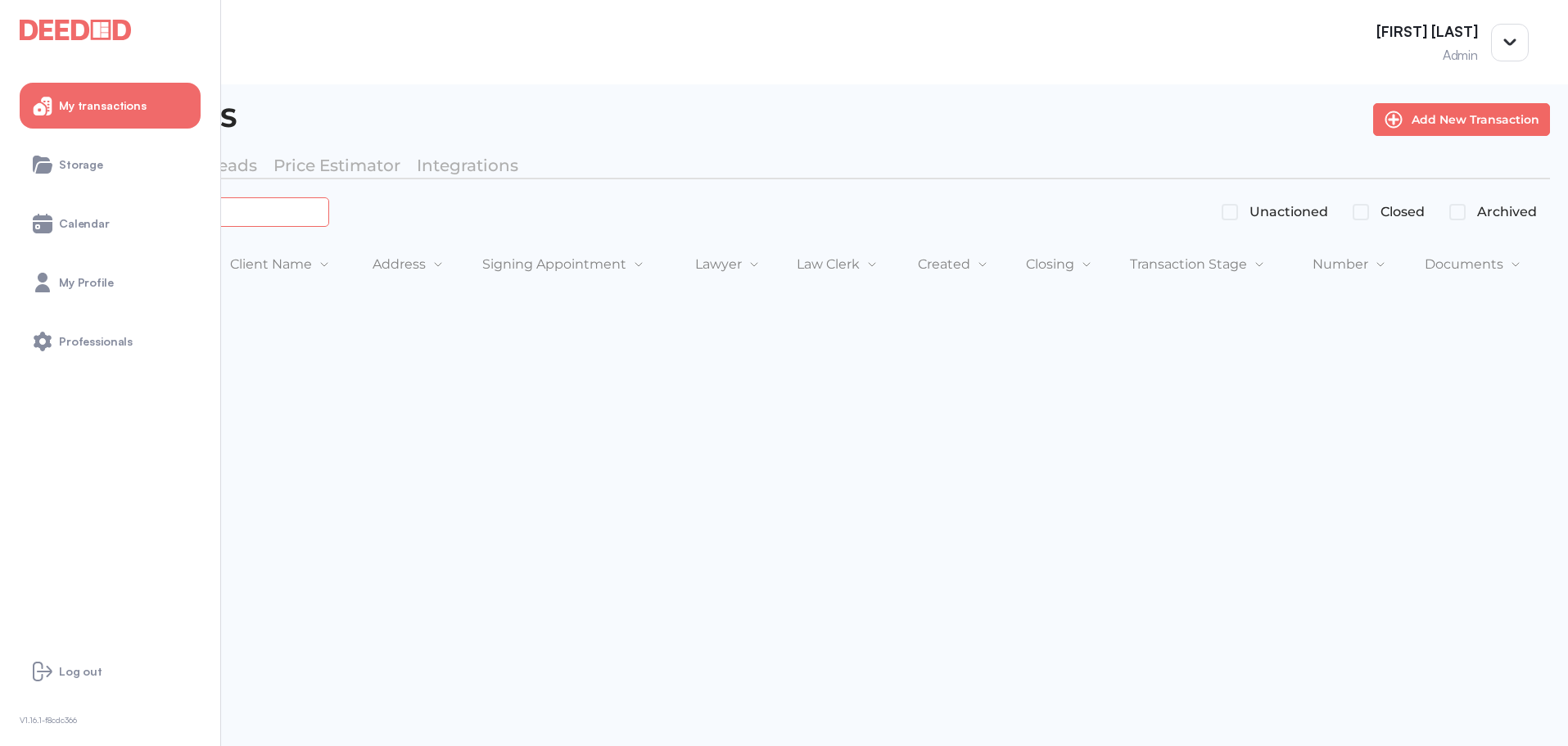 click at bounding box center [183, 211] 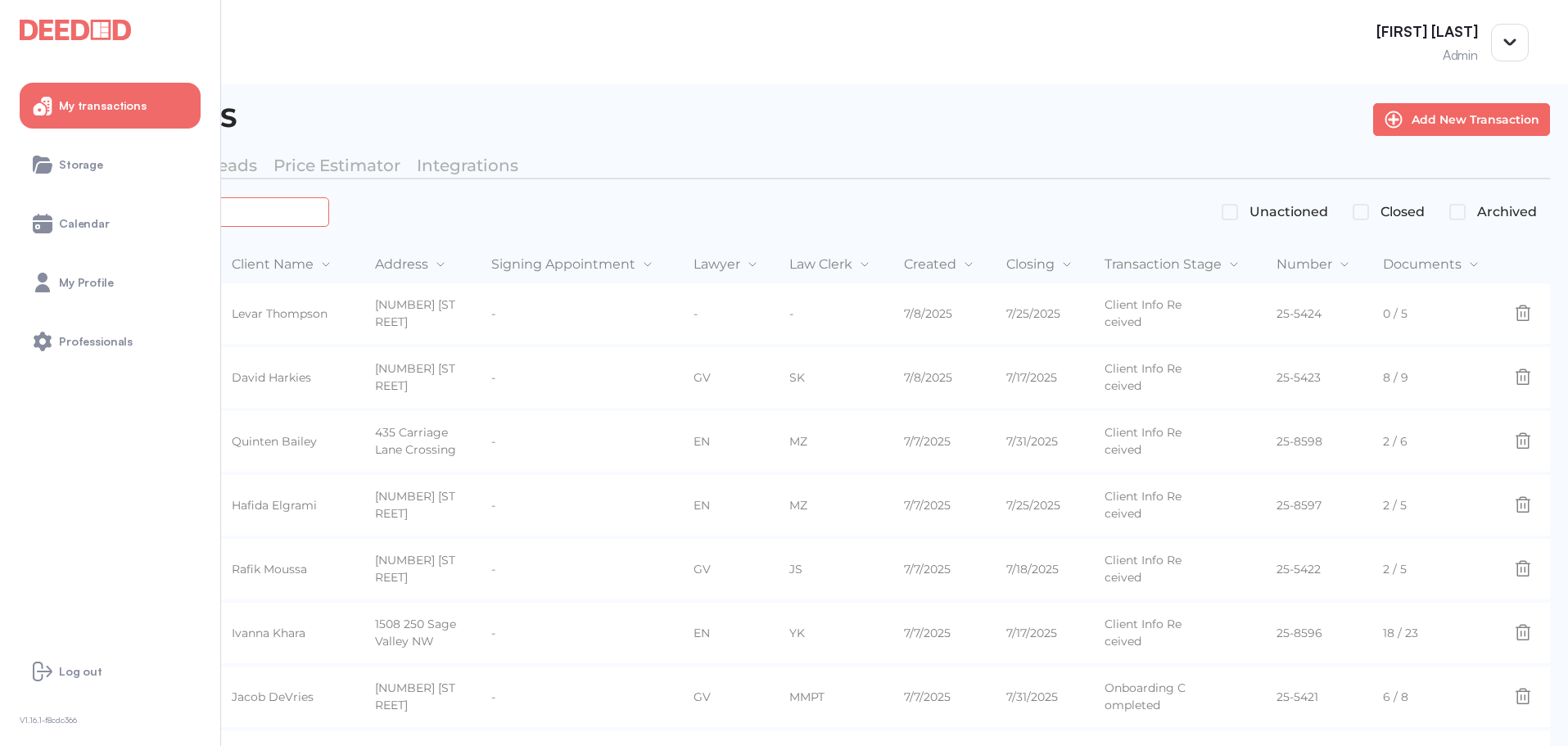 type on "****" 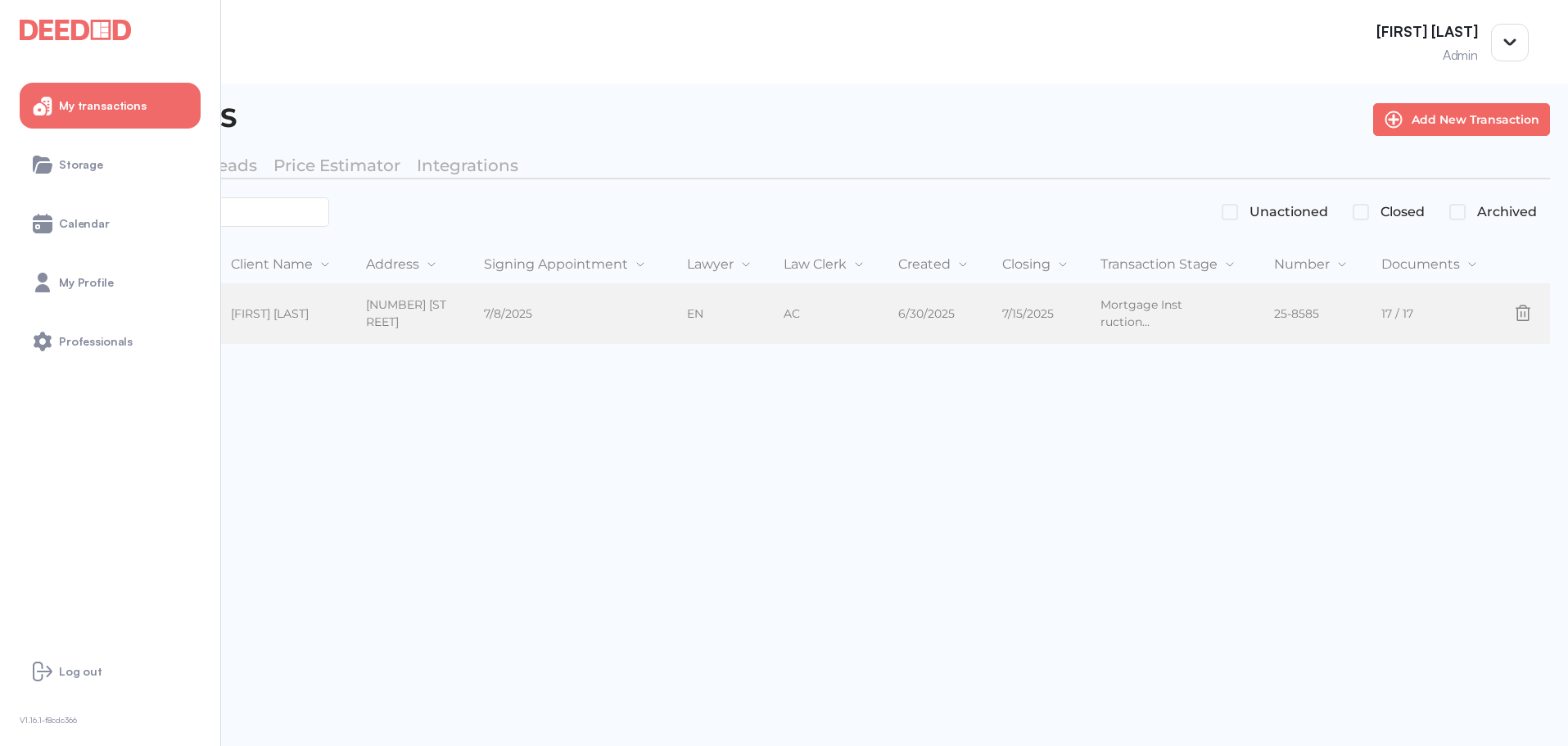 click on "Mortgage" at bounding box center (63, 314) 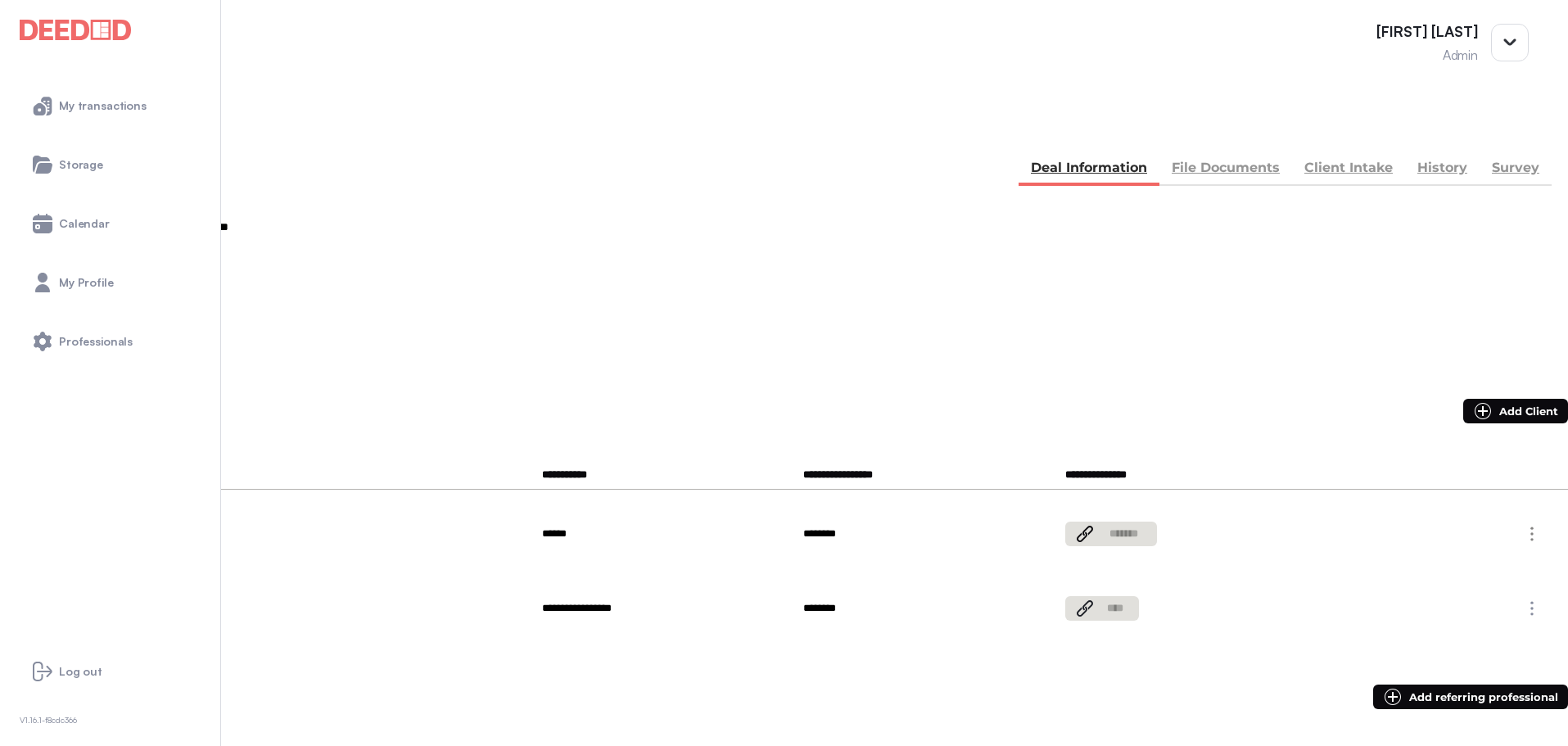 click on "File Documents" at bounding box center (1226, 170) 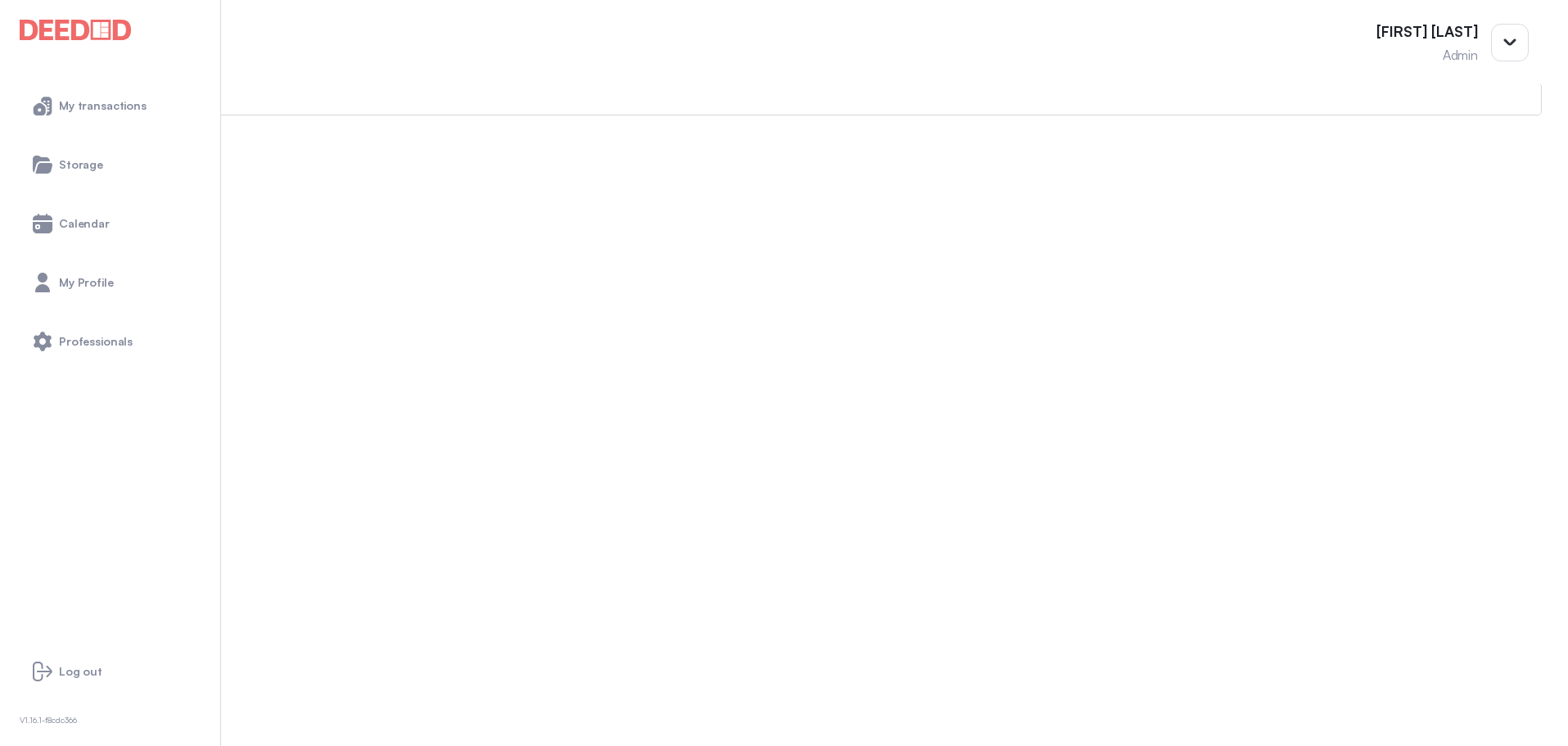 click on "ID -- 3  members - 6" at bounding box center (784, 1004) 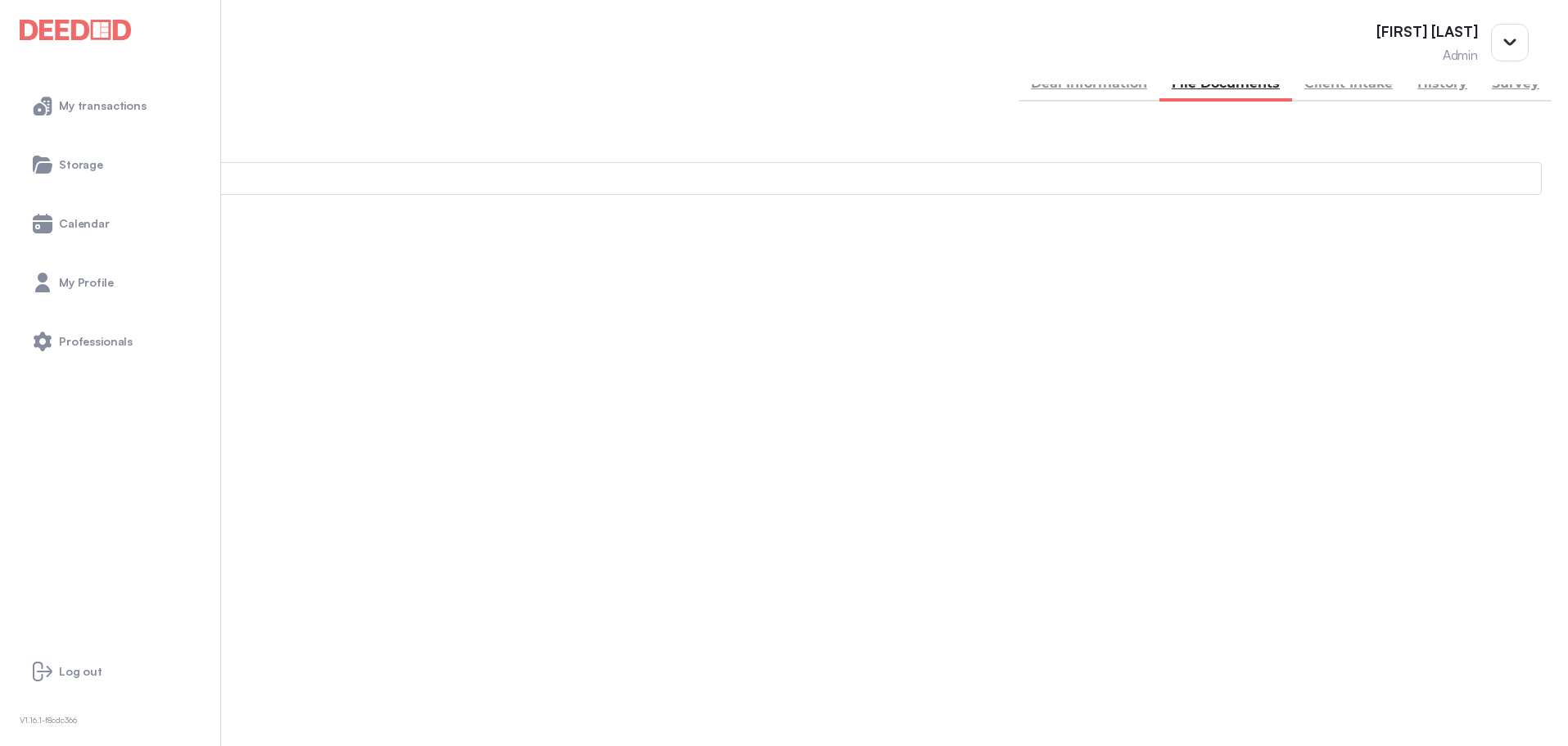 scroll, scrollTop: 164, scrollLeft: 0, axis: vertical 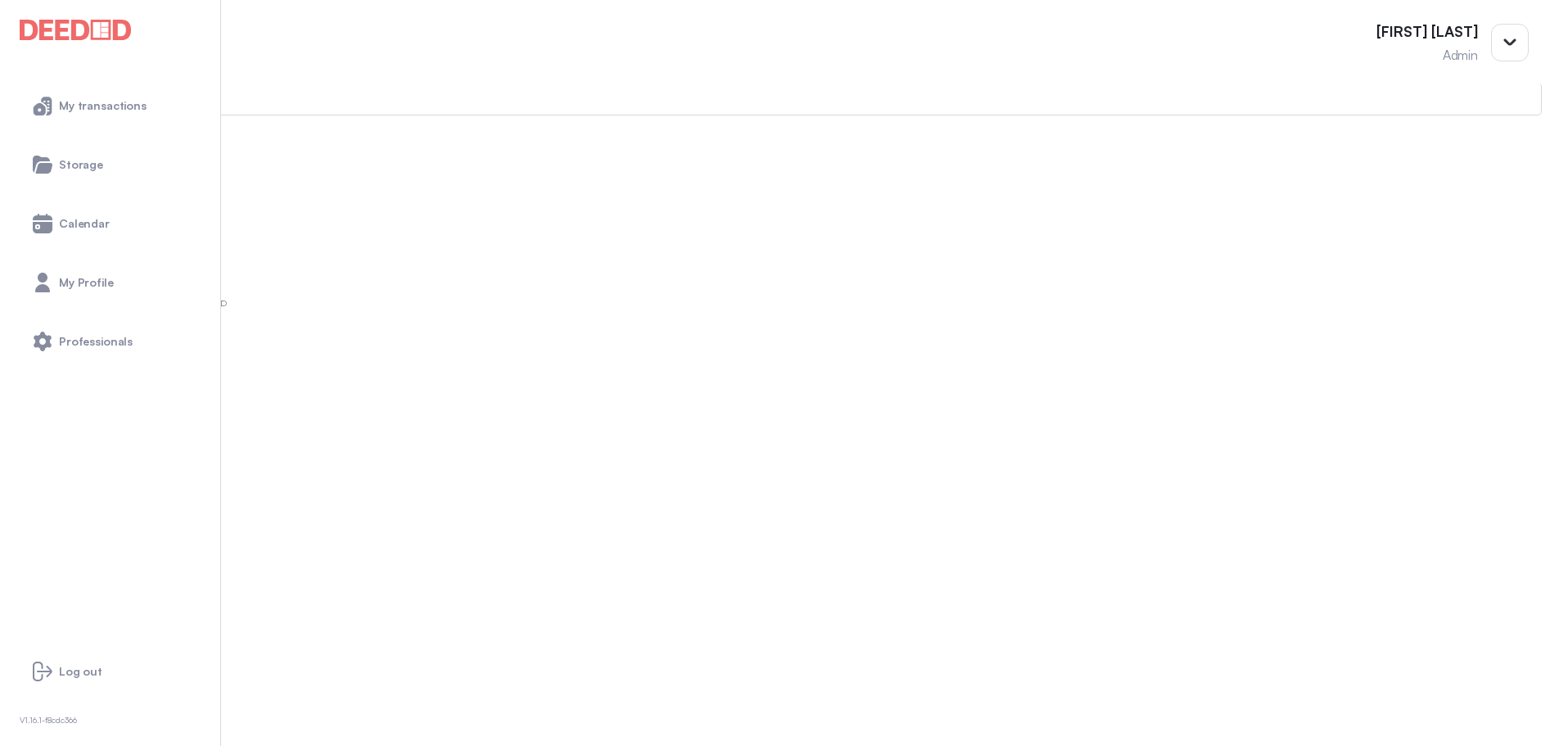 click on "DL---both-sides---Lorilyn.pdf" at bounding box center (80, 789) 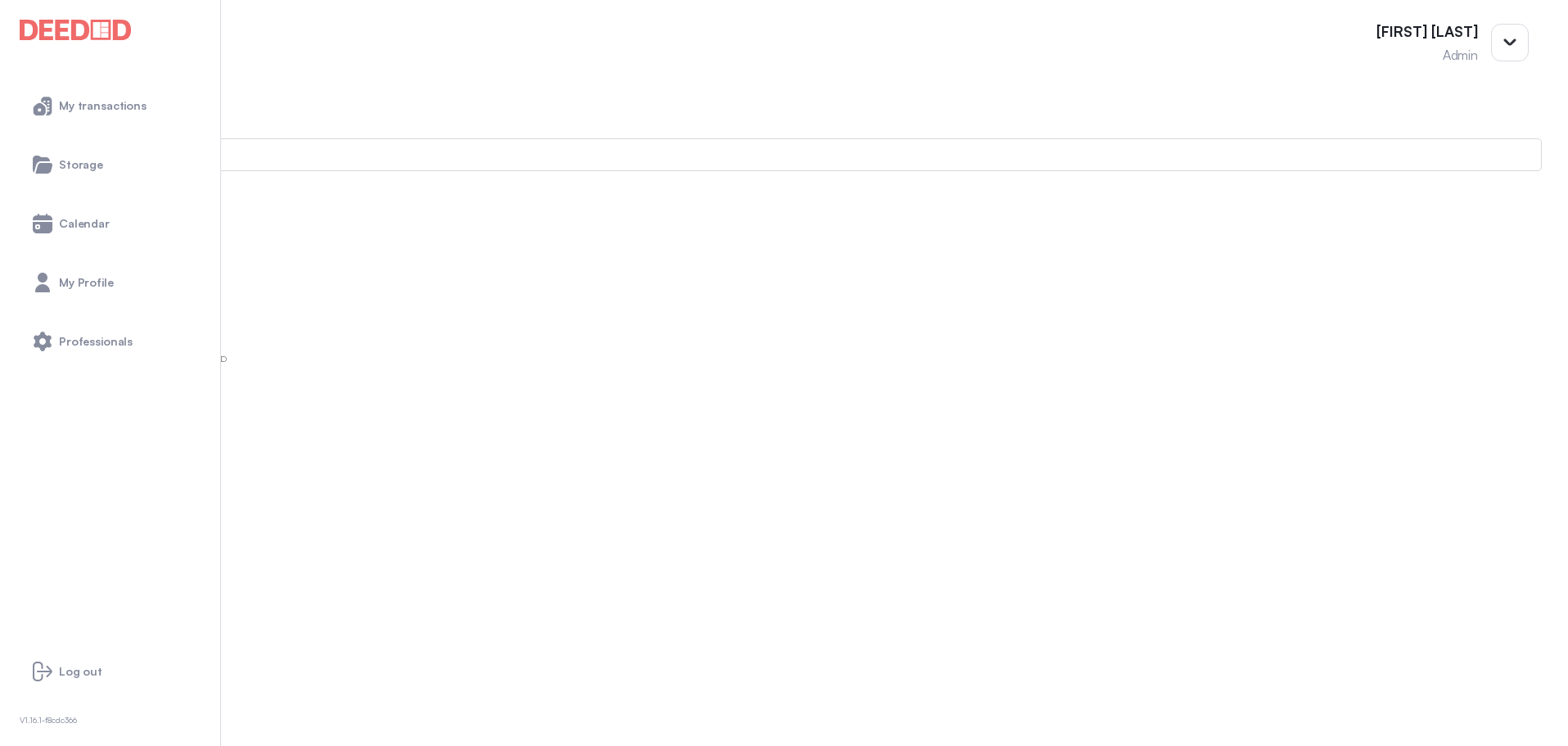 scroll, scrollTop: 0, scrollLeft: 0, axis: both 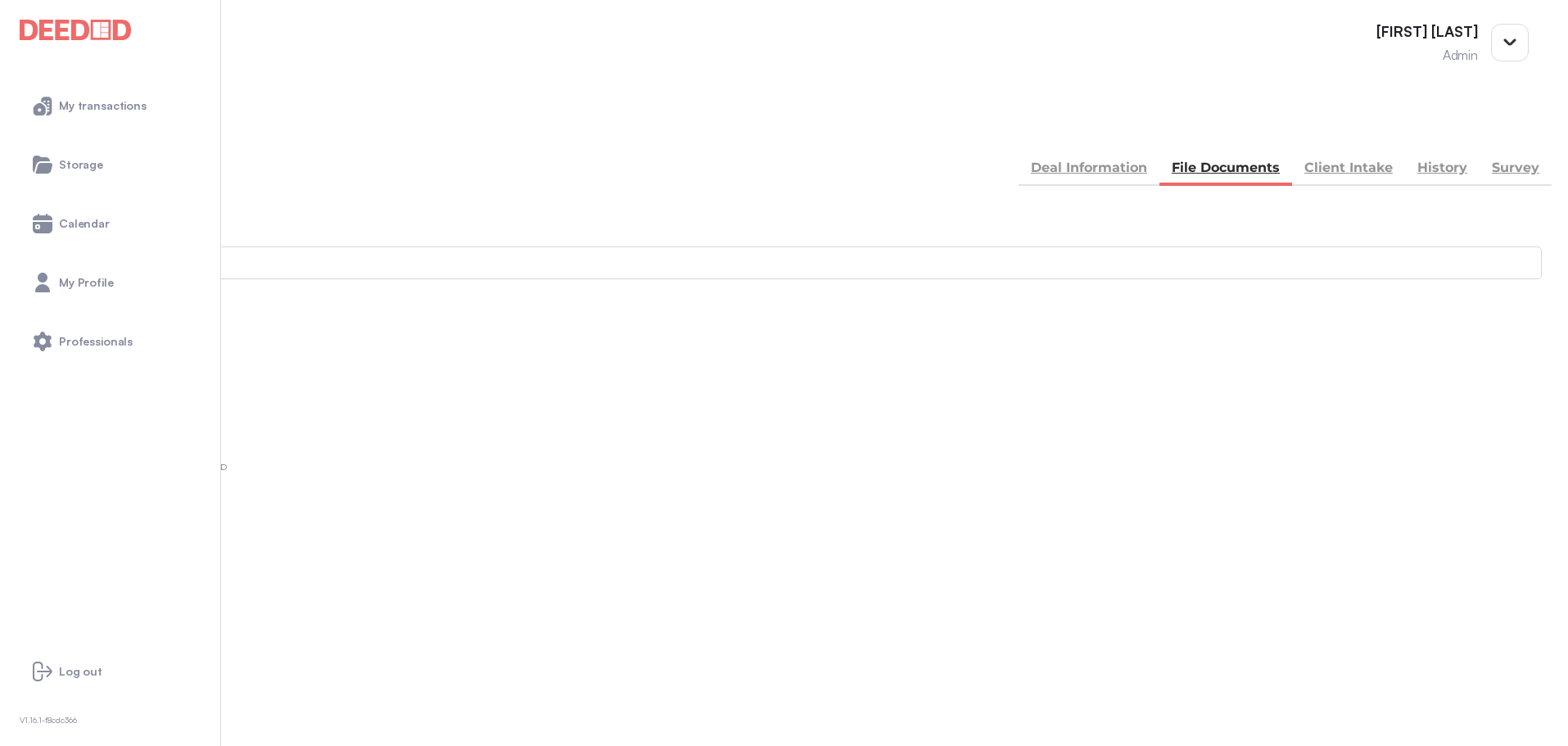 click at bounding box center [29, 127] 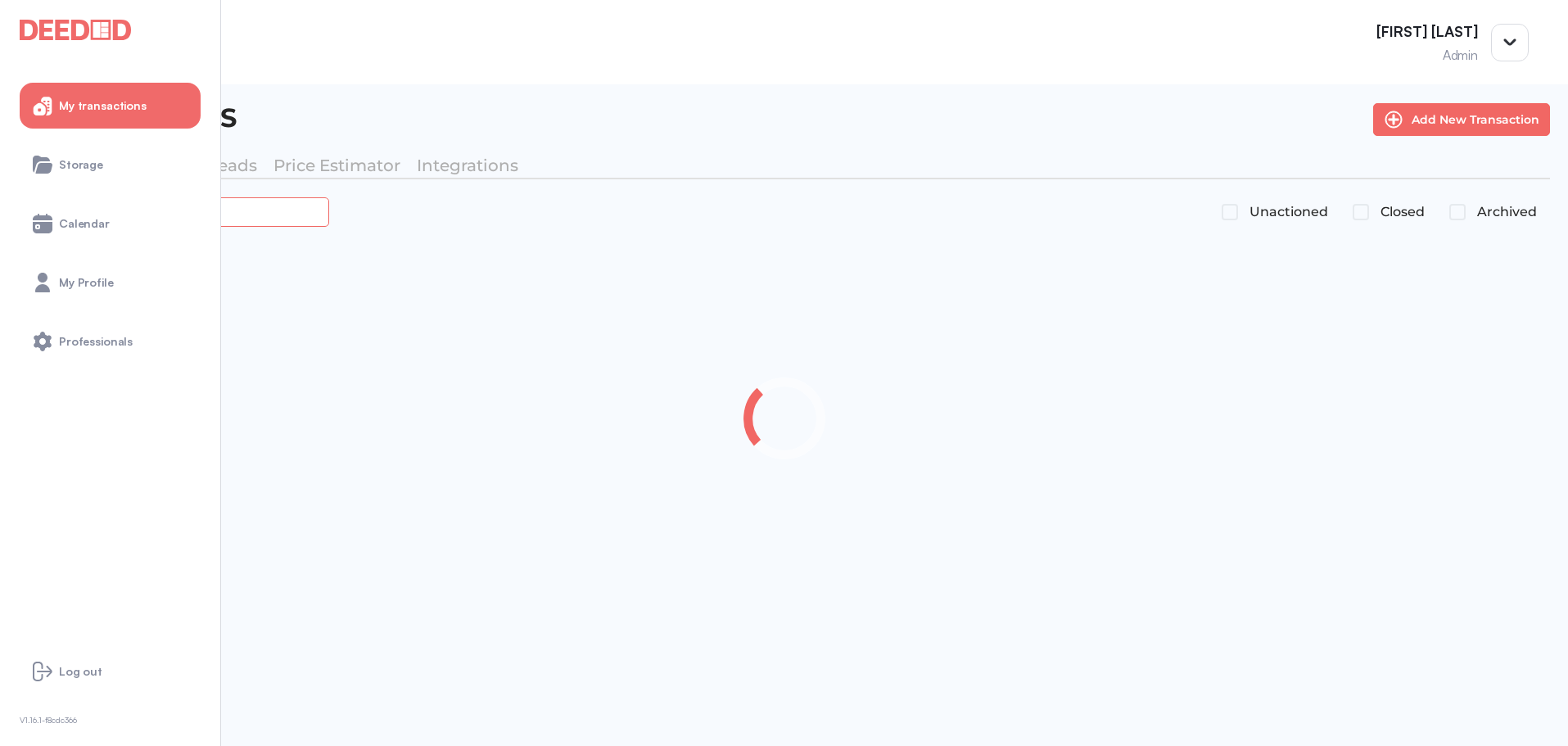 click at bounding box center [183, 211] 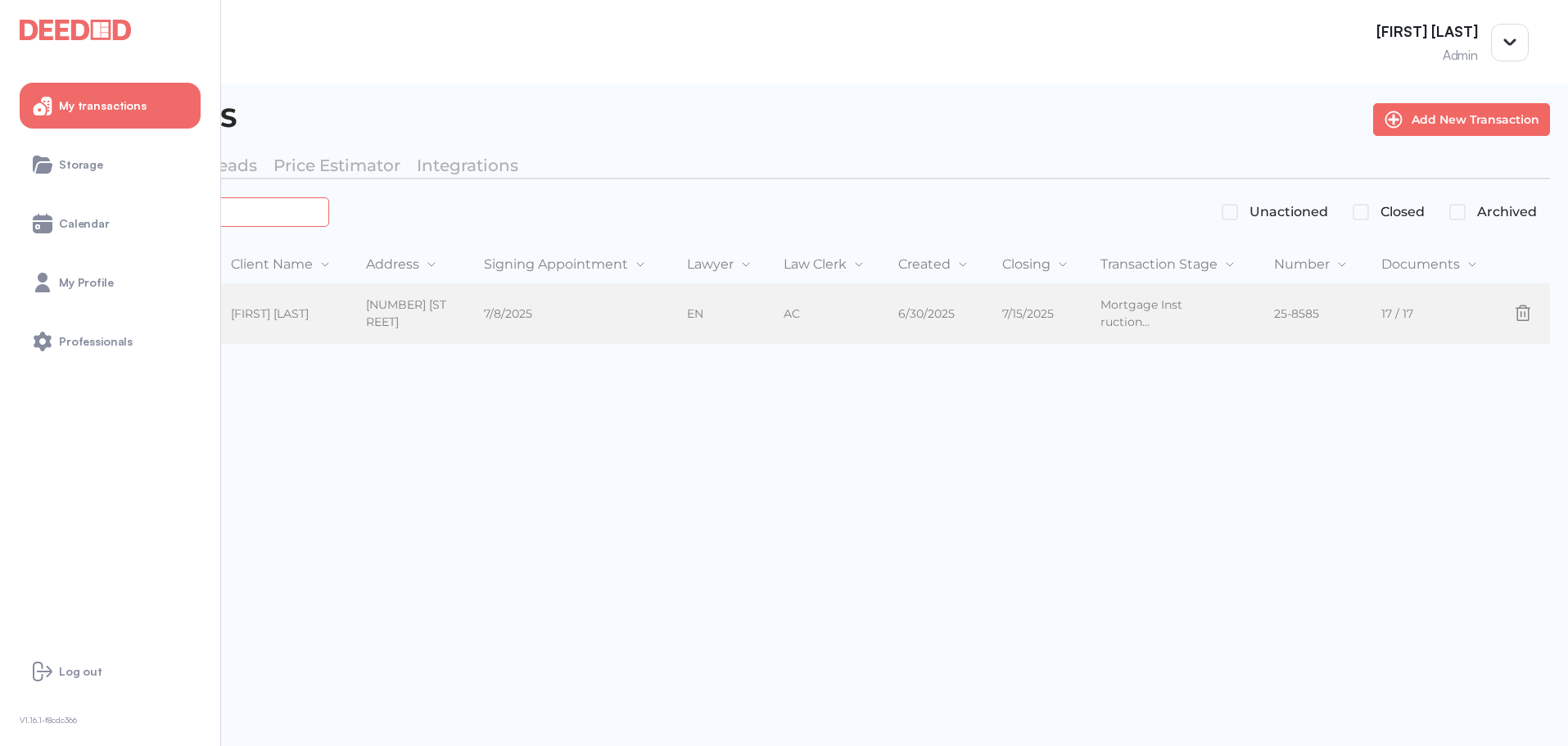 type on "****" 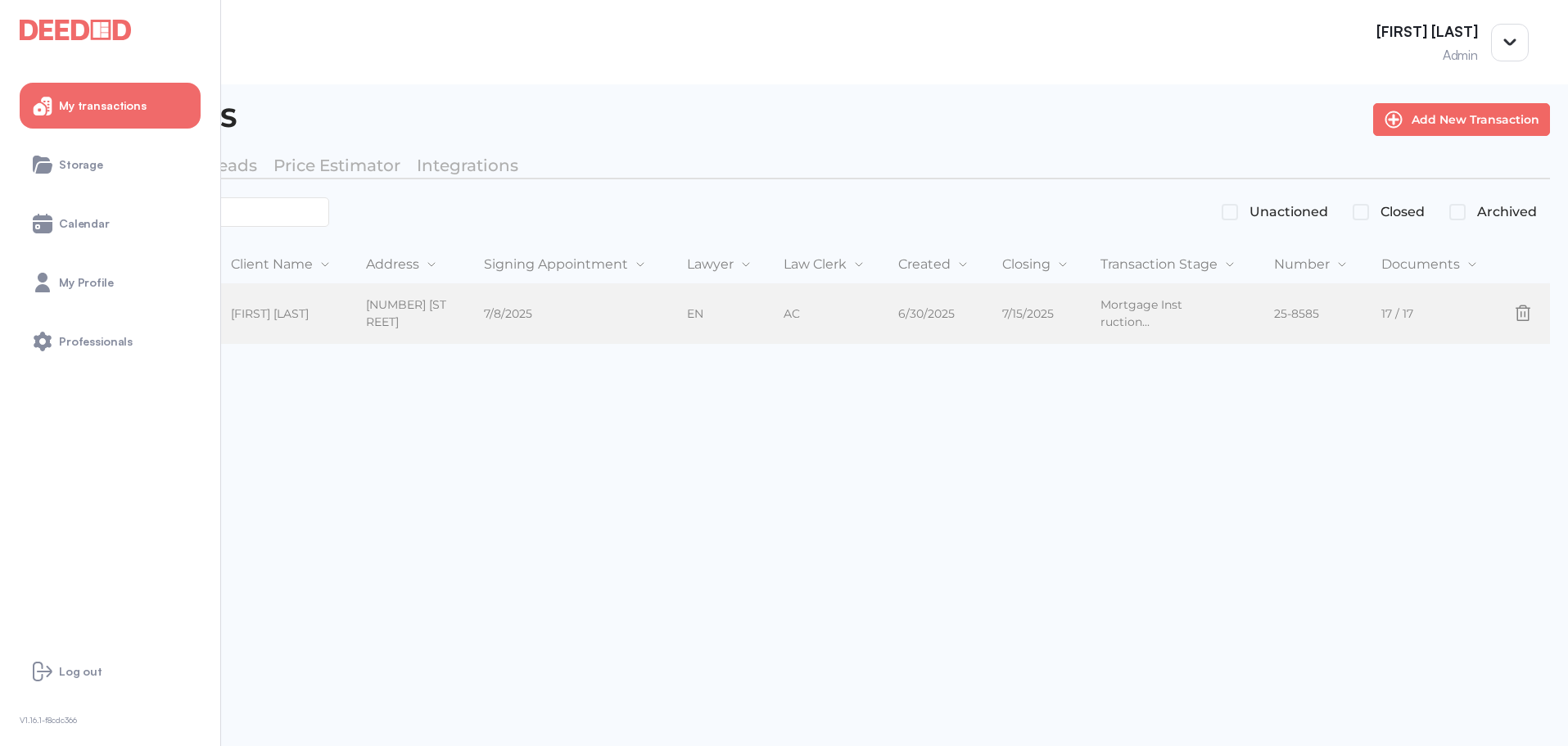 click on "Mortgage" at bounding box center [63, 314] 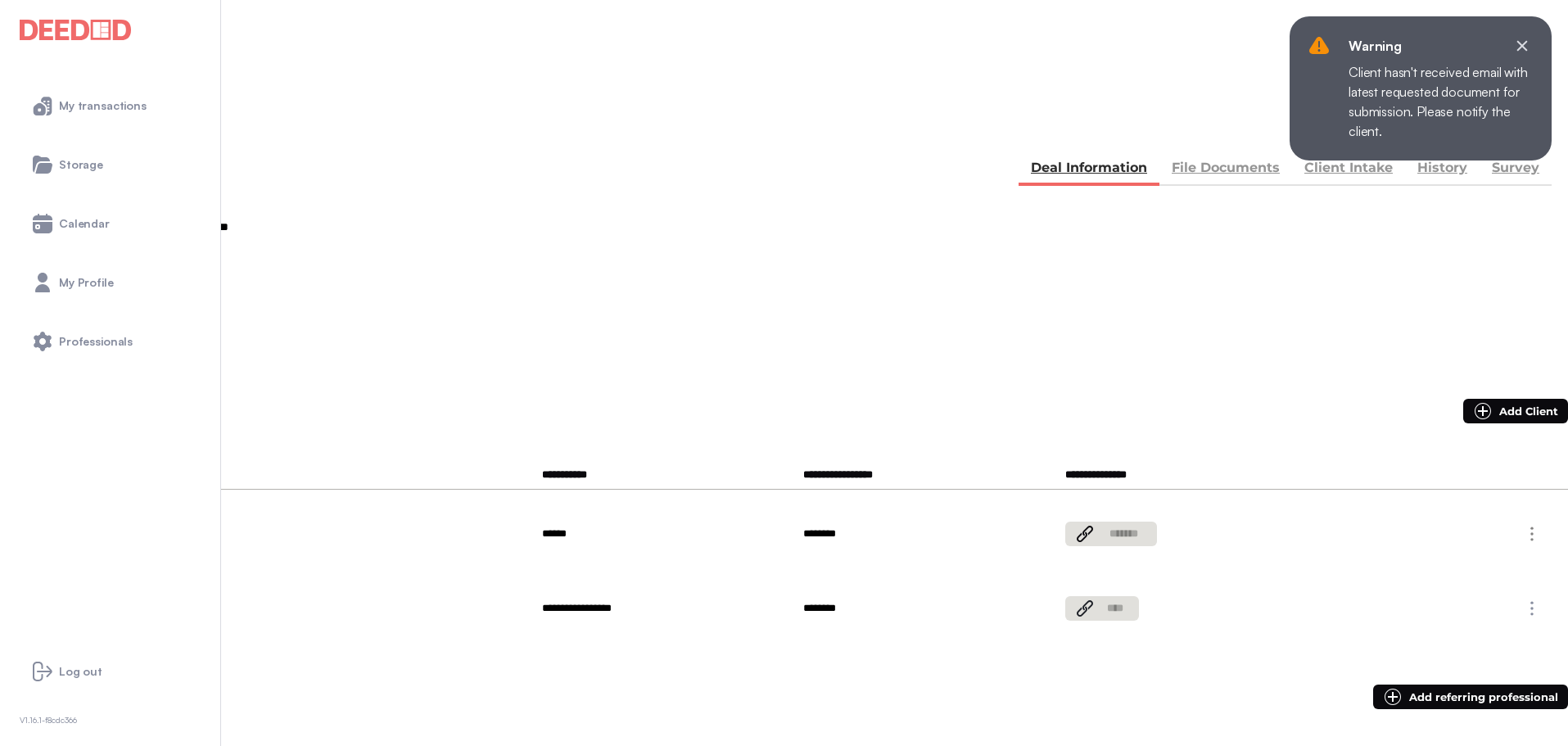 click on "File Documents" at bounding box center [1226, 170] 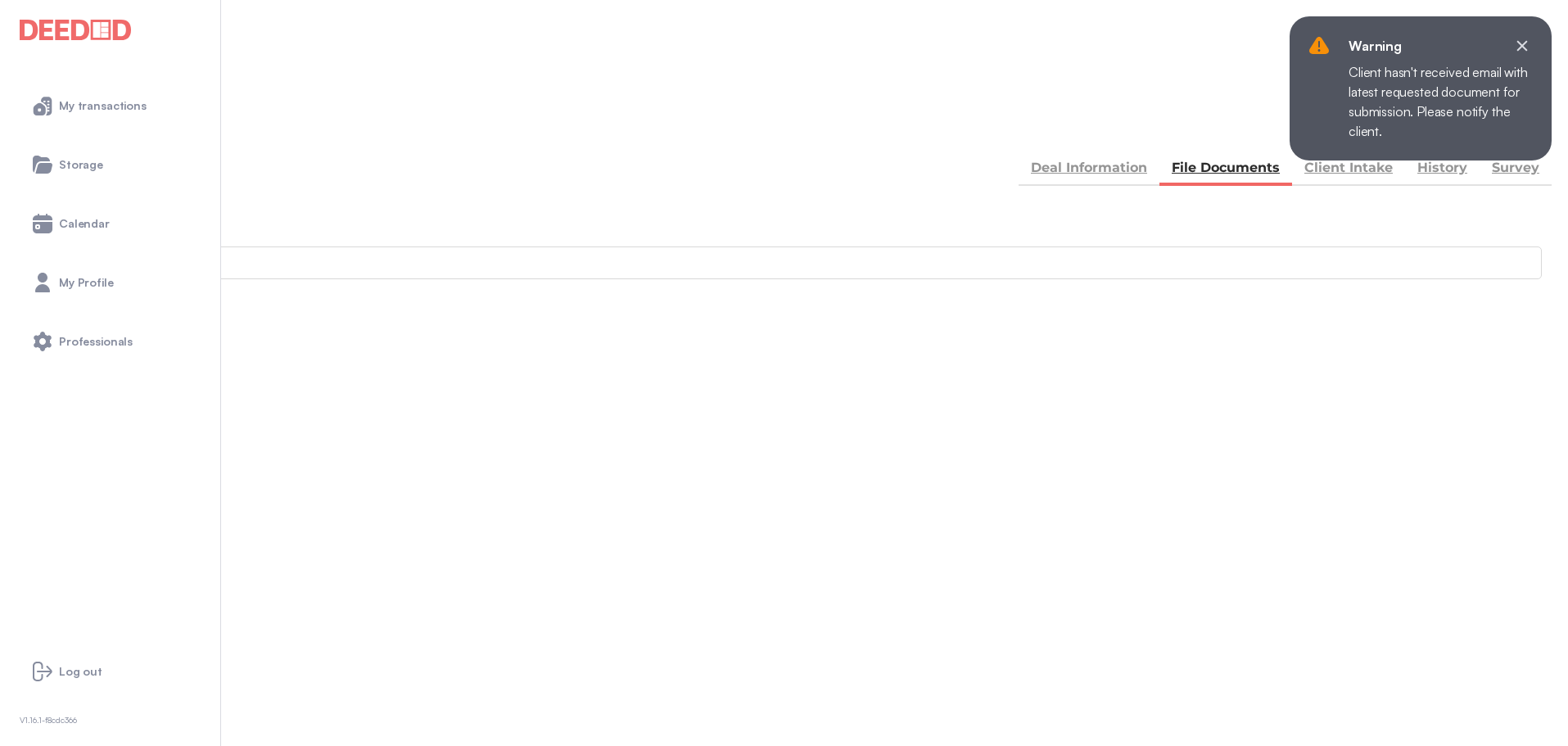 click at bounding box center [1522, 46] 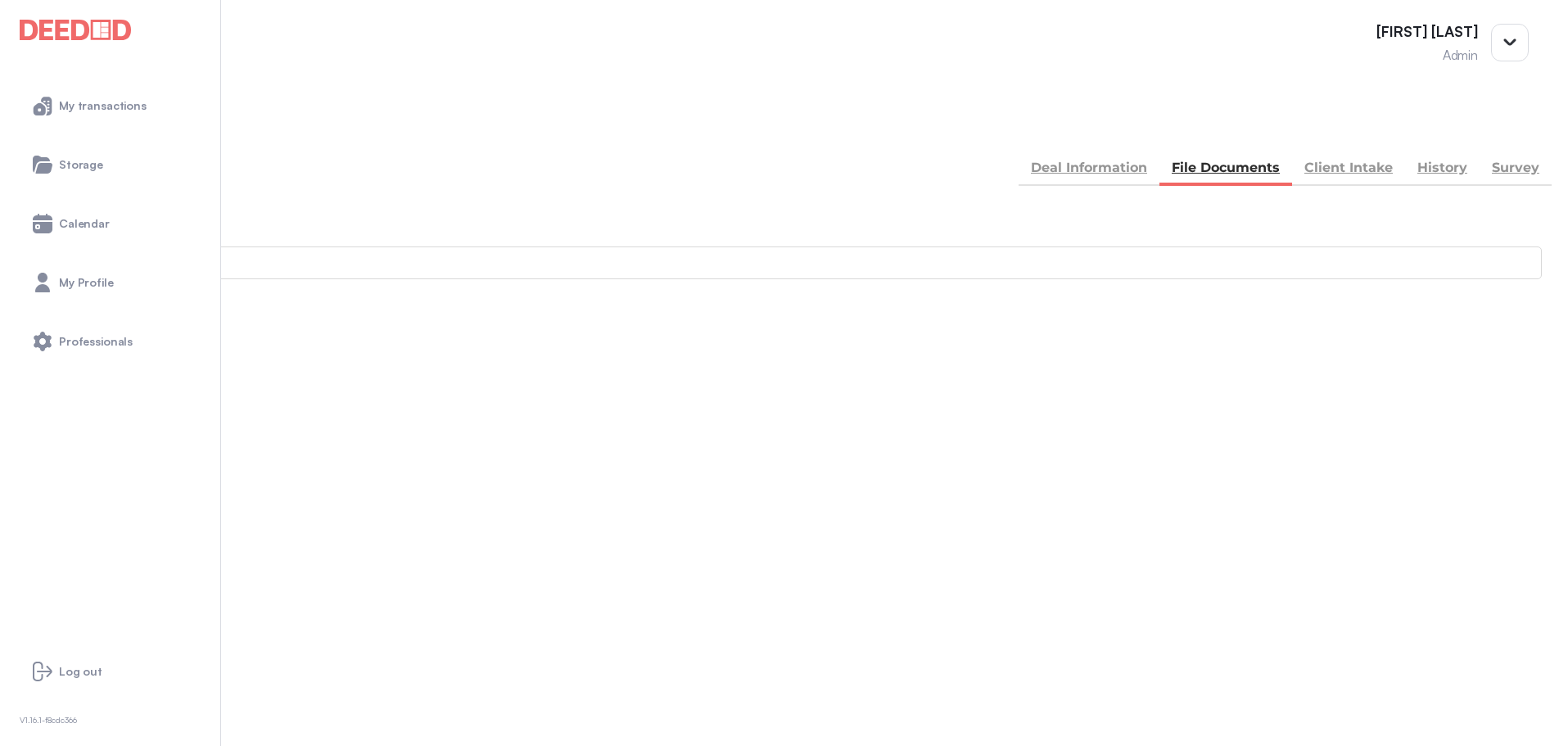 click on "ID" at bounding box center [34, 712] 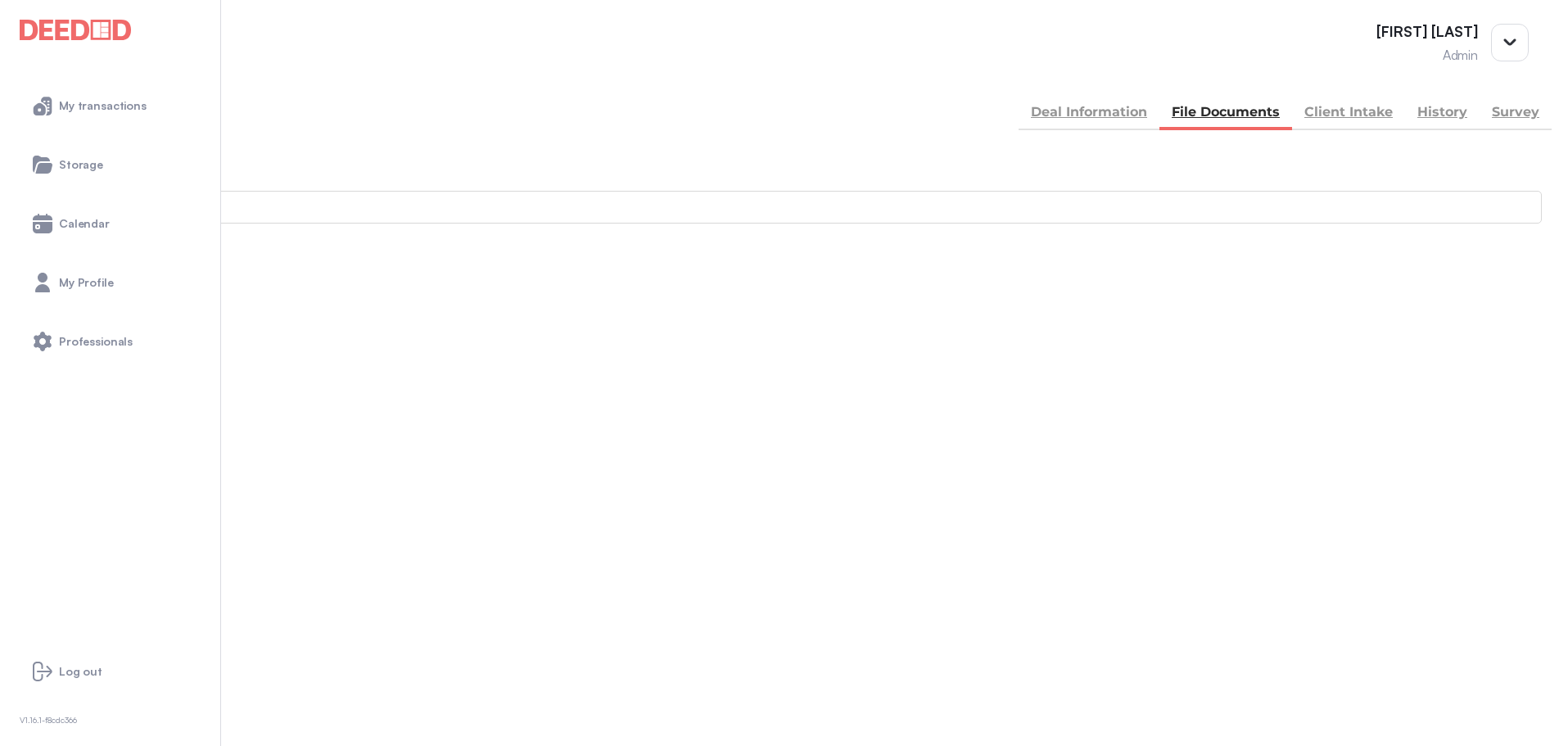 scroll, scrollTop: 82, scrollLeft: 0, axis: vertical 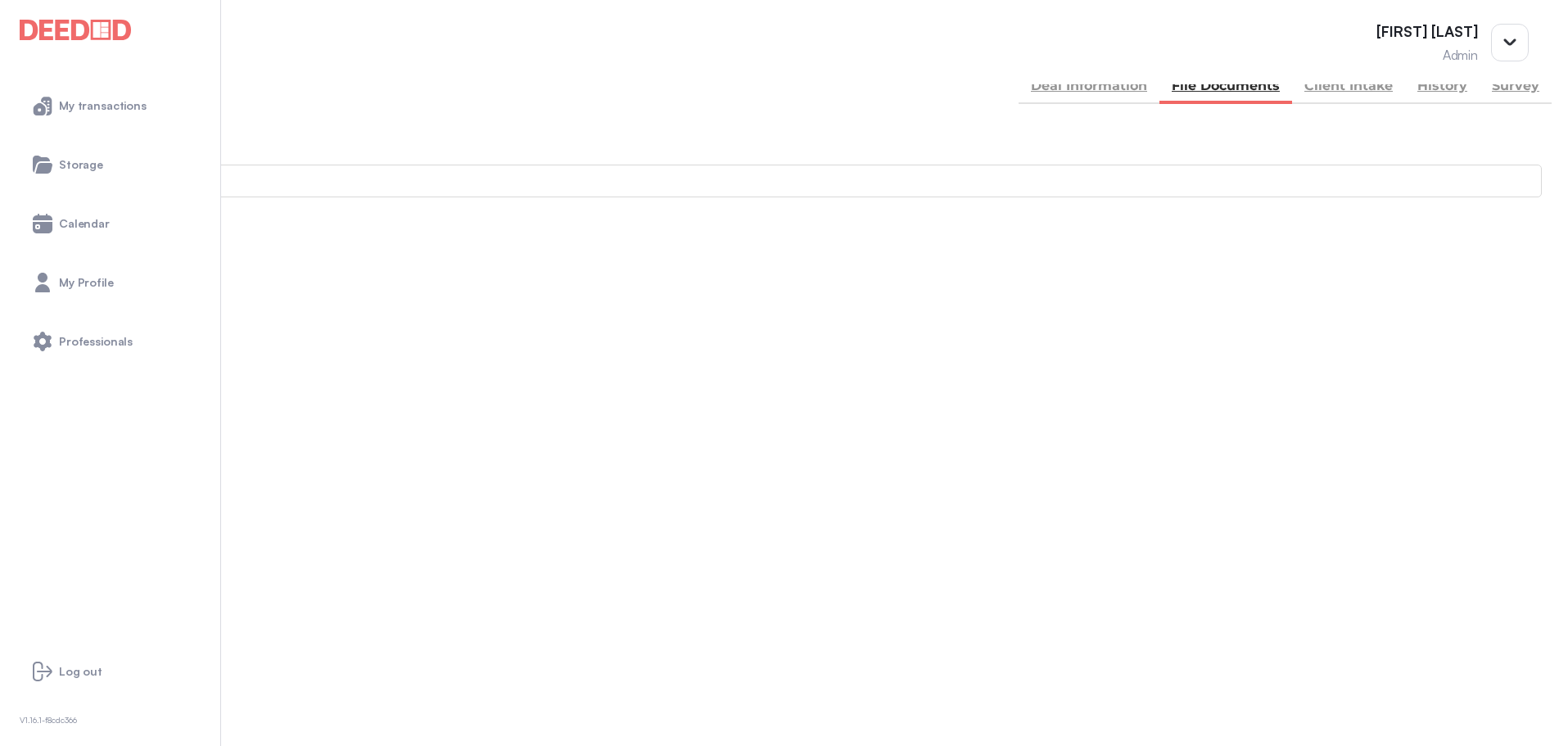click on "Passport---both-sides---Lorilyn.jpg" at bounding box center (97, 1510) 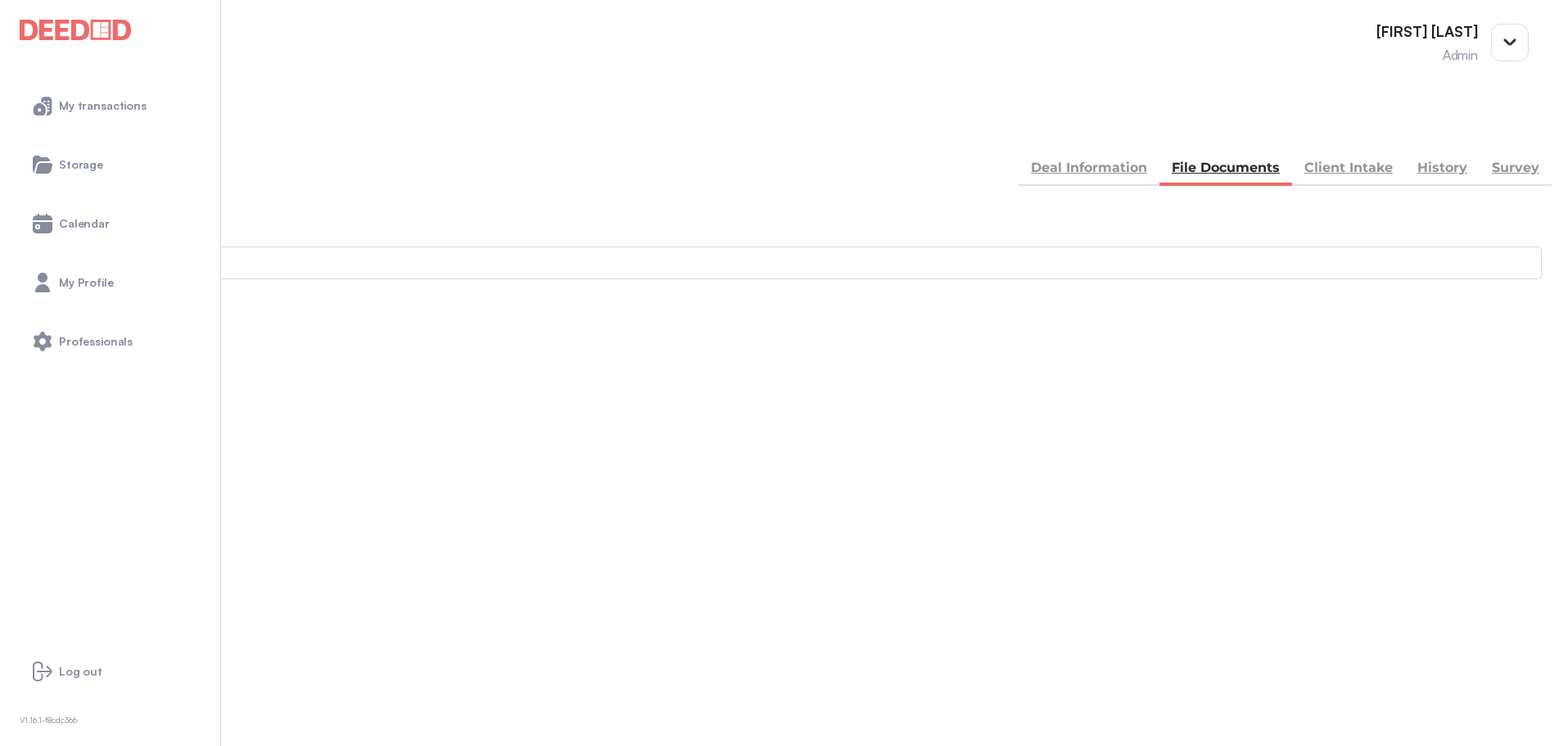 scroll, scrollTop: 82, scrollLeft: 0, axis: vertical 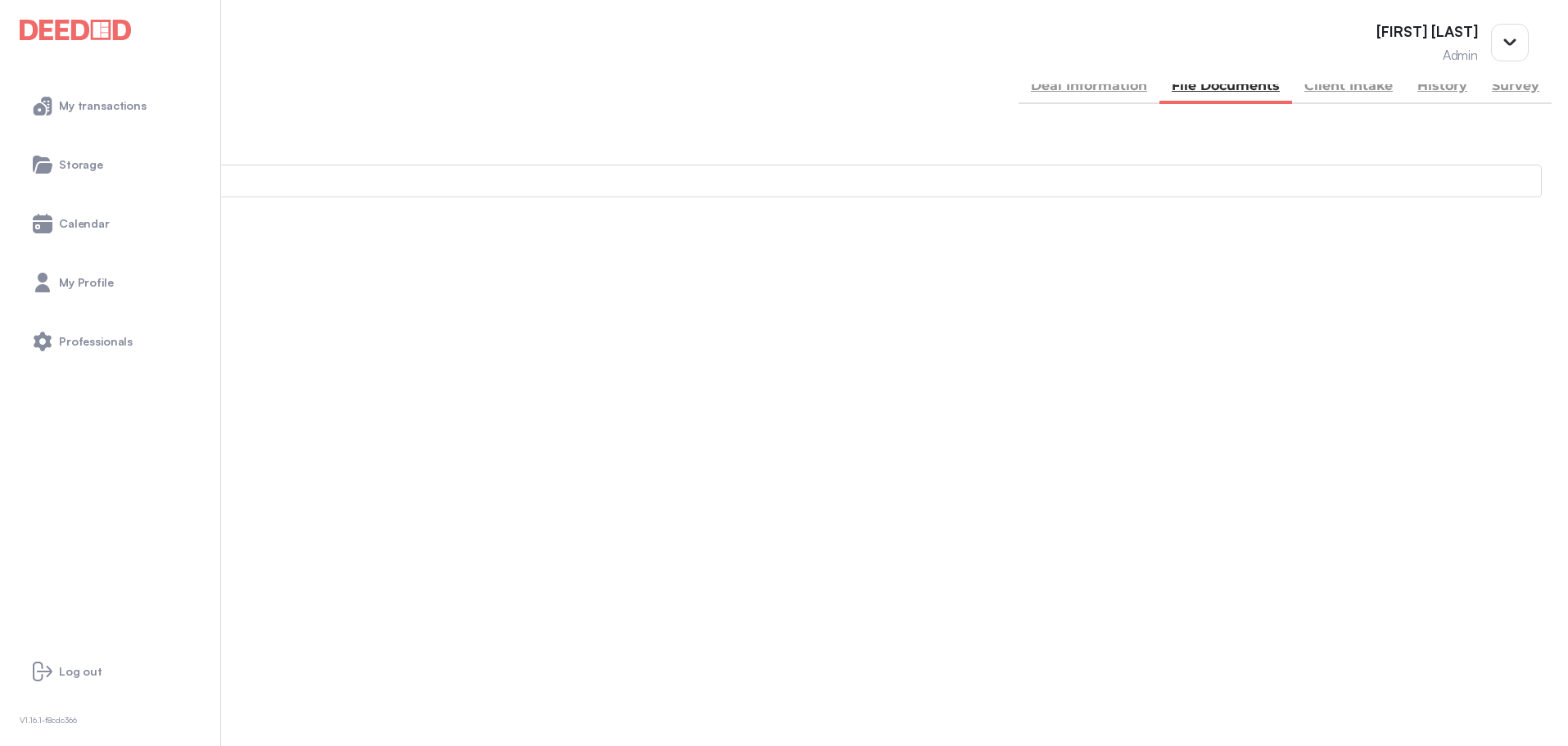 click at bounding box center [44, 1684] 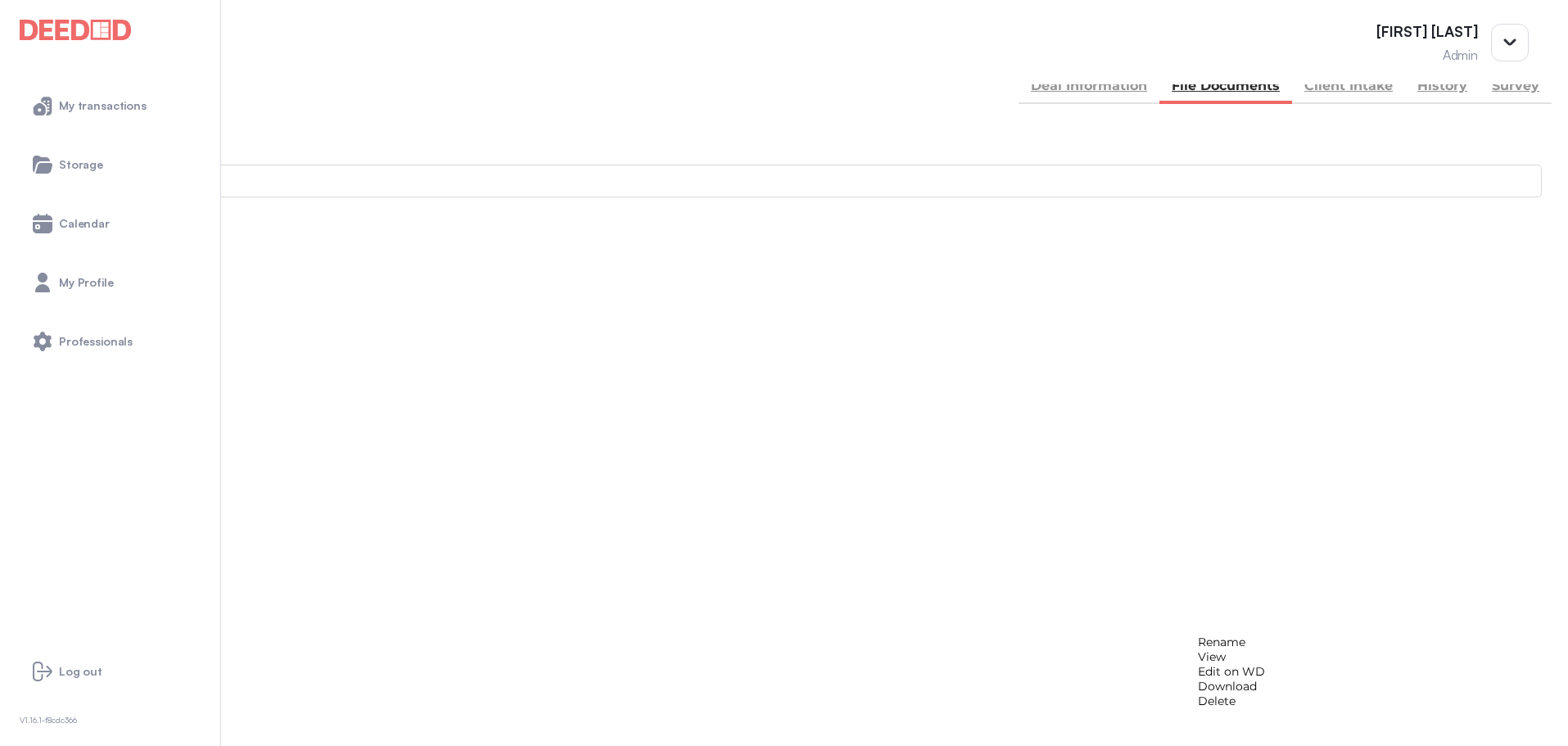 click on "View" at bounding box center (1231, 657) 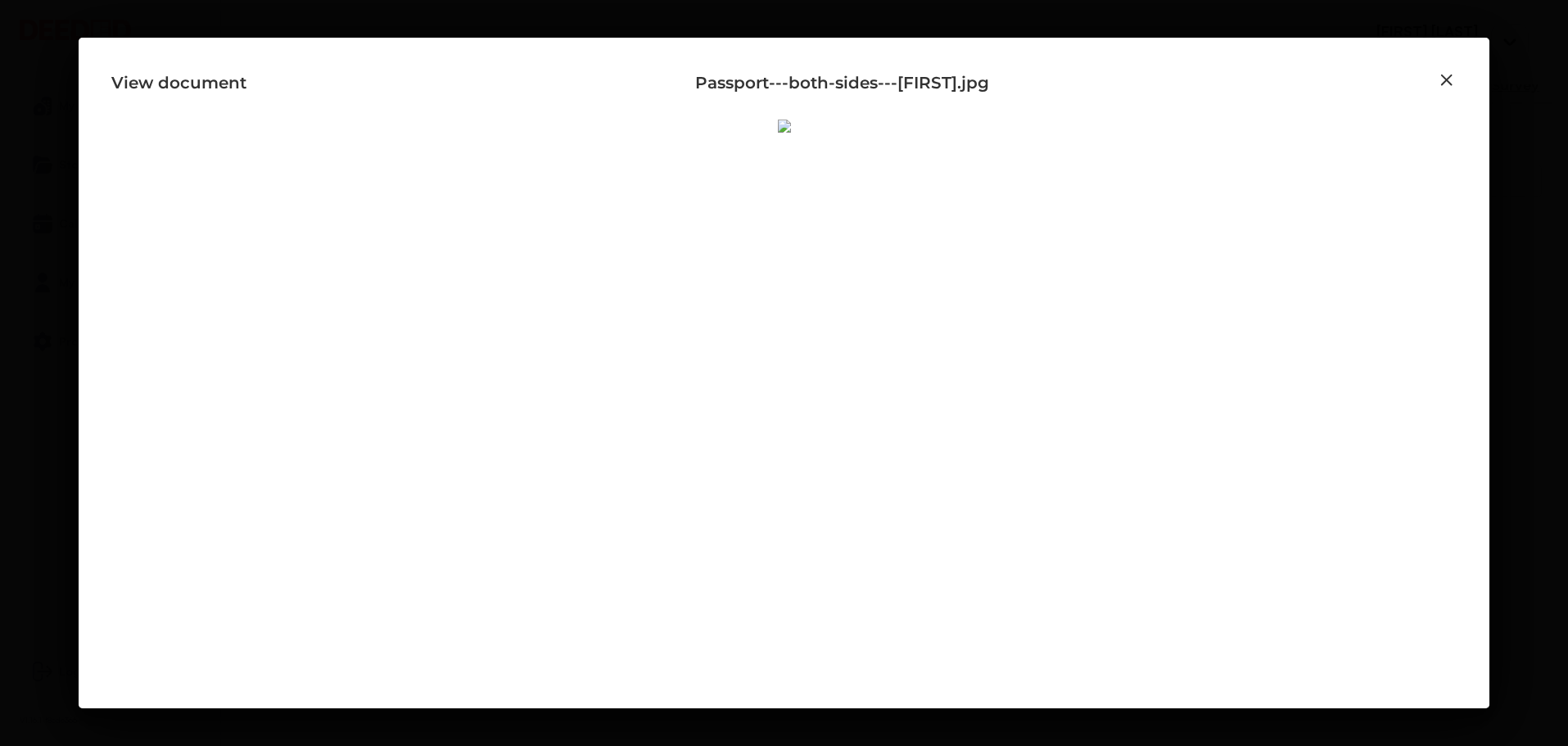 click at bounding box center [1447, 80] 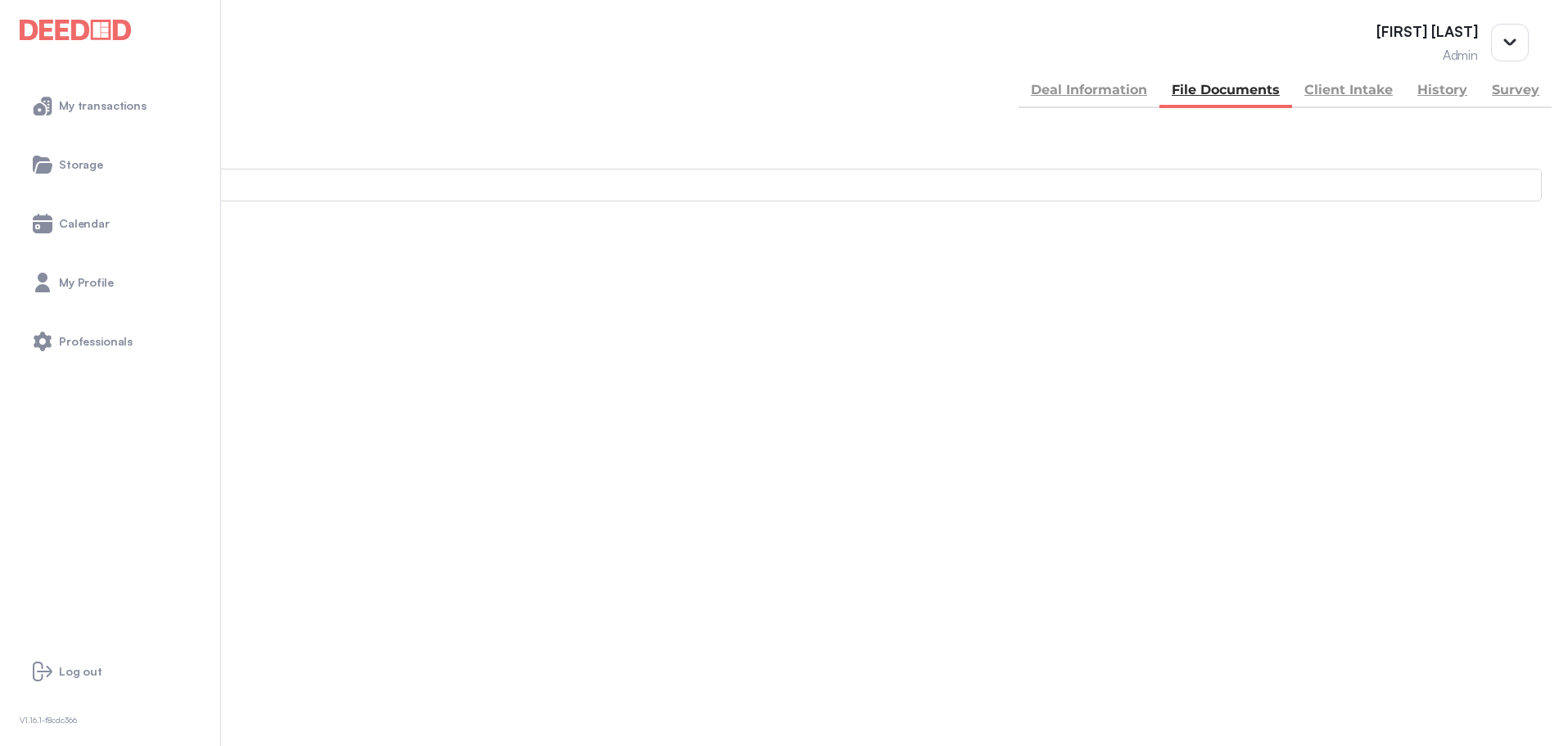 scroll, scrollTop: 82, scrollLeft: 0, axis: vertical 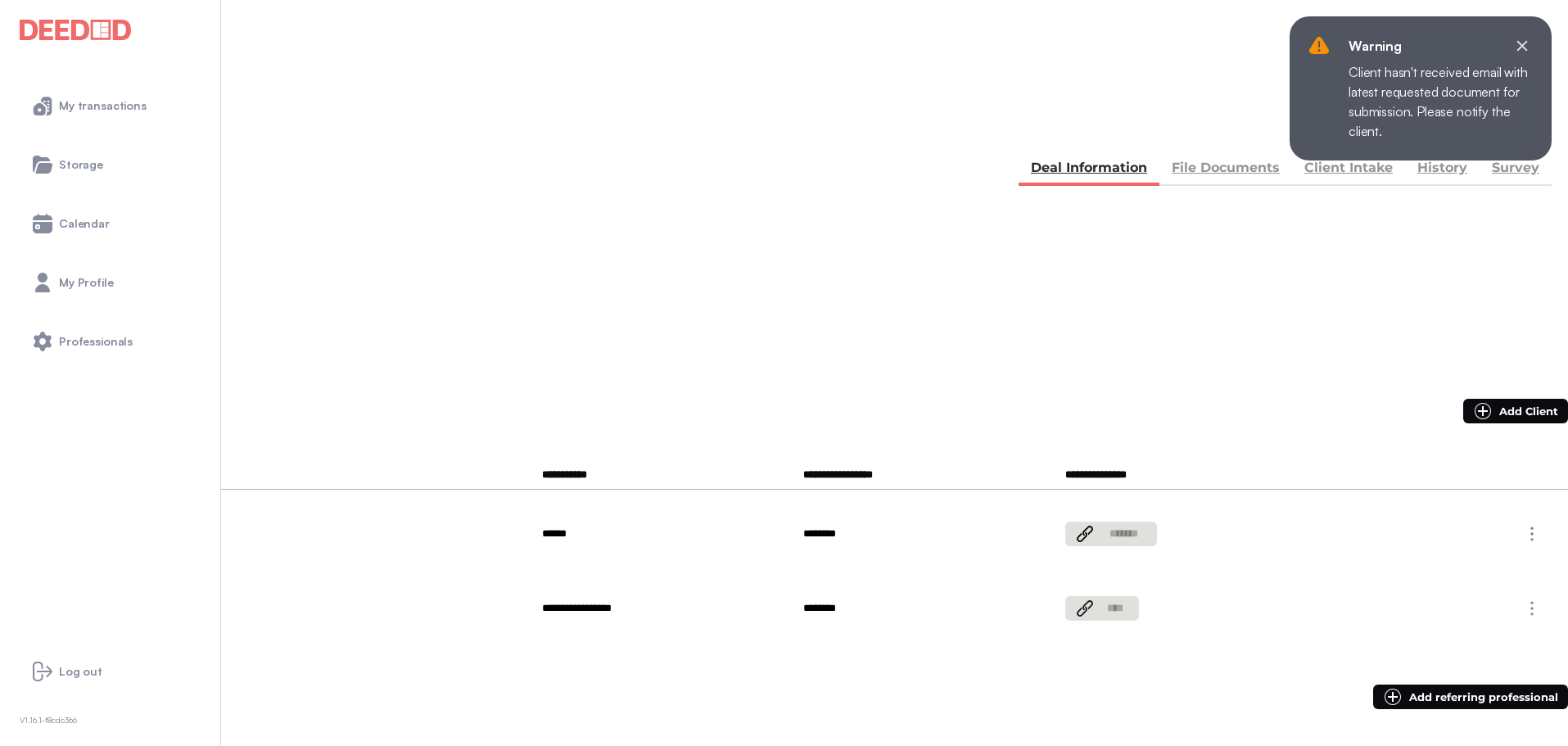 click on "Client Intake" at bounding box center [1349, 170] 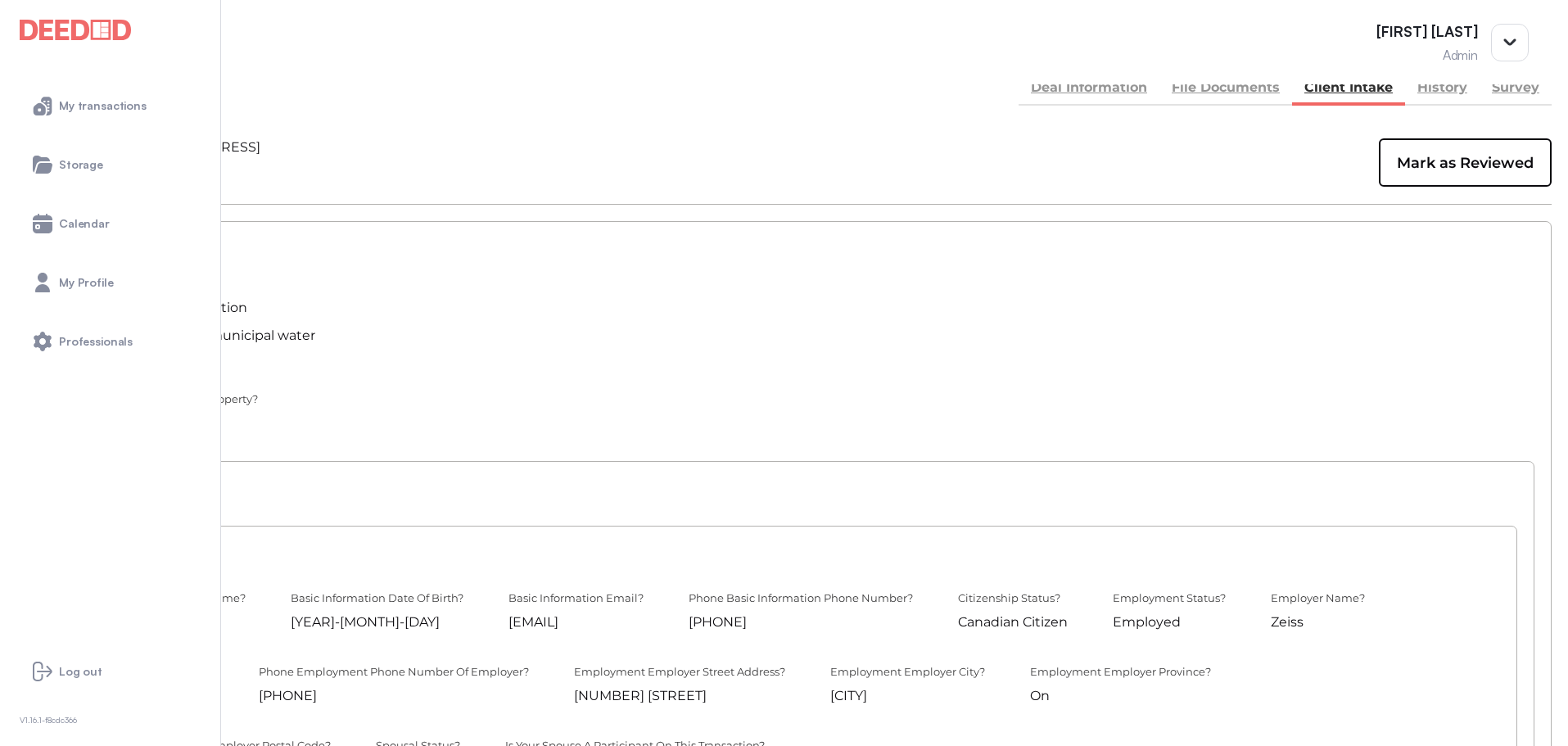 scroll, scrollTop: 0, scrollLeft: 0, axis: both 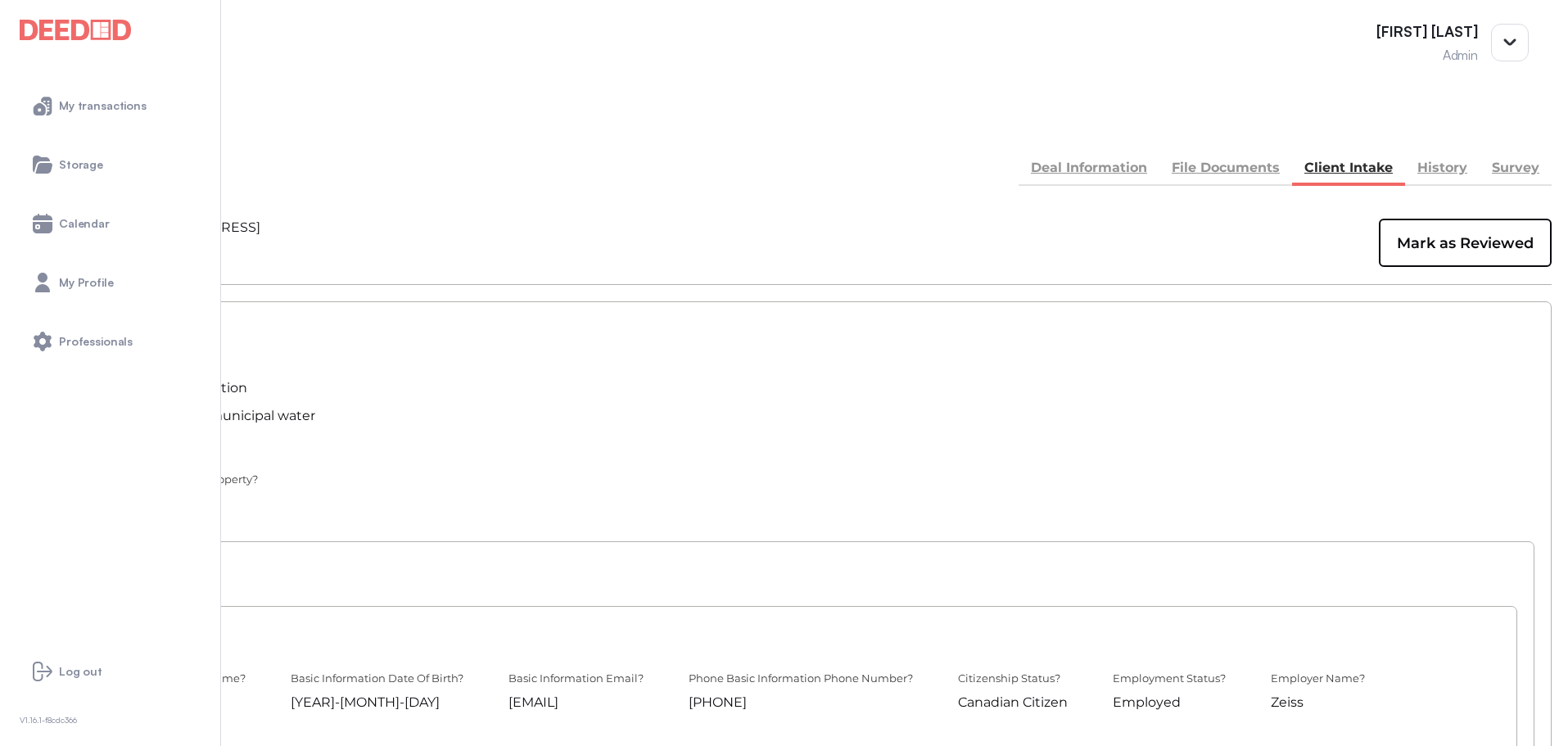 click on "File Documents" at bounding box center (1226, 170) 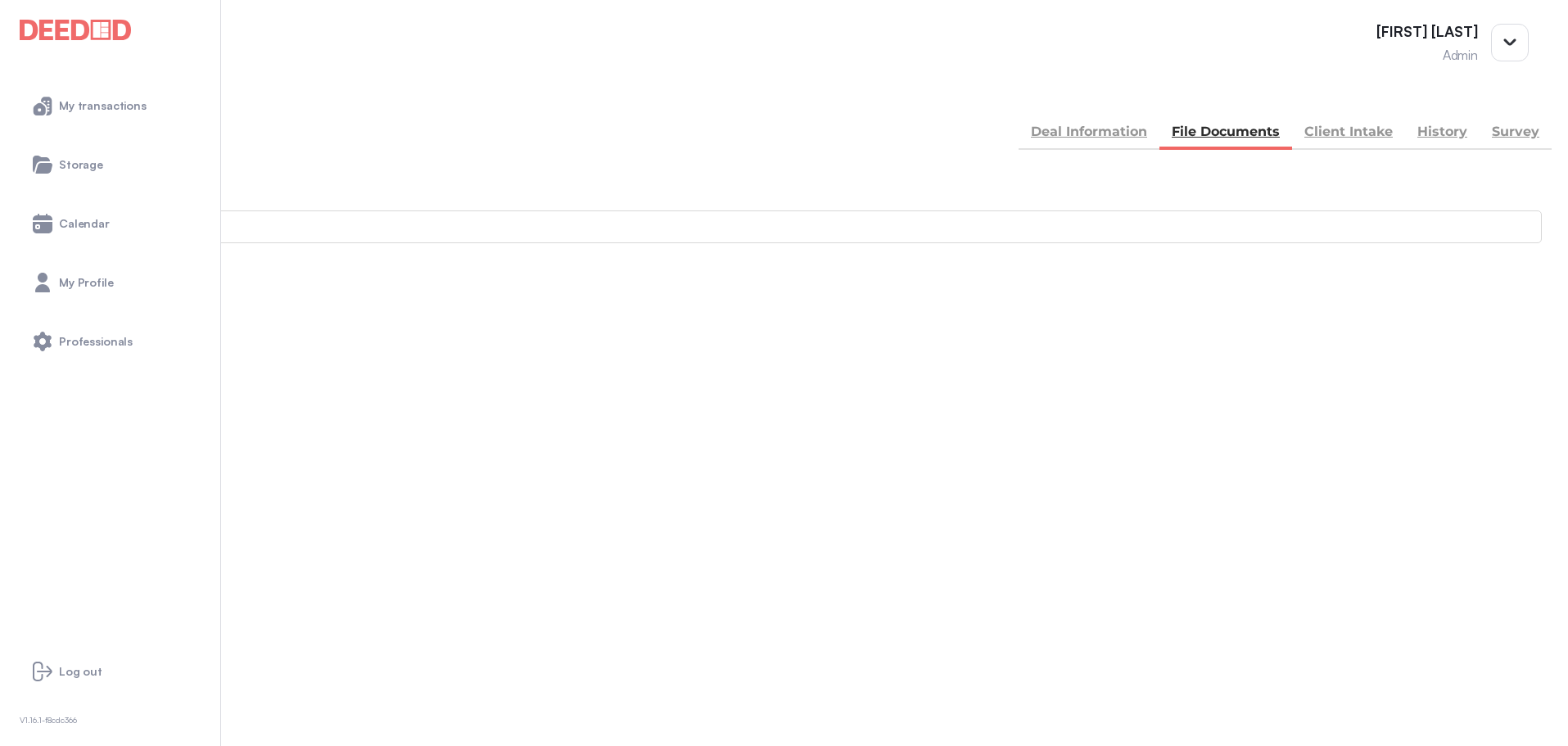 scroll, scrollTop: 31, scrollLeft: 0, axis: vertical 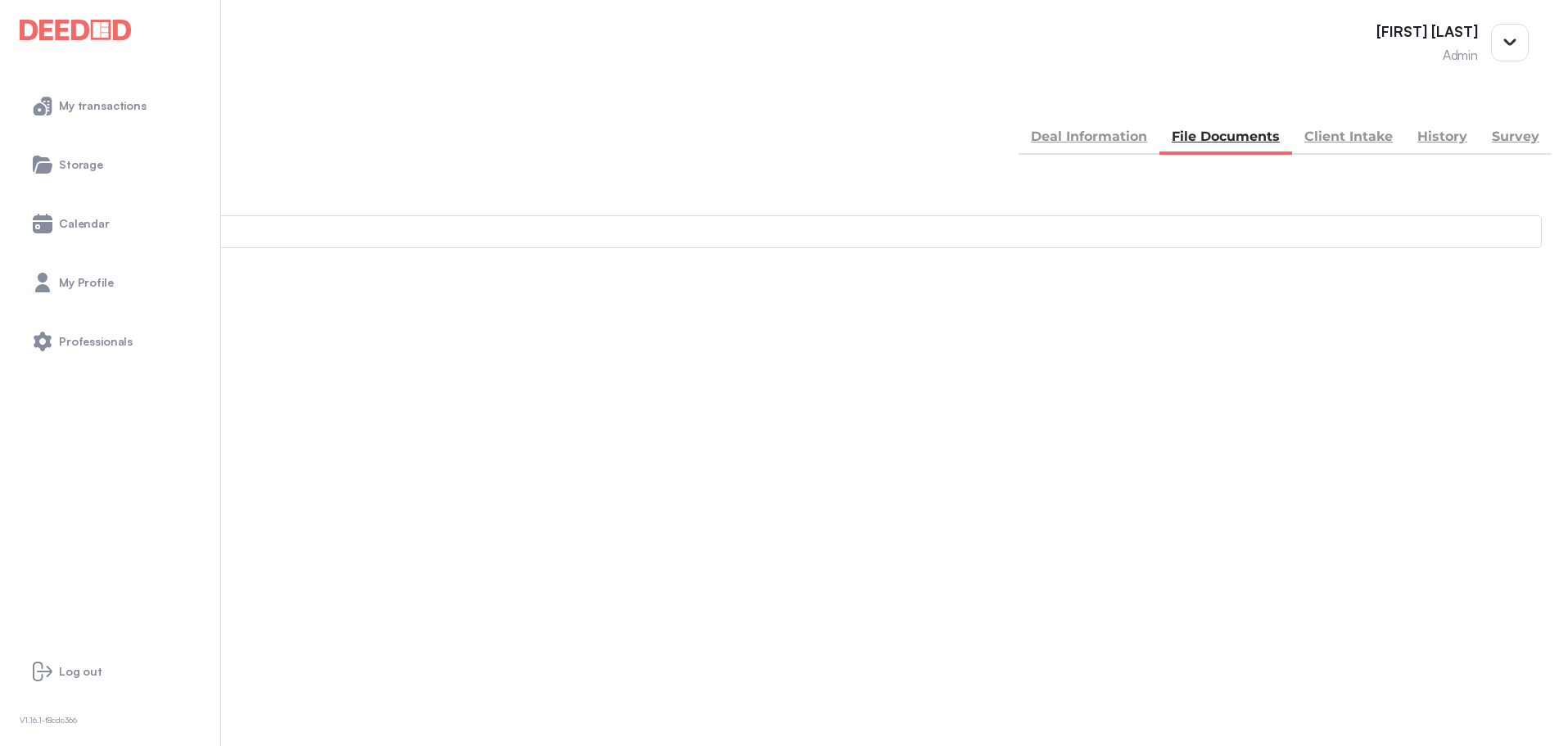 click on "There are no files in the folder" at bounding box center [784, 869] 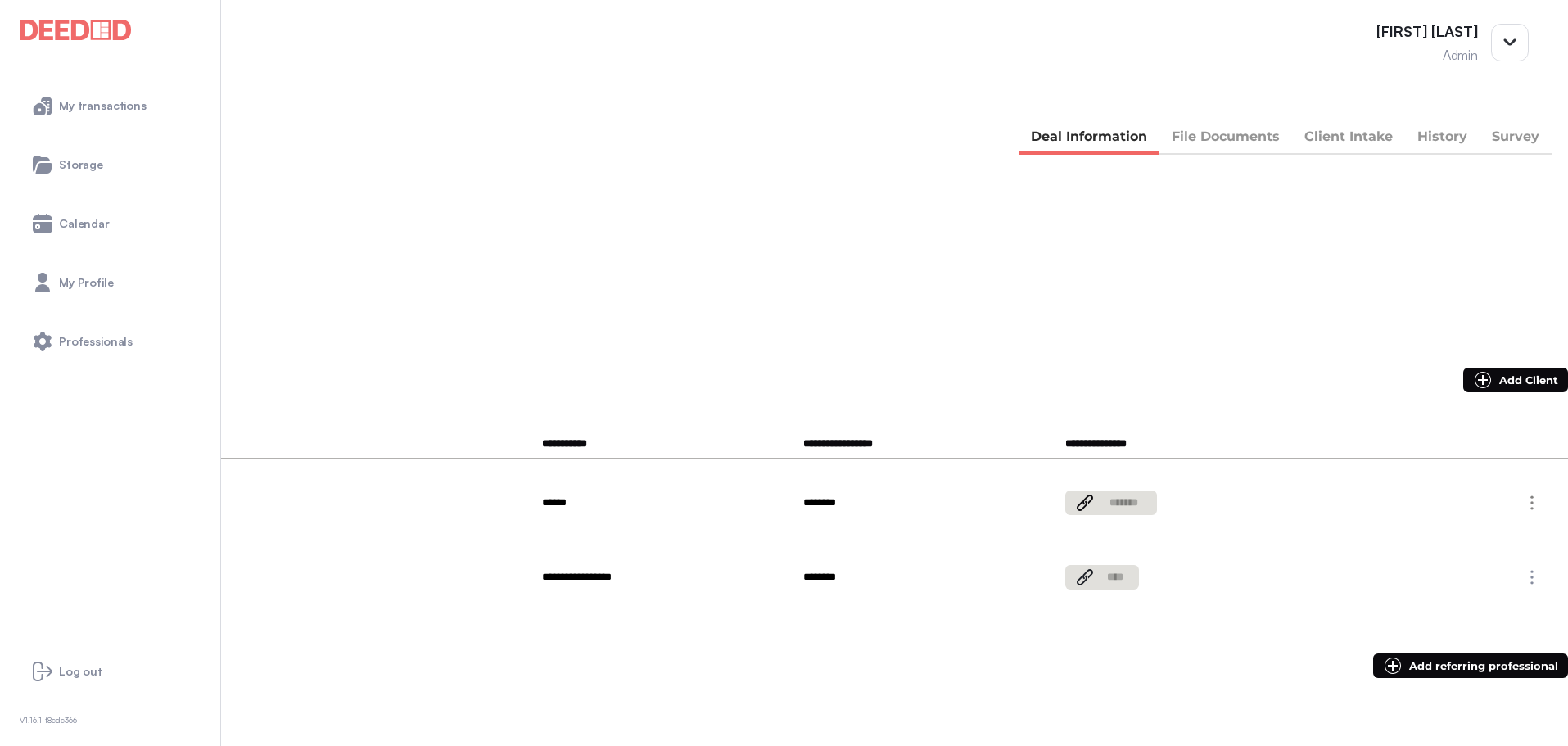 click on "File Documents" at bounding box center (1226, 138) 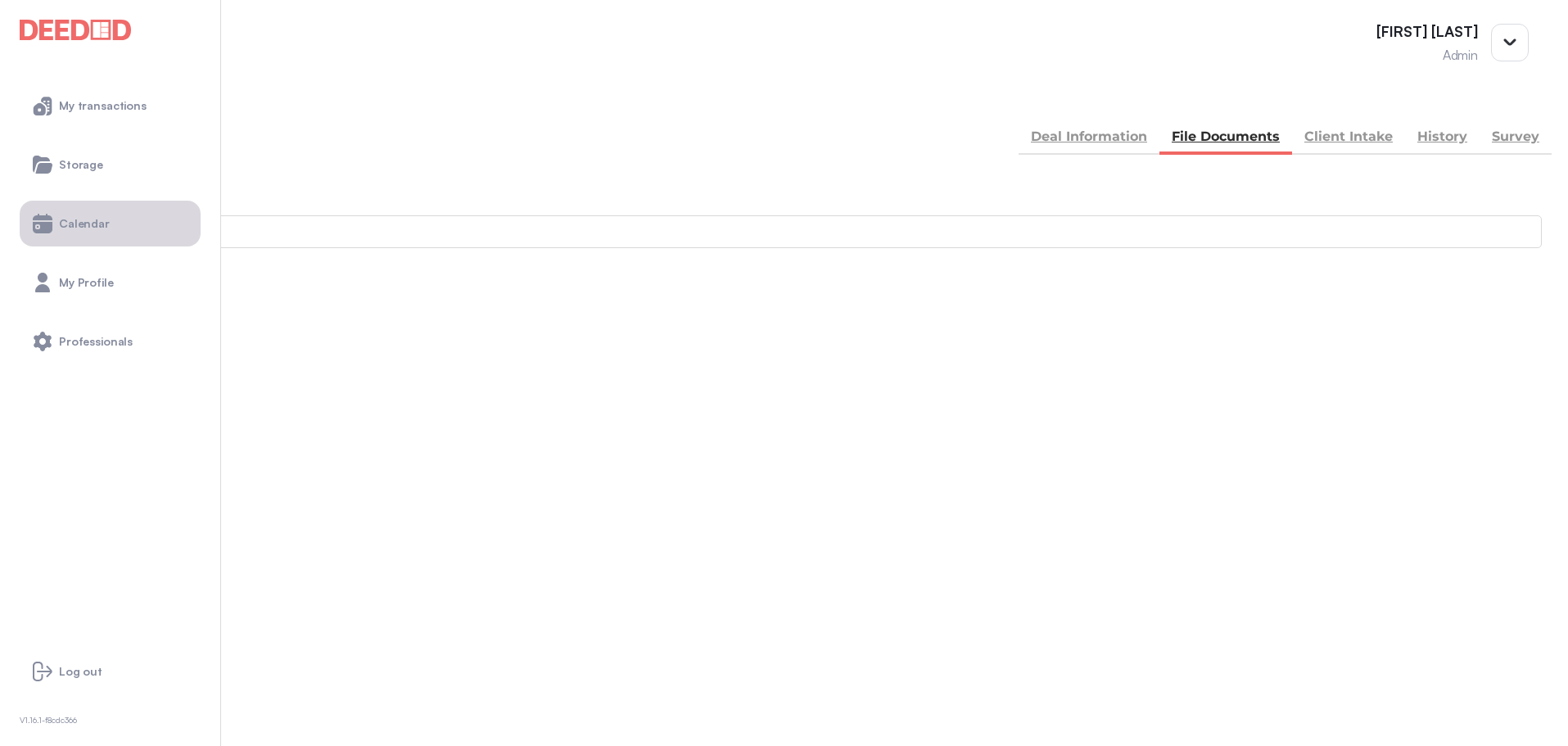 click on "Calendar" at bounding box center (110, 224) 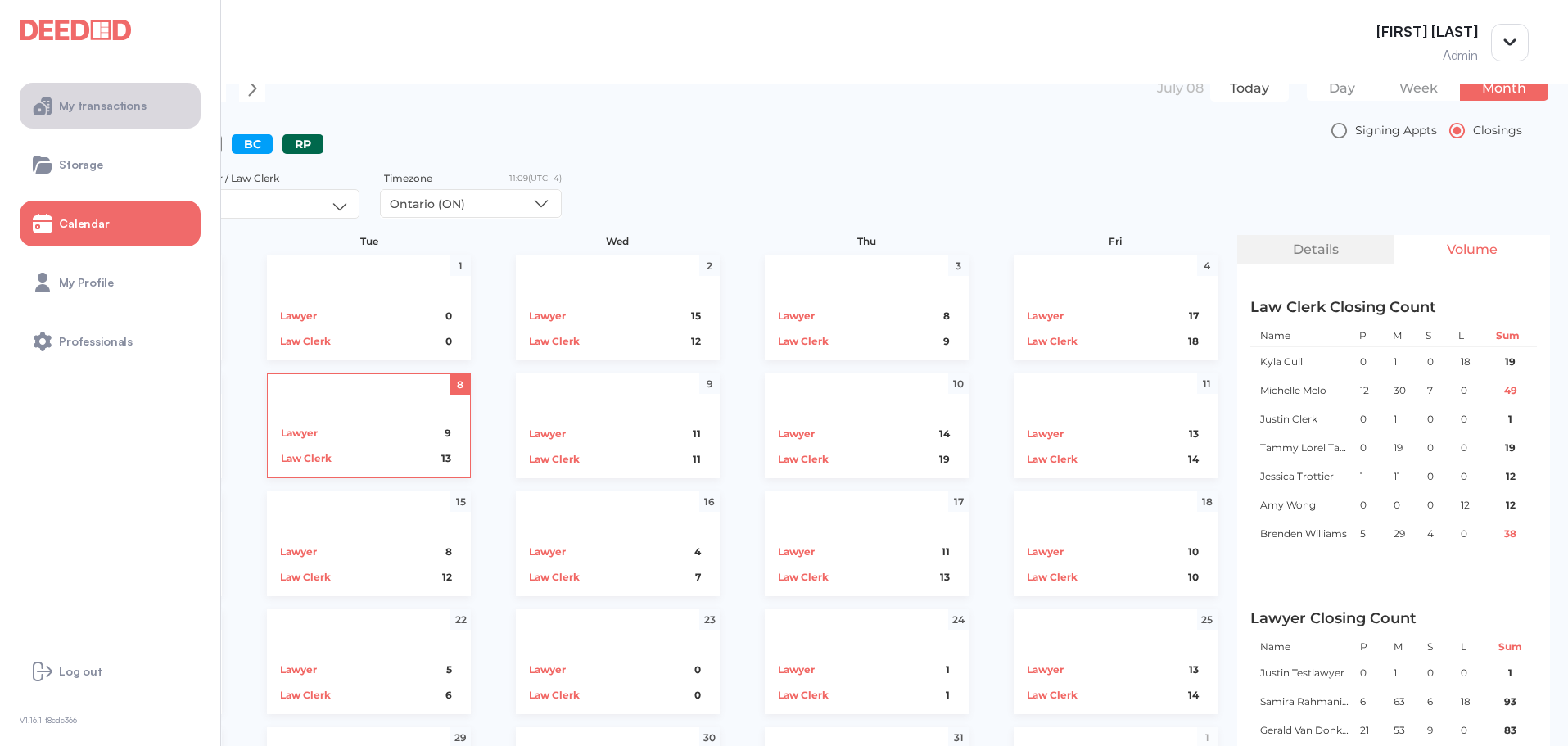 click on "My transactions" at bounding box center [102, 106] 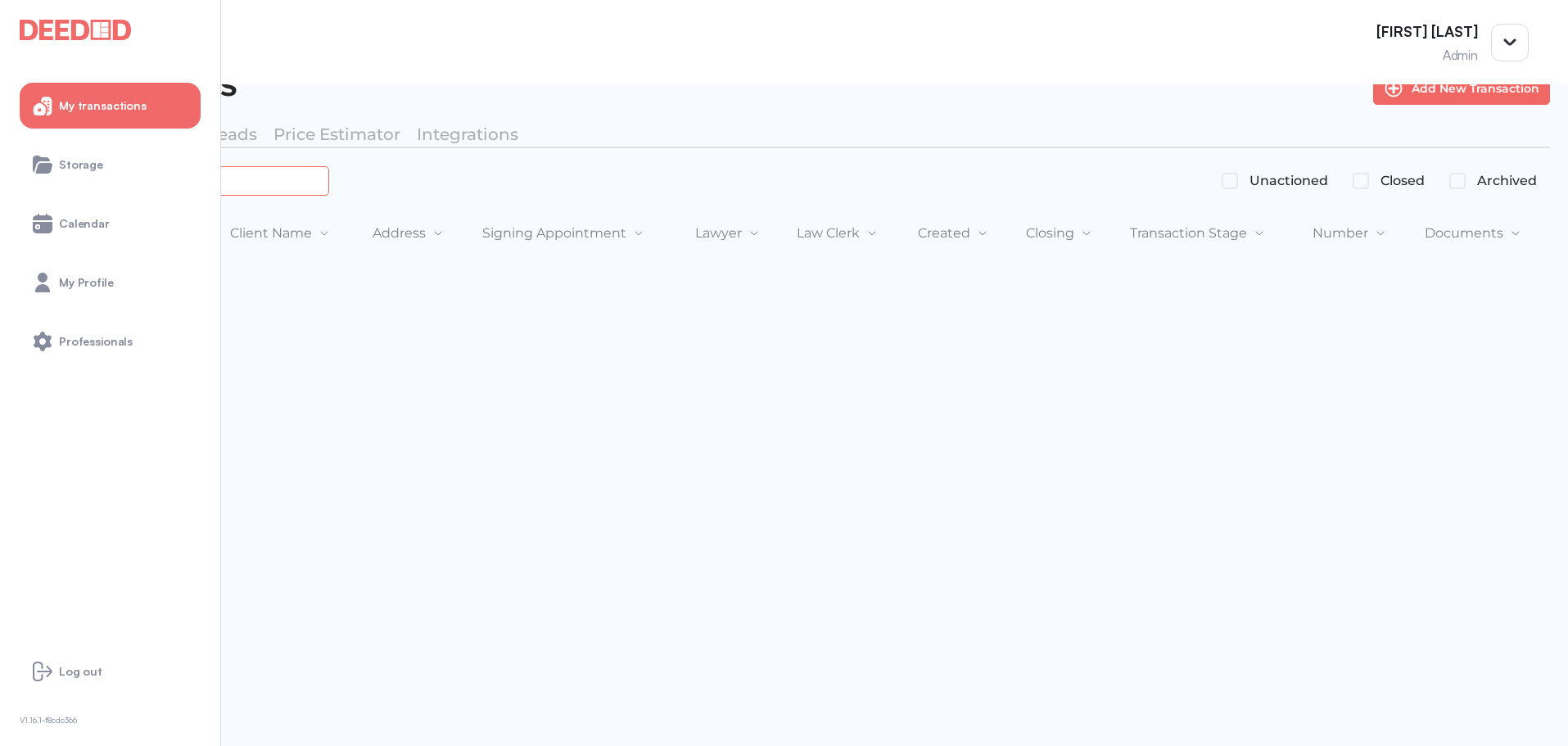 click at bounding box center [183, 180] 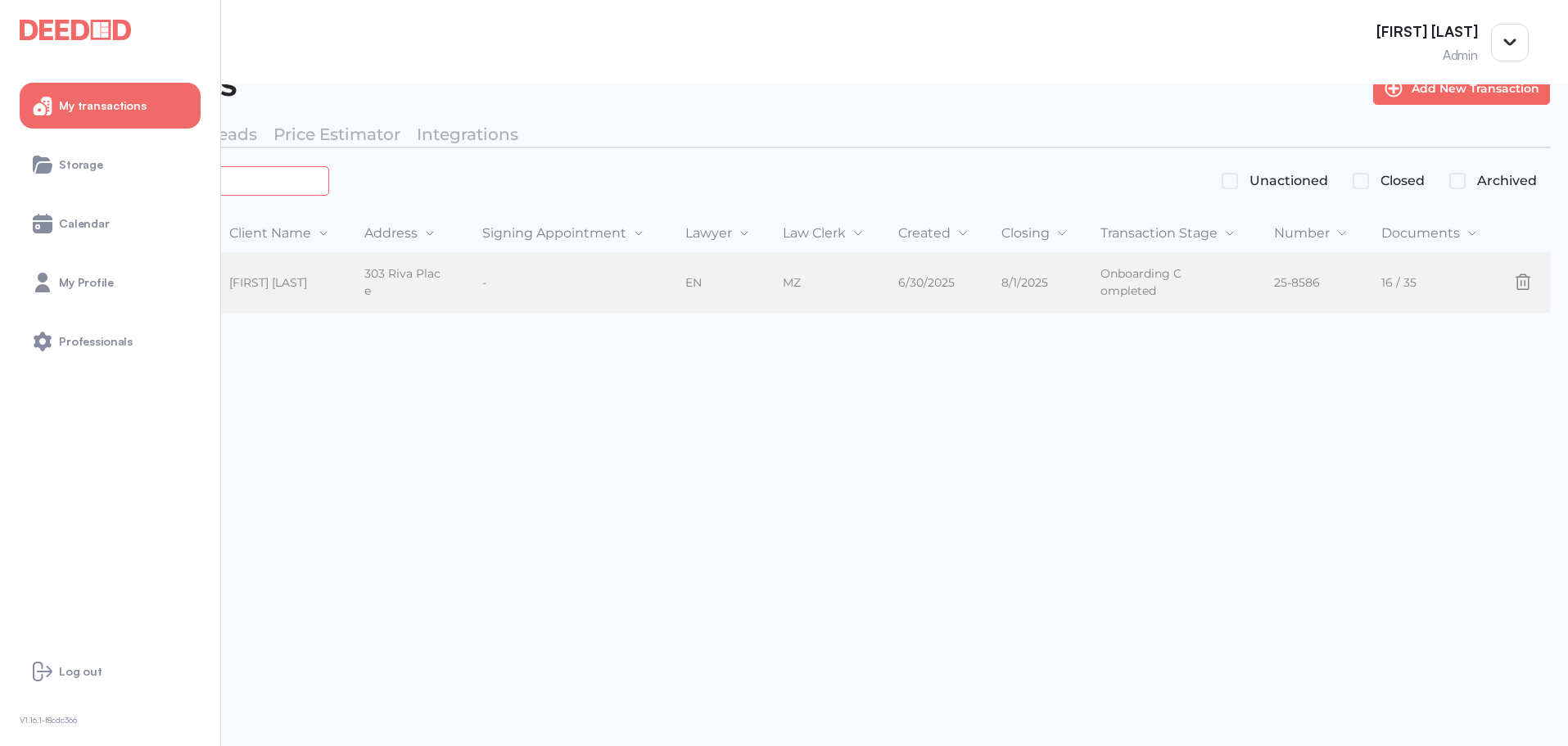 type on "****" 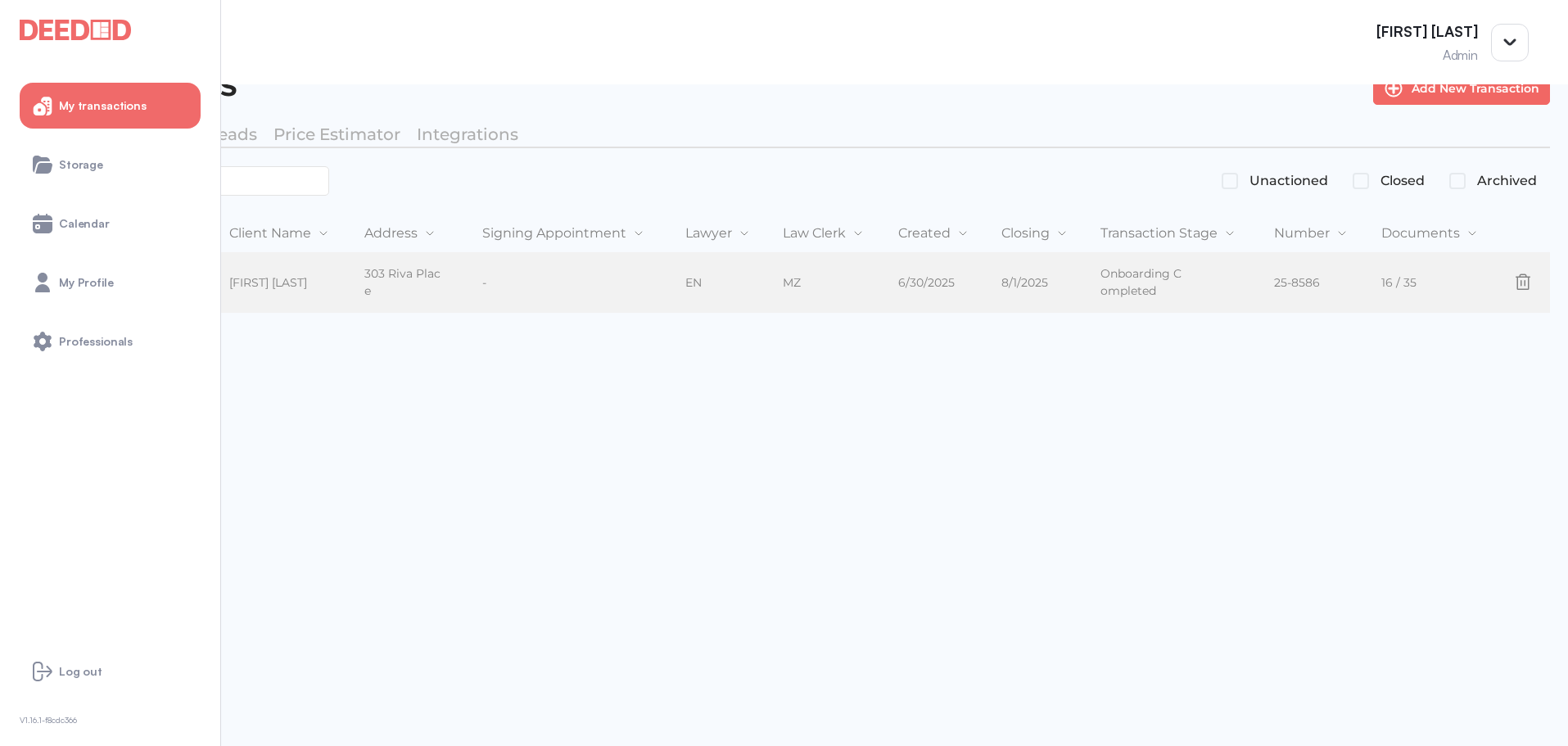 click on "Purchase" at bounding box center [62, 283] 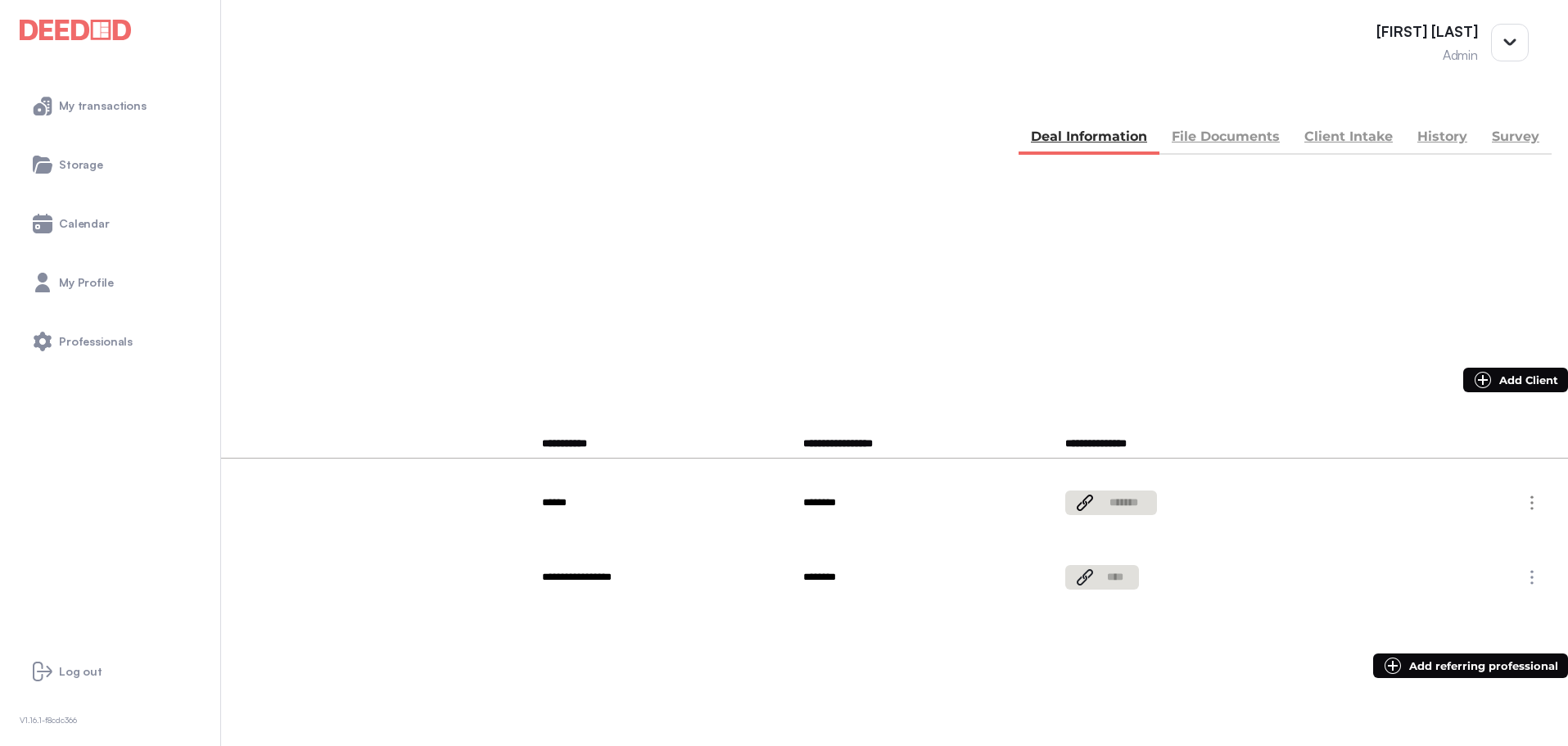 click on "File Documents" at bounding box center [1226, 138] 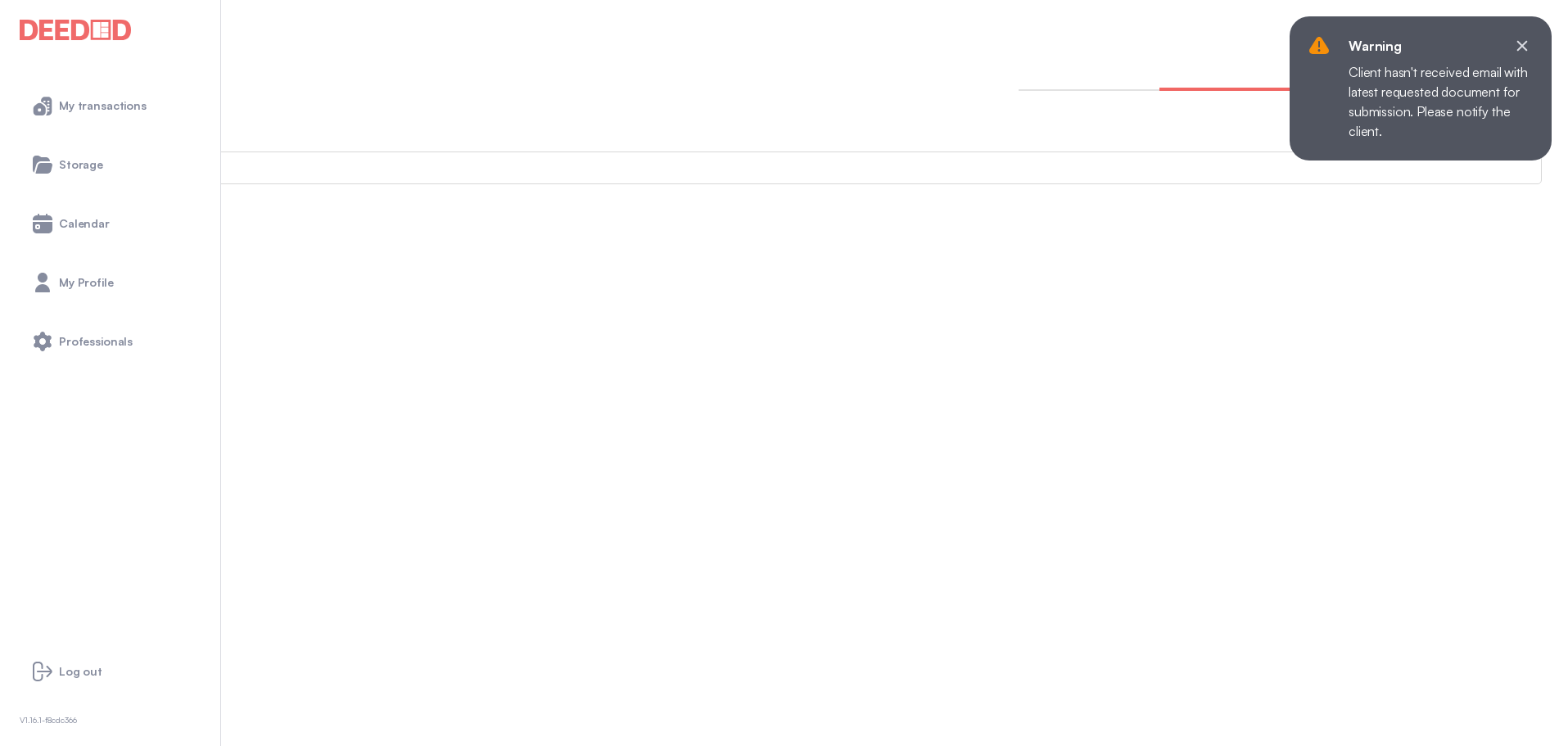 scroll, scrollTop: 96, scrollLeft: 0, axis: vertical 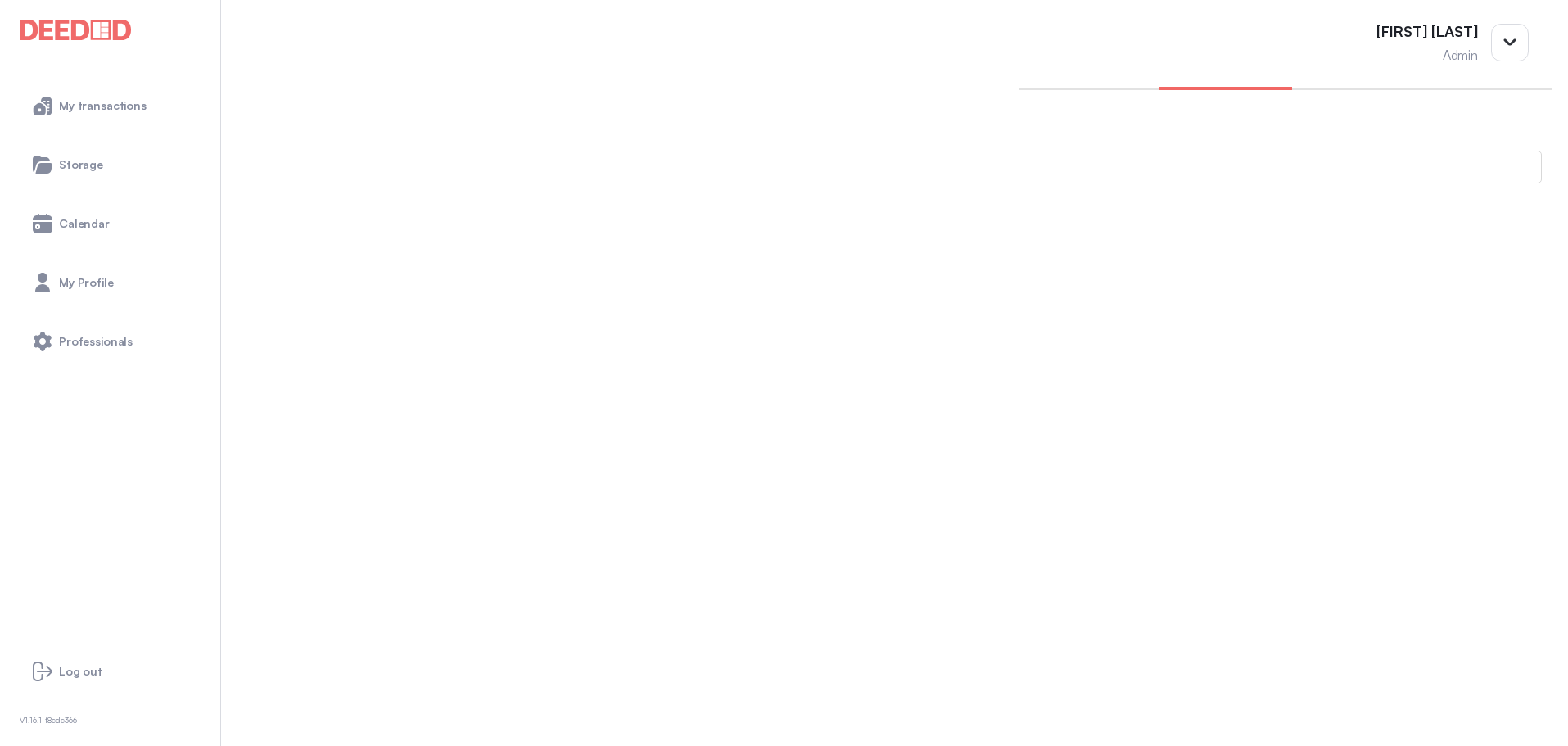 click on "ID" at bounding box center (784, 597) 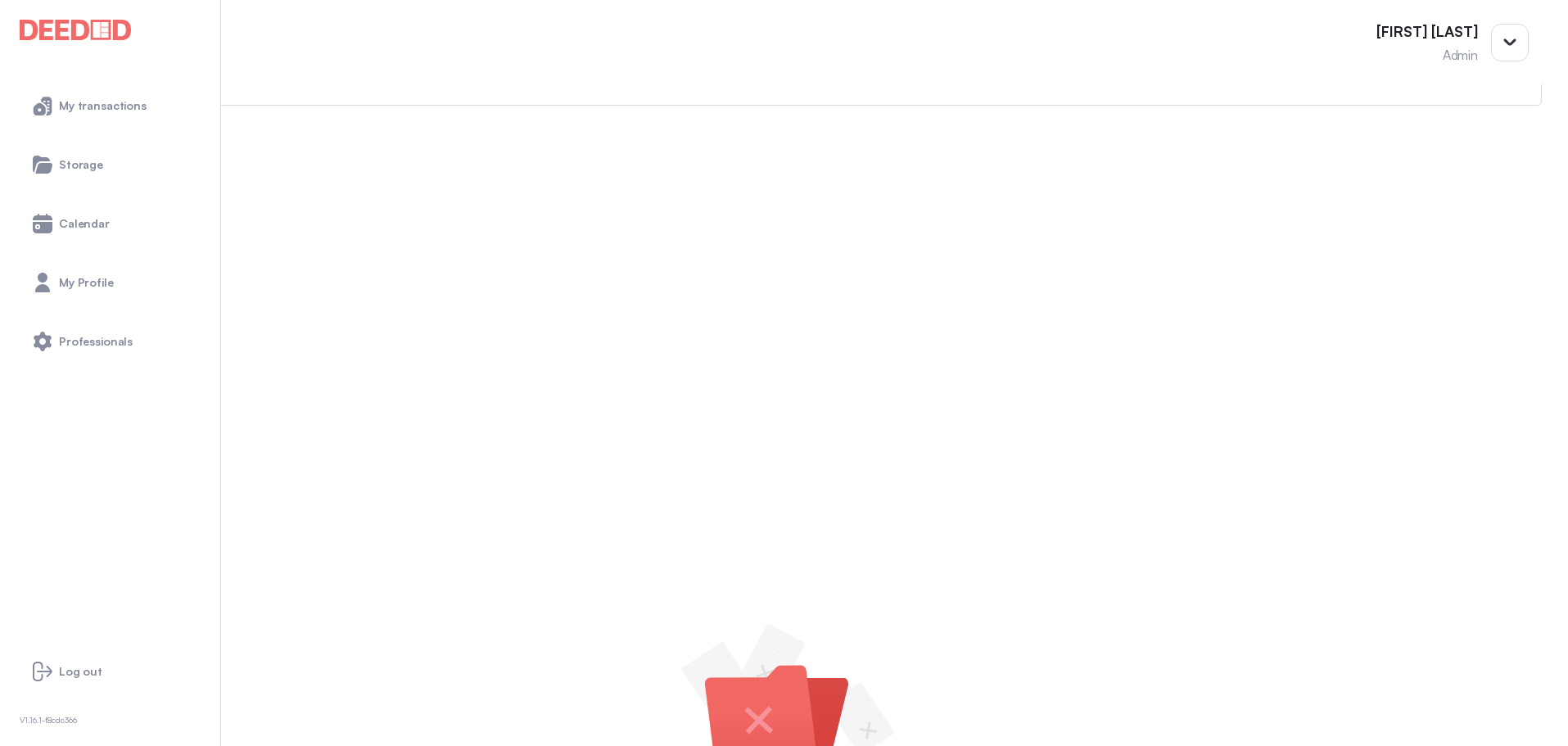 scroll, scrollTop: 0, scrollLeft: 0, axis: both 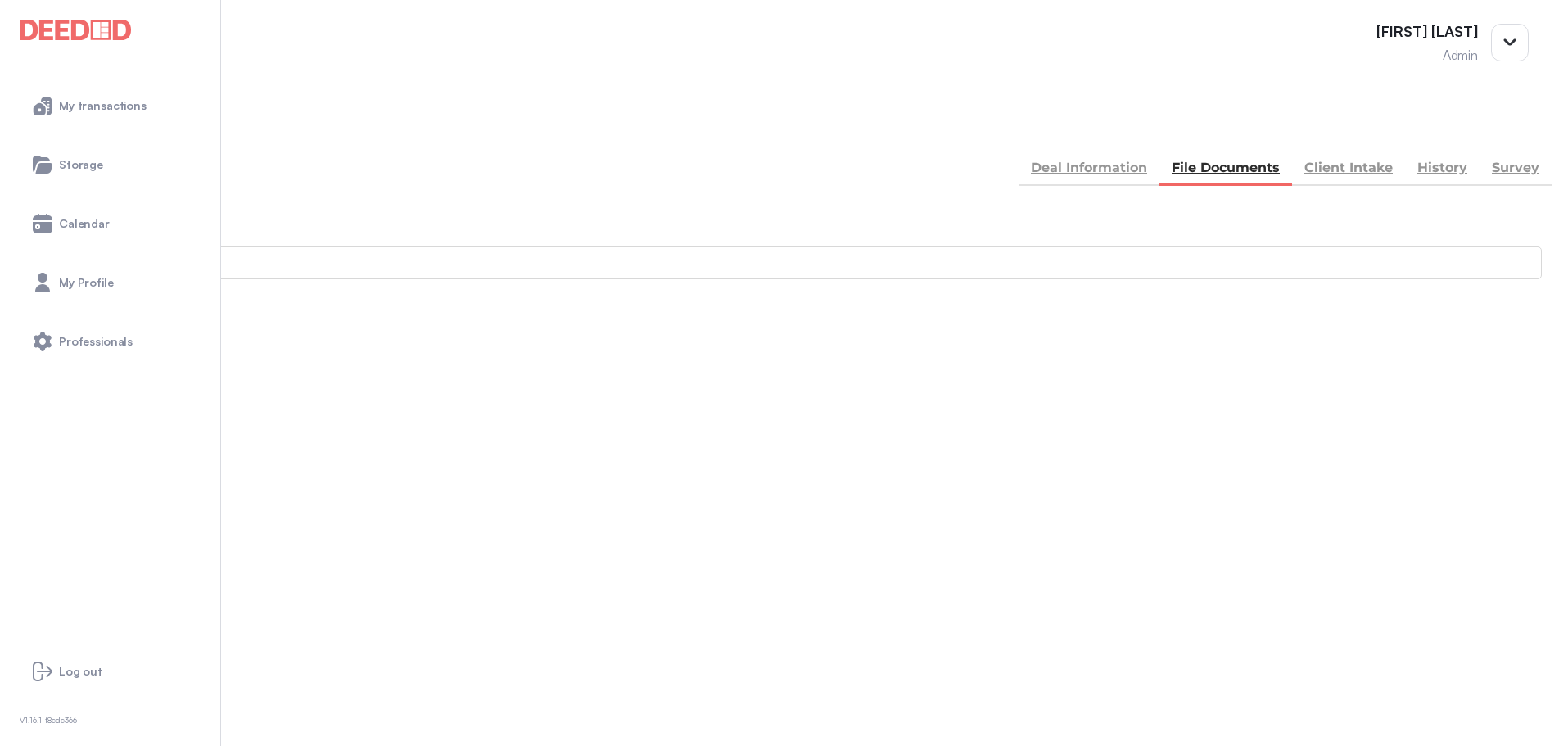 click on "[CITY_INITIAL].[LAST_INITIAL] 25-8586" at bounding box center (68, 467) 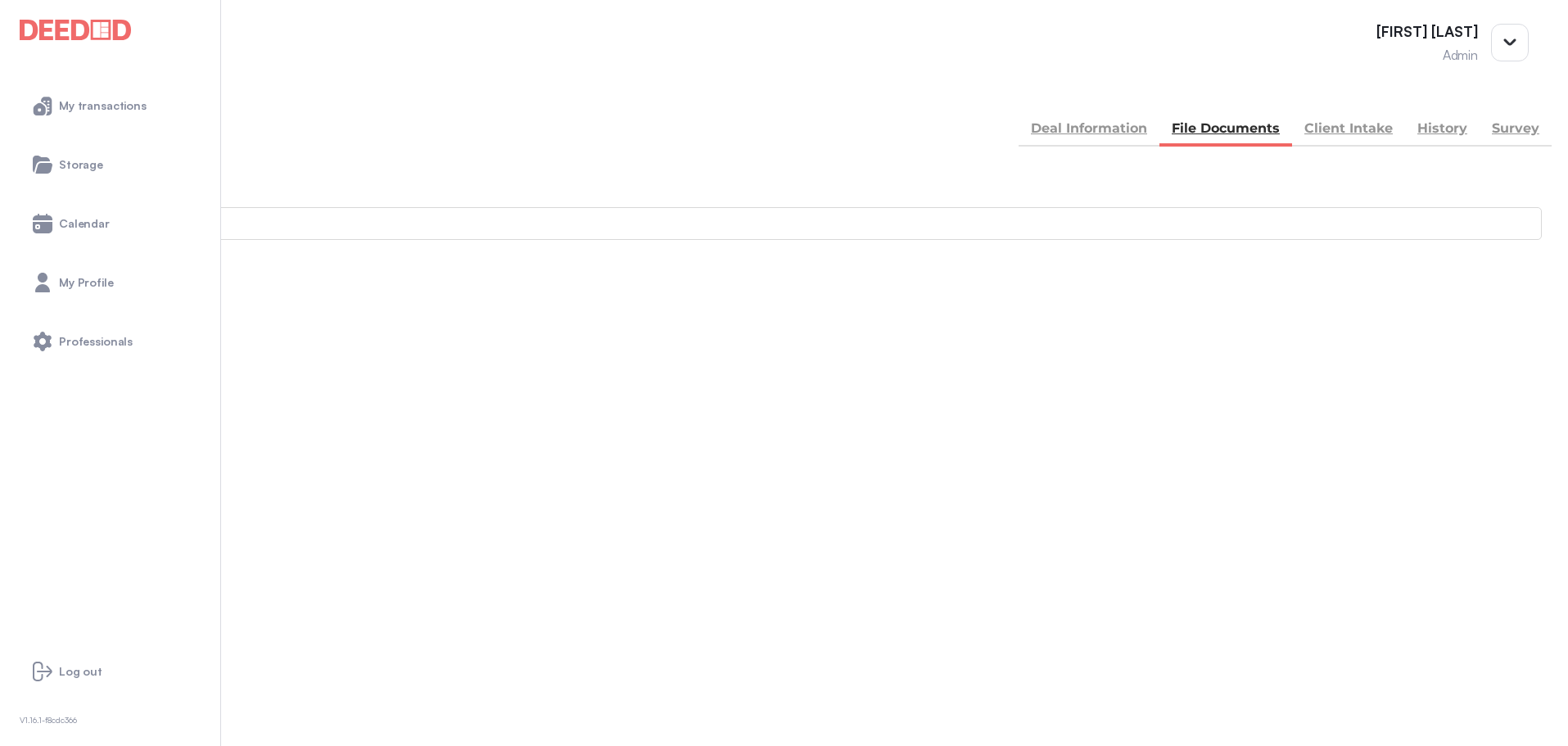 scroll, scrollTop: 40, scrollLeft: 0, axis: vertical 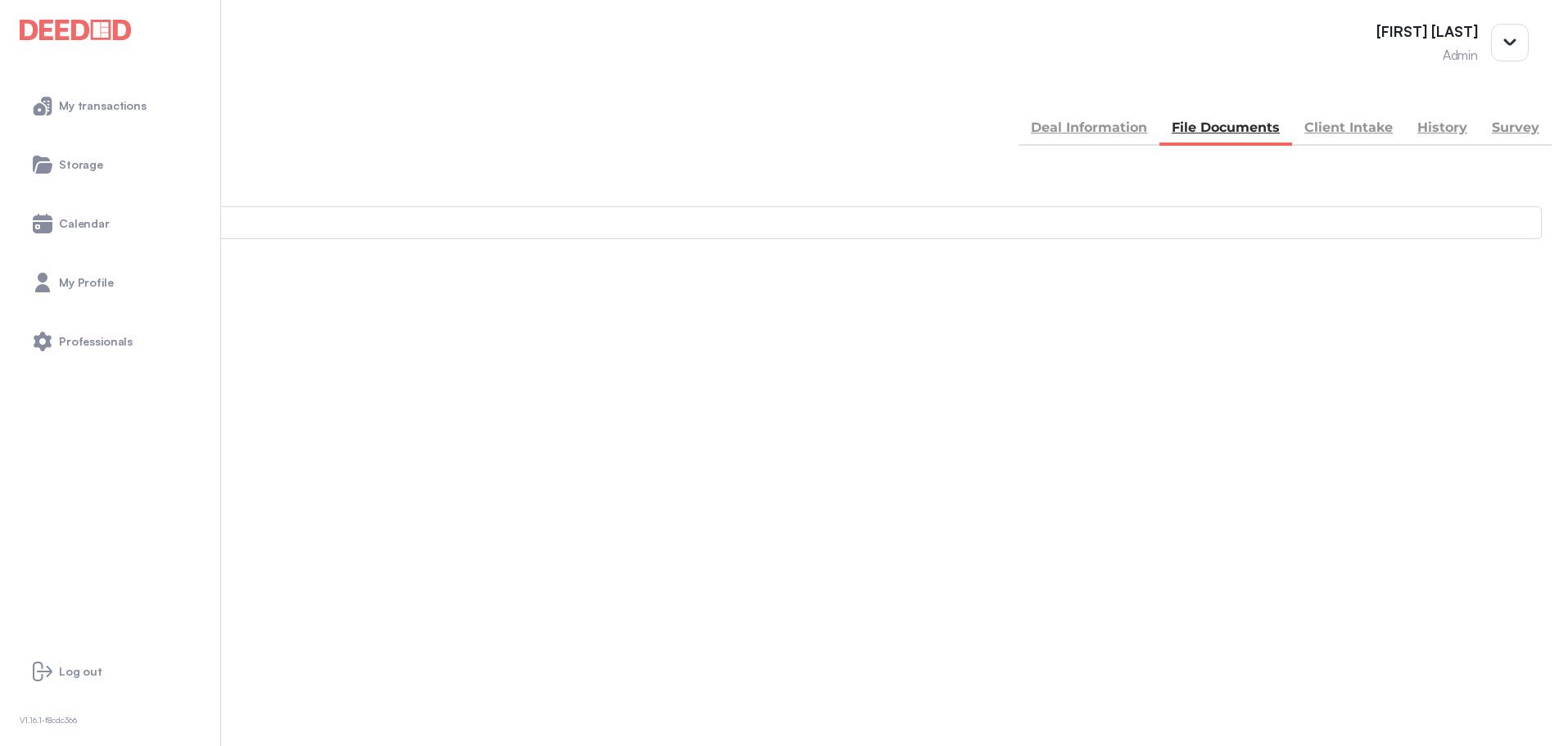 click on "Client Intake" at bounding box center (1349, 129) 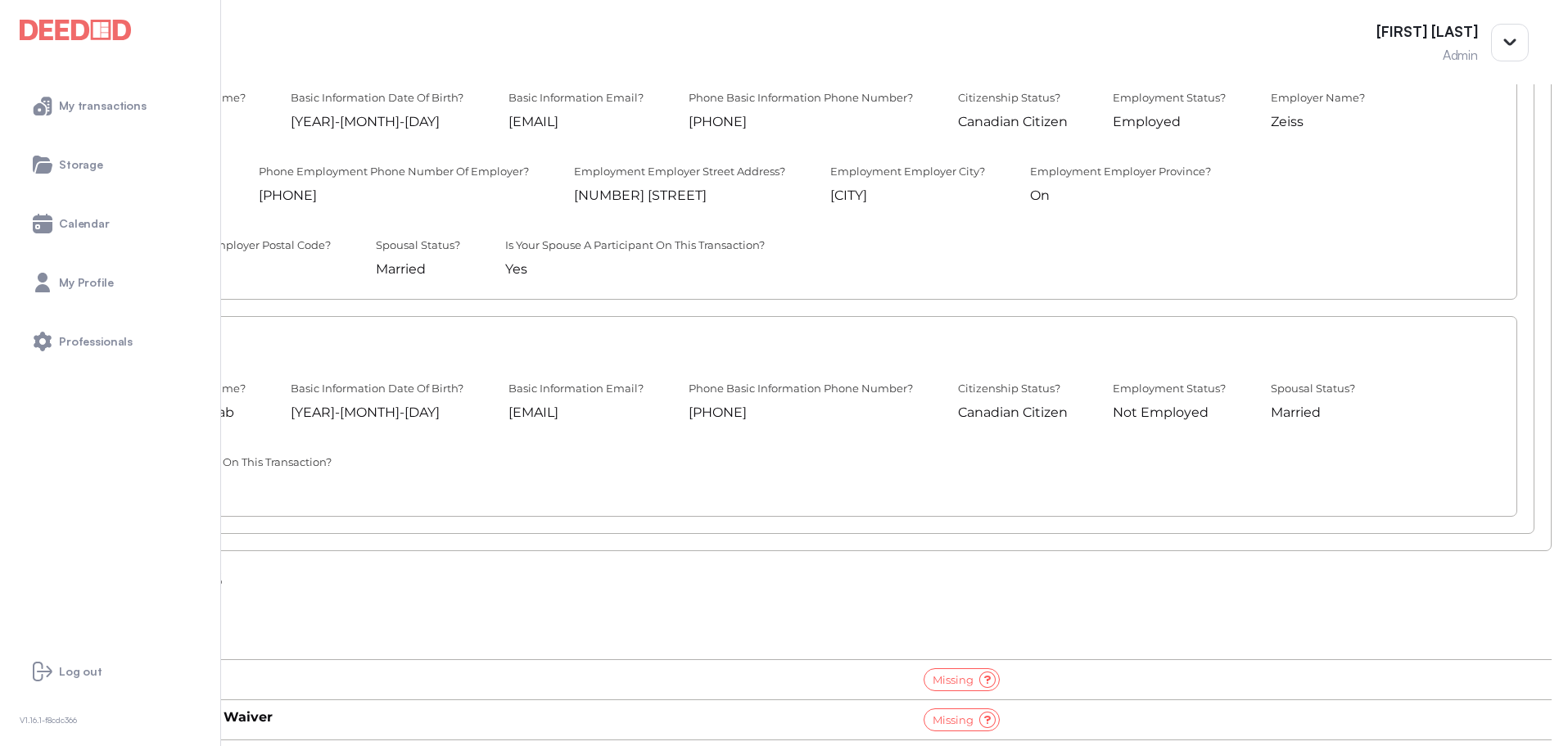 scroll, scrollTop: 581, scrollLeft: 0, axis: vertical 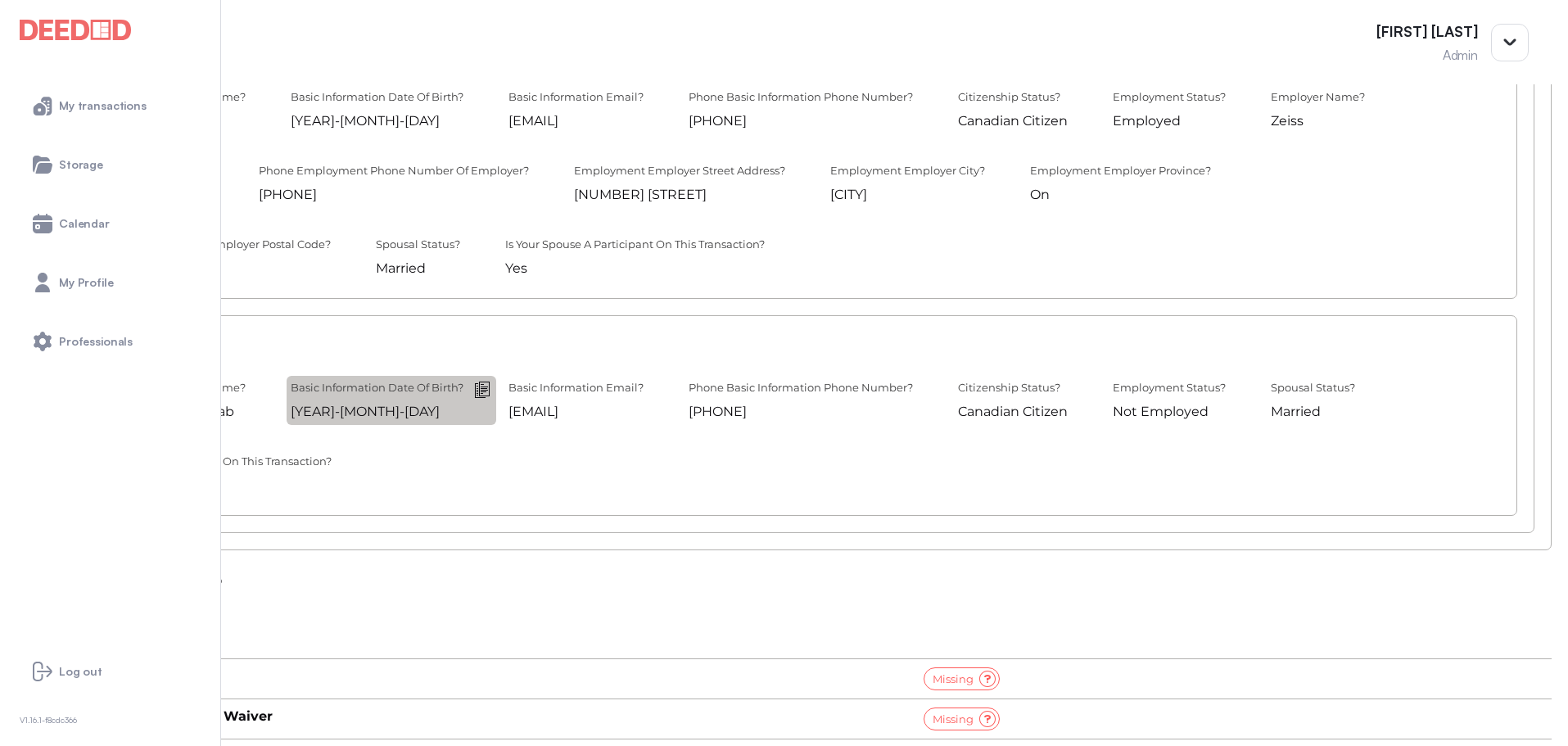 click at bounding box center [0, 0] 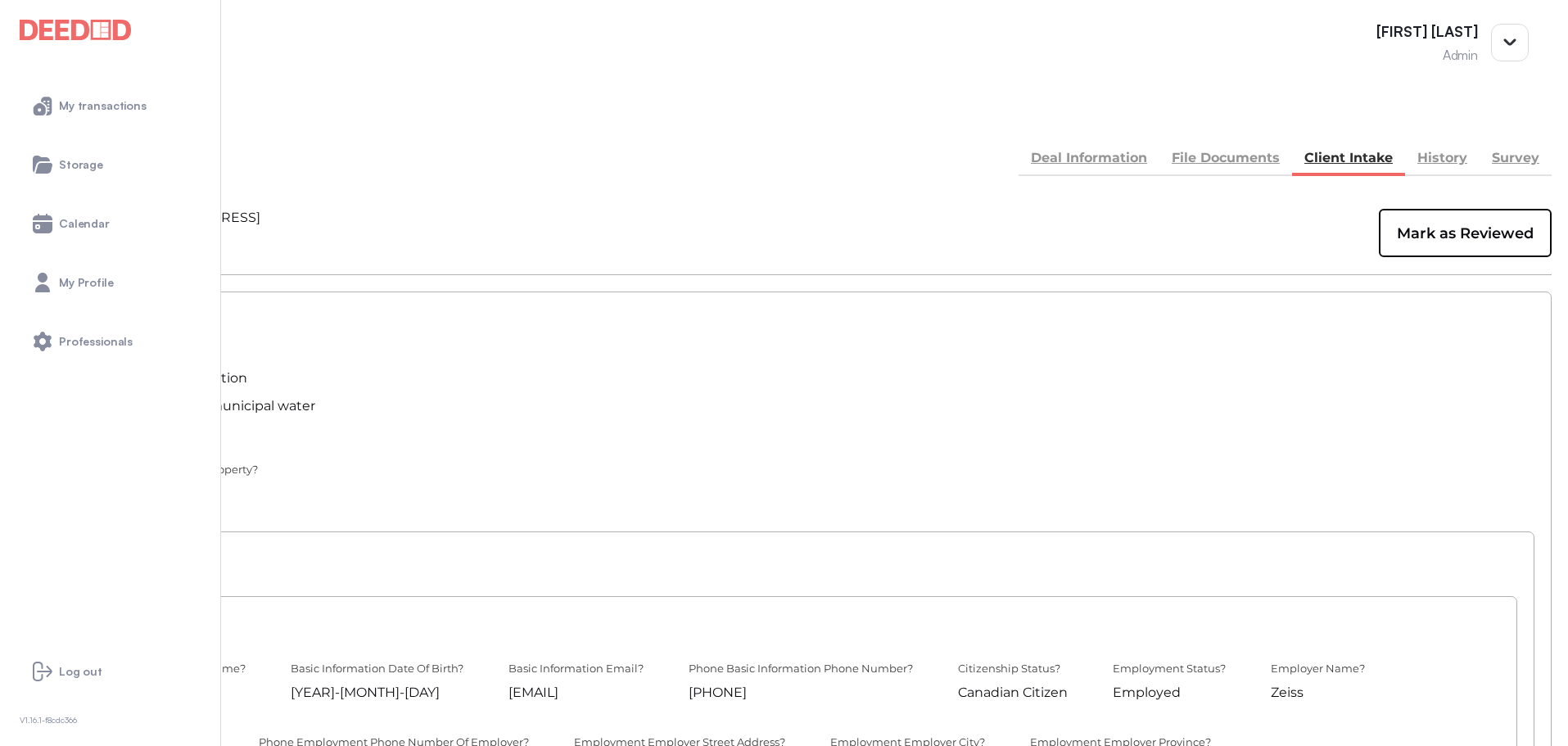 scroll, scrollTop: 8, scrollLeft: 0, axis: vertical 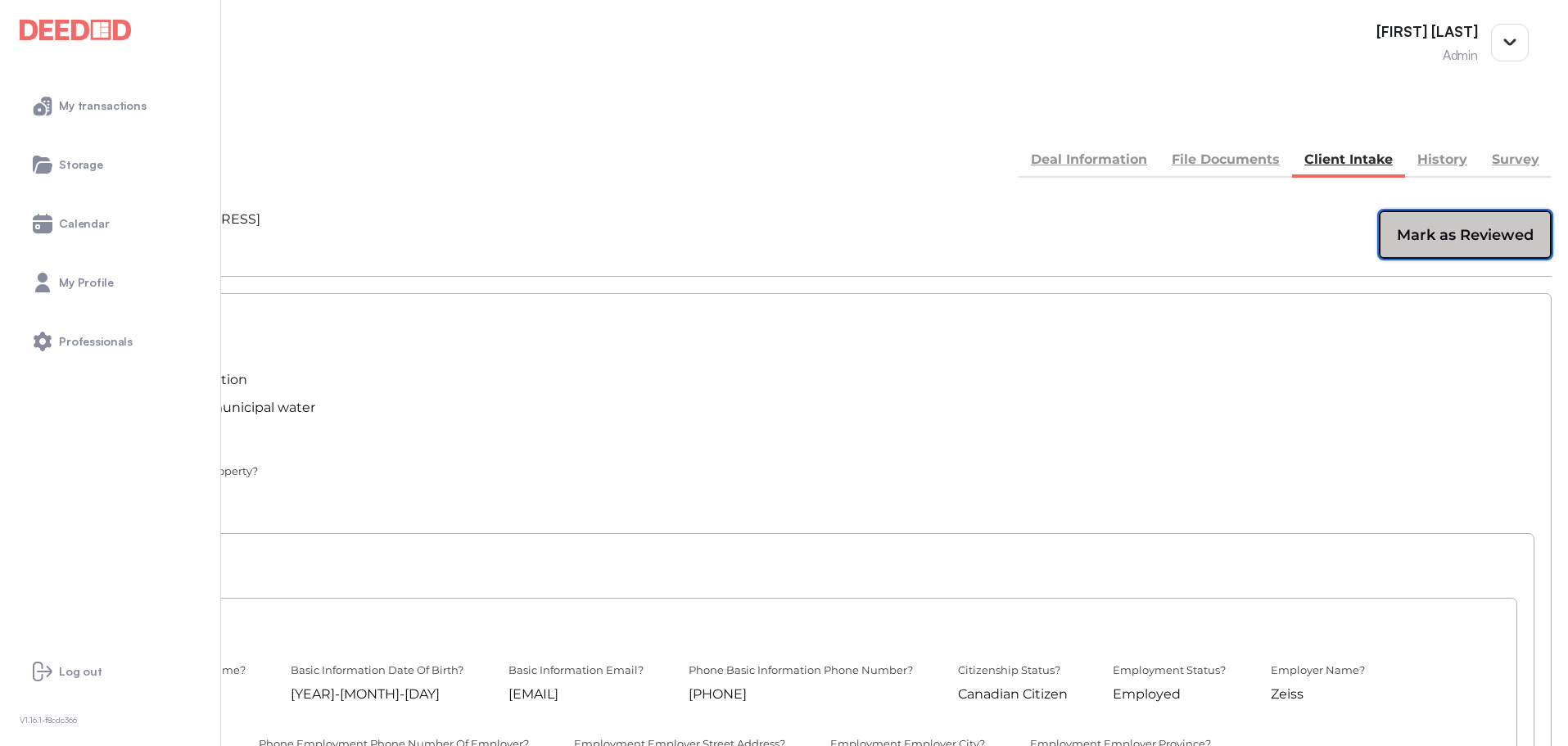click on "Mark as Reviewed" at bounding box center (1465, 235) 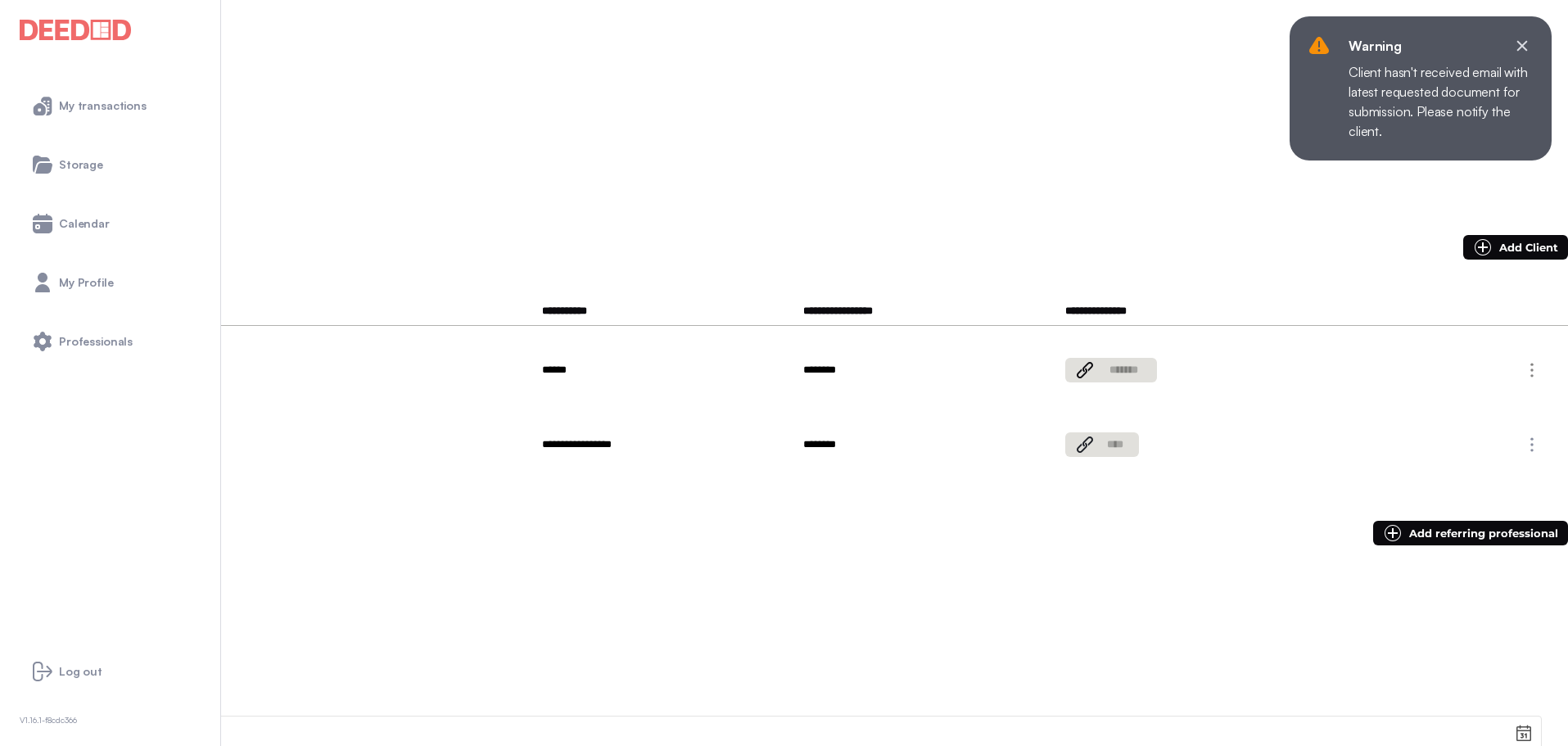scroll, scrollTop: 0, scrollLeft: 0, axis: both 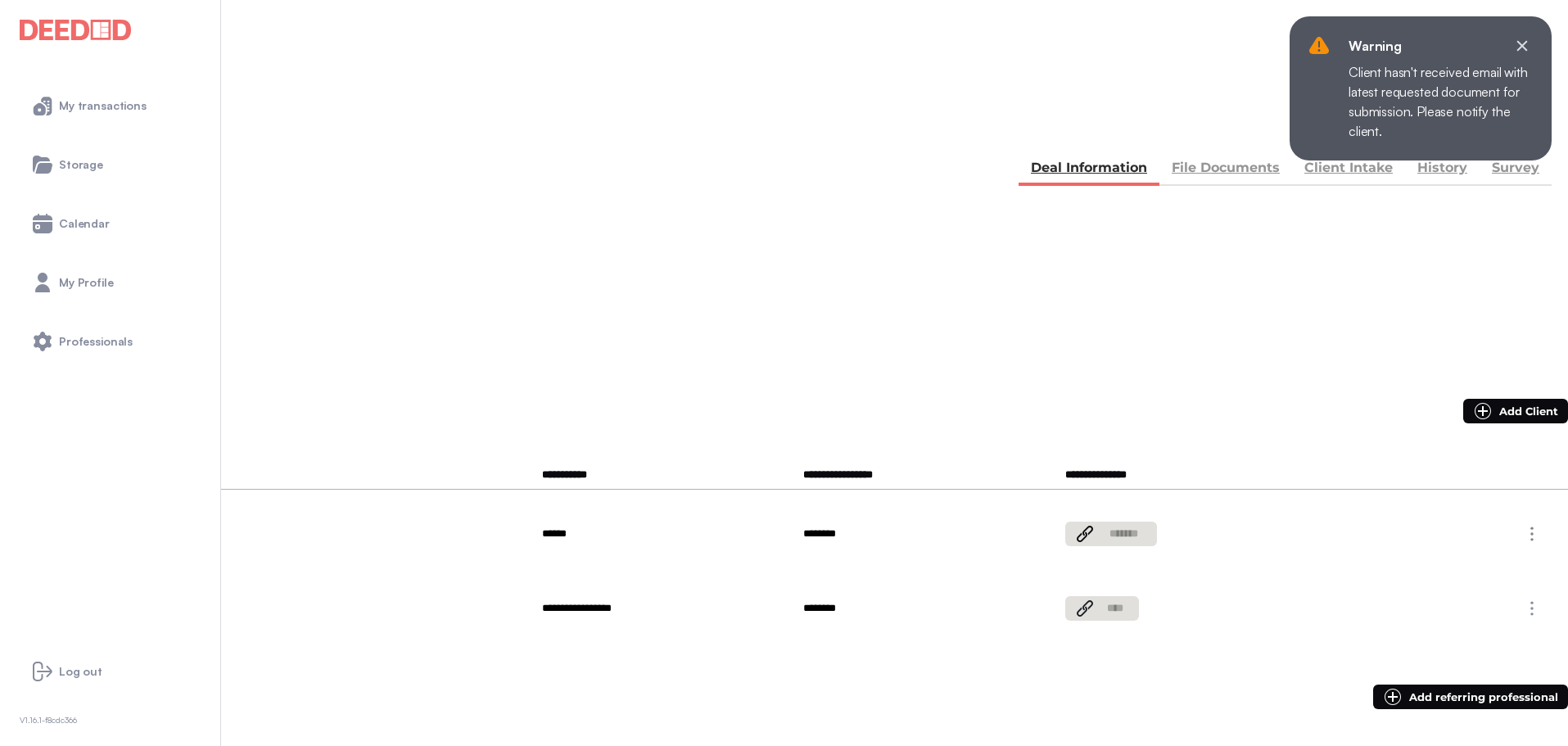 click on "Client Intake" at bounding box center [1349, 170] 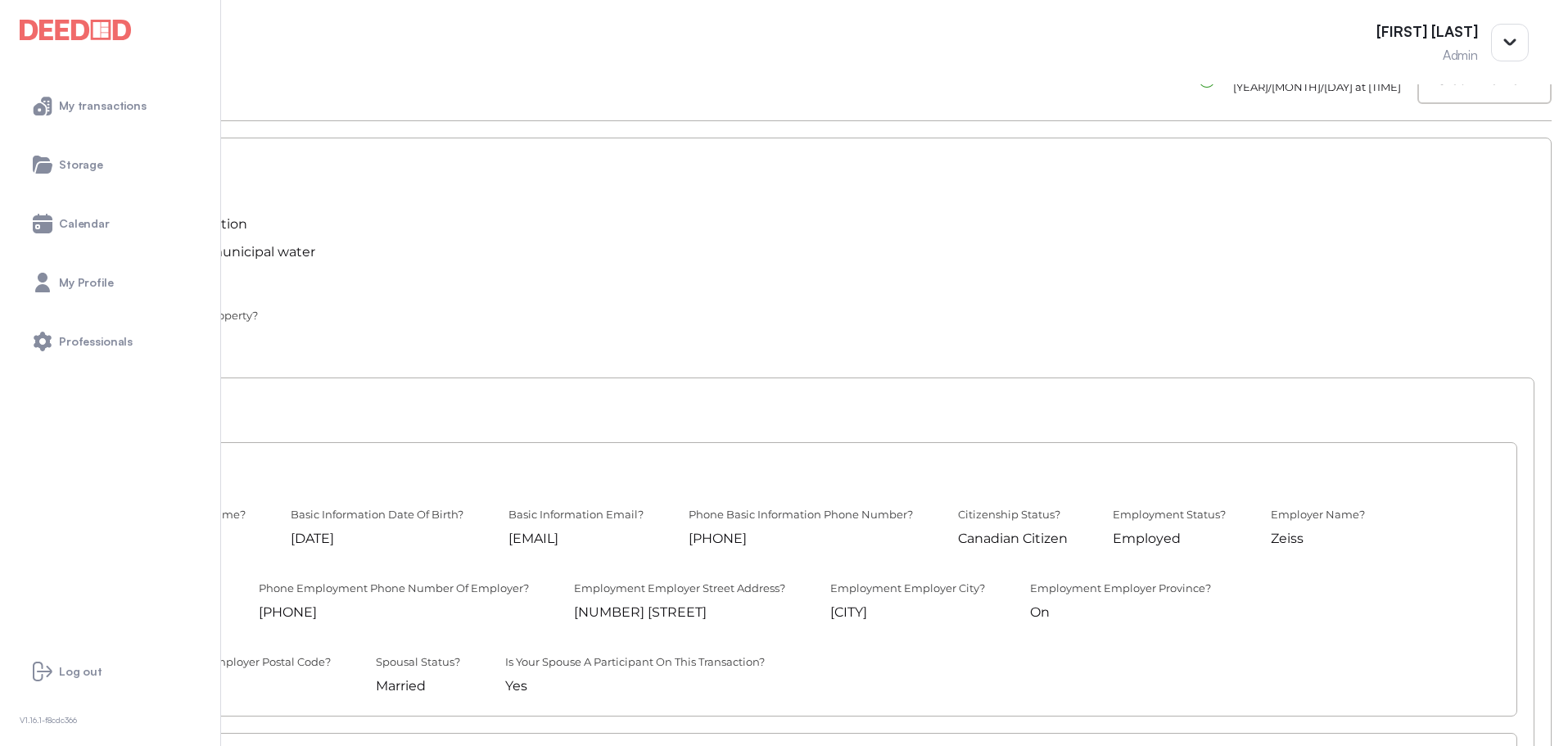scroll, scrollTop: 0, scrollLeft: 0, axis: both 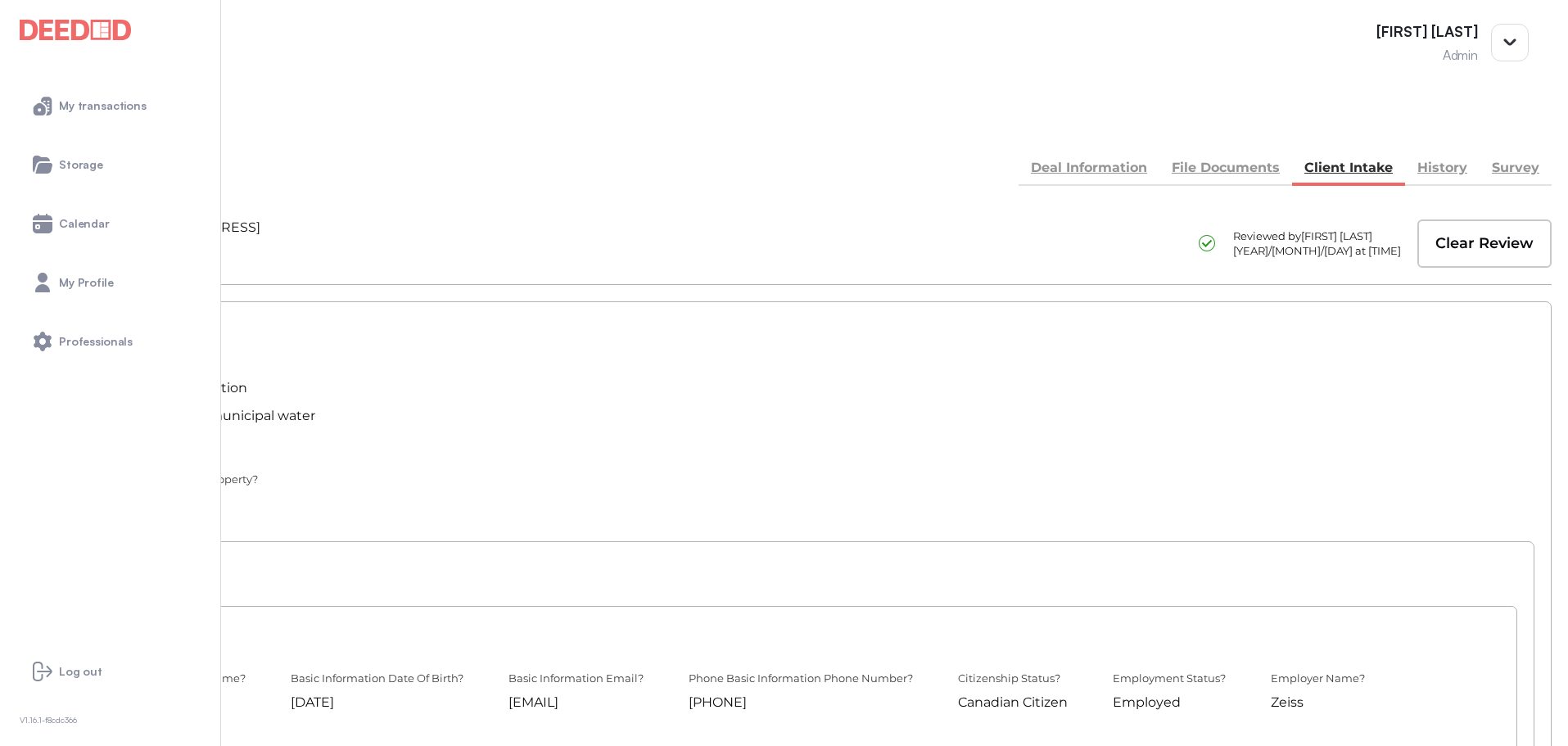click on "BACK" at bounding box center [57, 127] 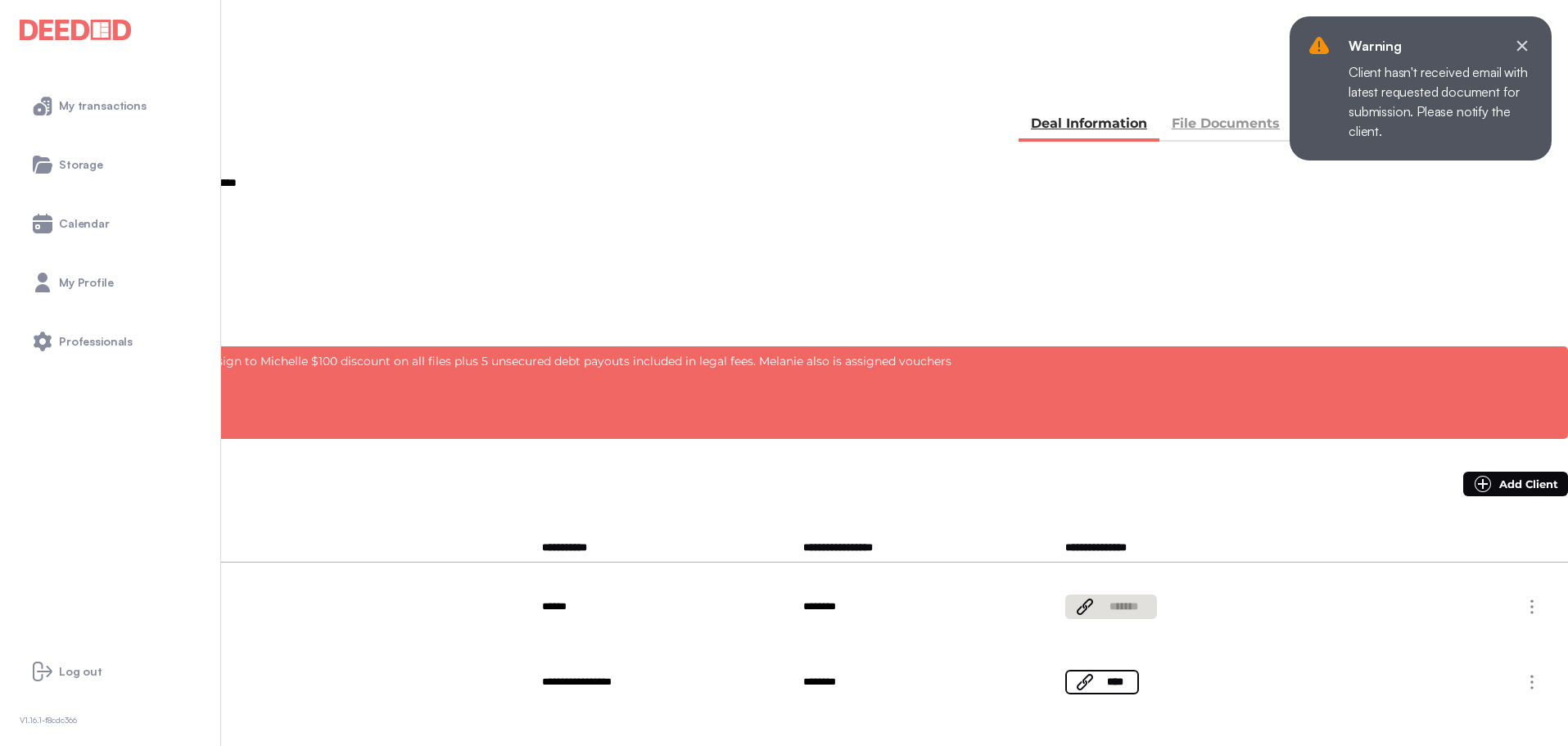 scroll, scrollTop: 0, scrollLeft: 0, axis: both 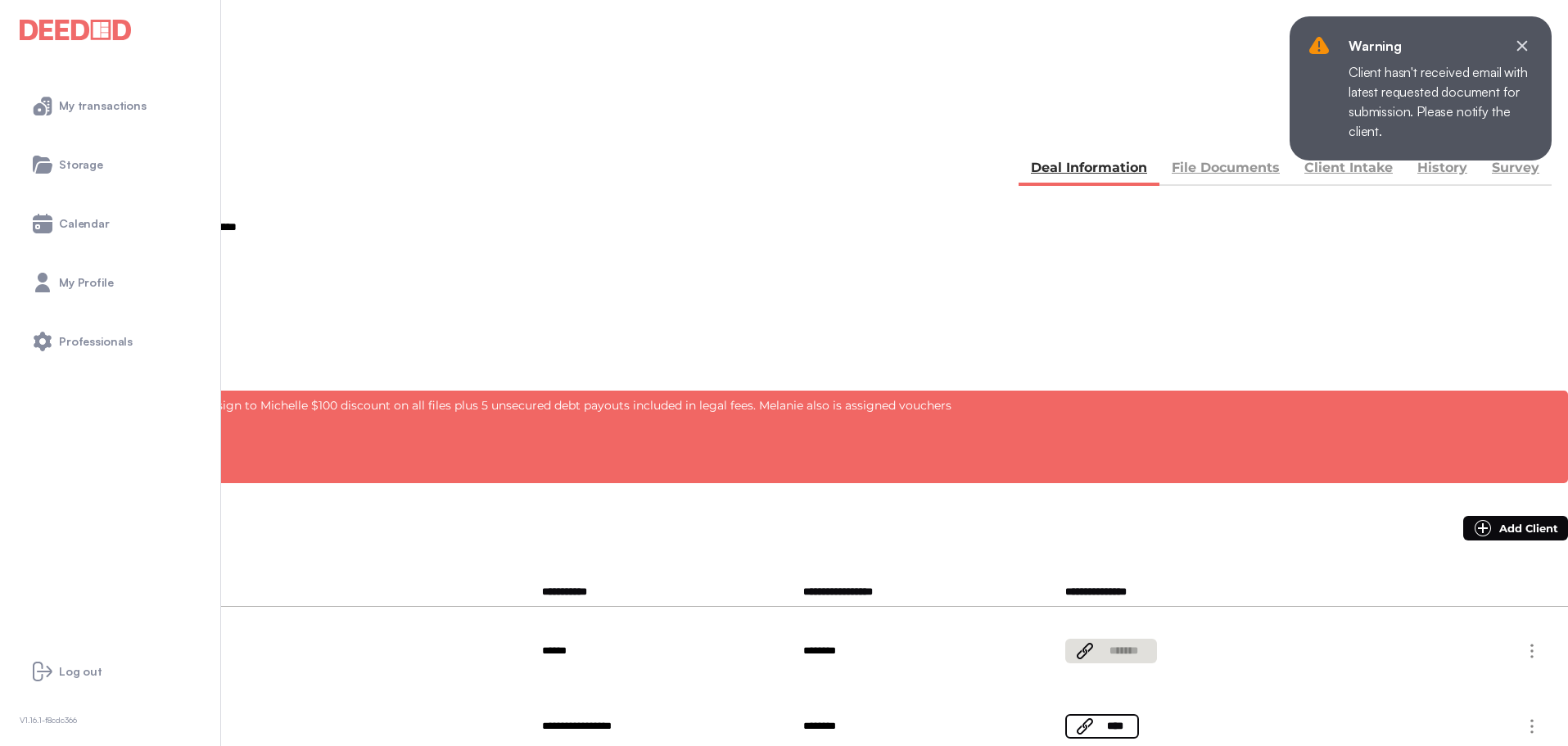 click on "Client Intake" at bounding box center [1349, 170] 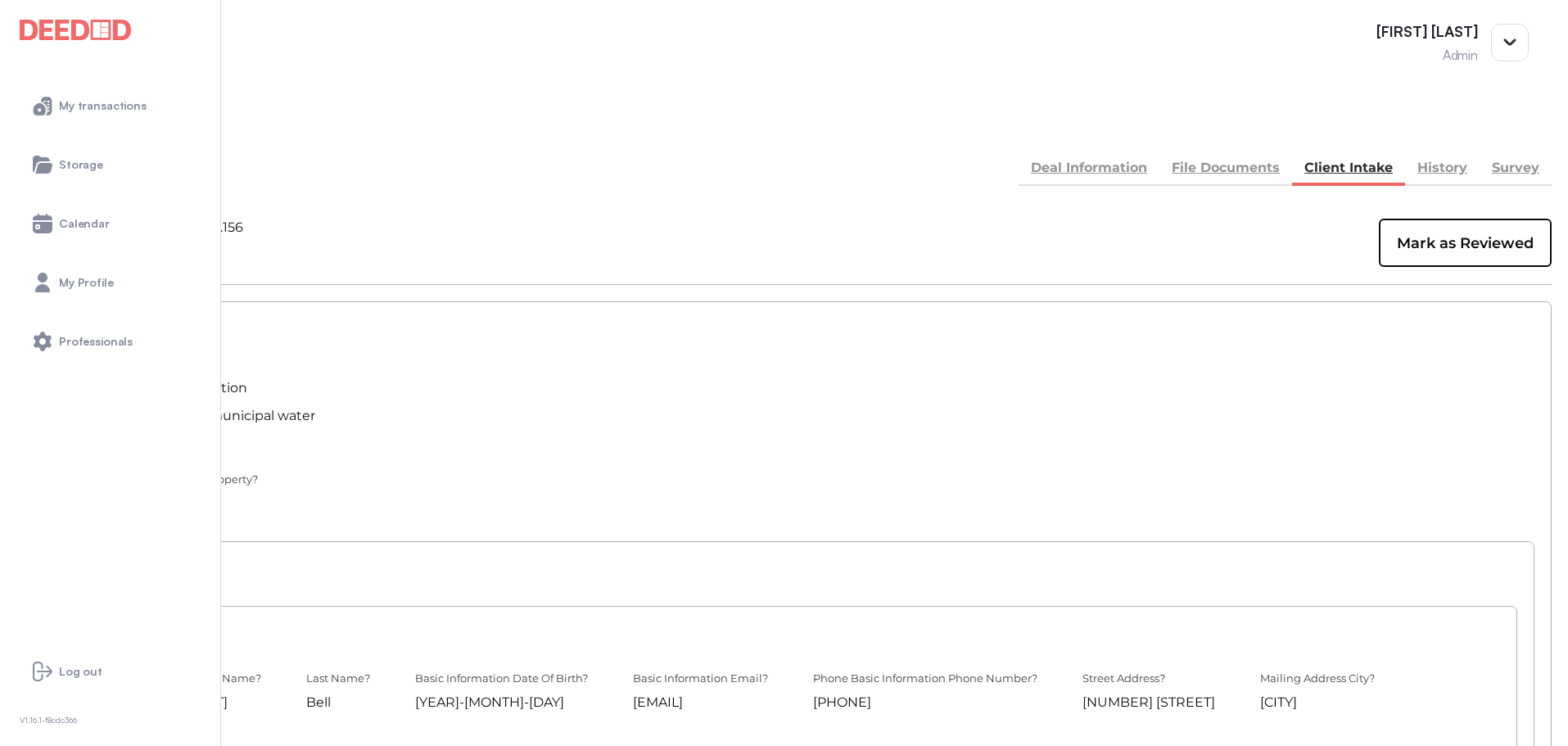 click on "Deal Information" at bounding box center [1089, 170] 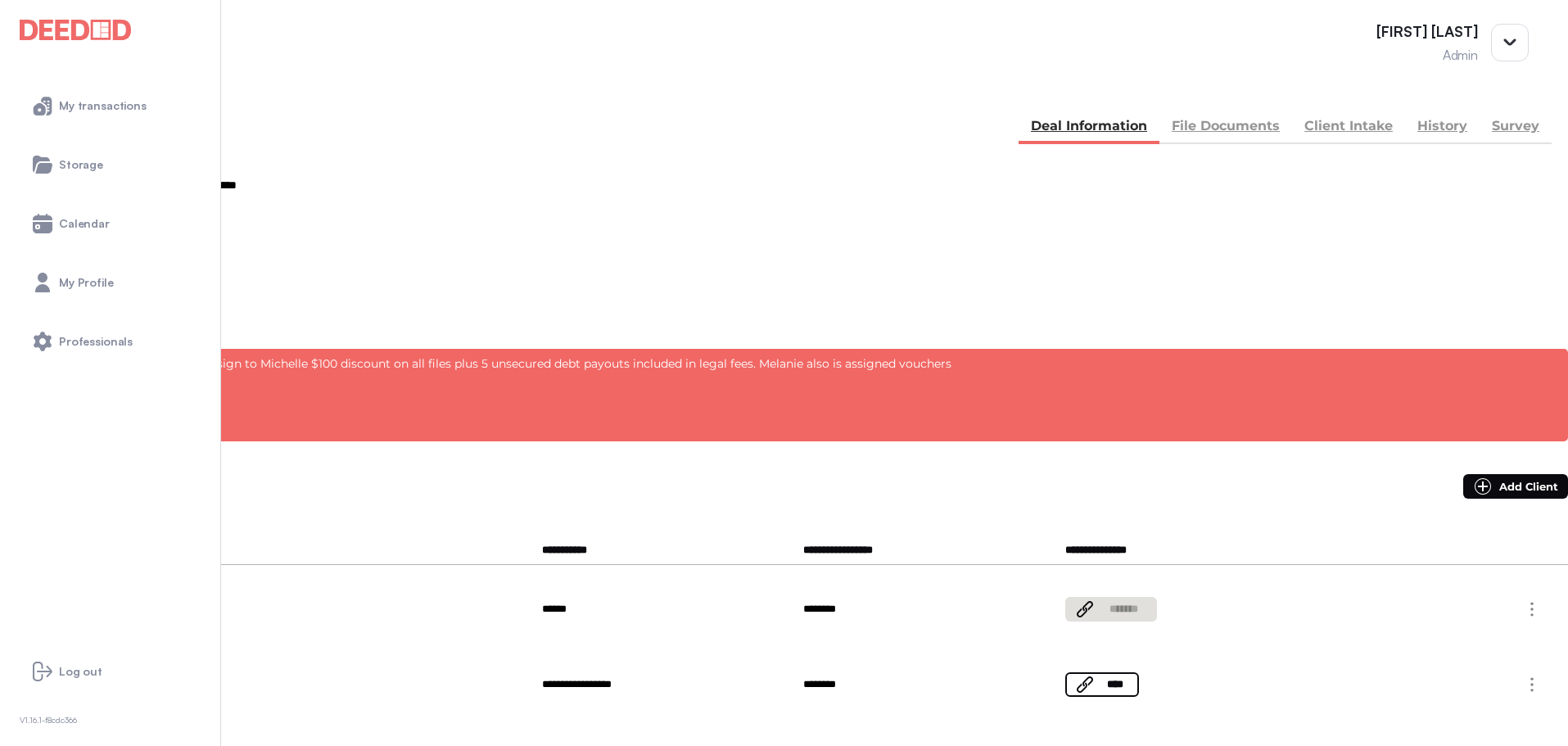 scroll, scrollTop: 0, scrollLeft: 0, axis: both 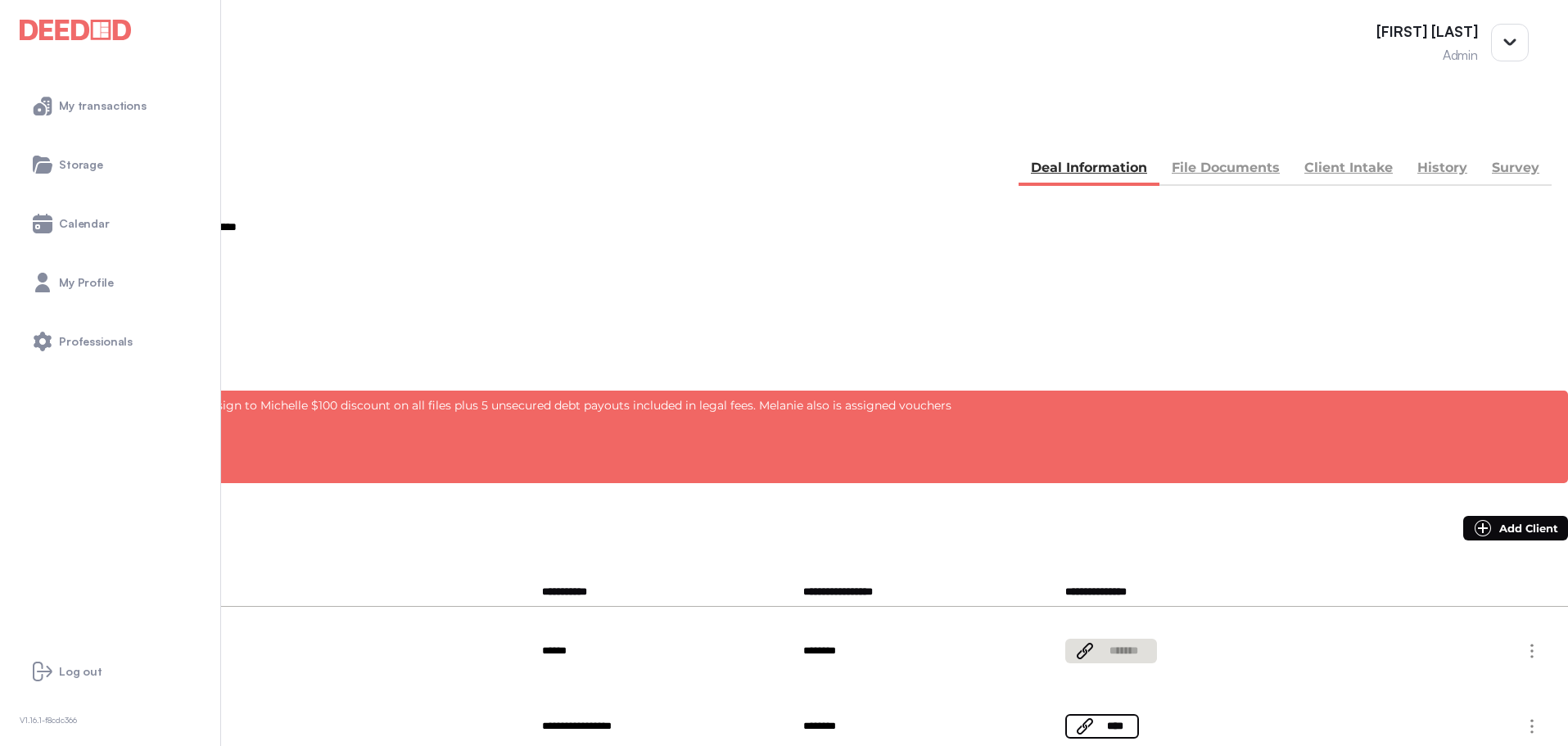 click on "Client Intake" at bounding box center (1349, 170) 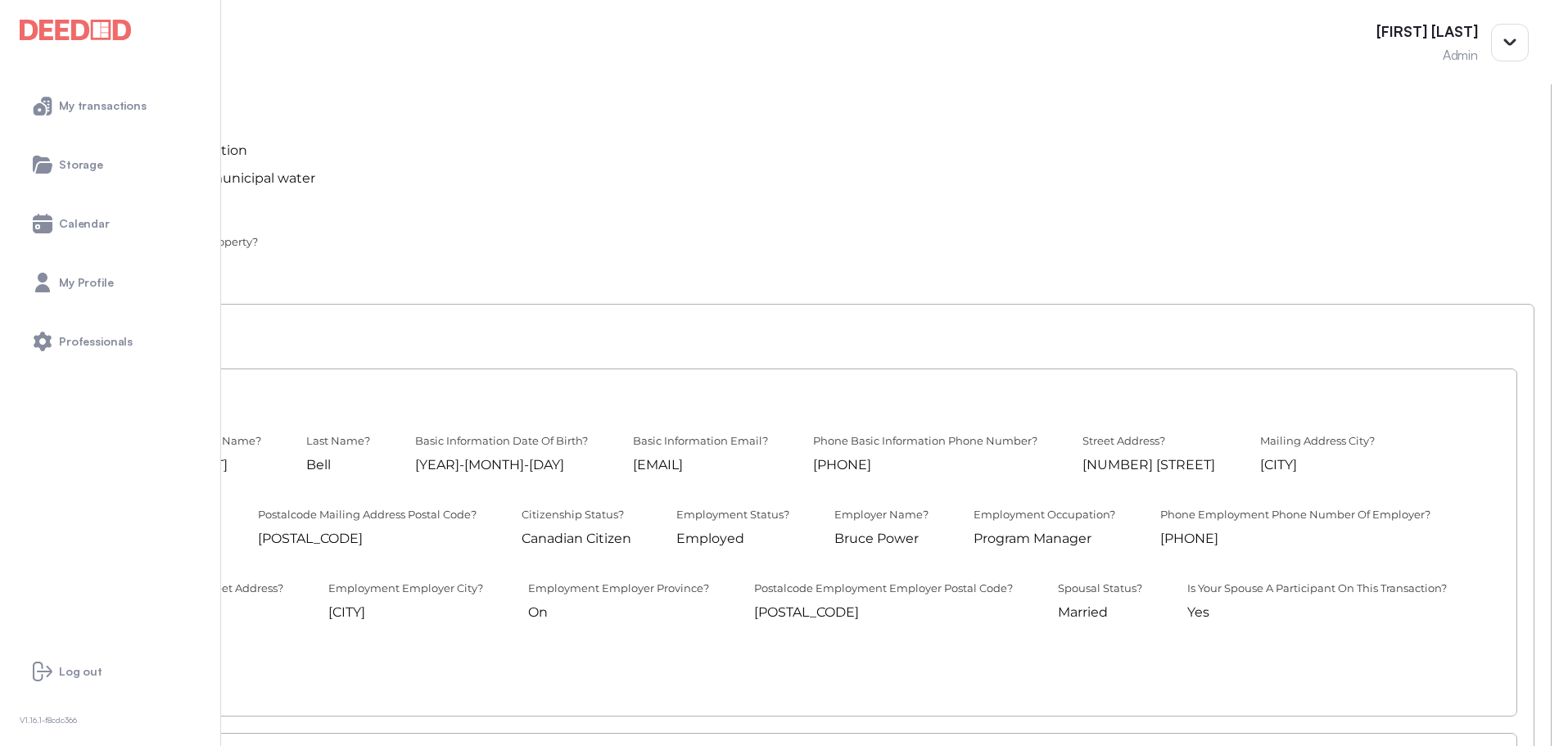 scroll, scrollTop: 246, scrollLeft: 0, axis: vertical 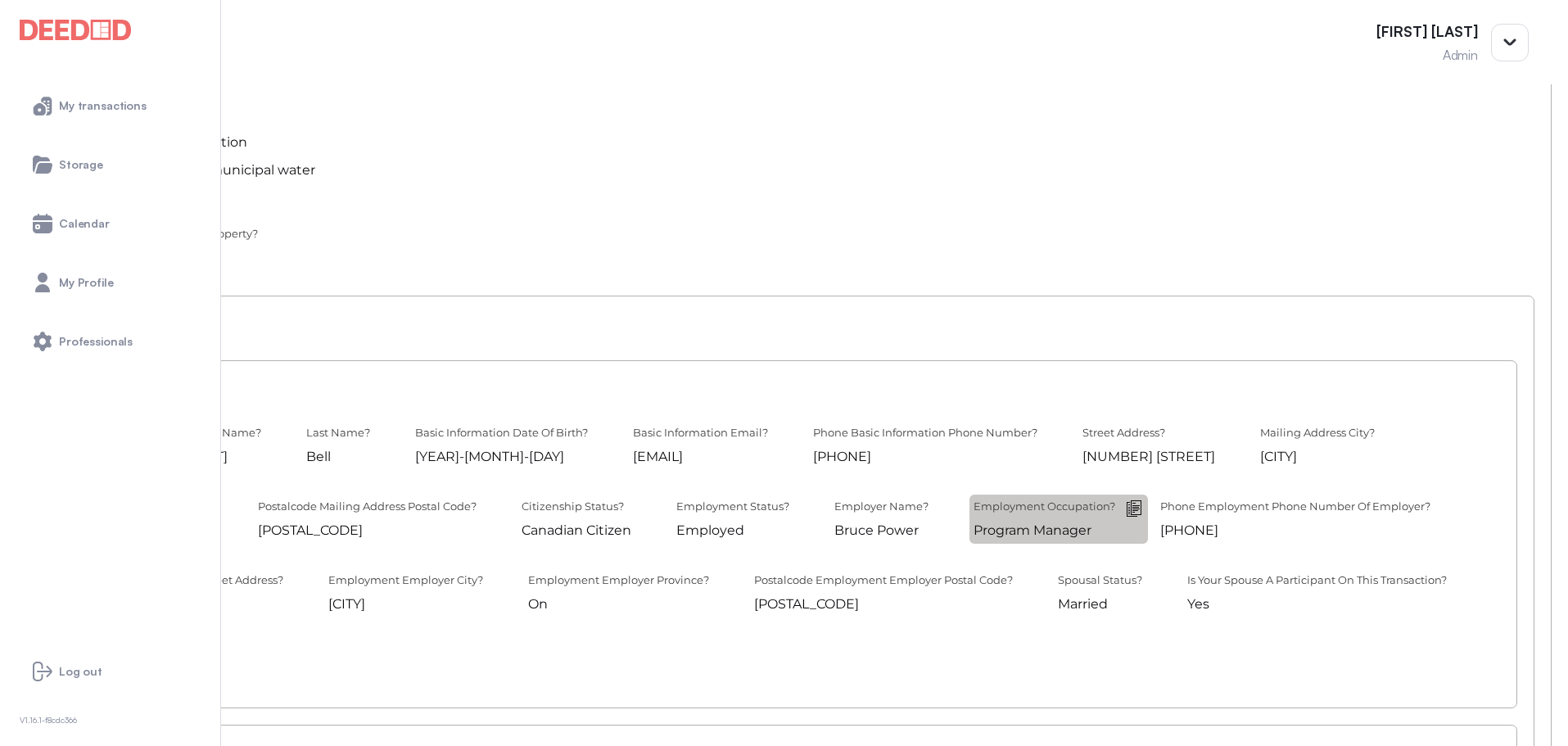 click at bounding box center (0, 0) 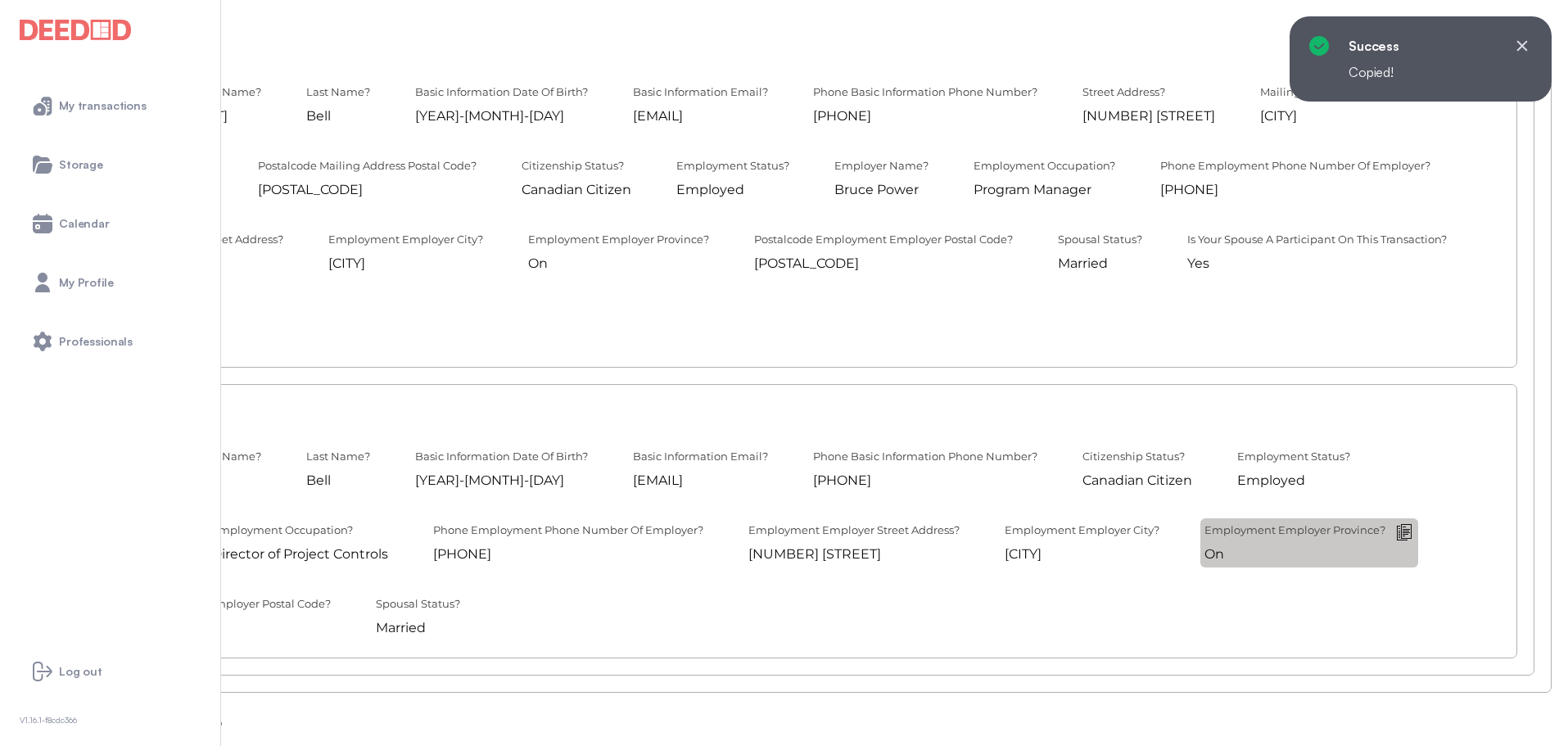 scroll, scrollTop: 655, scrollLeft: 0, axis: vertical 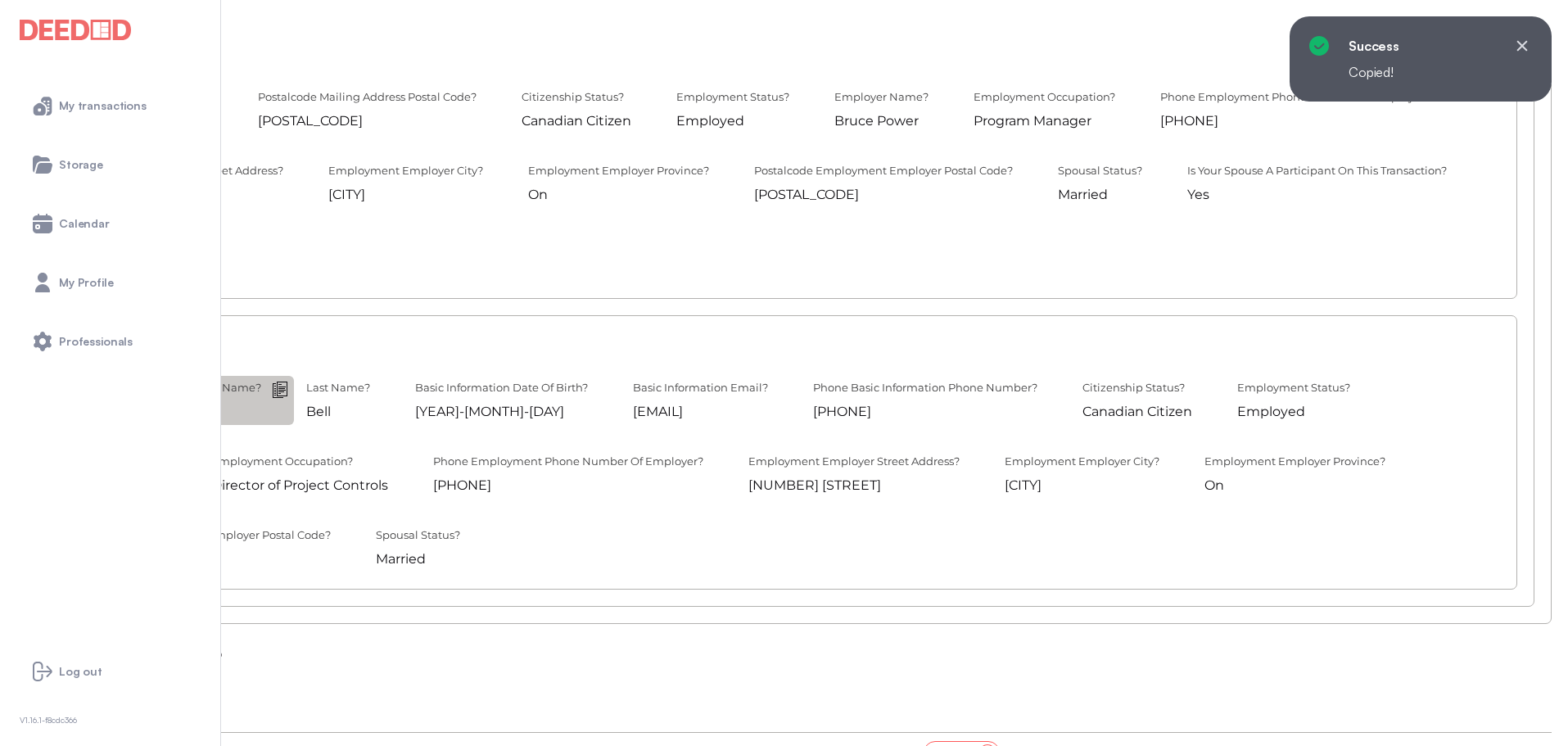 click at bounding box center [0, 0] 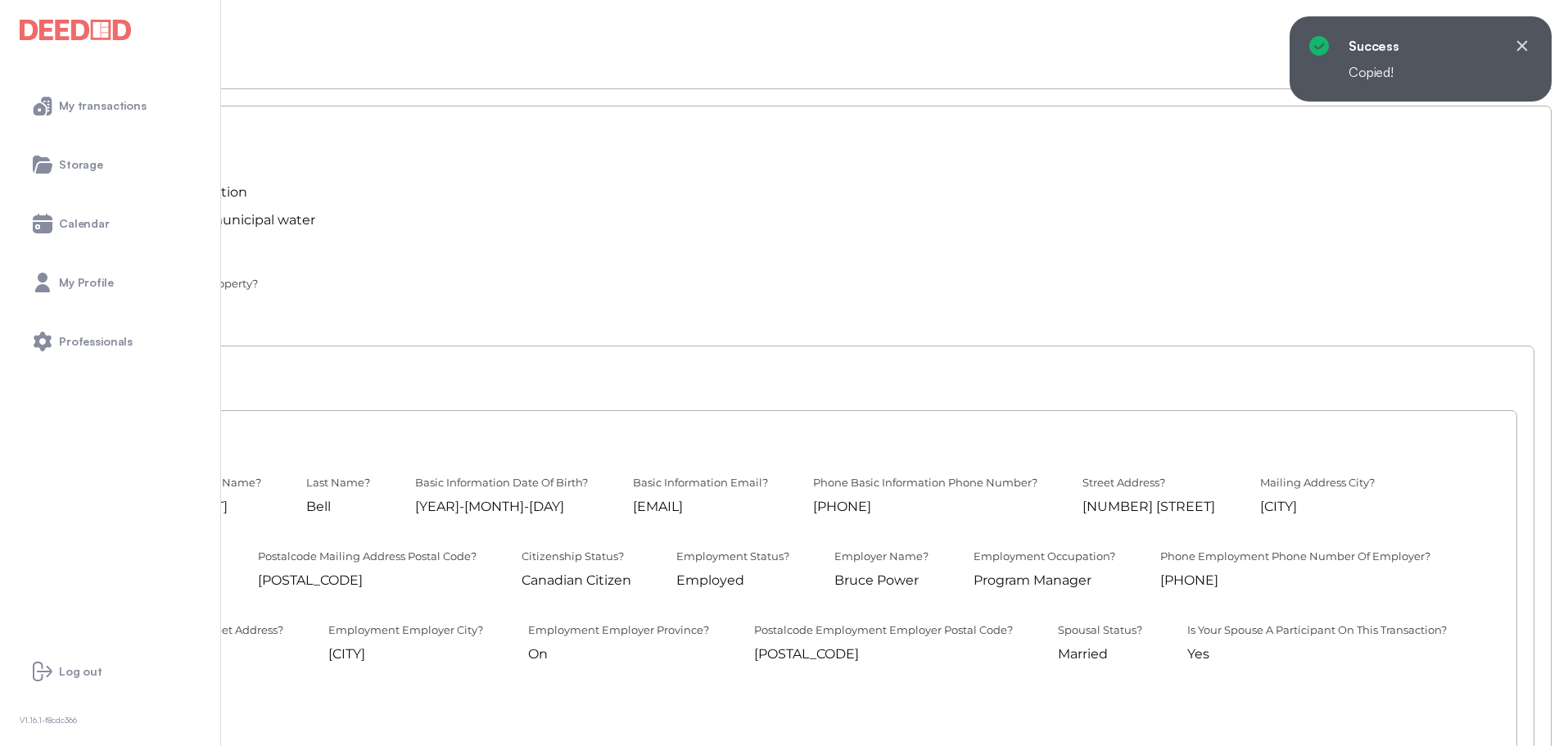 scroll, scrollTop: 0, scrollLeft: 0, axis: both 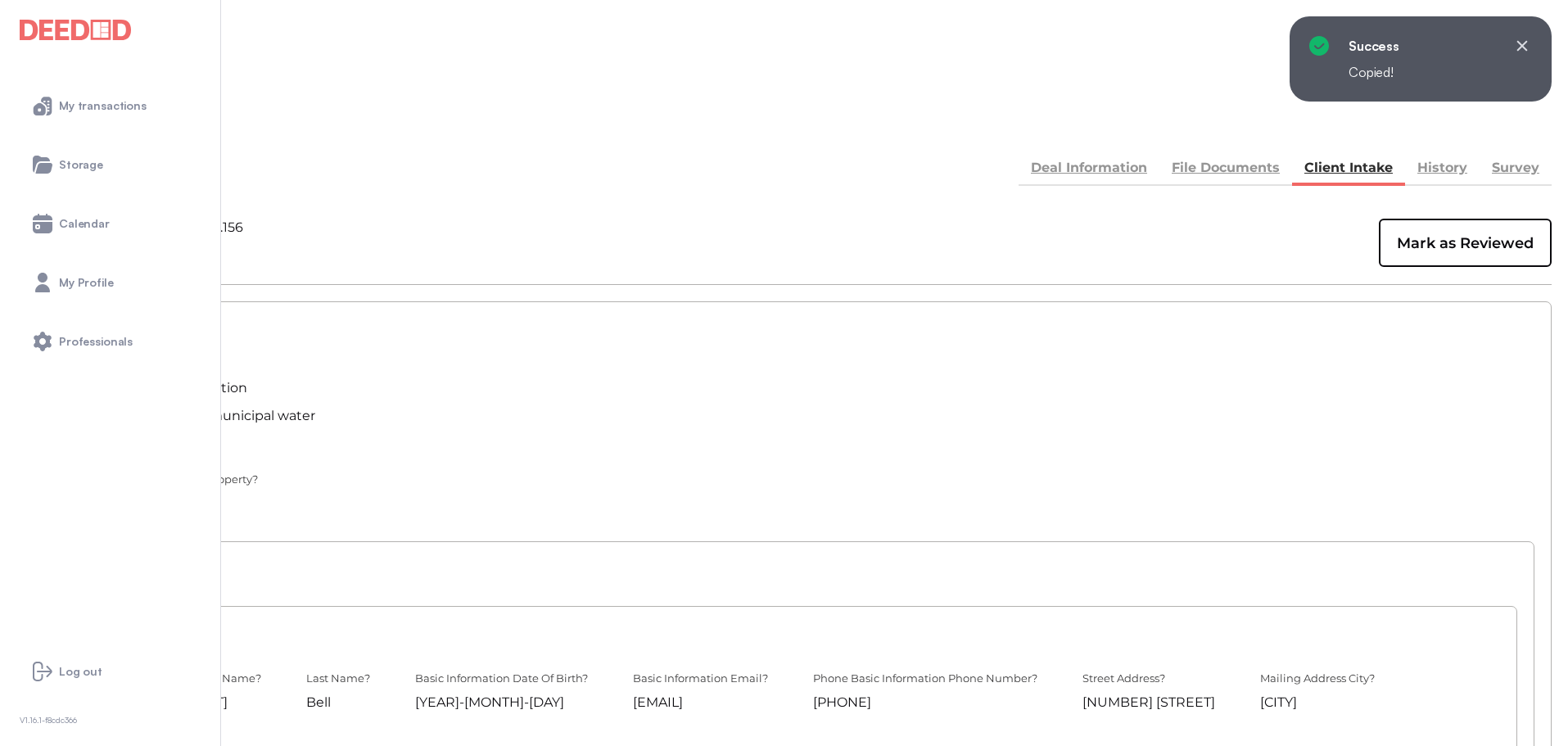 click on "File Documents" at bounding box center [1226, 170] 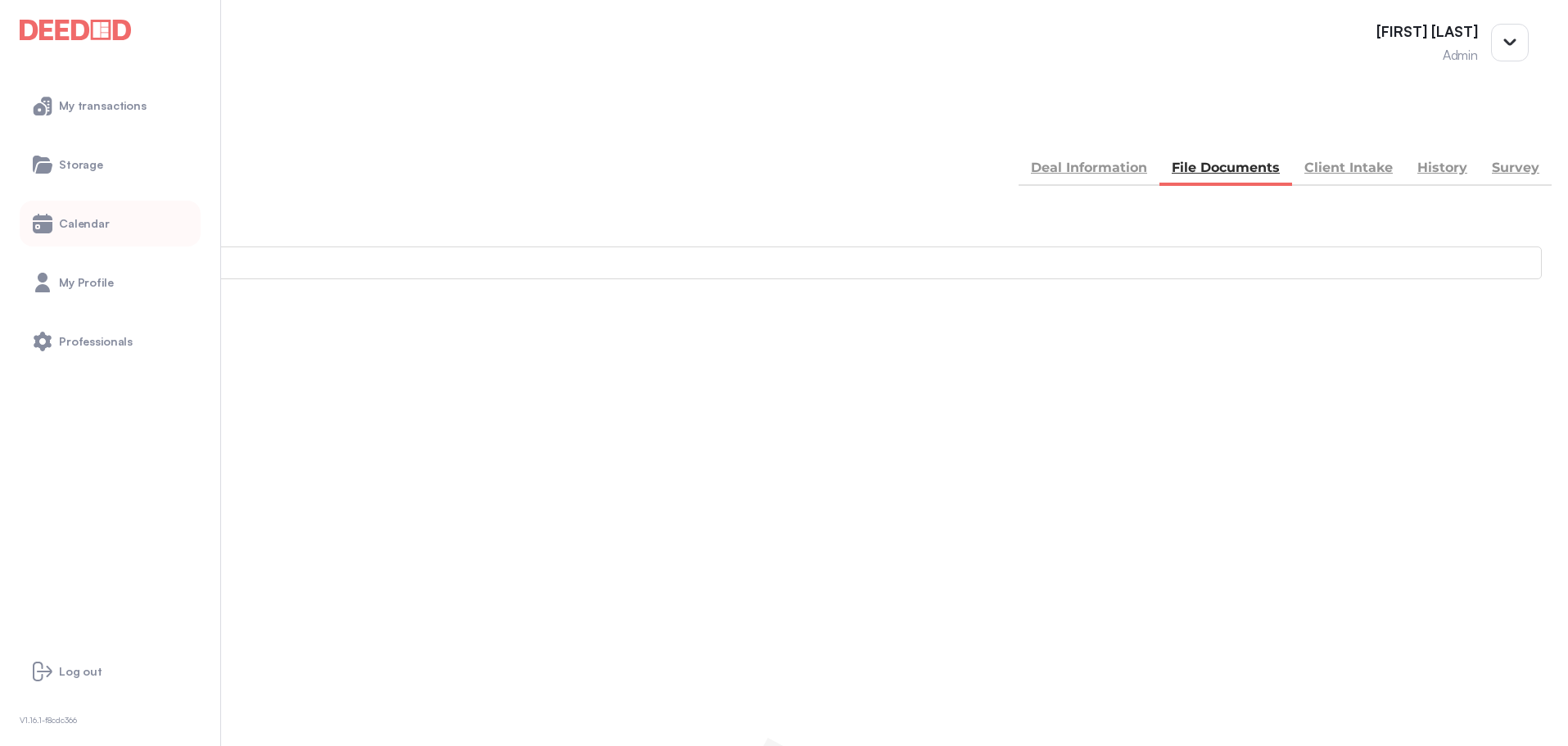 click on "Calendar" at bounding box center (84, 224) 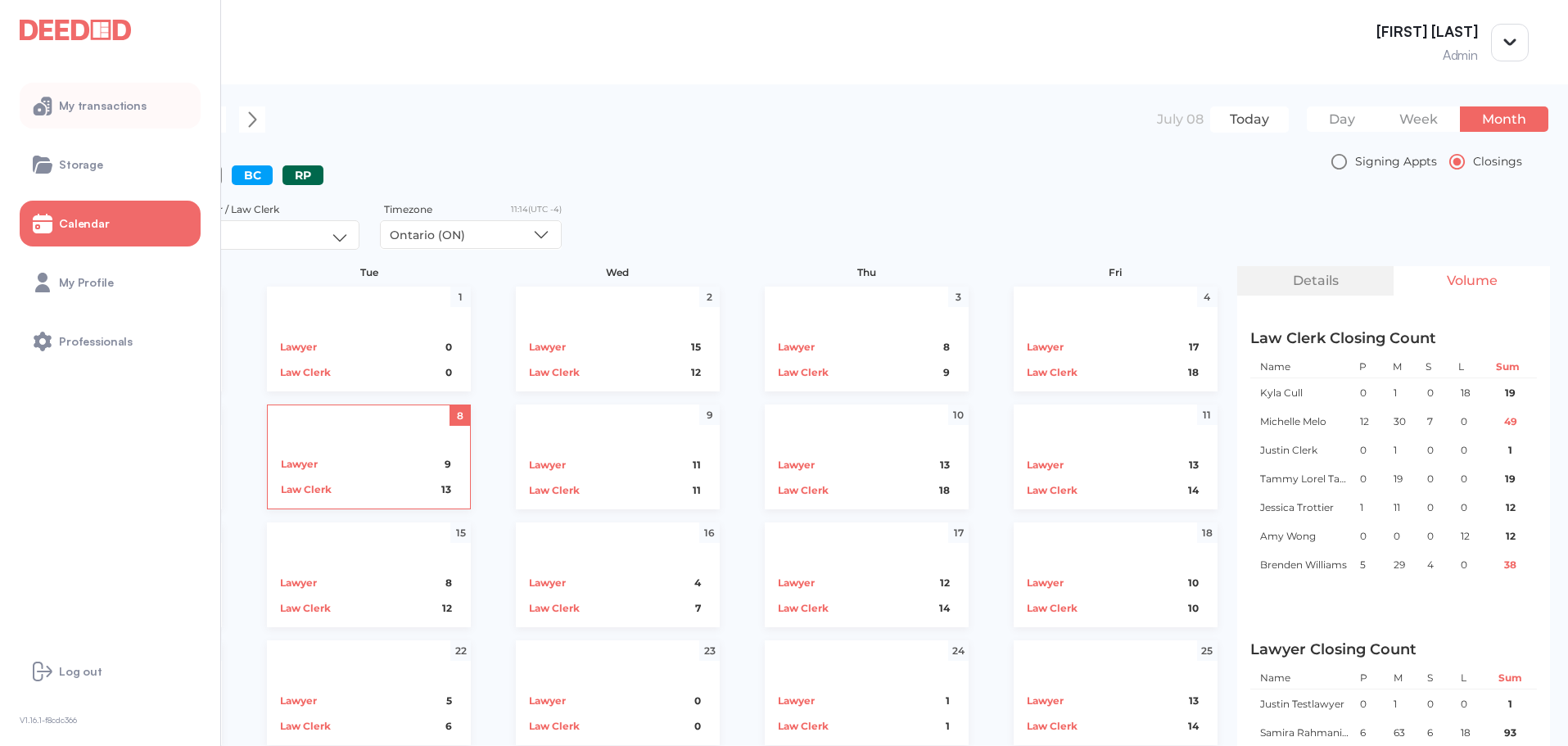 click on "My transactions" at bounding box center [110, 106] 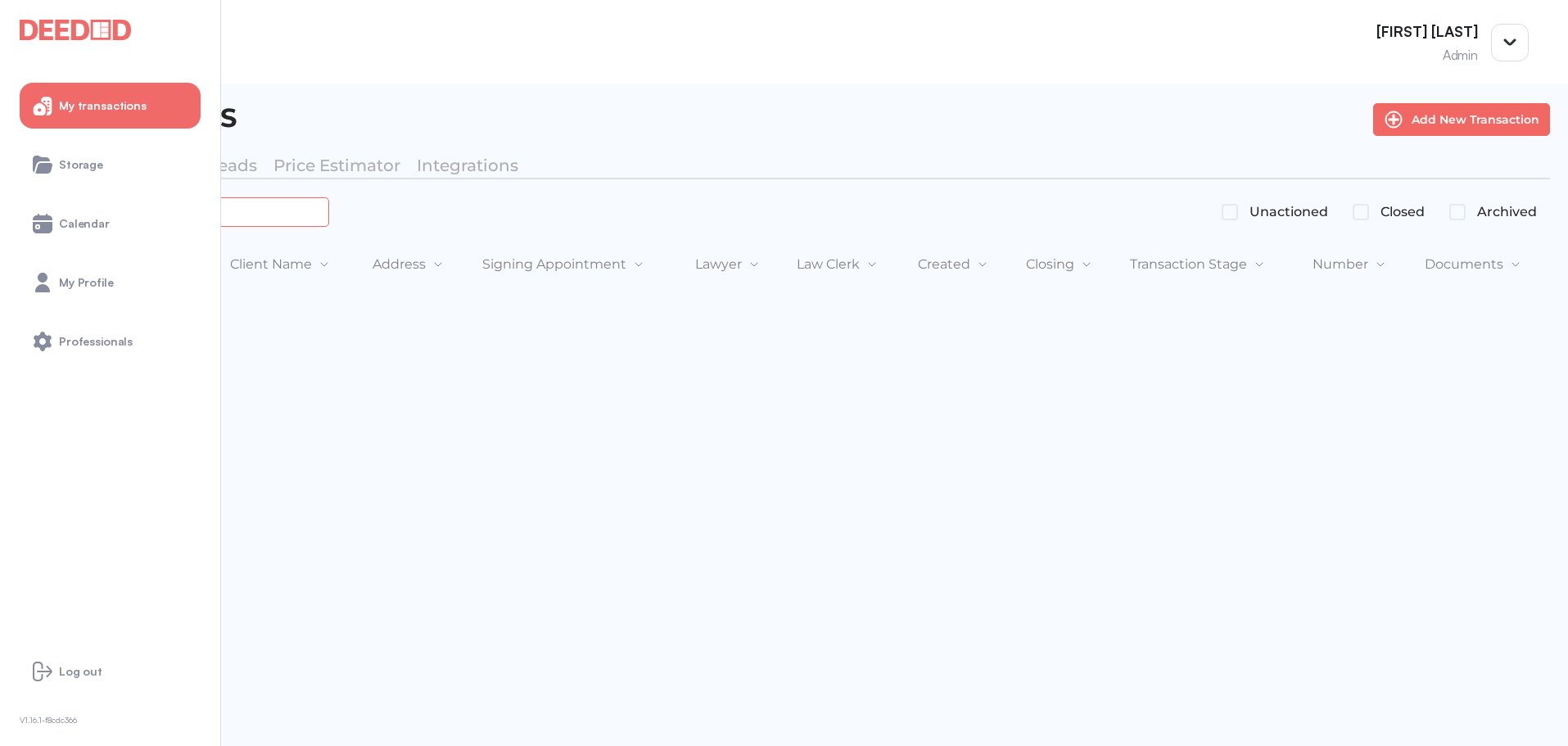 click at bounding box center [183, 211] 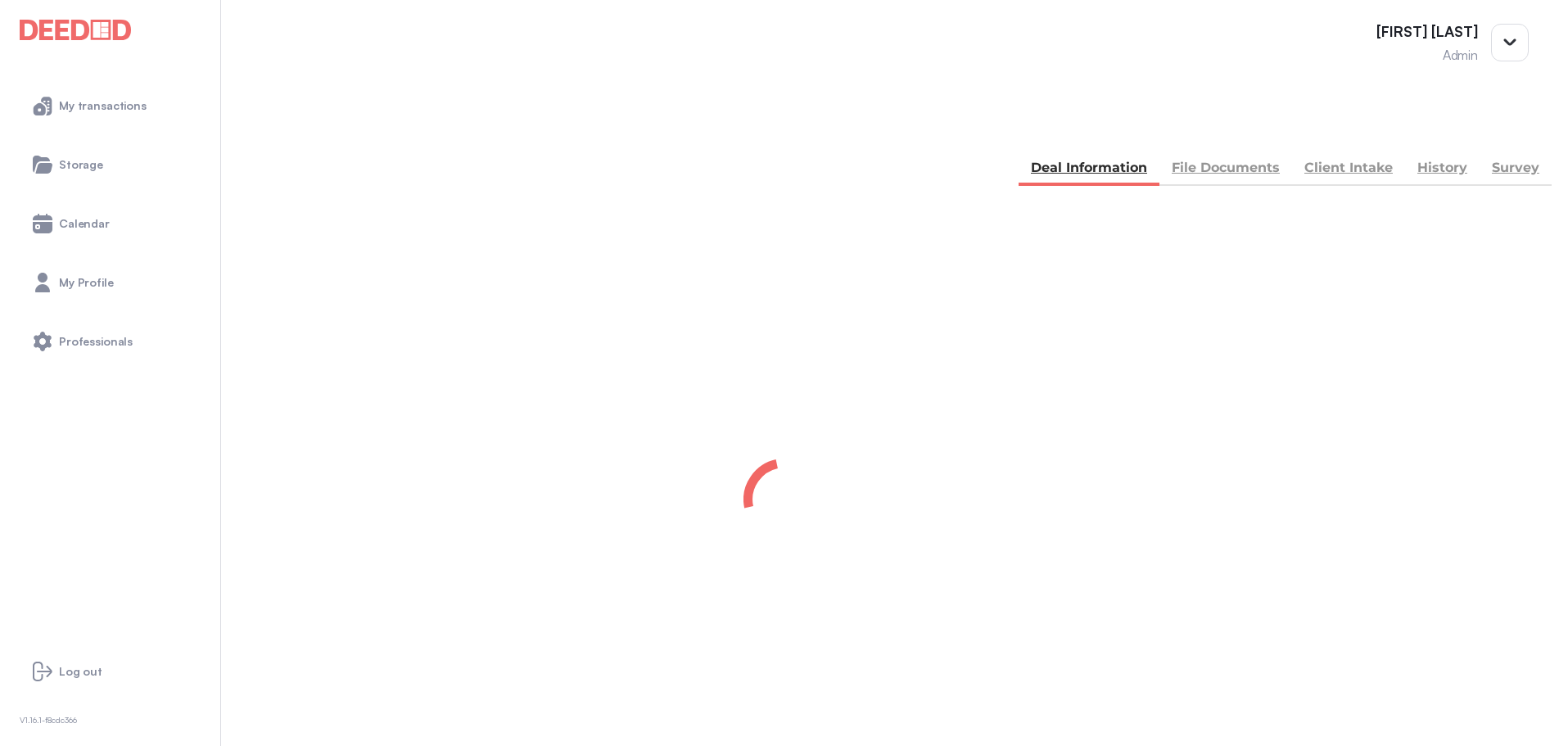 scroll, scrollTop: 0, scrollLeft: 0, axis: both 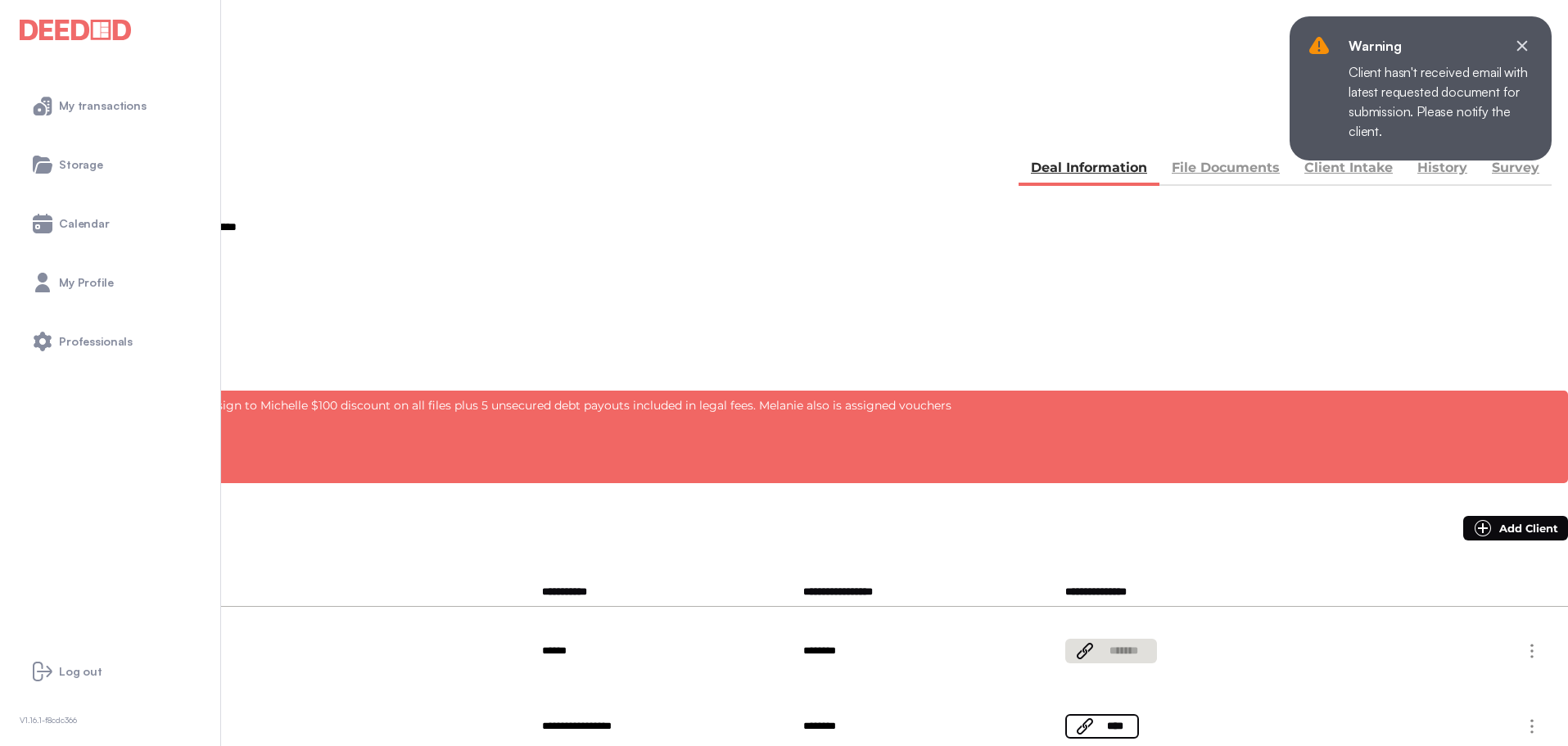 click on "File Documents" at bounding box center (1226, 170) 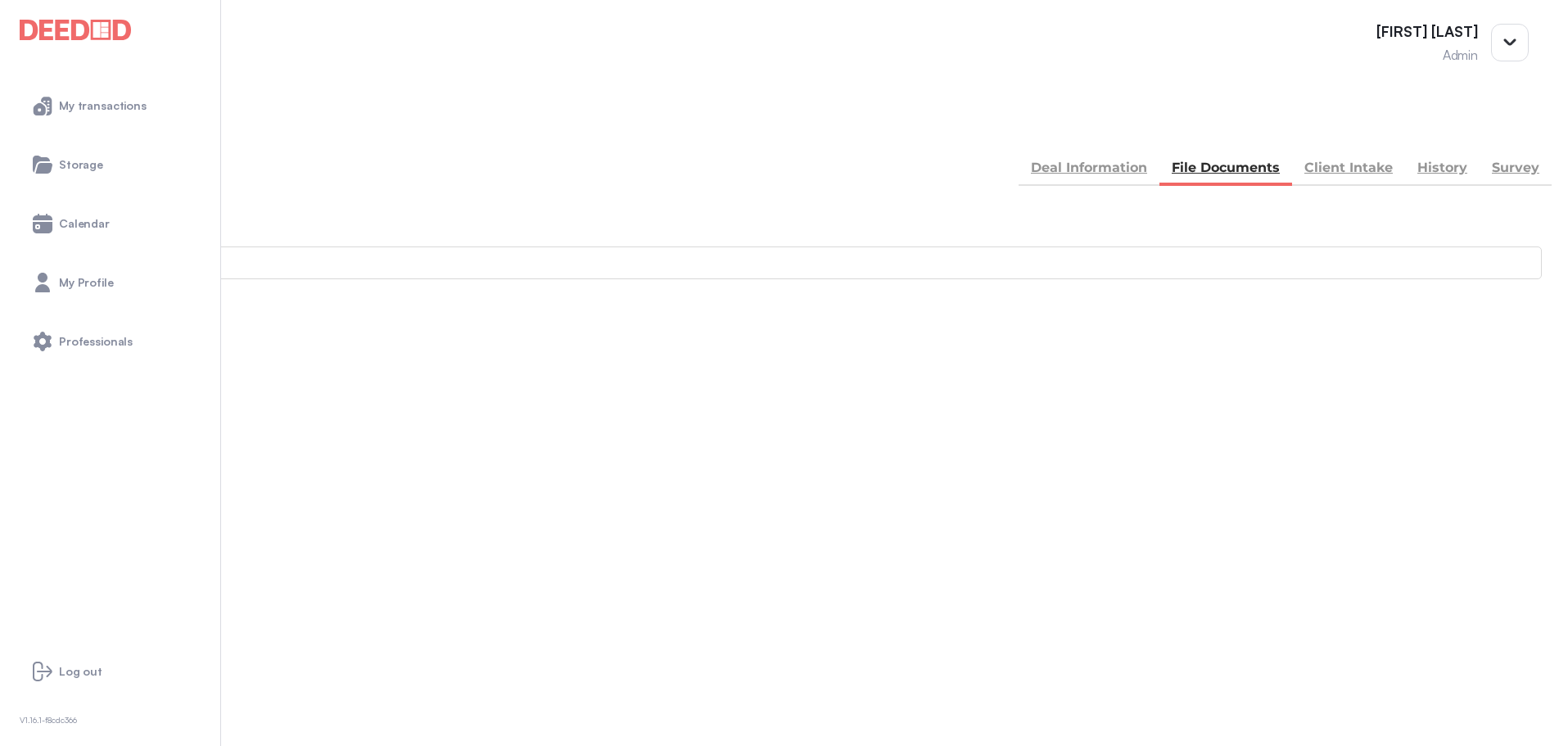 click on "ID" at bounding box center (34, 712) 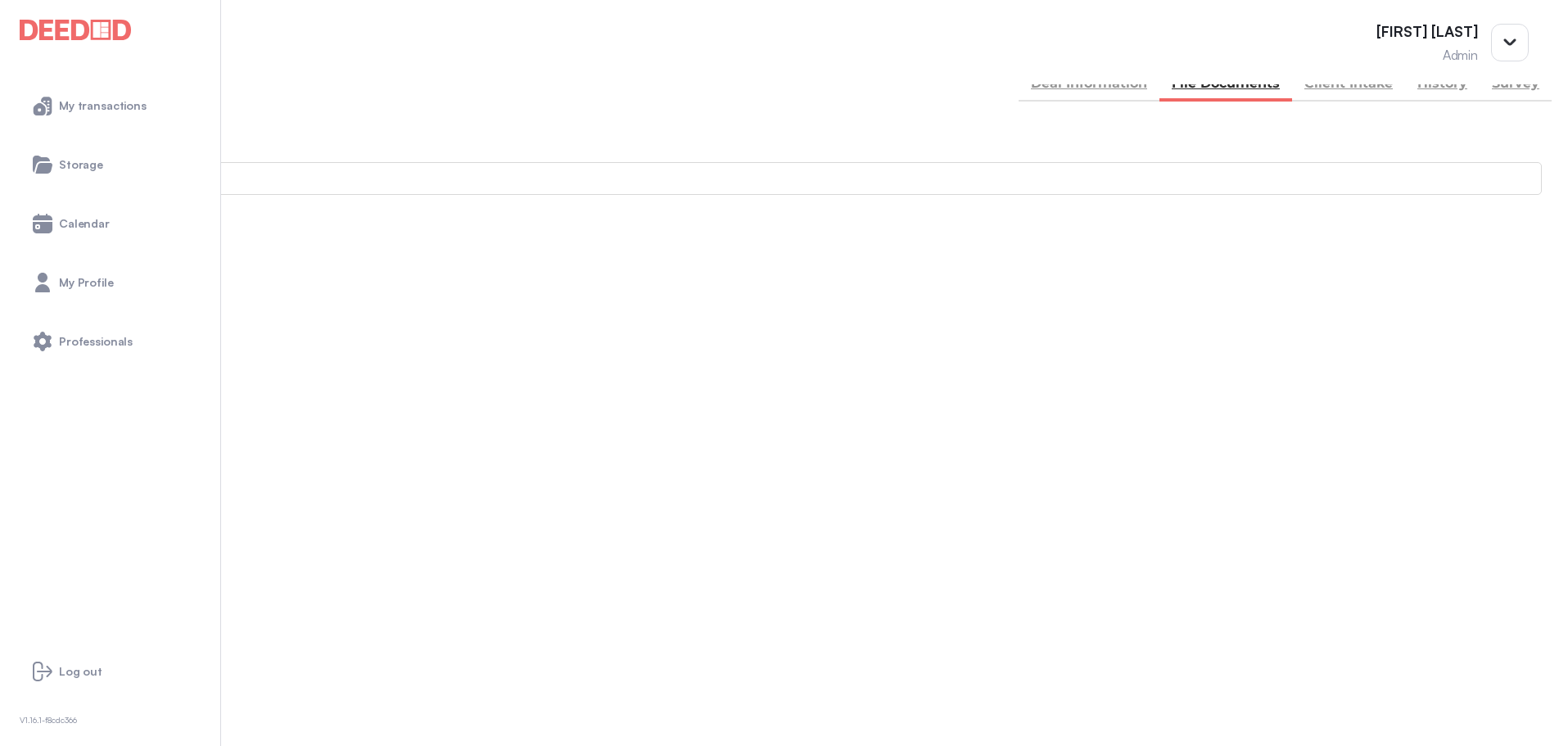 scroll, scrollTop: 164, scrollLeft: 0, axis: vertical 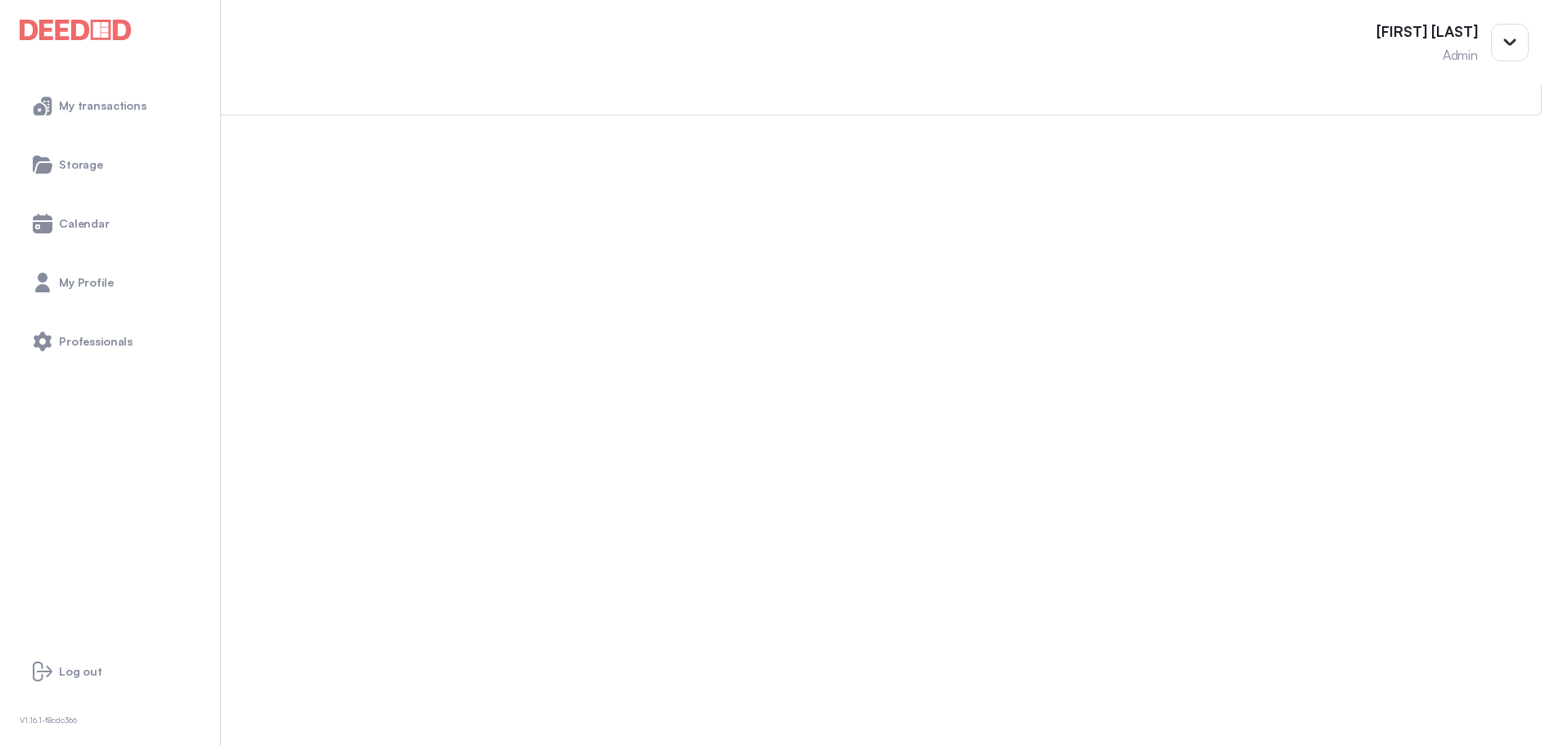 click on "DL---Front---[FIRST]-1.jpg" at bounding box center [70, 1268] 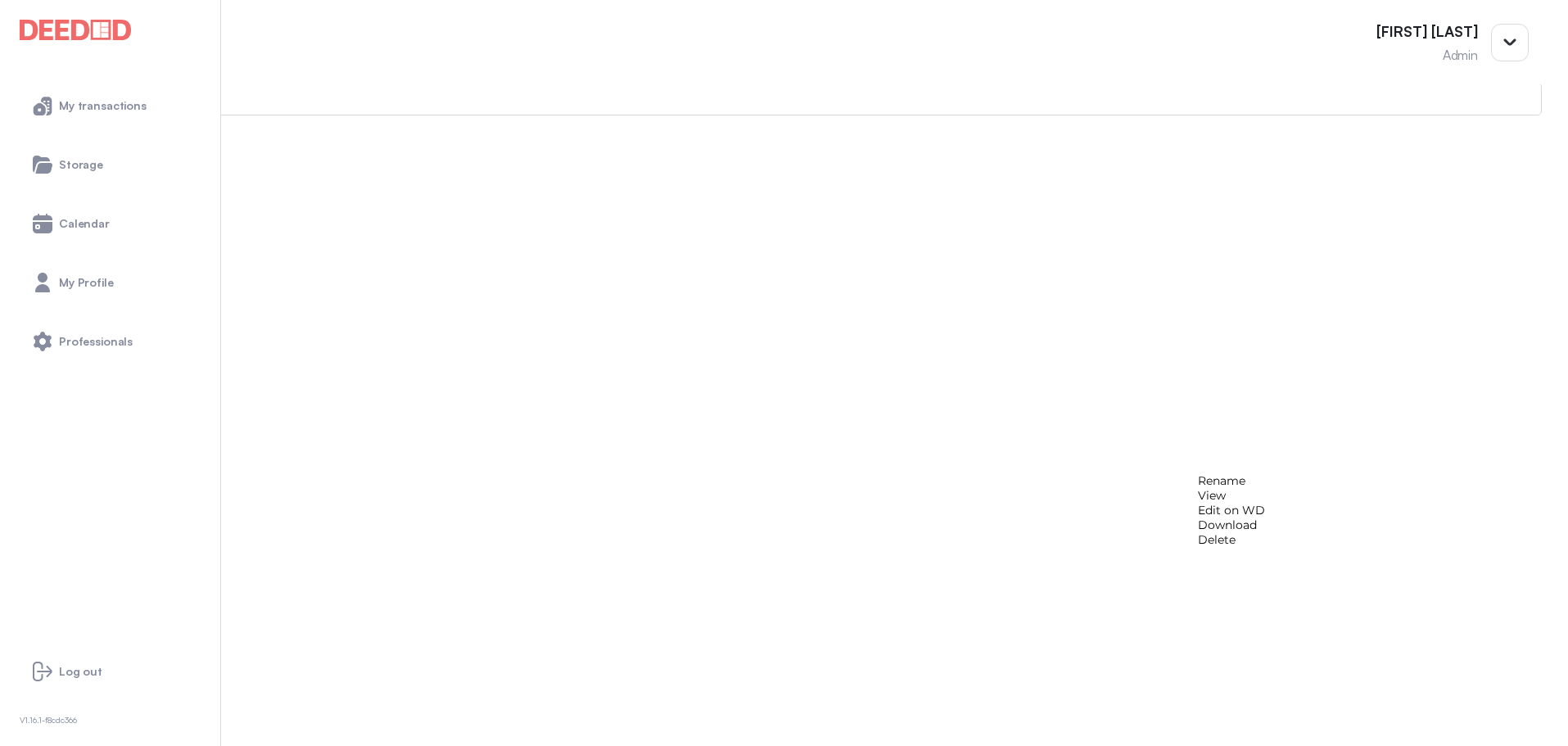 click on "View" at bounding box center (1231, 495) 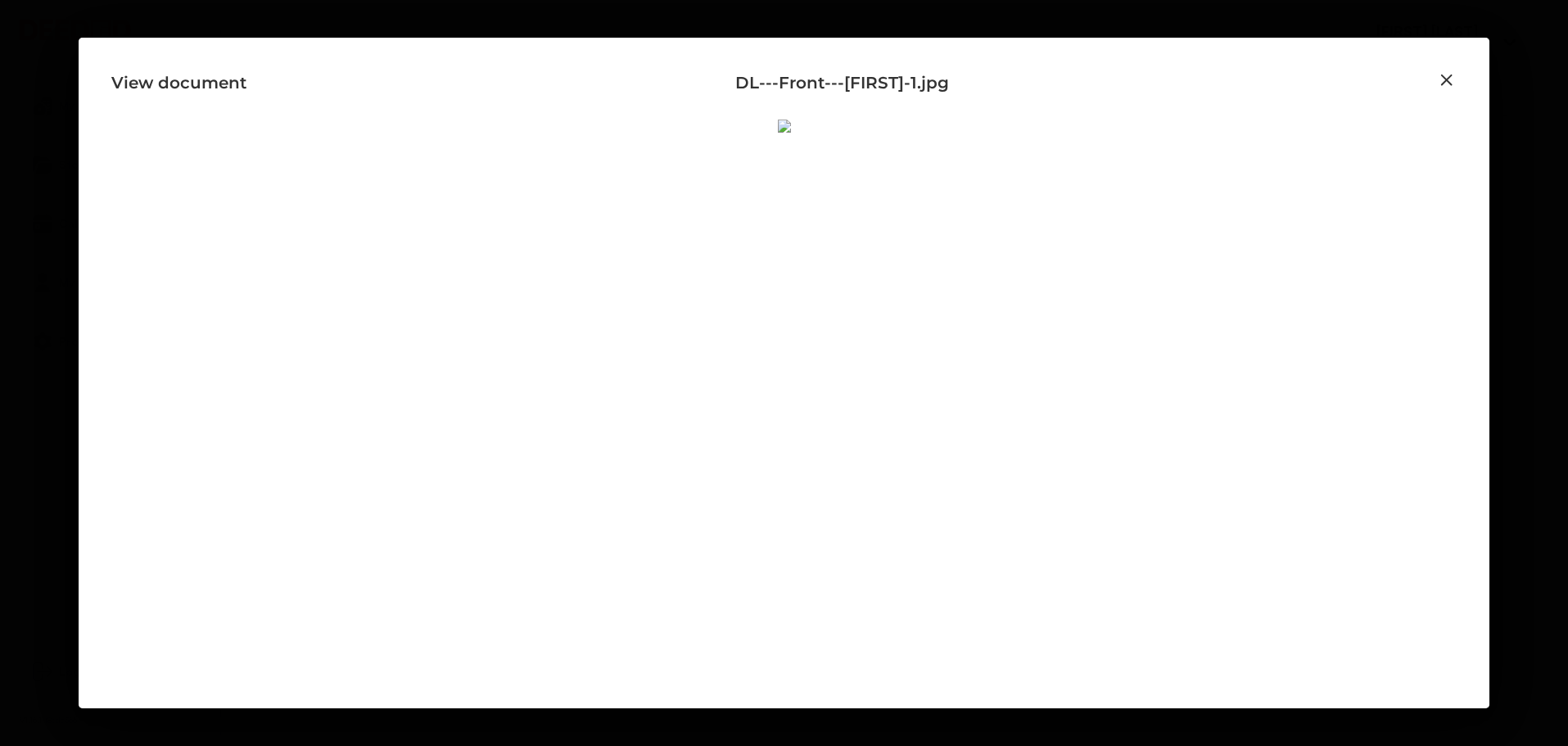 click at bounding box center [1447, 80] 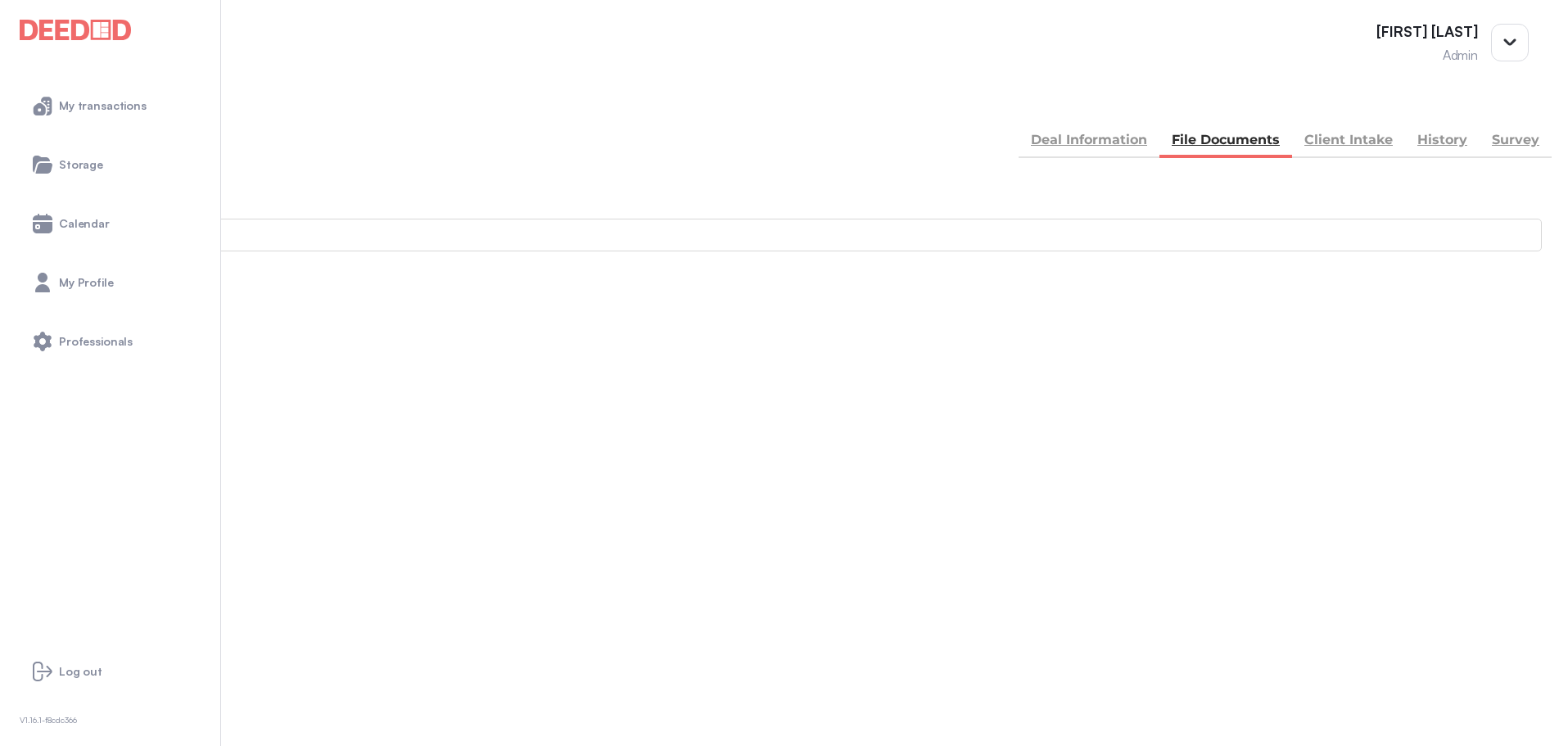 scroll, scrollTop: 0, scrollLeft: 0, axis: both 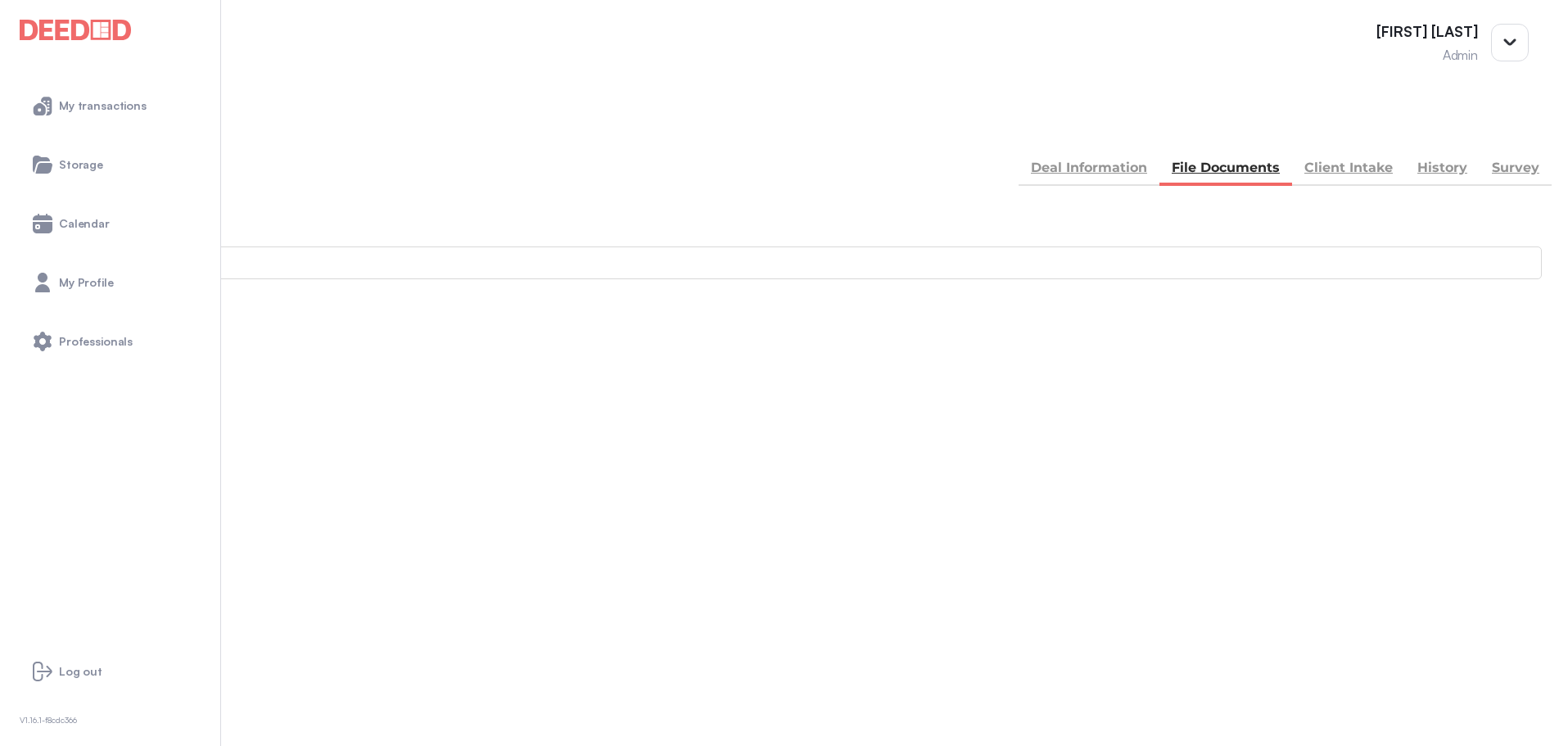 click on "Client Intake" at bounding box center (1349, 170) 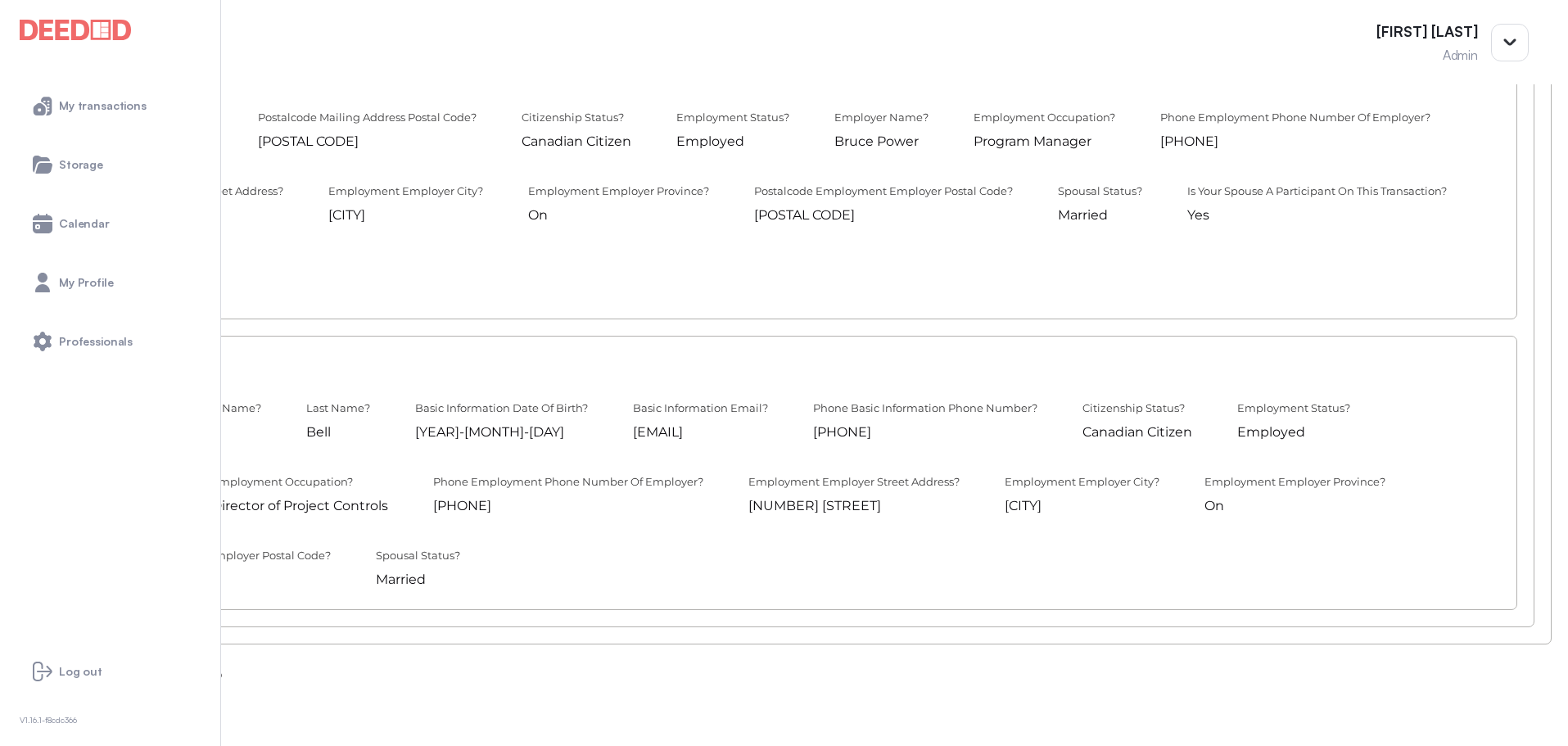 scroll, scrollTop: 655, scrollLeft: 0, axis: vertical 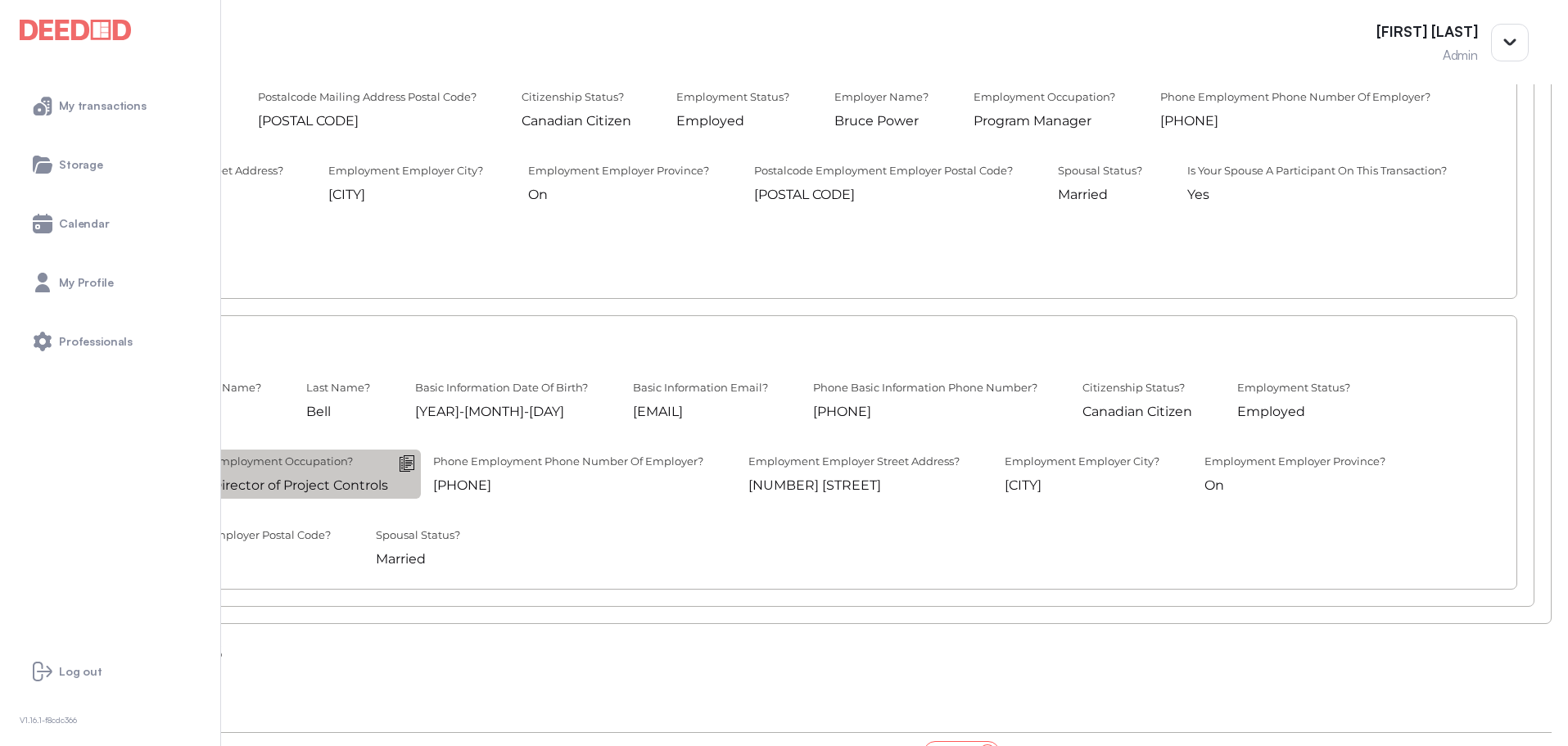 click at bounding box center [0, 0] 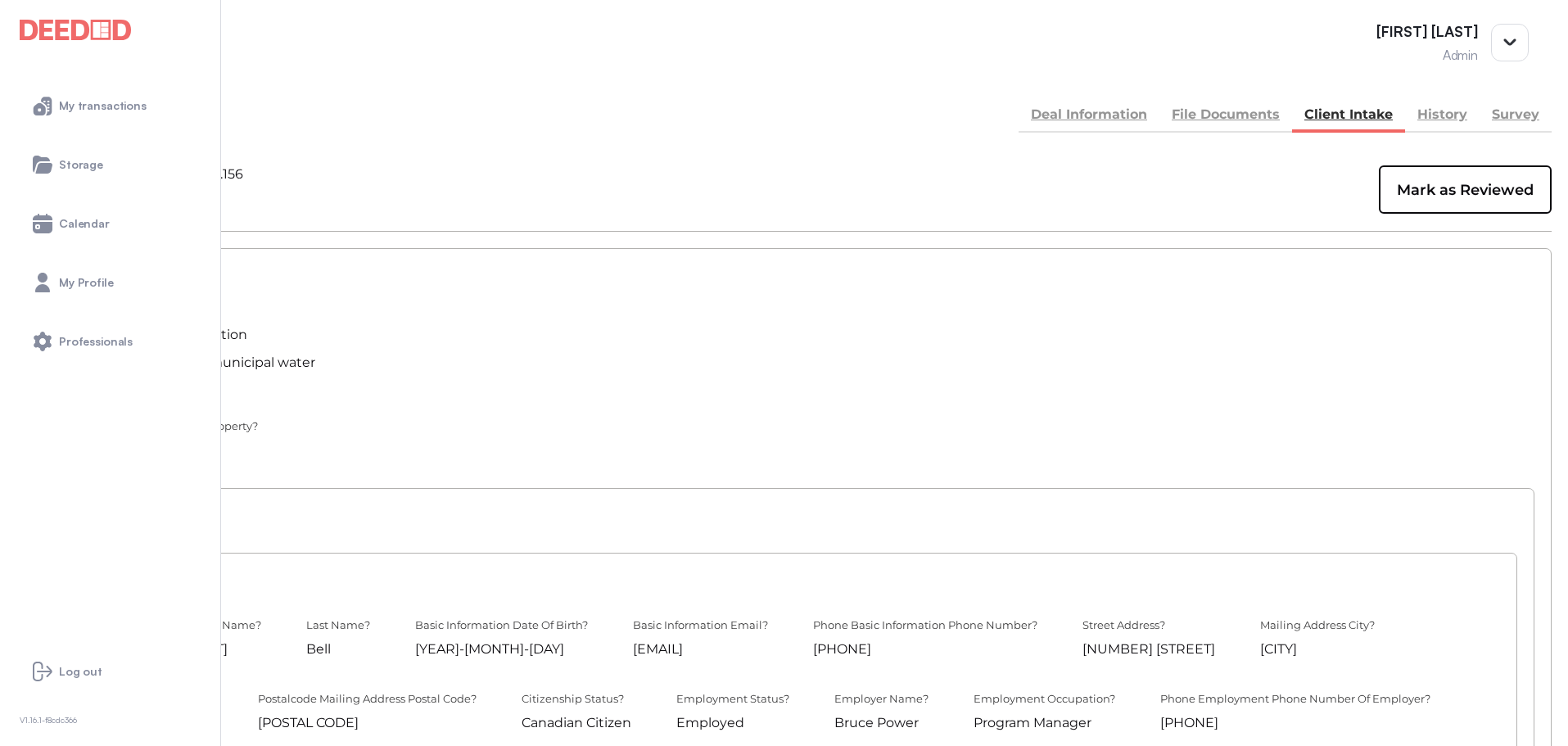 scroll, scrollTop: 0, scrollLeft: 0, axis: both 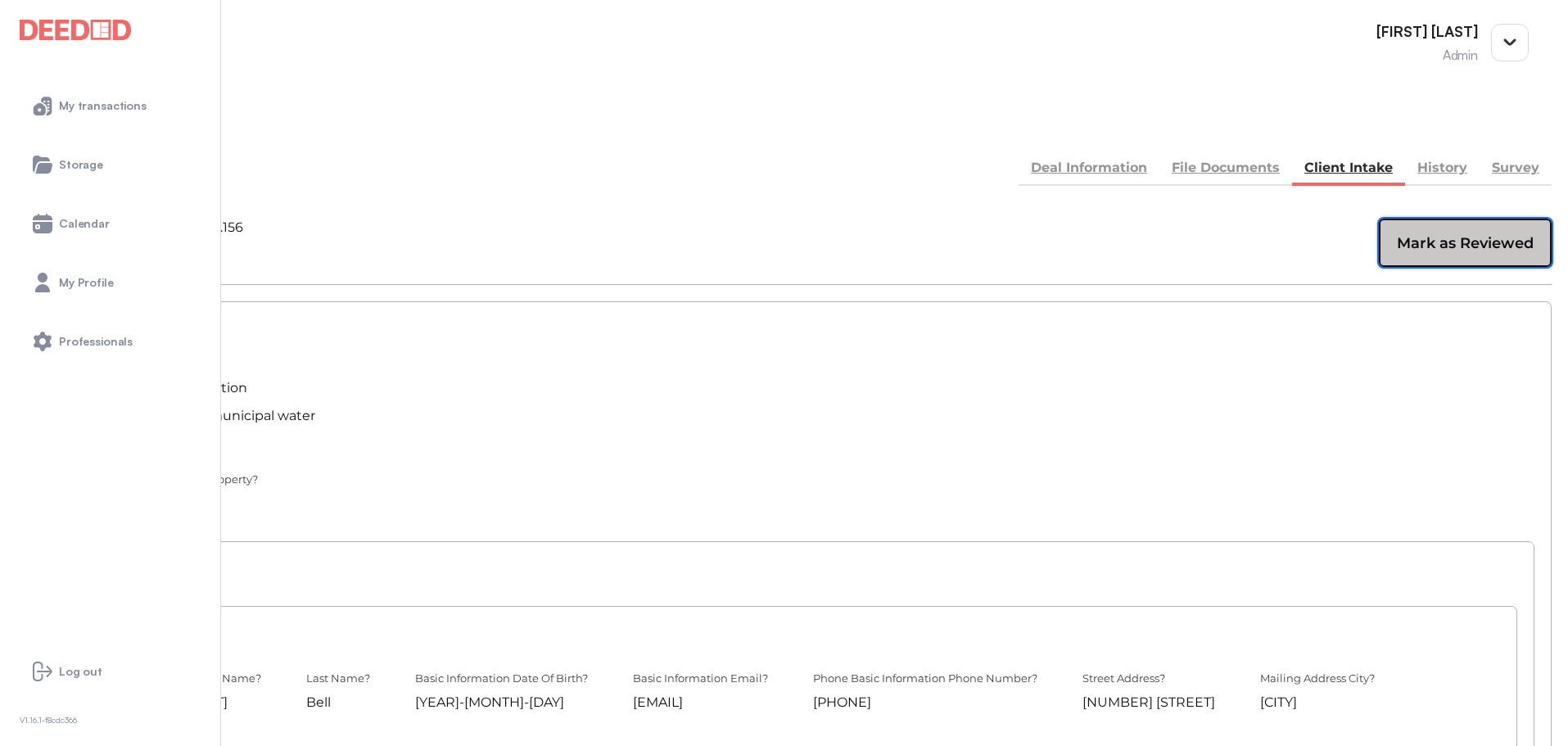 click on "Mark as Reviewed" at bounding box center (1465, 243) 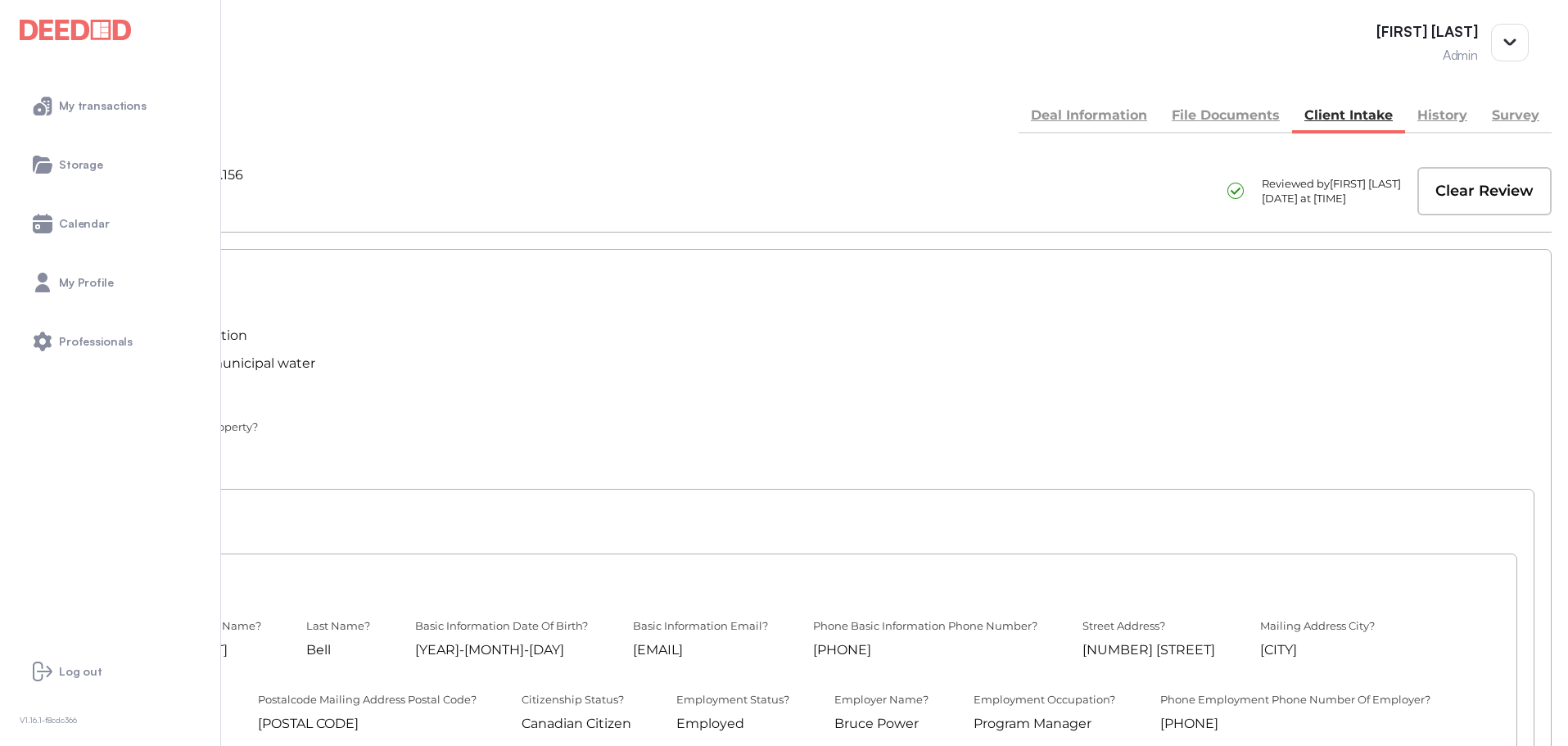 scroll, scrollTop: 82, scrollLeft: 0, axis: vertical 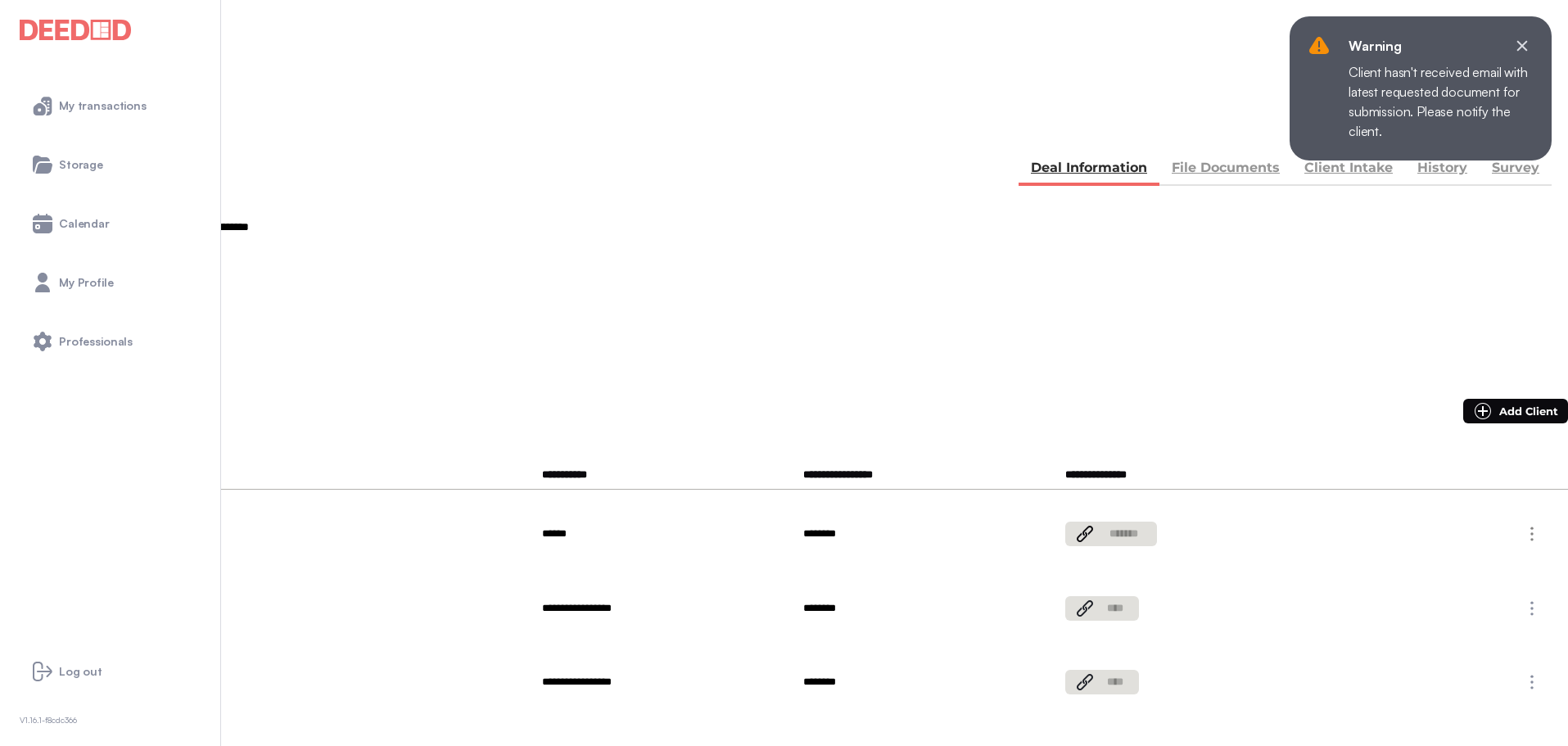 drag, startPoint x: 1118, startPoint y: 289, endPoint x: 1076, endPoint y: 288, distance: 42.011903 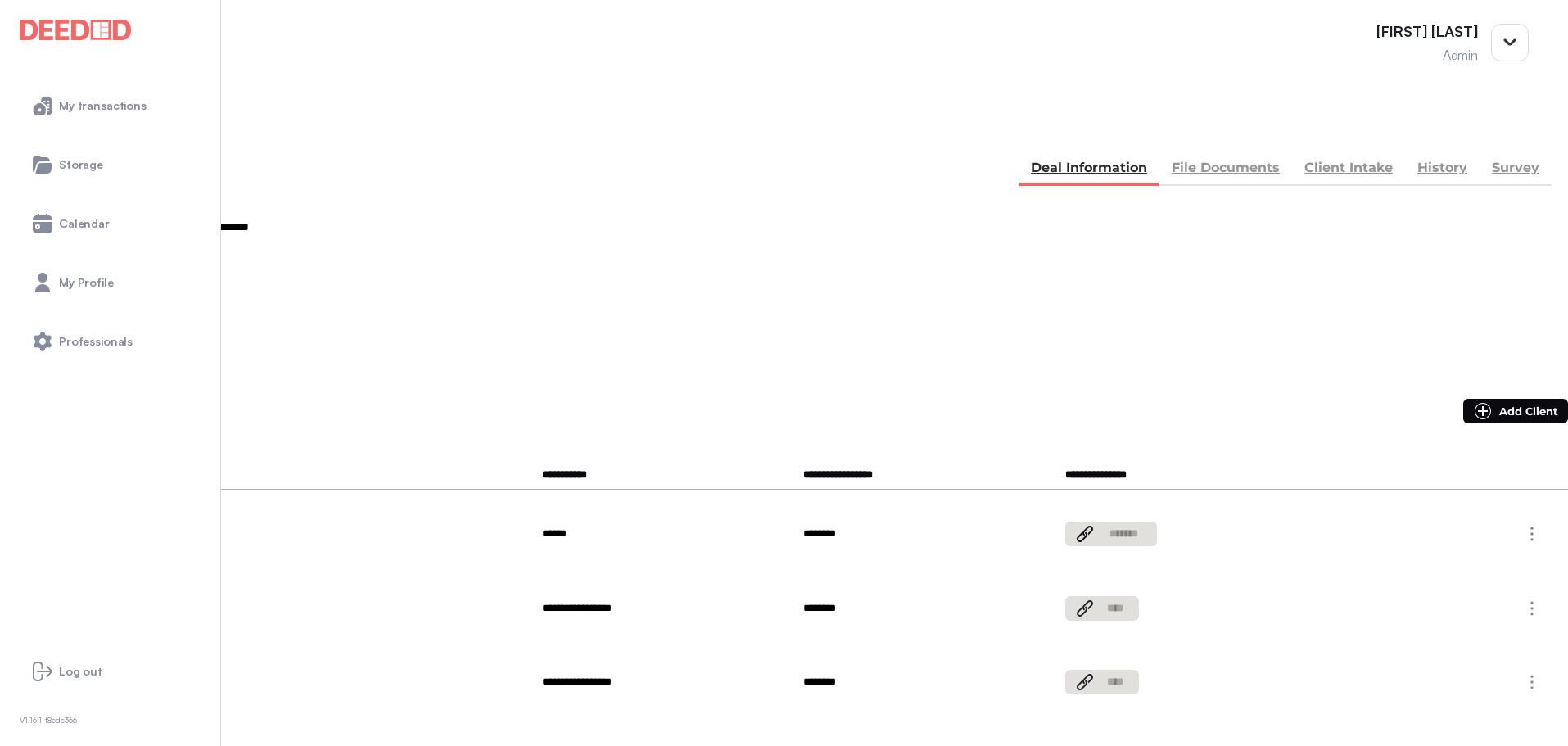 copy on "*******" 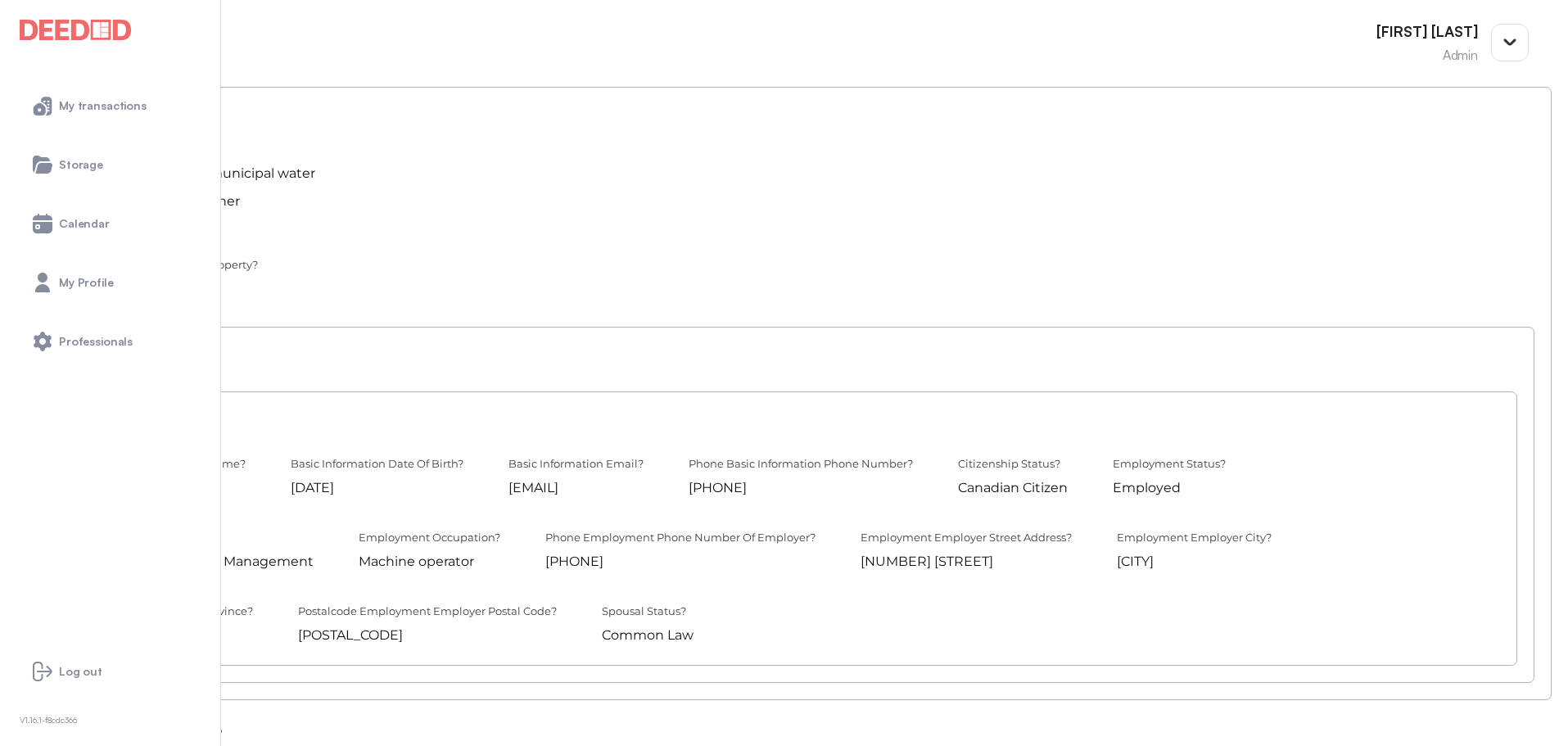 scroll, scrollTop: 246, scrollLeft: 0, axis: vertical 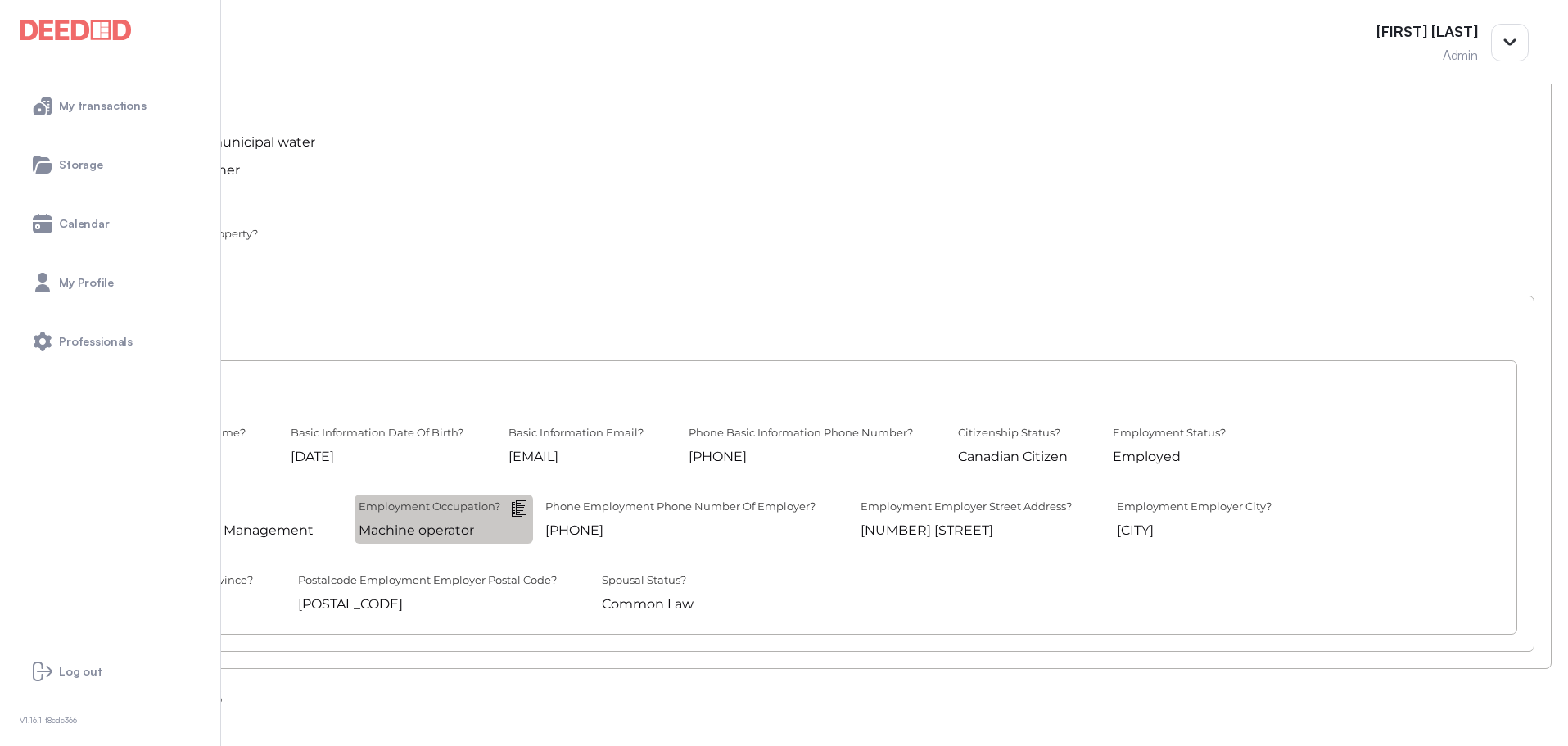 click at bounding box center [0, 0] 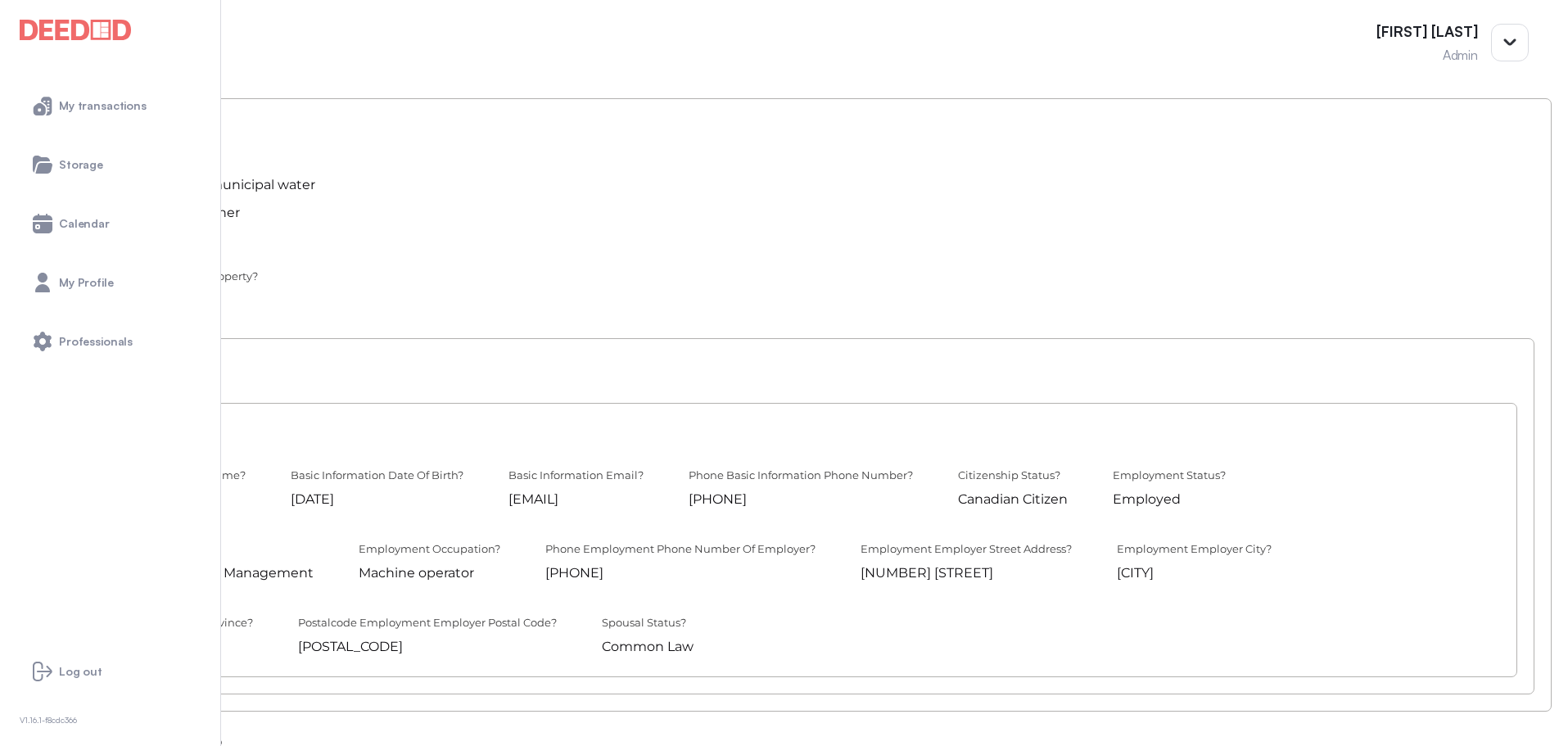 scroll, scrollTop: 0, scrollLeft: 0, axis: both 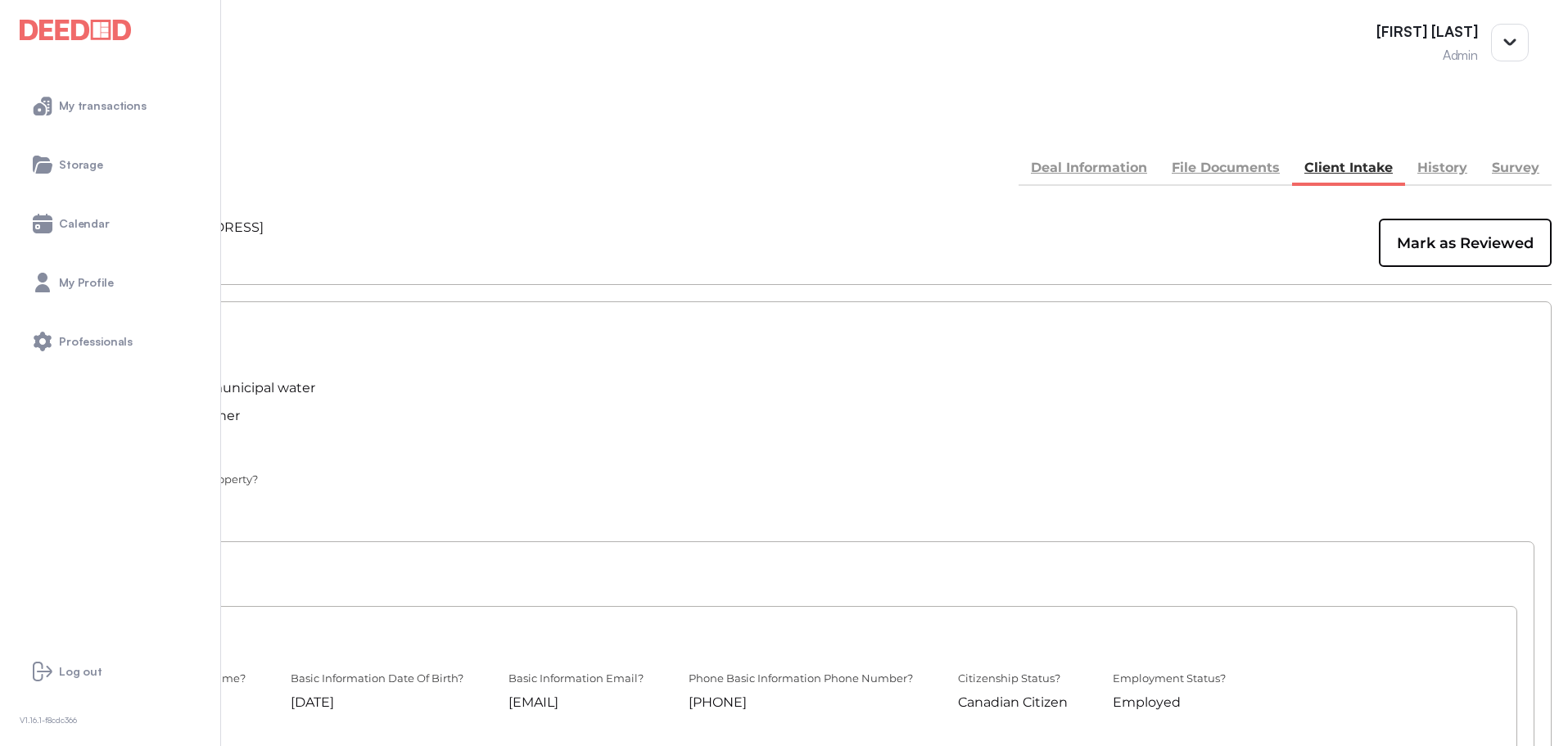 click on "What Is The Primary Use Of The Property ?    Primary Residence   Participants   Participants   1   First Name ?  [NAME]   Last Name ?  [LAST]   Basic Information Date Of Birth ?  [DATE]   Basic Information Email ?  [EMAIL]  Phone Basic Information Phone Number ?  [PHONE]   Citizenship Status ?    Canadian Citizen   Employment Status ?    Employed   Employer Name ?  Data Communications Management   Employment Occupation ?  Machine operator  Phone Employment Phone Number Of Employer ?  [PHONE]   Employment Employer Street Address ?  [NUMBER] [STREET]   Employment Employer City ?  [CITY]   Employment Employer Province ?    On  Postalcode Employment Employer Postal Code ?  [POSTAL_CODE]   Spousal Status ?    Common Law" at bounding box center (784, 682) 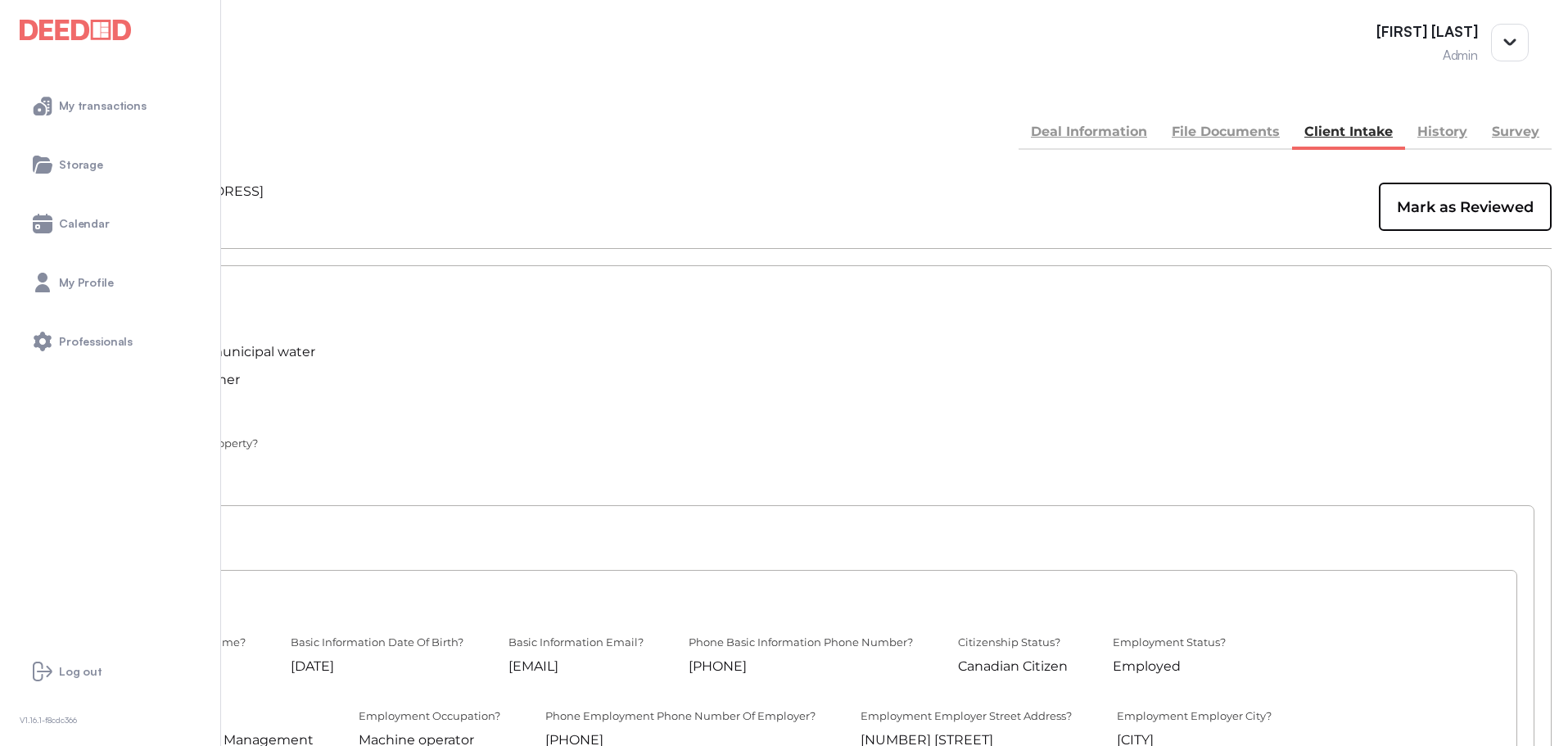 scroll, scrollTop: 0, scrollLeft: 0, axis: both 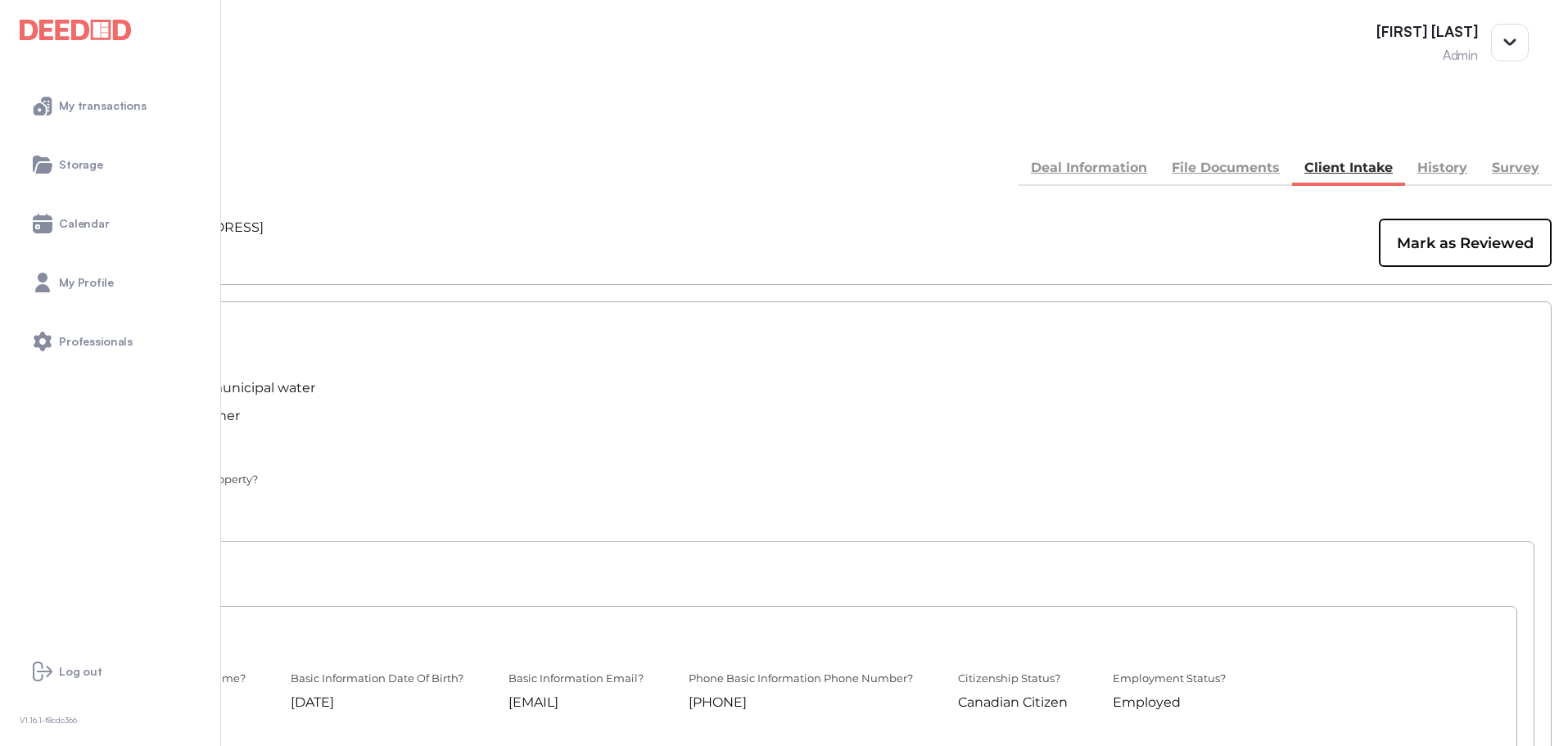 click on "BACK my deals Deal Information File Documents Client Intake History Survey" at bounding box center (784, 151) 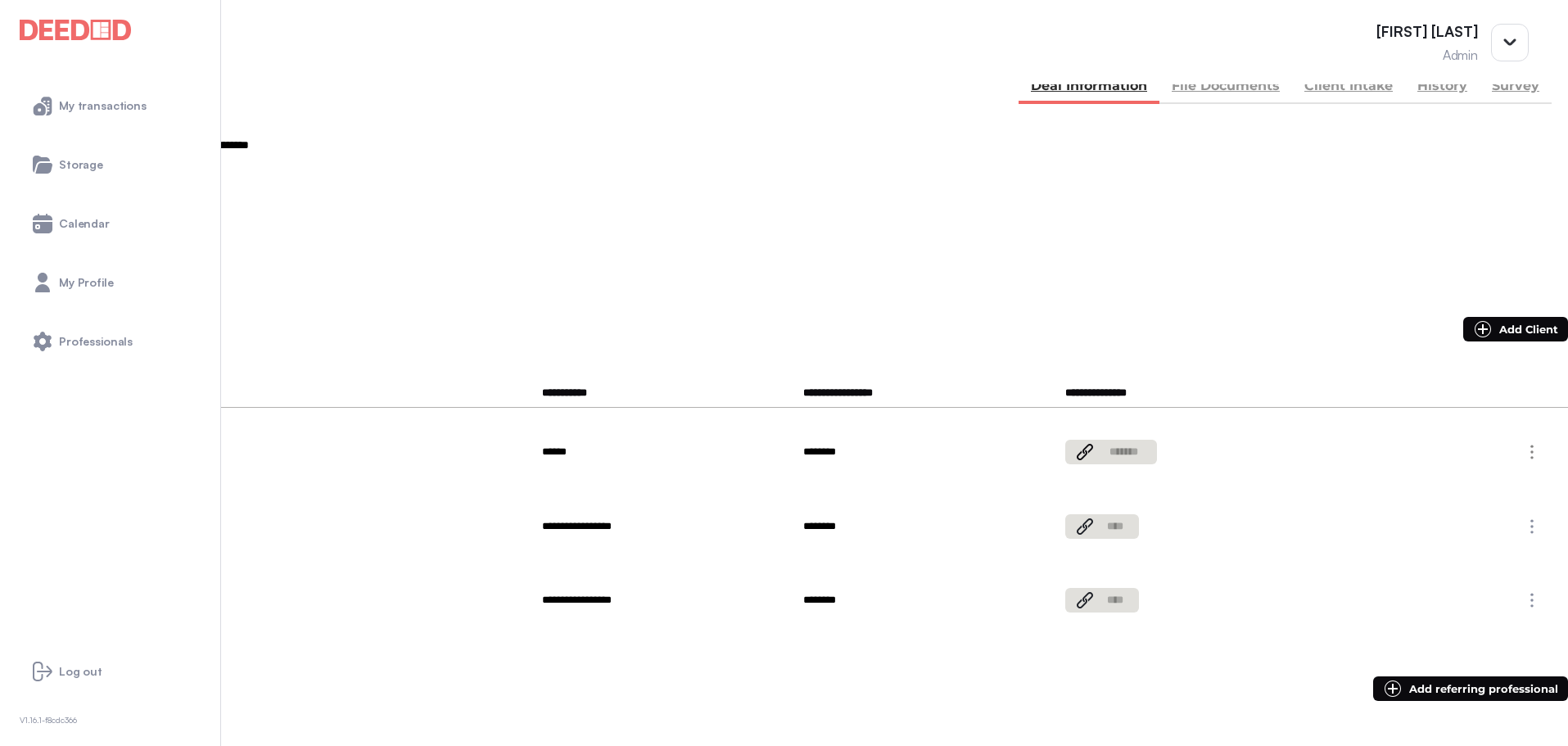 scroll, scrollTop: 0, scrollLeft: 0, axis: both 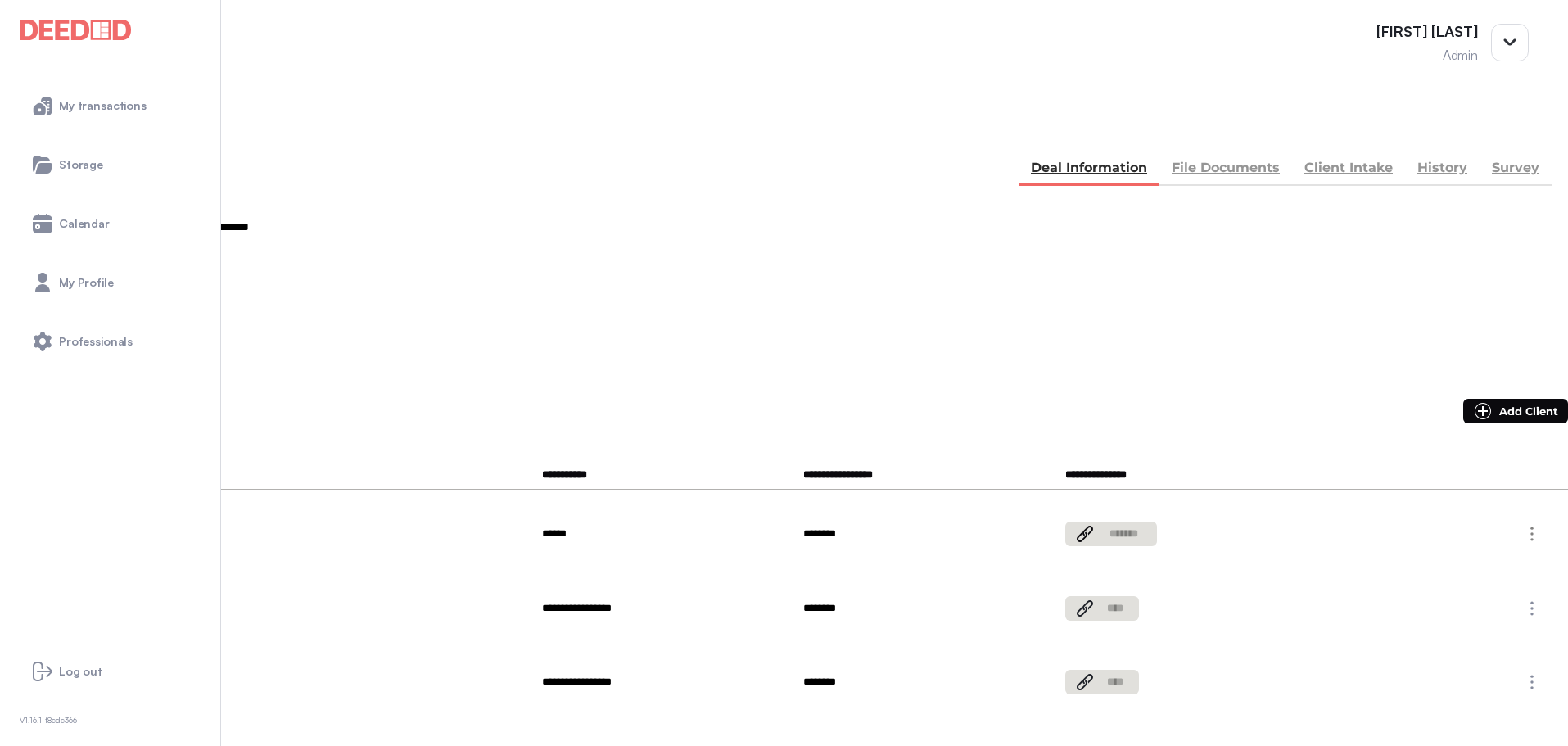 drag, startPoint x: 1120, startPoint y: 285, endPoint x: 1078, endPoint y: 284, distance: 42.011903 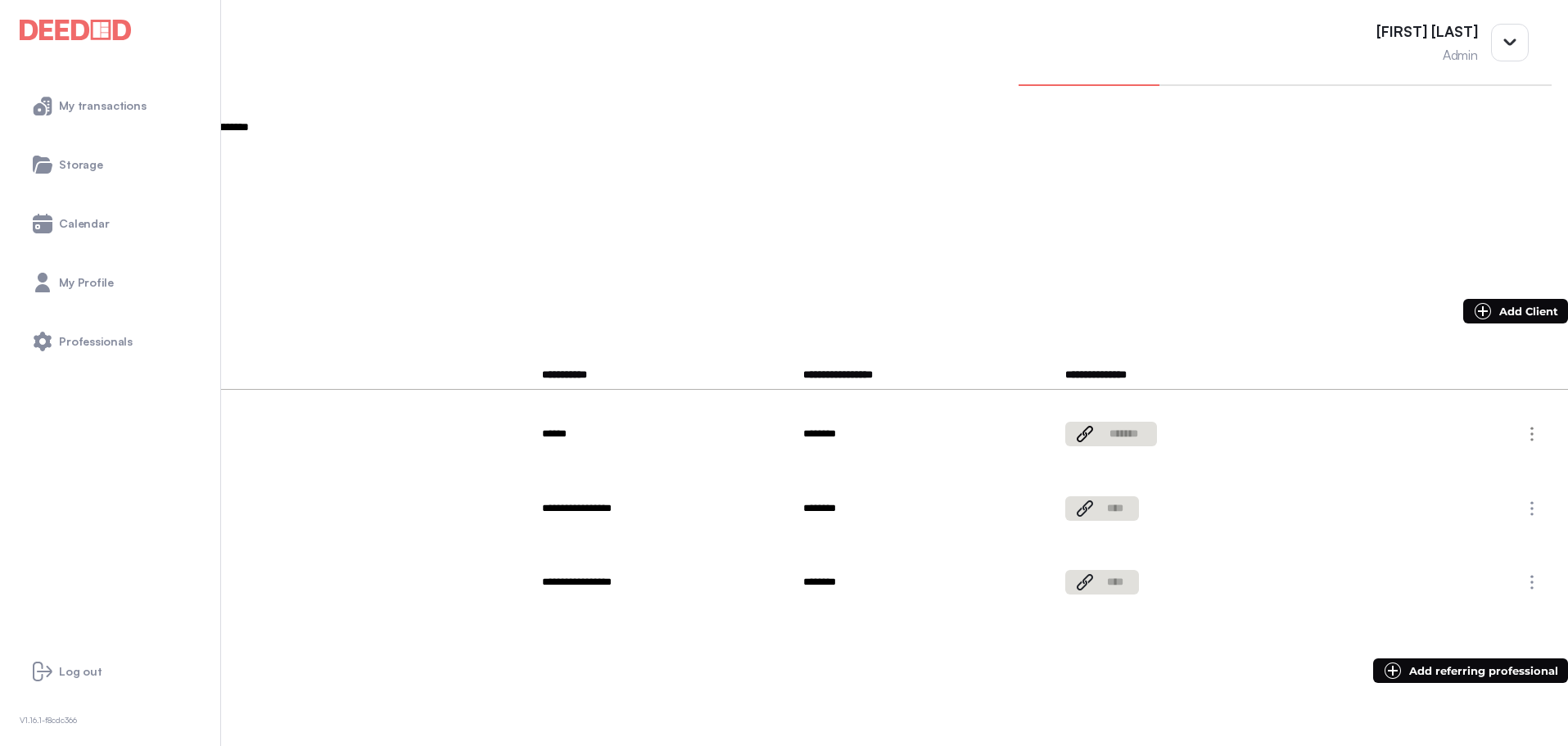 scroll, scrollTop: 0, scrollLeft: 0, axis: both 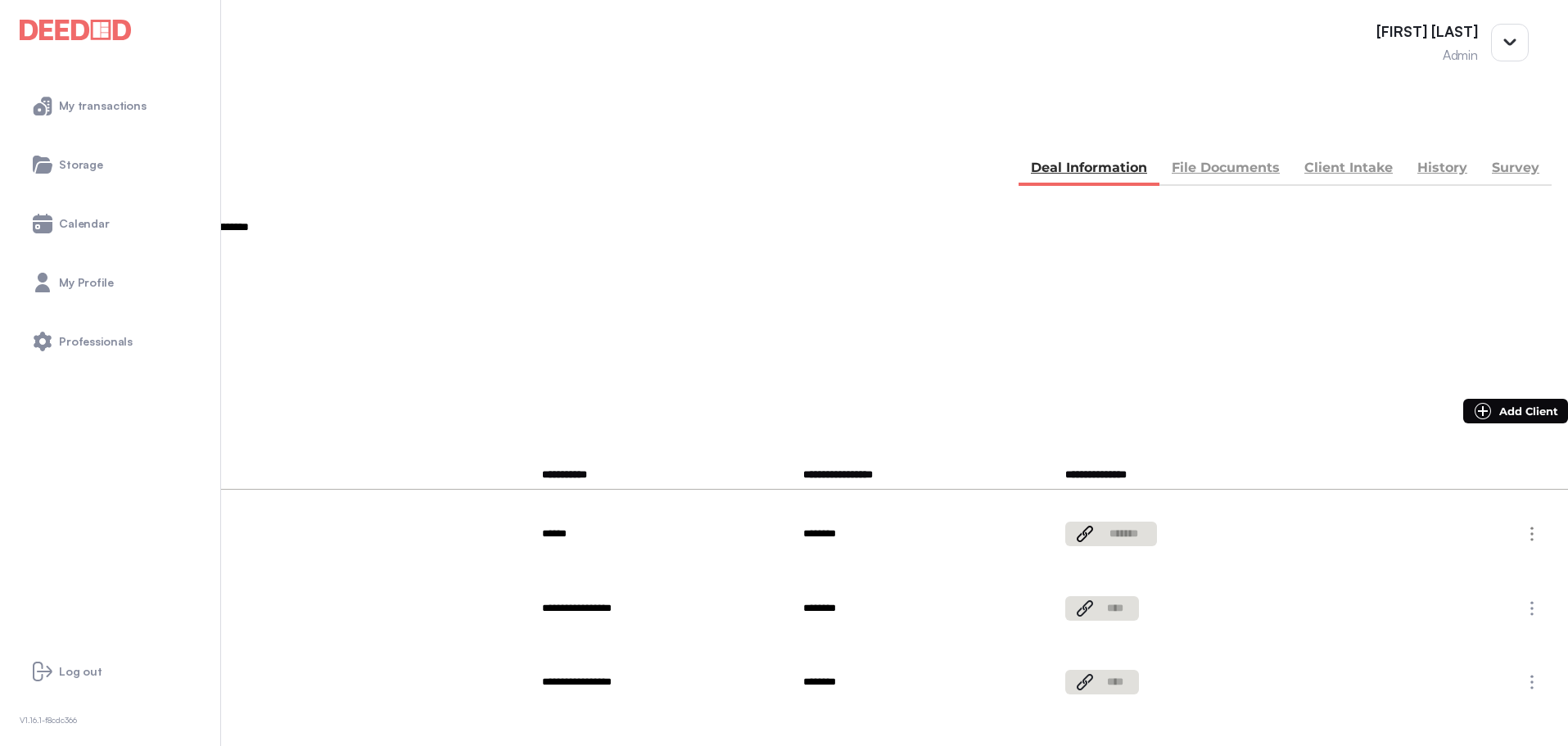 click on "File Documents" at bounding box center (1226, 170) 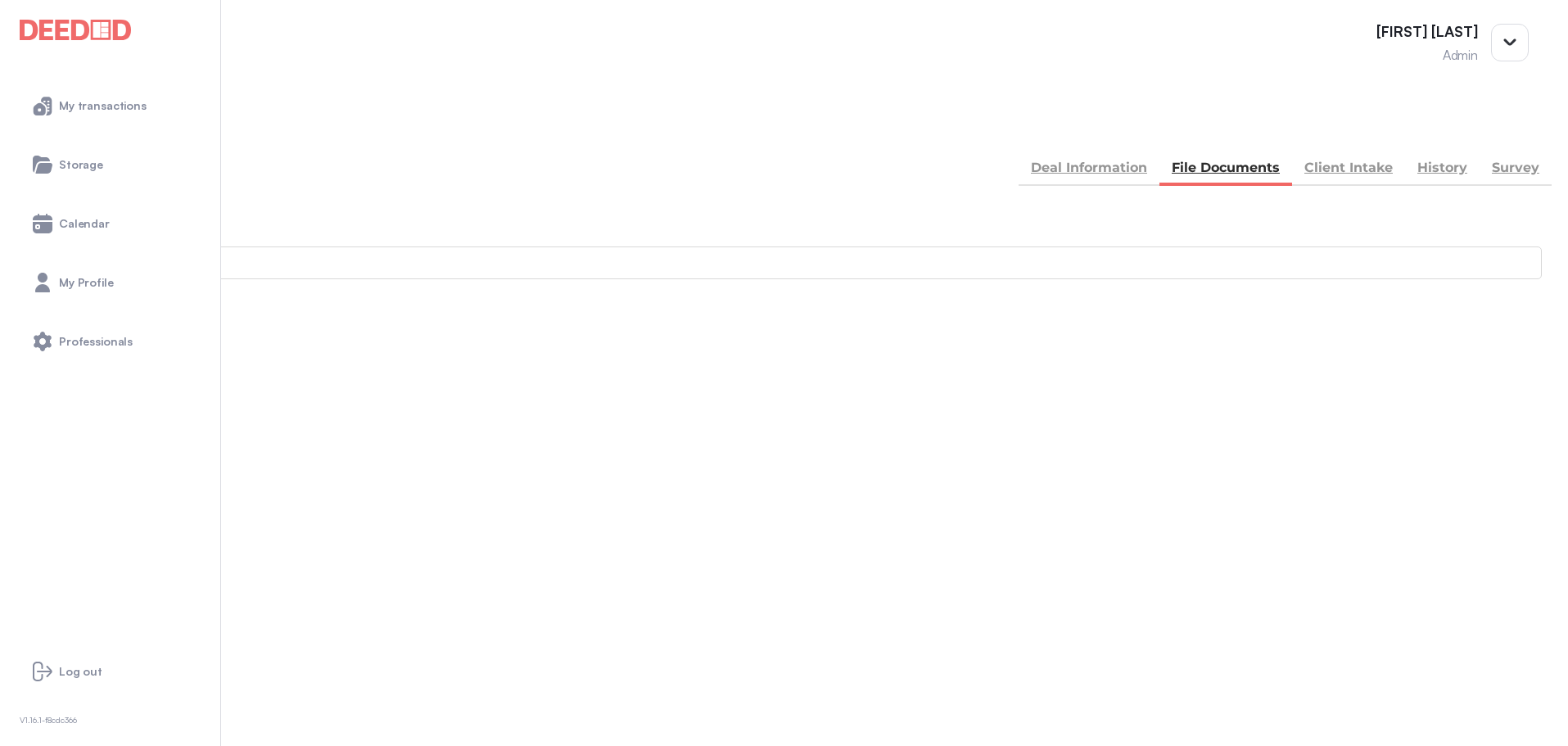 click on "Client Intake" at bounding box center [1349, 170] 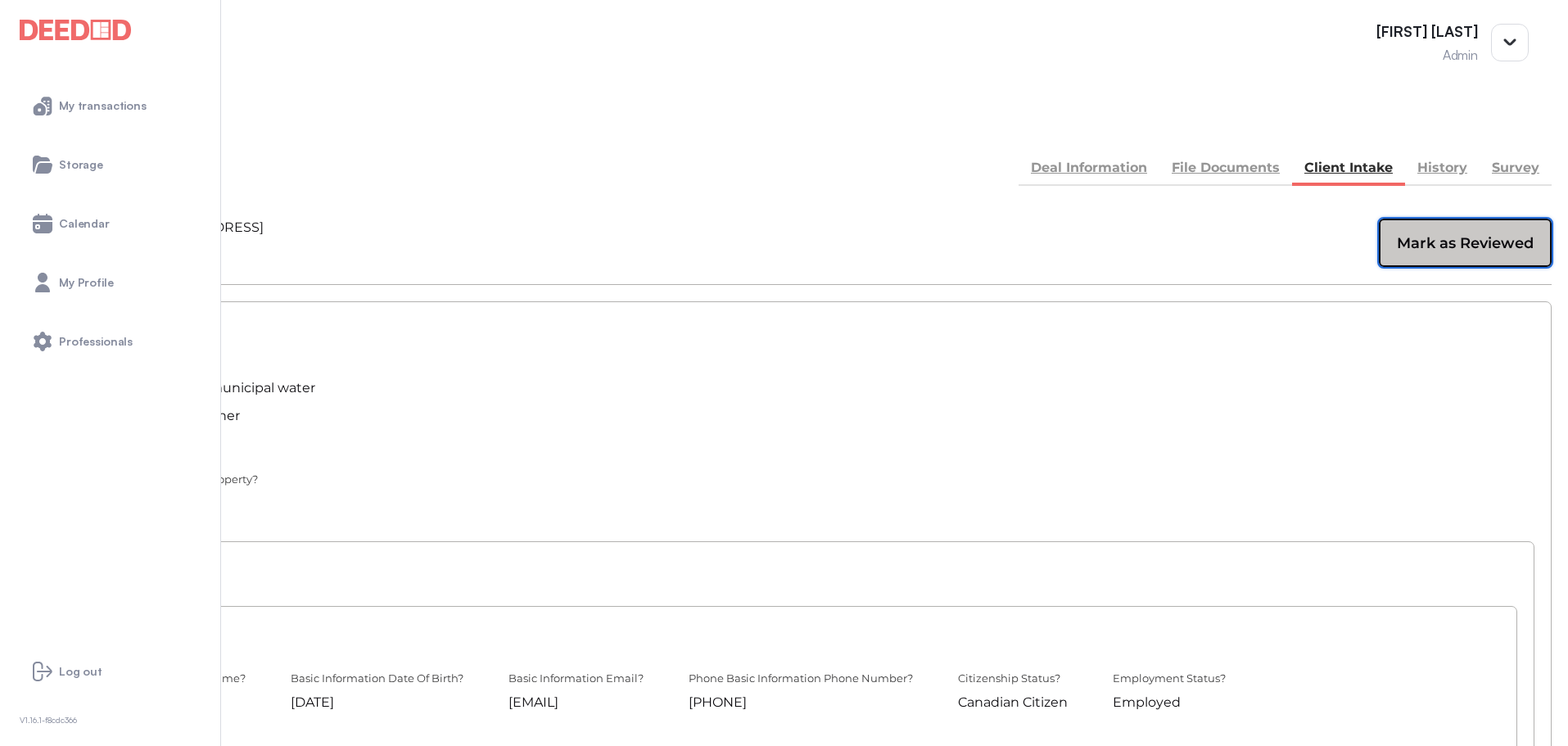click on "Mark as Reviewed" at bounding box center [1465, 243] 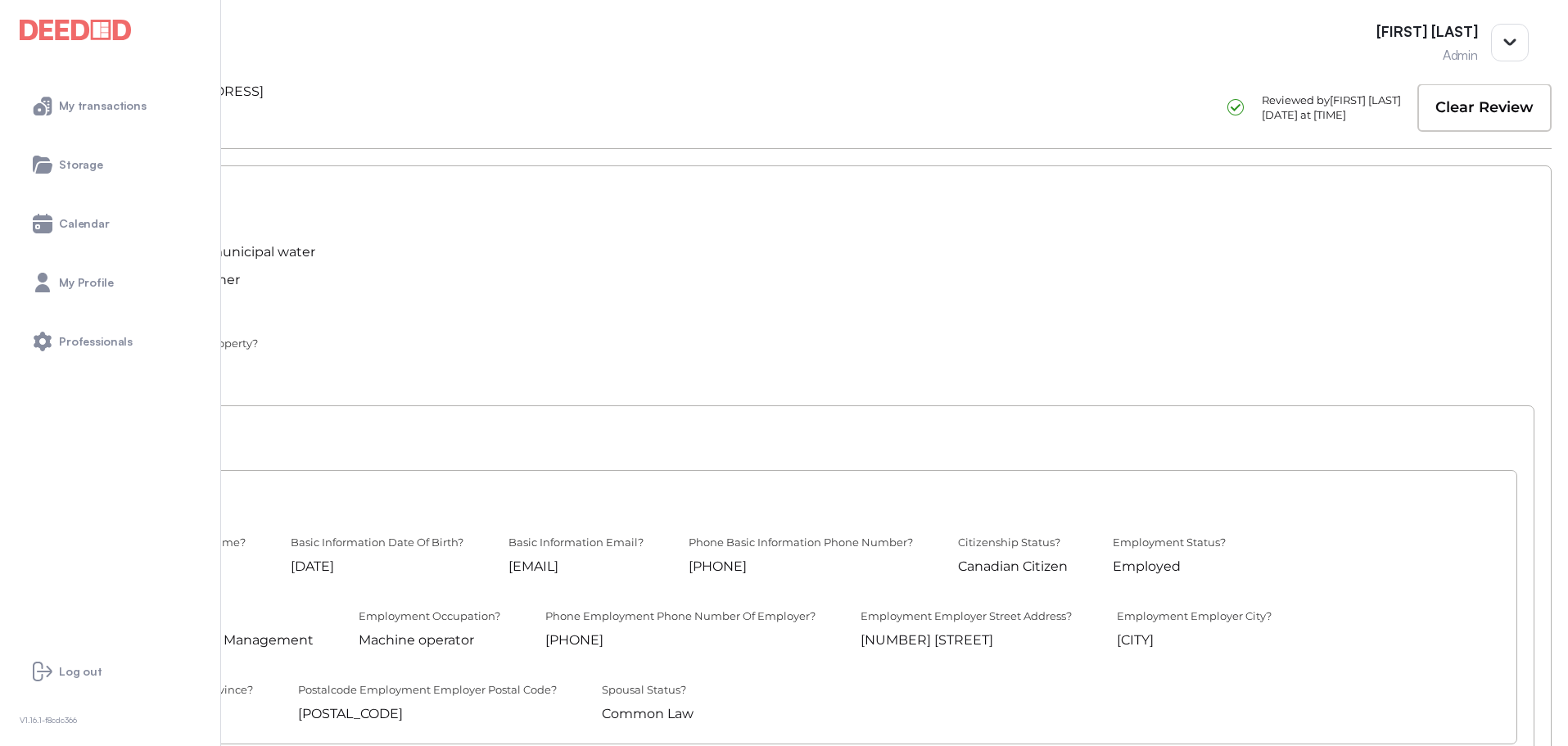 scroll, scrollTop: 0, scrollLeft: 0, axis: both 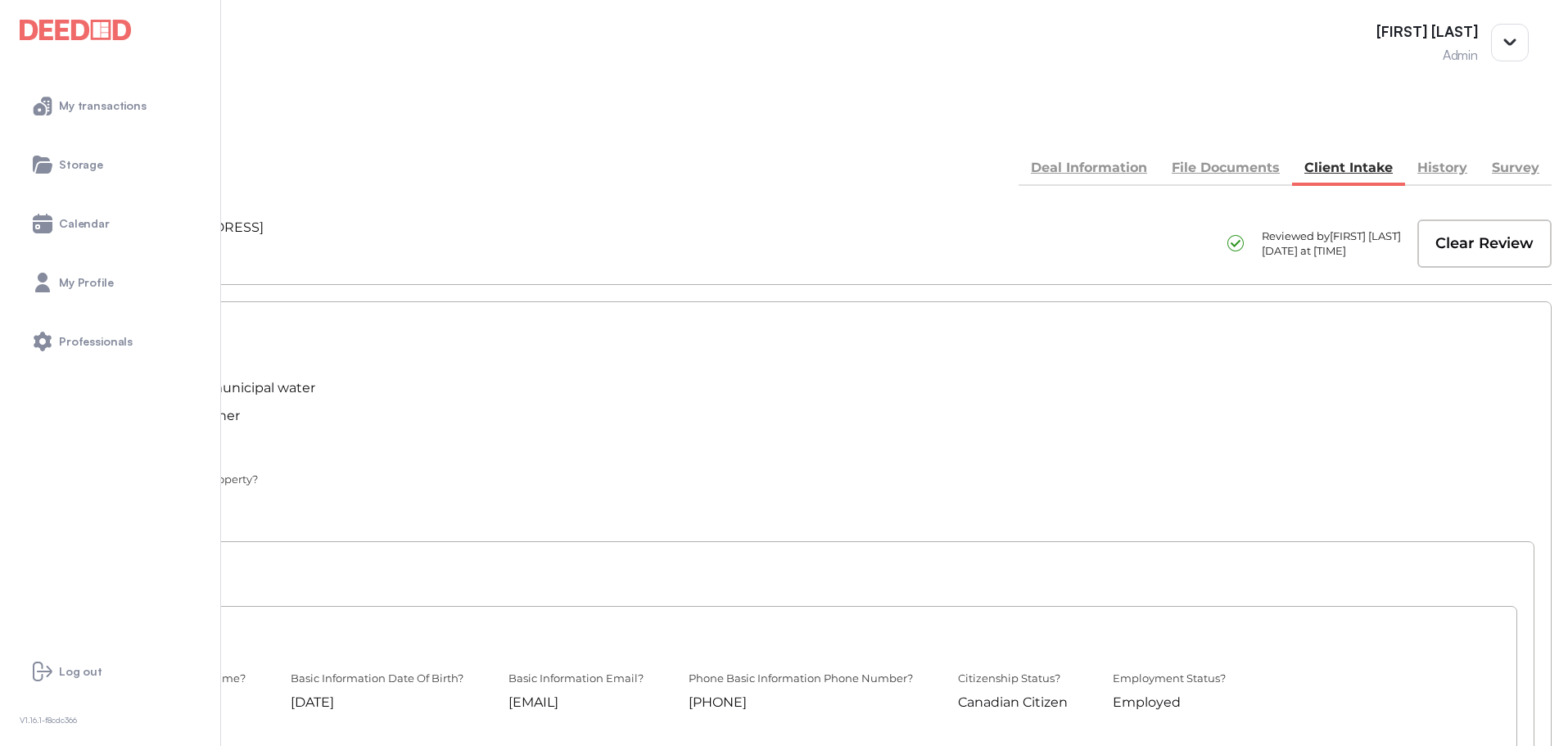 click on "BACK" at bounding box center (57, 127) 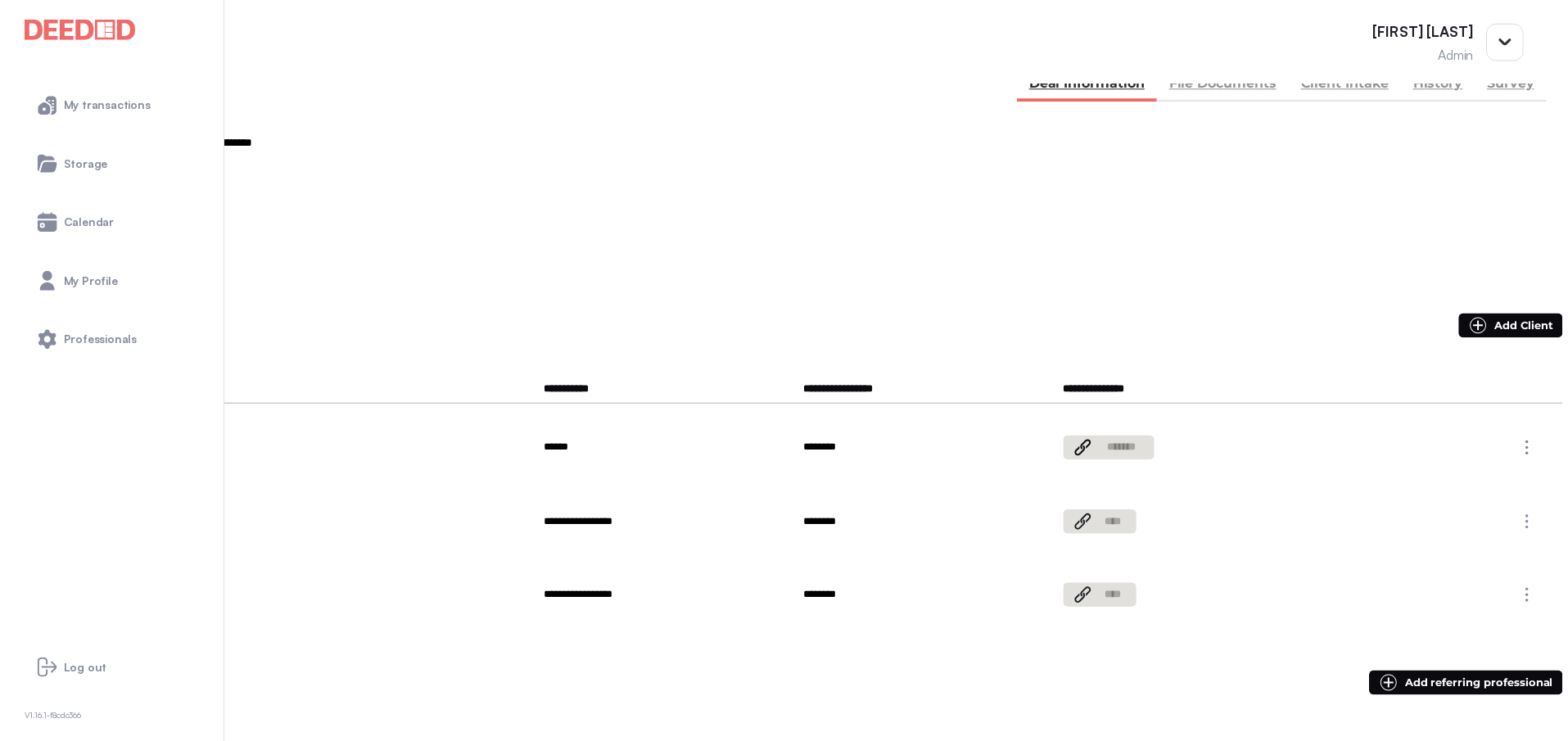 scroll, scrollTop: 82, scrollLeft: 0, axis: vertical 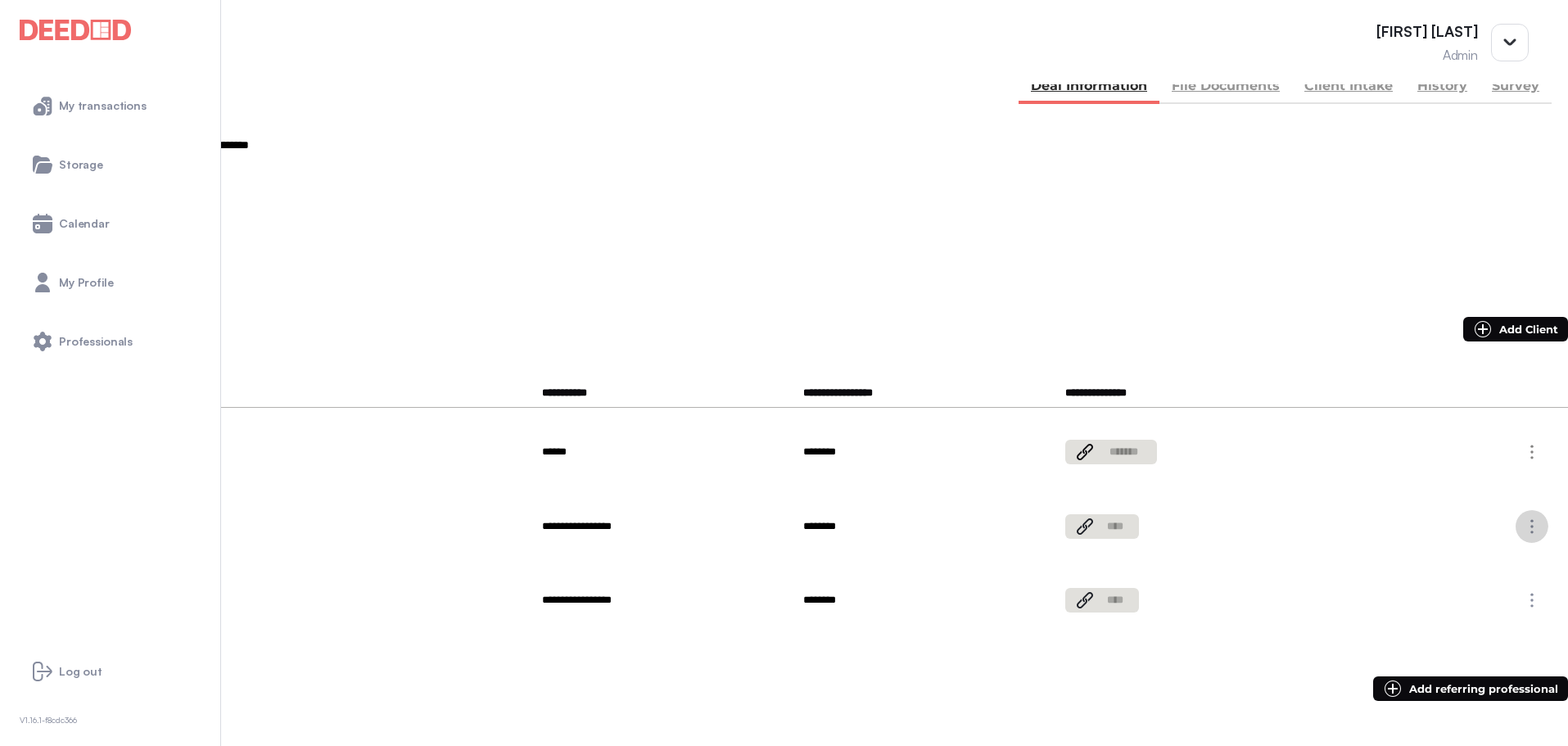 click at bounding box center [1532, 527] 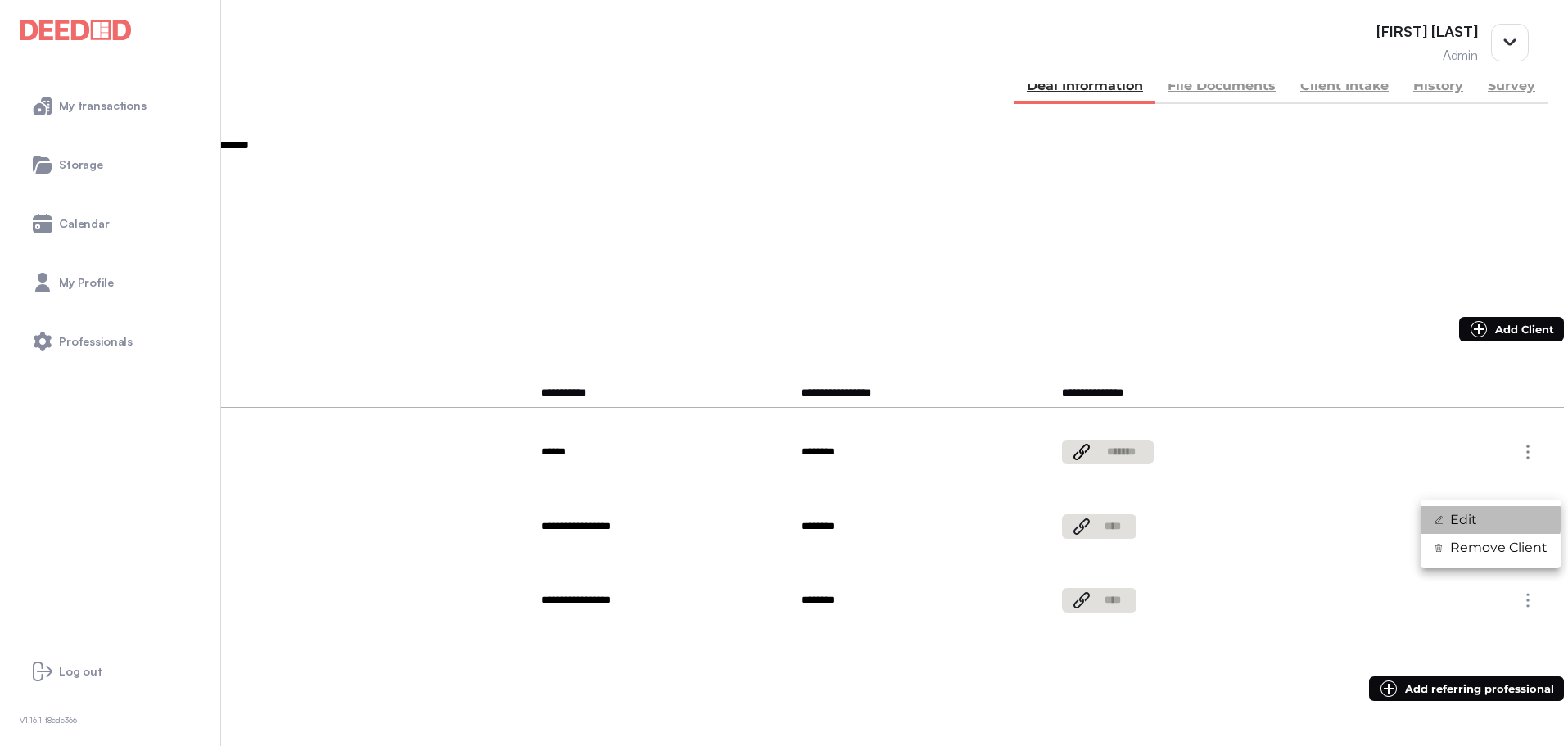 click on "Edit" at bounding box center (1490, 520) 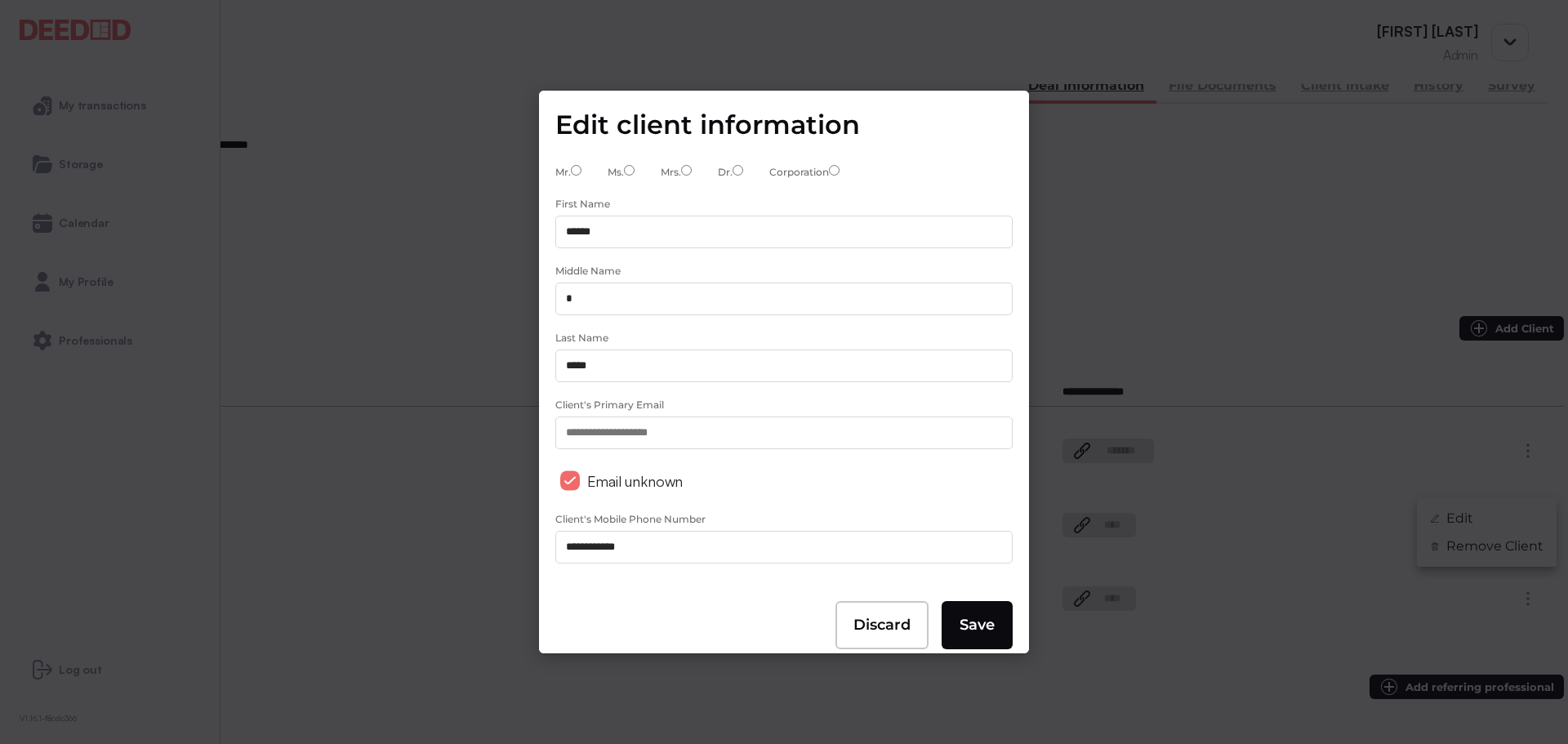 click on "**********" at bounding box center (784, 547) 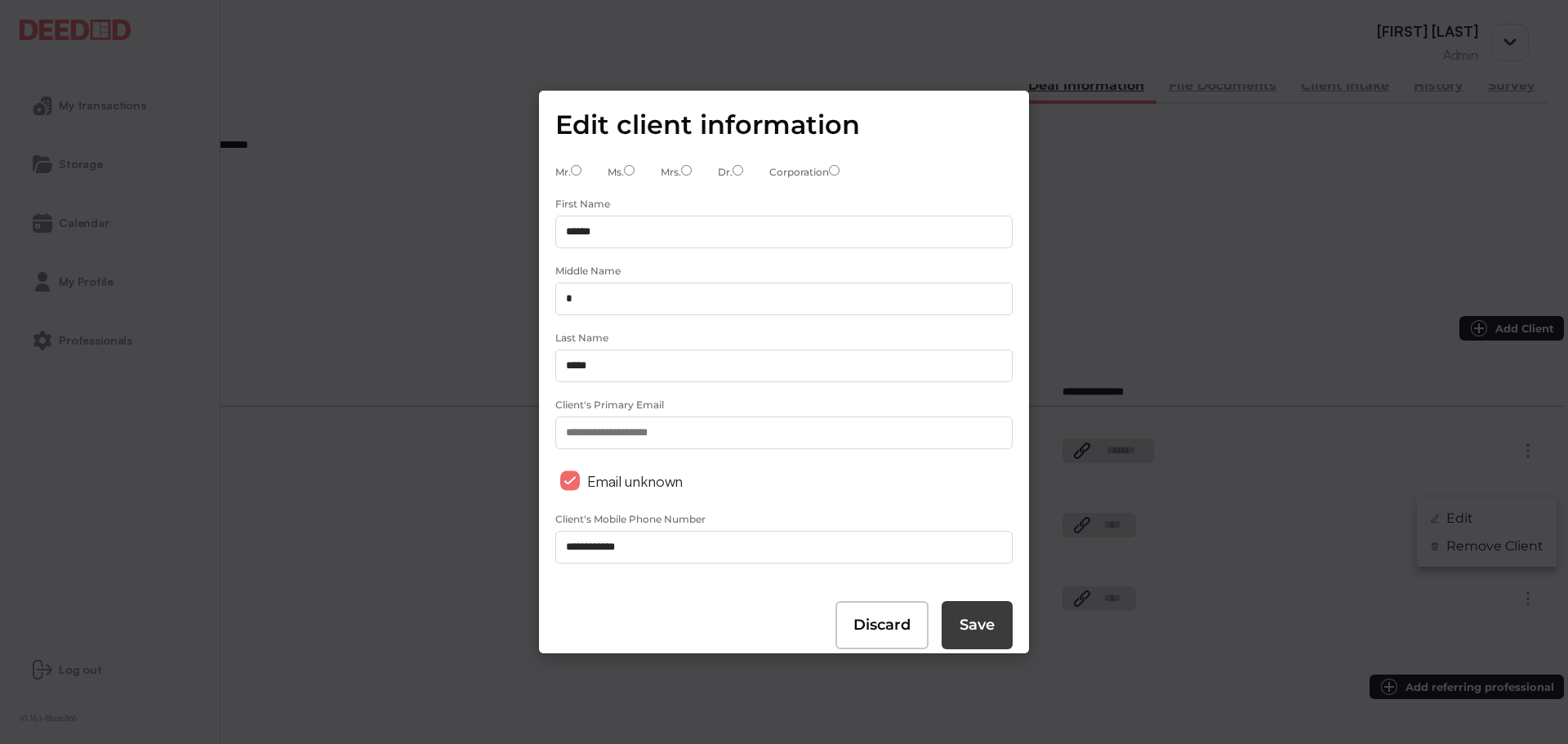type on "**********" 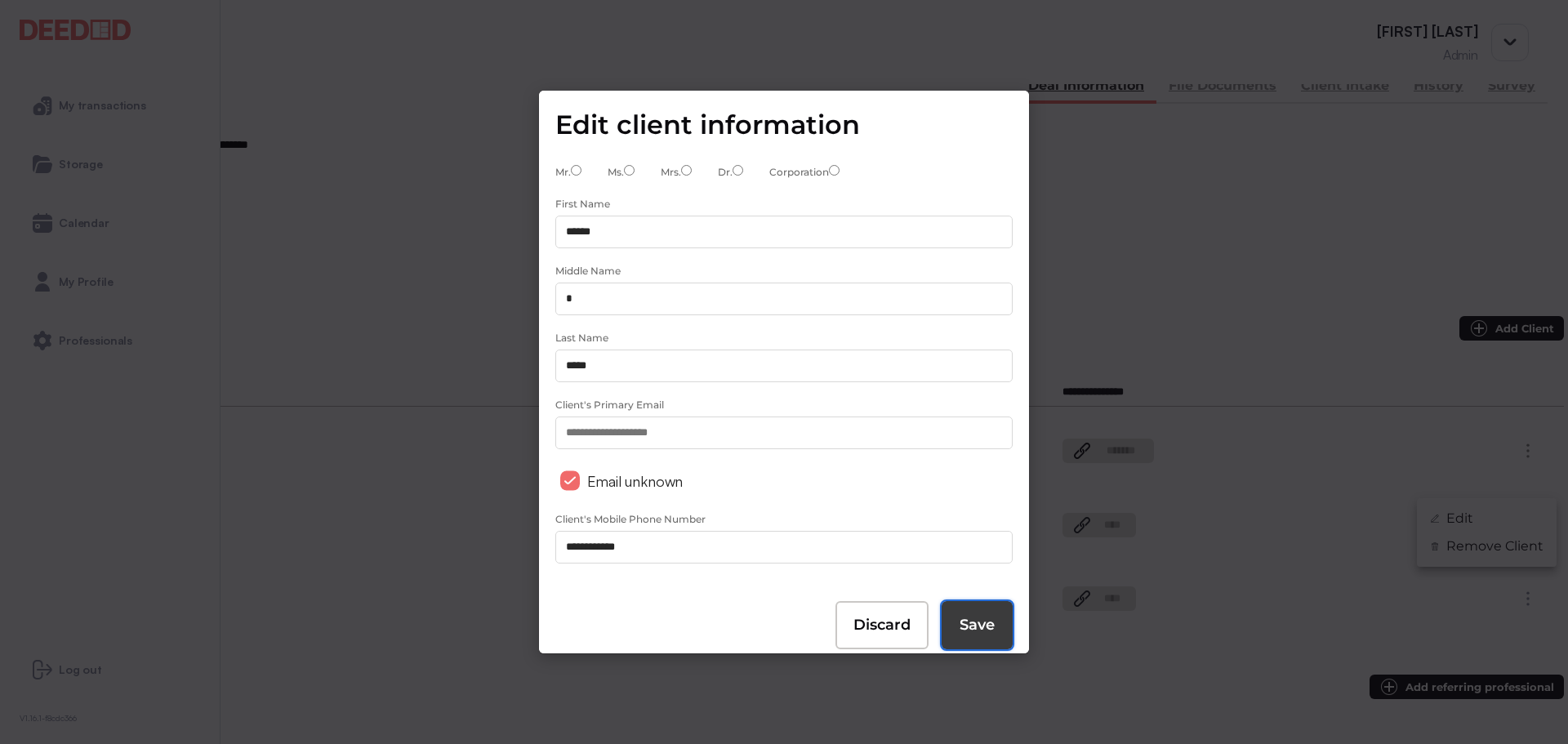click on "Save" at bounding box center (977, 625) 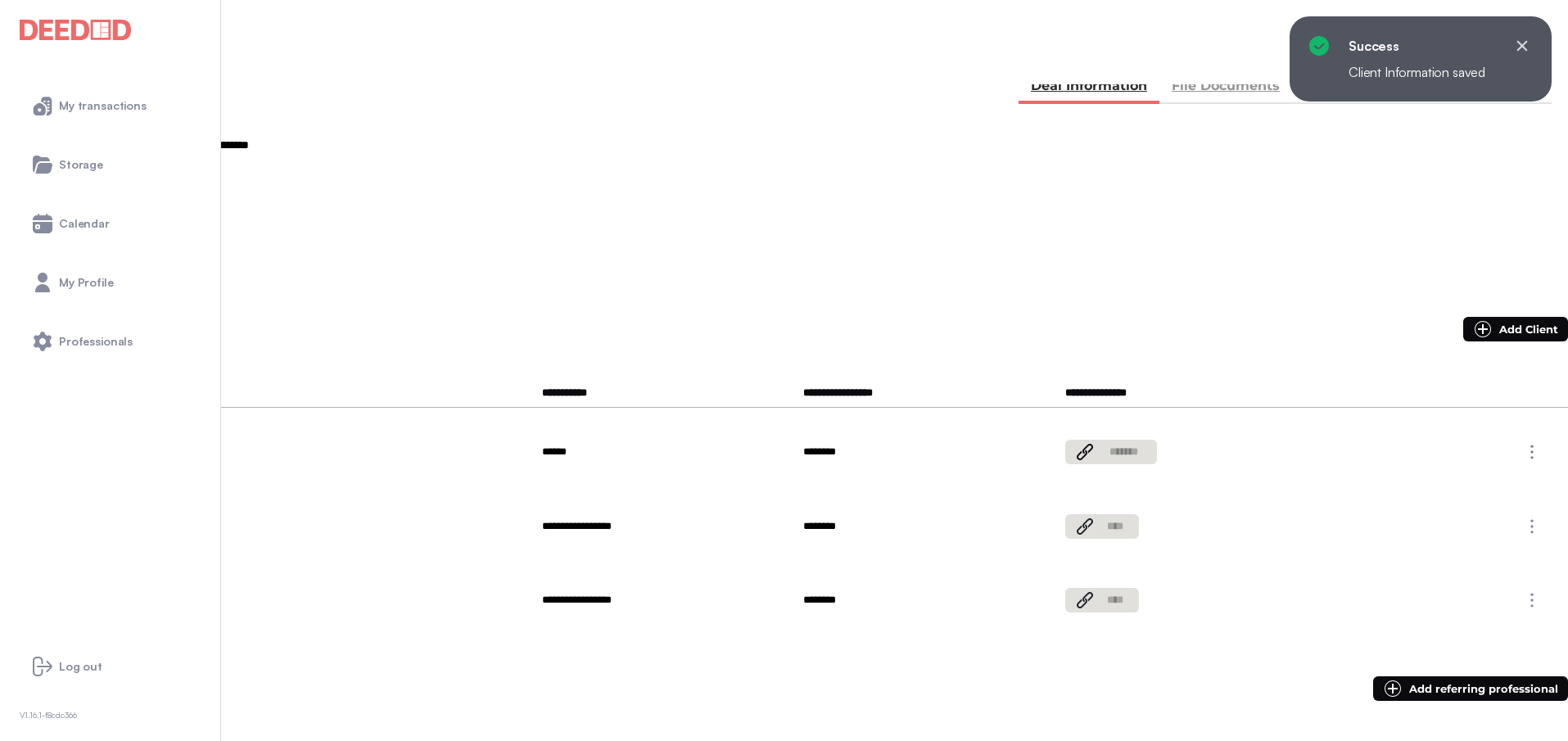 click at bounding box center (1532, 526) 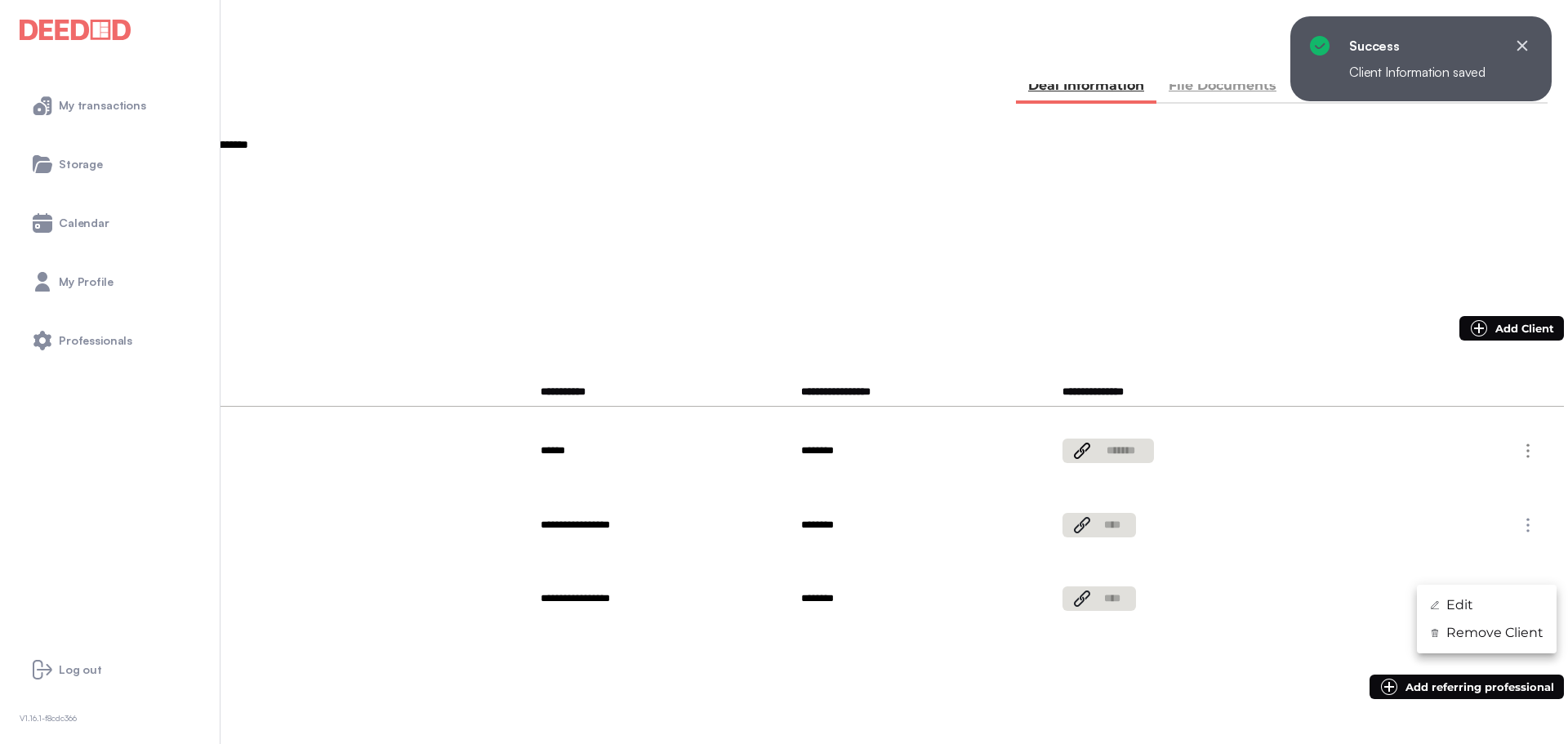 click on "Edit" at bounding box center (1459, 605) 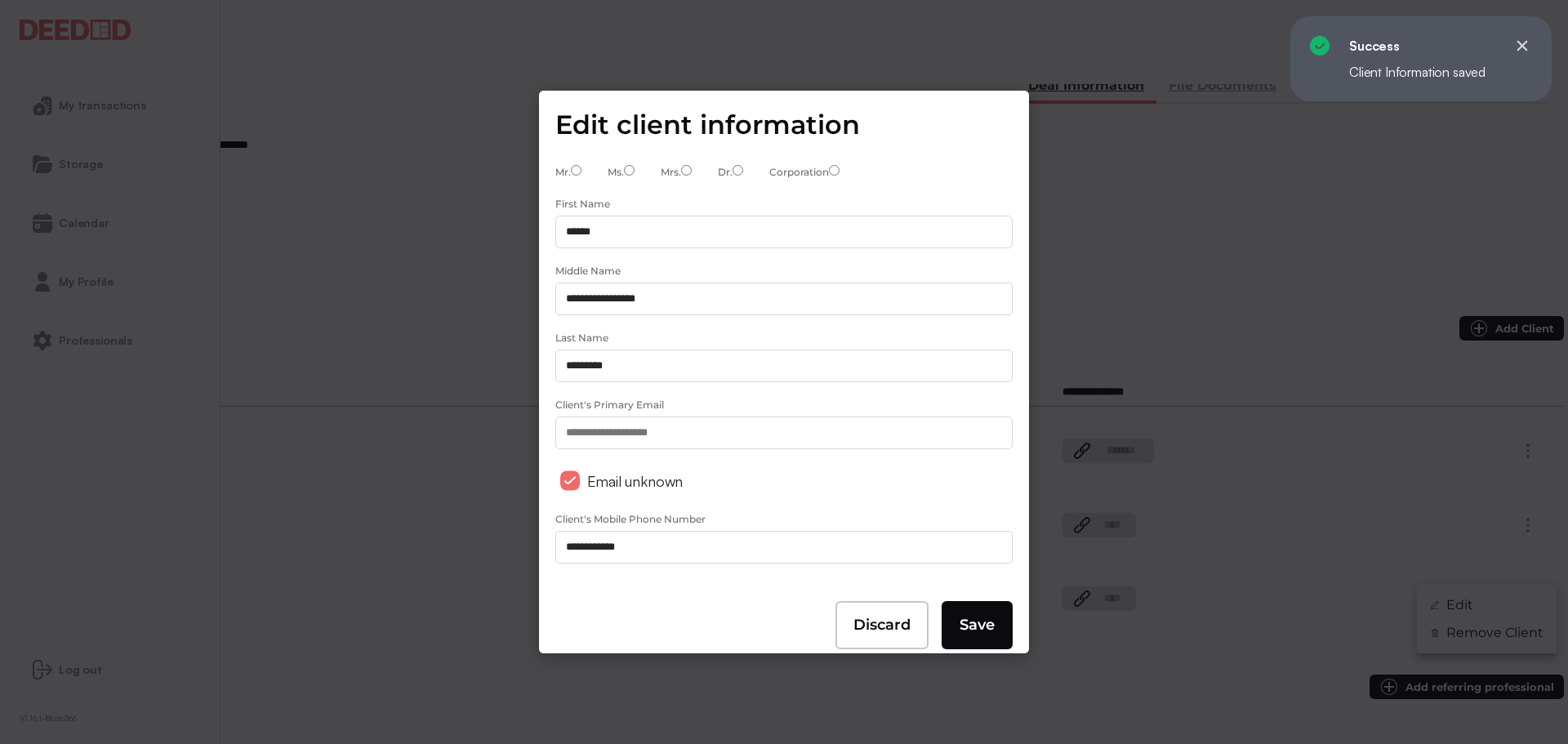 click on "**********" at bounding box center [784, 547] 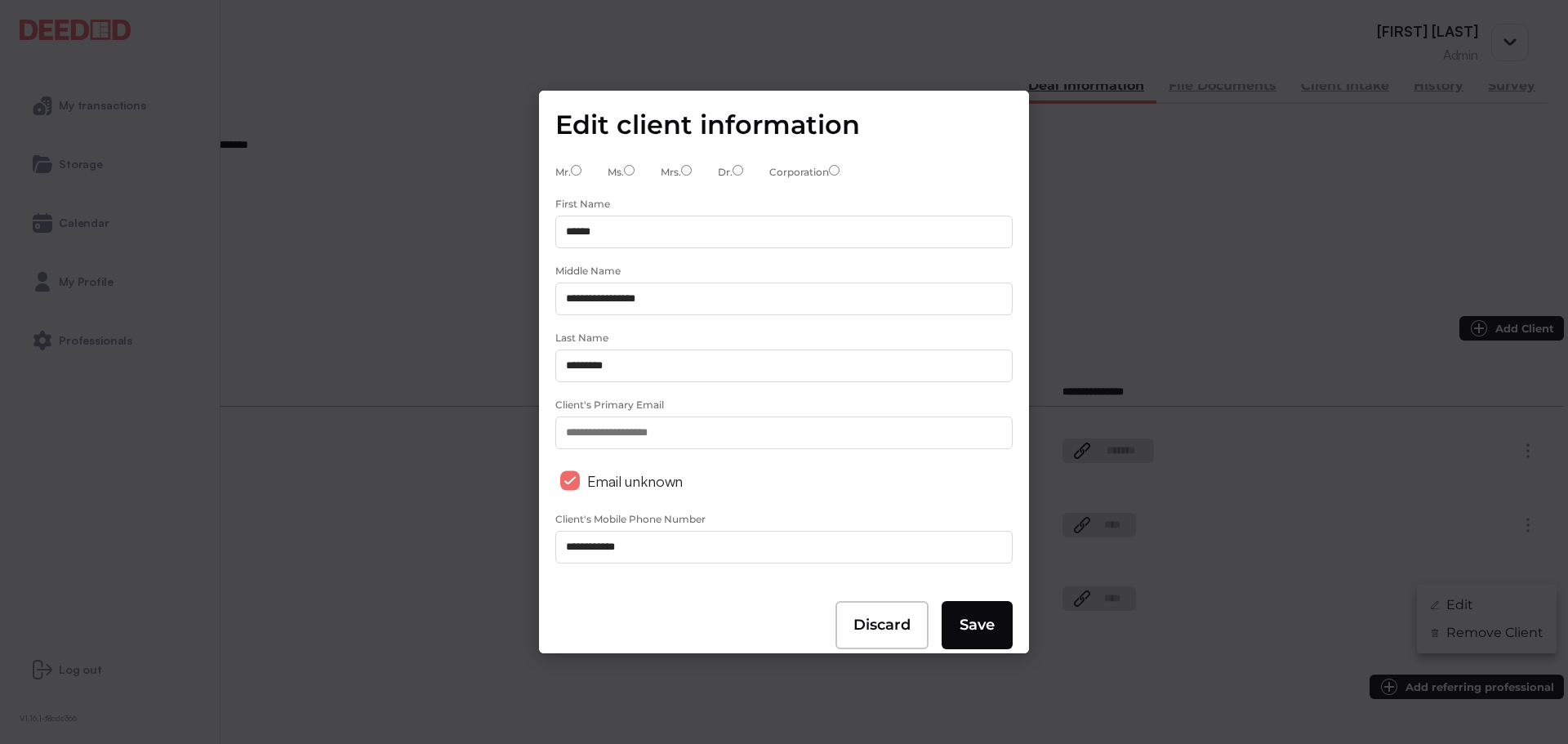 drag, startPoint x: 668, startPoint y: 537, endPoint x: 538, endPoint y: 521, distance: 130.9809 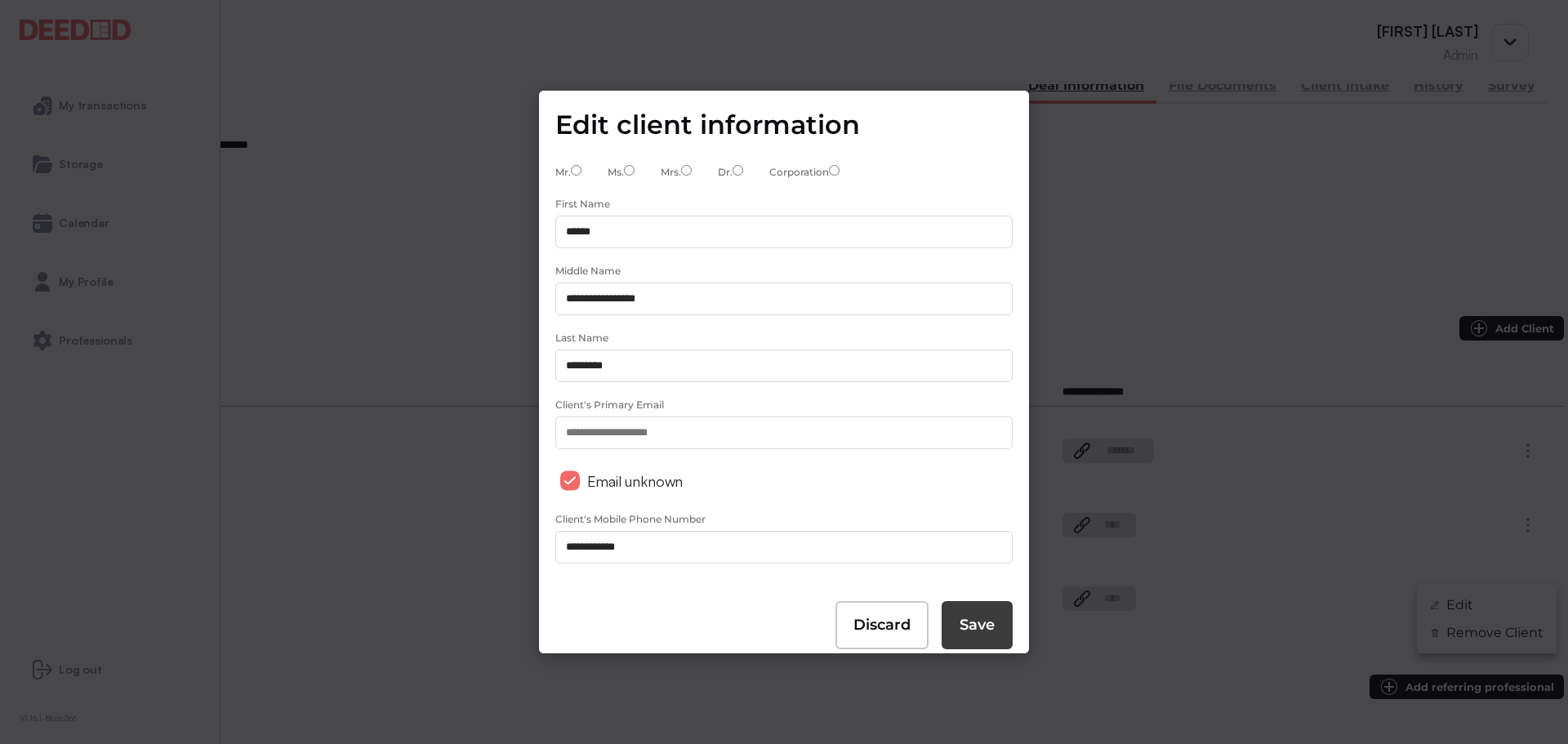 type on "**********" 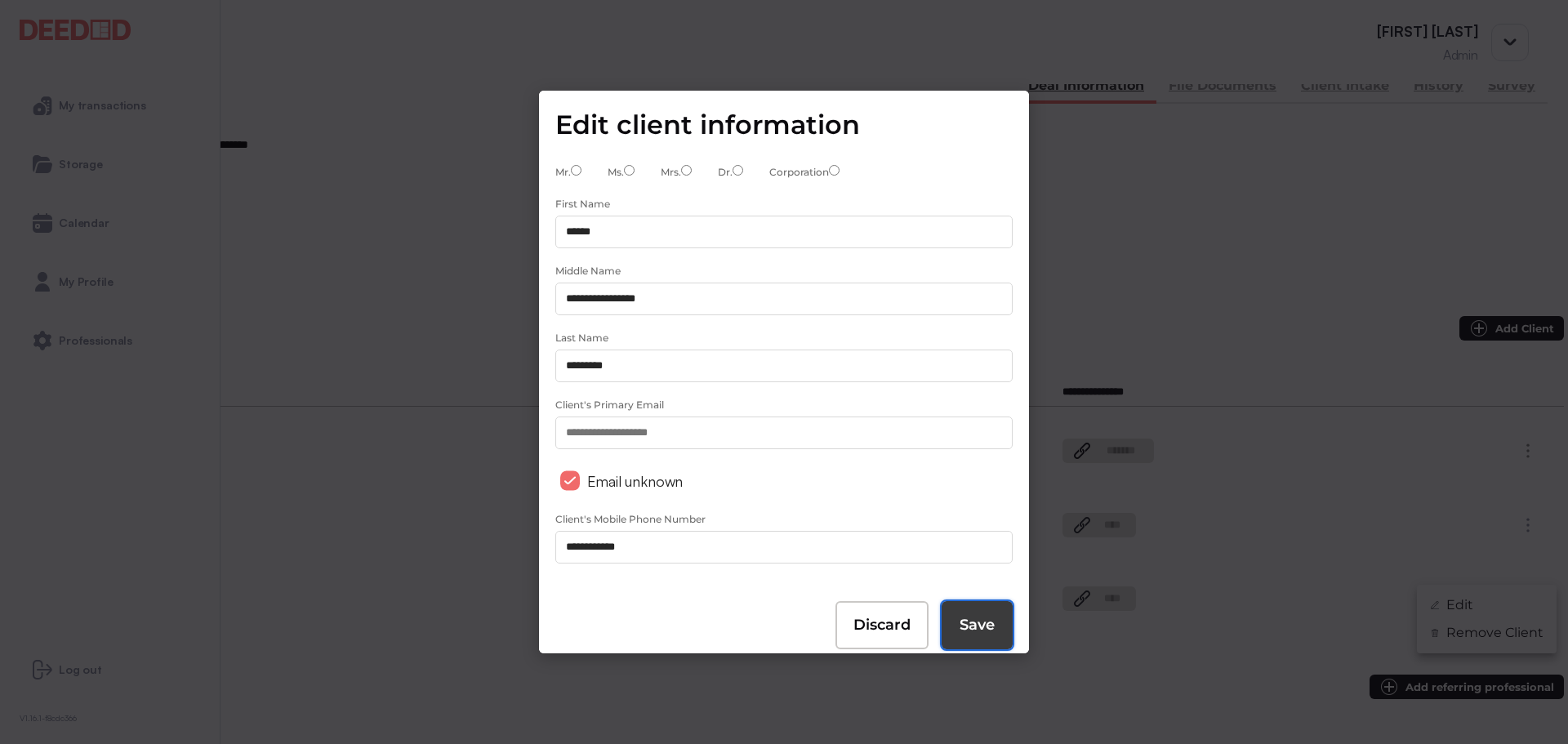 click on "Save" at bounding box center (977, 625) 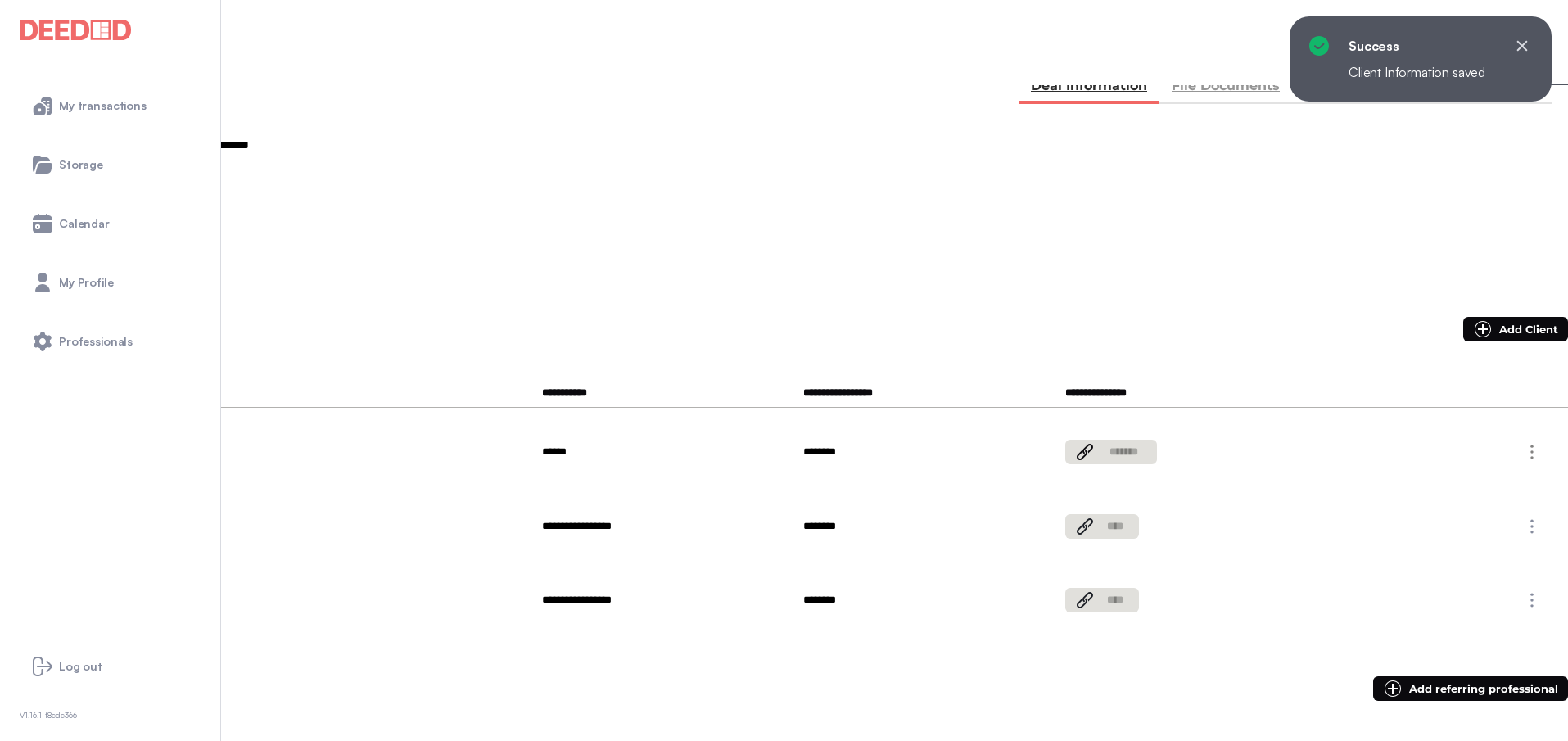 scroll, scrollTop: 164, scrollLeft: 0, axis: vertical 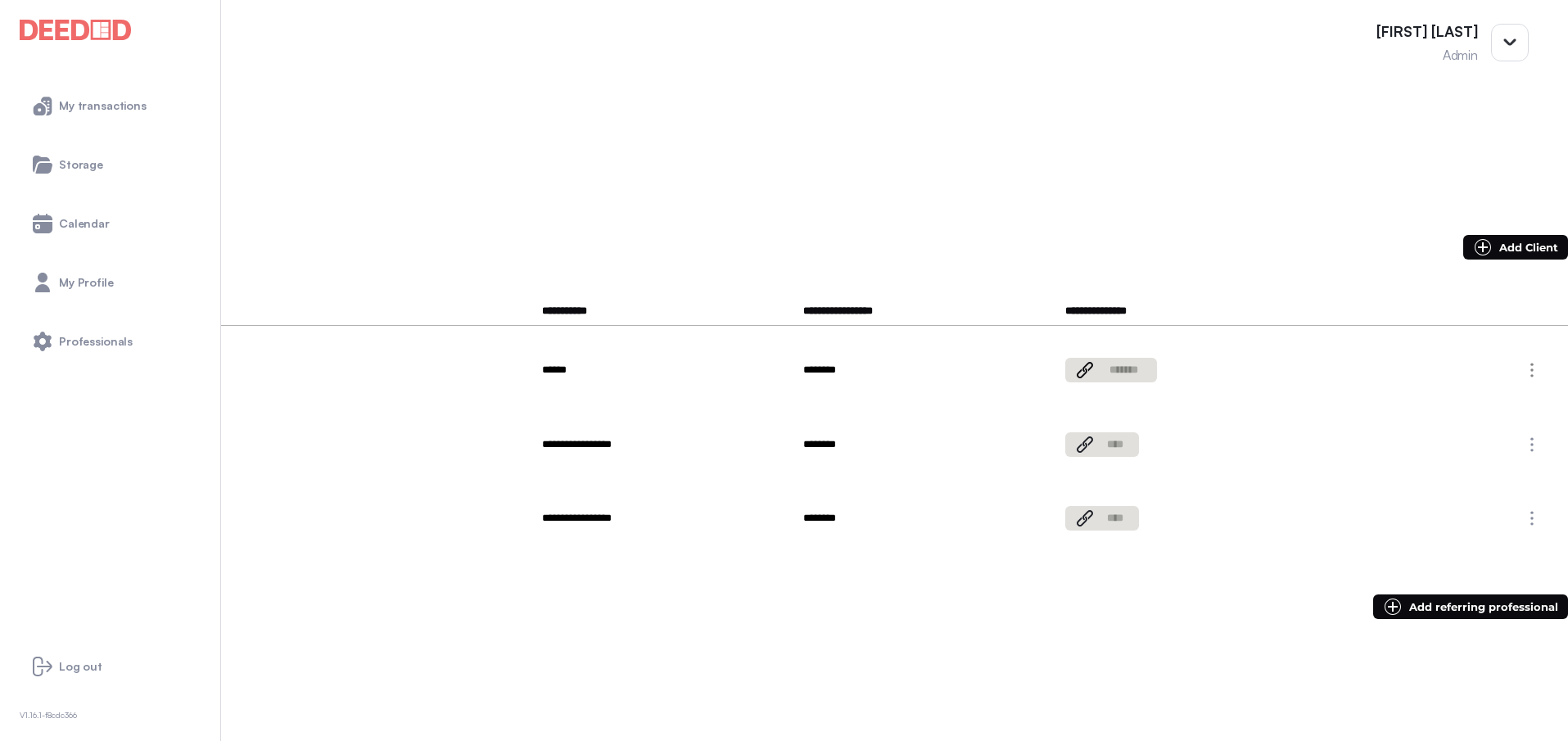 drag, startPoint x: 330, startPoint y: 413, endPoint x: 292, endPoint y: 418, distance: 38.327536 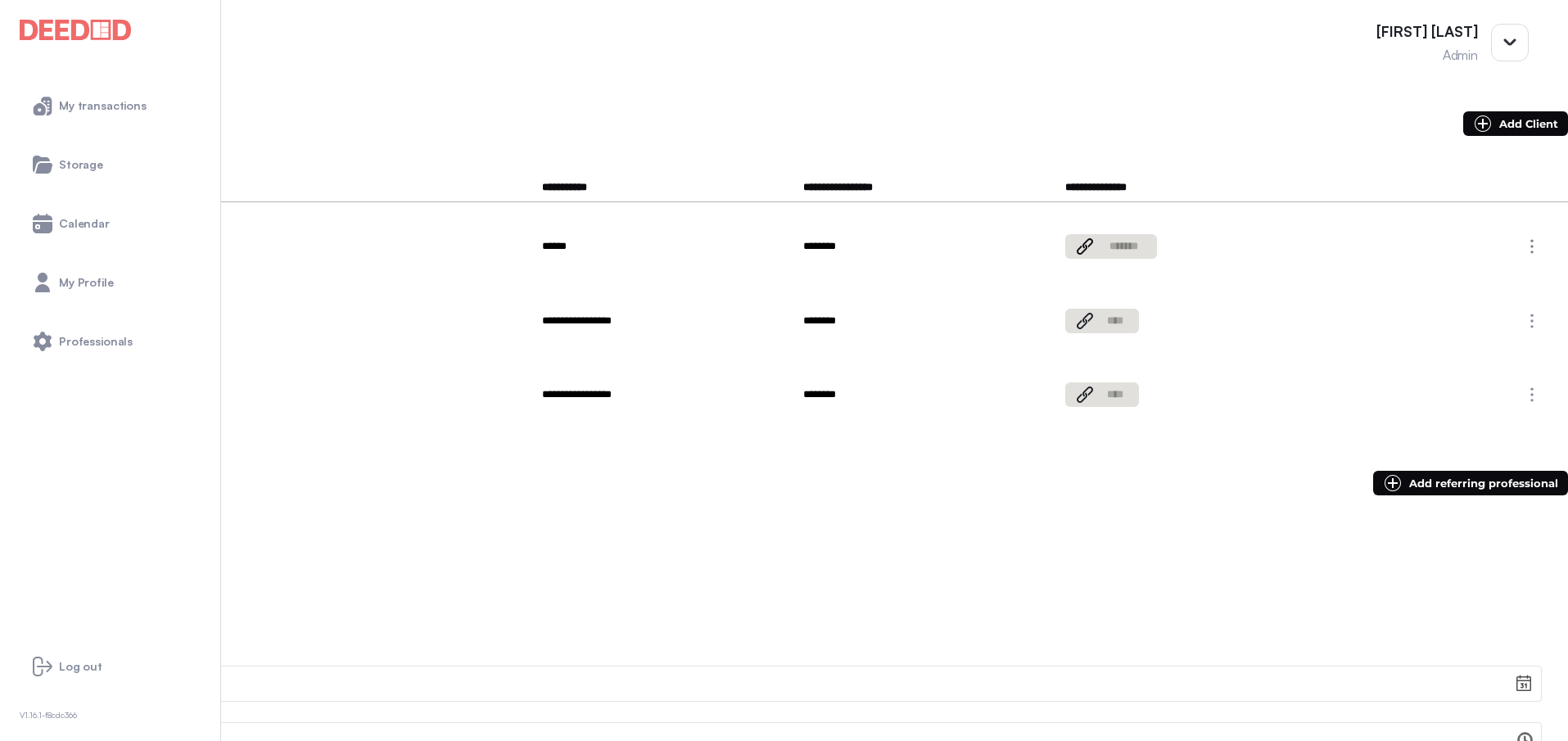 scroll, scrollTop: 328, scrollLeft: 0, axis: vertical 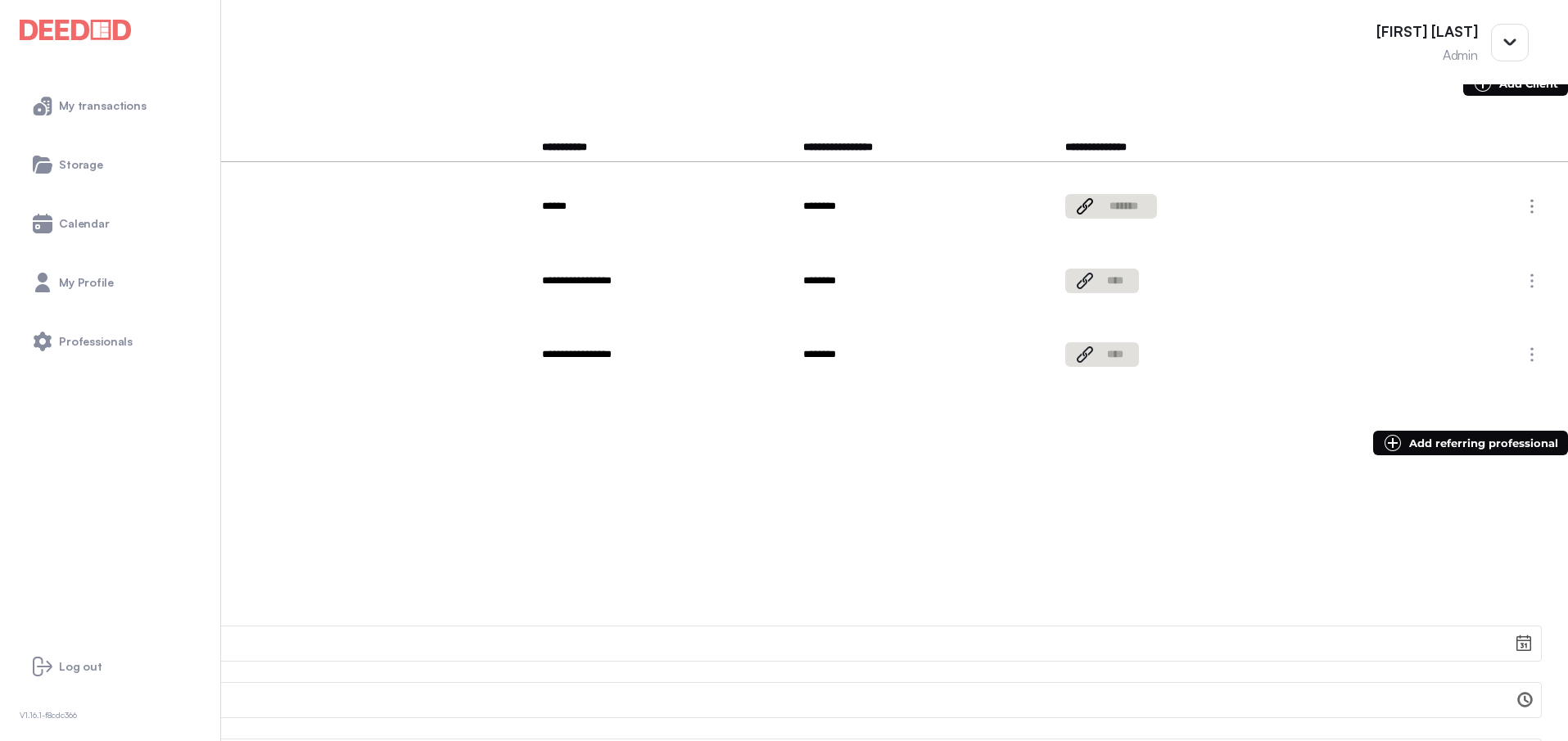 click on "**********" at bounding box center (72, 297) 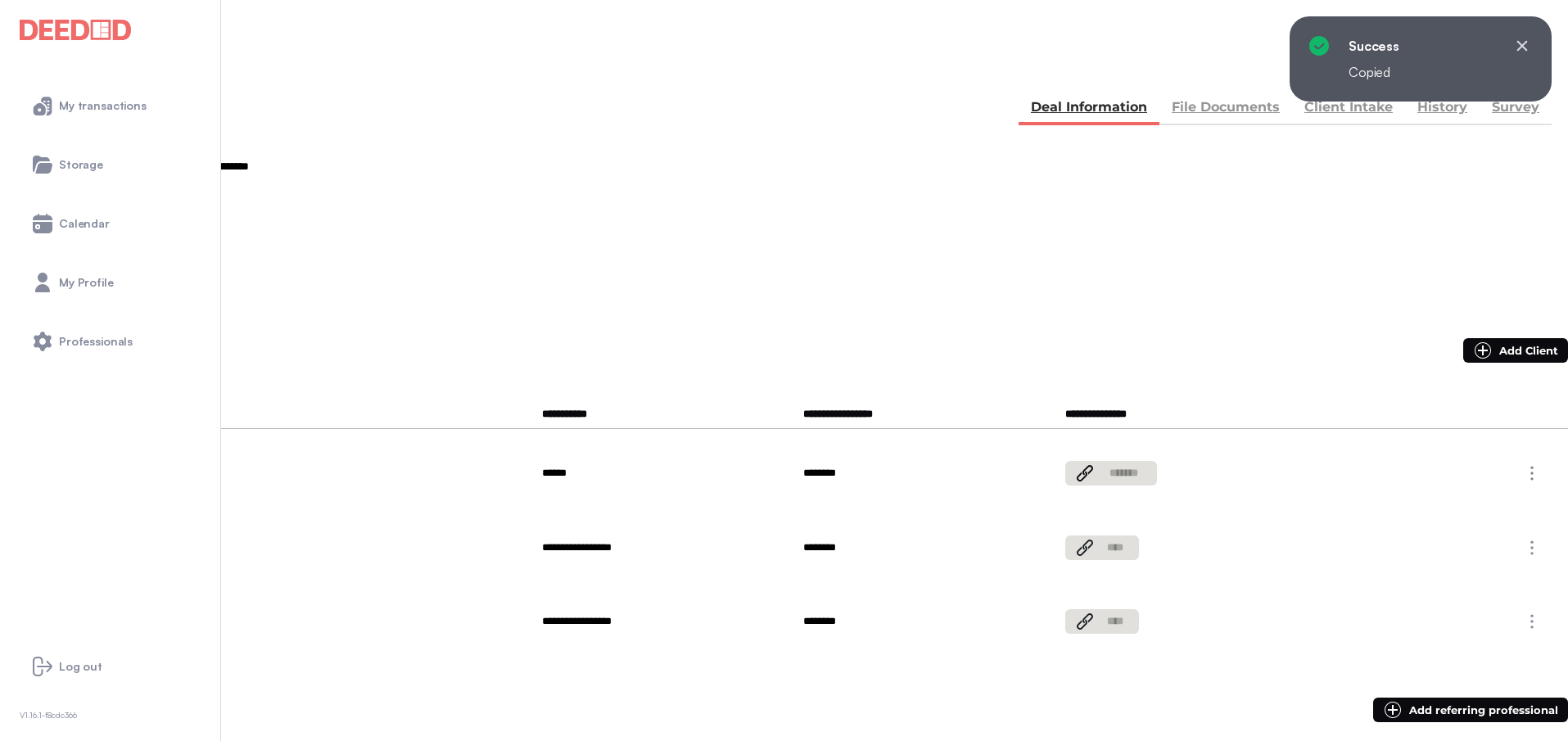 scroll, scrollTop: 164, scrollLeft: 0, axis: vertical 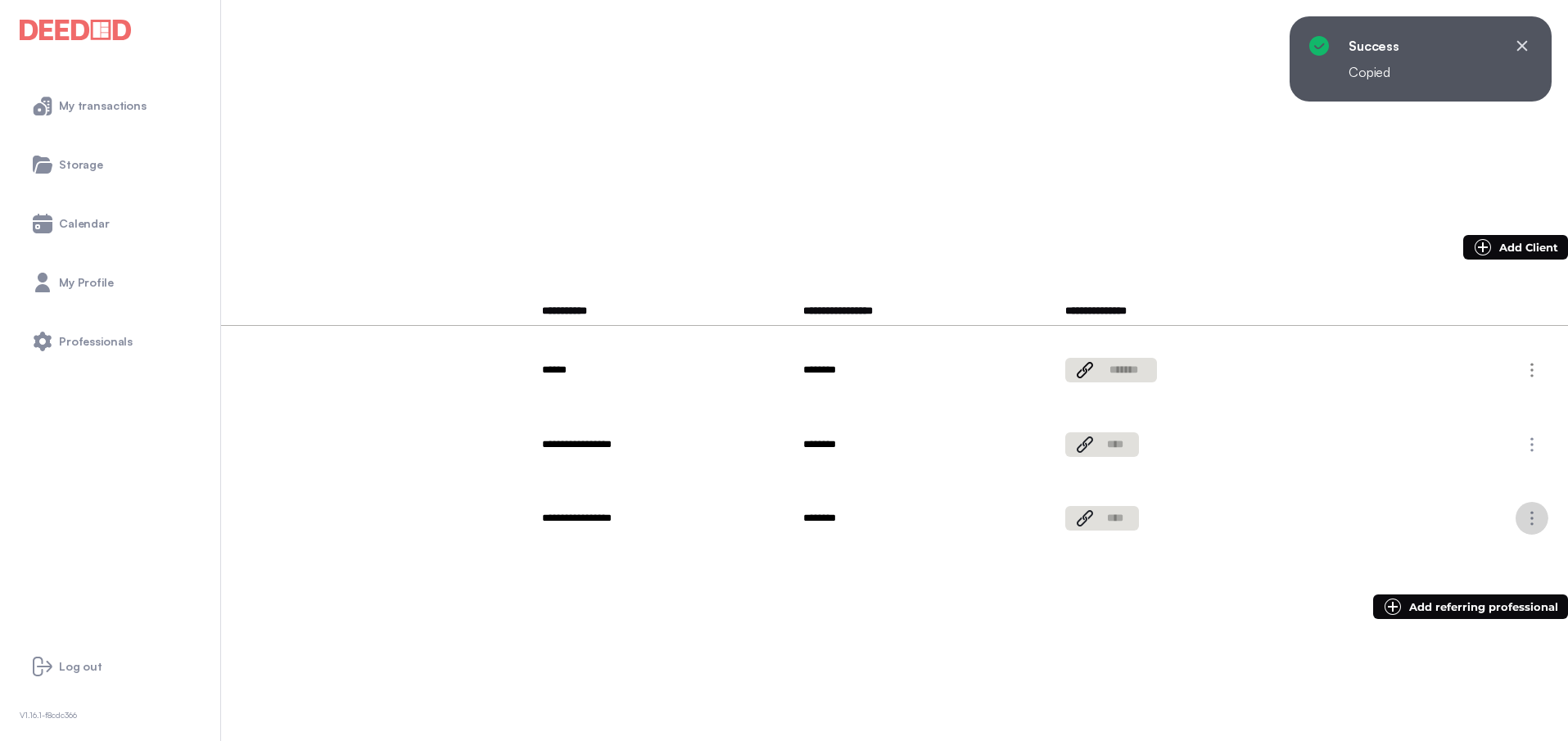 click at bounding box center [1532, 445] 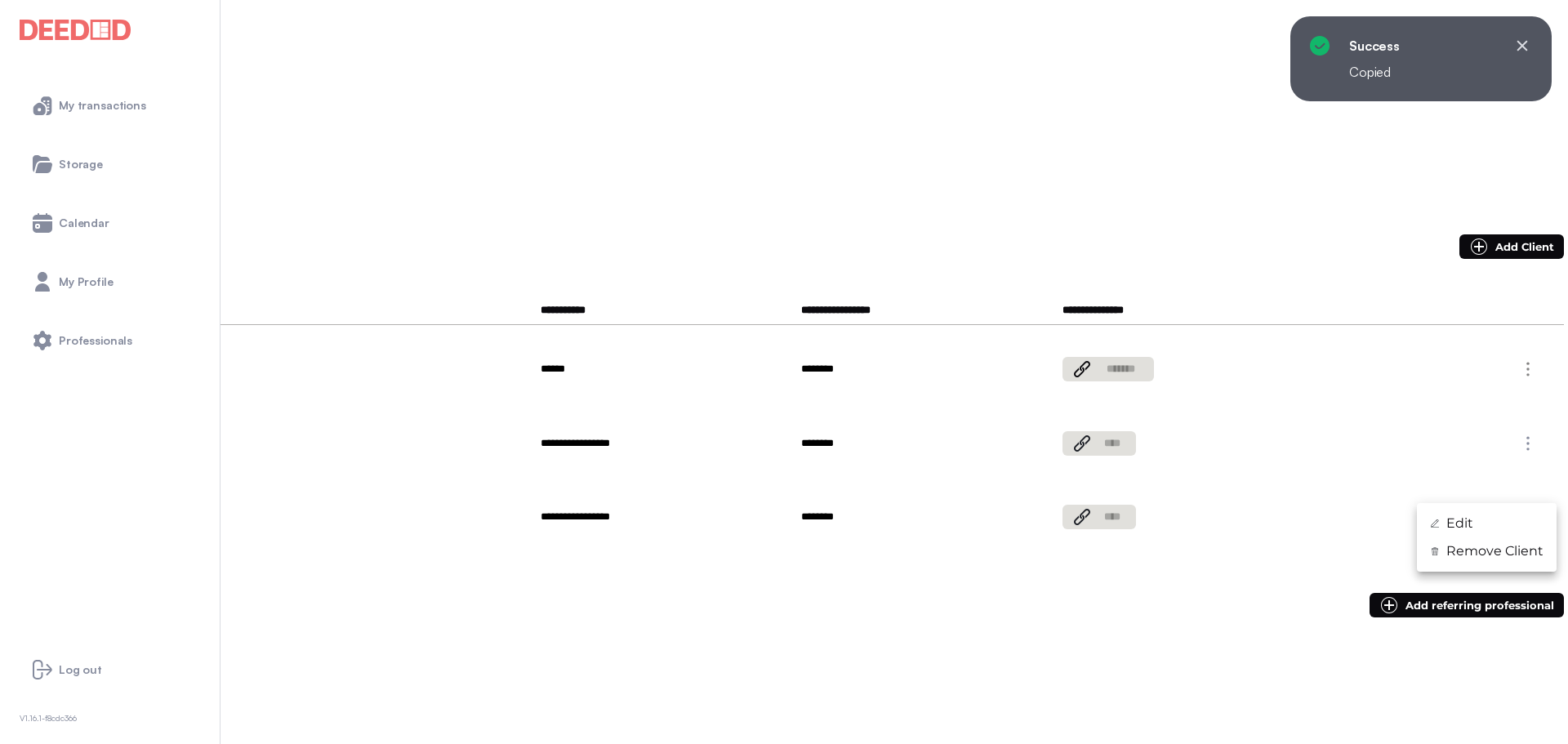 click on "Edit" at bounding box center [1486, 523] 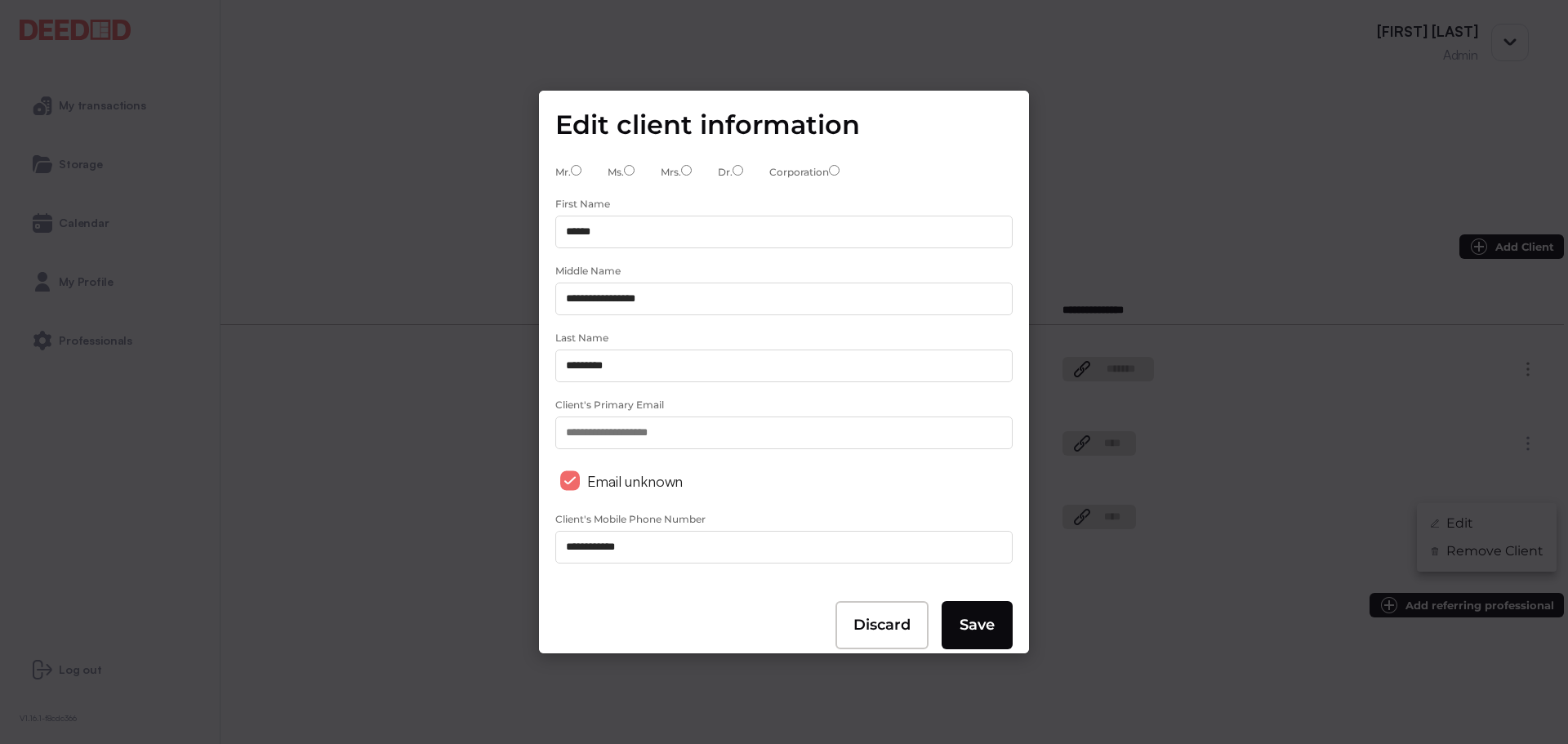 click on "Email unknown" at bounding box center (635, 481) 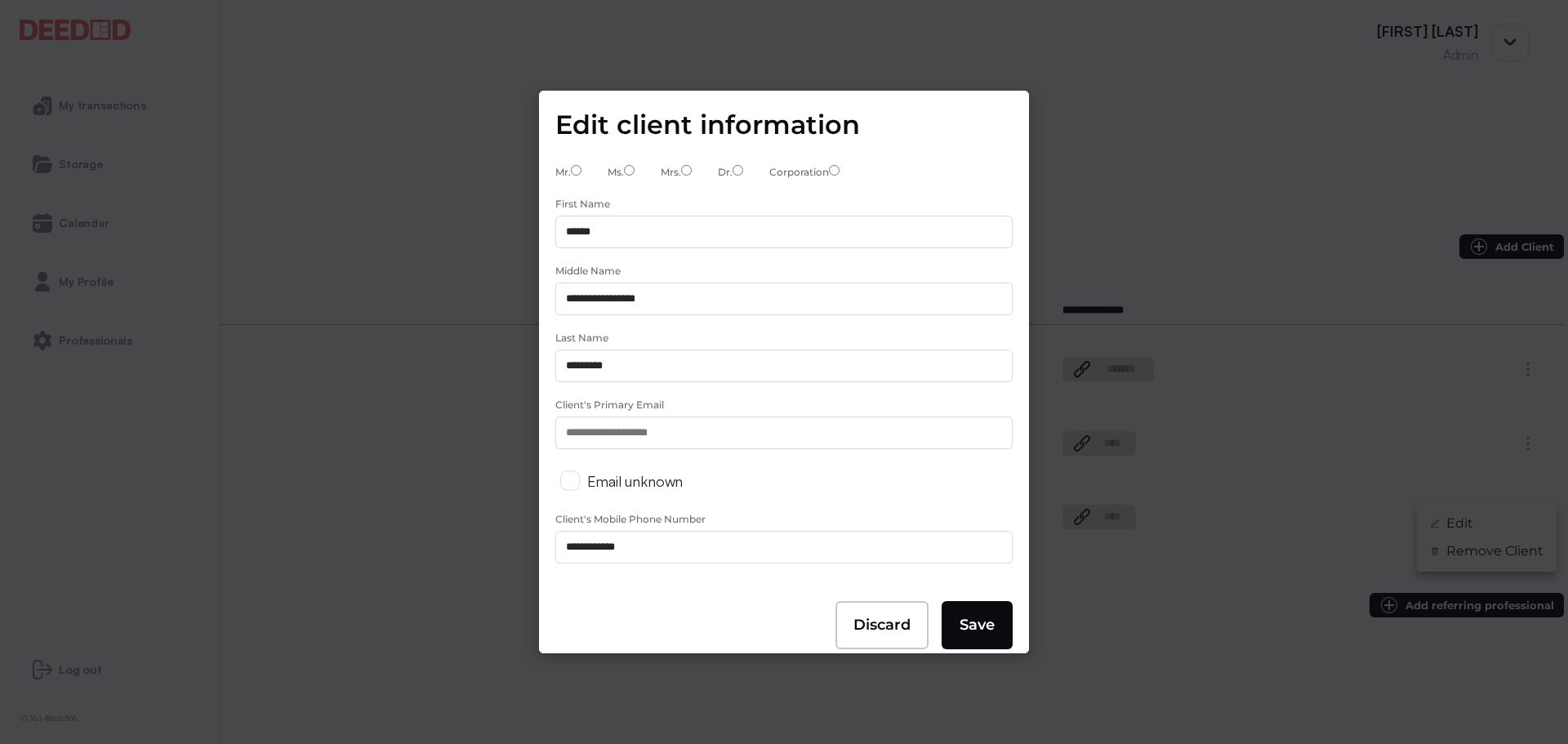 click on "Client's Primary Email" at bounding box center [784, 433] 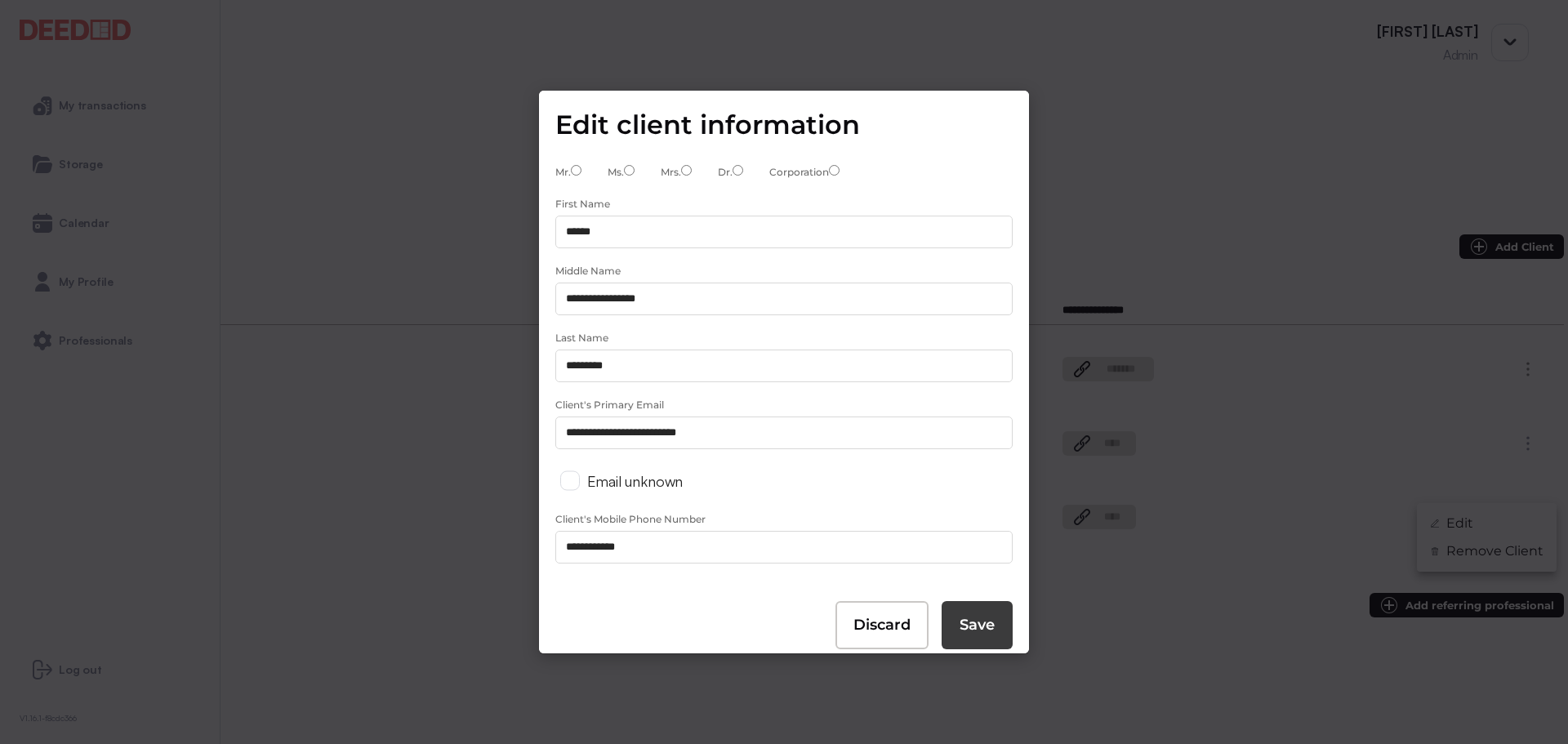 type on "**********" 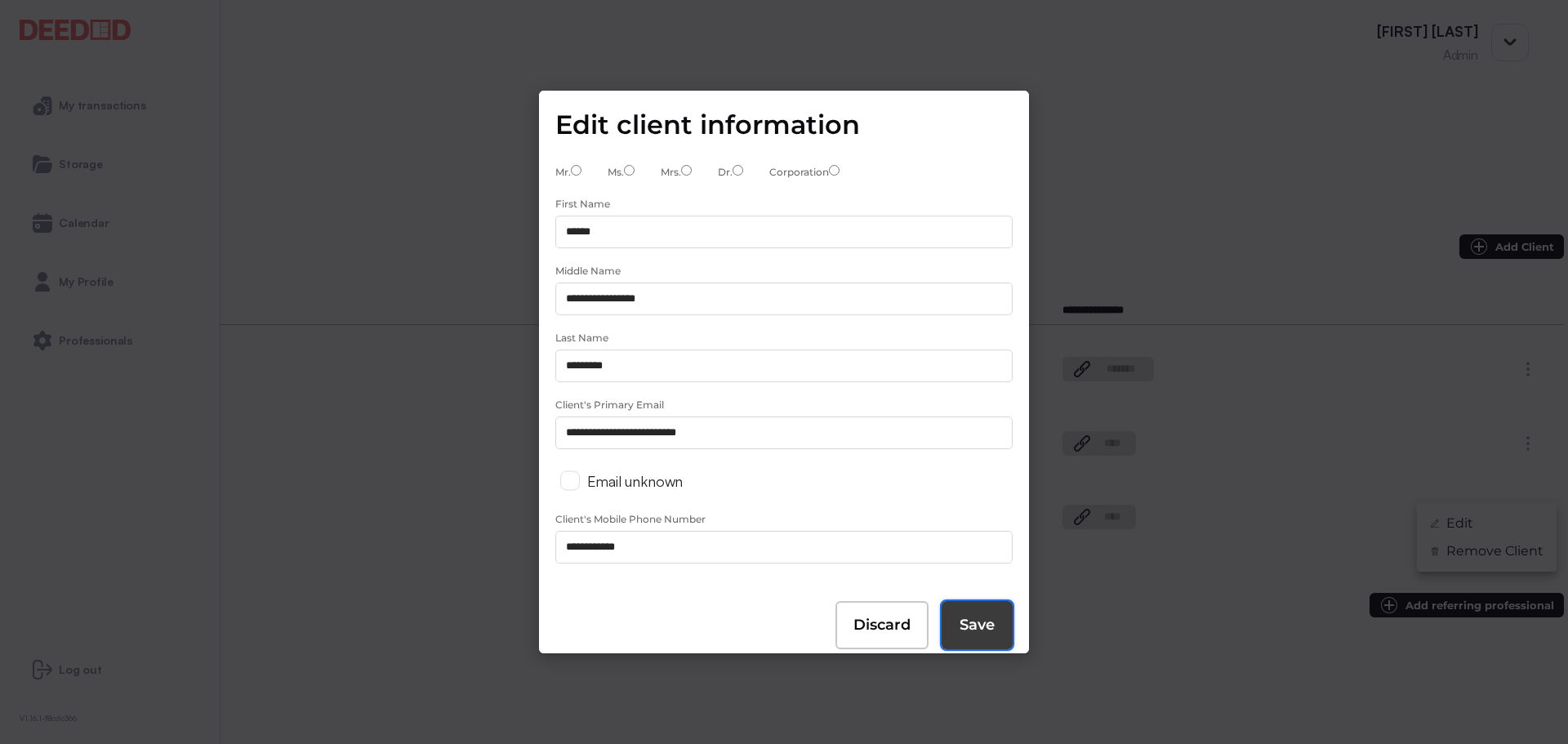 click on "Save" at bounding box center (977, 625) 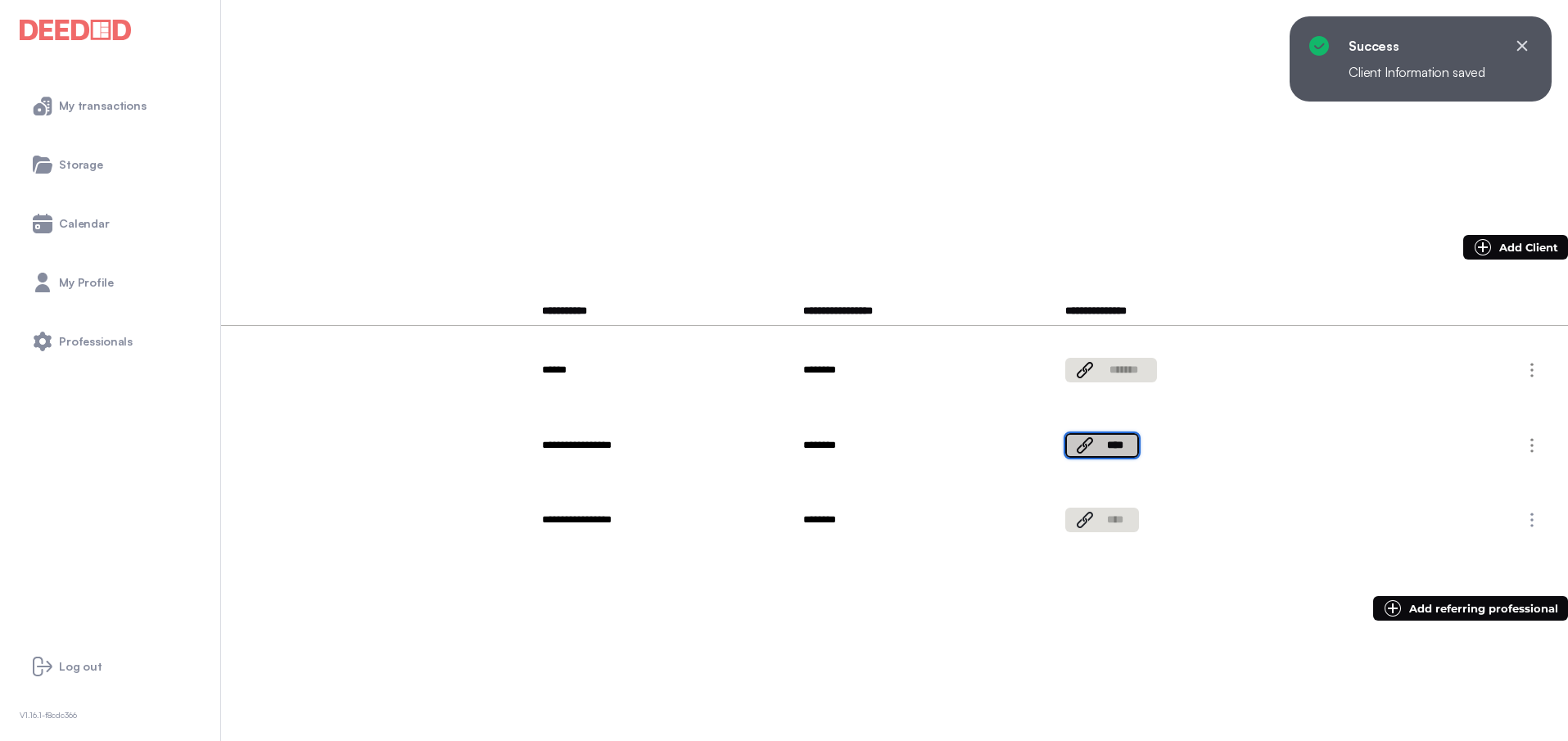 click on "****" at bounding box center [1102, 445] 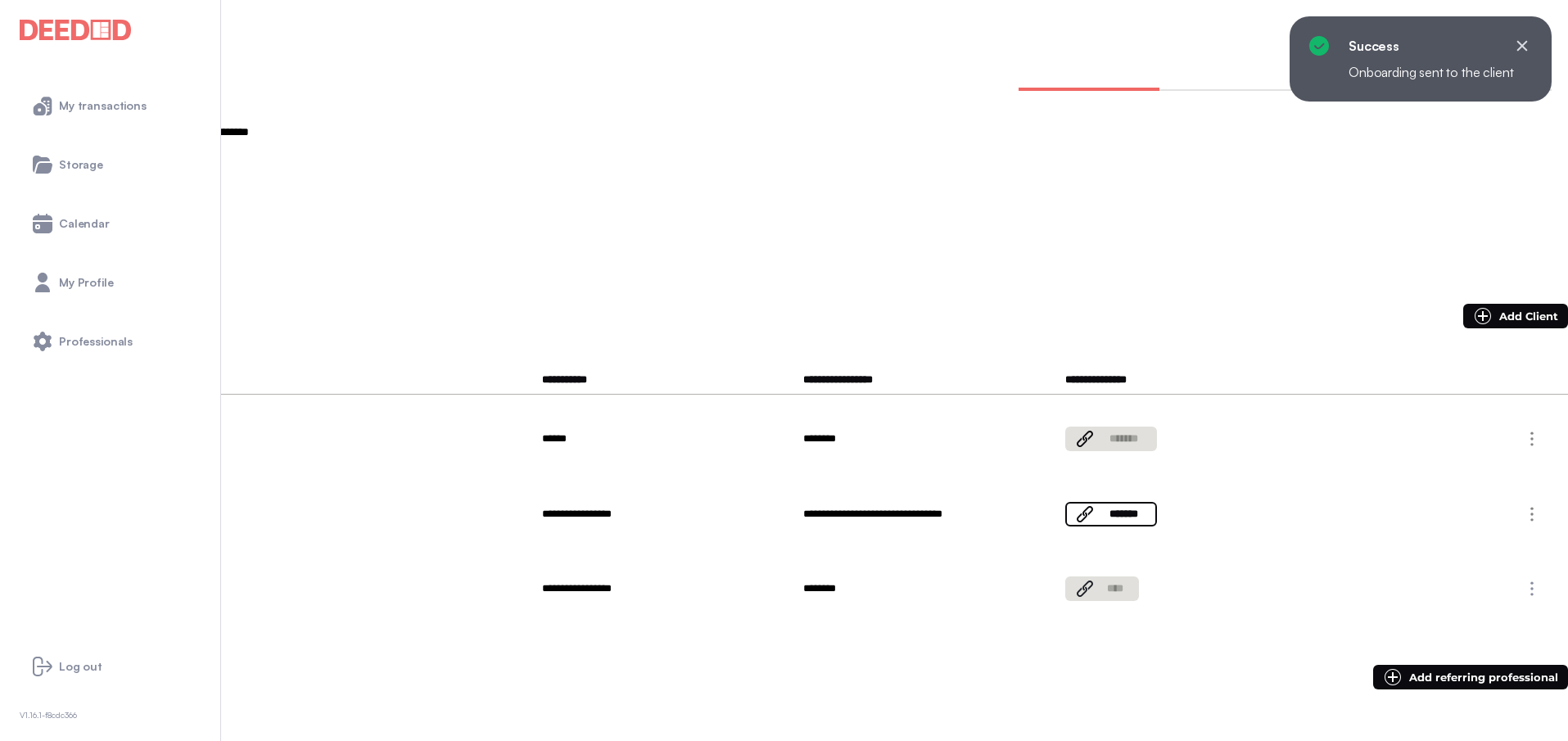 scroll, scrollTop: 0, scrollLeft: 0, axis: both 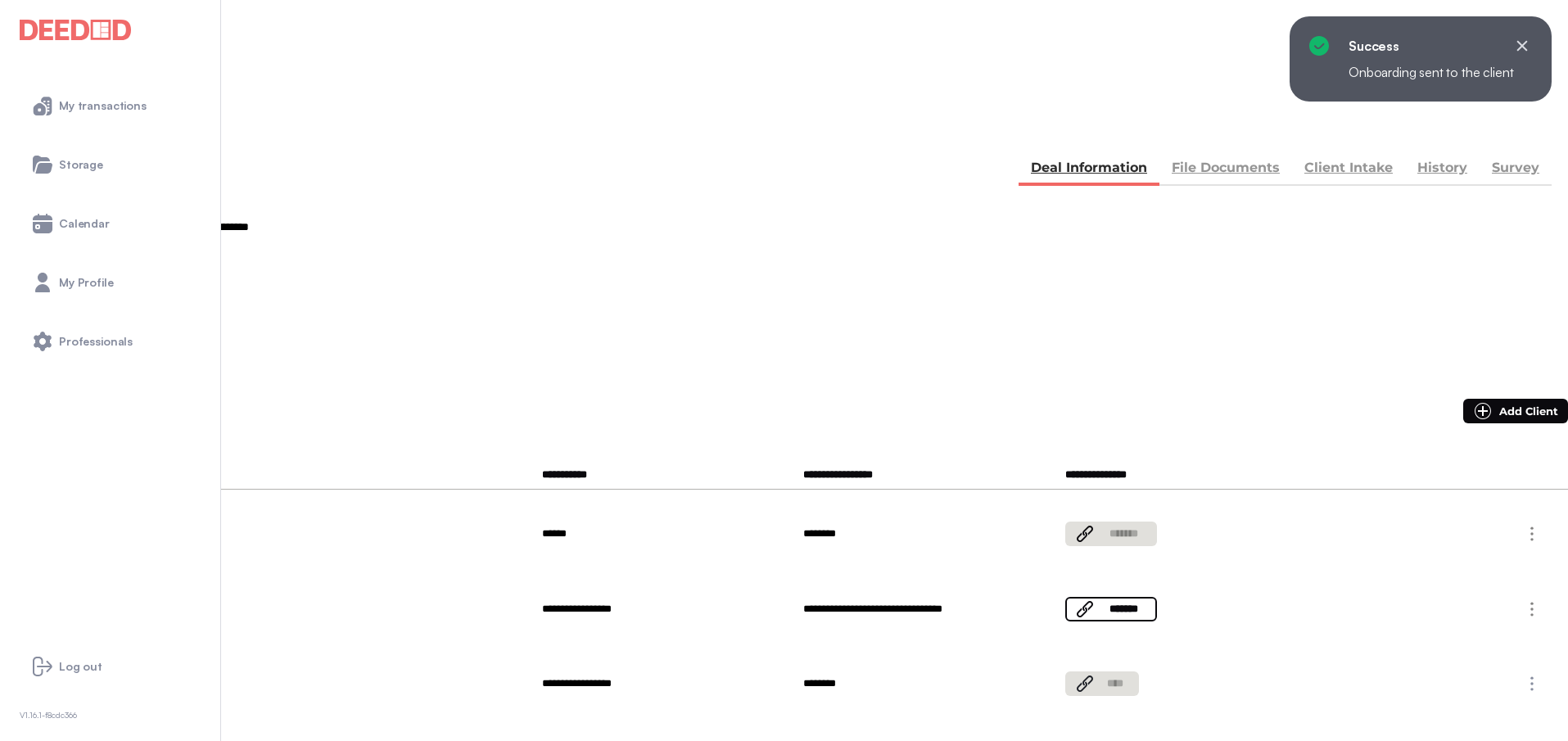click on "Client Intake" at bounding box center (1349, 169) 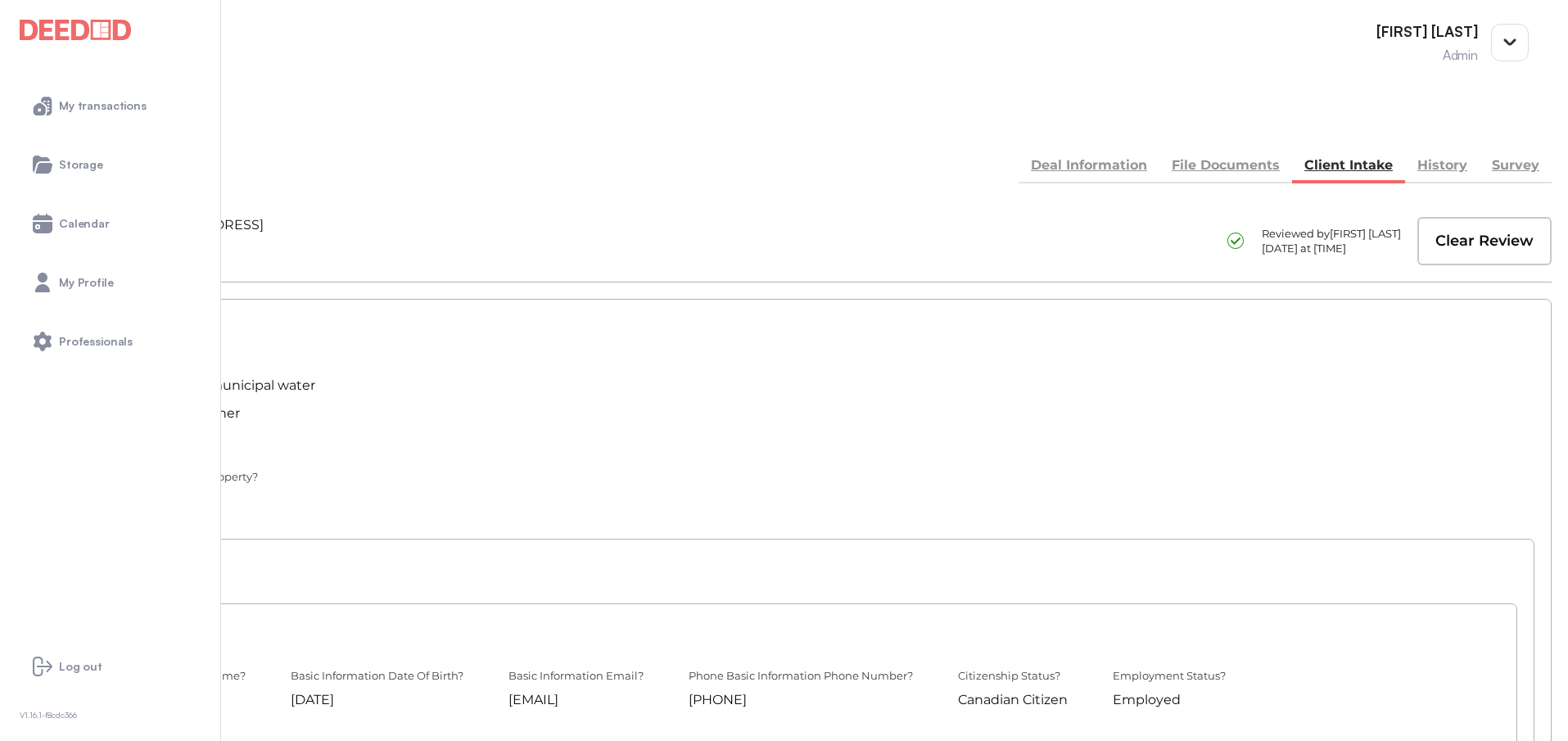 scroll, scrollTop: 0, scrollLeft: 0, axis: both 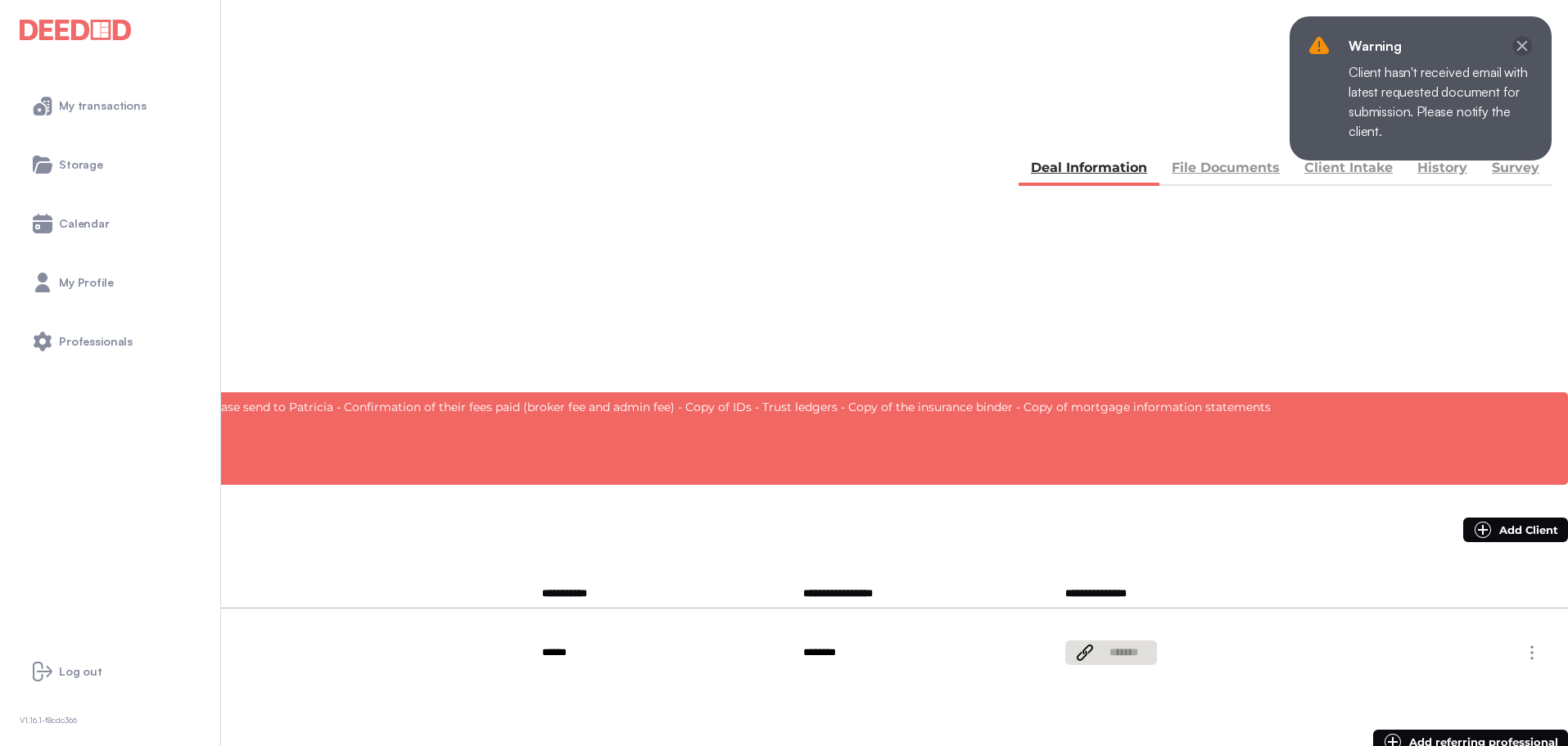 click at bounding box center (1522, 46) 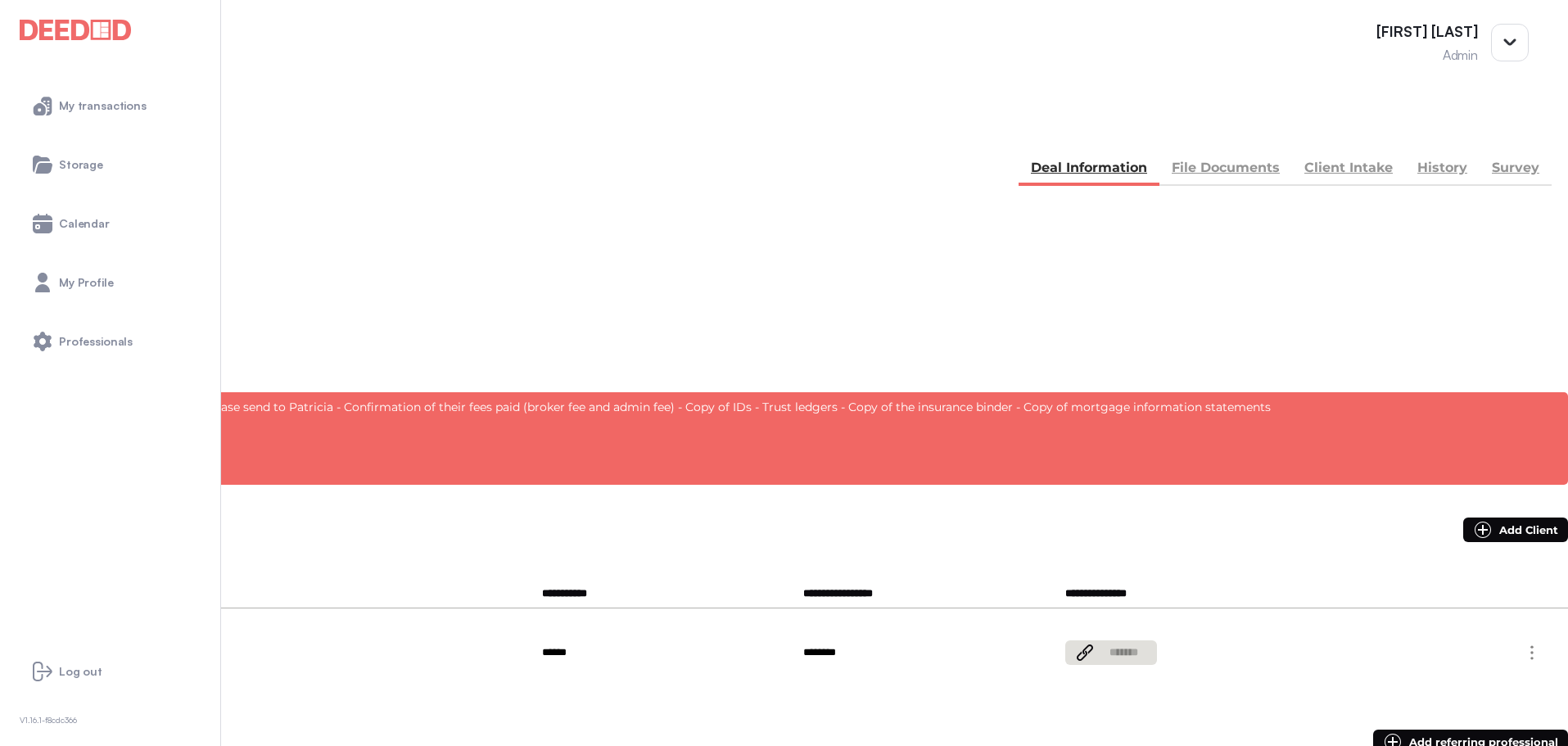 click on "Client Intake" at bounding box center (1349, 170) 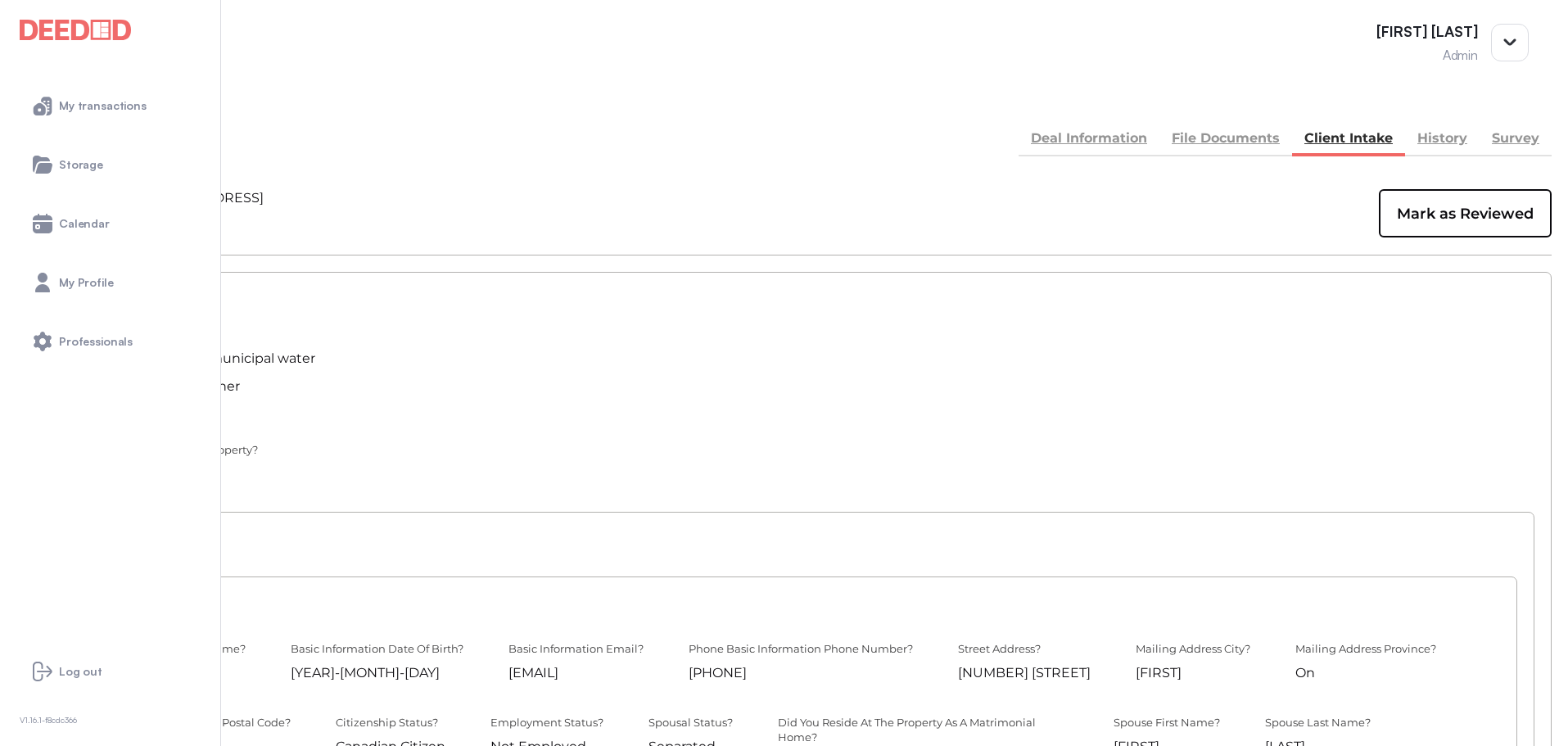 scroll, scrollTop: 0, scrollLeft: 0, axis: both 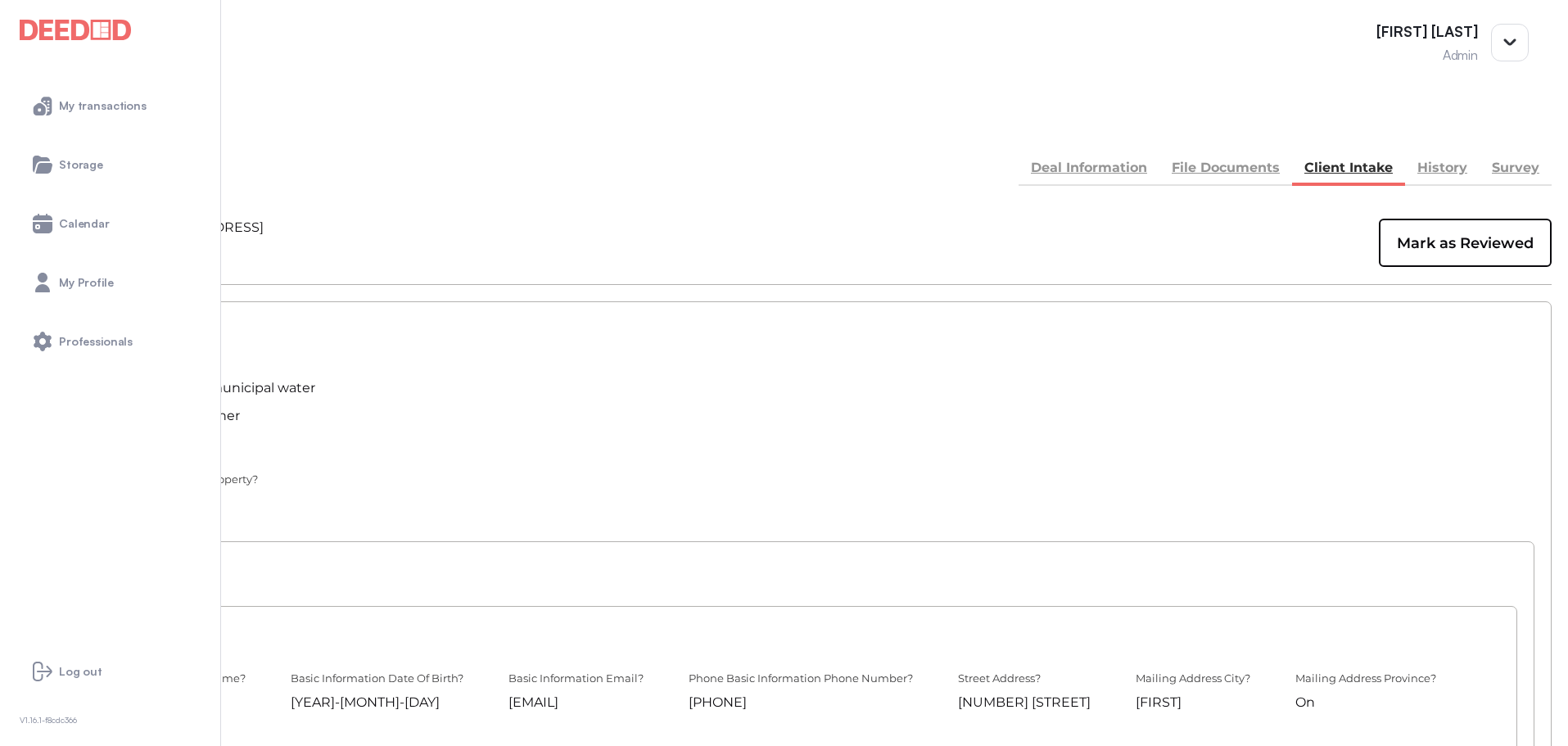 click on "Deal Information" at bounding box center [1089, 170] 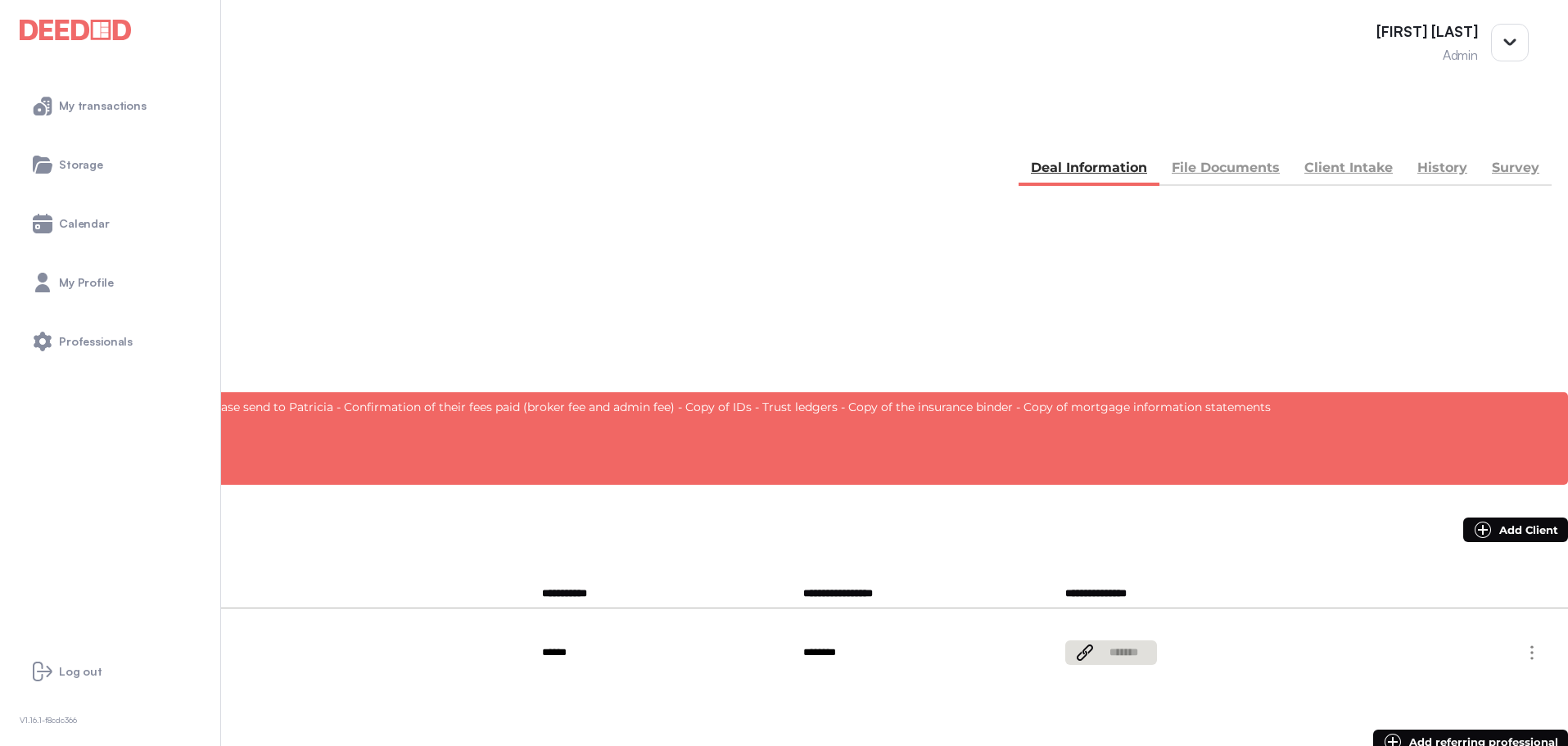 click on "Client Intake" at bounding box center (1349, 170) 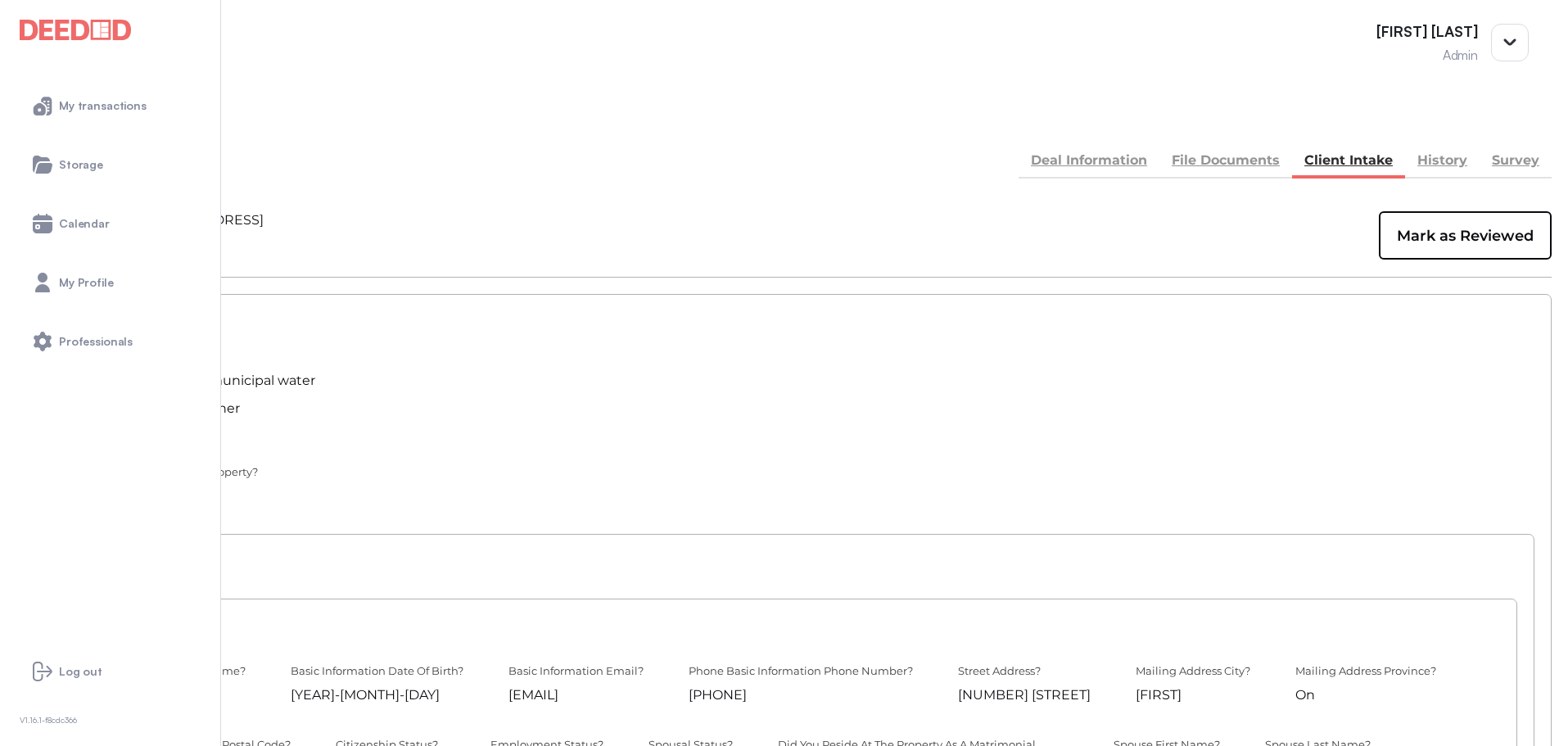 scroll, scrollTop: 0, scrollLeft: 0, axis: both 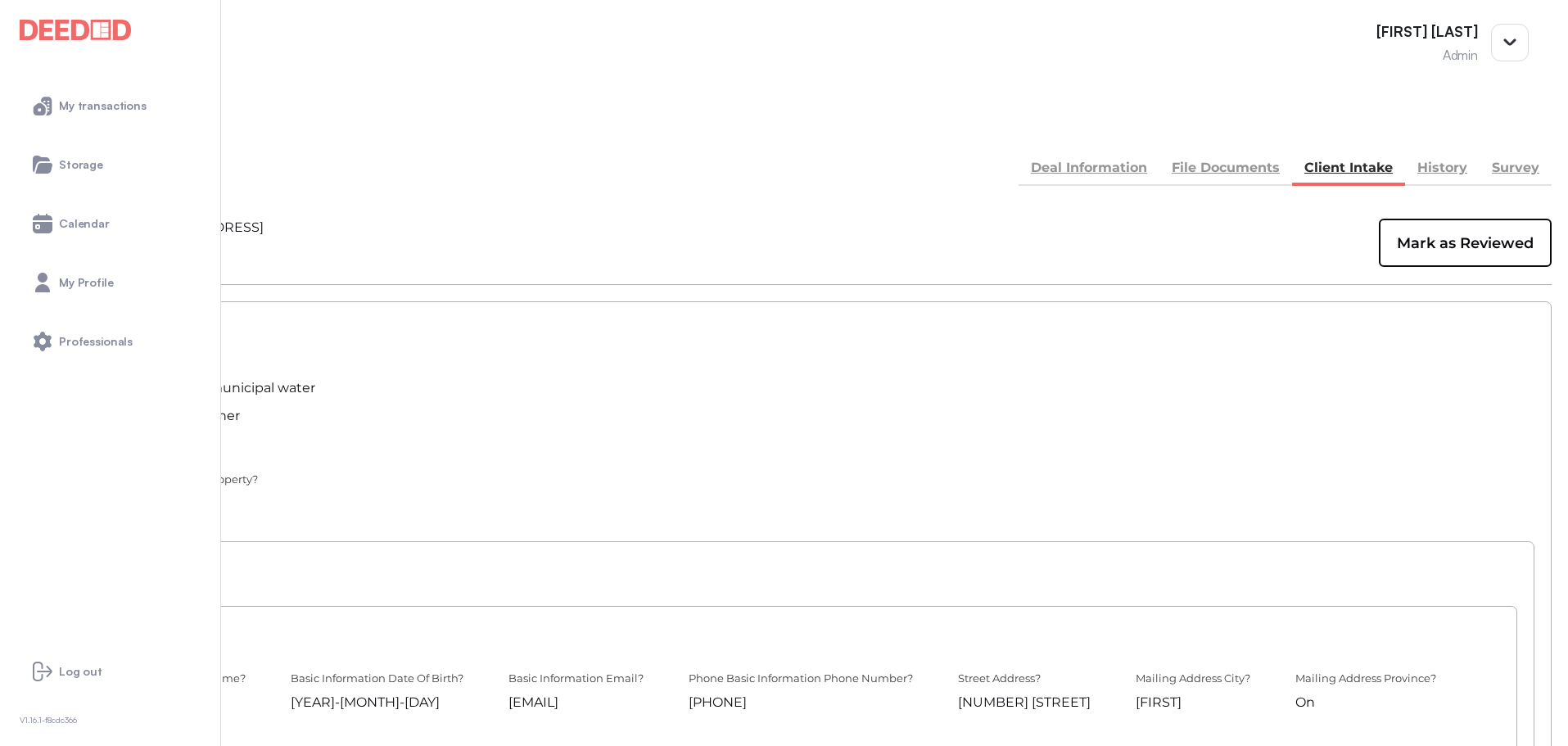 click on "Deal Information" at bounding box center [1089, 170] 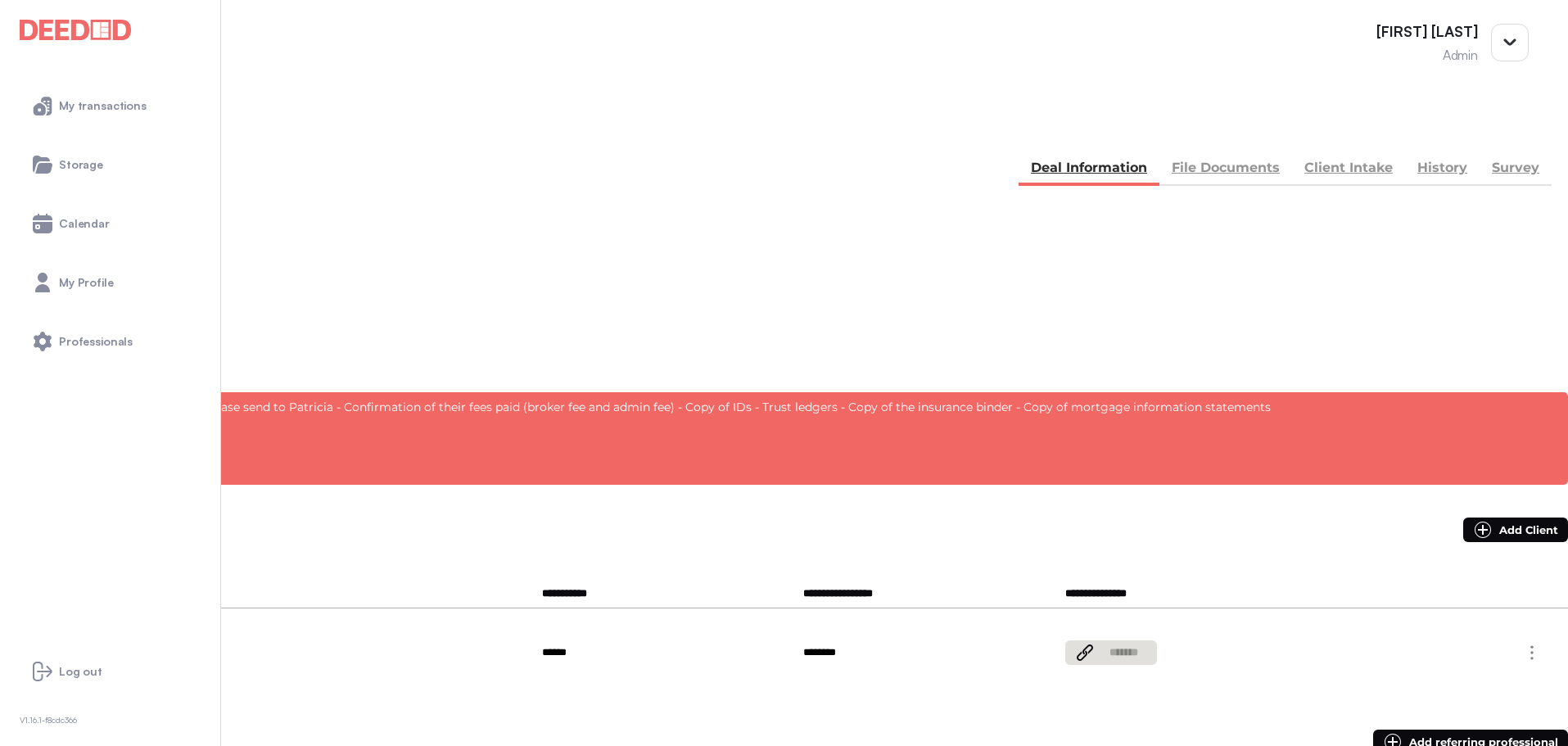 drag, startPoint x: 1014, startPoint y: 284, endPoint x: 1081, endPoint y: 286, distance: 67.02984 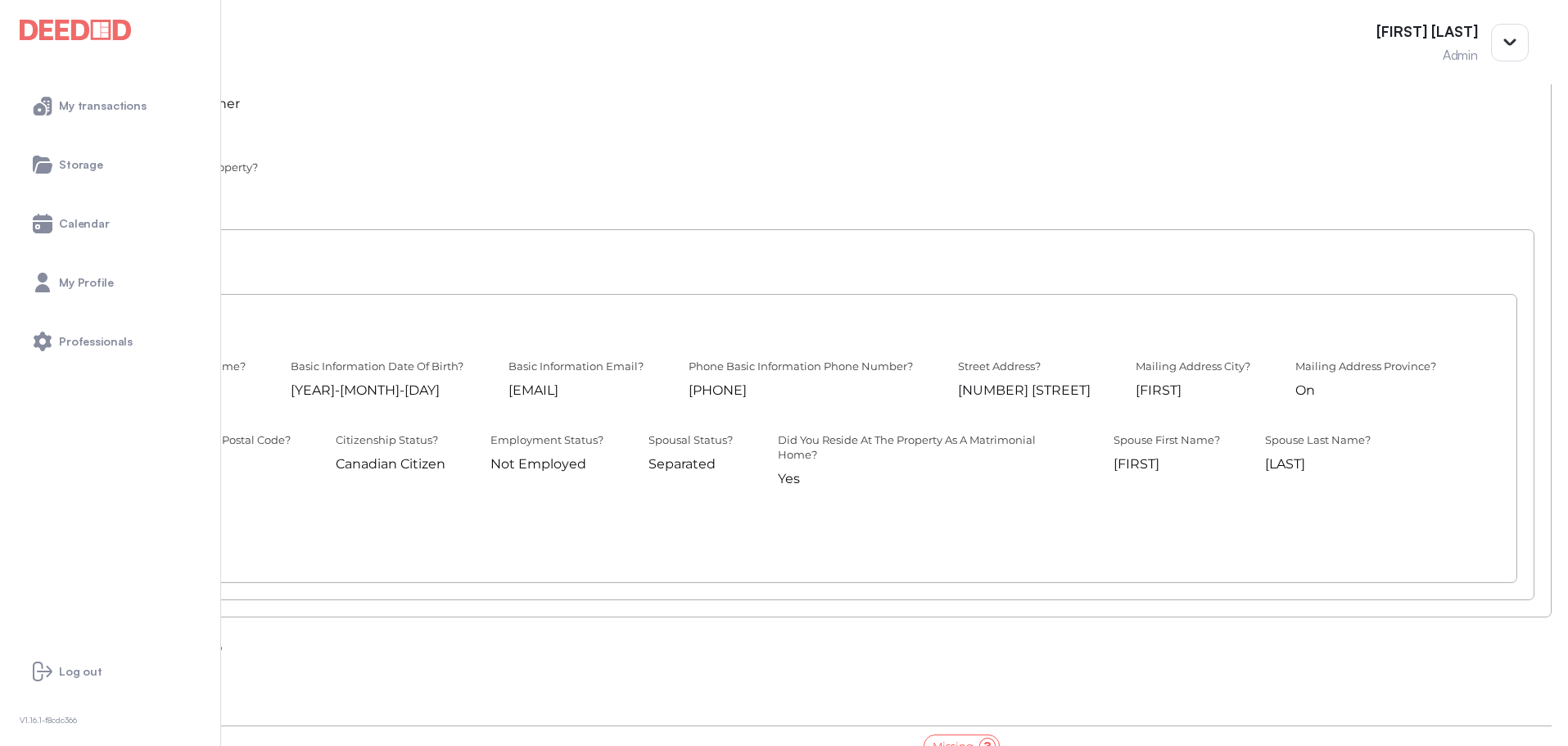 scroll, scrollTop: 409, scrollLeft: 0, axis: vertical 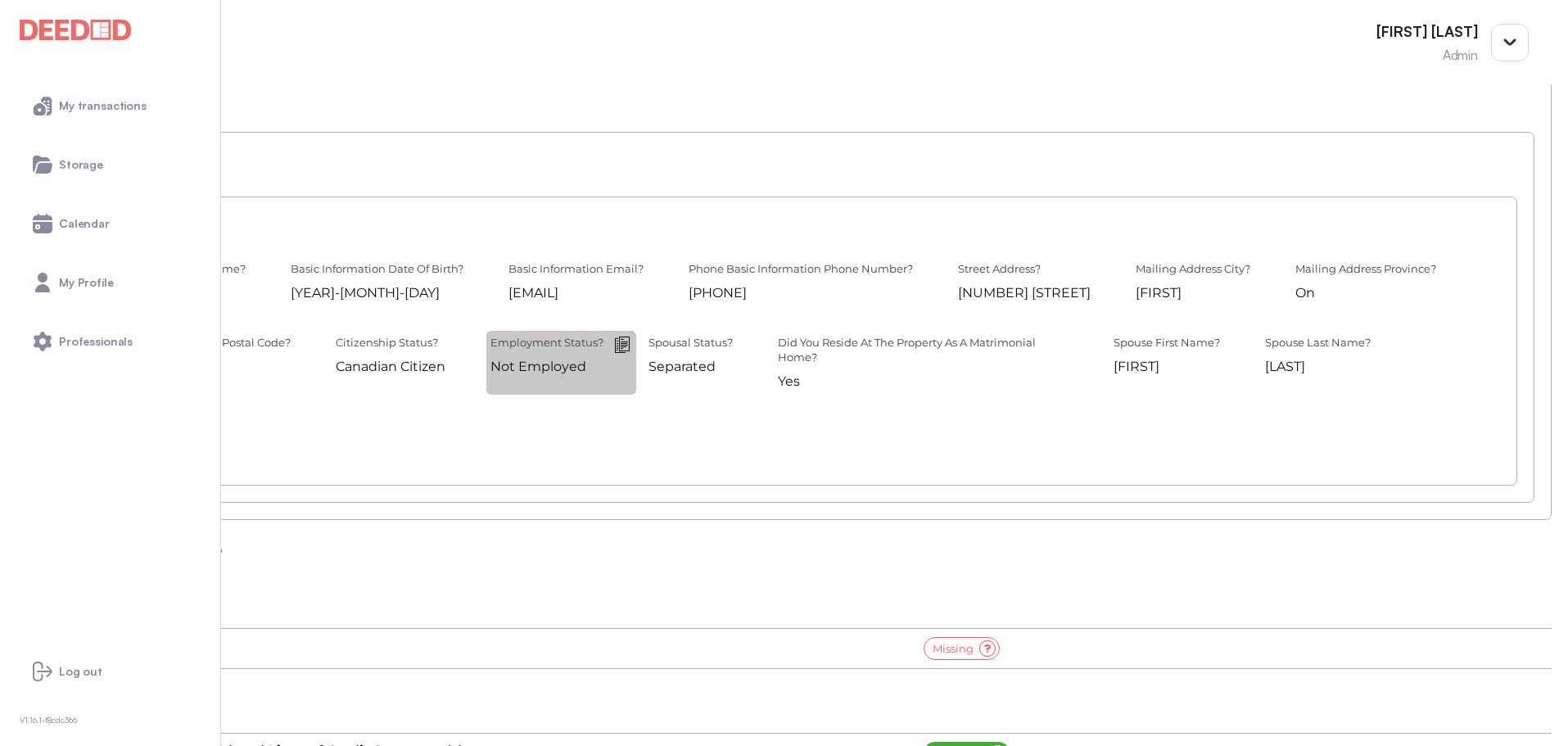 click at bounding box center [0, 0] 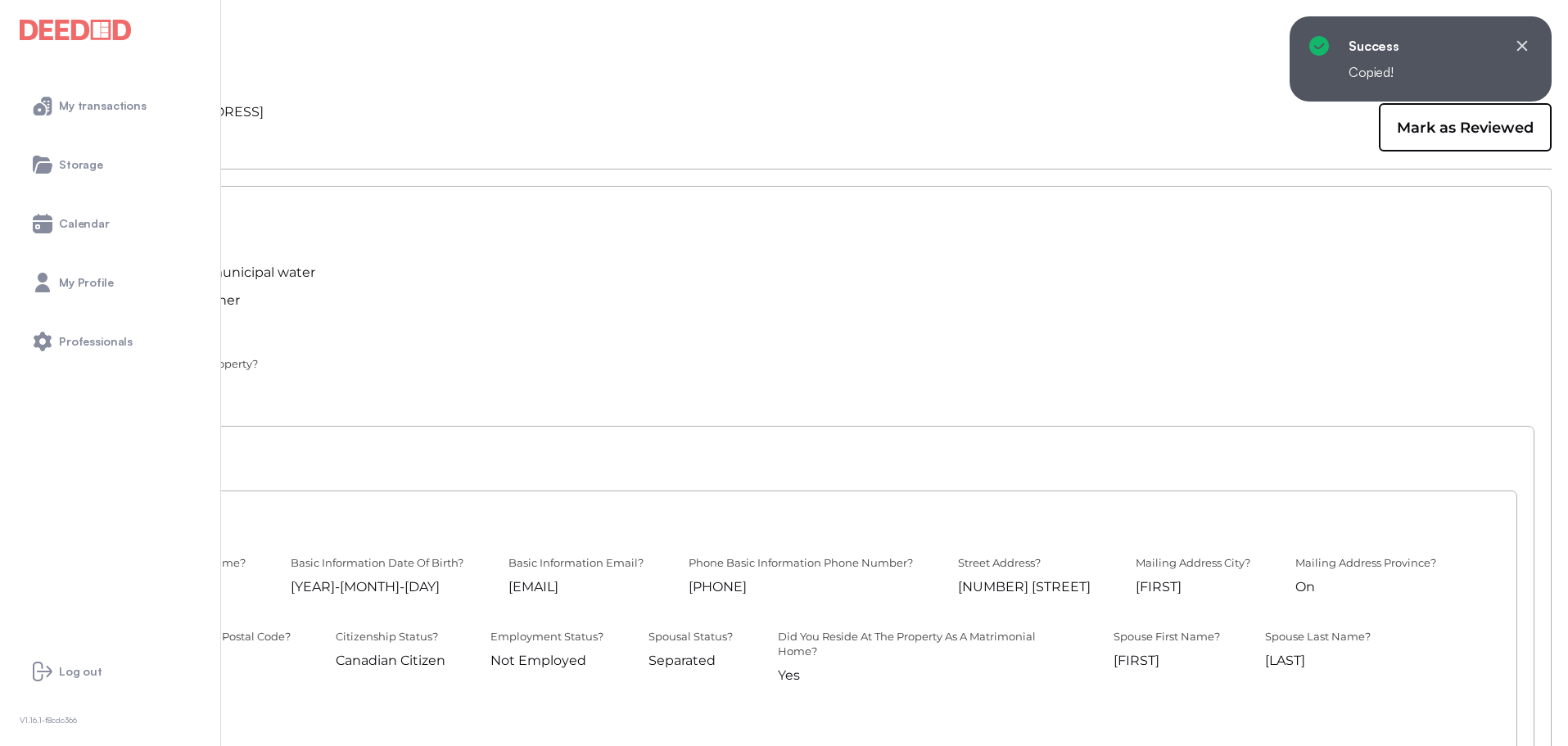 scroll, scrollTop: 0, scrollLeft: 0, axis: both 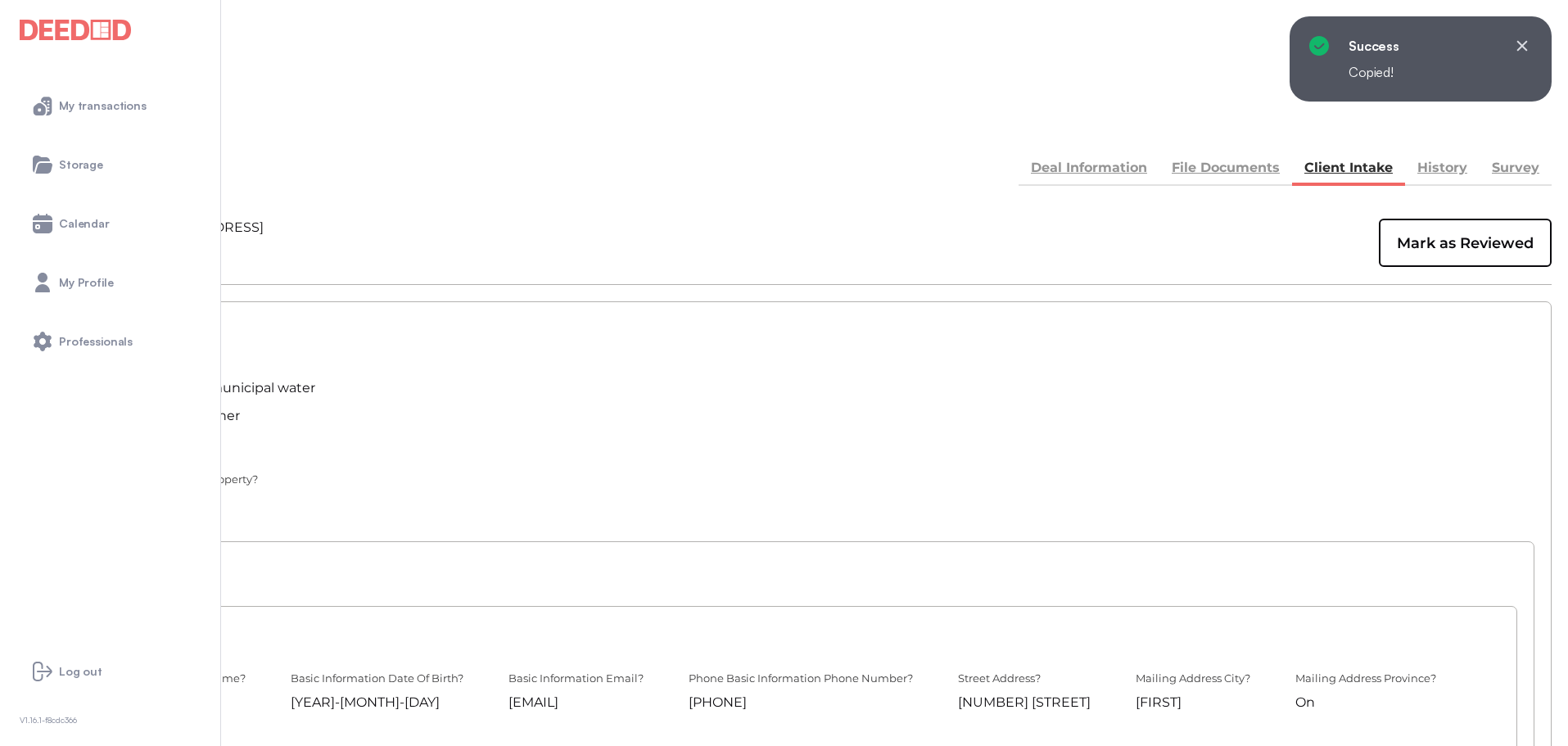 drag, startPoint x: 1124, startPoint y: 145, endPoint x: 1108, endPoint y: 151, distance: 17.088007 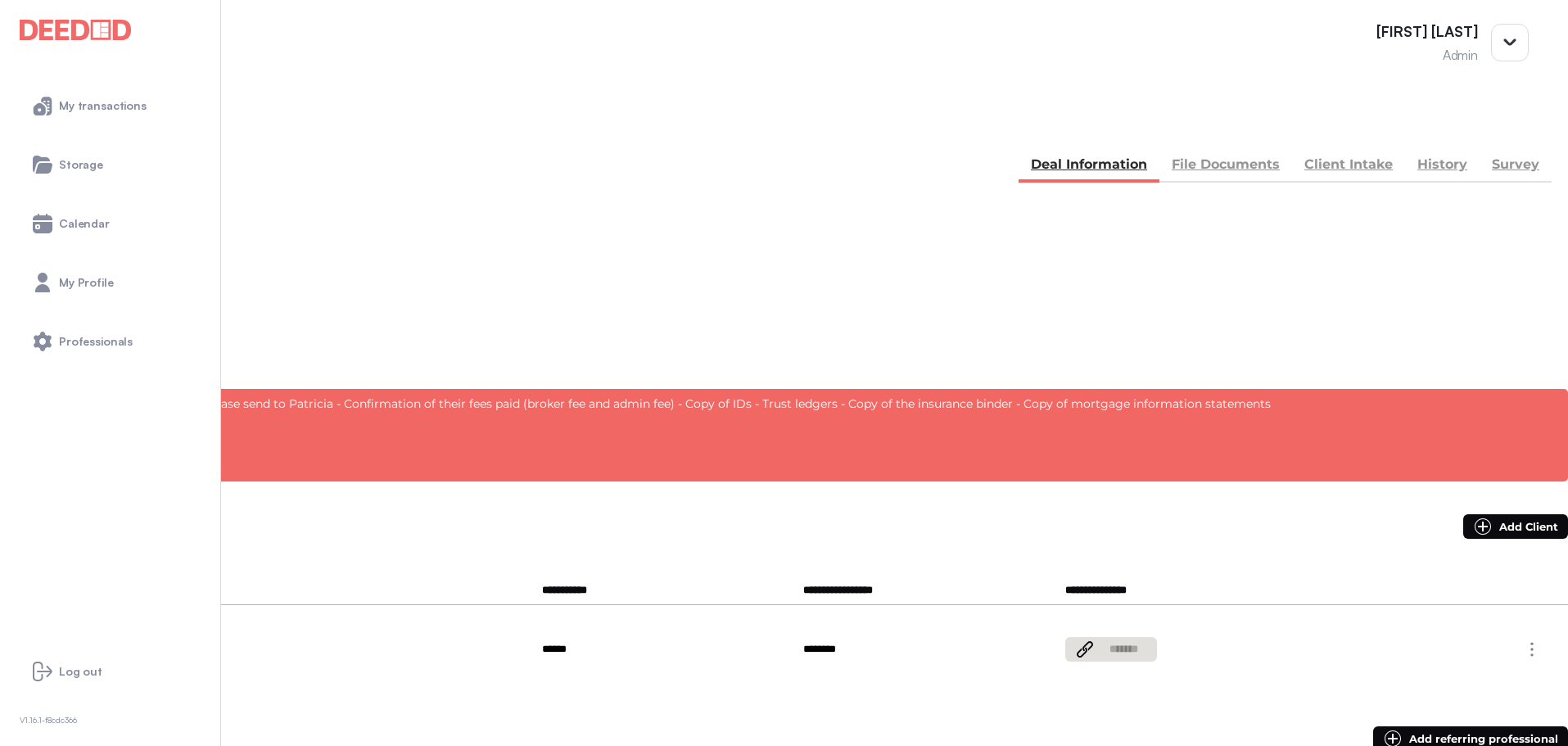 scroll, scrollTop: 0, scrollLeft: 0, axis: both 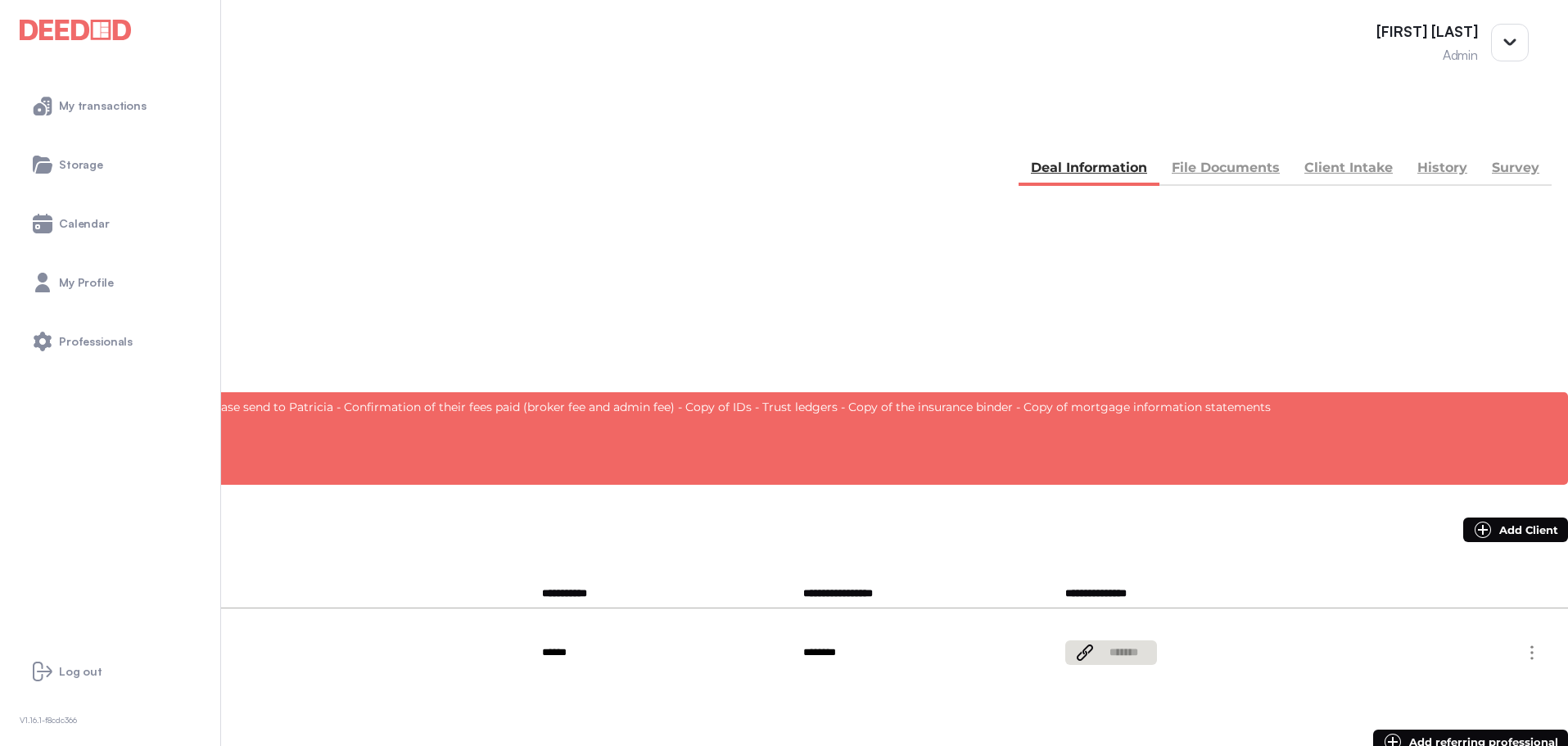 click on "File Documents" at bounding box center [1226, 170] 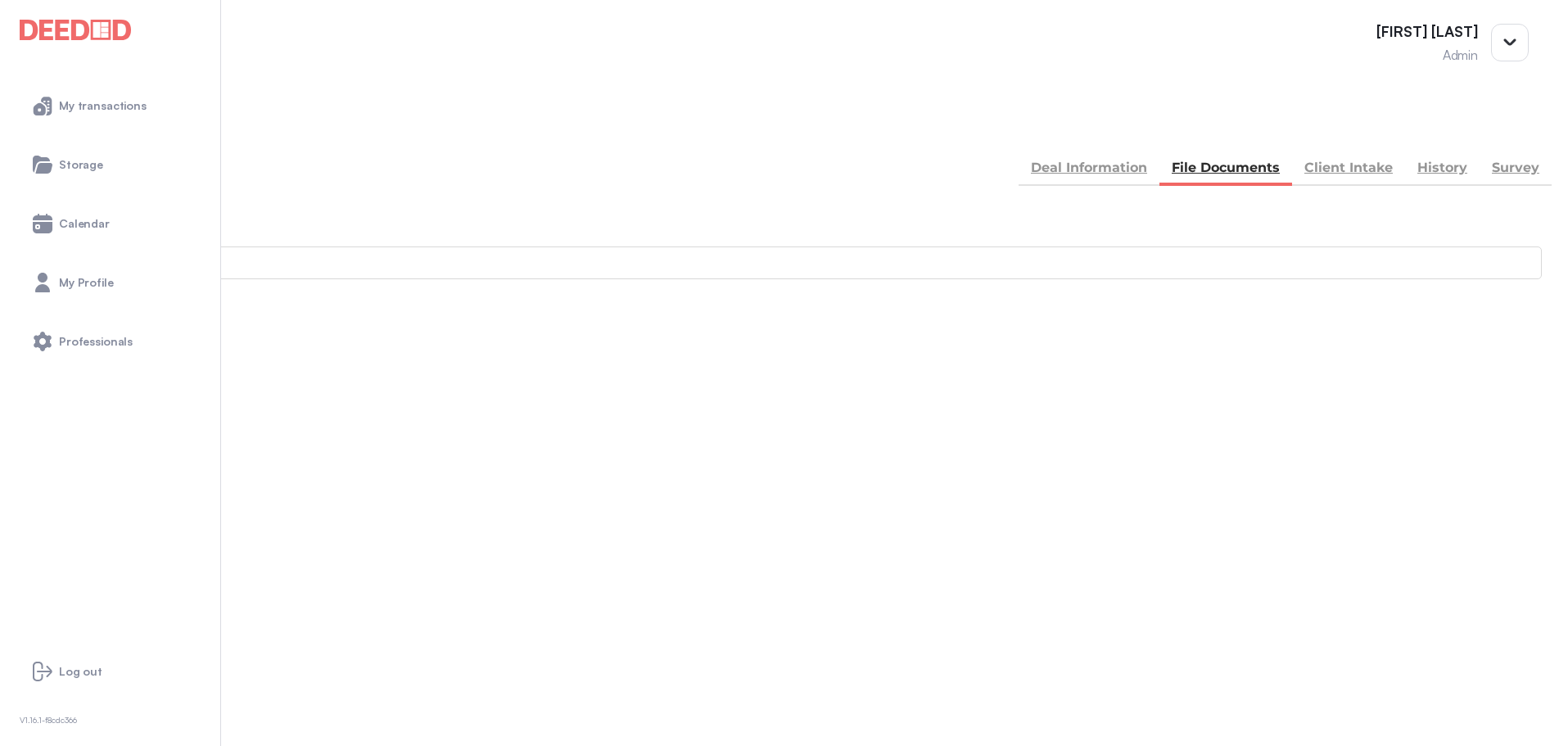 click on "Deal Information" at bounding box center (1089, 170) 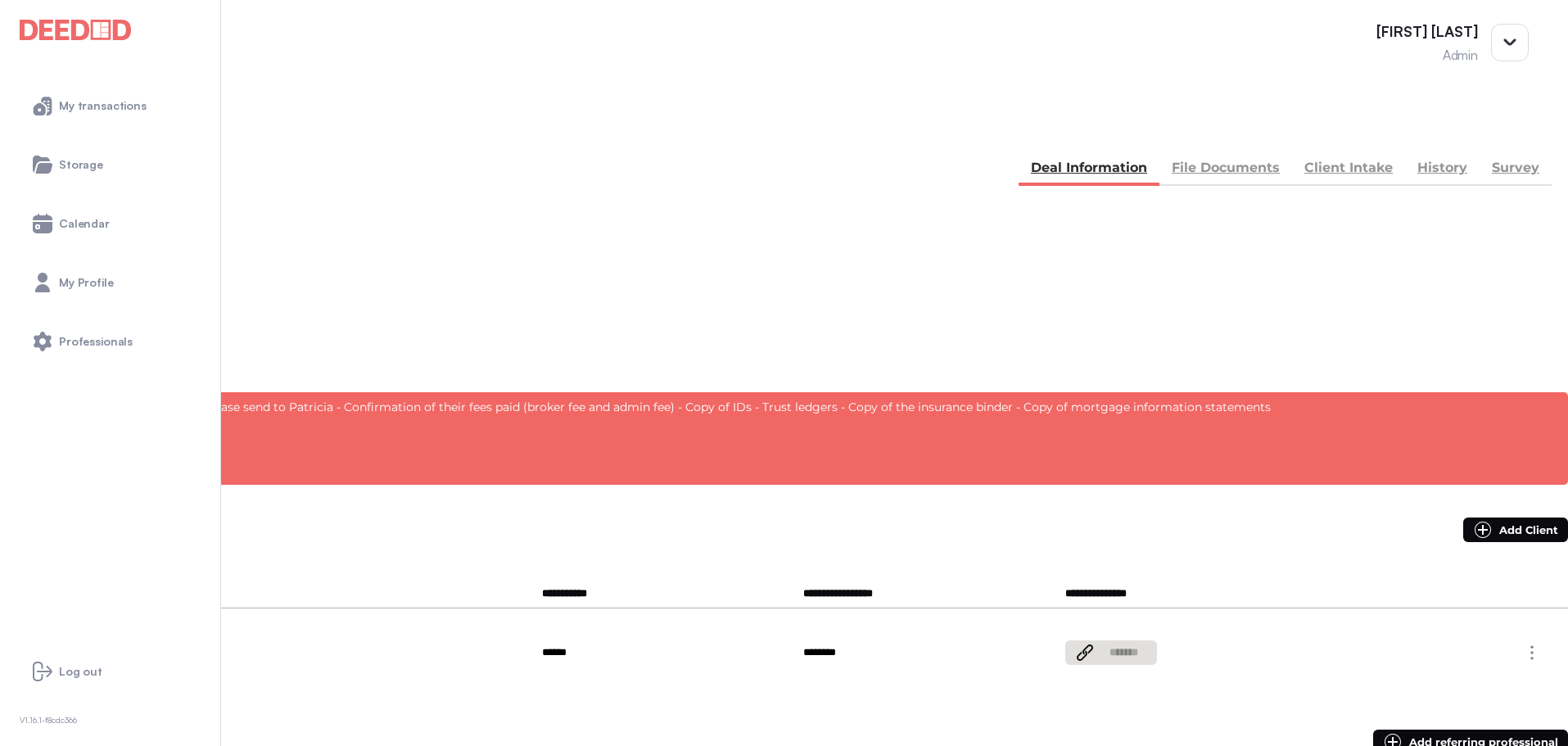 click on "File Documents" at bounding box center (1226, 170) 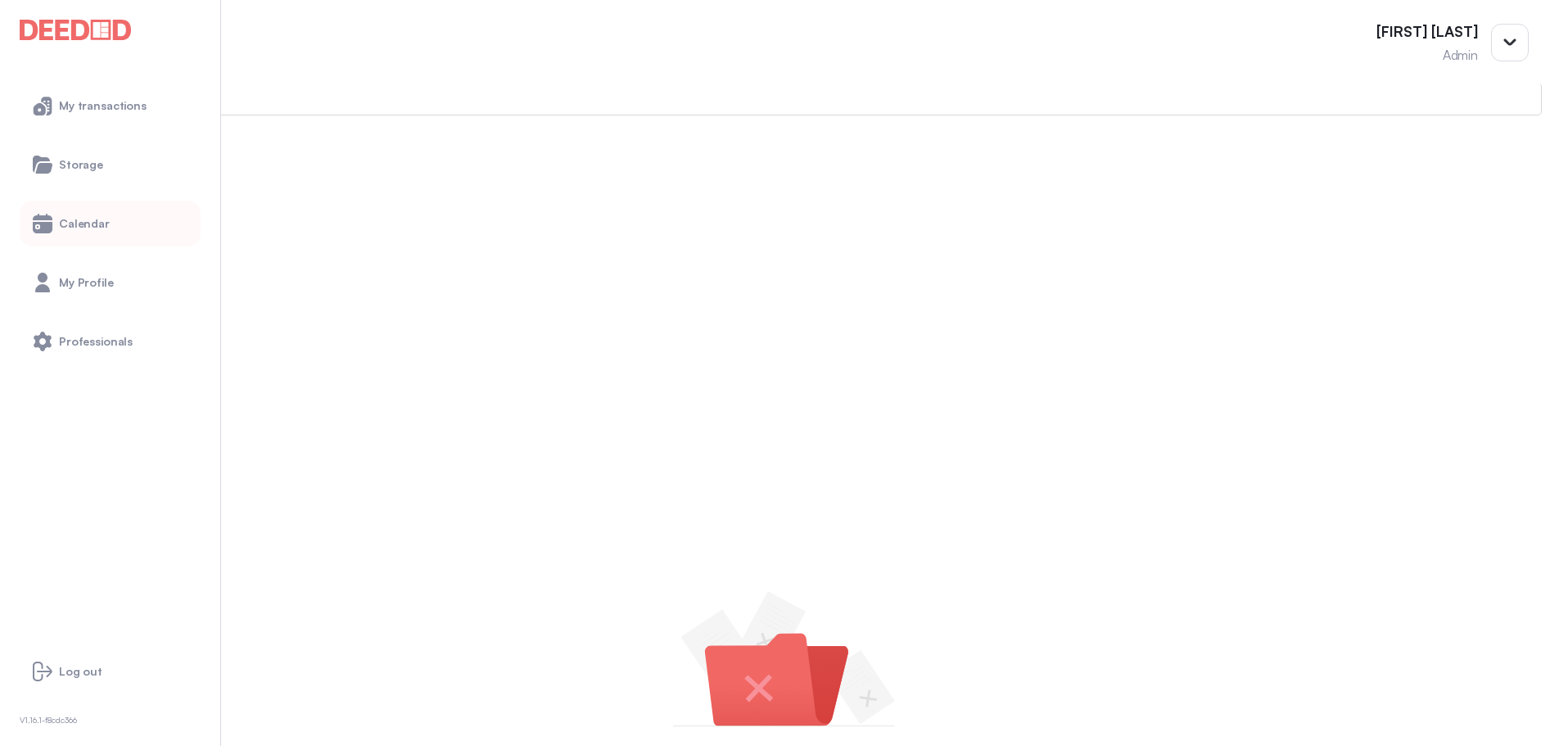 click on "Calendar" at bounding box center [110, 224] 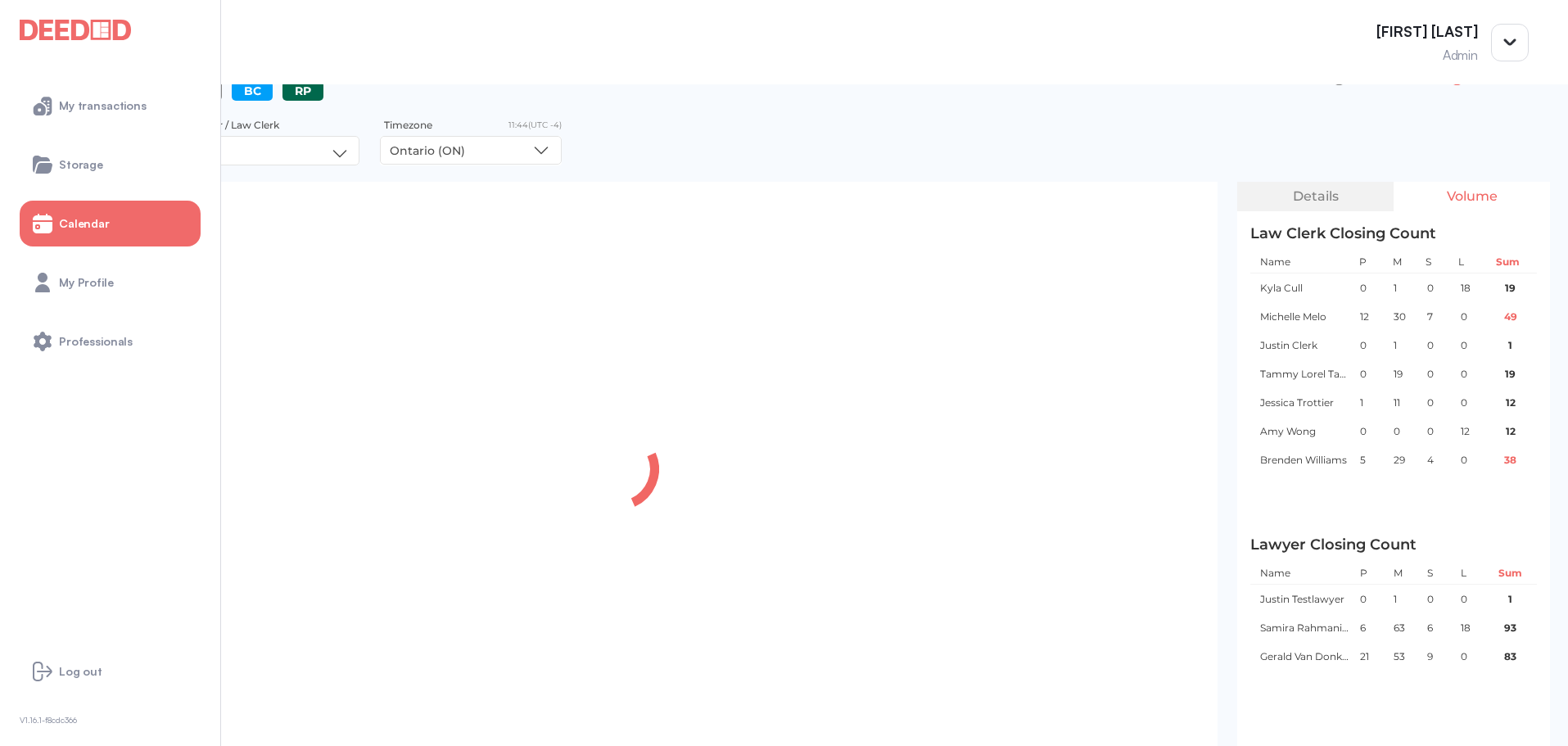 scroll, scrollTop: 0, scrollLeft: 0, axis: both 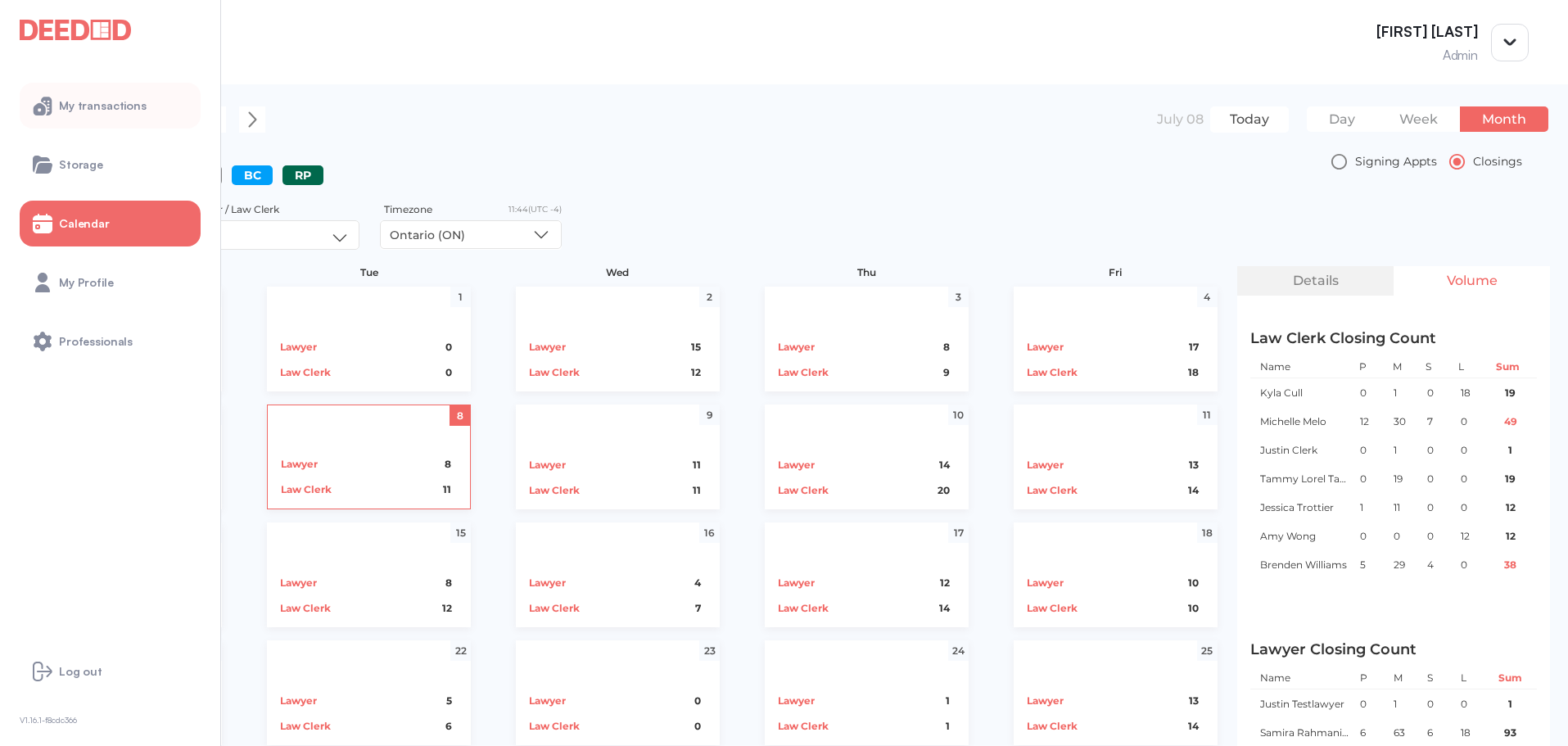 click on "My transactions" at bounding box center (102, 106) 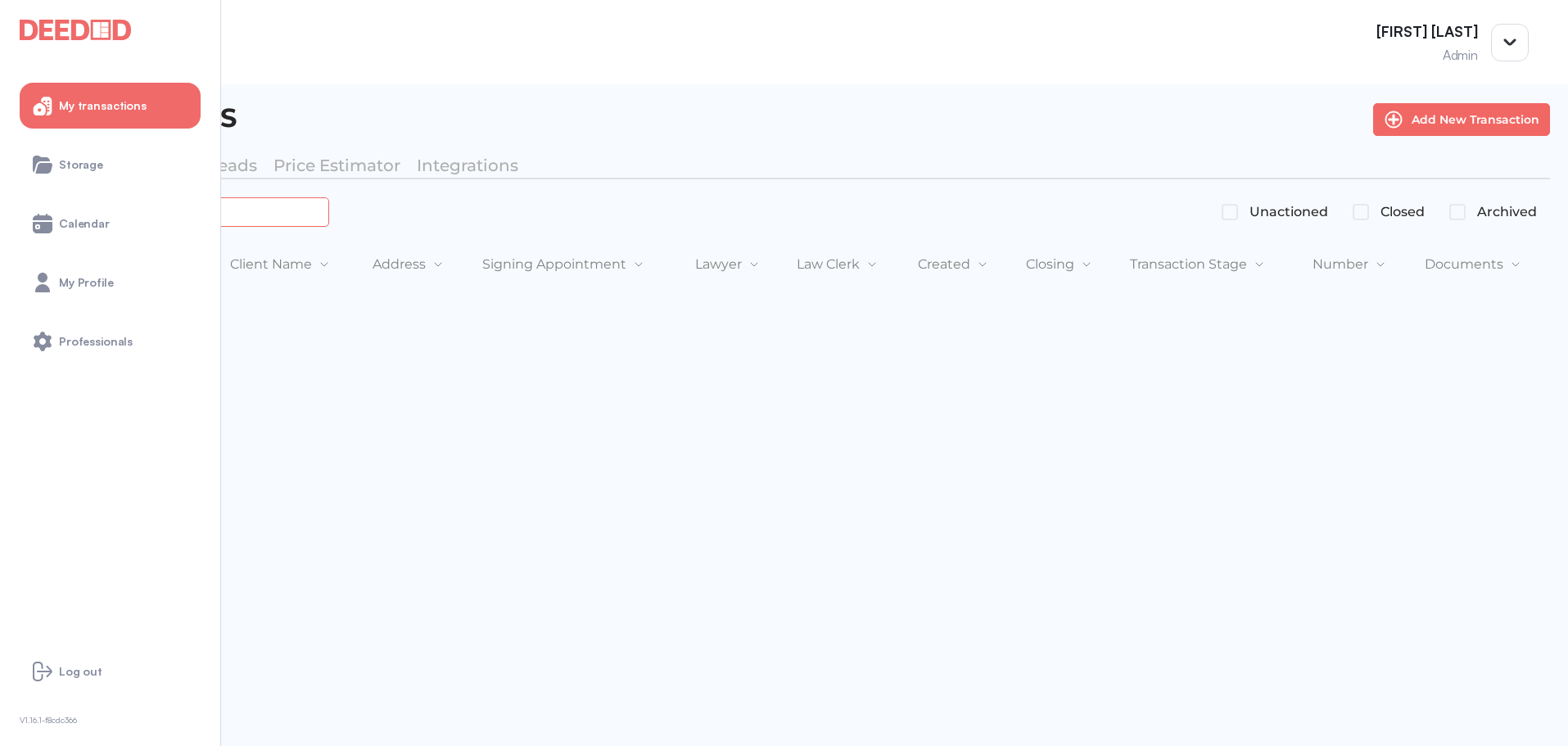 click at bounding box center [183, 211] 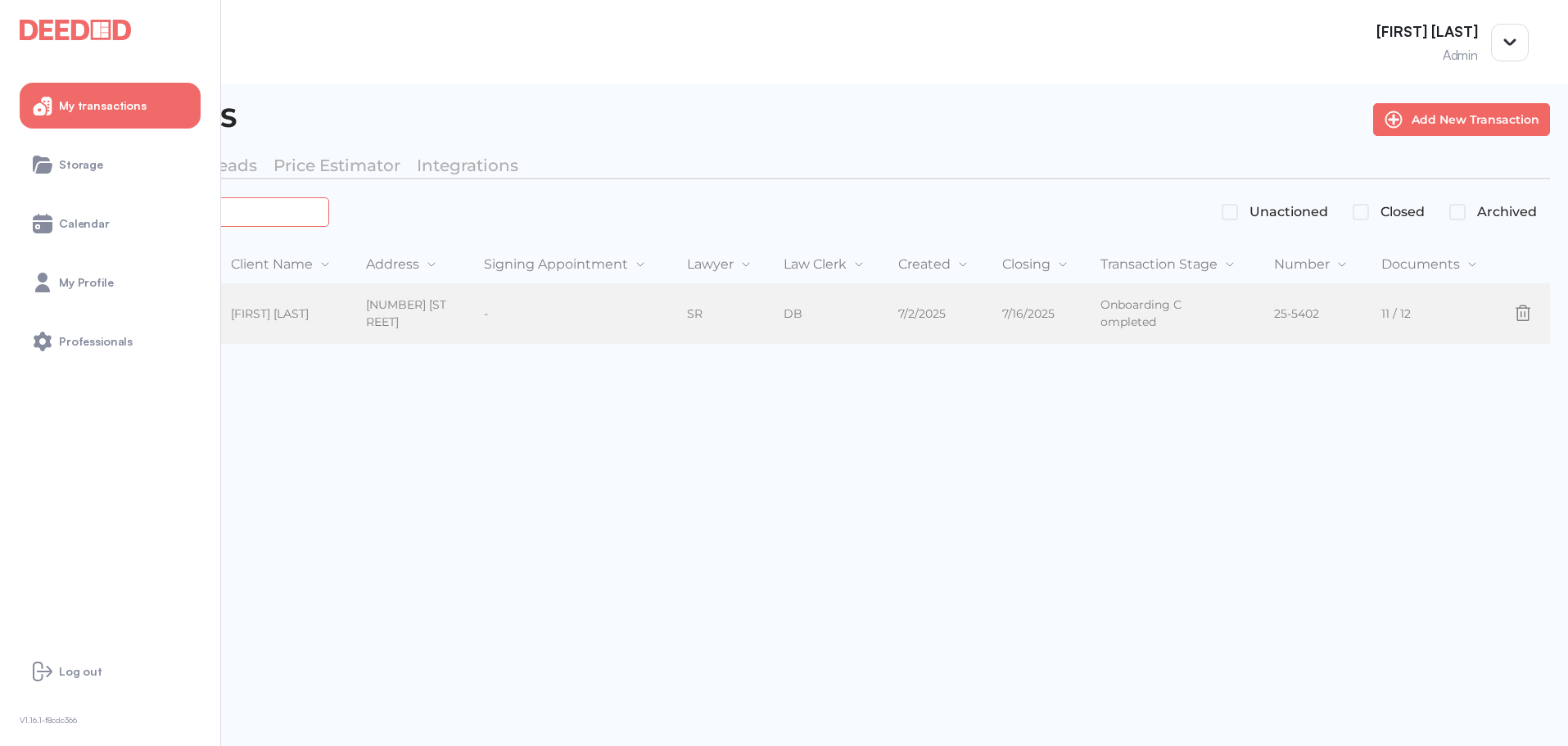 type on "****" 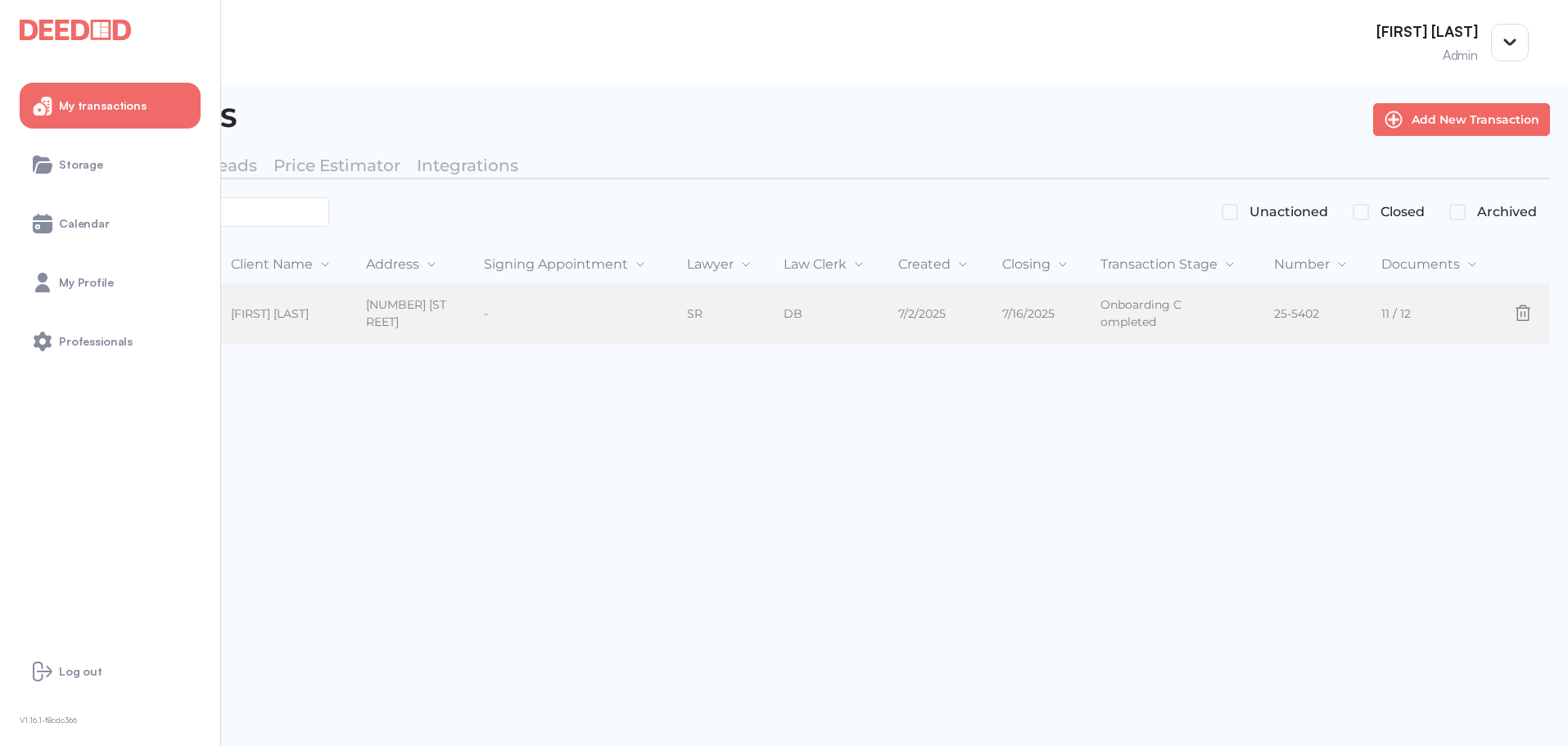 click on "Mortgage" at bounding box center (63, 314) 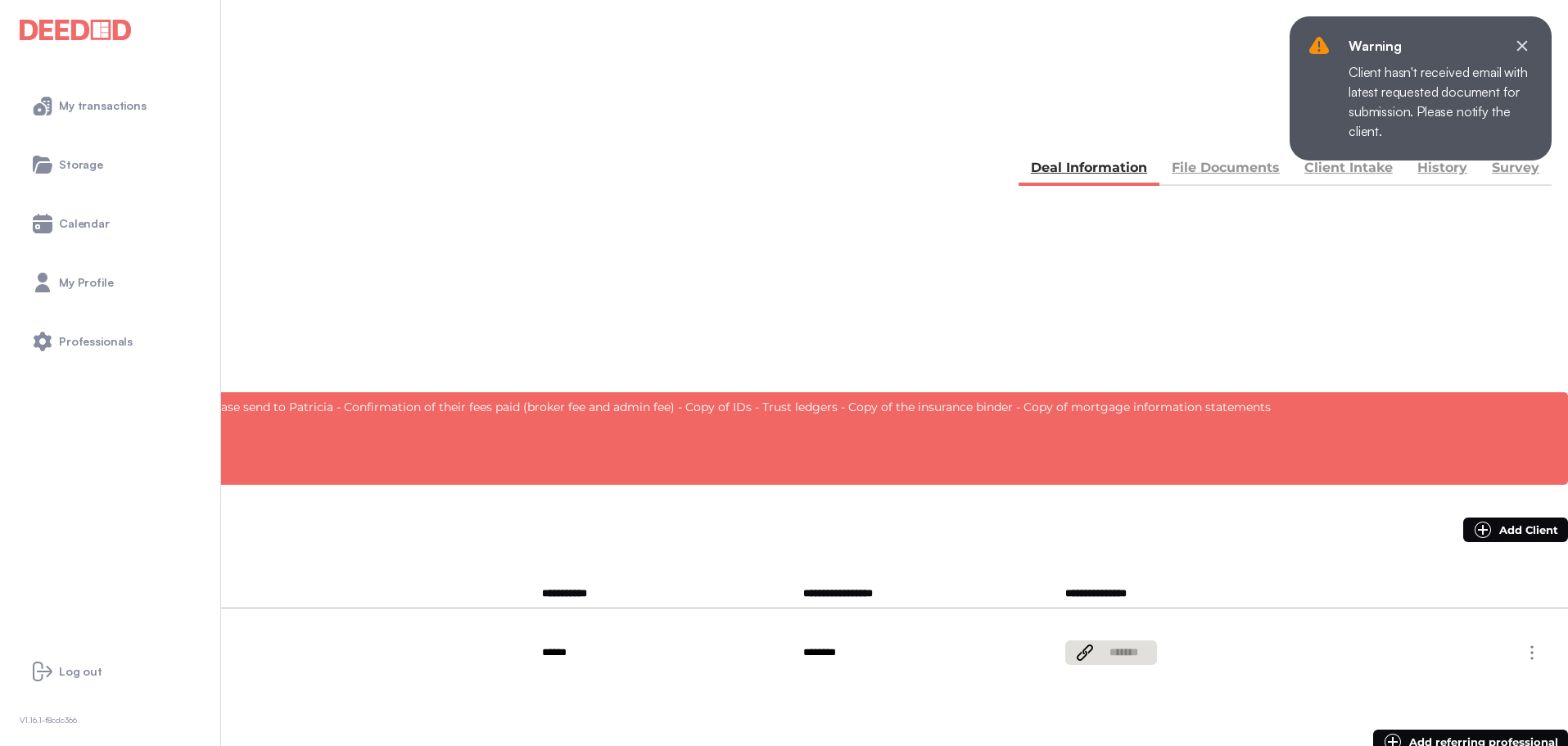 click on "File Documents" at bounding box center (1226, 170) 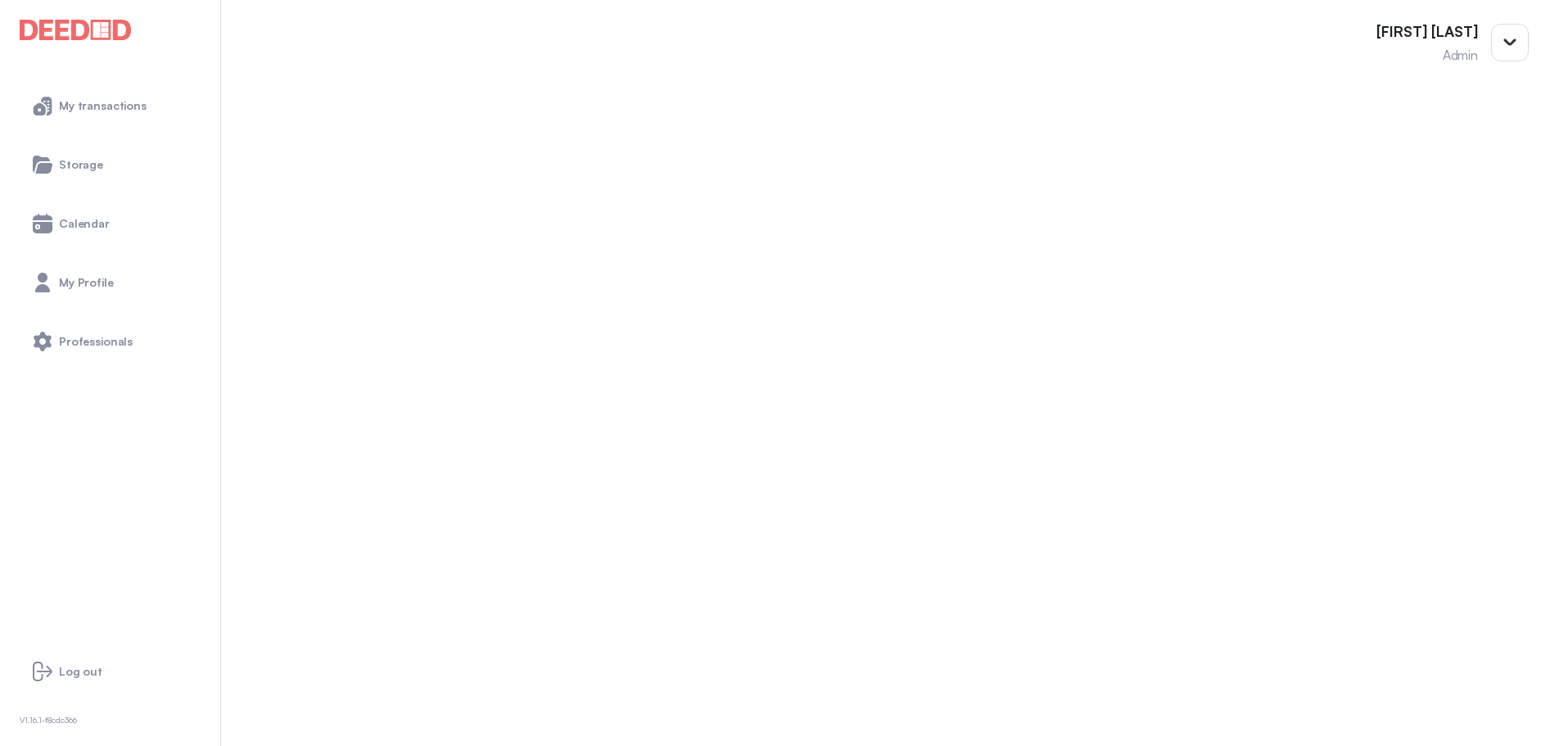 click on "Other" at bounding box center [34, 342] 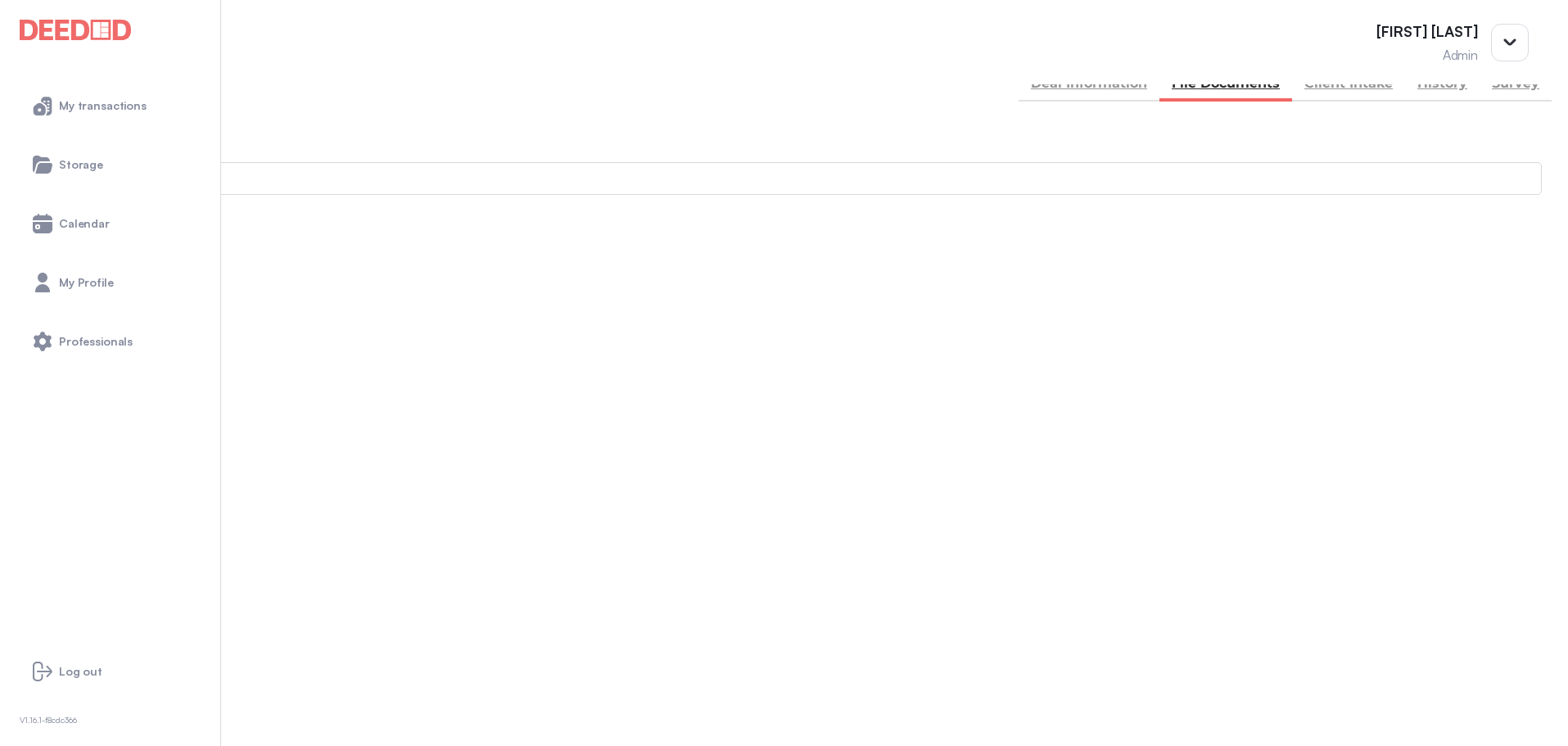 scroll, scrollTop: 149, scrollLeft: 0, axis: vertical 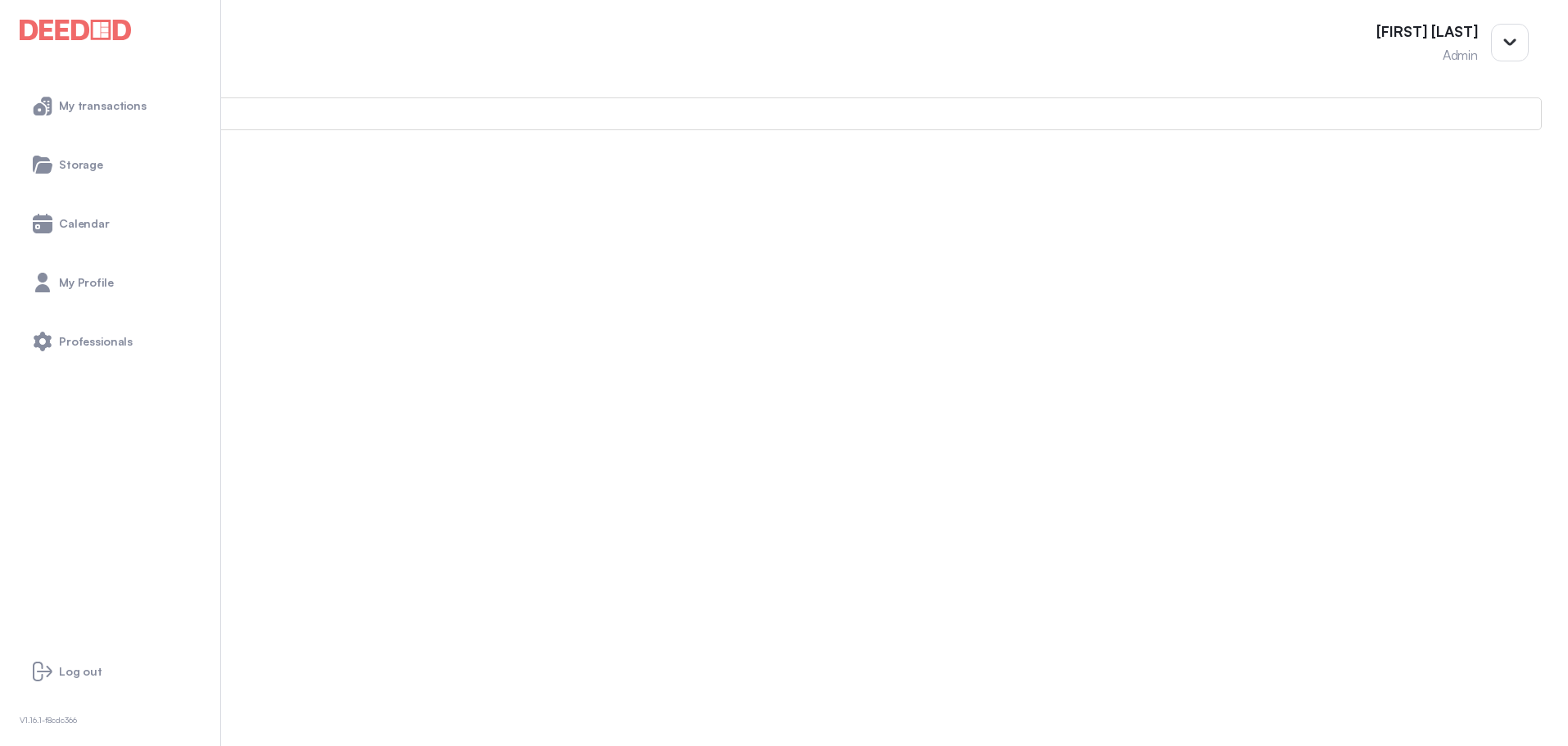 click at bounding box center (11, 820) 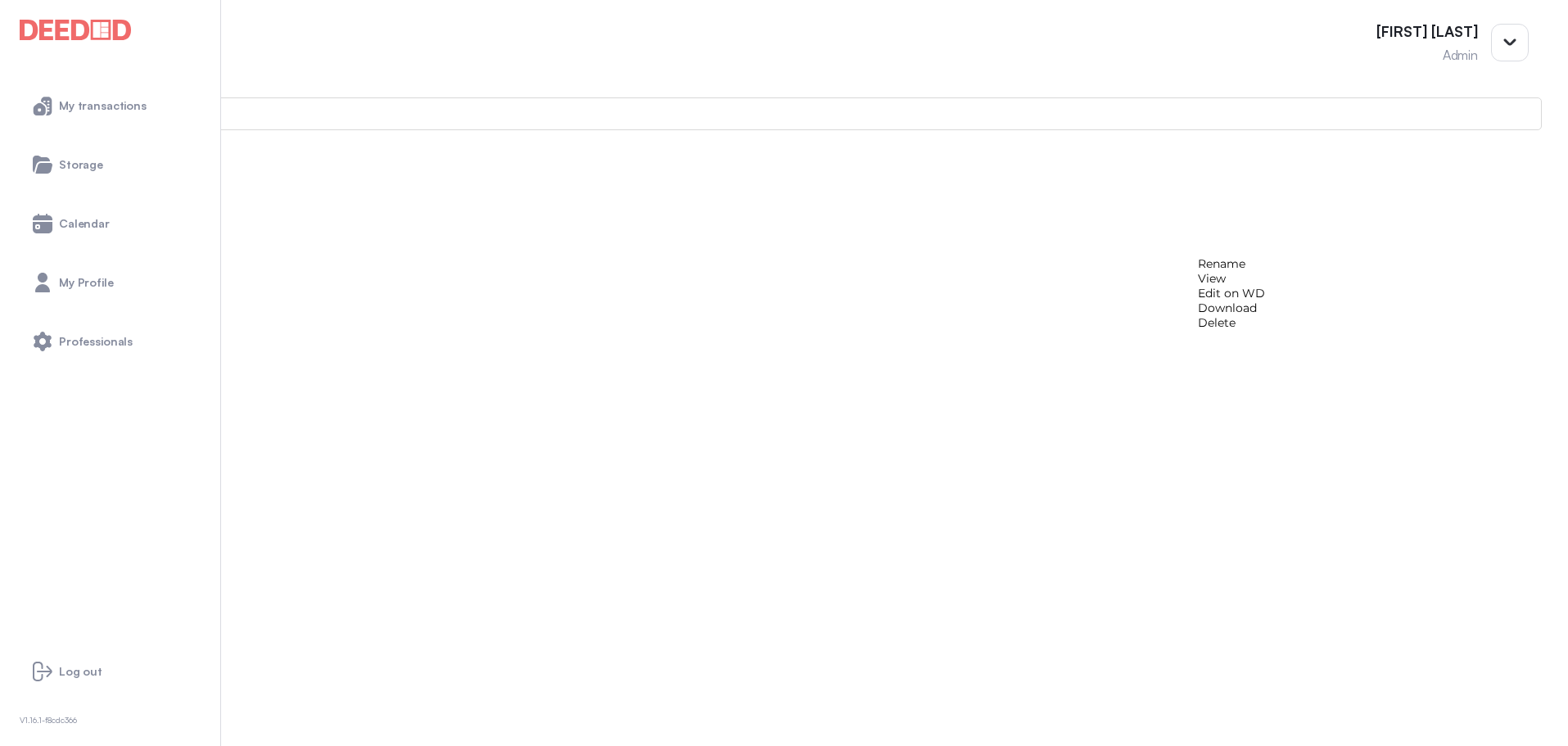 click on "View" at bounding box center [1231, 278] 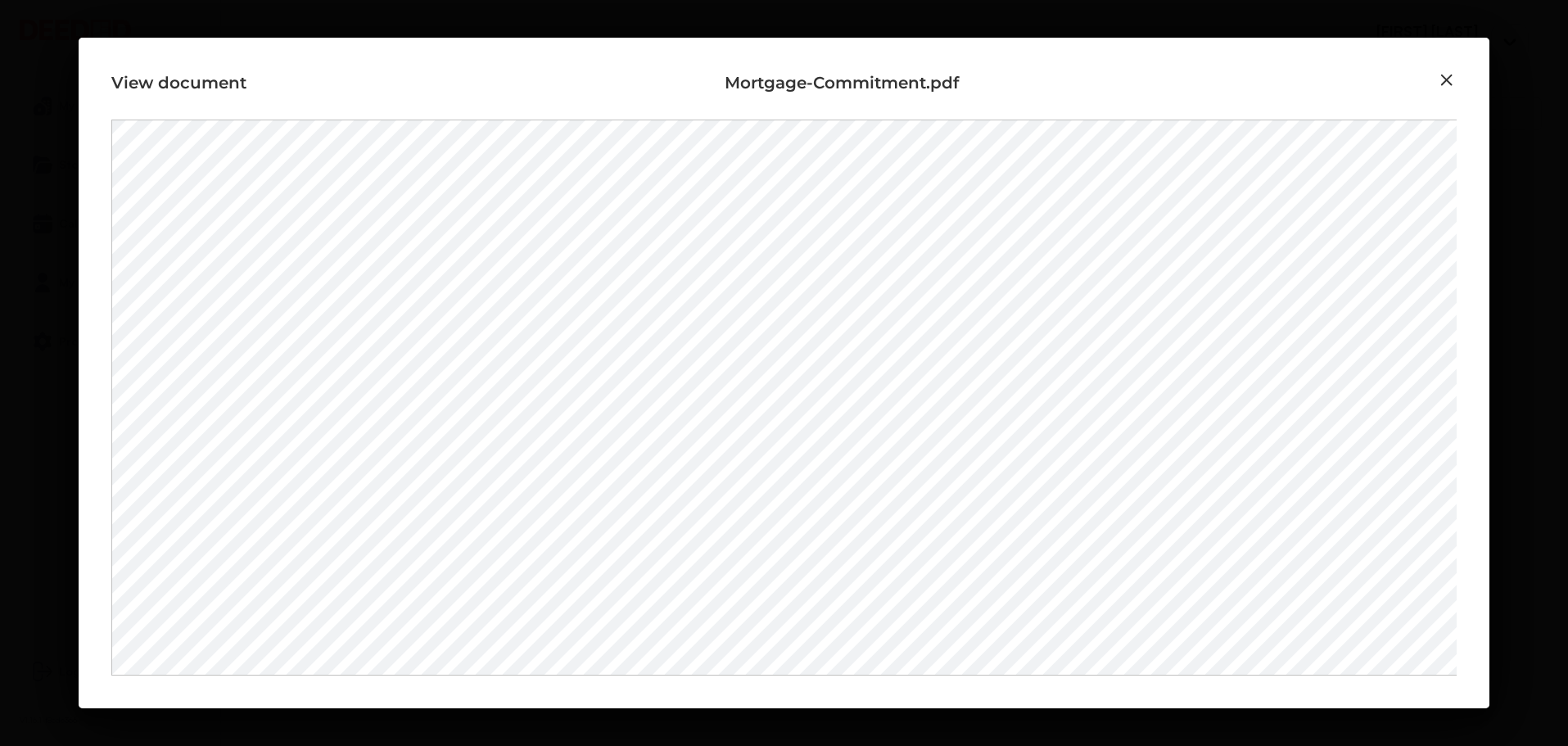 click at bounding box center [1447, 80] 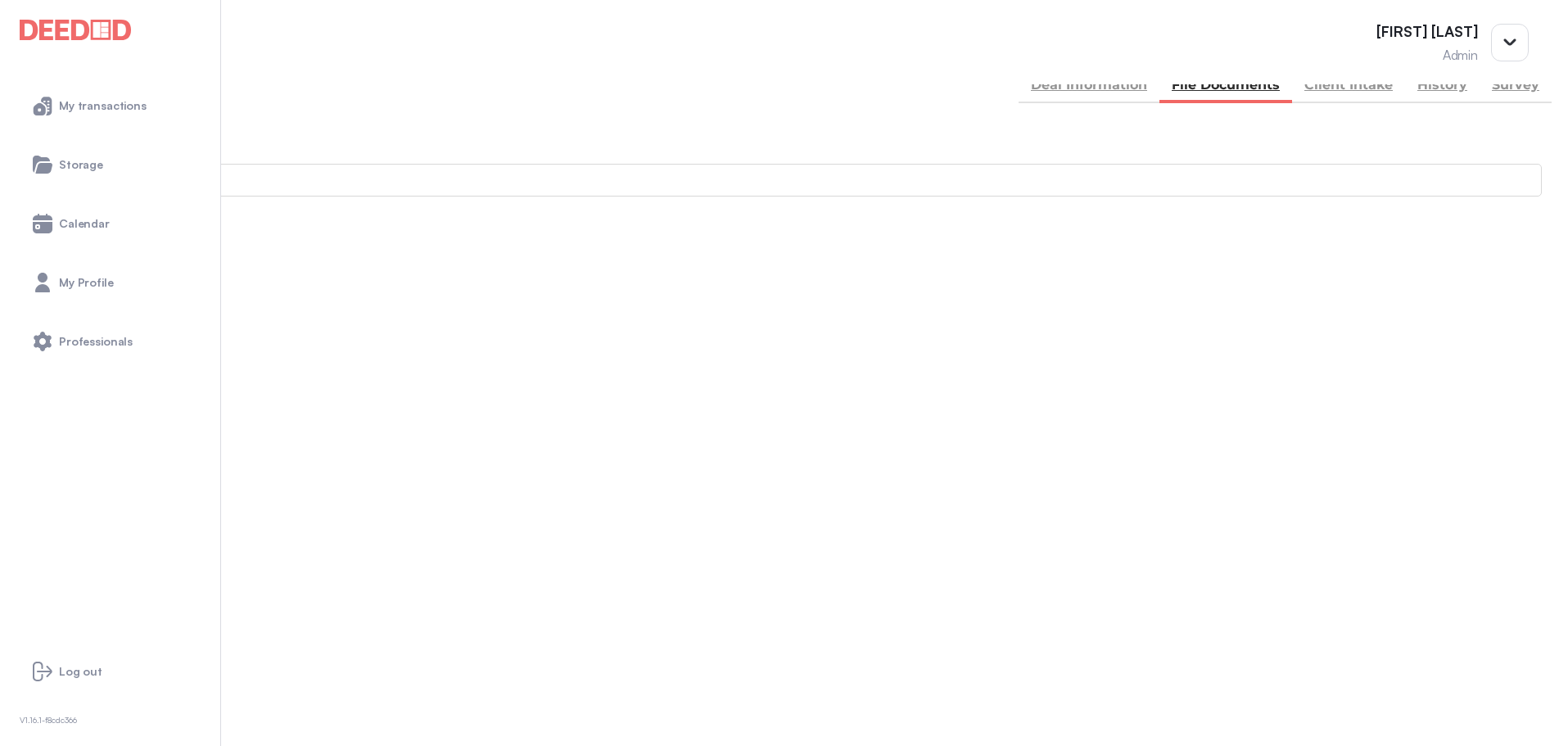 scroll, scrollTop: 0, scrollLeft: 0, axis: both 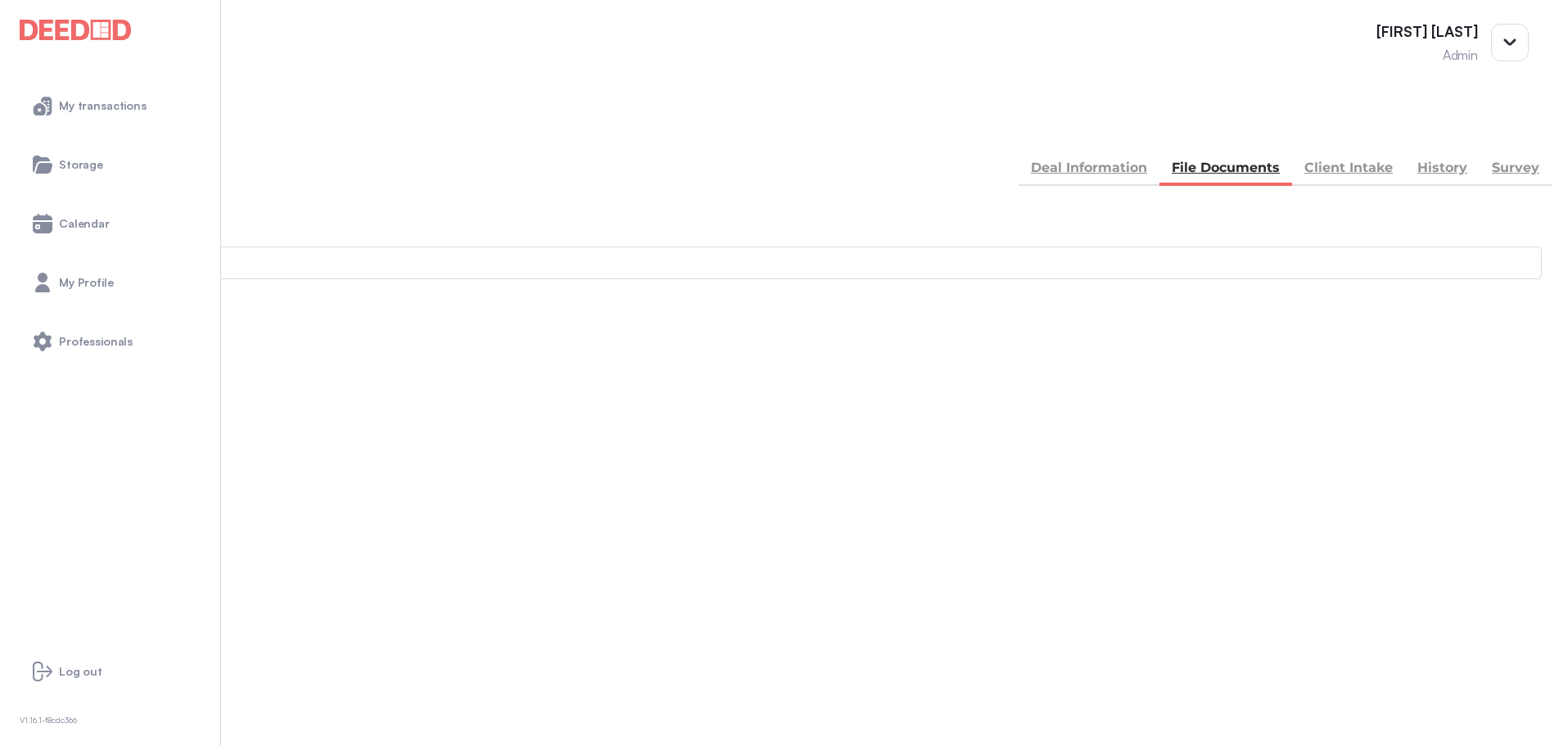 click on "Client Intake" at bounding box center [1349, 170] 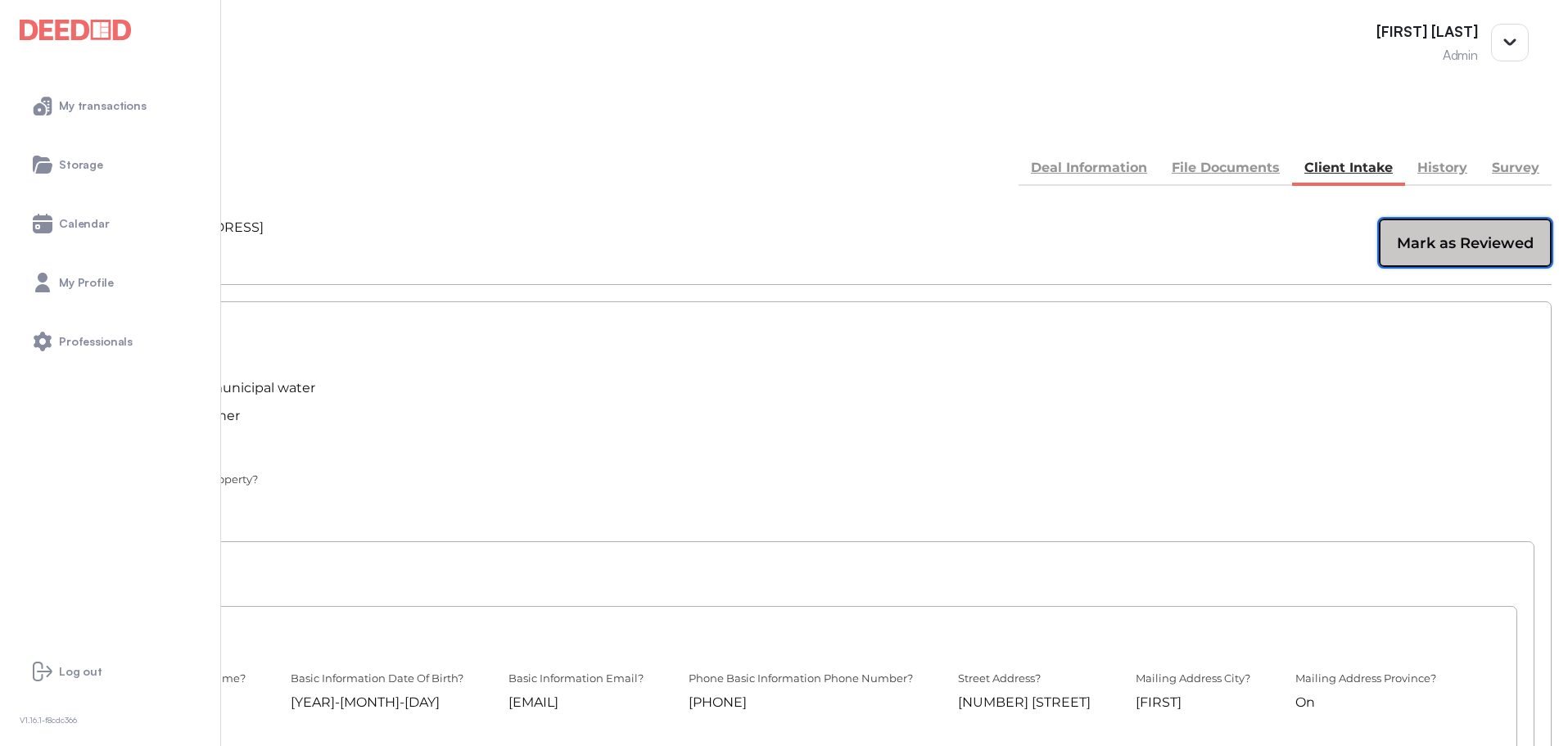 click on "Mark as Reviewed" at bounding box center [1465, 243] 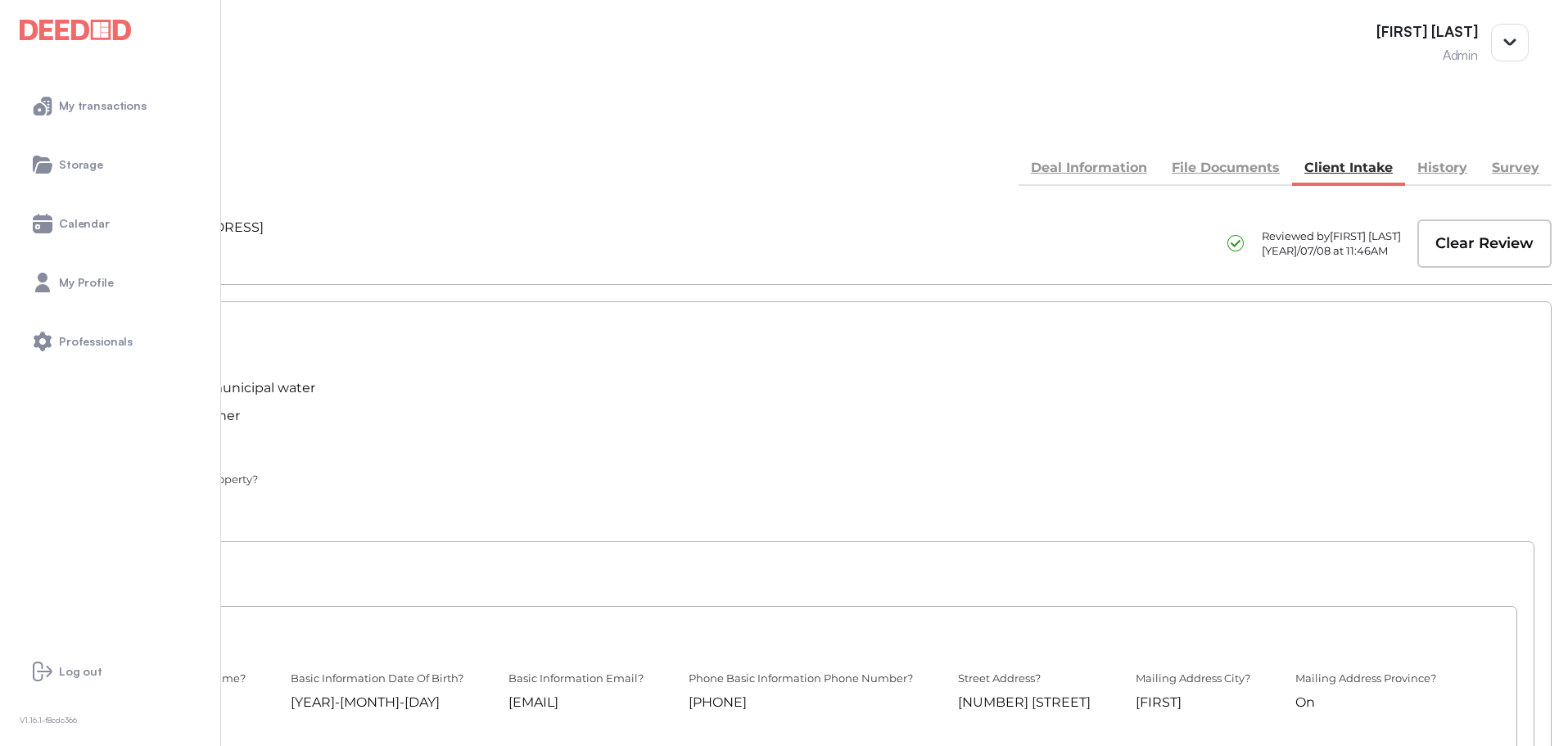 click at bounding box center [29, 127] 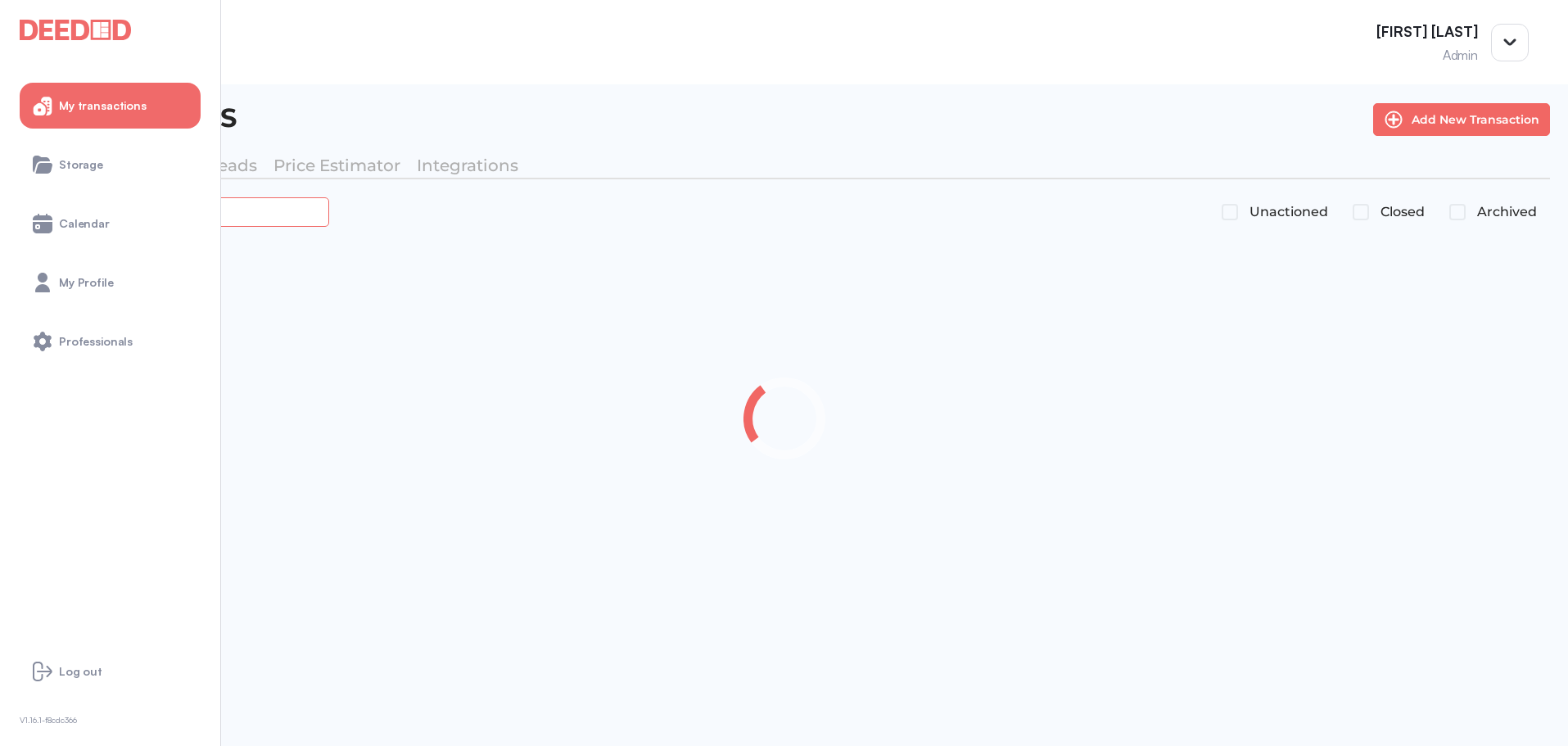 click at bounding box center (183, 211) 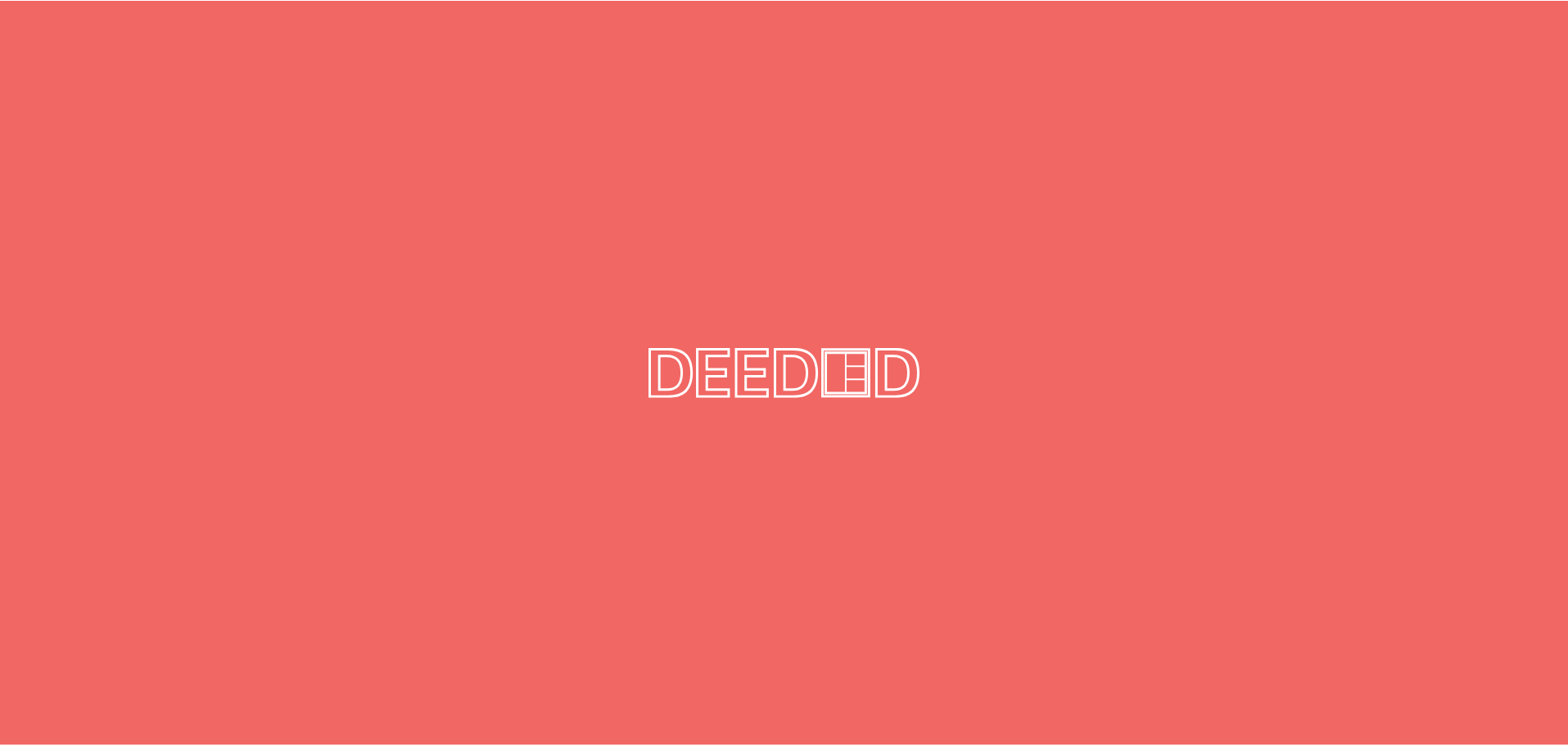 scroll, scrollTop: 0, scrollLeft: 0, axis: both 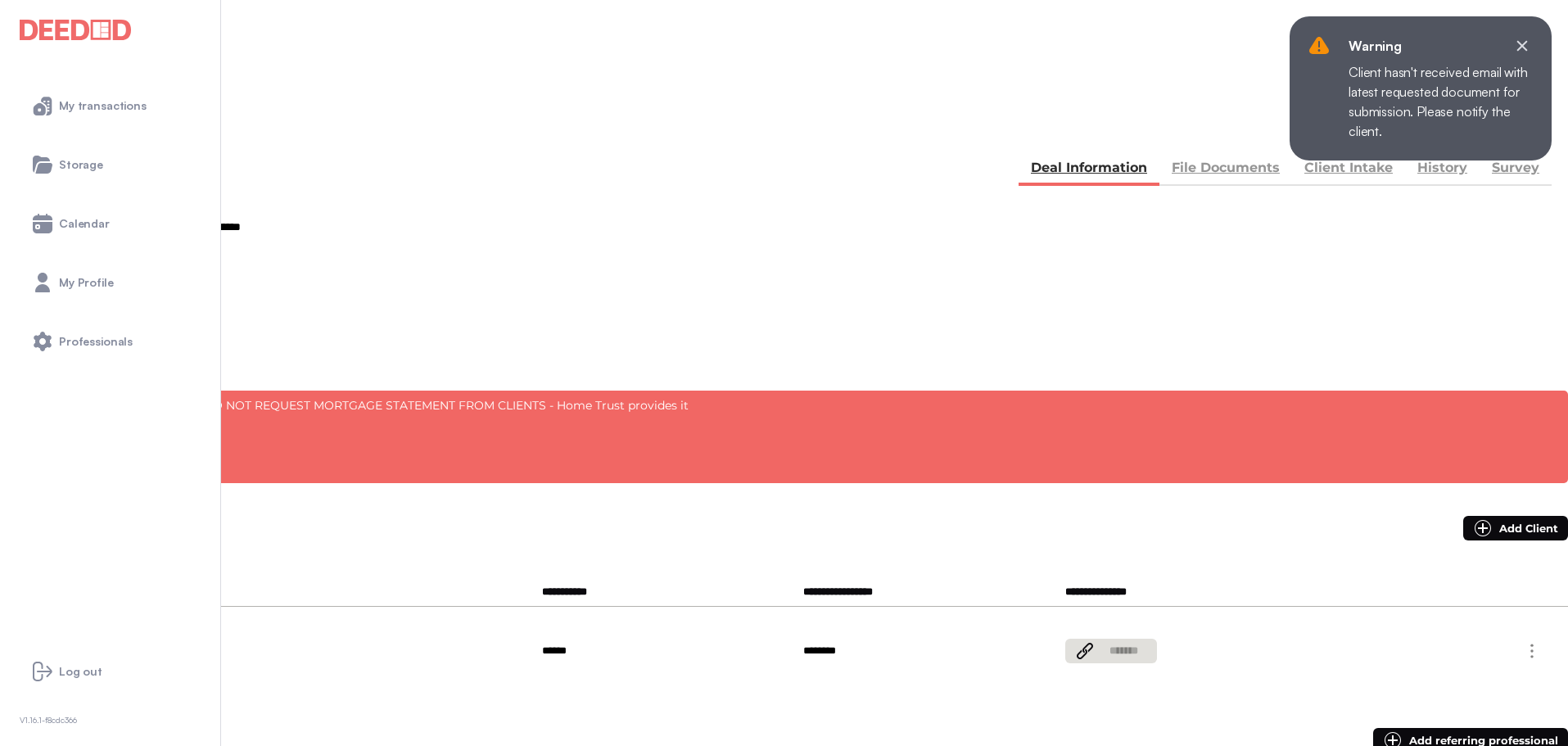 click on "warning Client hasn't received email with latest requested document for submission. Please notify the client." at bounding box center (1421, 88) 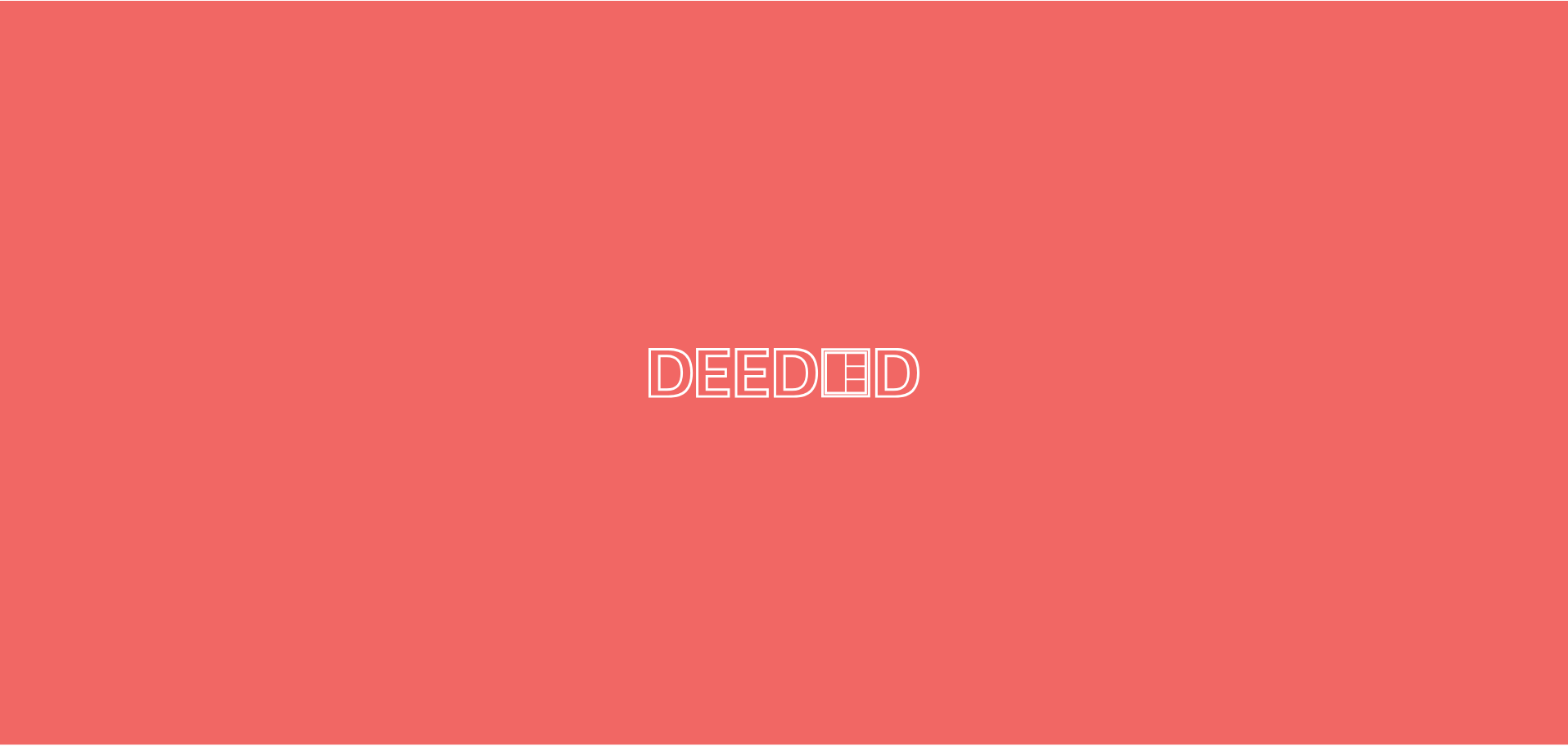 scroll, scrollTop: 0, scrollLeft: 0, axis: both 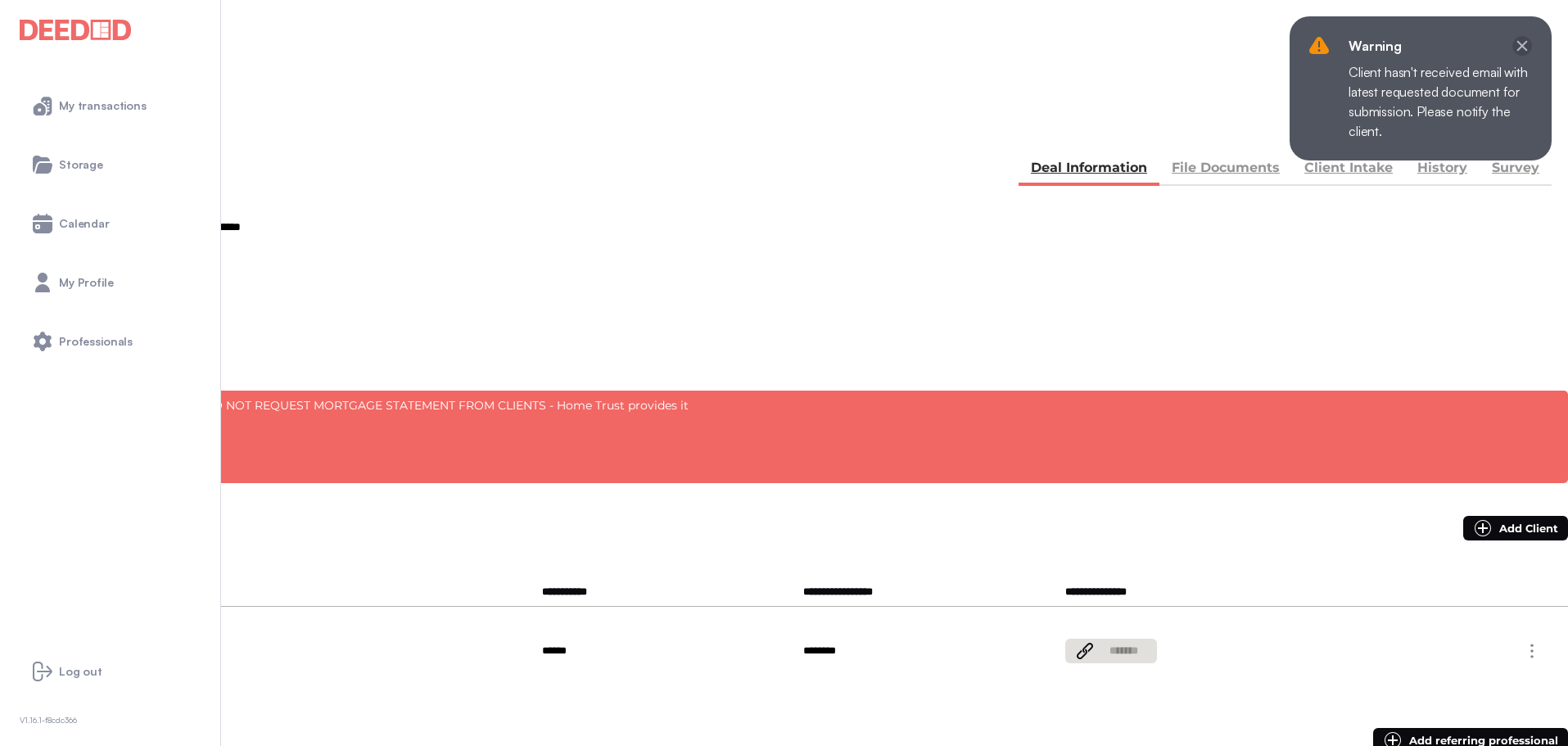click at bounding box center (1522, 46) 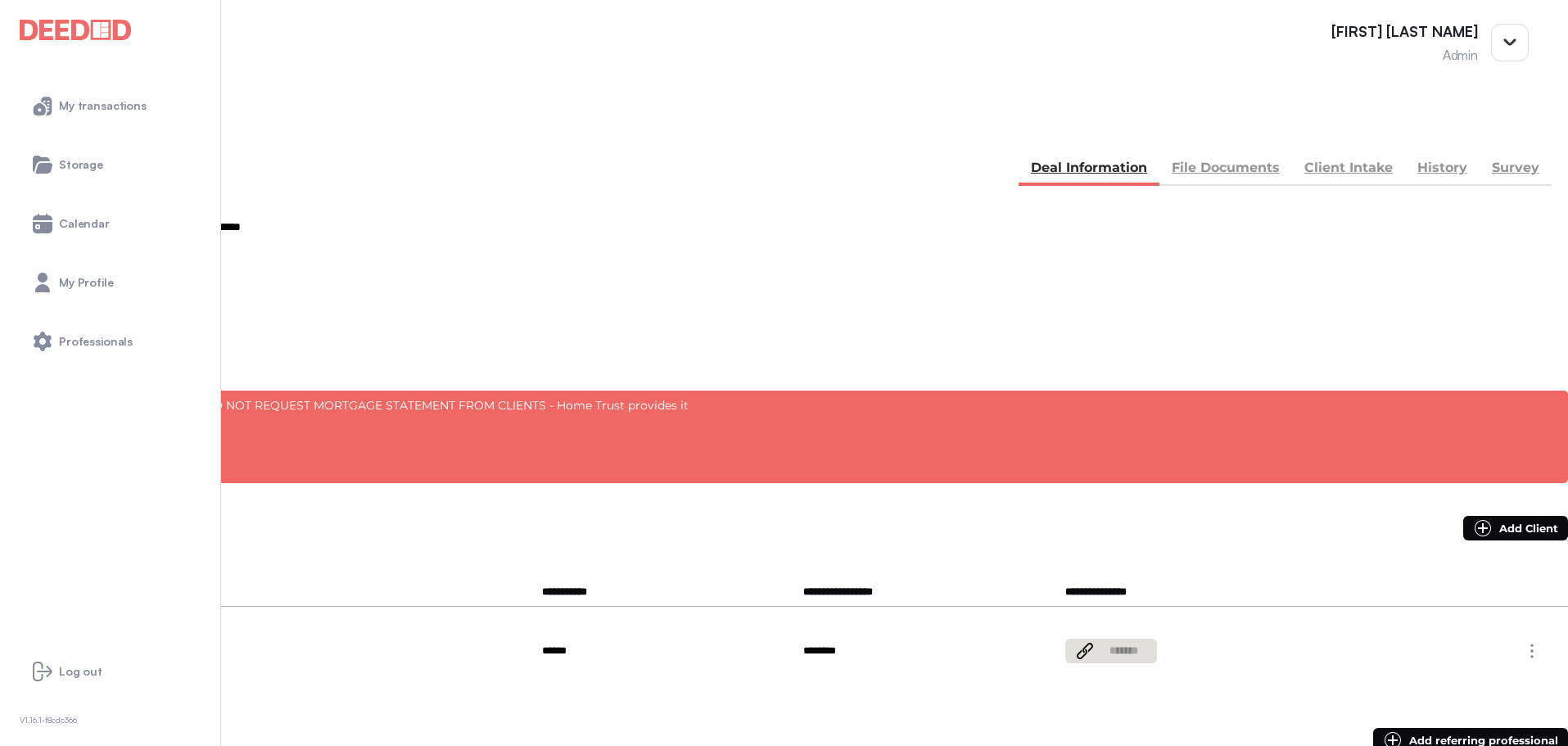 click on "Client Intake" at bounding box center (1349, 170) 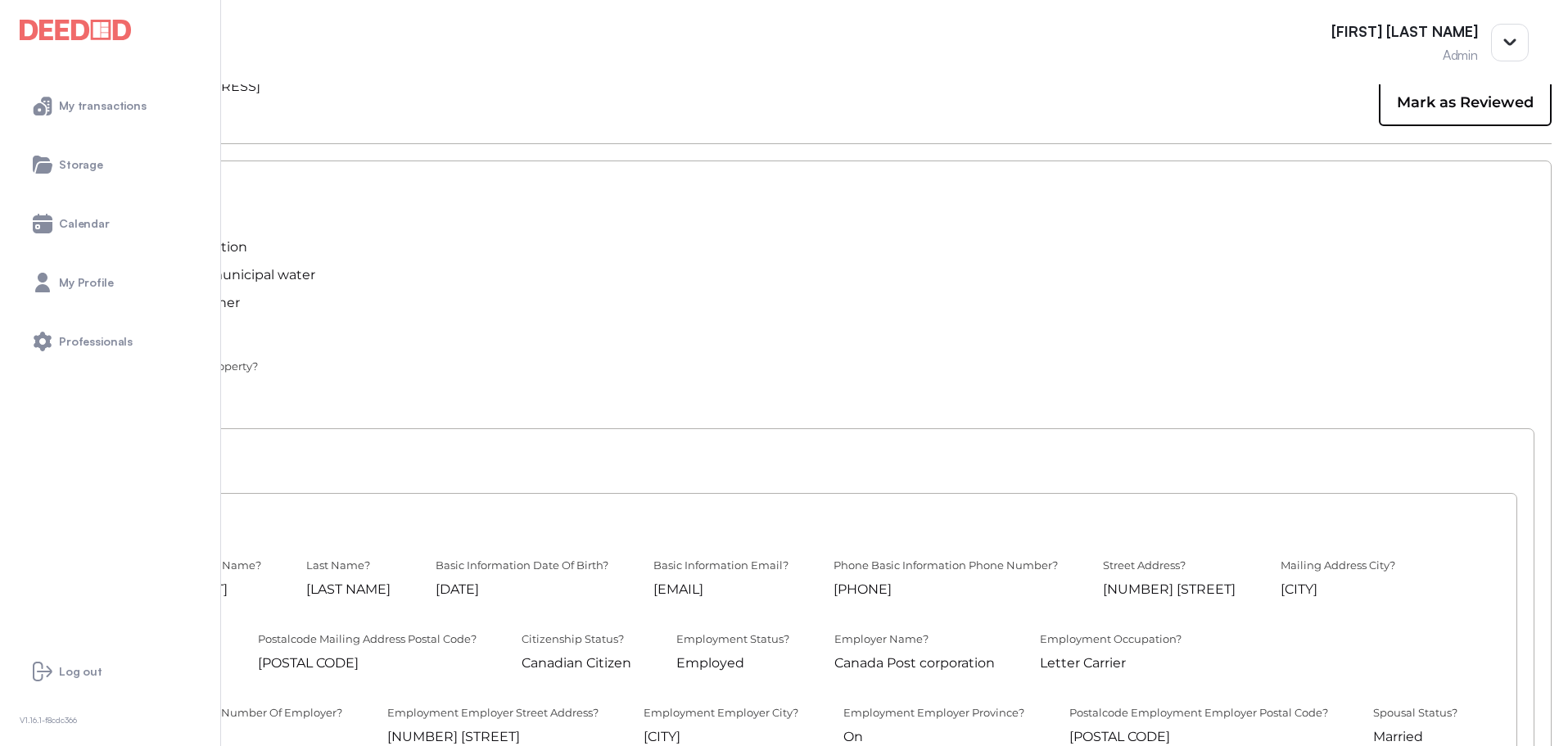 scroll, scrollTop: 0, scrollLeft: 0, axis: both 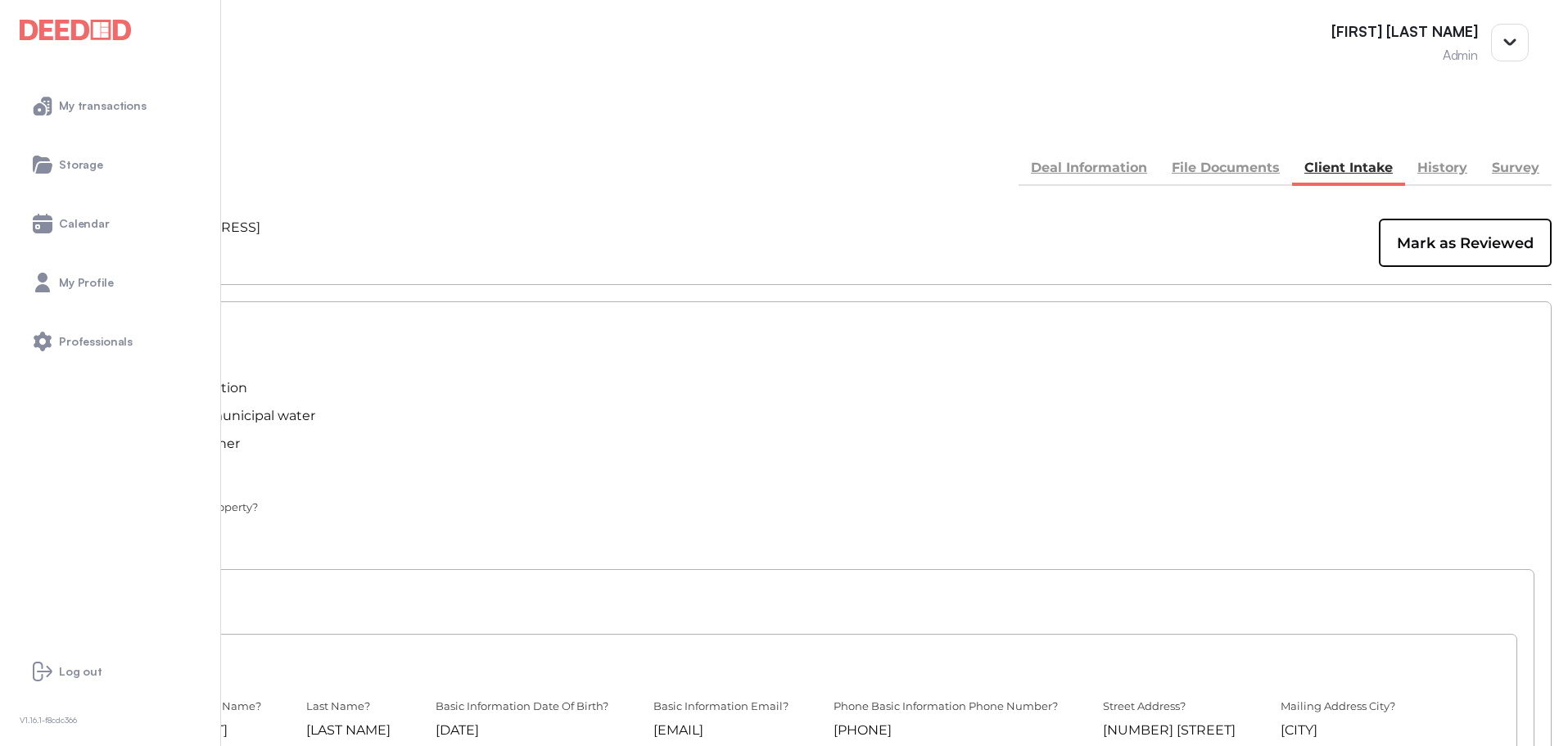 click on "Deal Information" at bounding box center (1089, 170) 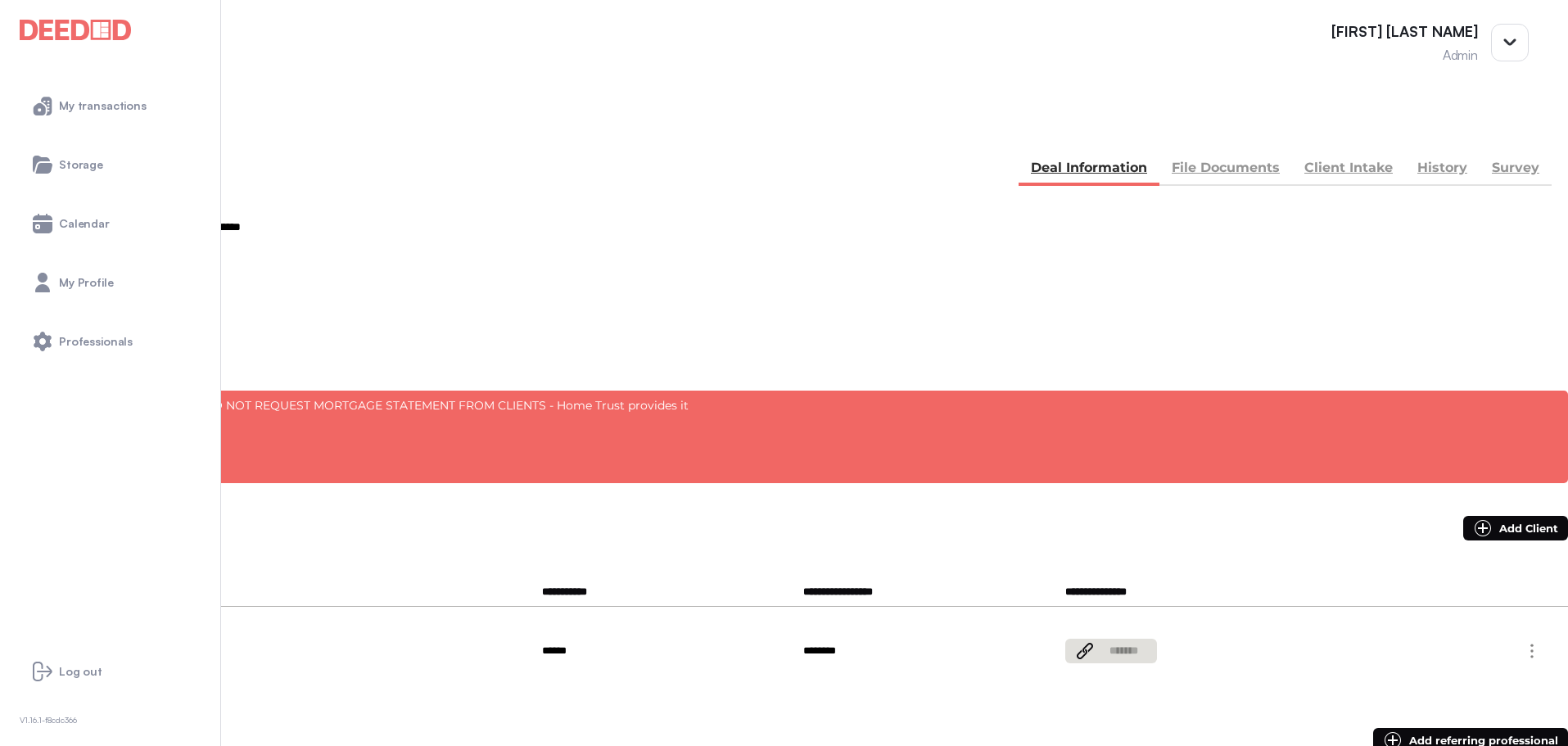 drag, startPoint x: 1121, startPoint y: 293, endPoint x: 1075, endPoint y: 285, distance: 46.69047 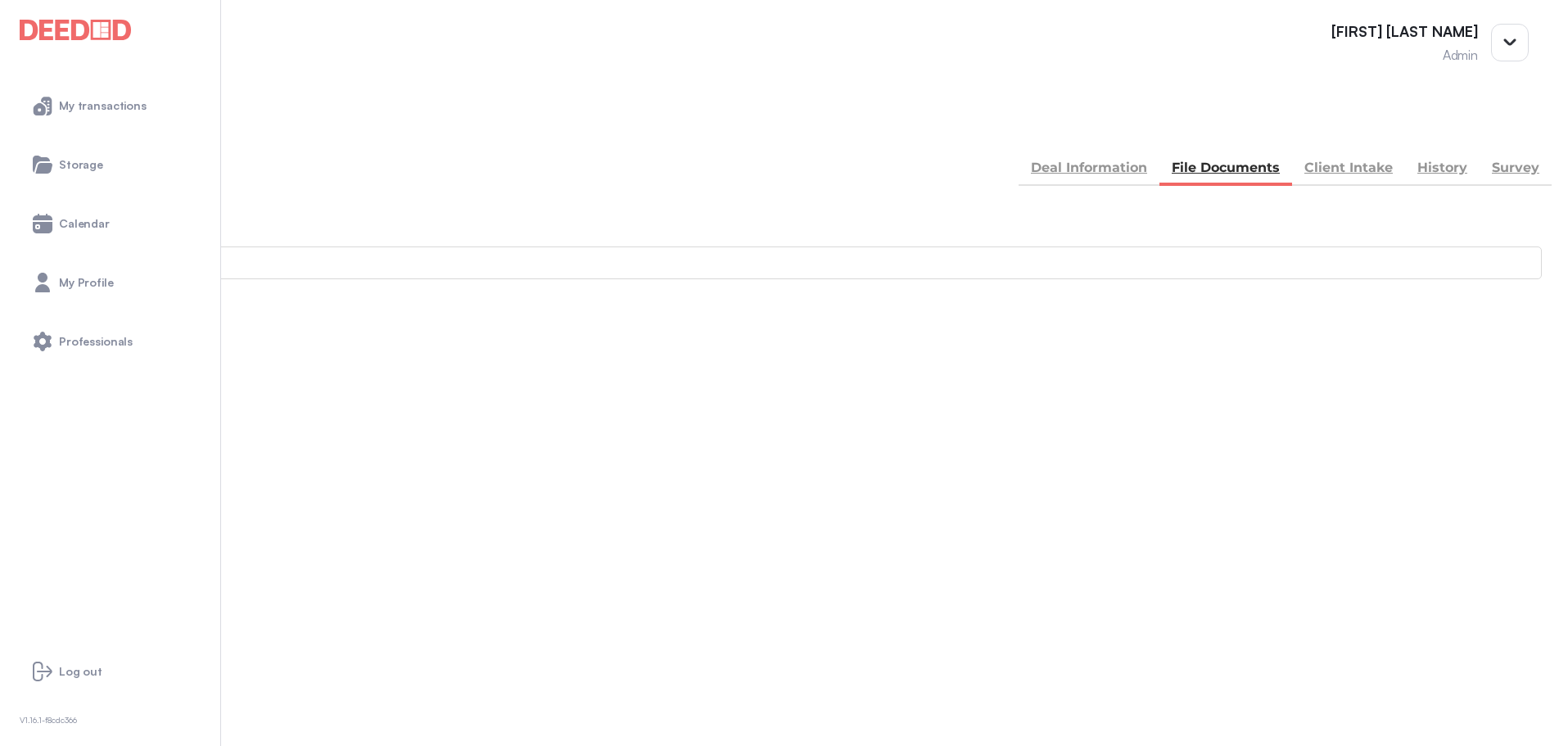 click on "Deal Information" at bounding box center (1089, 170) 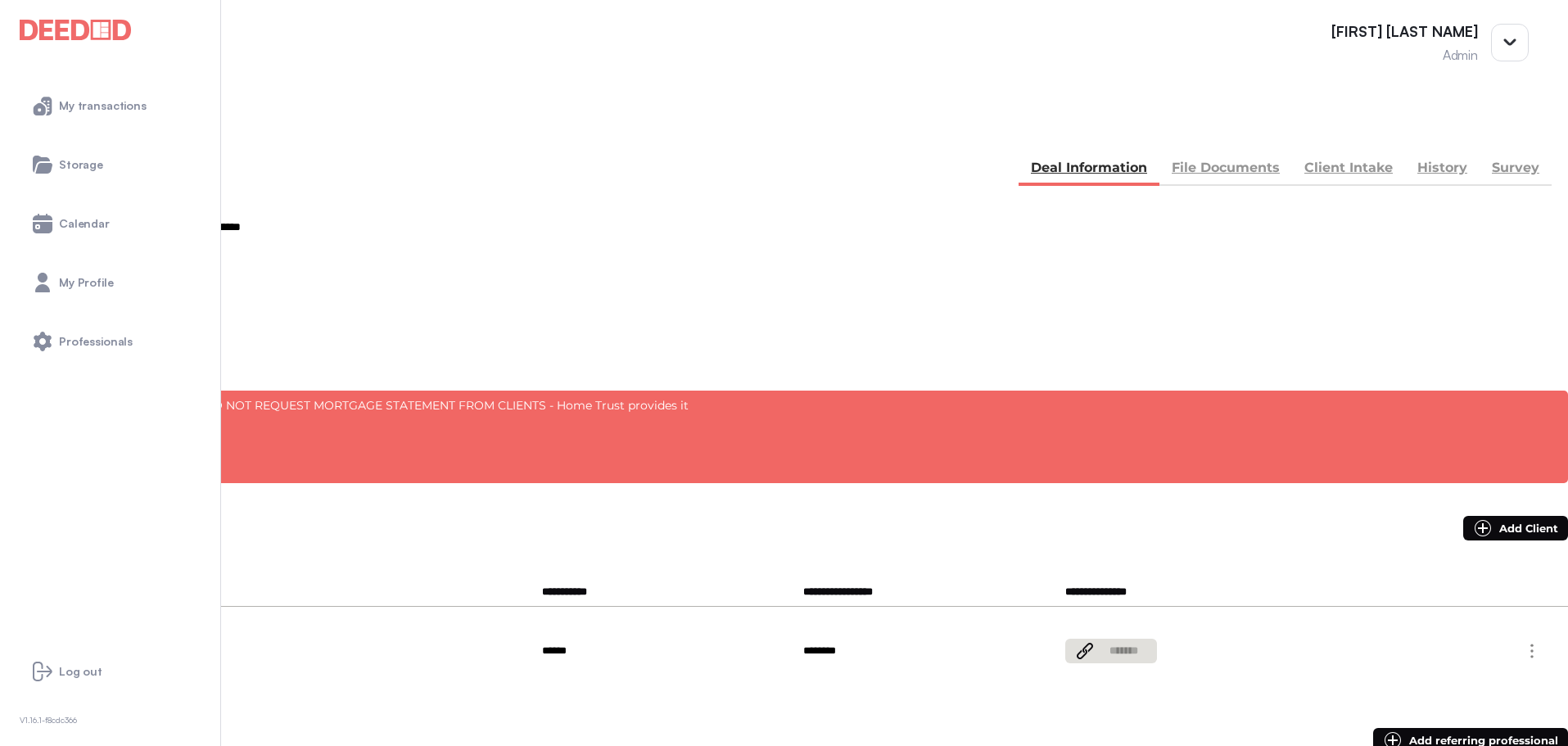 click on "Client Intake" at bounding box center (1349, 170) 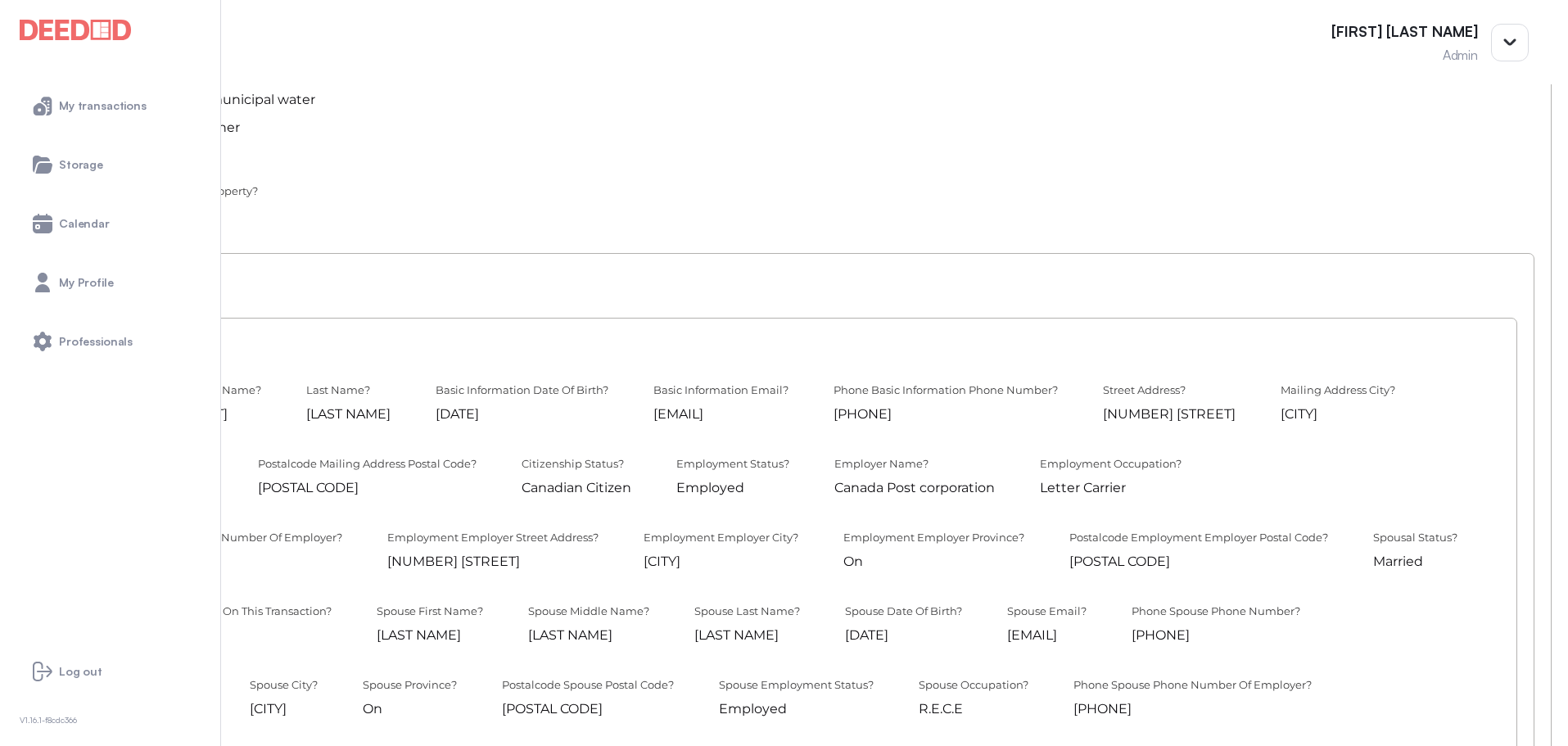 scroll, scrollTop: 328, scrollLeft: 0, axis: vertical 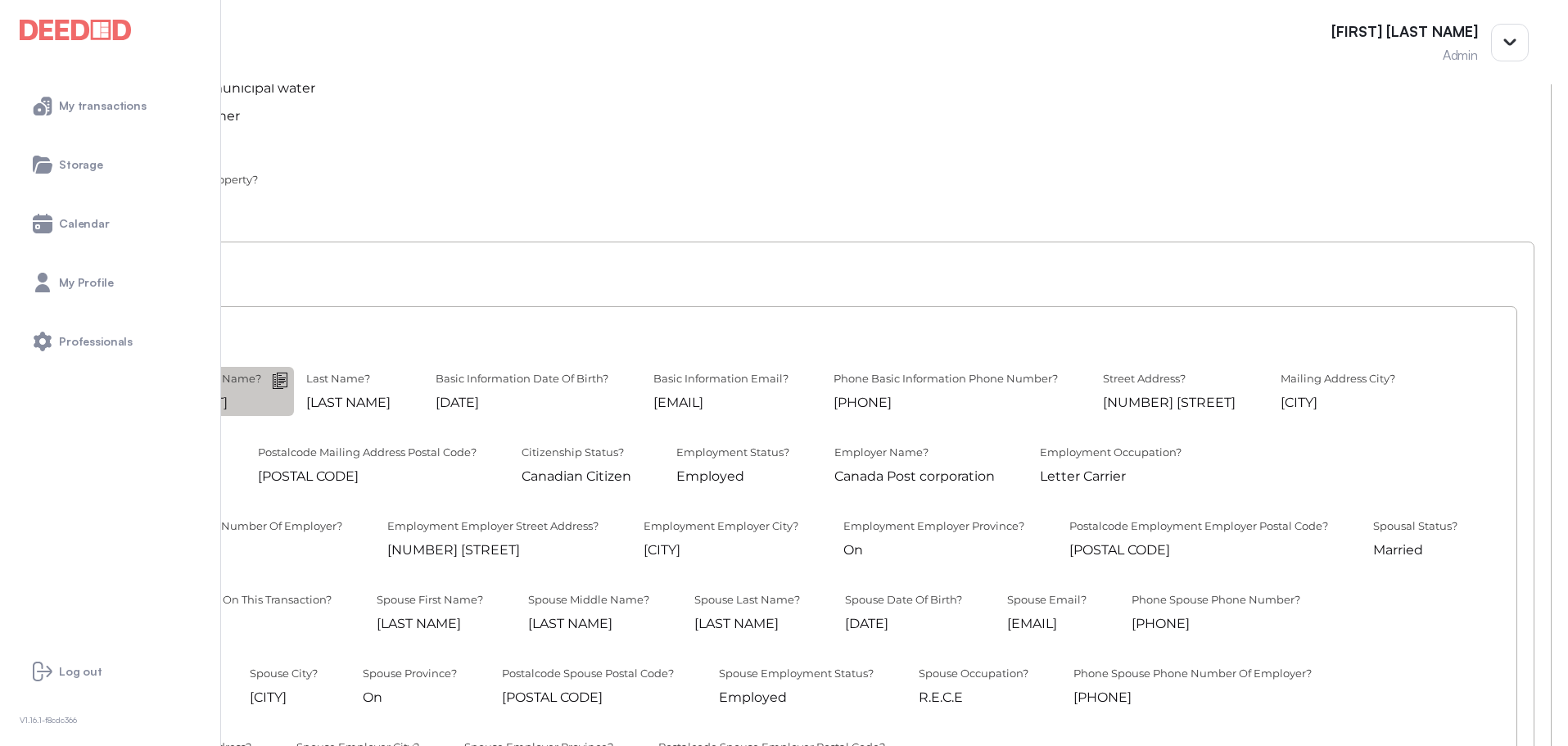 click at bounding box center [0, 0] 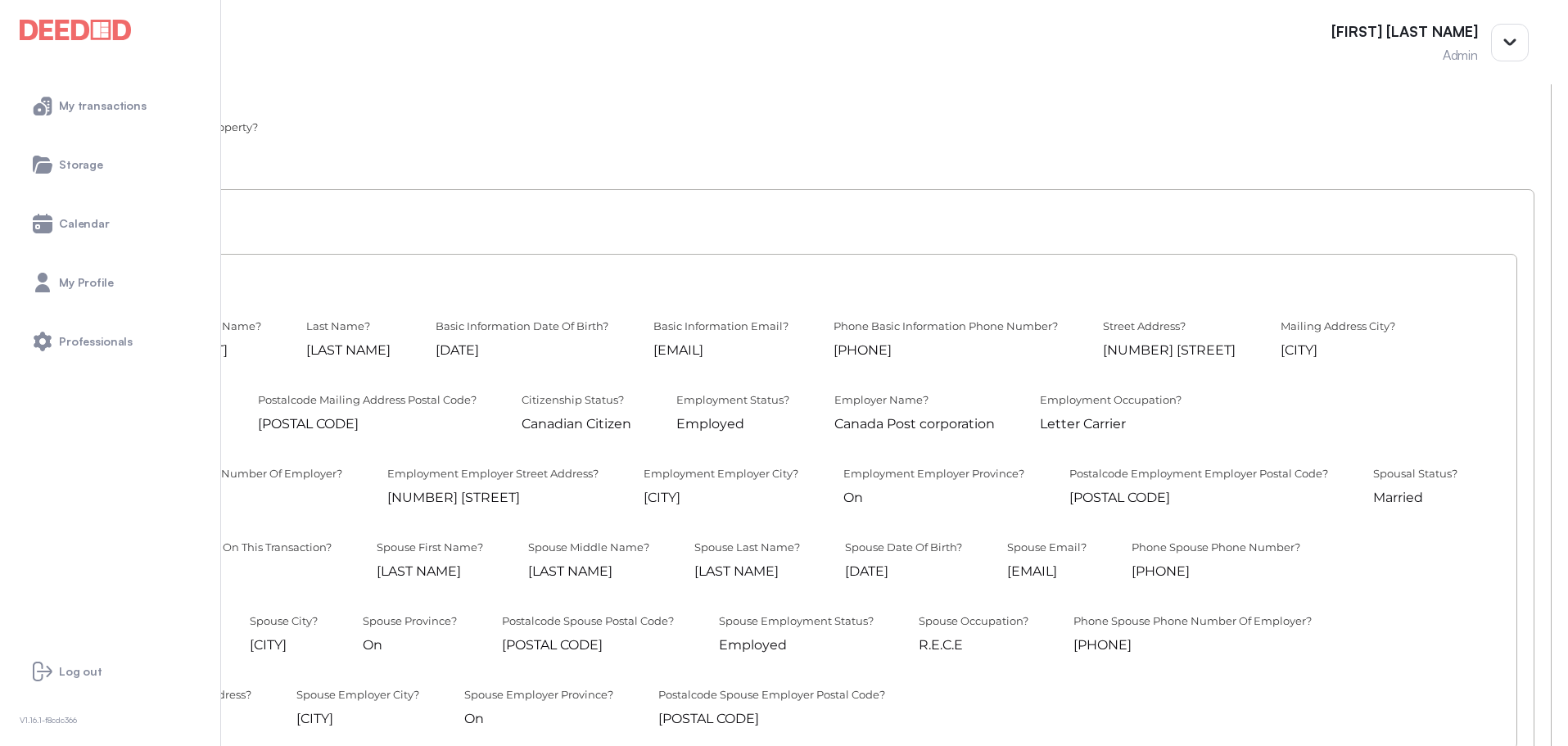scroll, scrollTop: 409, scrollLeft: 0, axis: vertical 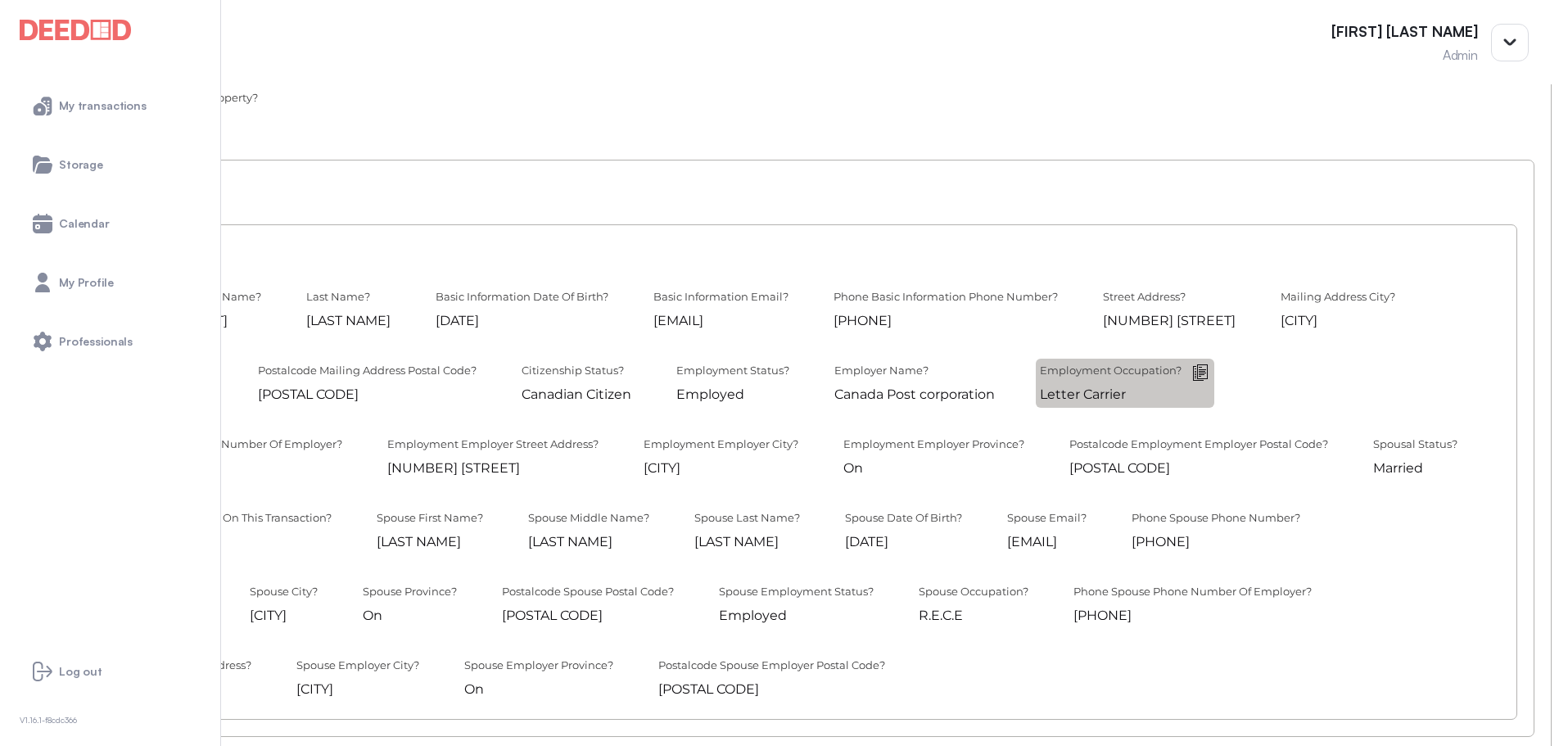 click at bounding box center (0, 0) 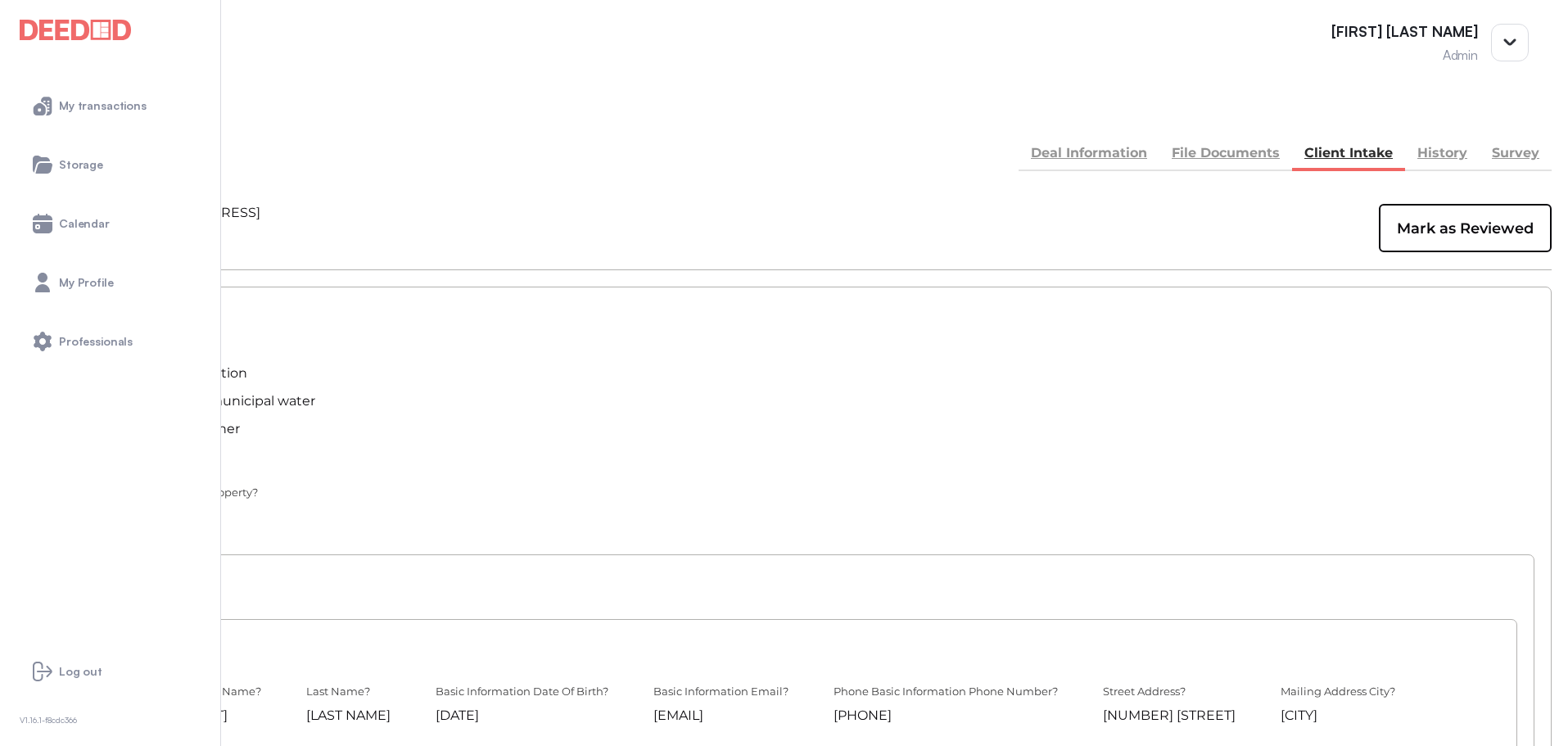 scroll, scrollTop: 0, scrollLeft: 0, axis: both 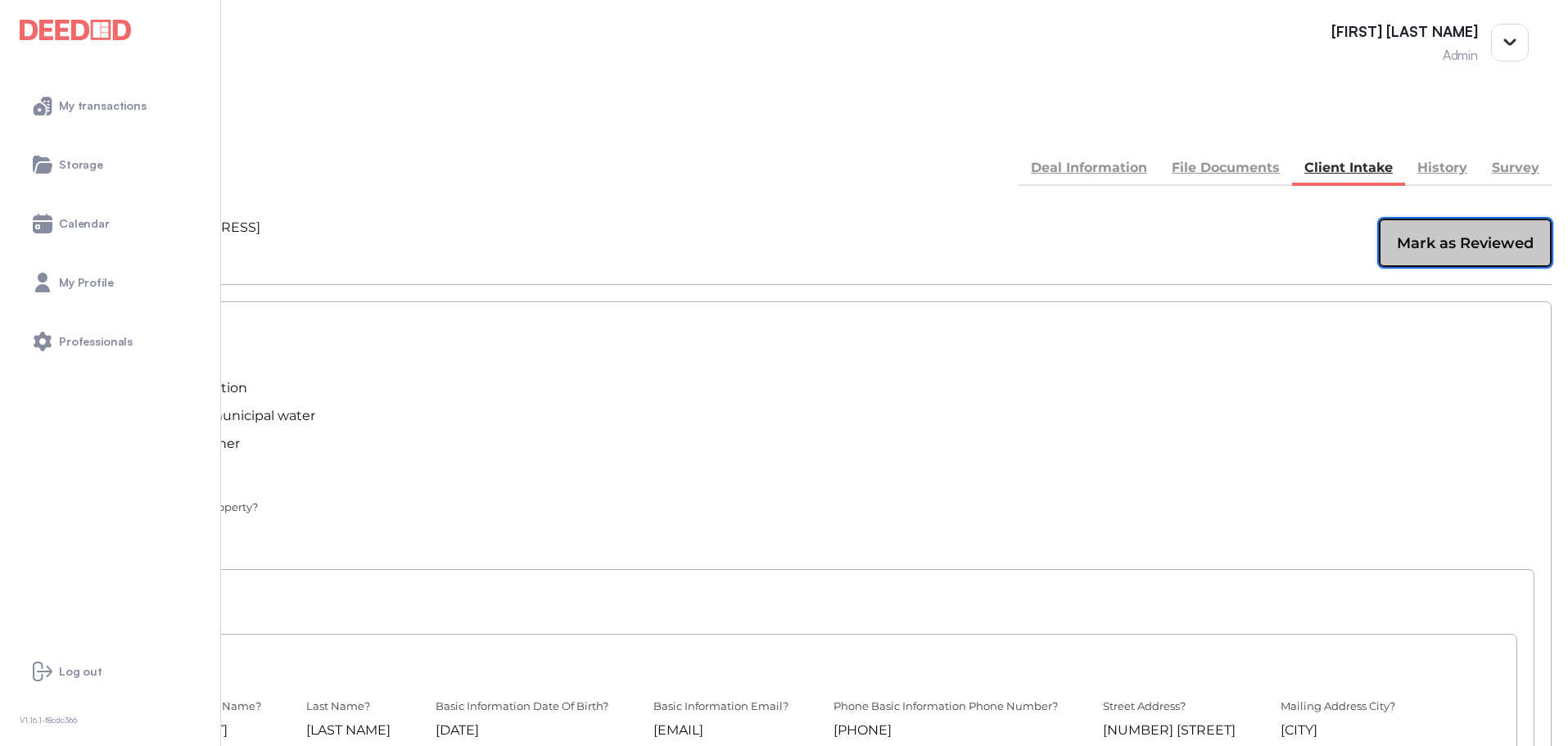 click on "Mark as Reviewed" at bounding box center (1465, 243) 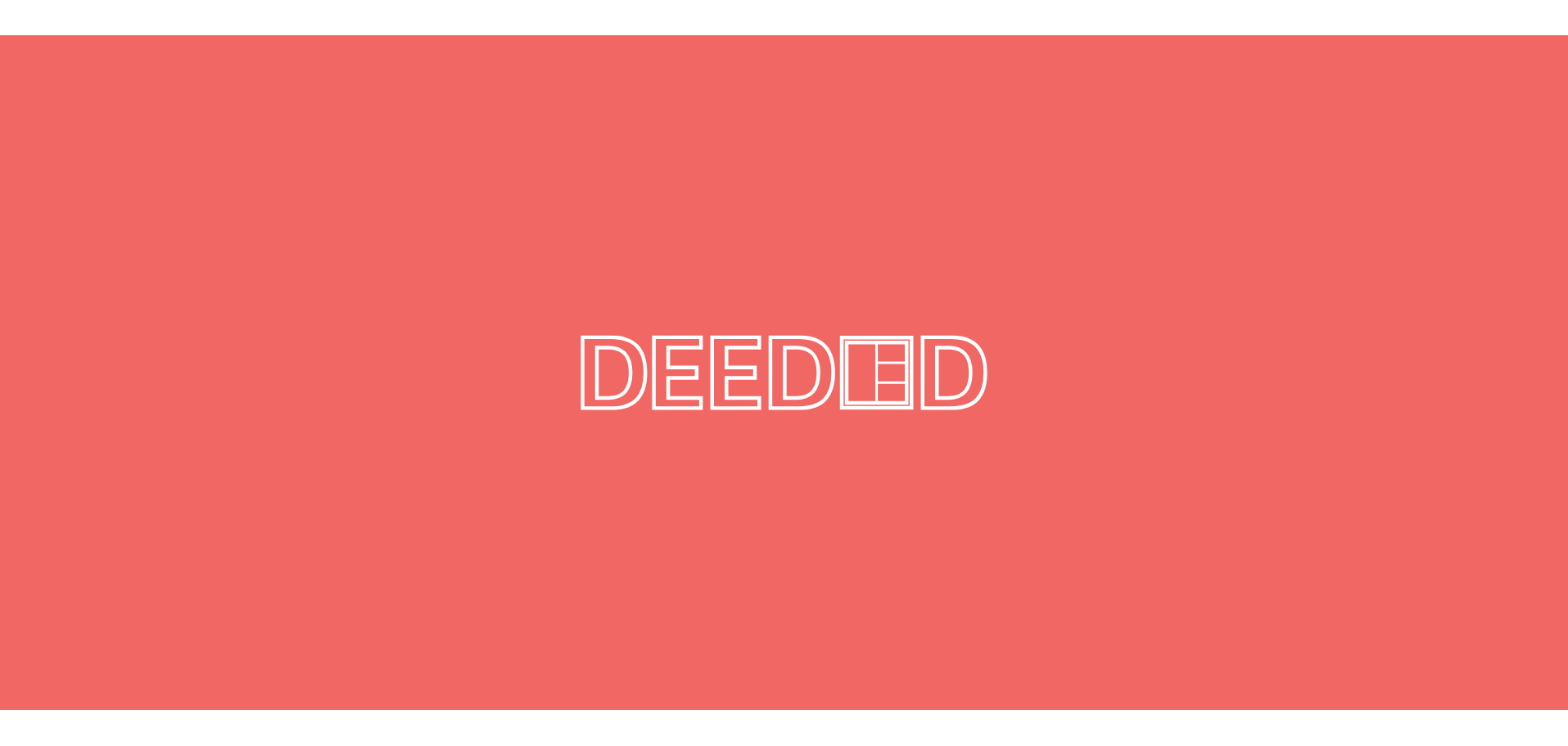 scroll, scrollTop: 0, scrollLeft: 0, axis: both 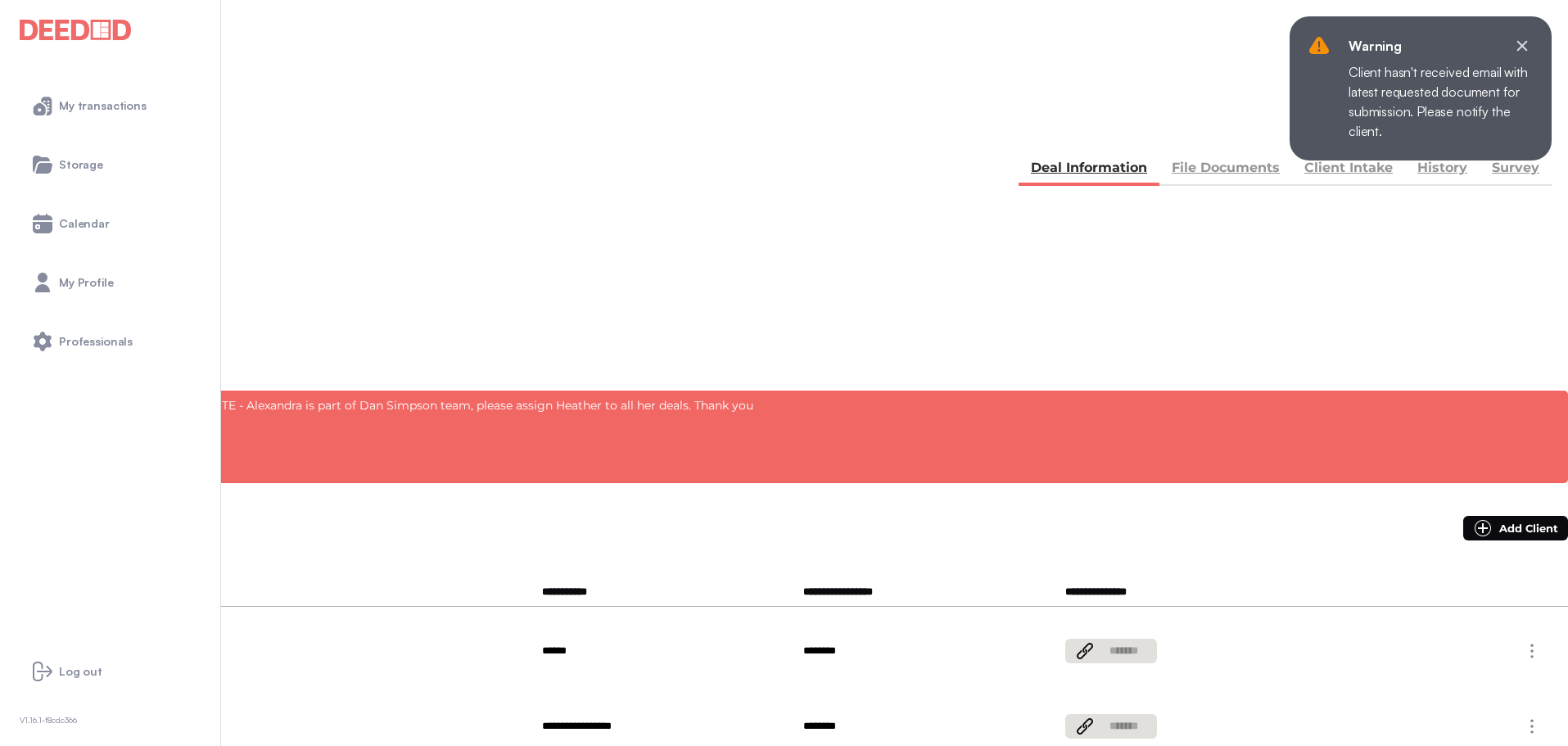 drag, startPoint x: 1124, startPoint y: 283, endPoint x: 1071, endPoint y: 279, distance: 53.150729 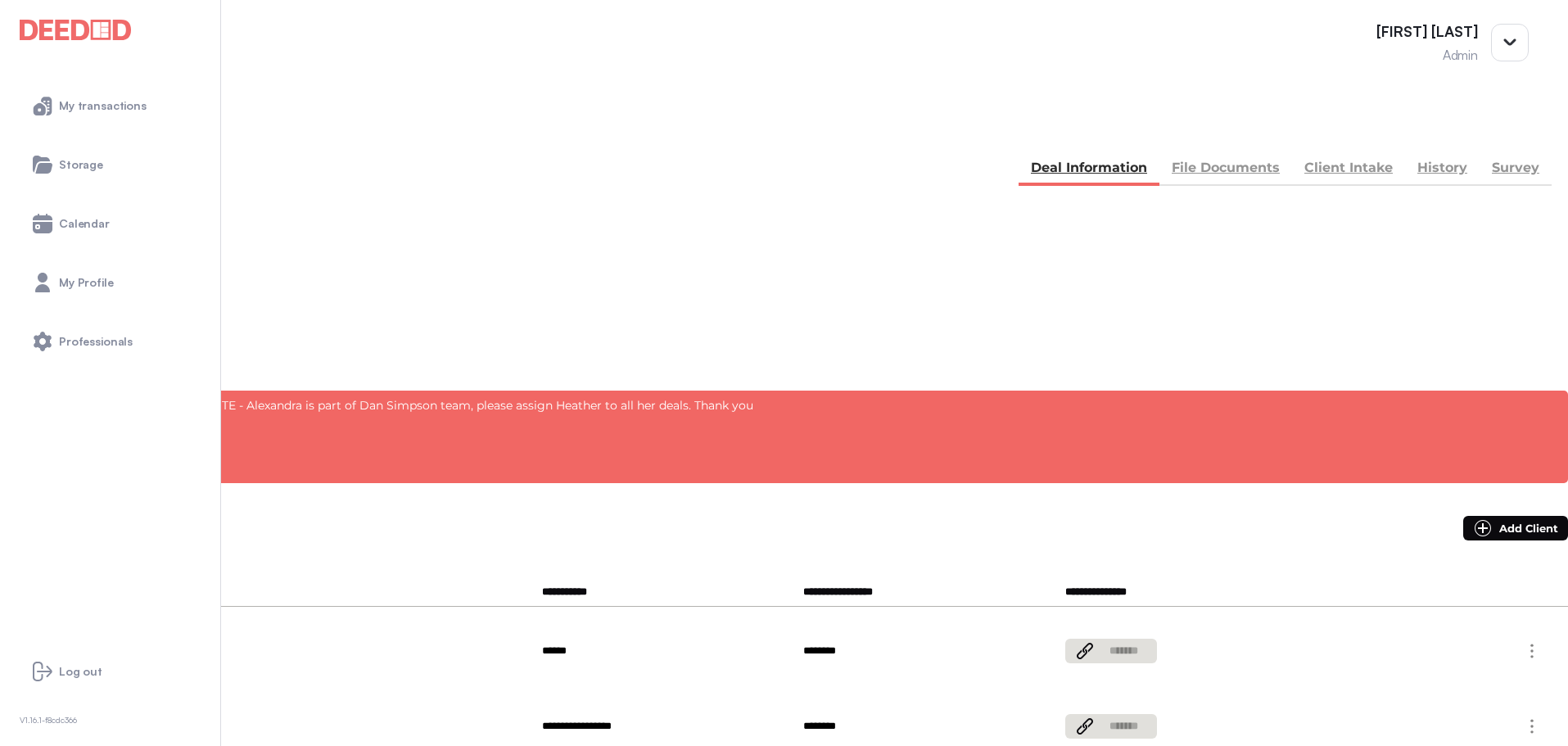 click on "Client Intake" at bounding box center [1349, 170] 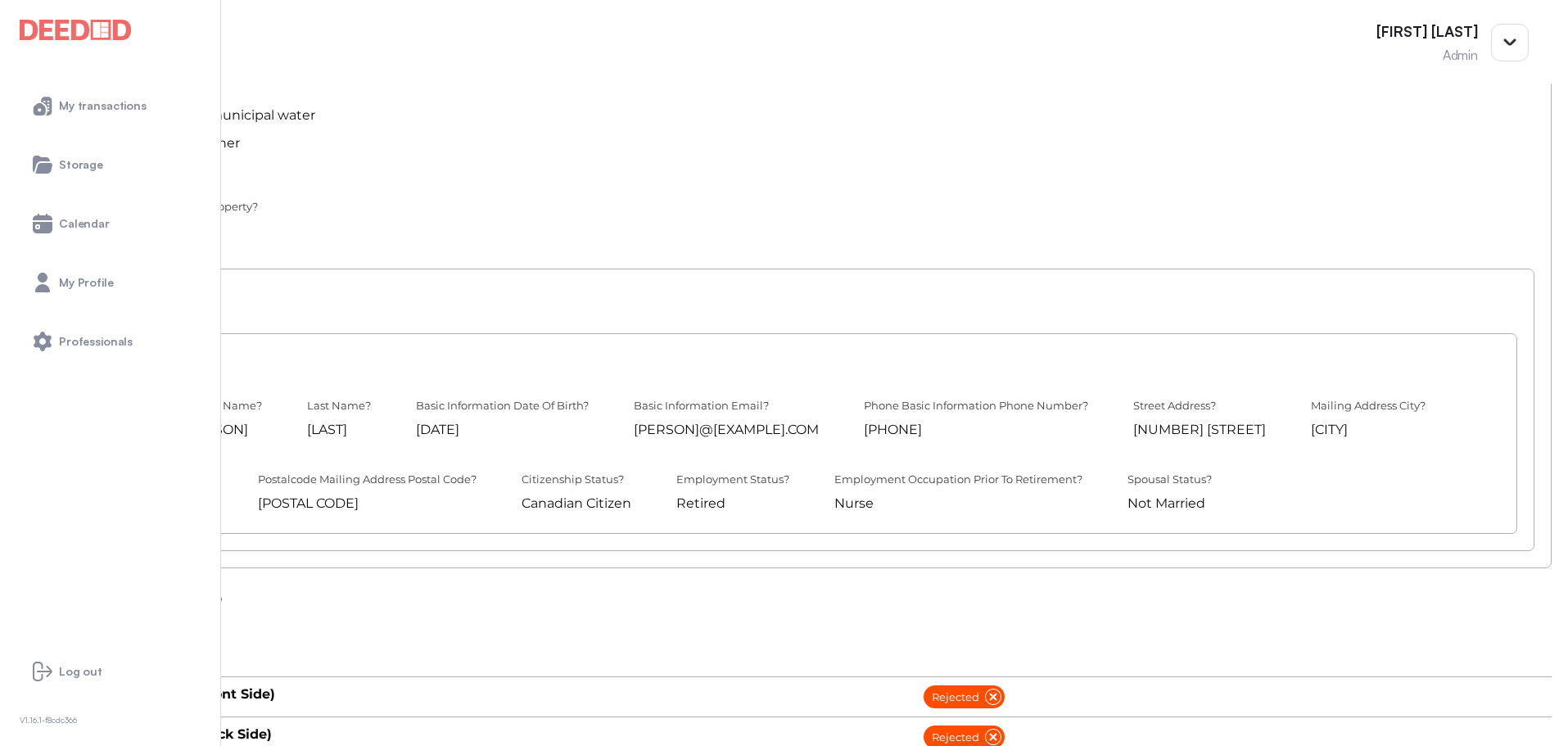 scroll, scrollTop: 243, scrollLeft: 0, axis: vertical 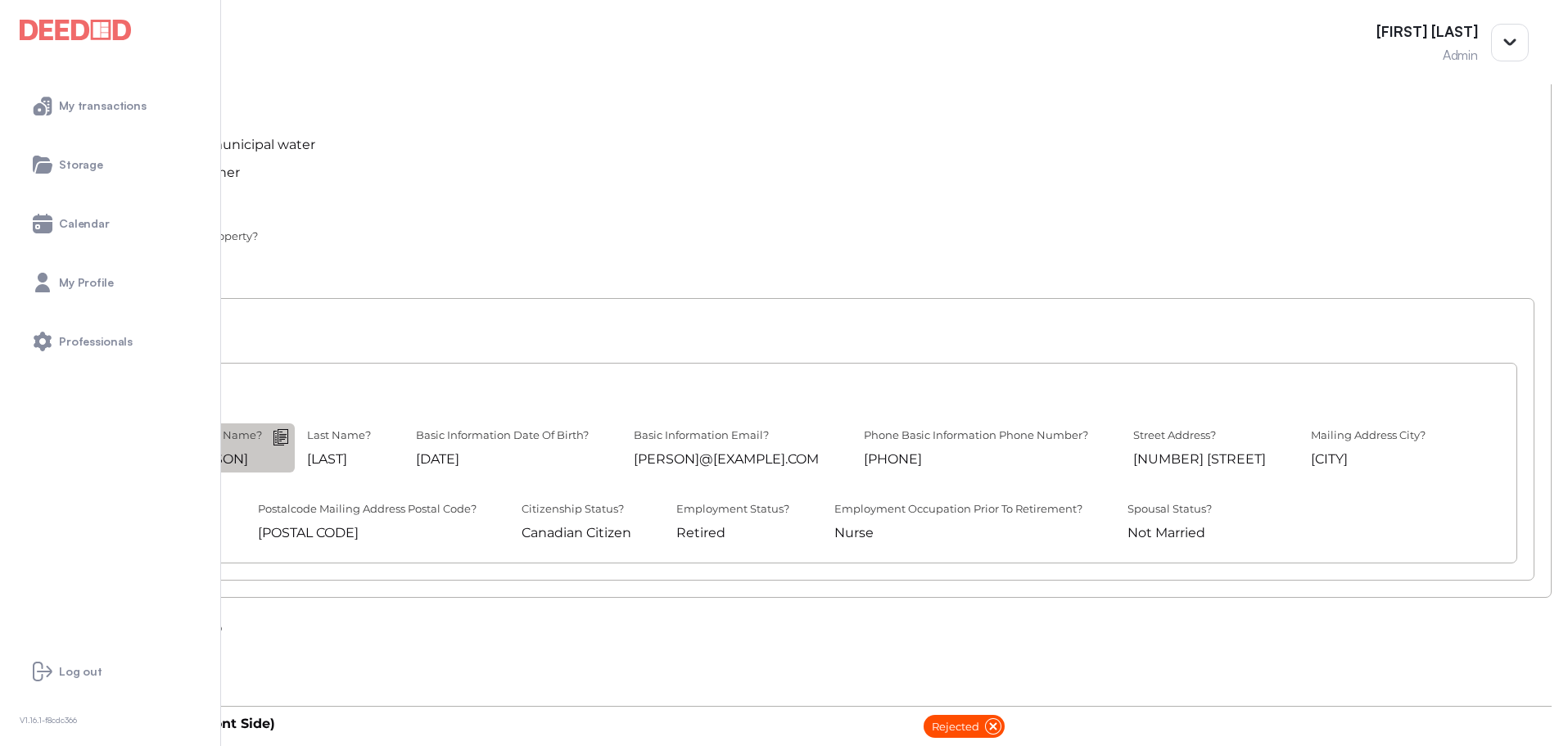 click on "[PERSON]" at bounding box center (222, 459) 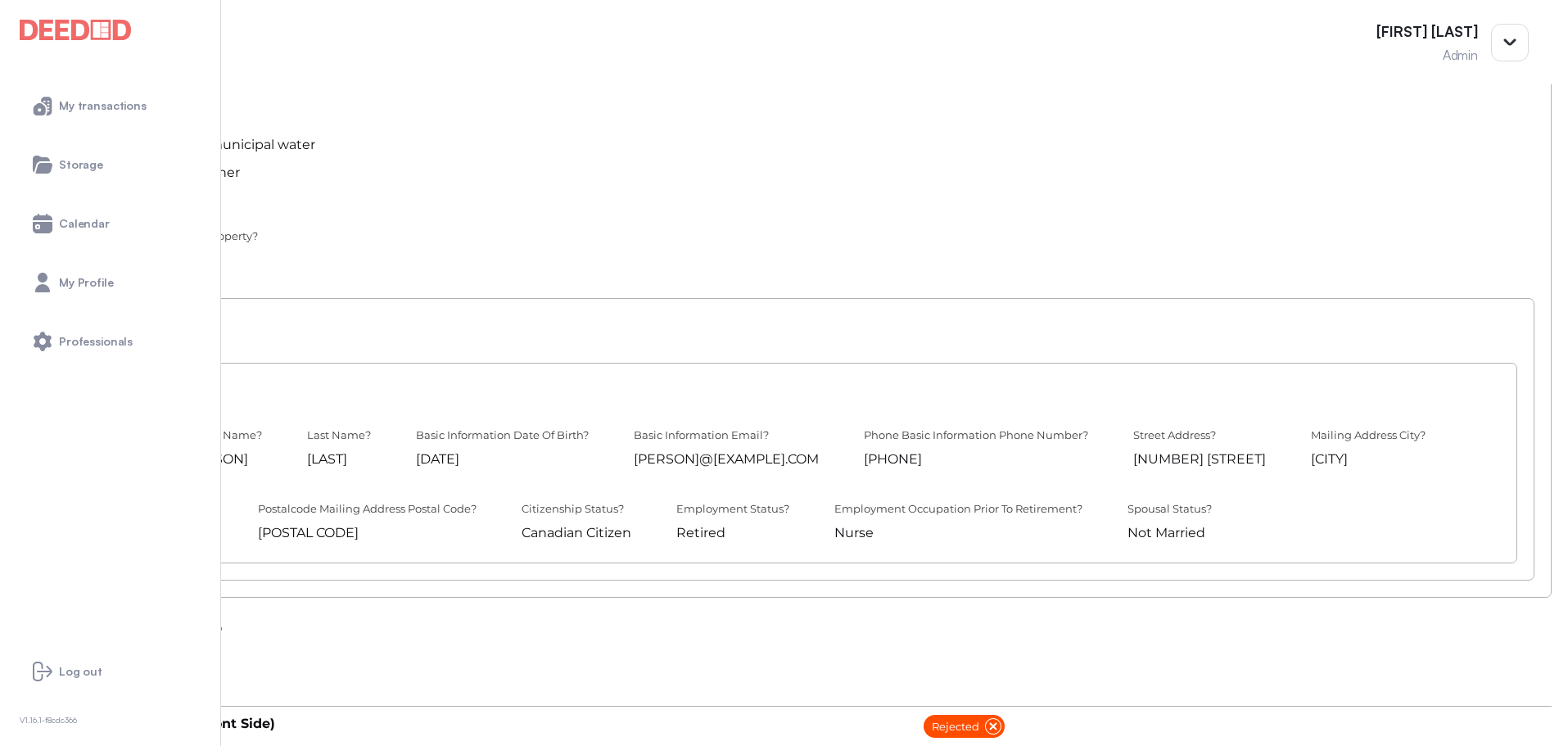 click on "First Name ?  [PERSON]   Middle Name ?  [PERSON]   Last Name ?  [LAST]   Basic Information Date Of Birth ?  2025-07-02   Basic Information Email ?  [PERSON]@[EXAMPLE].COM  Phone Basic Information Phone Number ?  [PHONE]   Street Address ?  [NUMBER] [STREET]   Mailing Address City ?  [CITY]   Mailing Address Province ?    [STATE]  Postalcode Mailing Address Postal Code ?  [POSTAL CODE]   Citizenship Status ?    Canadian Citizen   Employment Status ?    Retired   Employment Occupation Prior To Retirement ?  Nurse   Spousal Status ?    Not Married" at bounding box center (784, 485) 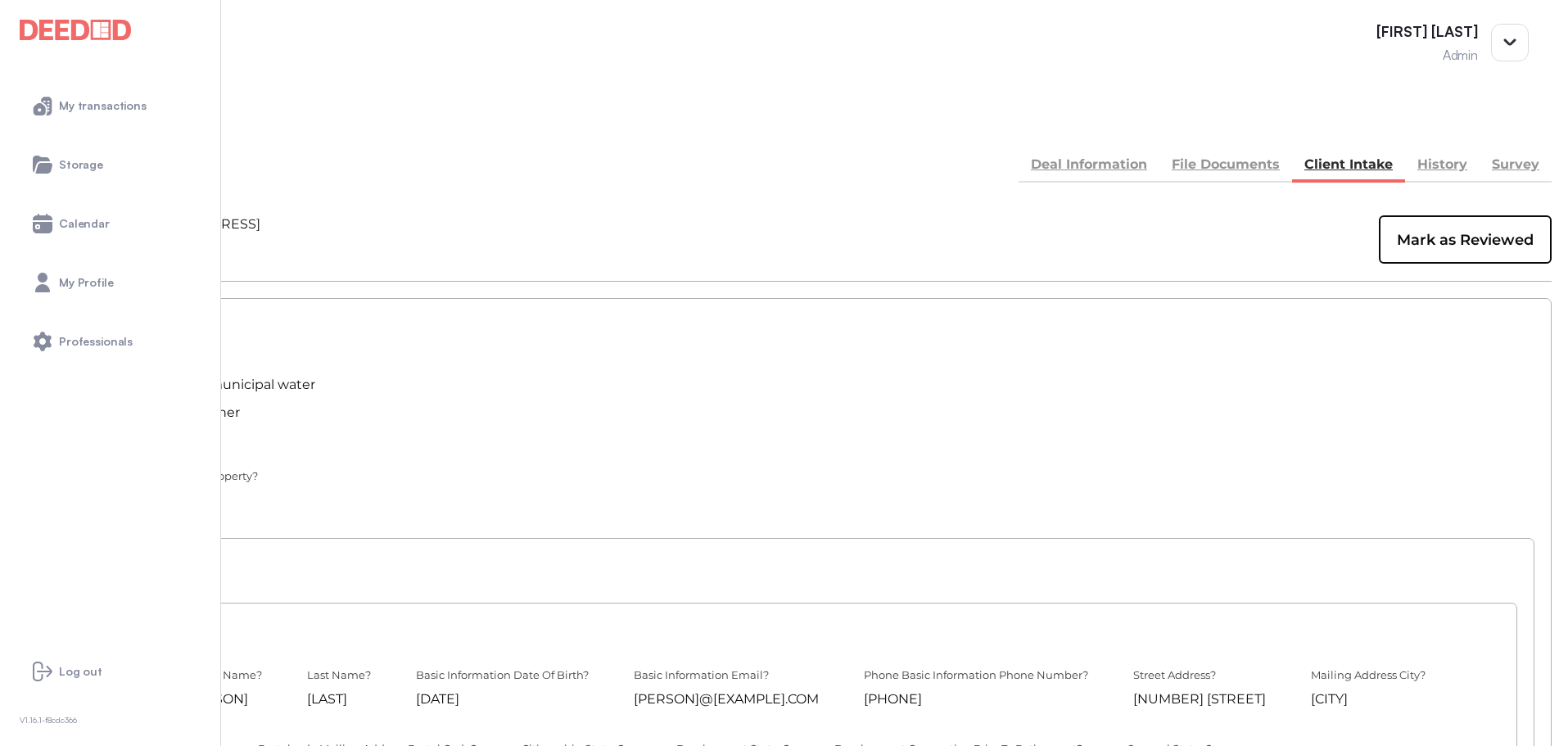 scroll, scrollTop: 0, scrollLeft: 0, axis: both 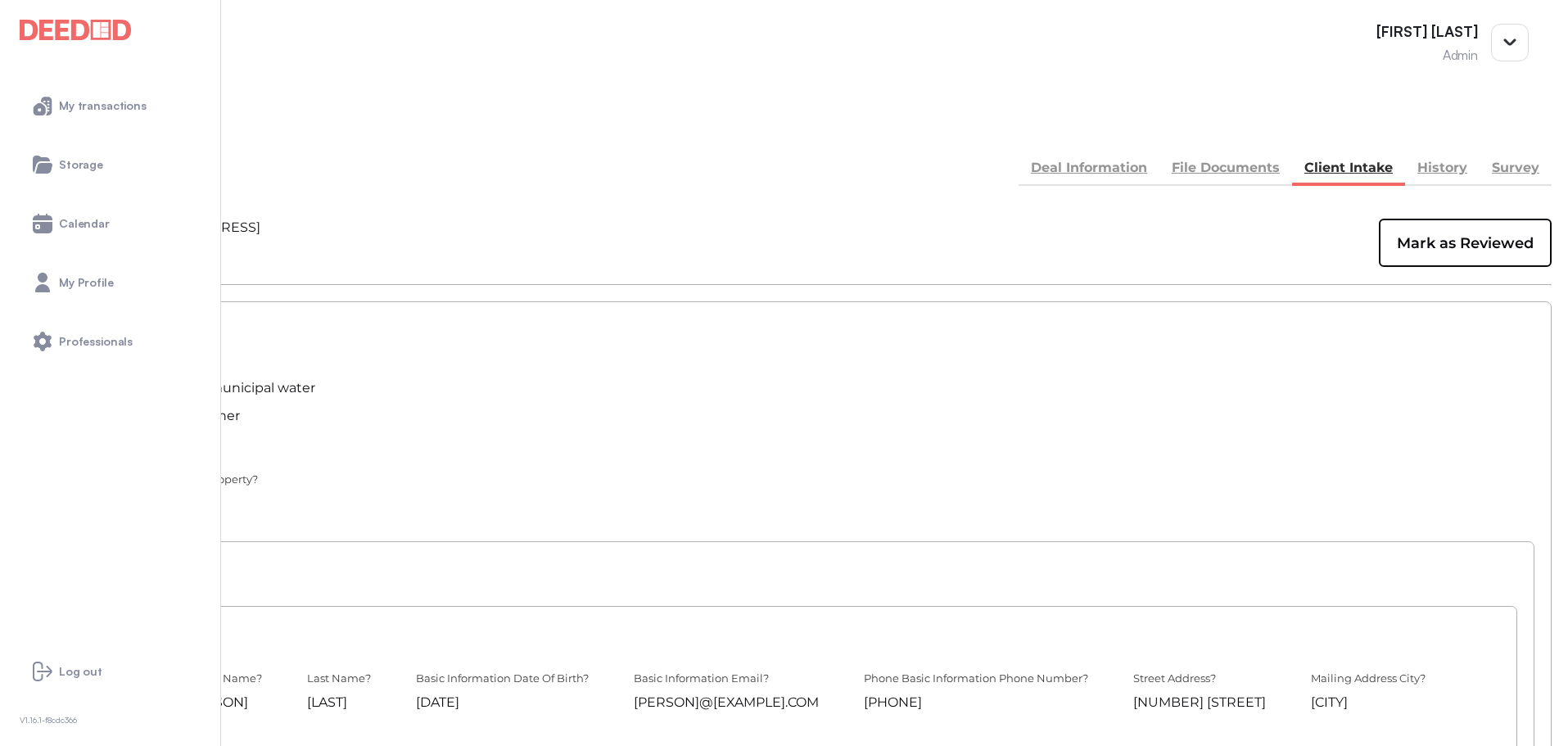 click on "File Documents" at bounding box center (1226, 170) 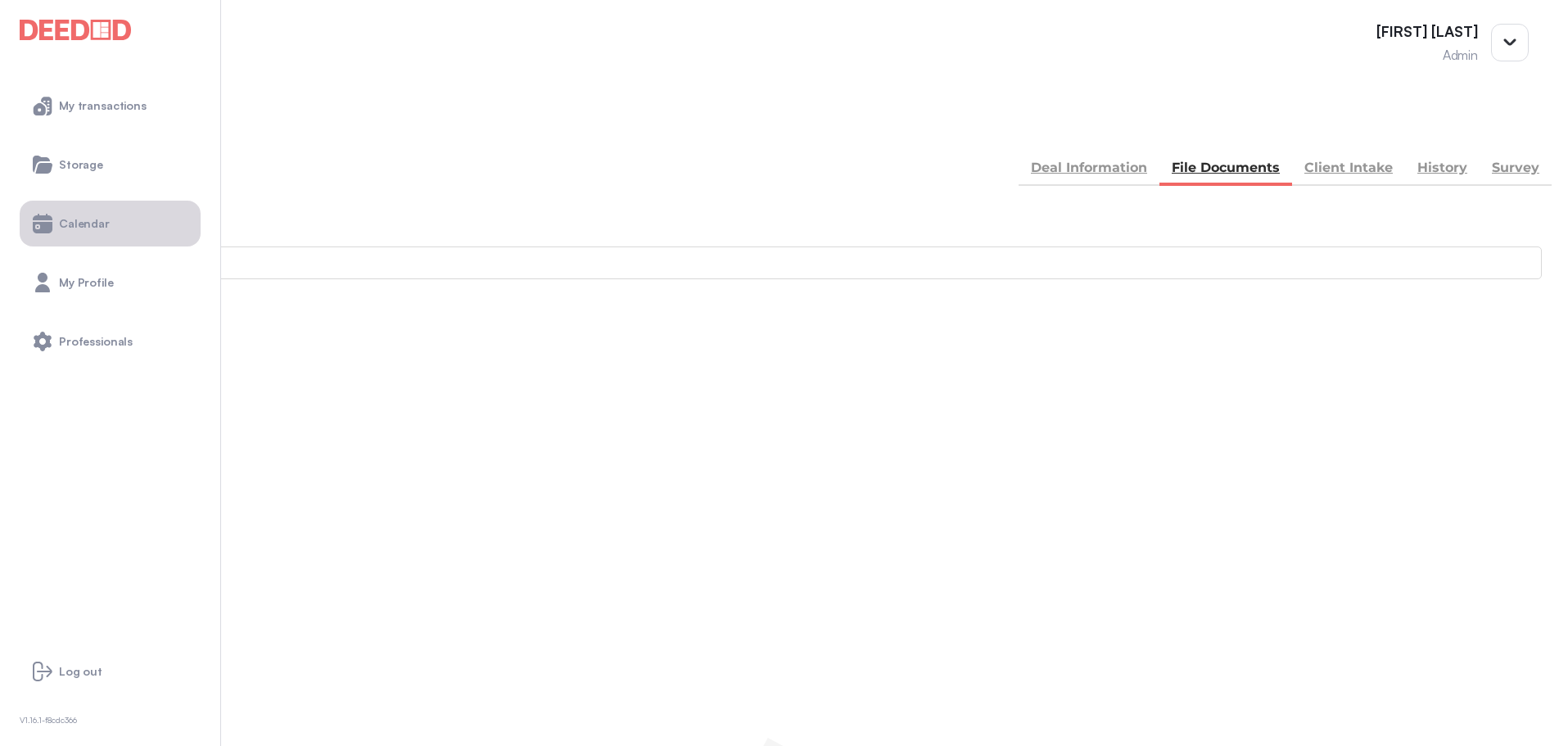 click on "Calendar" at bounding box center (84, 224) 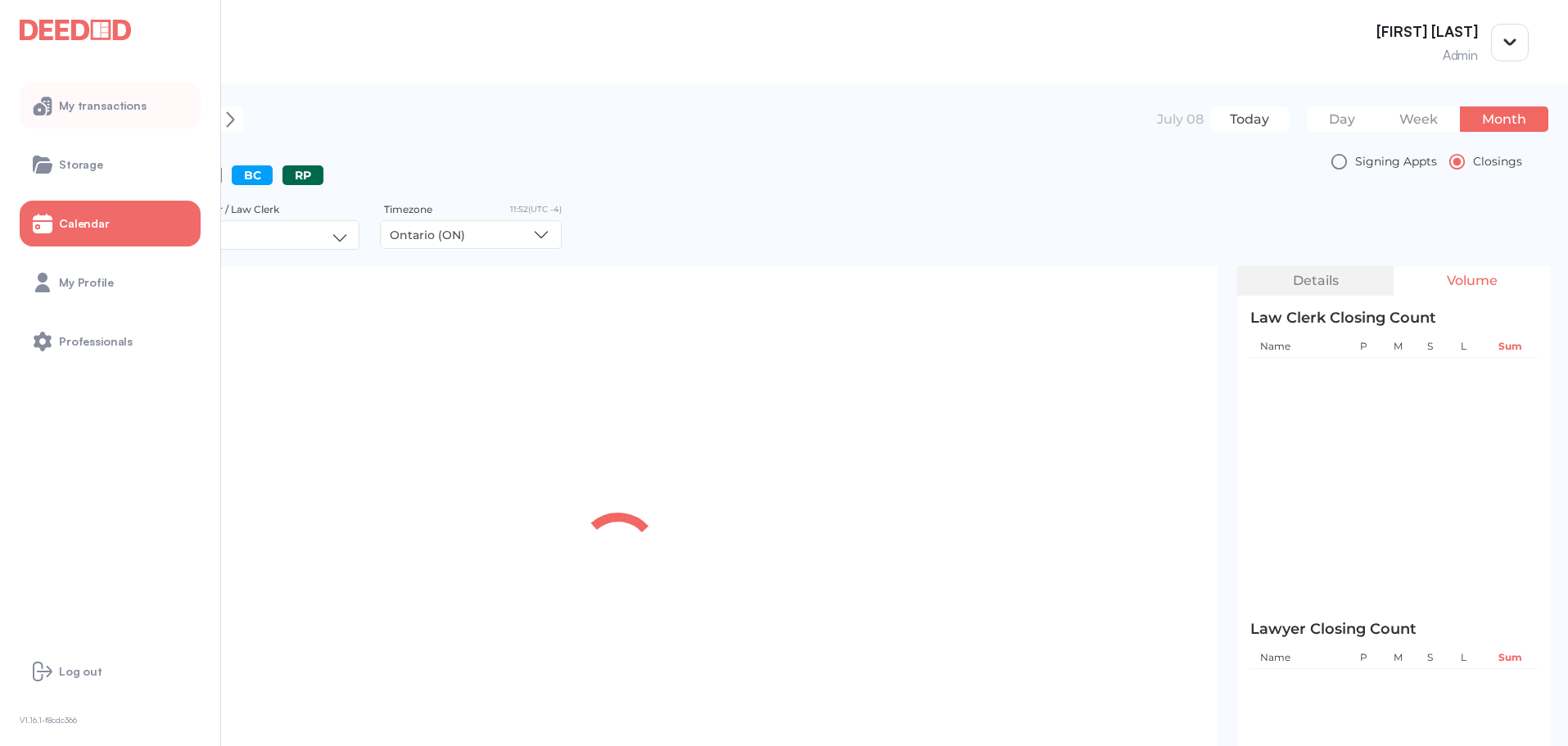 click on "My transactions" at bounding box center [102, 106] 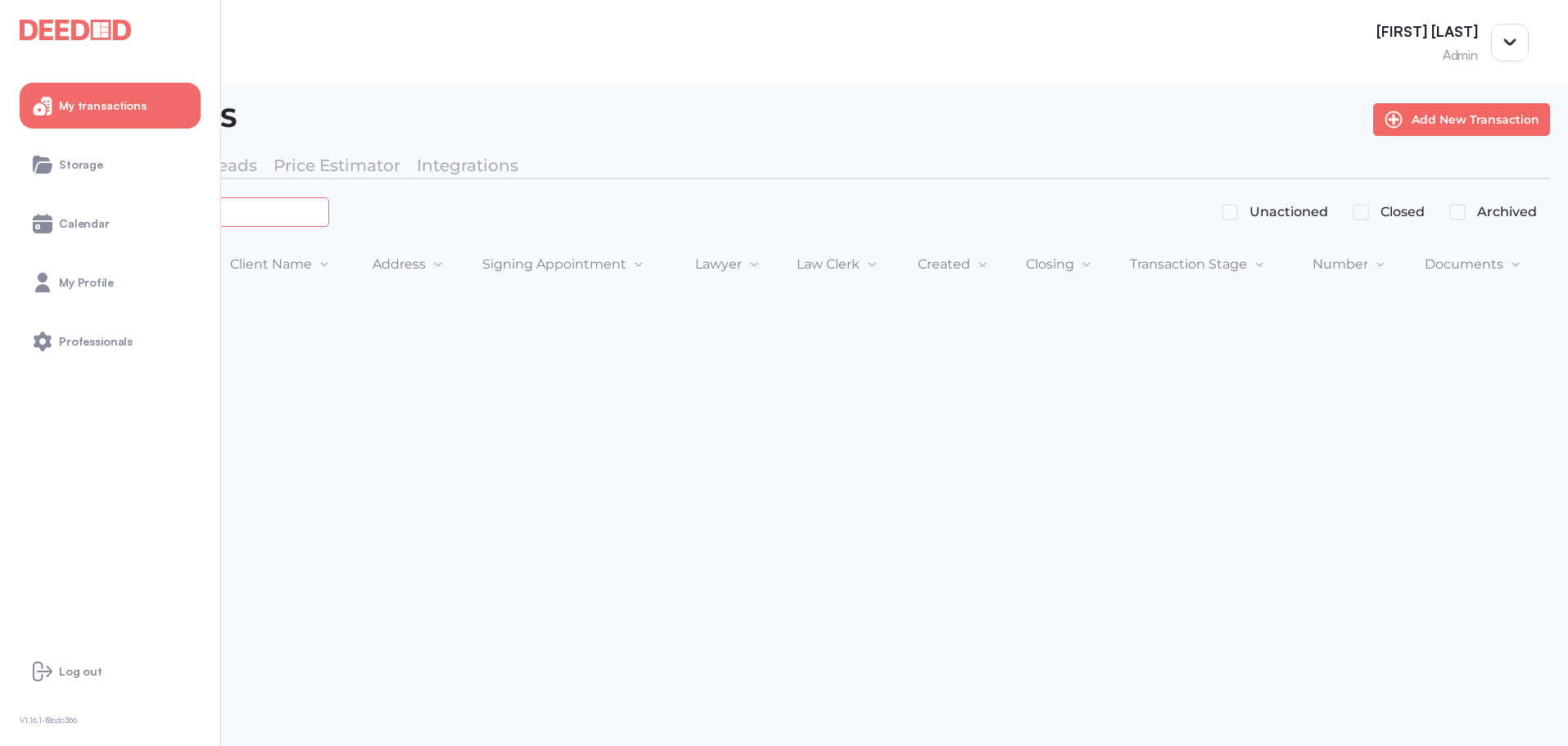 click at bounding box center (183, 211) 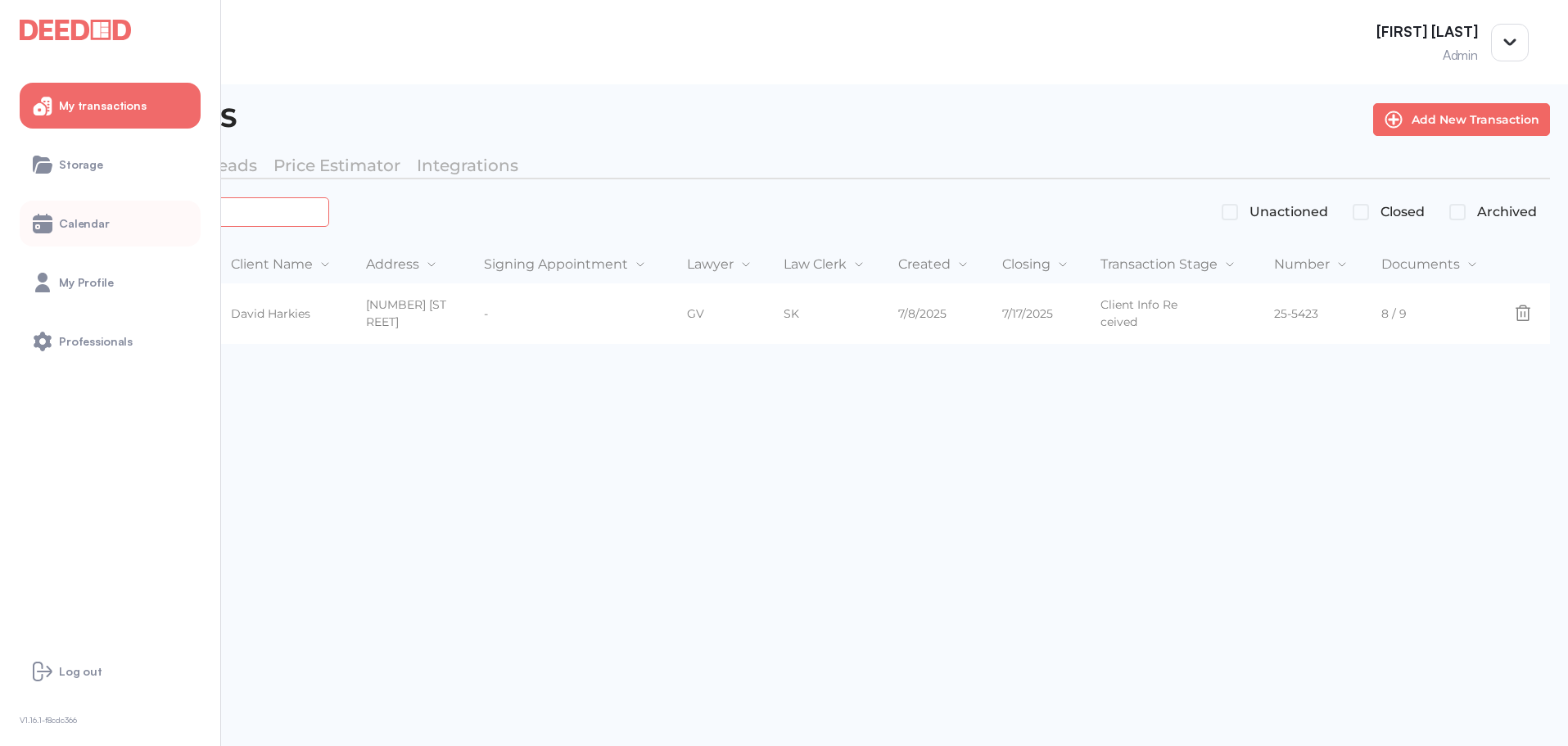 drag, startPoint x: 346, startPoint y: 223, endPoint x: 131, endPoint y: 216, distance: 215.1139 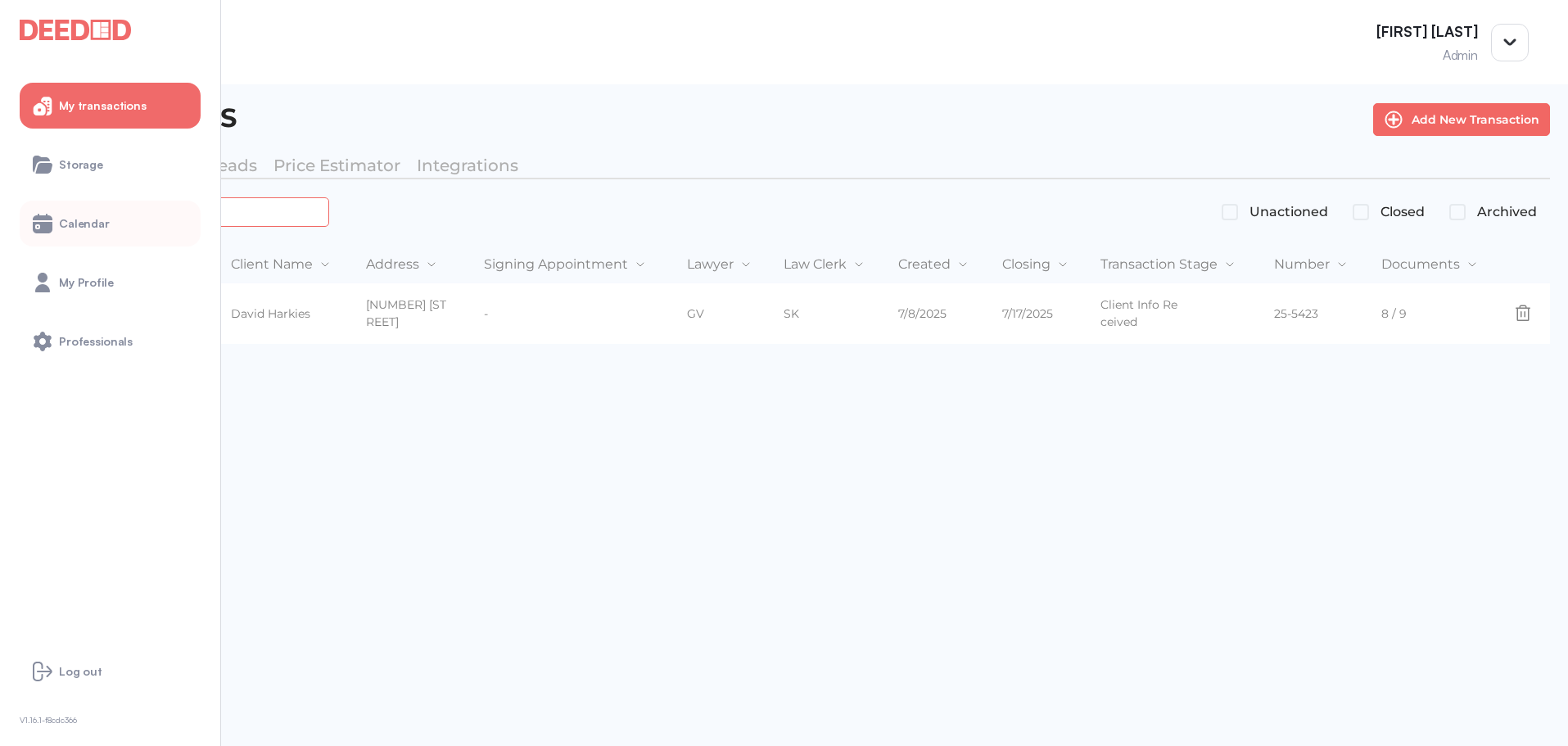 type on "****" 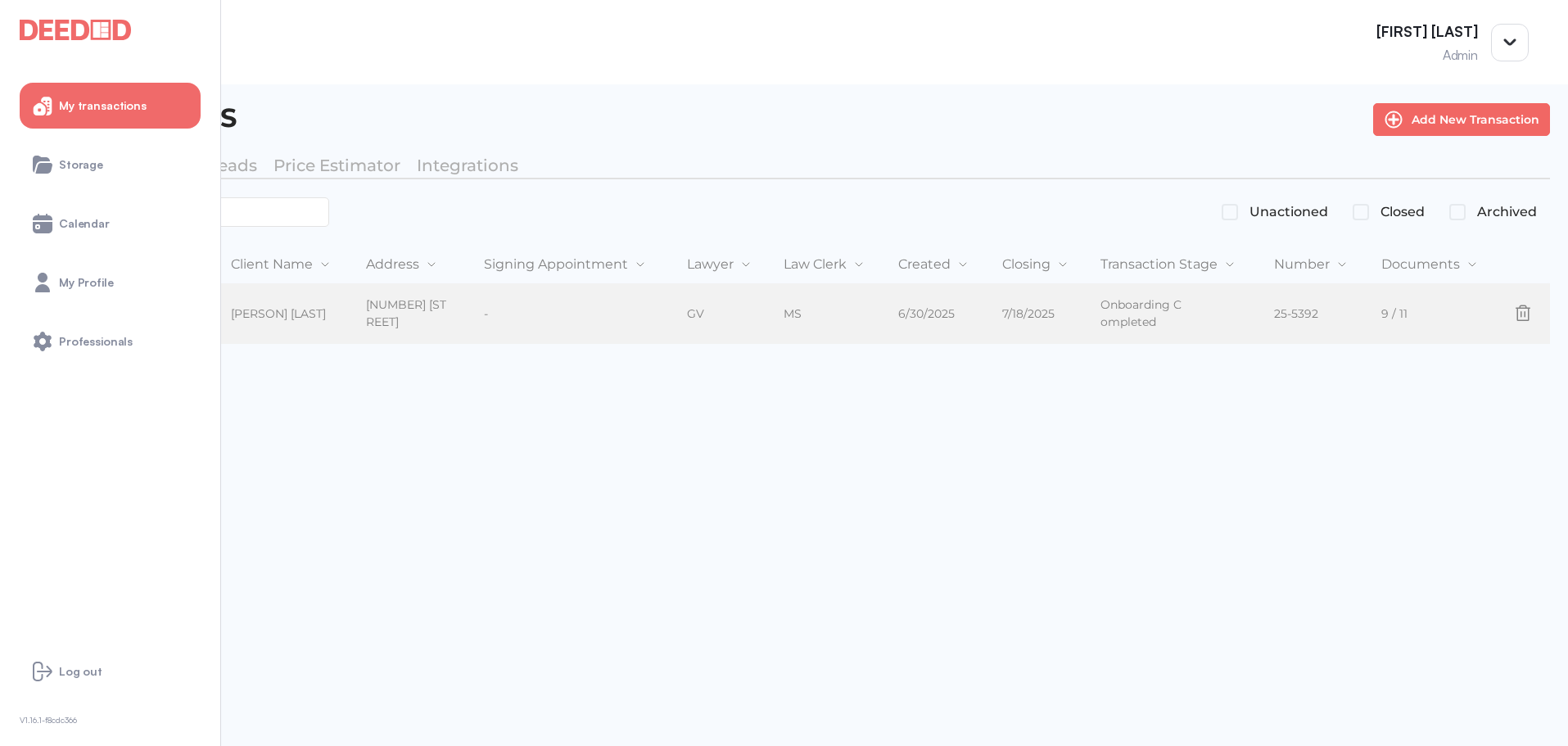 click on "Mortgage" at bounding box center [63, 314] 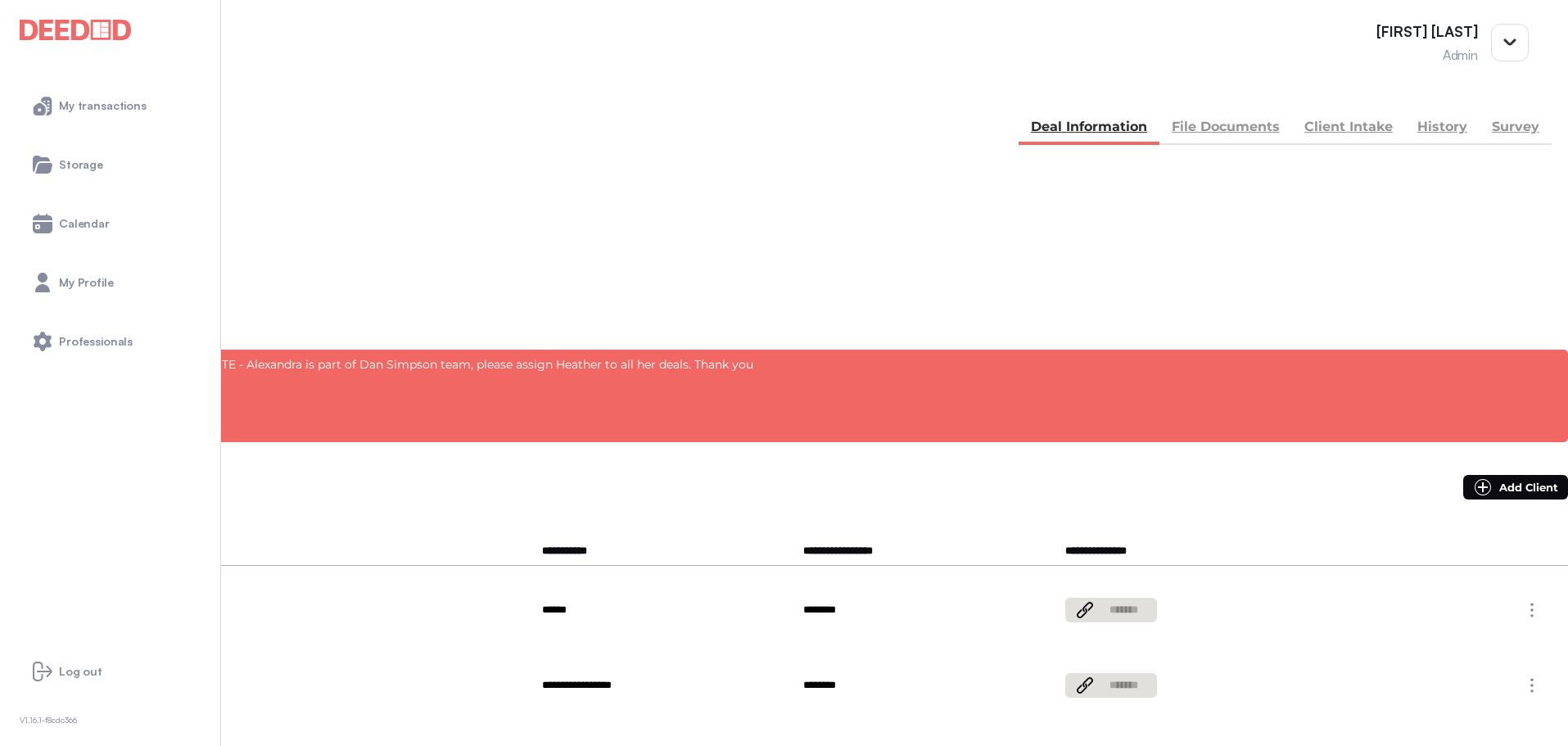 scroll, scrollTop: 0, scrollLeft: 0, axis: both 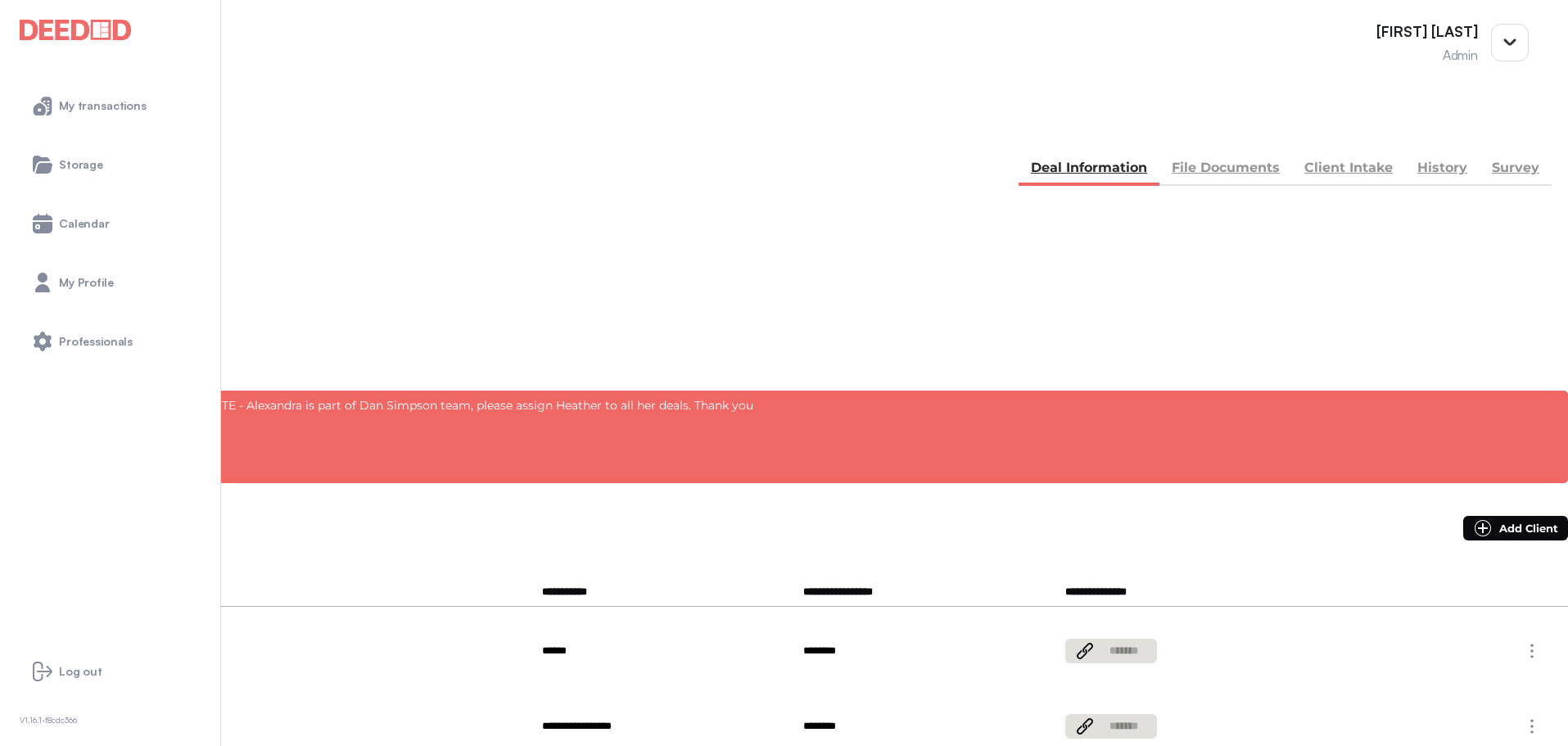 click on "File Documents" at bounding box center [1226, 170] 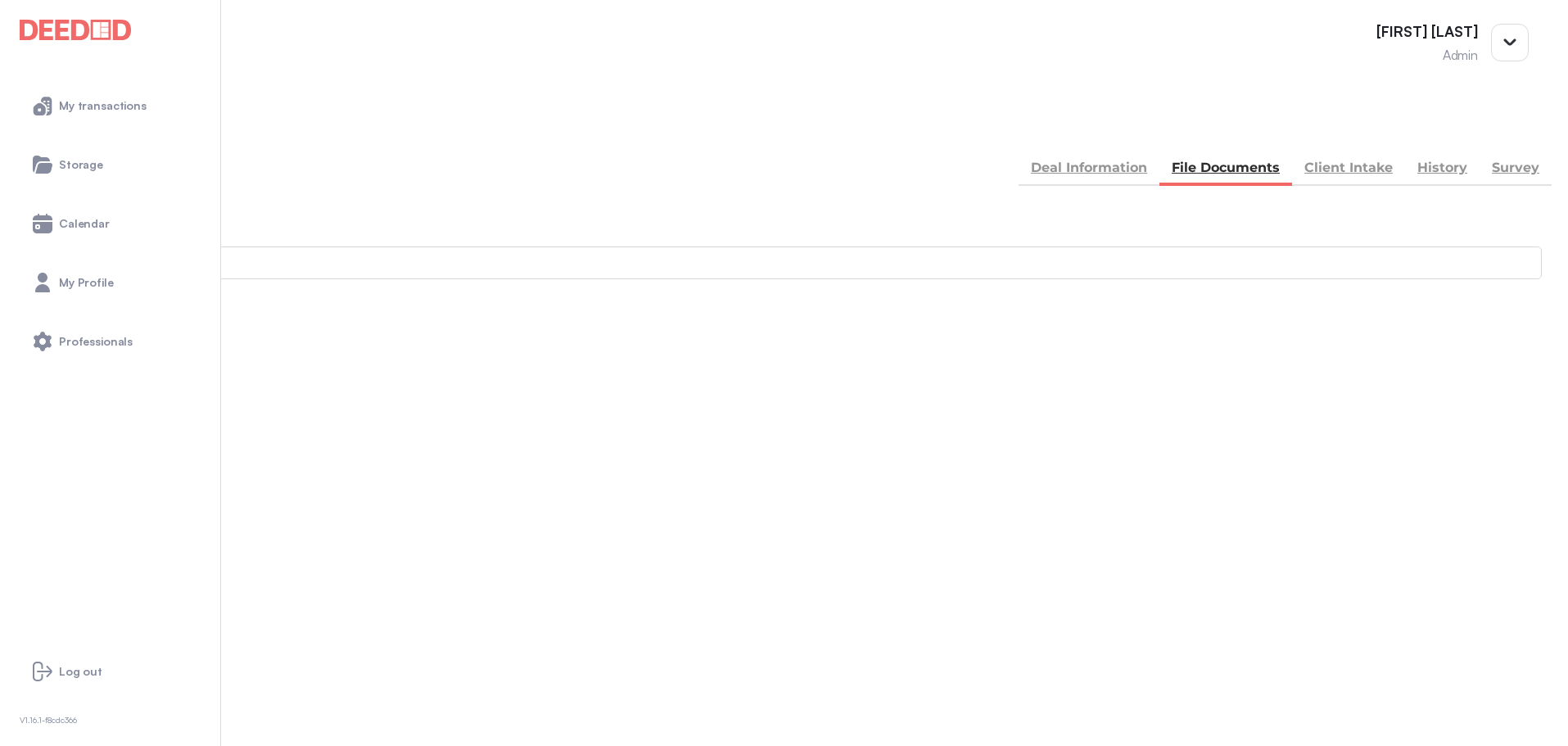click on "ID -- 2  members - 4" at bounding box center [784, 1109] 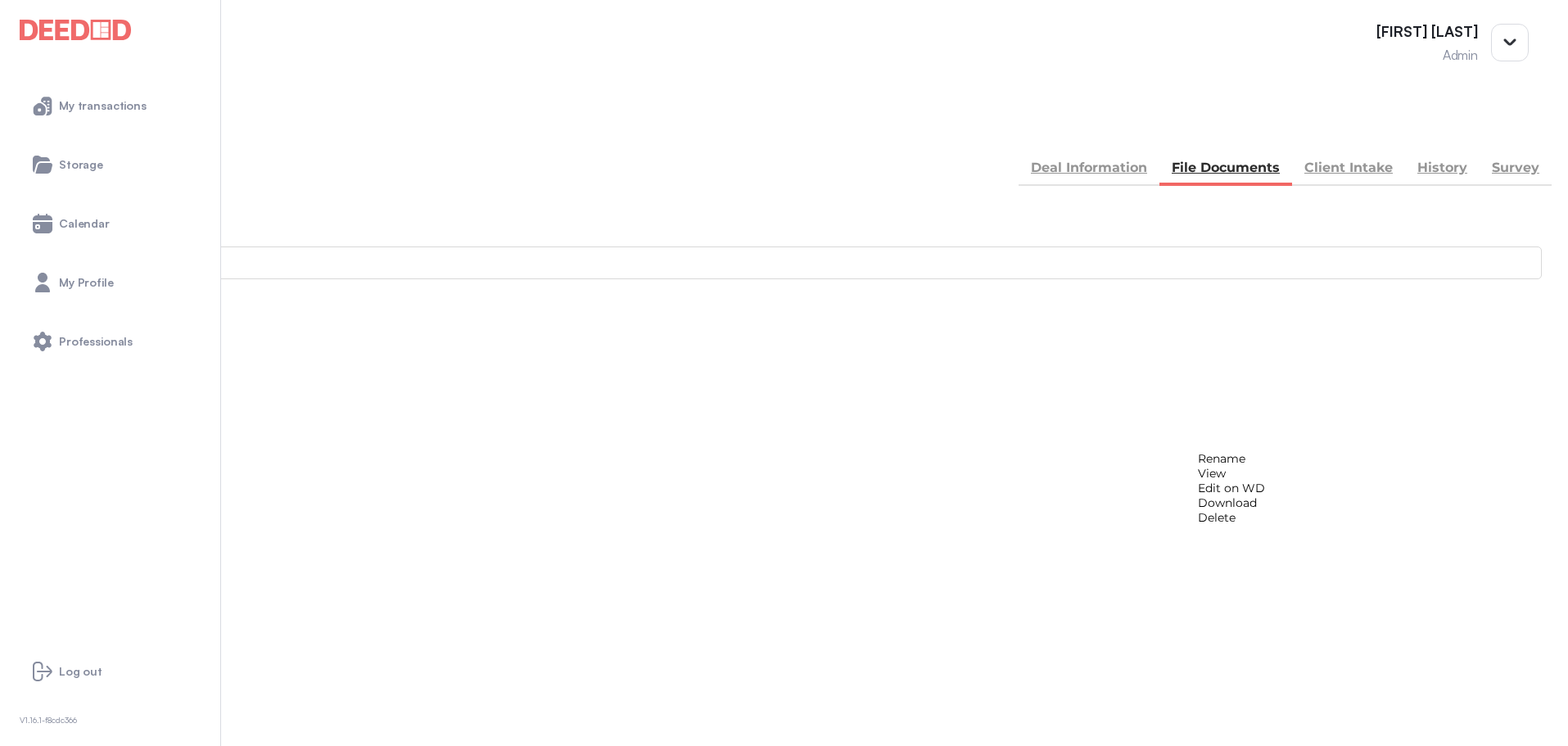 click on "View" at bounding box center (1231, 473) 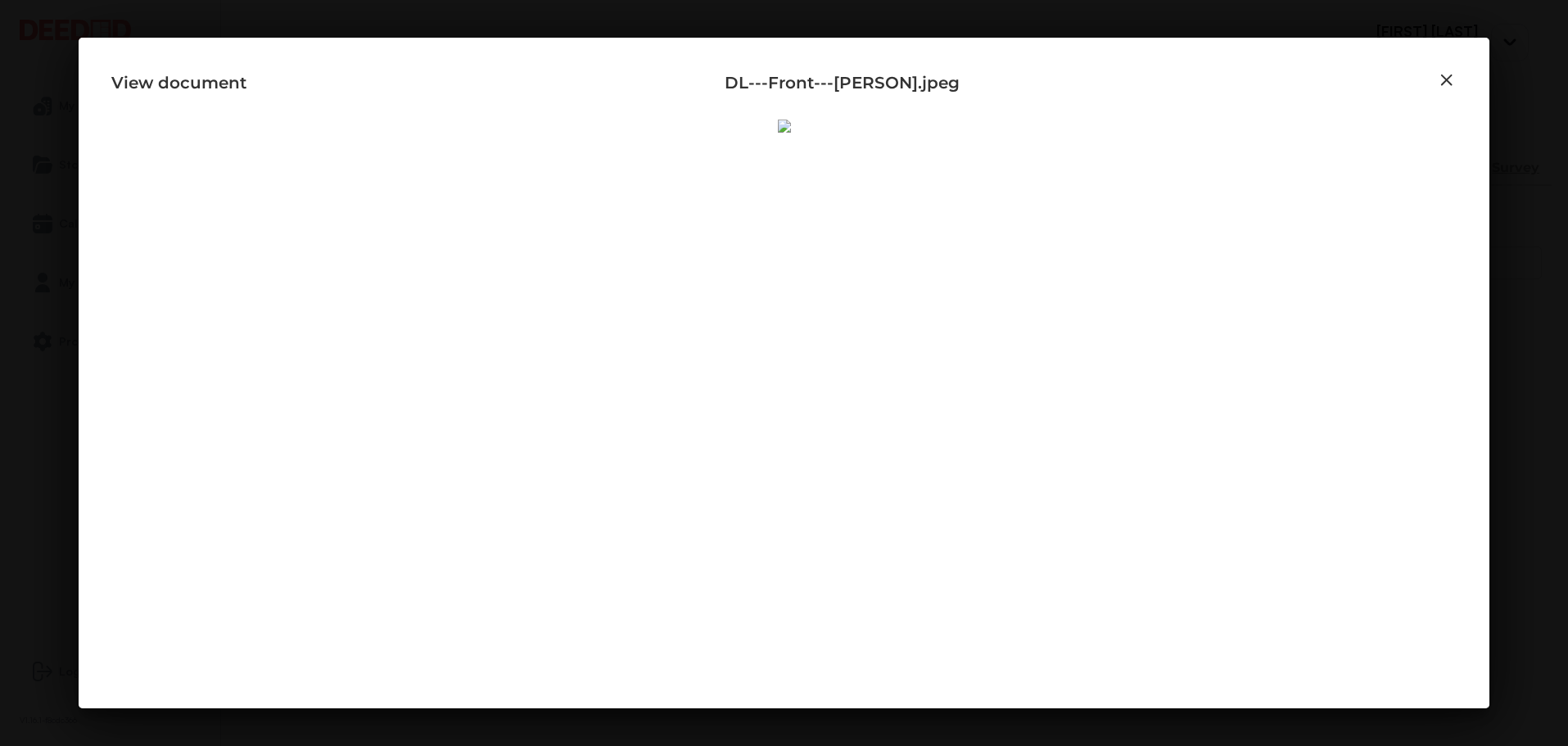 click at bounding box center (1447, 80) 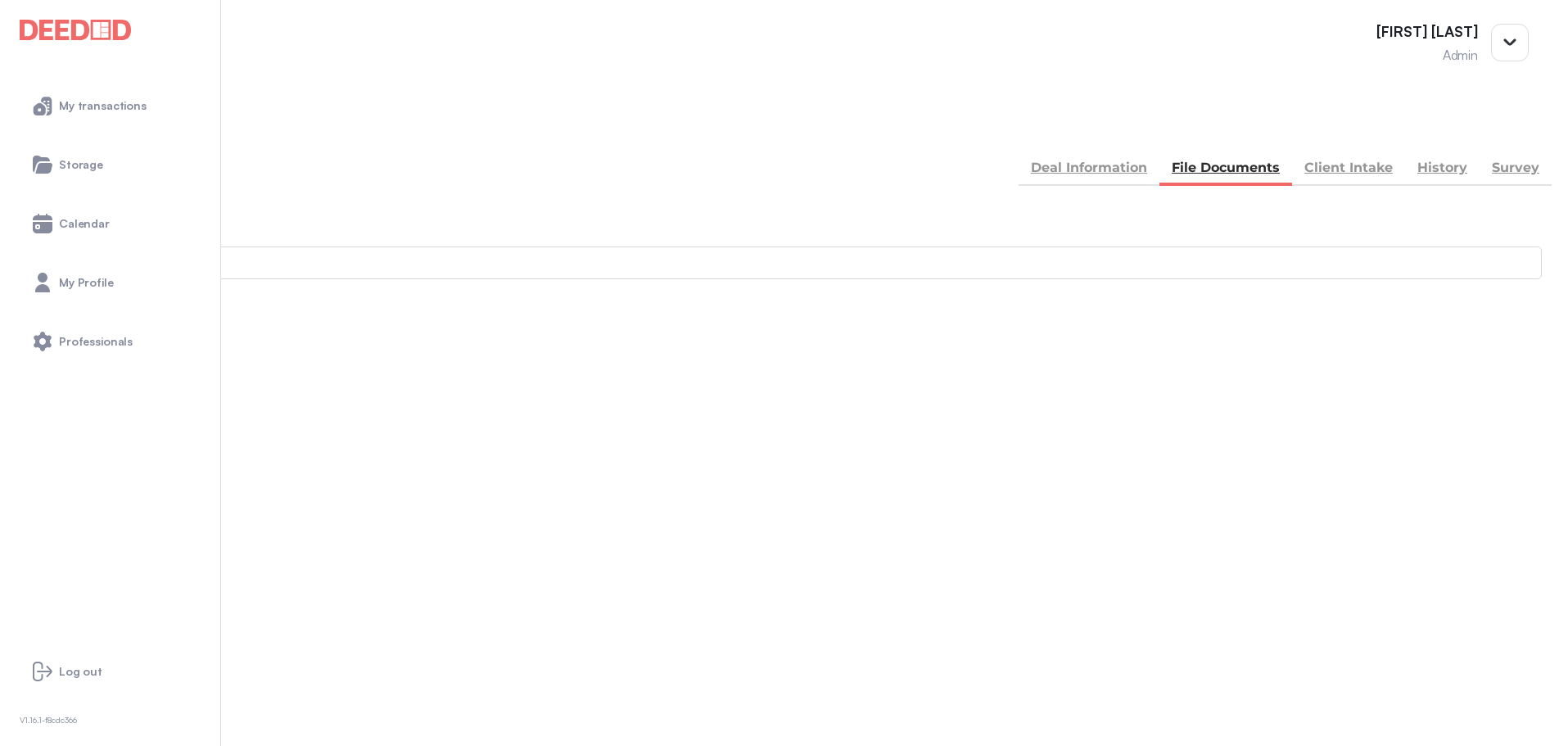 click on "Client Intake" at bounding box center (1349, 170) 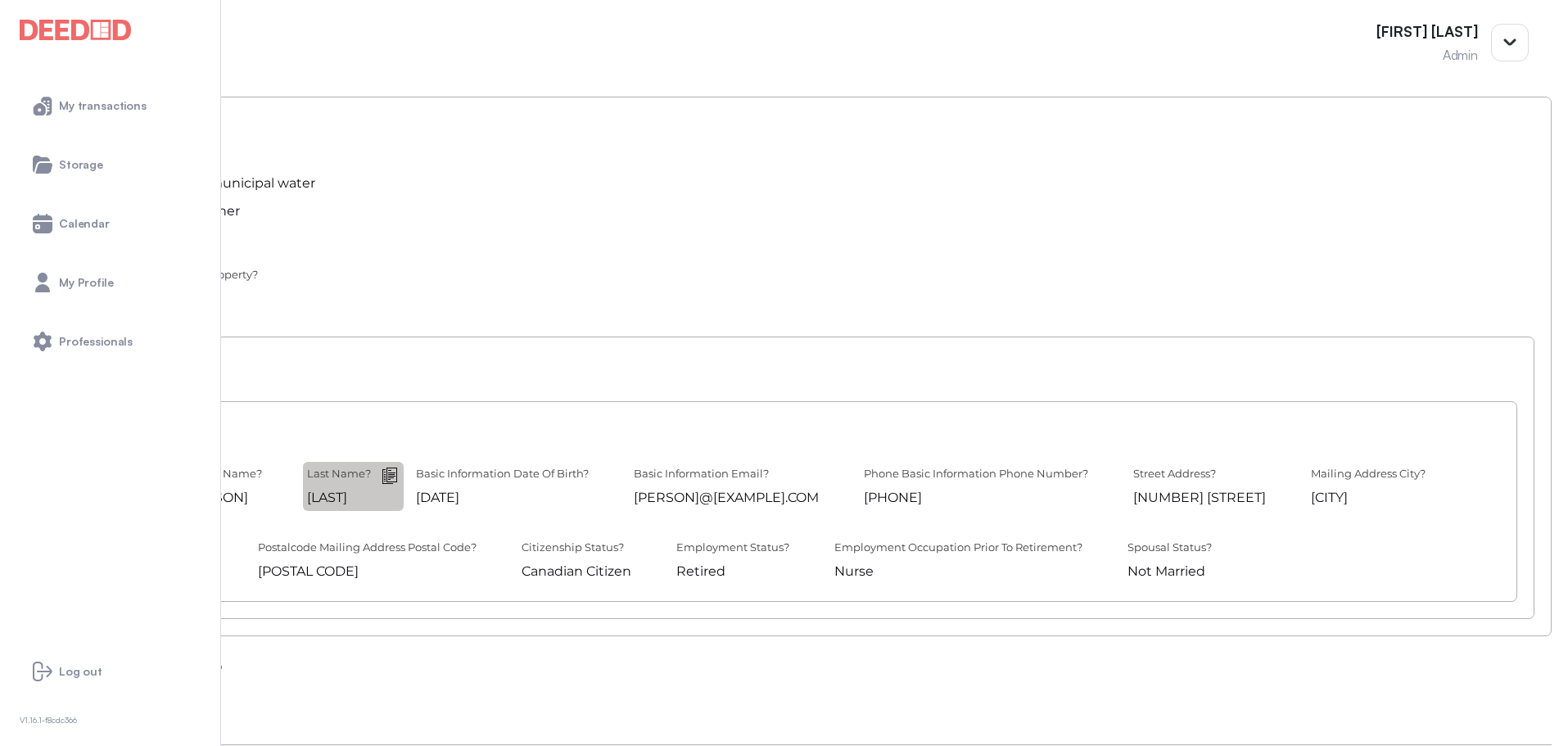 scroll, scrollTop: 246, scrollLeft: 0, axis: vertical 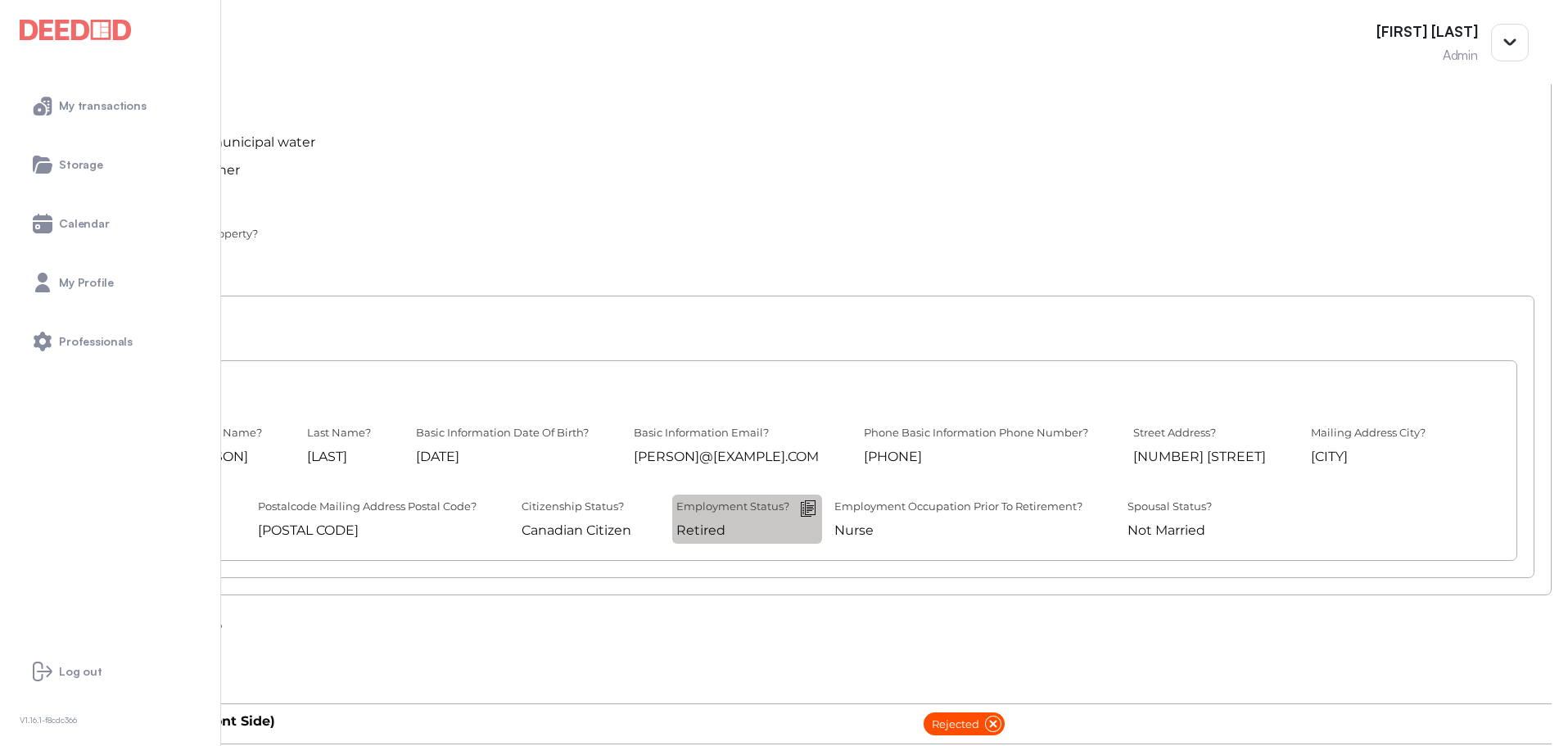 click at bounding box center (0, 0) 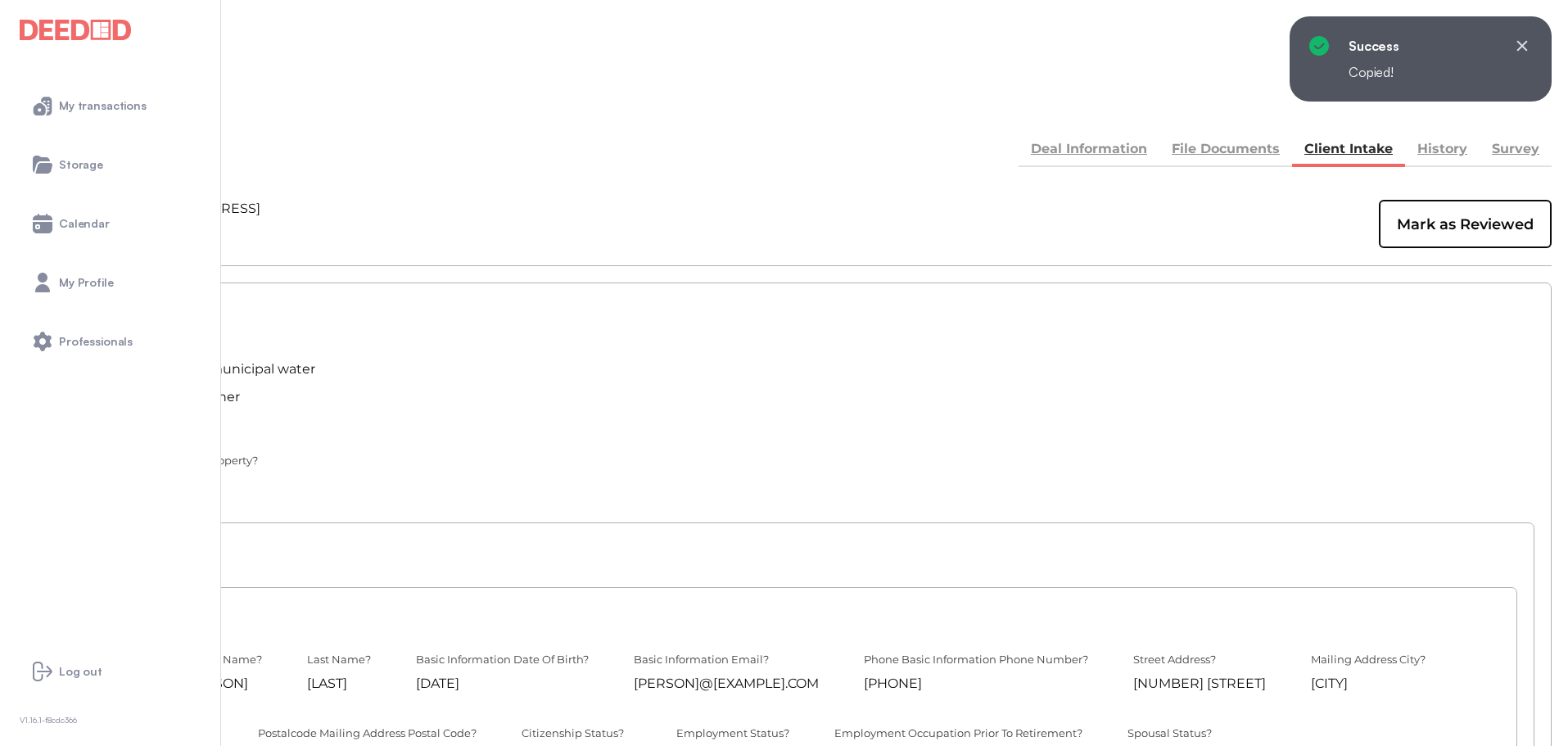 scroll, scrollTop: 0, scrollLeft: 0, axis: both 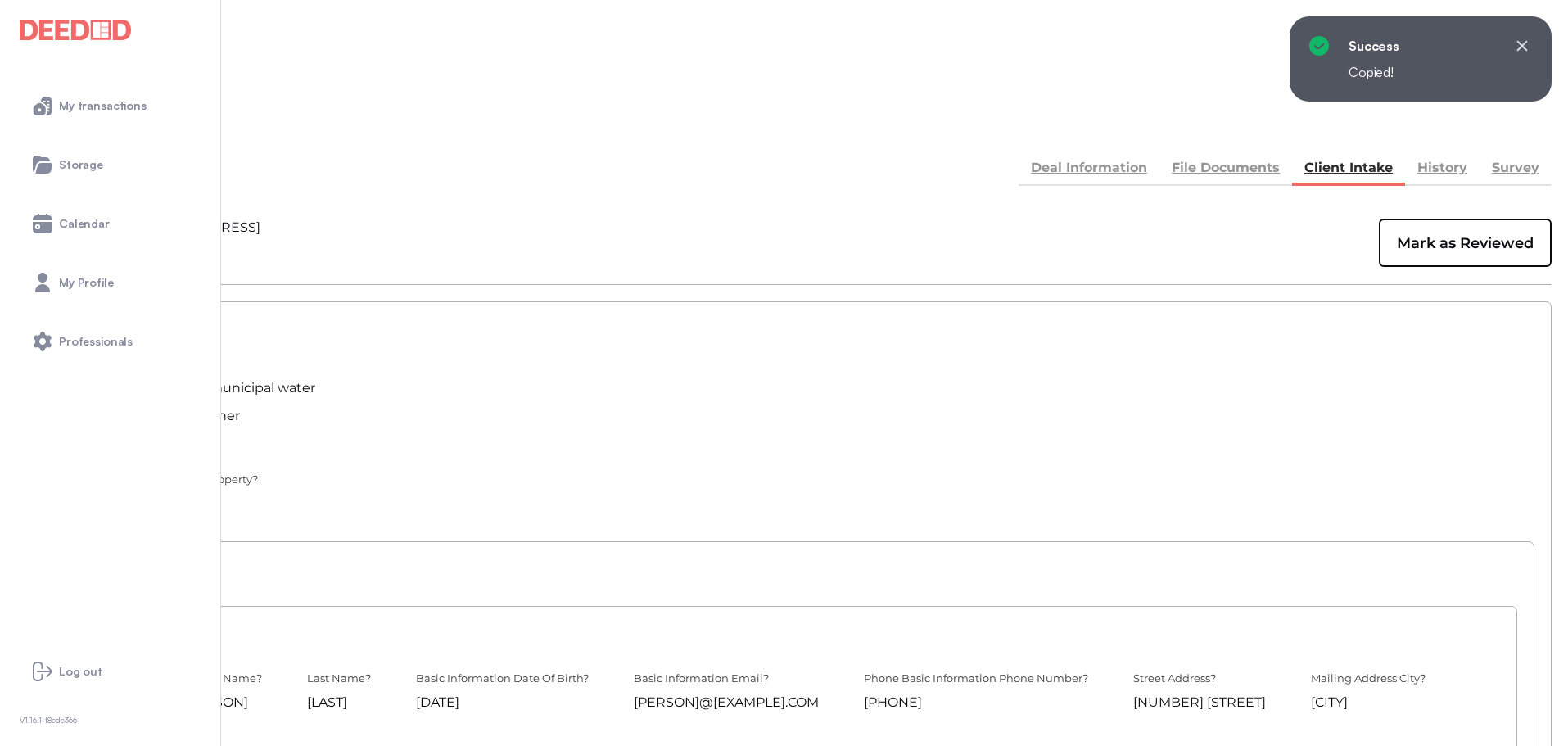 click on "Deal Information" at bounding box center (1089, 170) 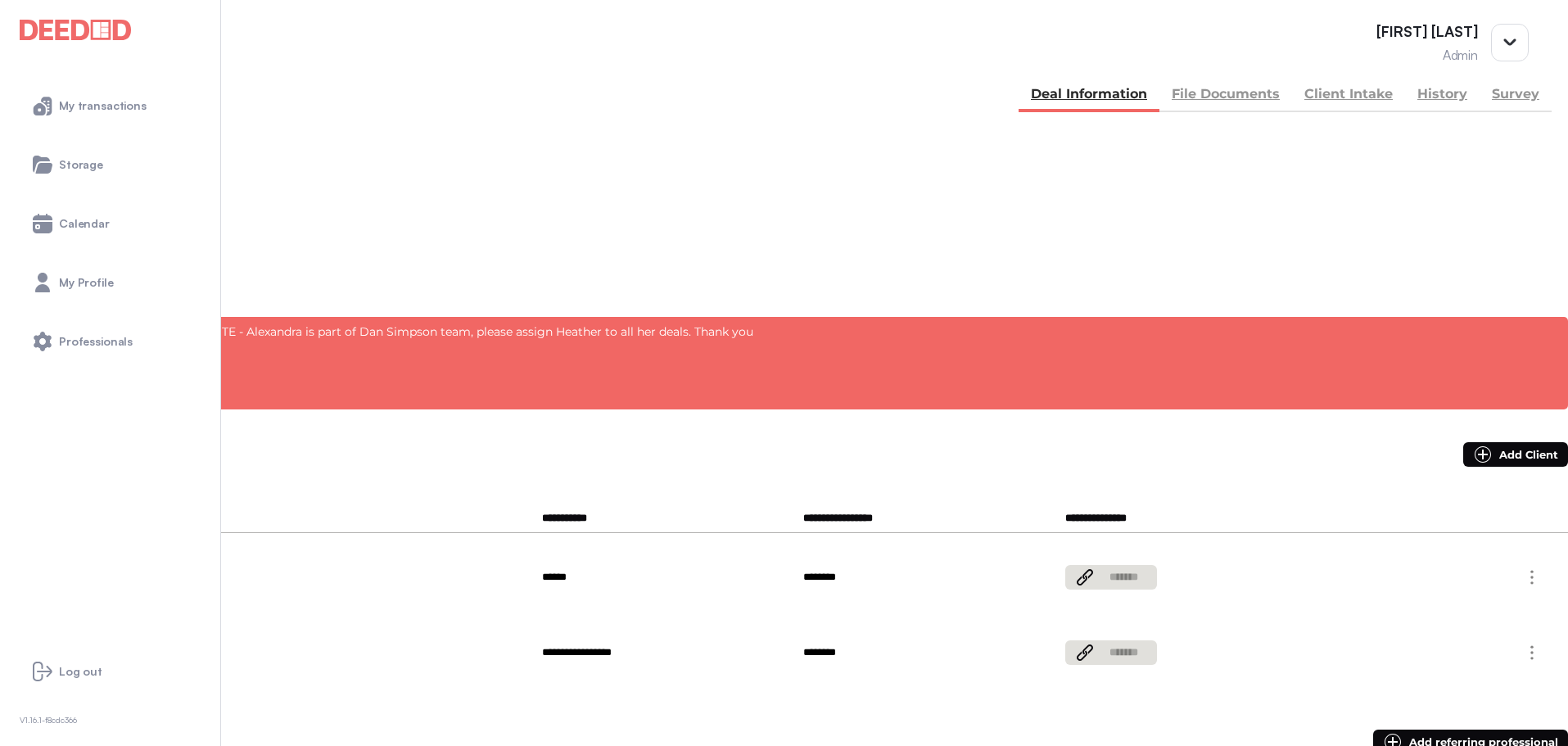 scroll, scrollTop: 0, scrollLeft: 0, axis: both 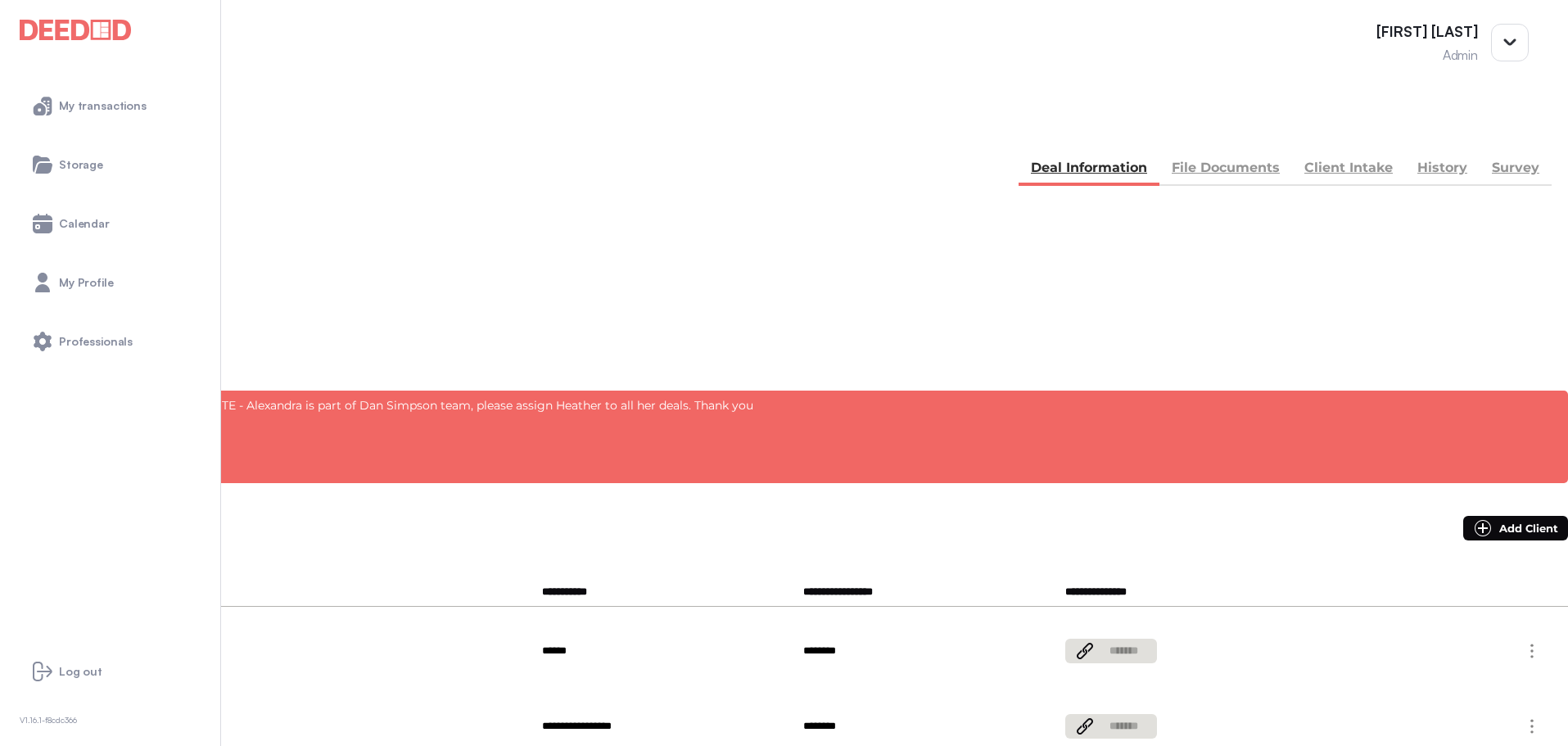 click on "Client Intake" at bounding box center (1349, 170) 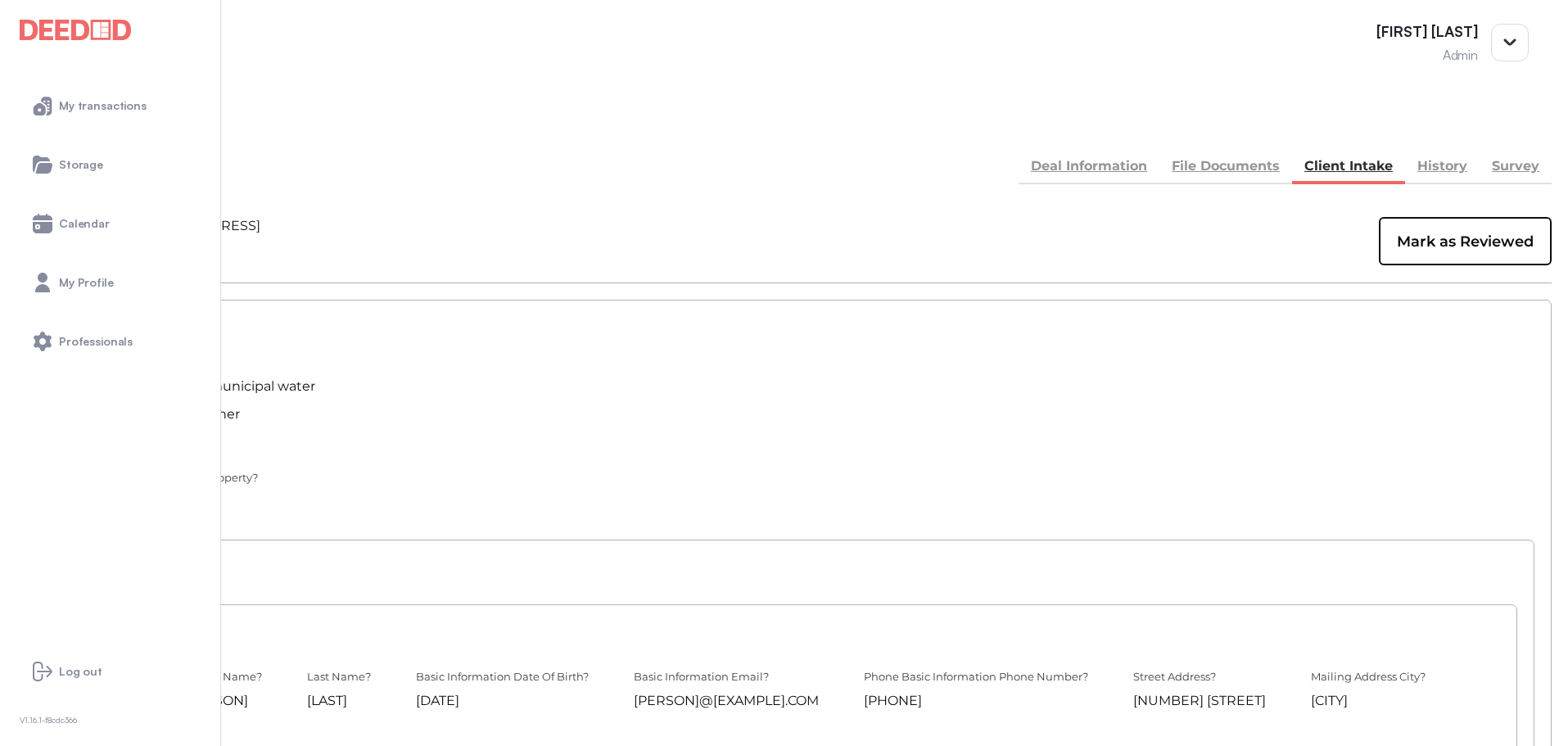 scroll, scrollTop: 0, scrollLeft: 0, axis: both 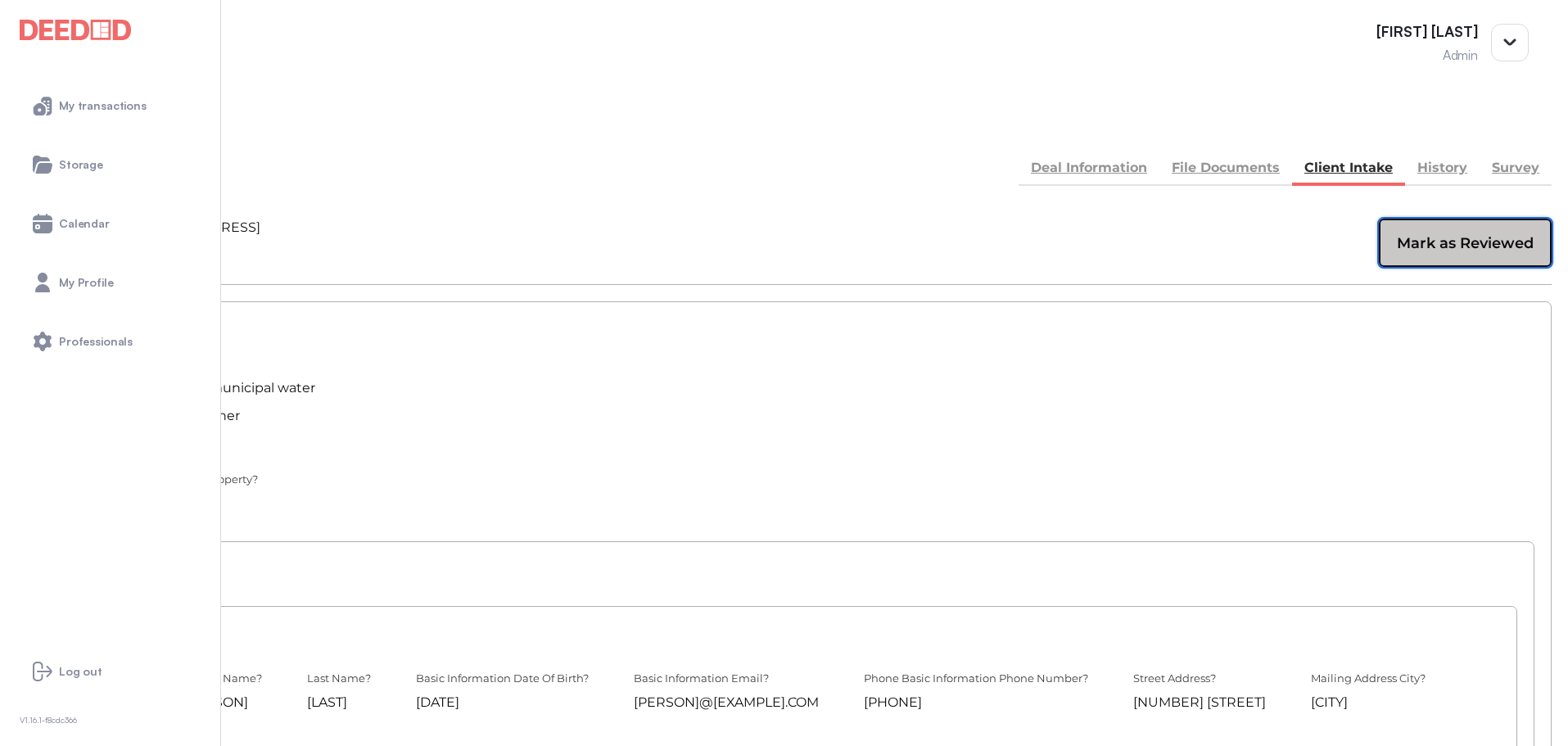 click on "Mark as Reviewed" at bounding box center [1465, 243] 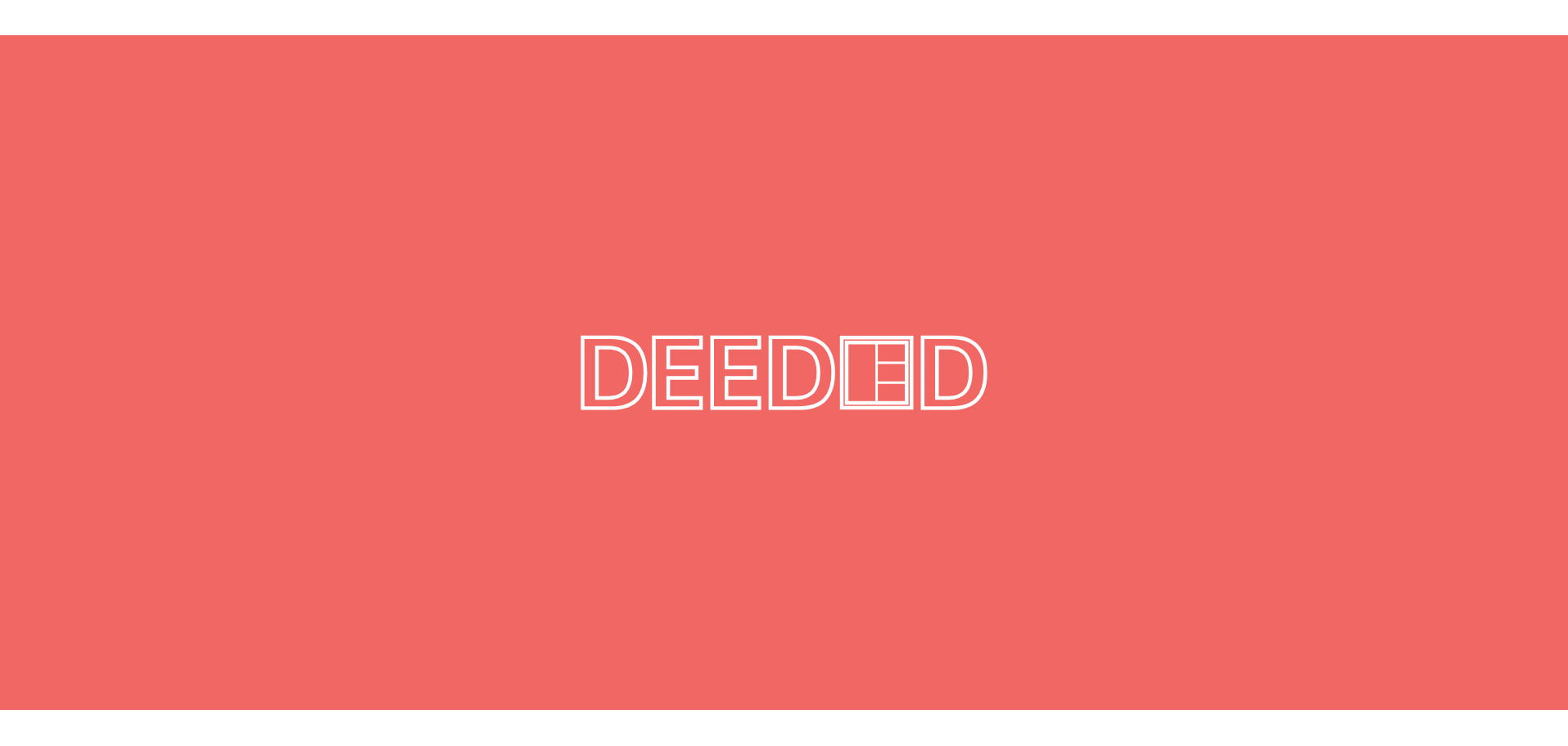 scroll, scrollTop: 0, scrollLeft: 0, axis: both 